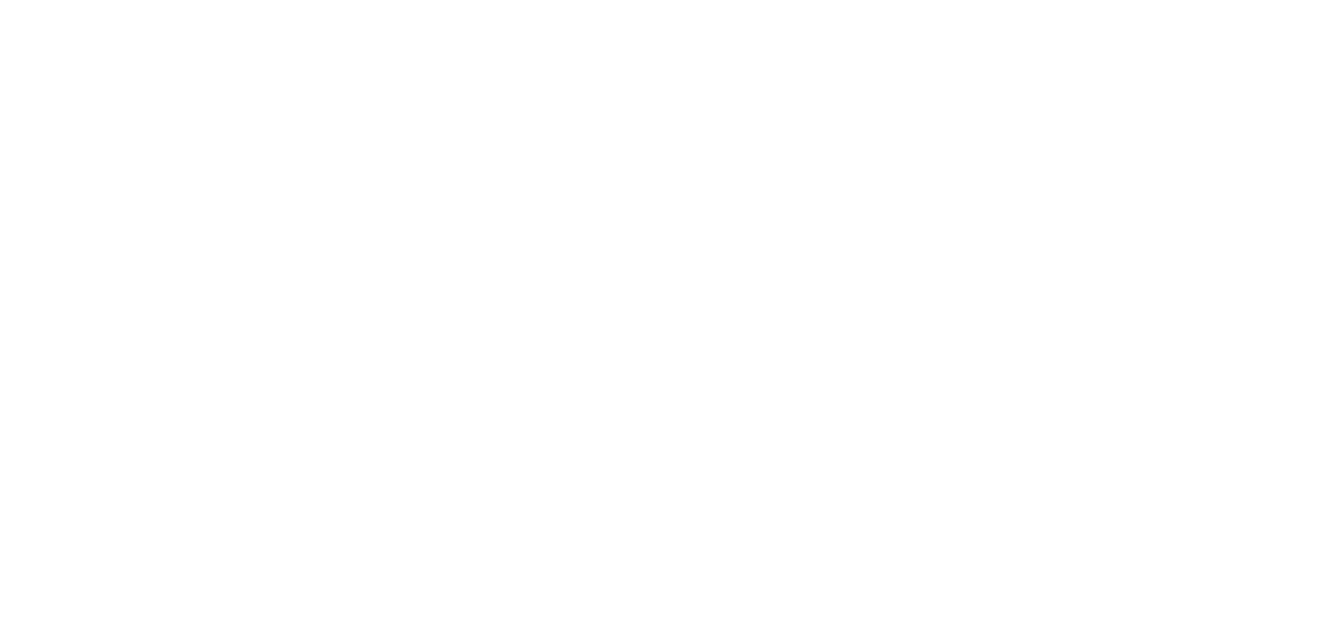 scroll, scrollTop: 0, scrollLeft: 0, axis: both 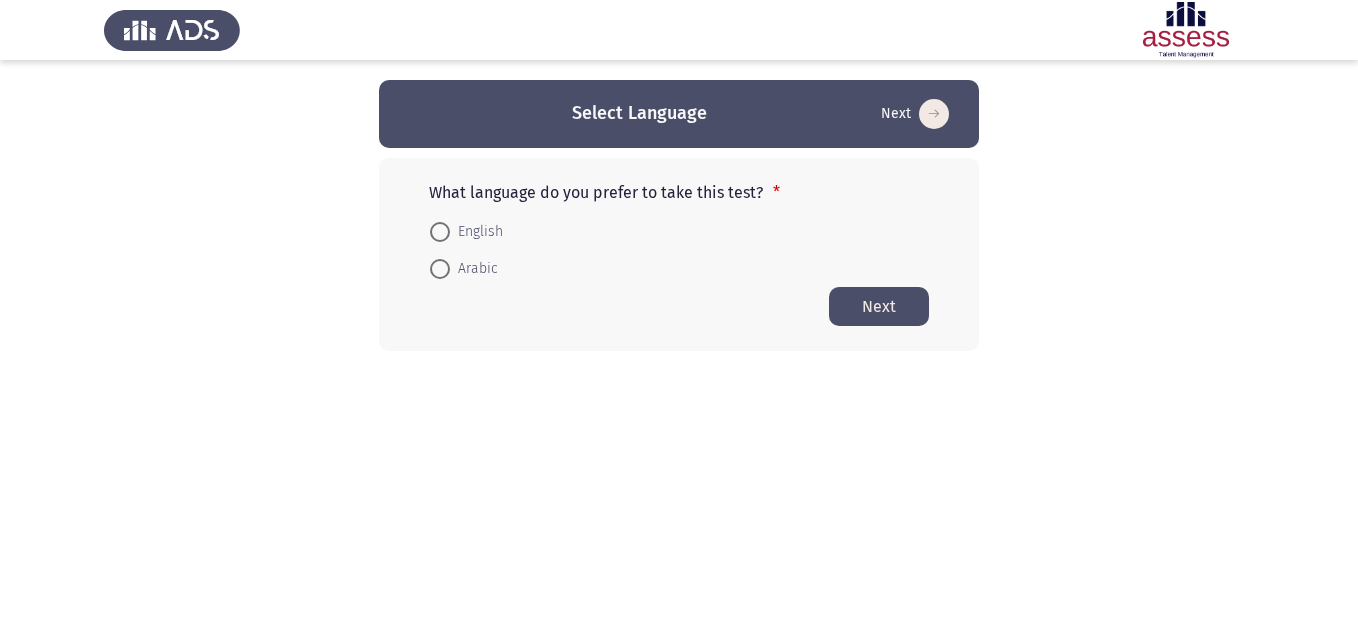 click at bounding box center [440, 269] 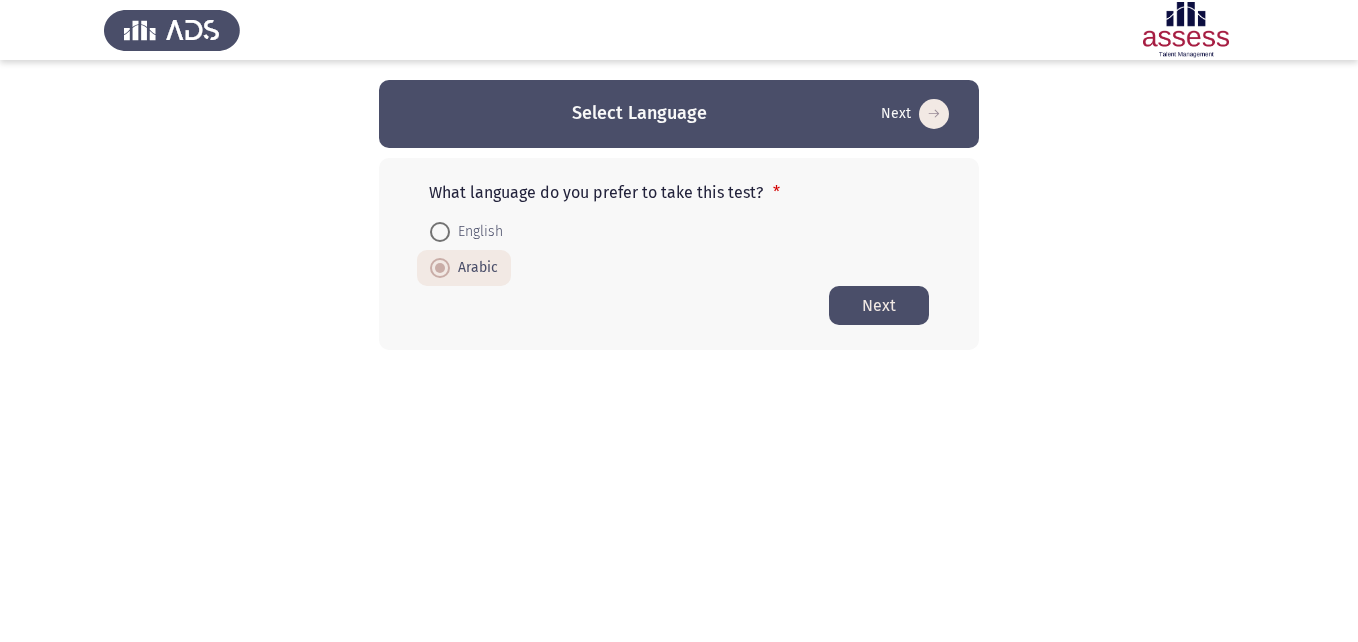 click on "Next" 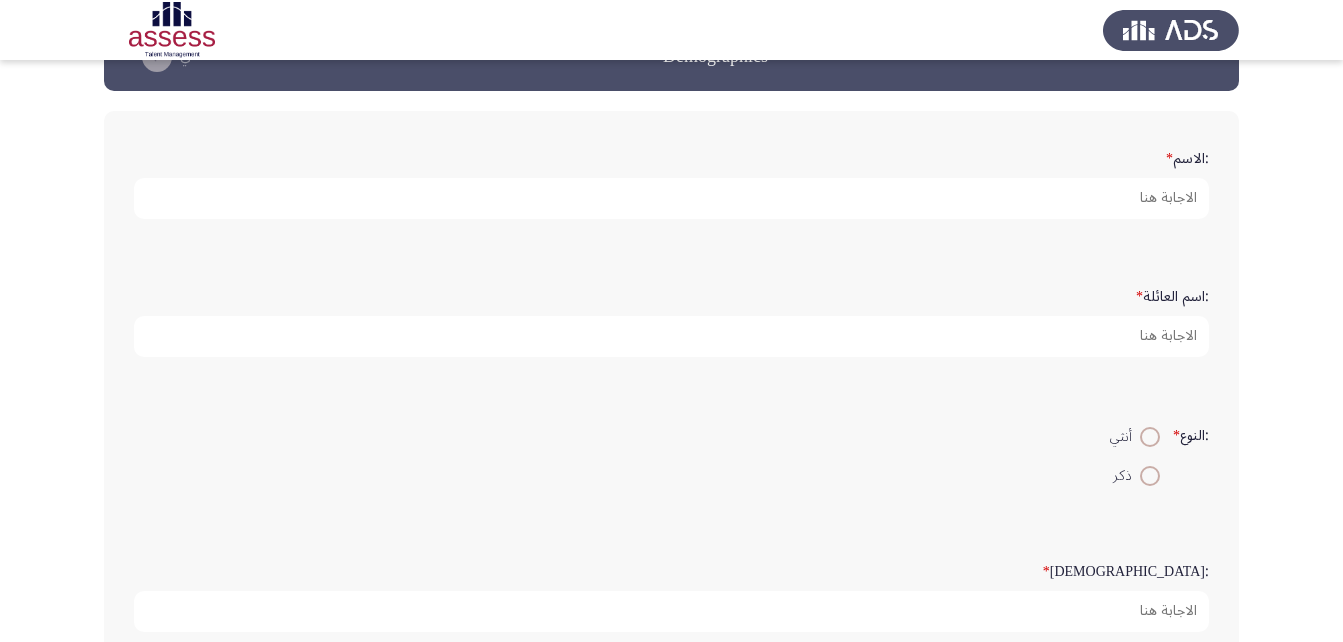 scroll, scrollTop: 100, scrollLeft: 0, axis: vertical 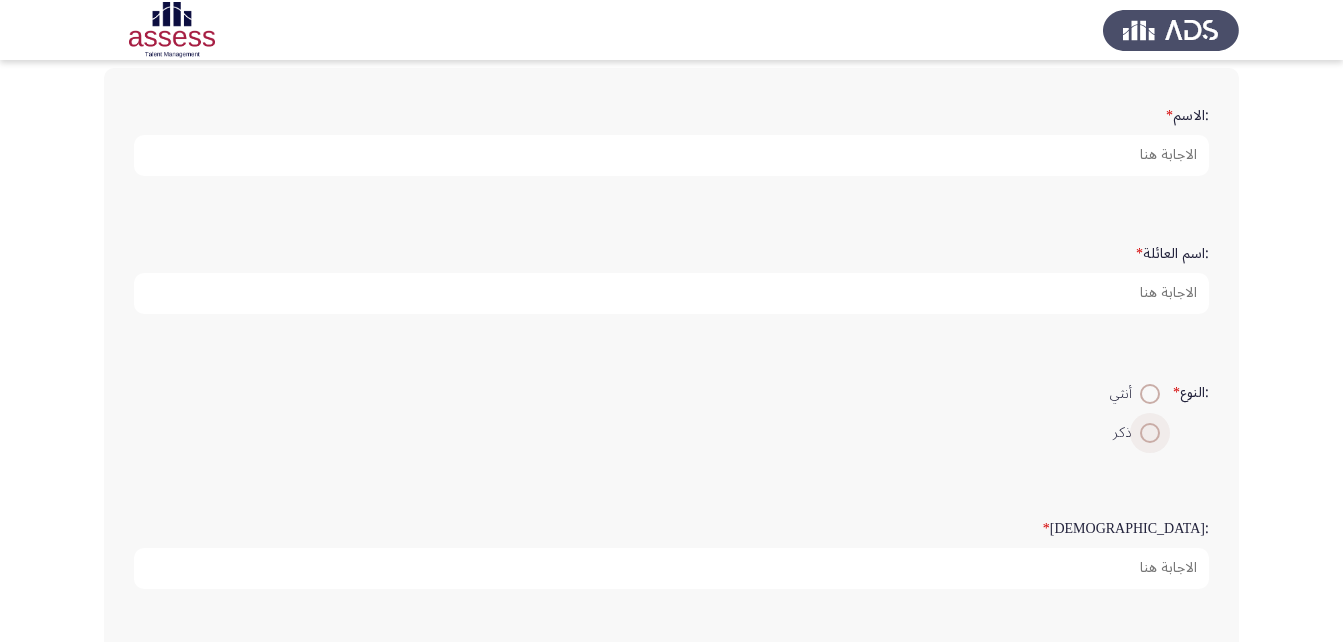 click at bounding box center (1150, 433) 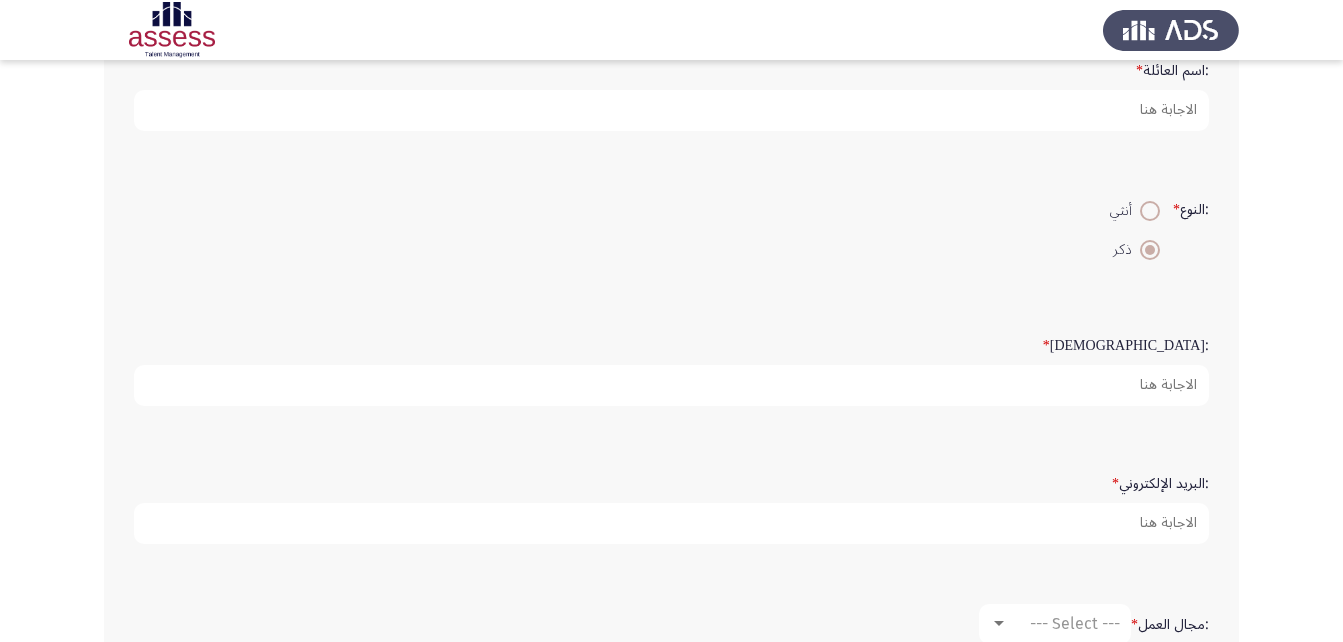 scroll, scrollTop: 300, scrollLeft: 0, axis: vertical 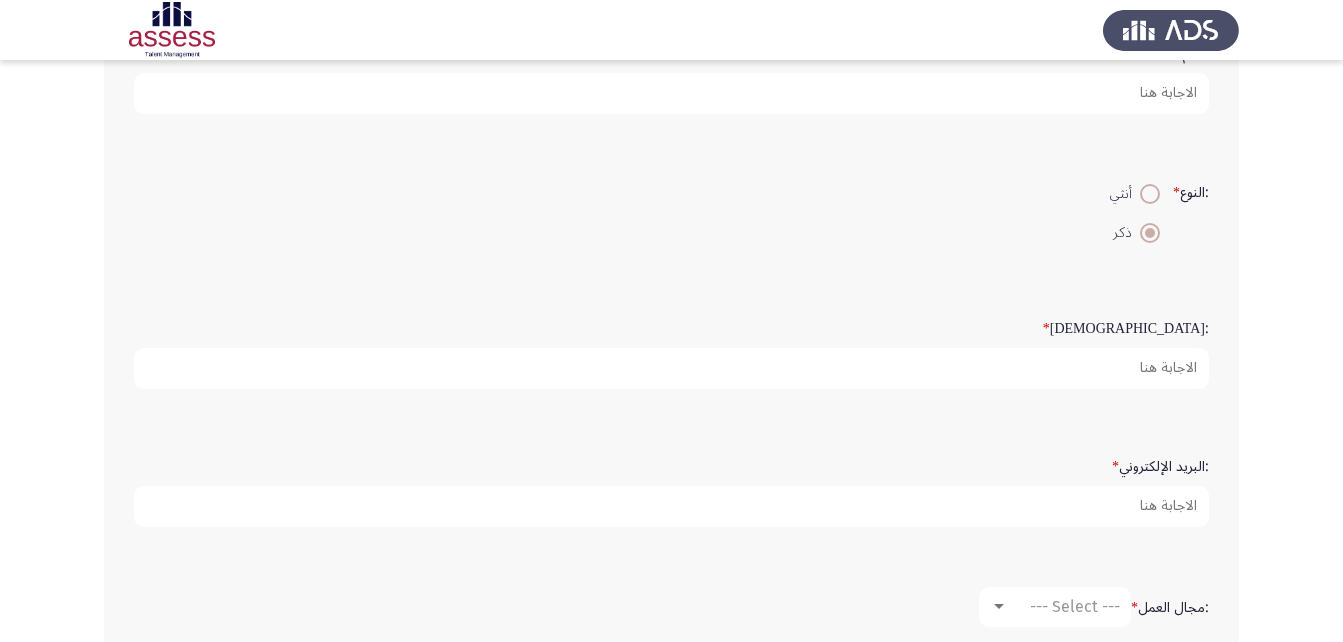 click on ":السن   *" 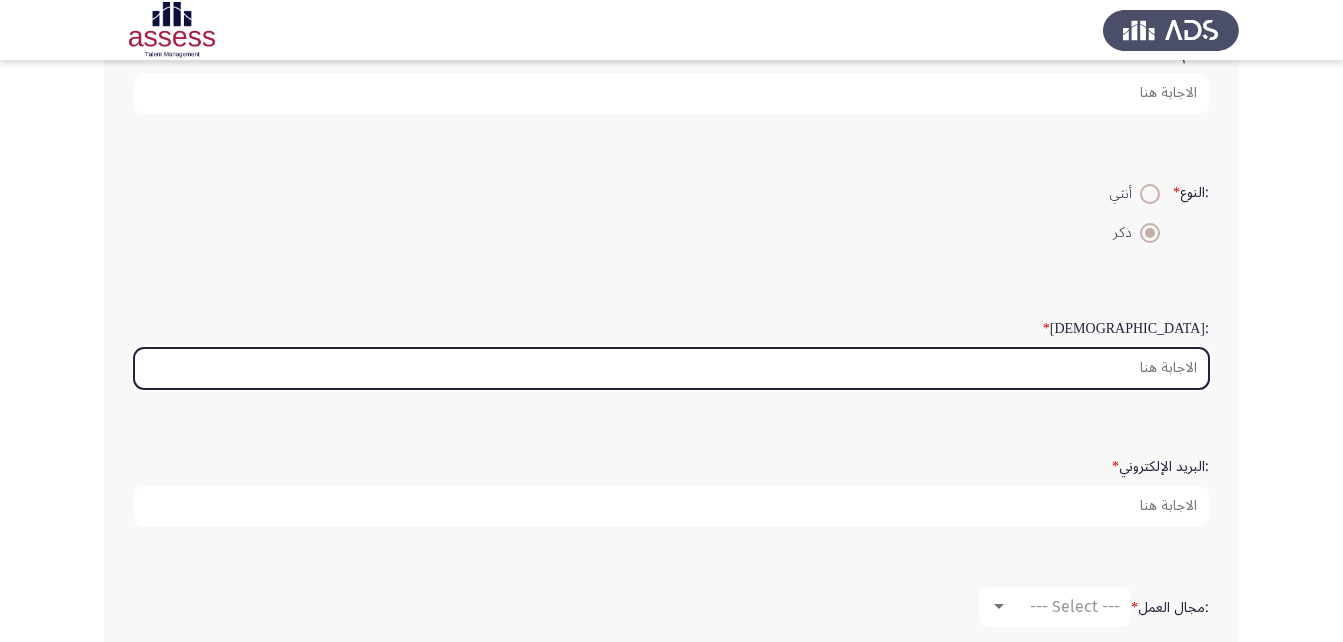 click on ":السن   *" at bounding box center [671, 368] 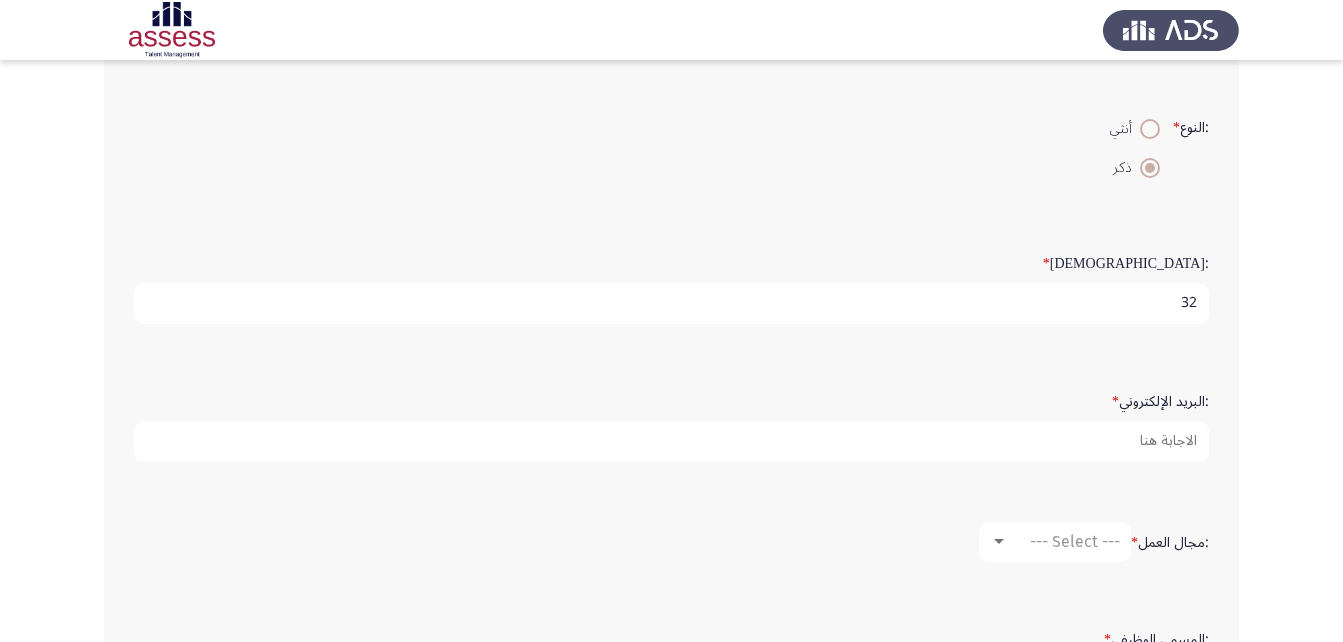 scroll, scrollTop: 400, scrollLeft: 0, axis: vertical 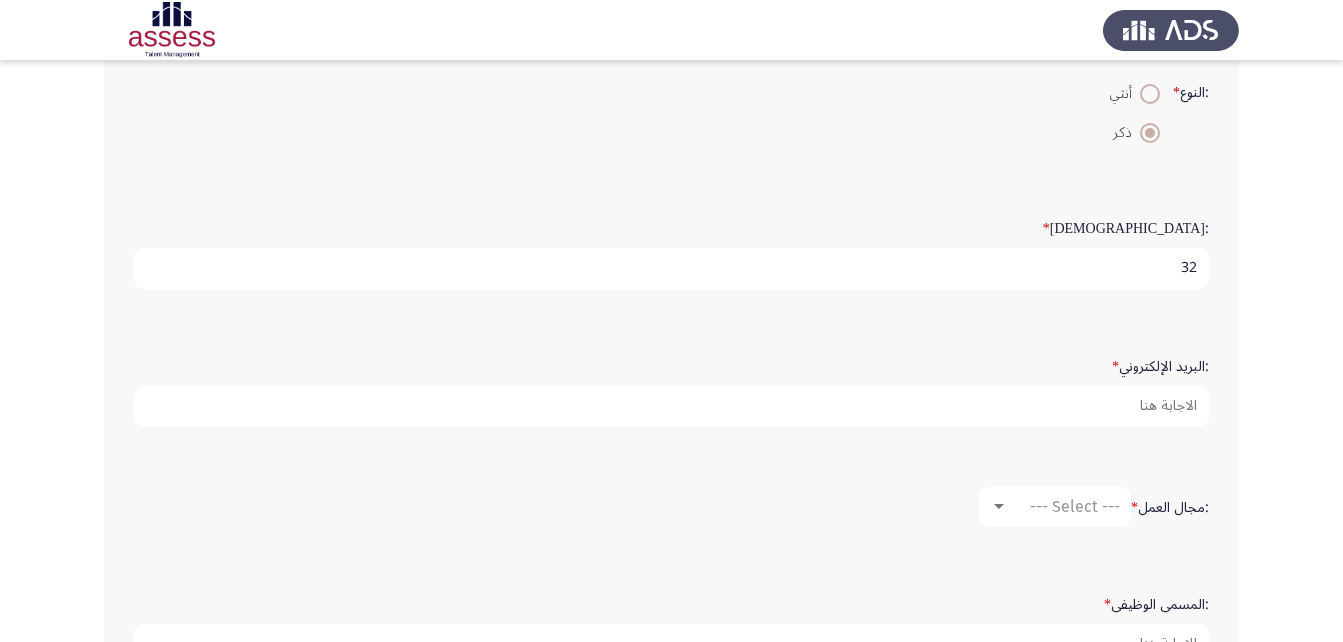 type on "32" 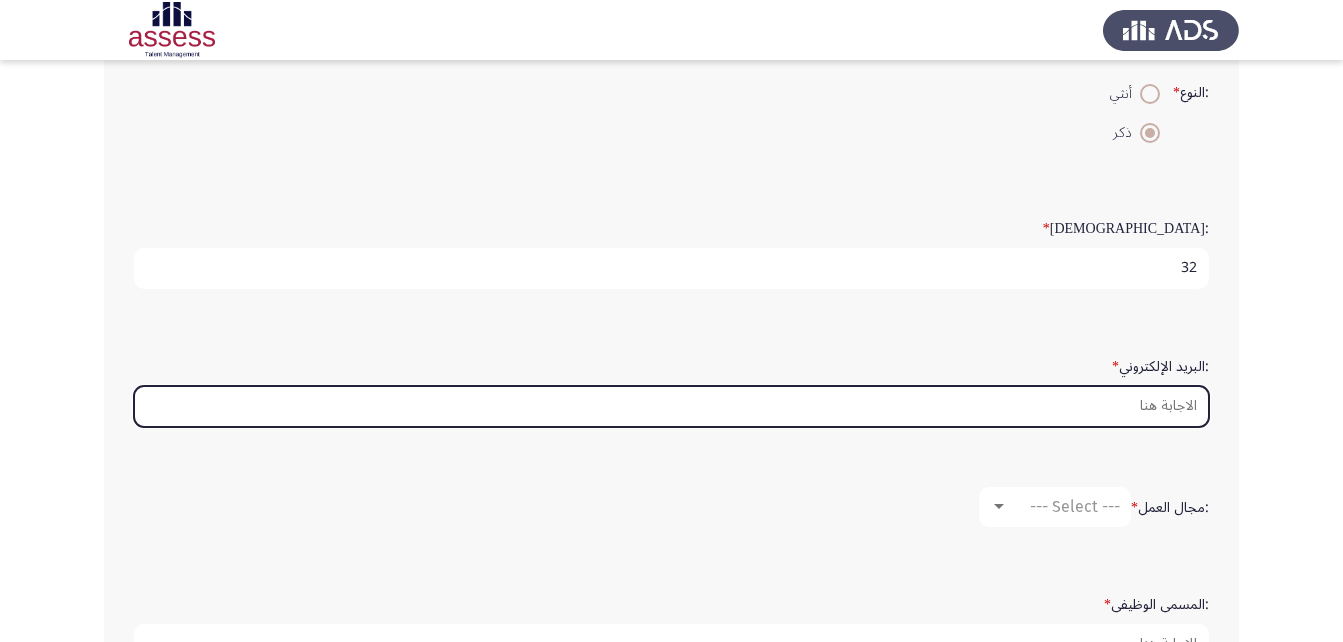 click on ":البريد الإلكتروني   *" at bounding box center [671, 406] 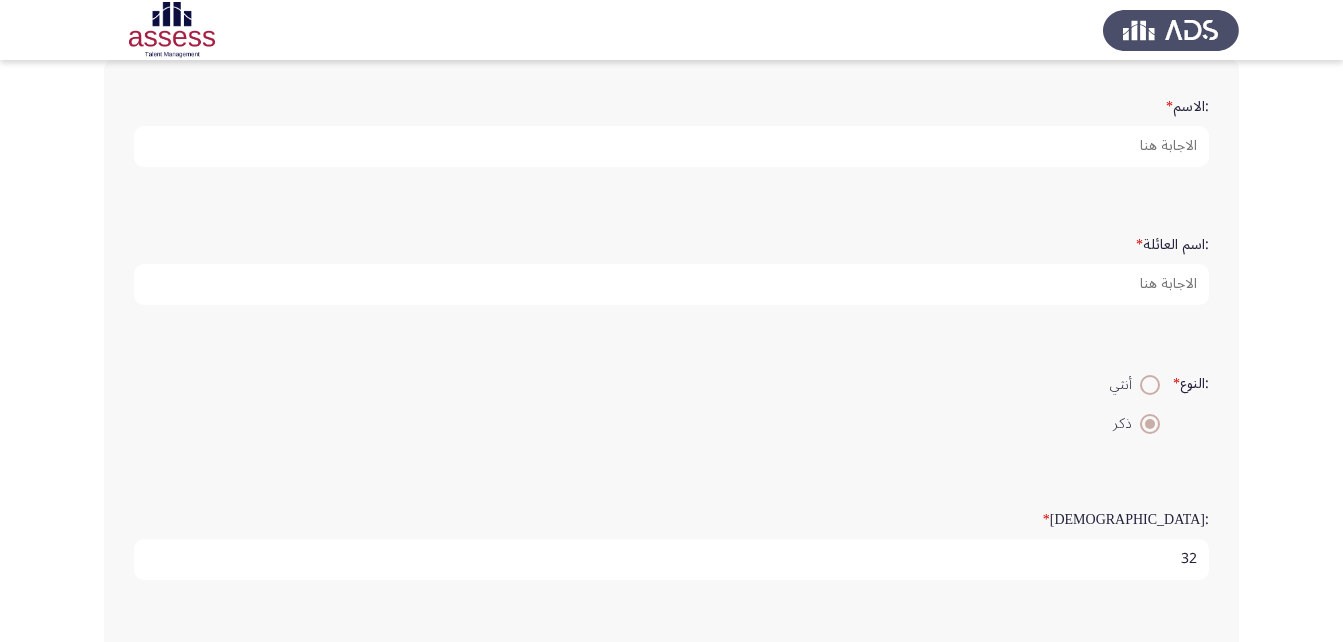 scroll, scrollTop: 0, scrollLeft: 0, axis: both 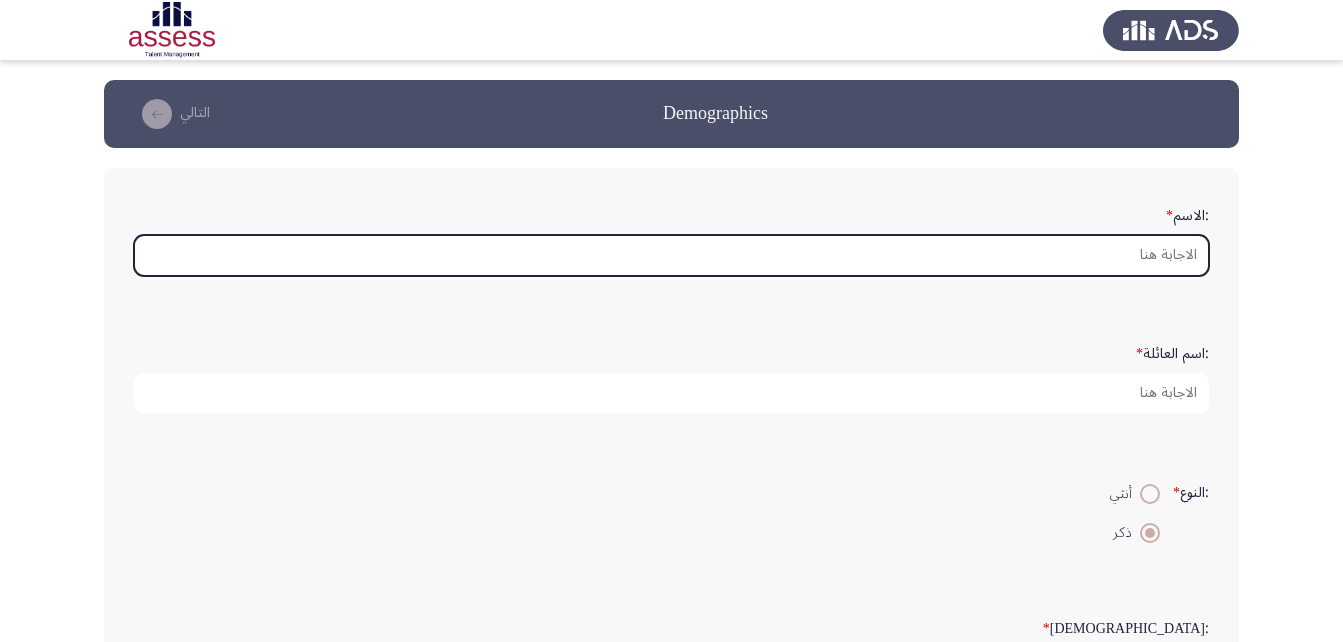 click on ":الاسم   *" at bounding box center (671, 255) 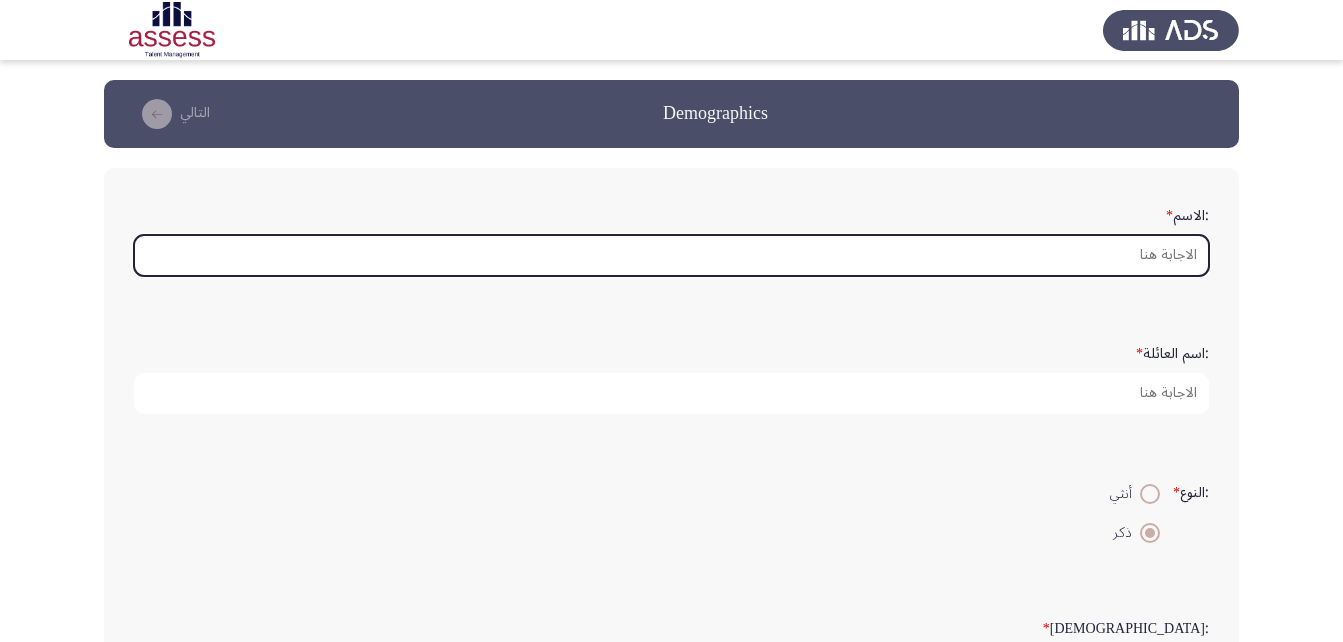 type on "f" 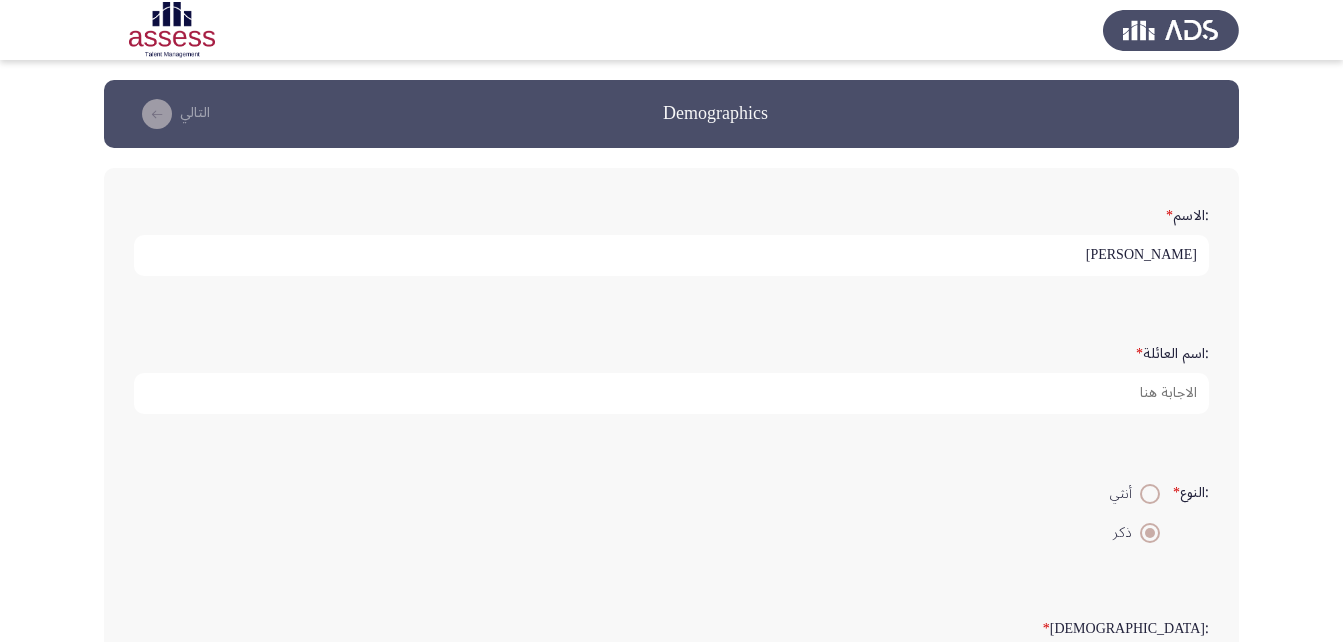 type on "[PERSON_NAME]" 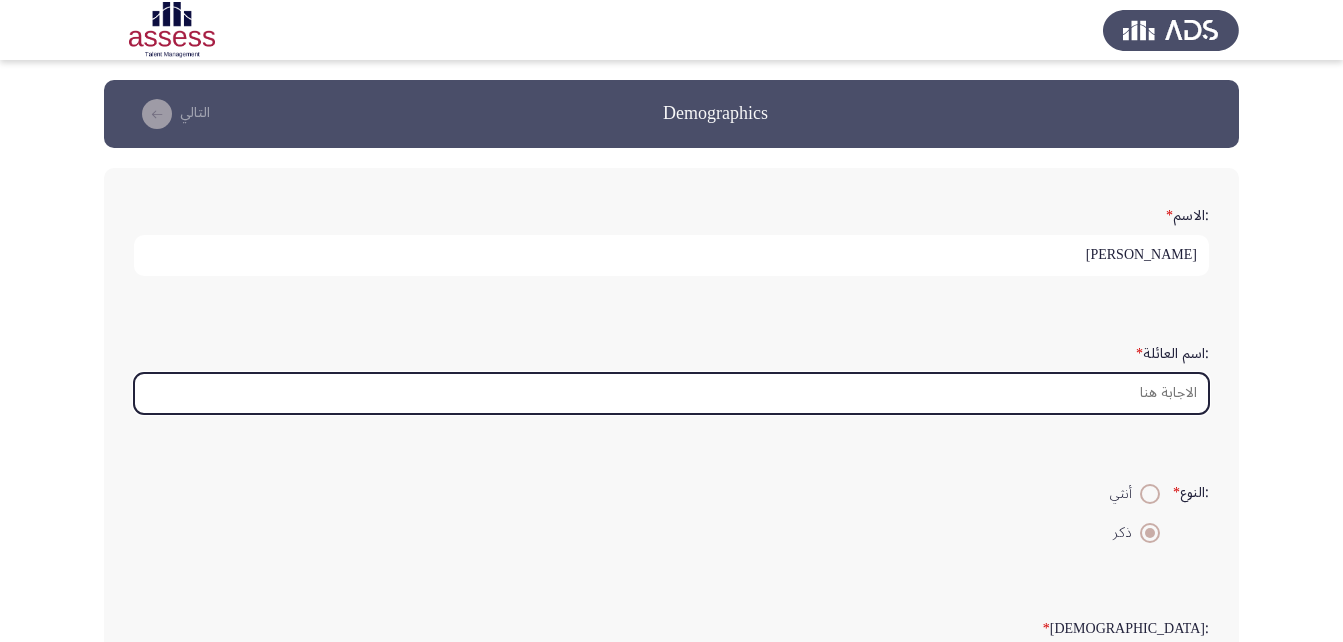 click on ":اسم العائلة   *" at bounding box center [671, 393] 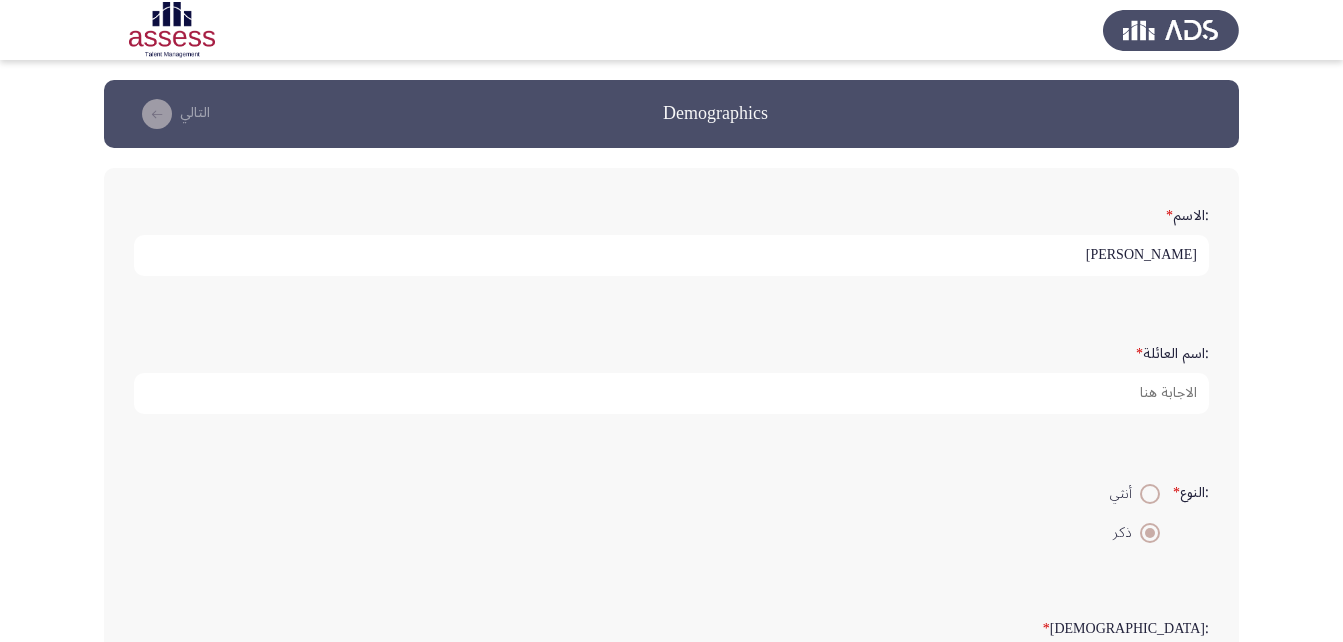 drag, startPoint x: 1003, startPoint y: 259, endPoint x: 1167, endPoint y: 258, distance: 164.00305 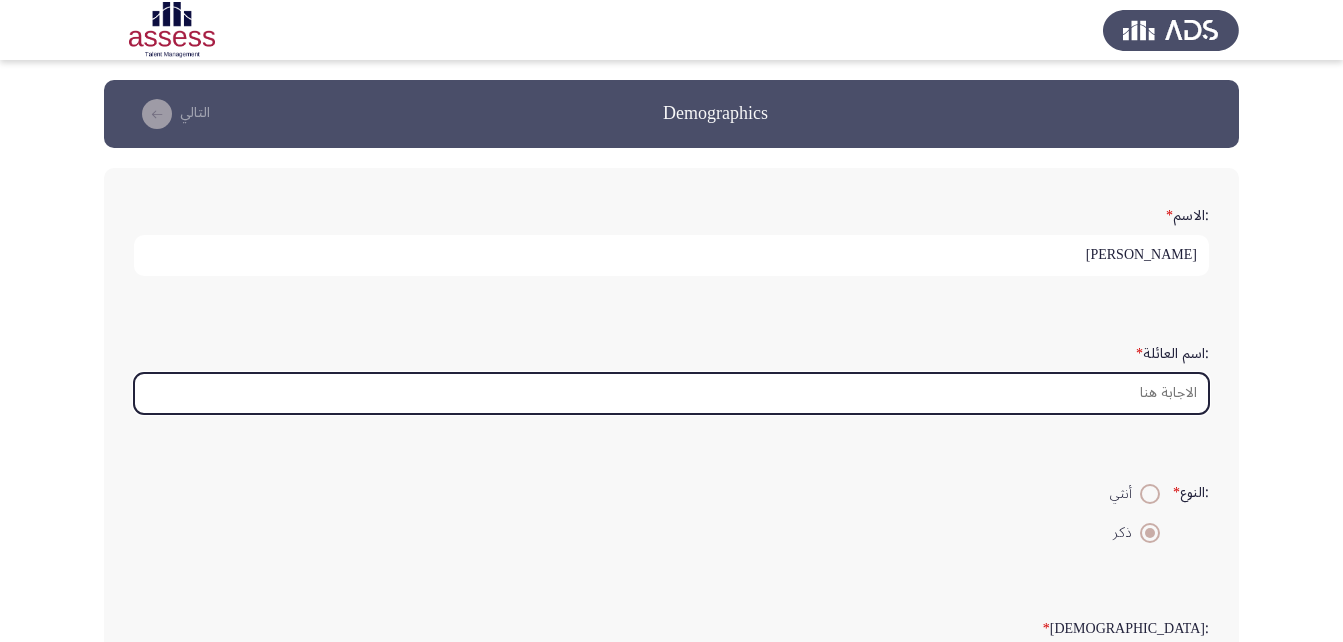 click on ":اسم العائلة   *" at bounding box center [671, 393] 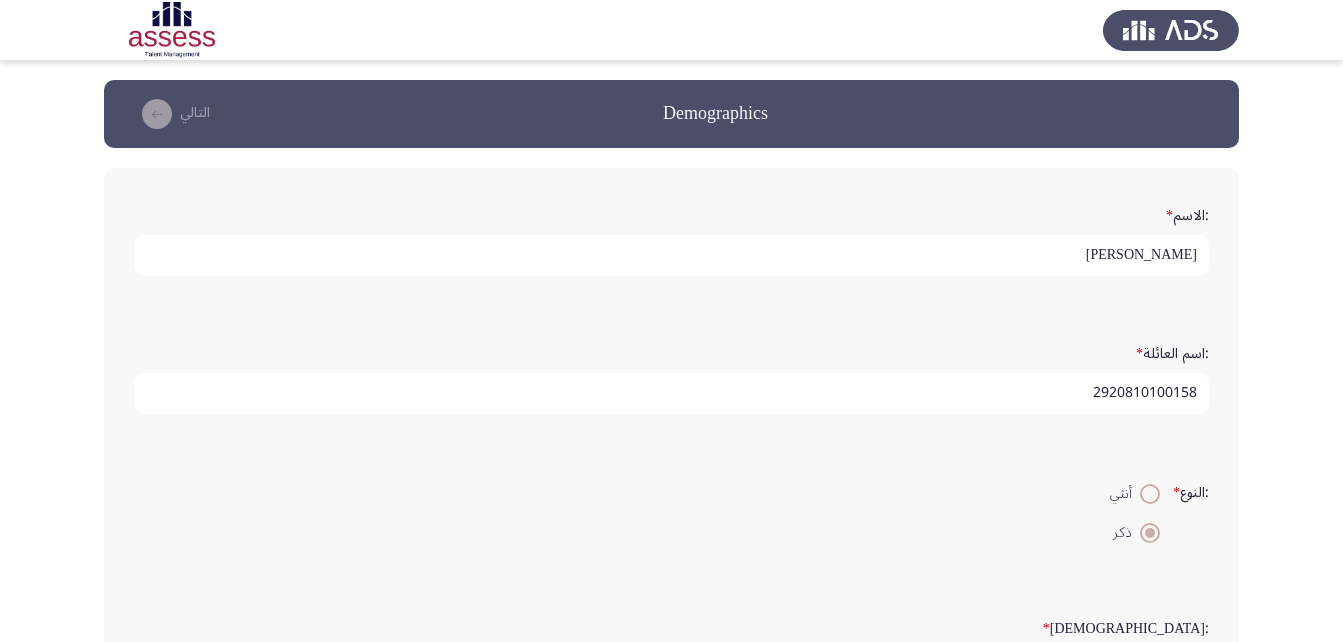 click on "2920810100158" at bounding box center (671, 393) 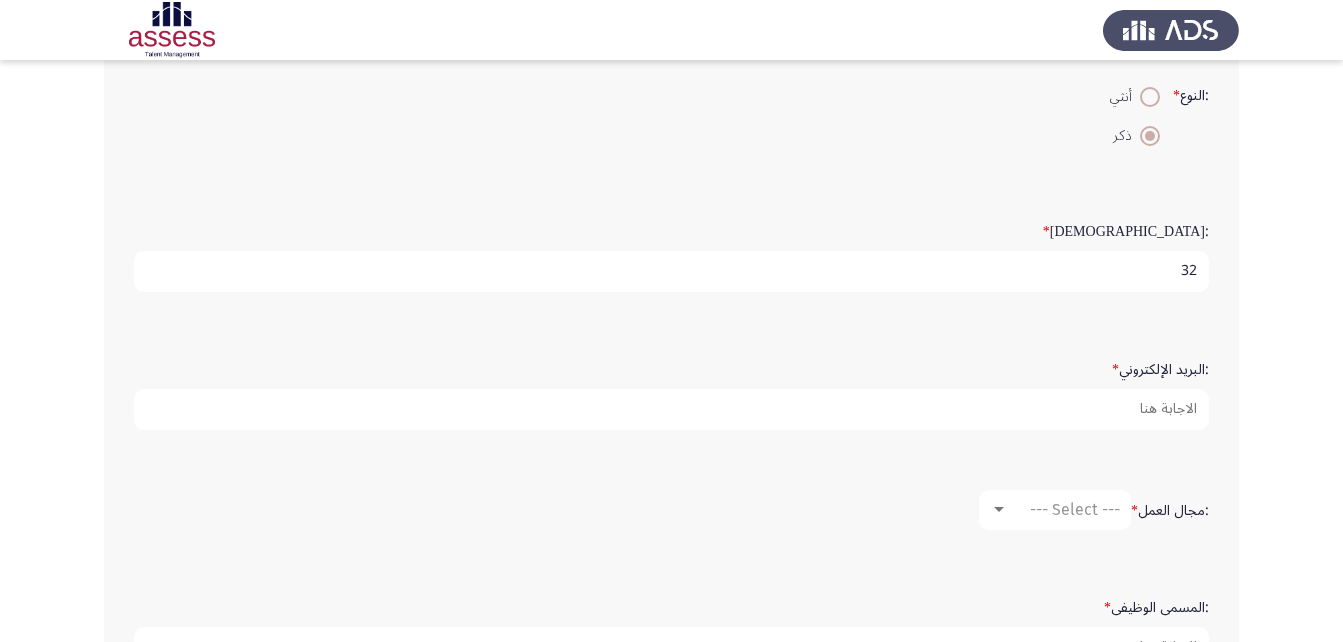 scroll, scrollTop: 400, scrollLeft: 0, axis: vertical 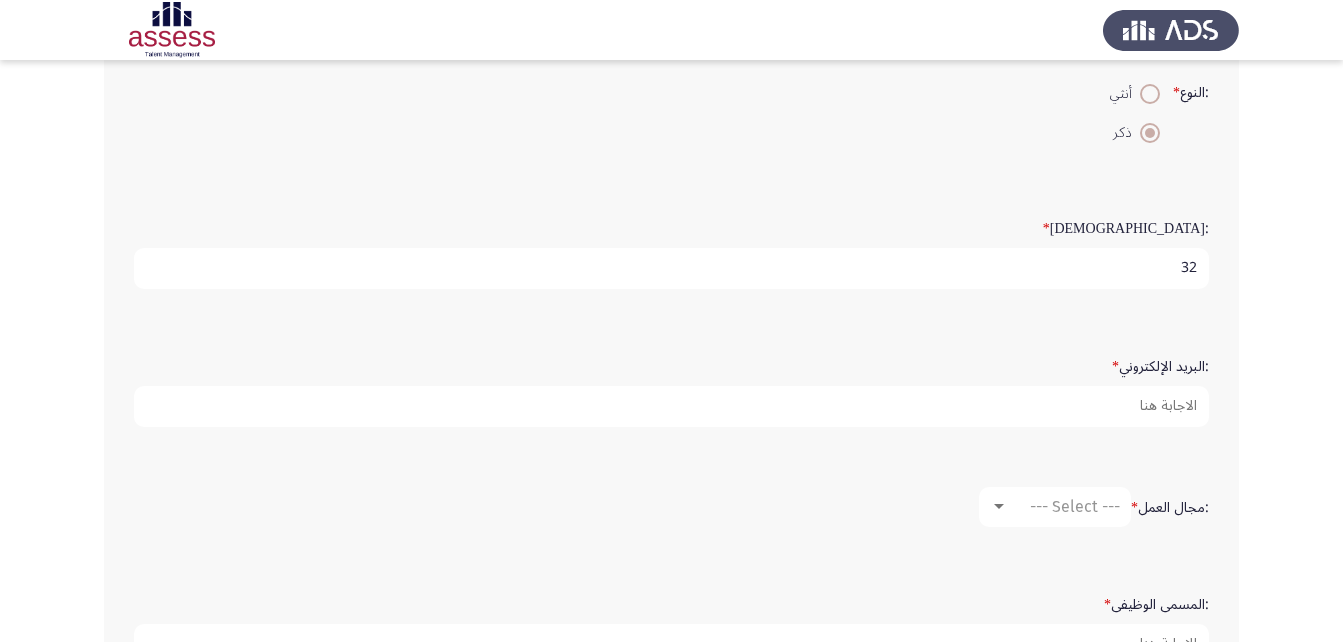 type on "29208110100158" 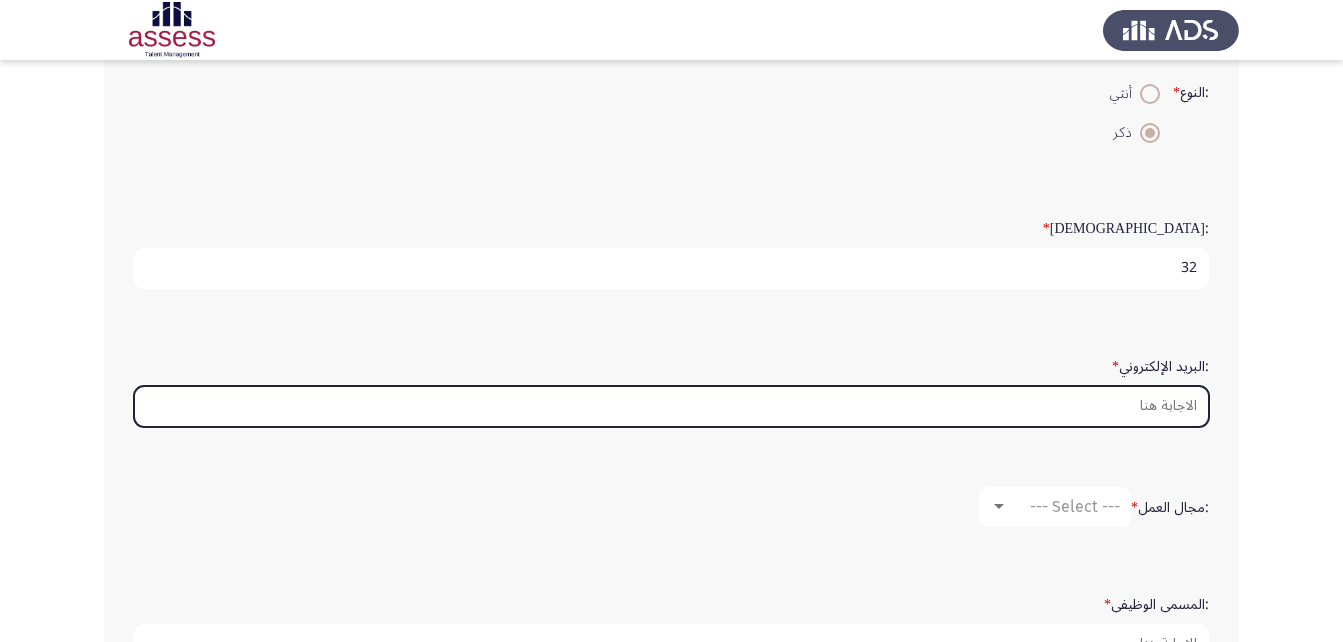 click on ":البريد الإلكتروني   *" at bounding box center [671, 406] 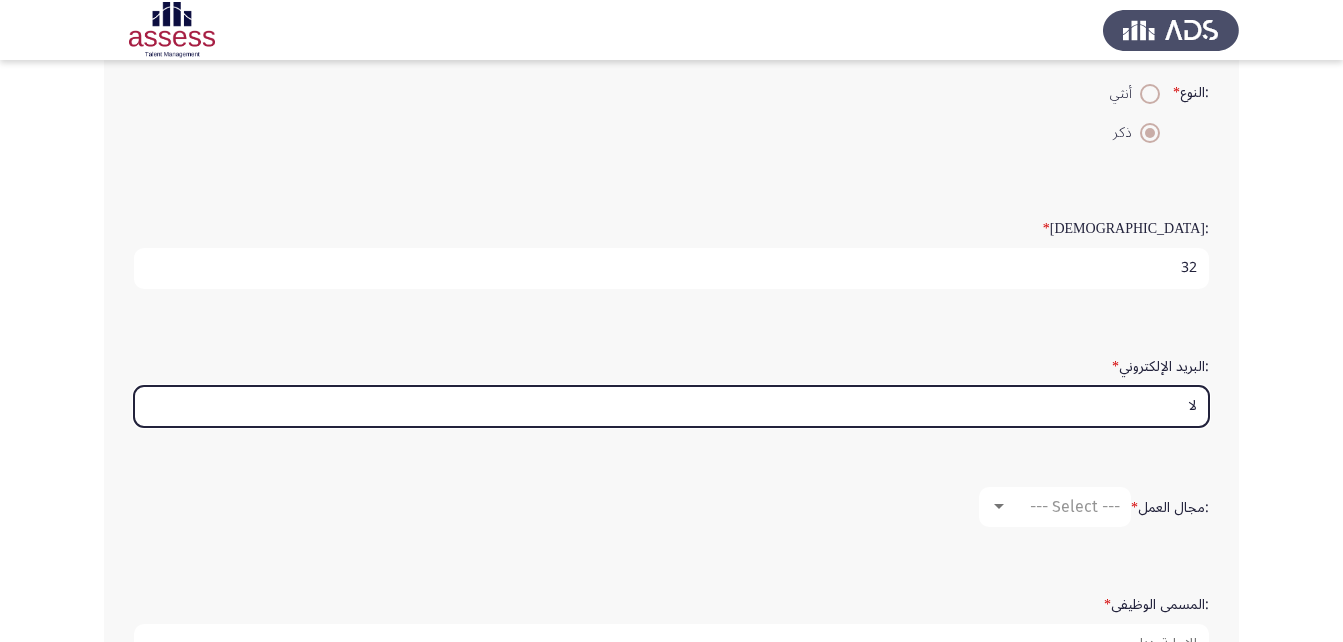 type on "ل" 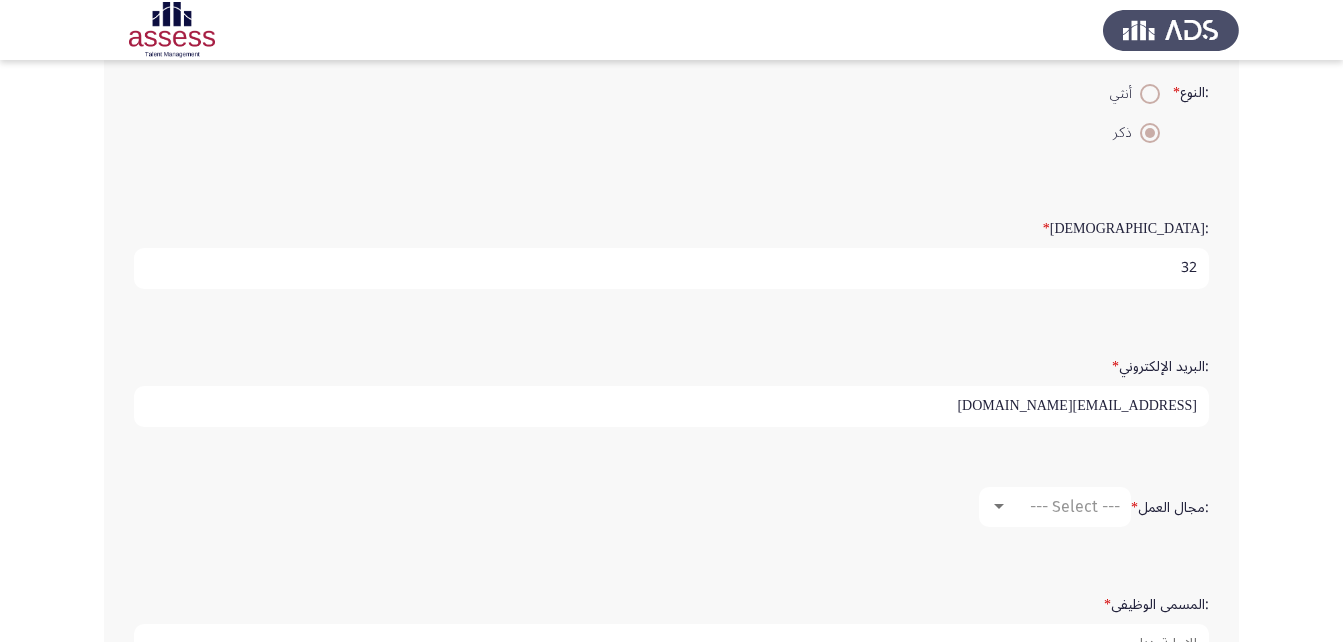 type on "[EMAIL_ADDRESS][DOMAIN_NAME]" 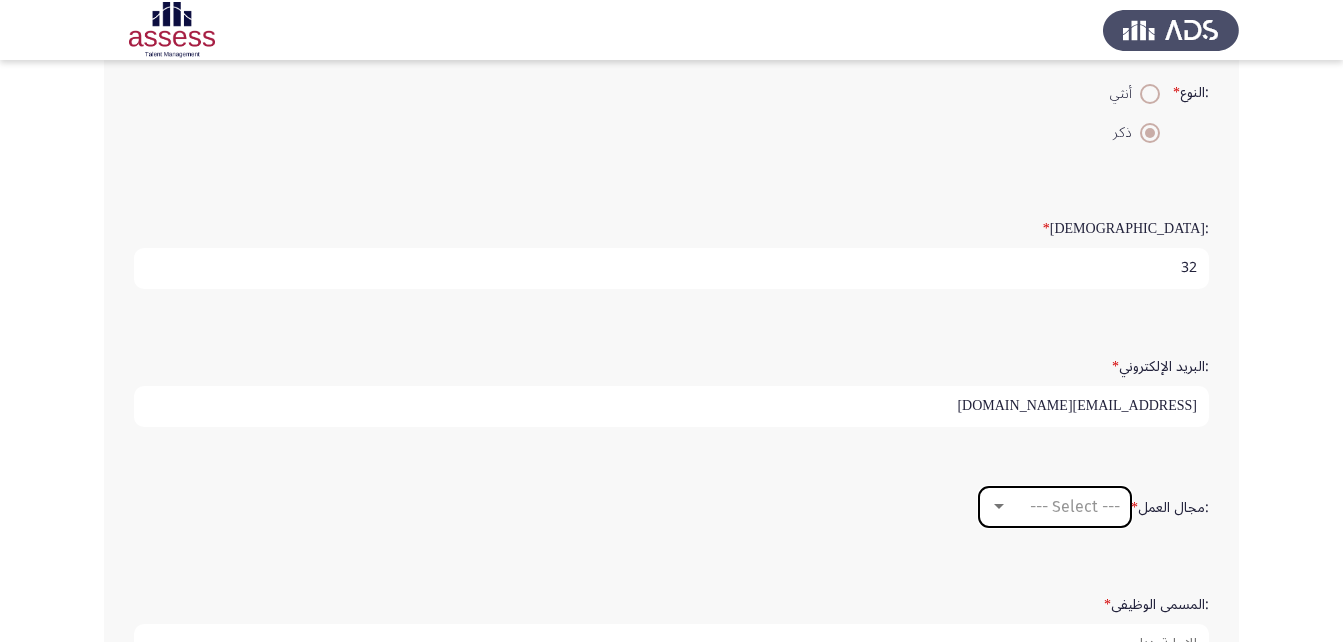click on "--- Select ---" at bounding box center [1075, 506] 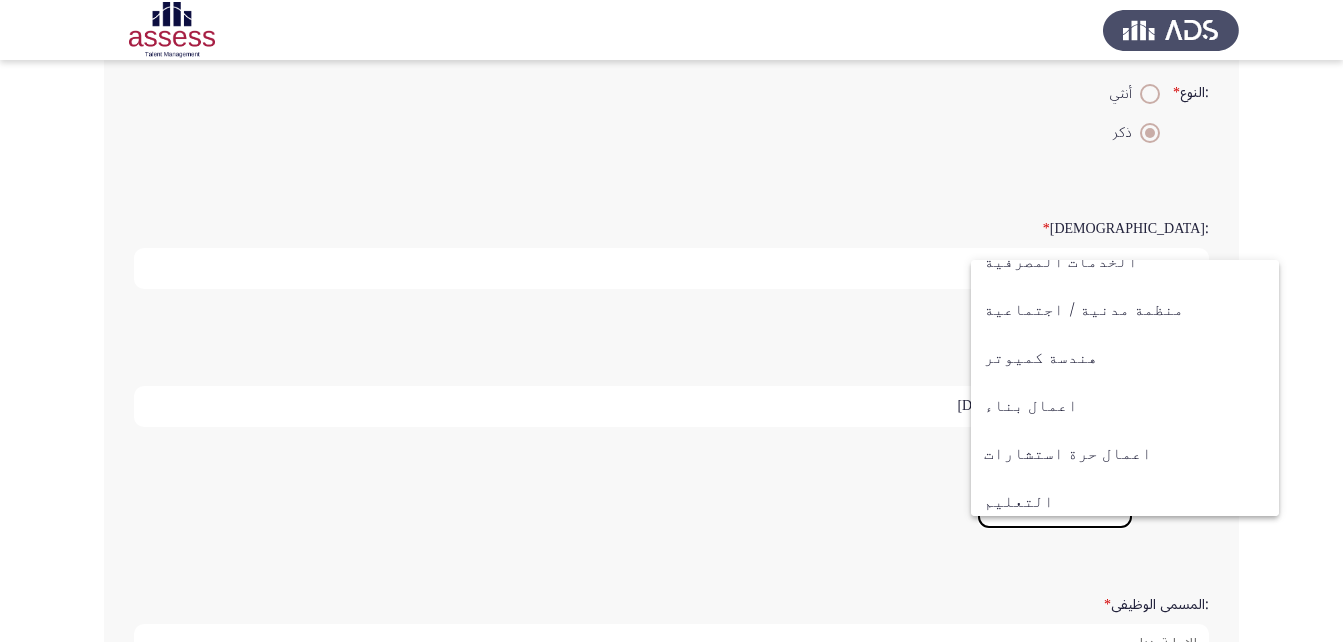 scroll, scrollTop: 0, scrollLeft: 0, axis: both 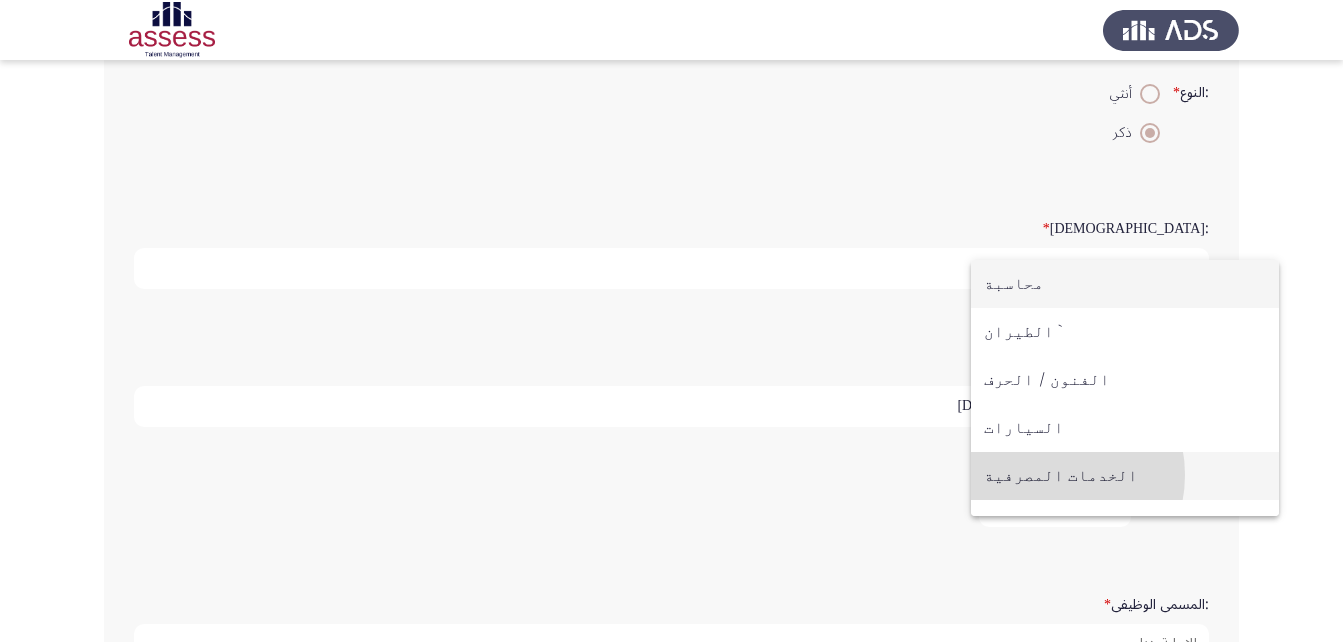 click on "الخدمات المصرفية" at bounding box center (1125, 476) 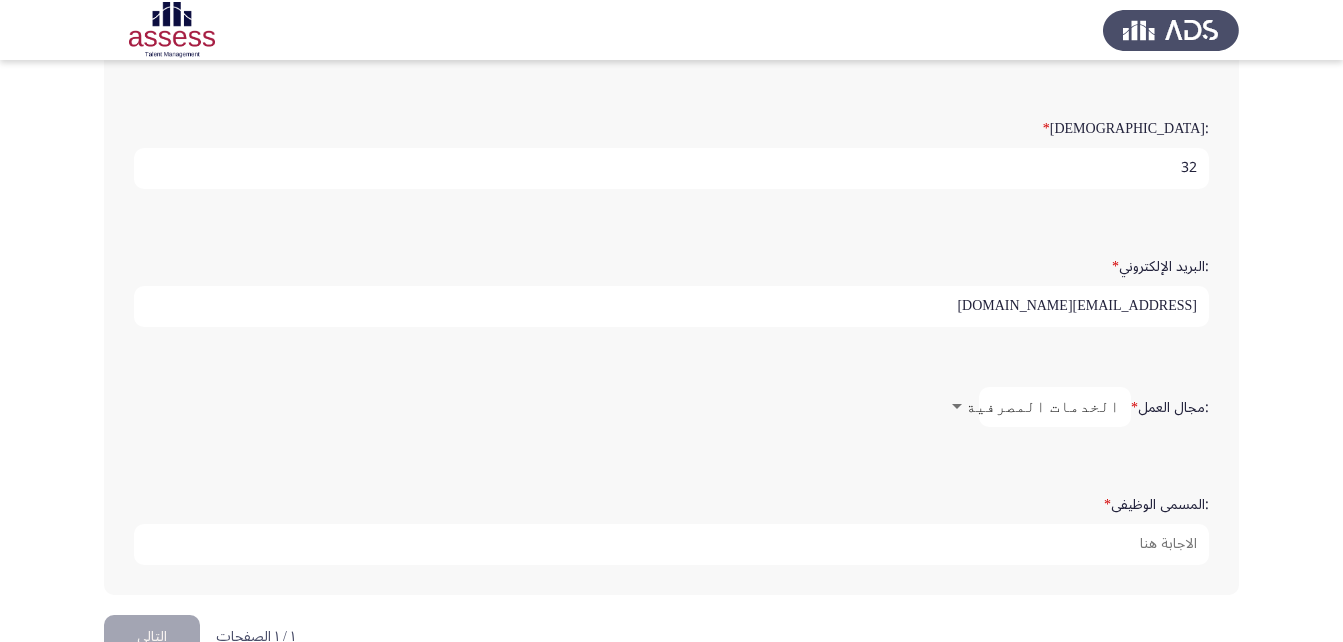 scroll, scrollTop: 553, scrollLeft: 0, axis: vertical 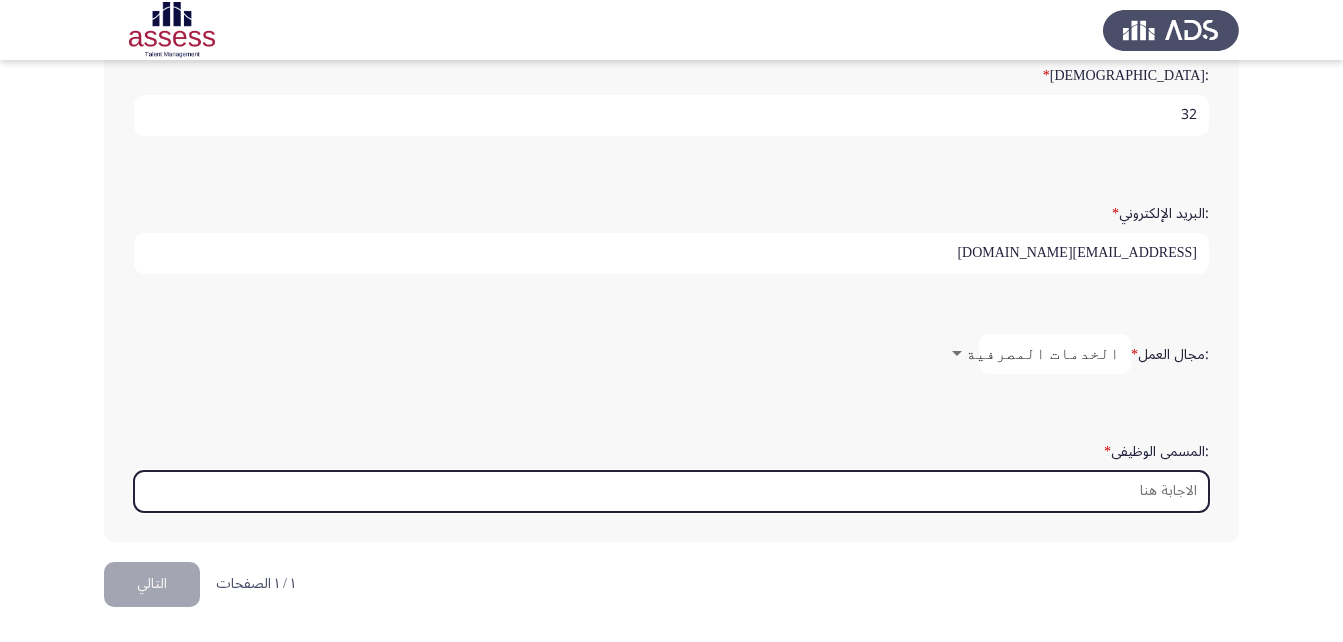 click on ":المسمى الوظيفى   *" at bounding box center (671, 491) 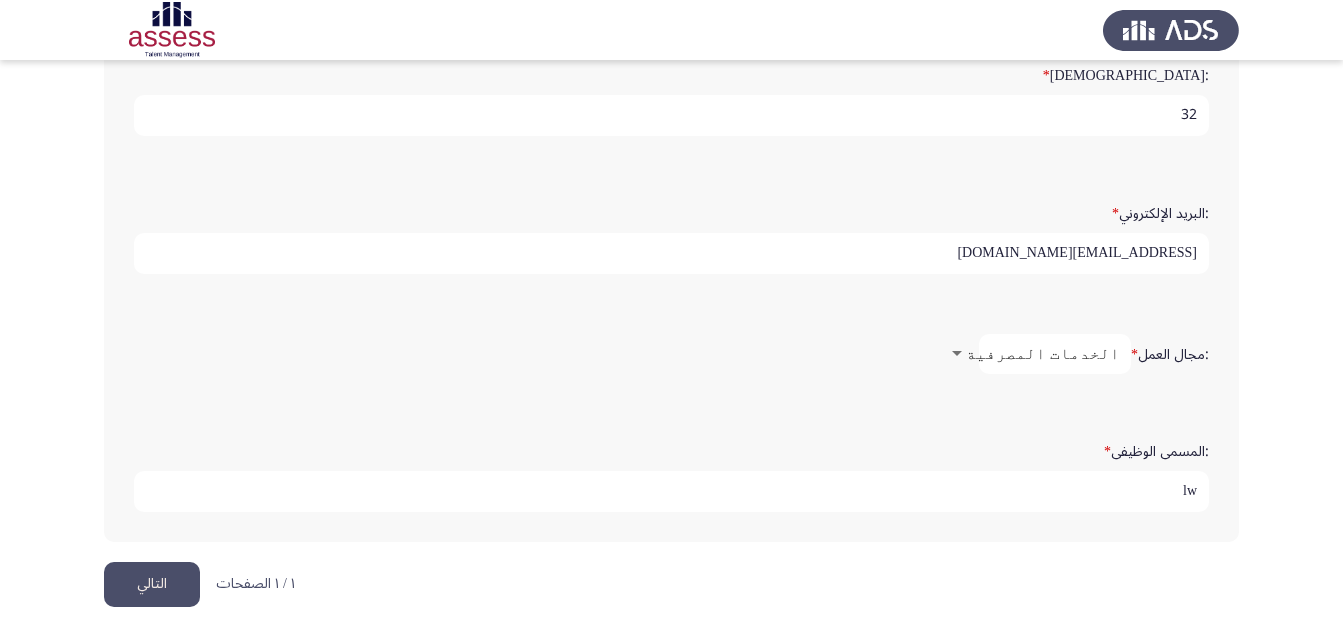type on "l" 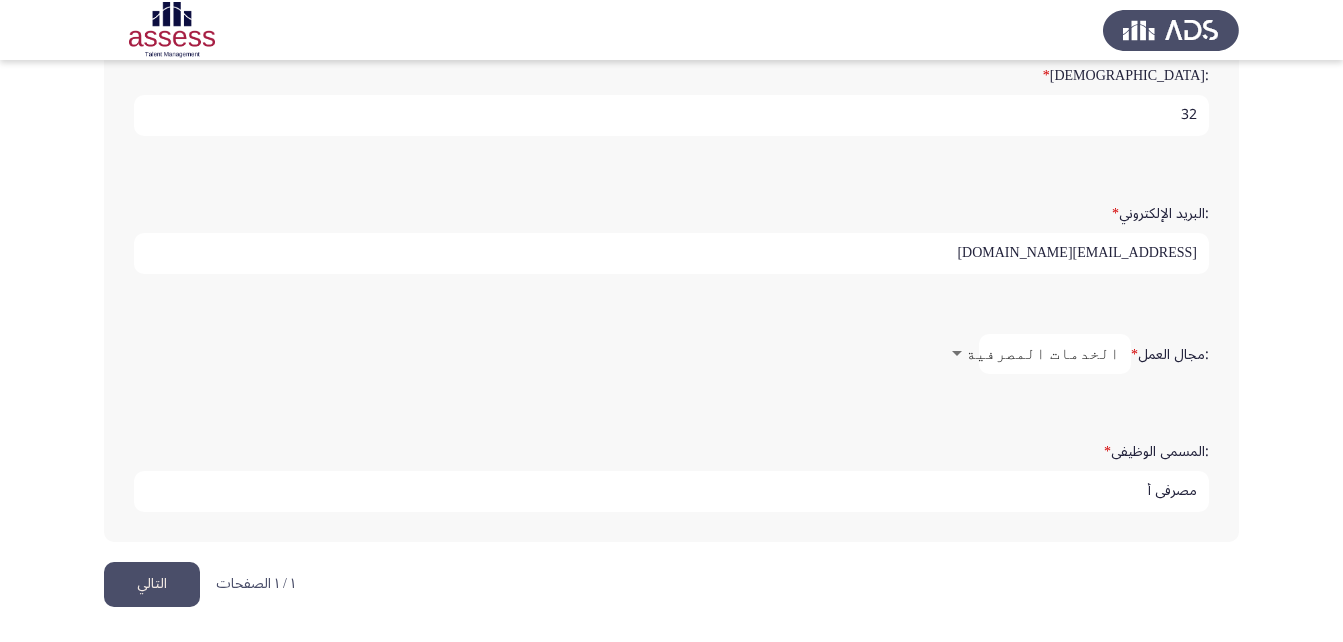 type on "مصرفي أ" 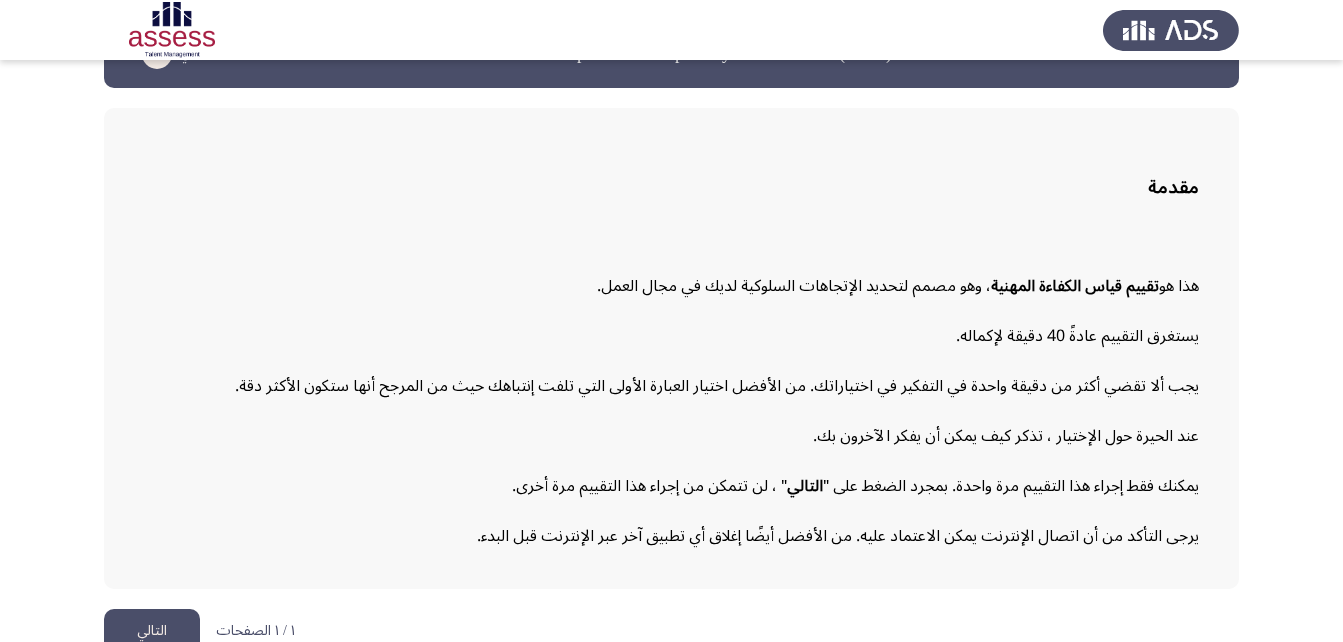 scroll, scrollTop: 92, scrollLeft: 0, axis: vertical 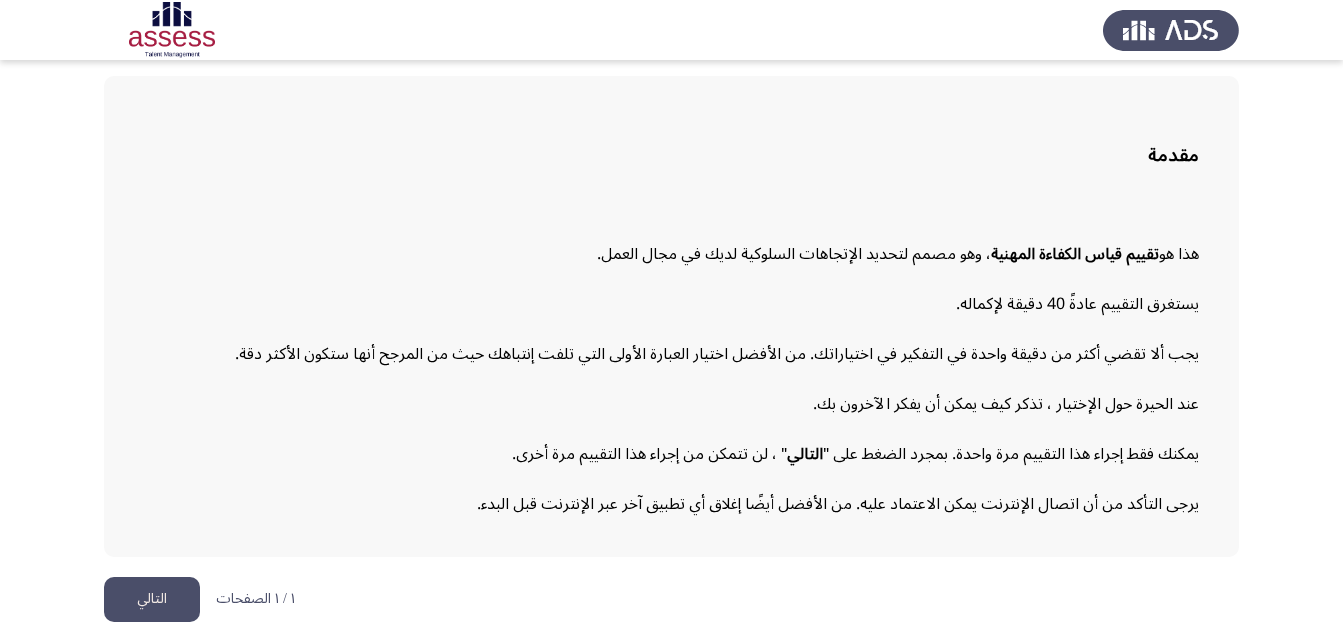 click on "التالي" 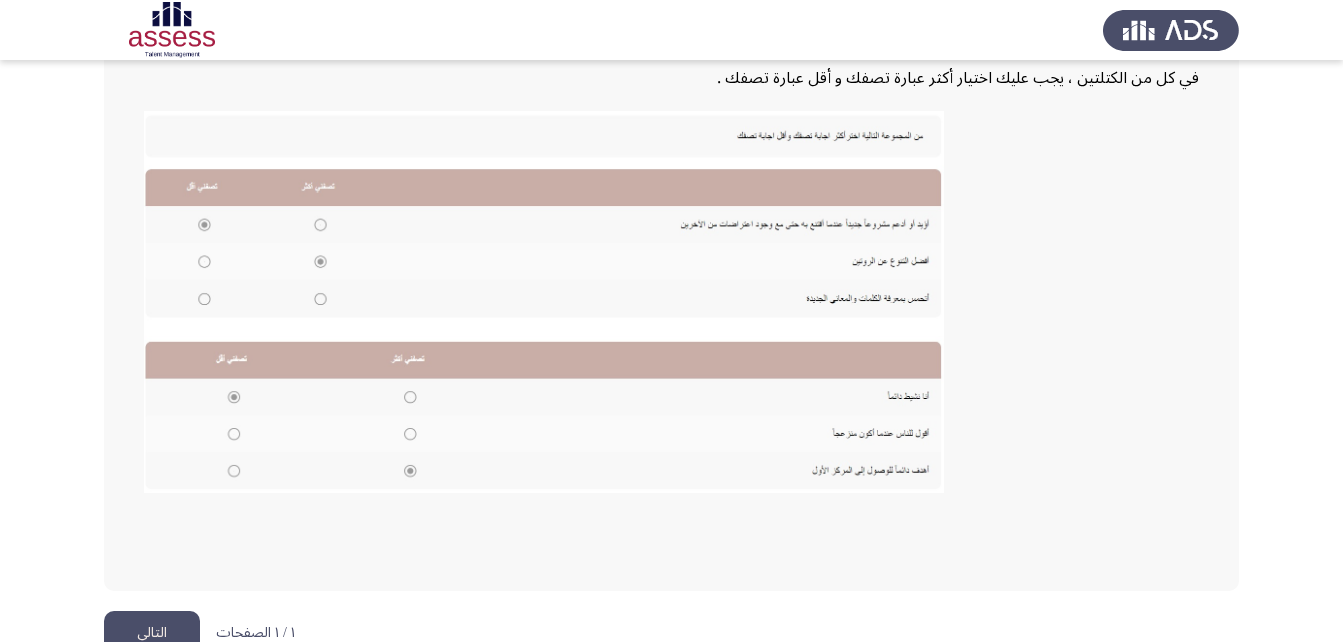 scroll, scrollTop: 434, scrollLeft: 0, axis: vertical 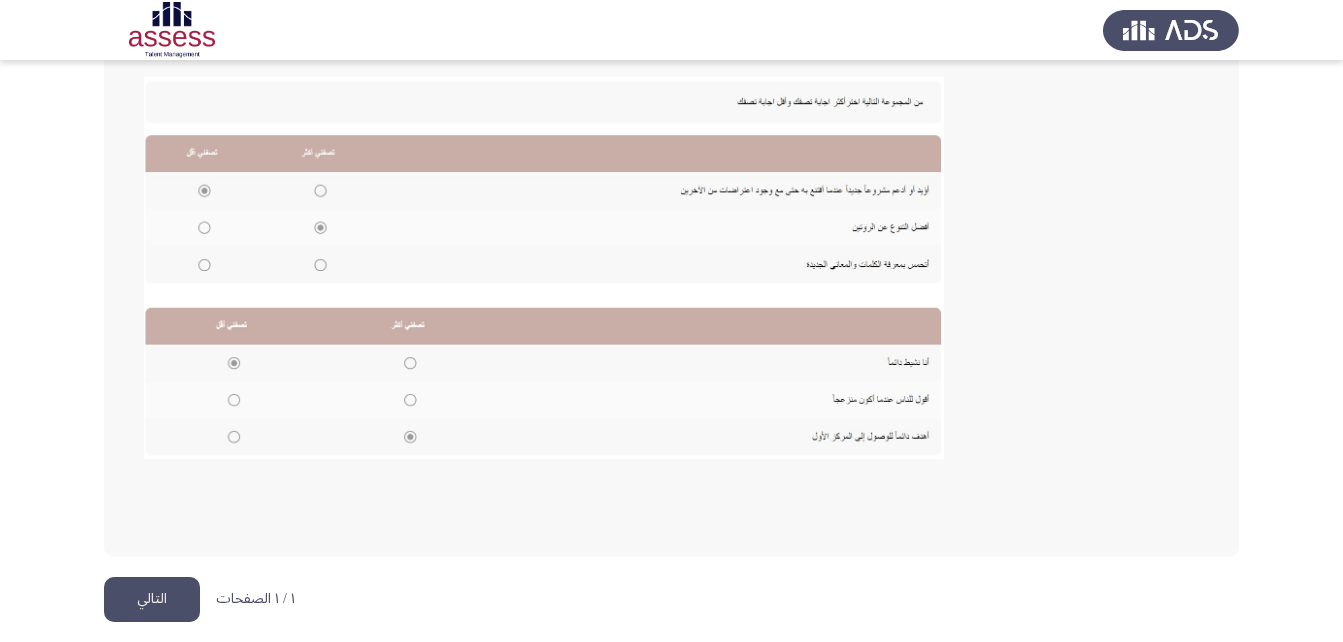 click on "التالي" 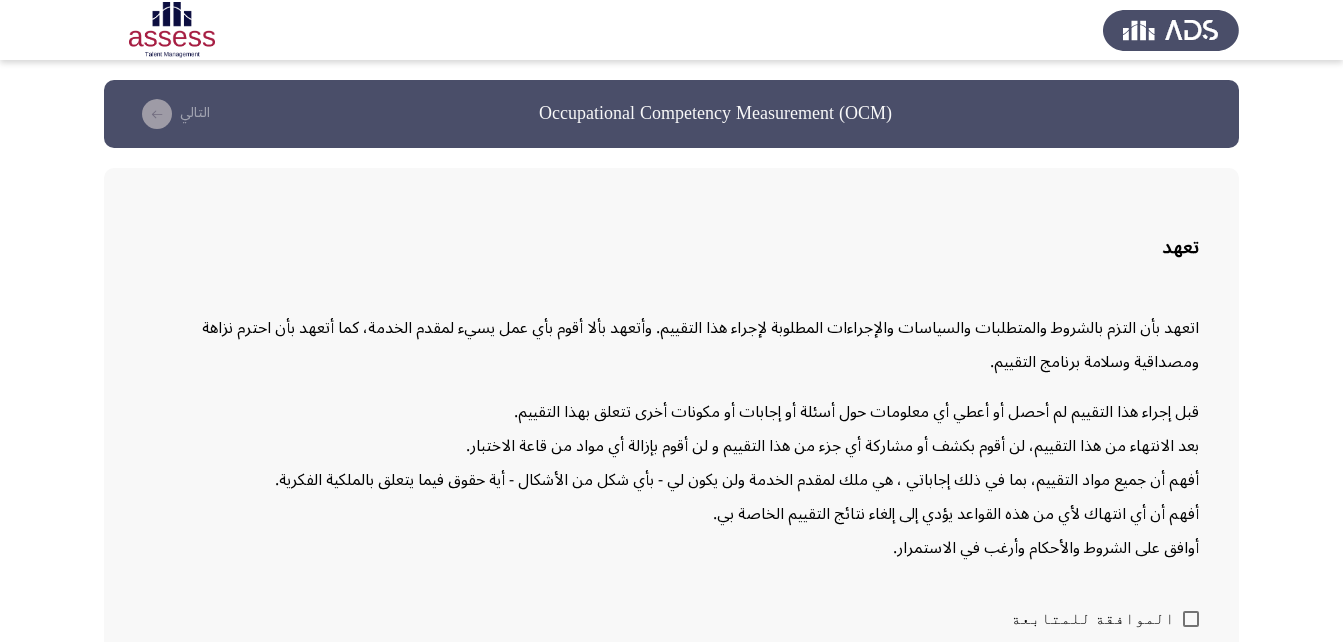 scroll, scrollTop: 98, scrollLeft: 0, axis: vertical 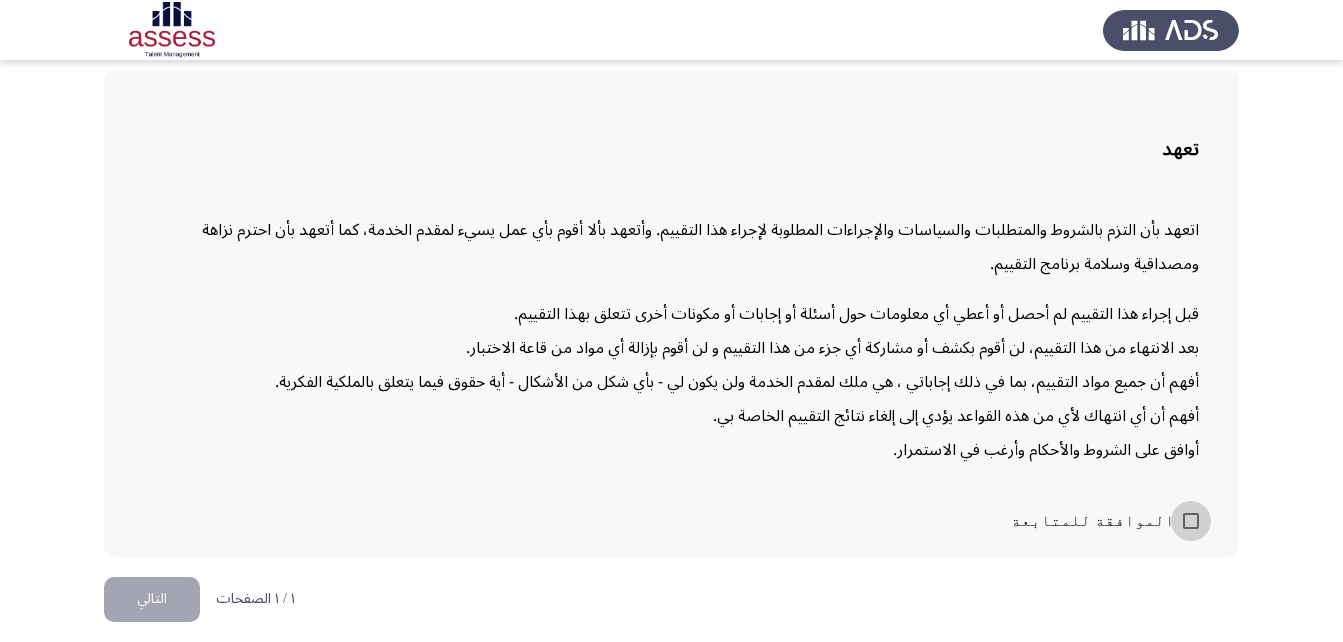 click at bounding box center [1191, 521] 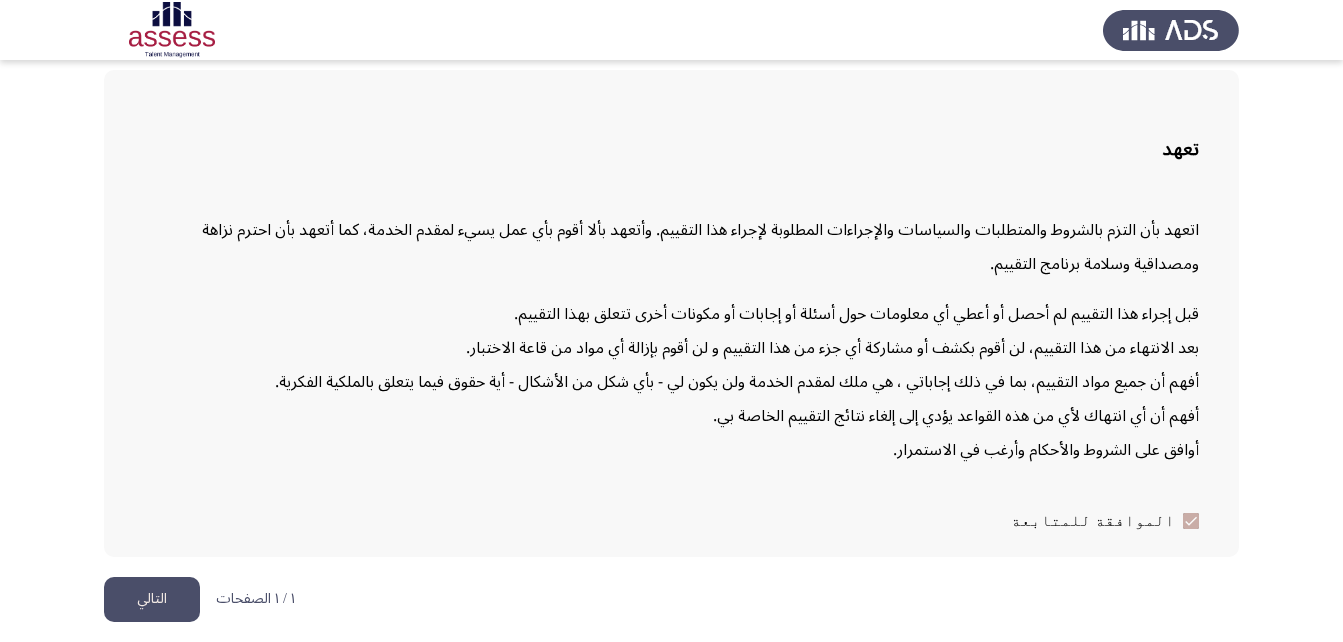 click on "التالي" 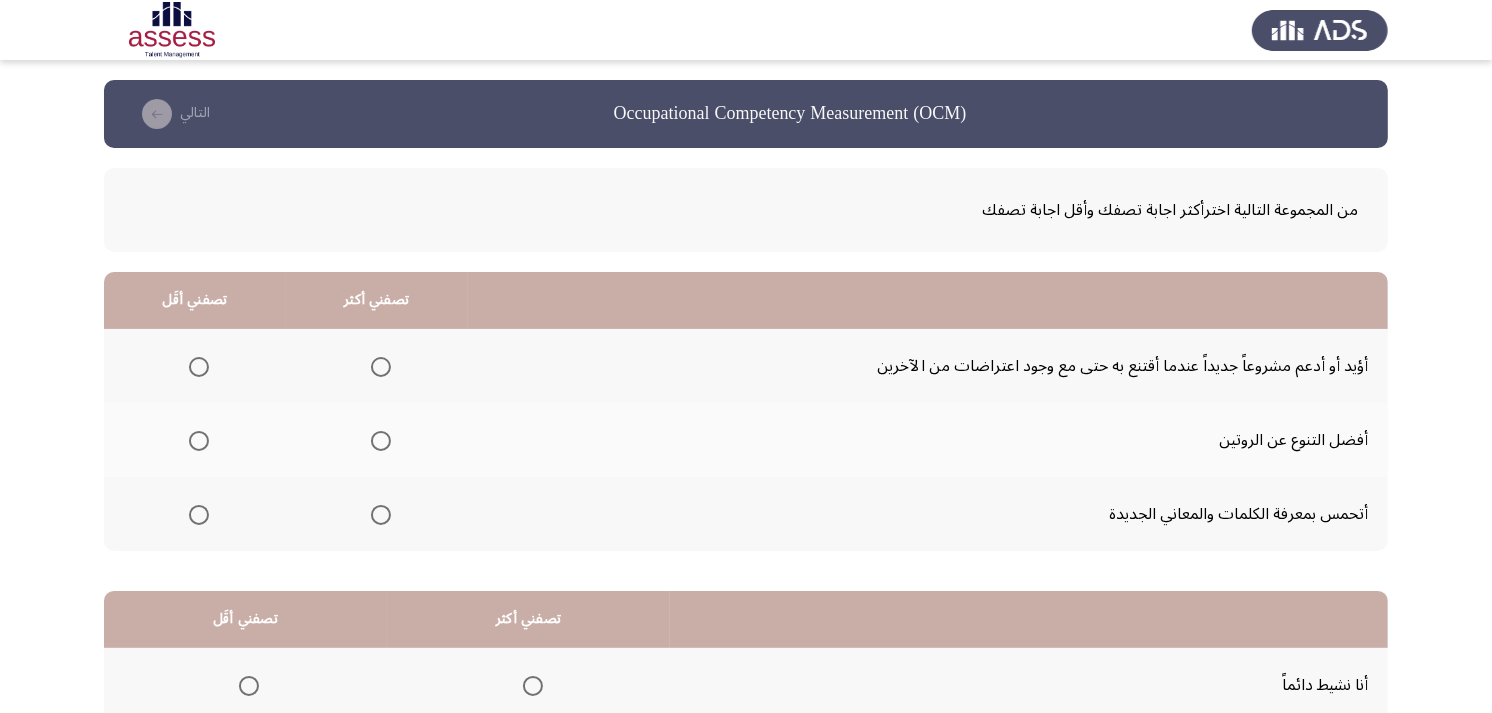 scroll, scrollTop: 111, scrollLeft: 0, axis: vertical 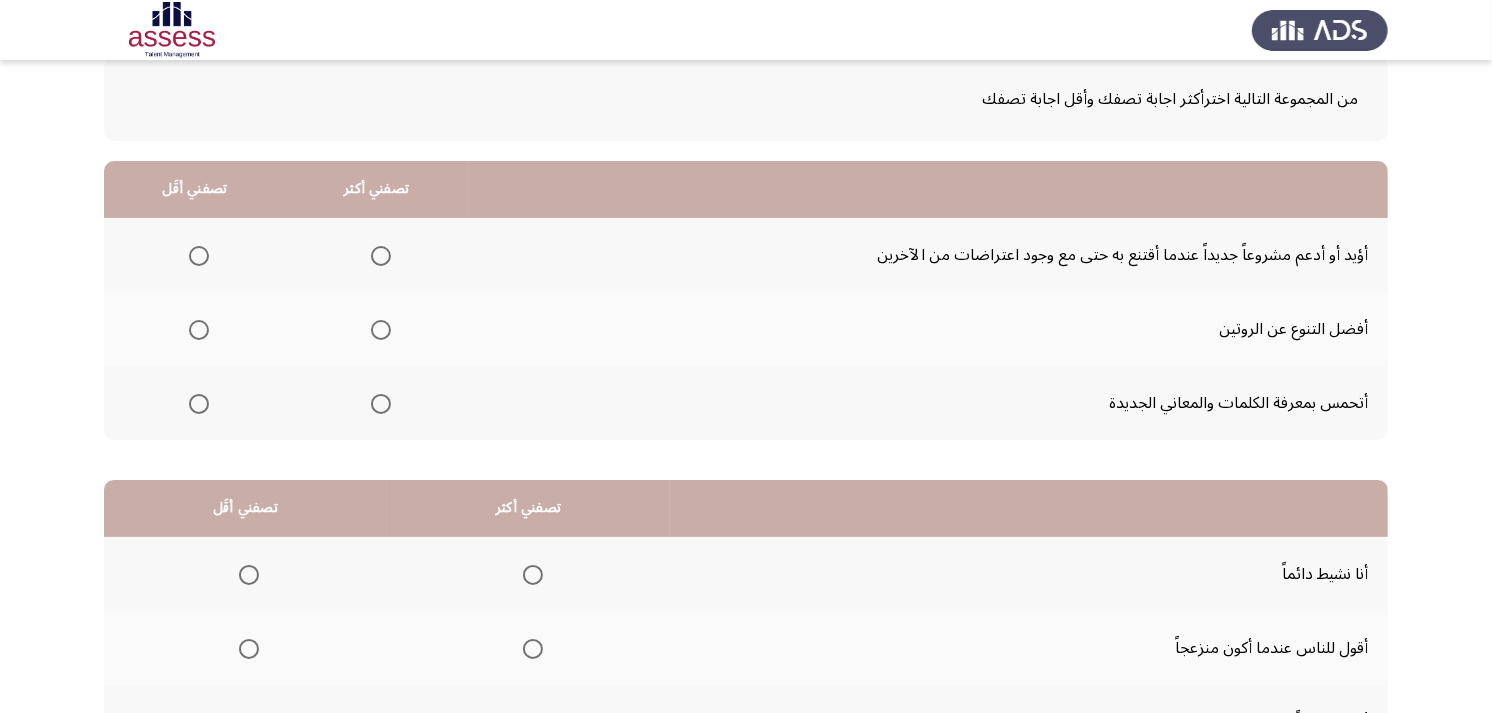 click at bounding box center (381, 404) 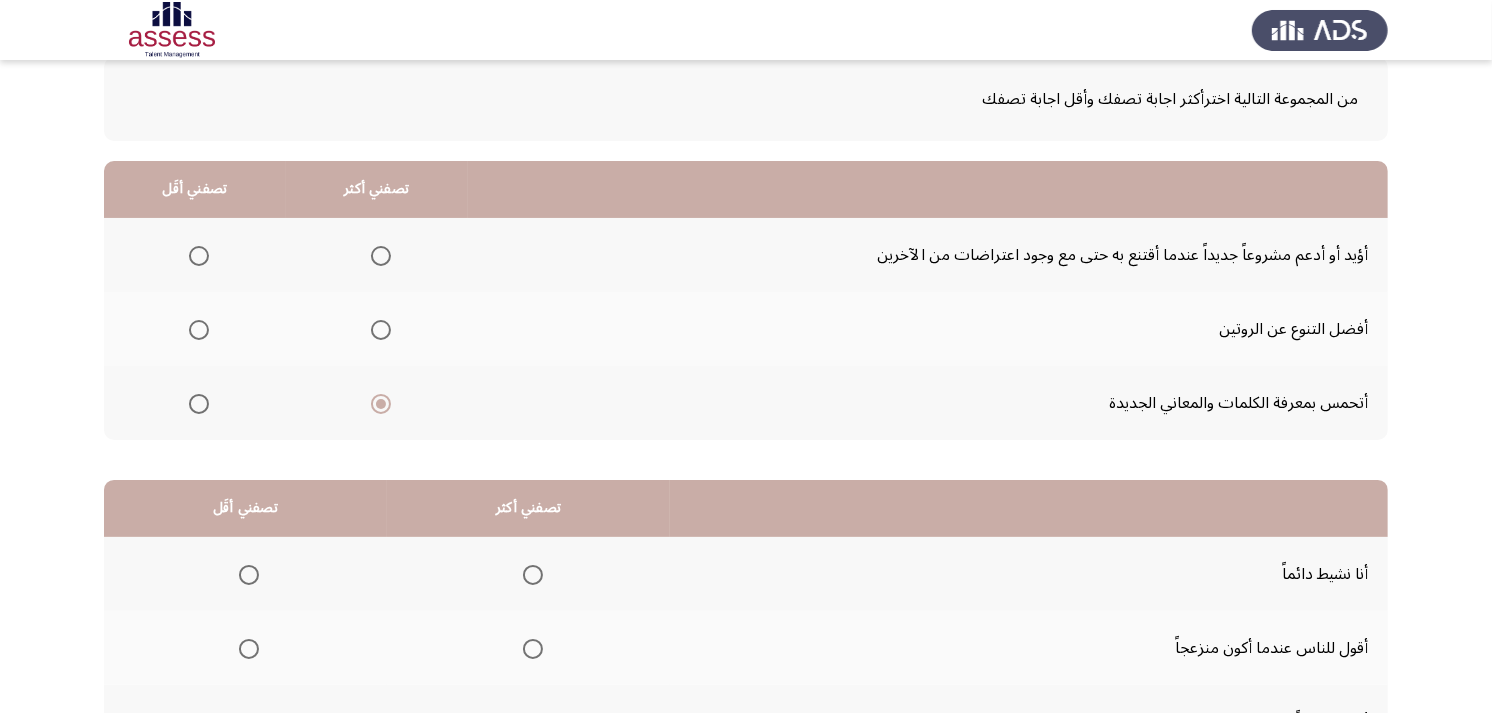 click at bounding box center [199, 256] 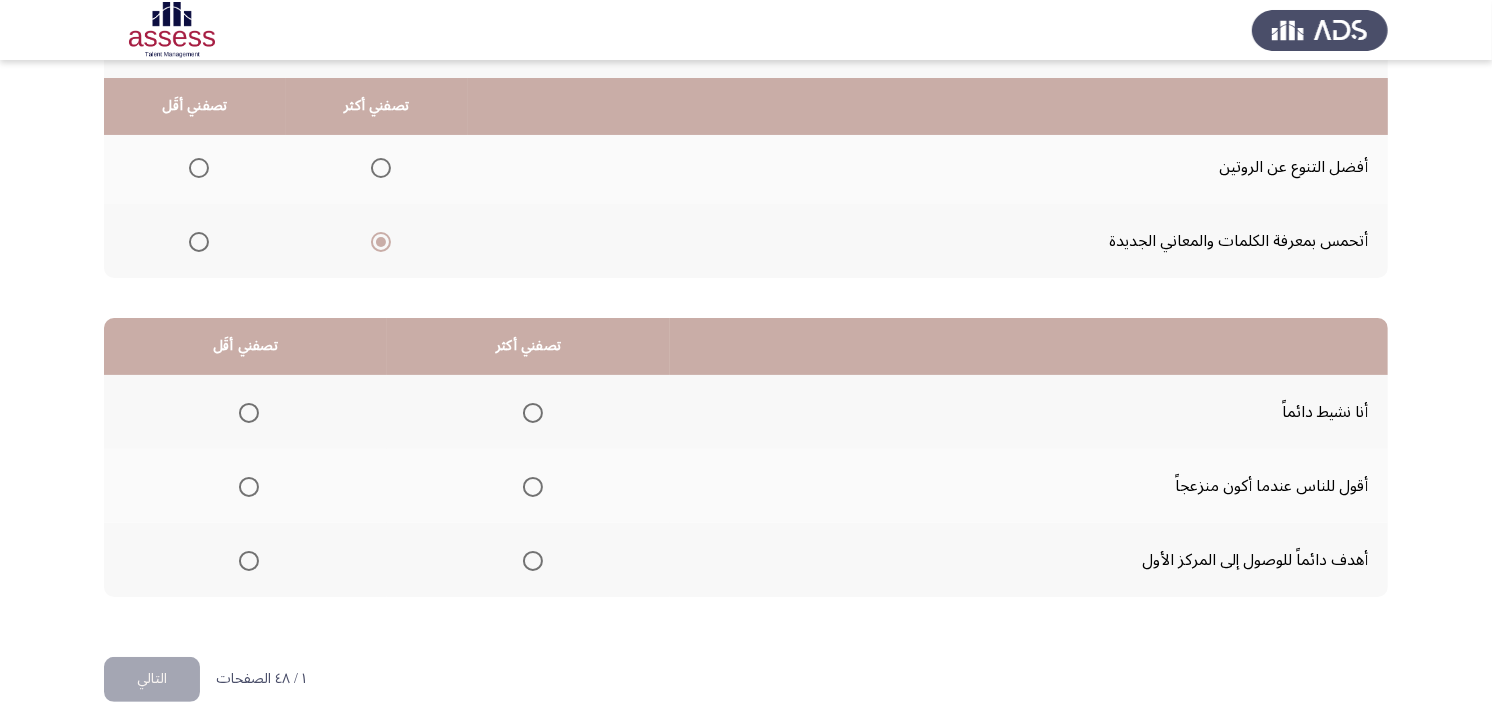 scroll, scrollTop: 300, scrollLeft: 0, axis: vertical 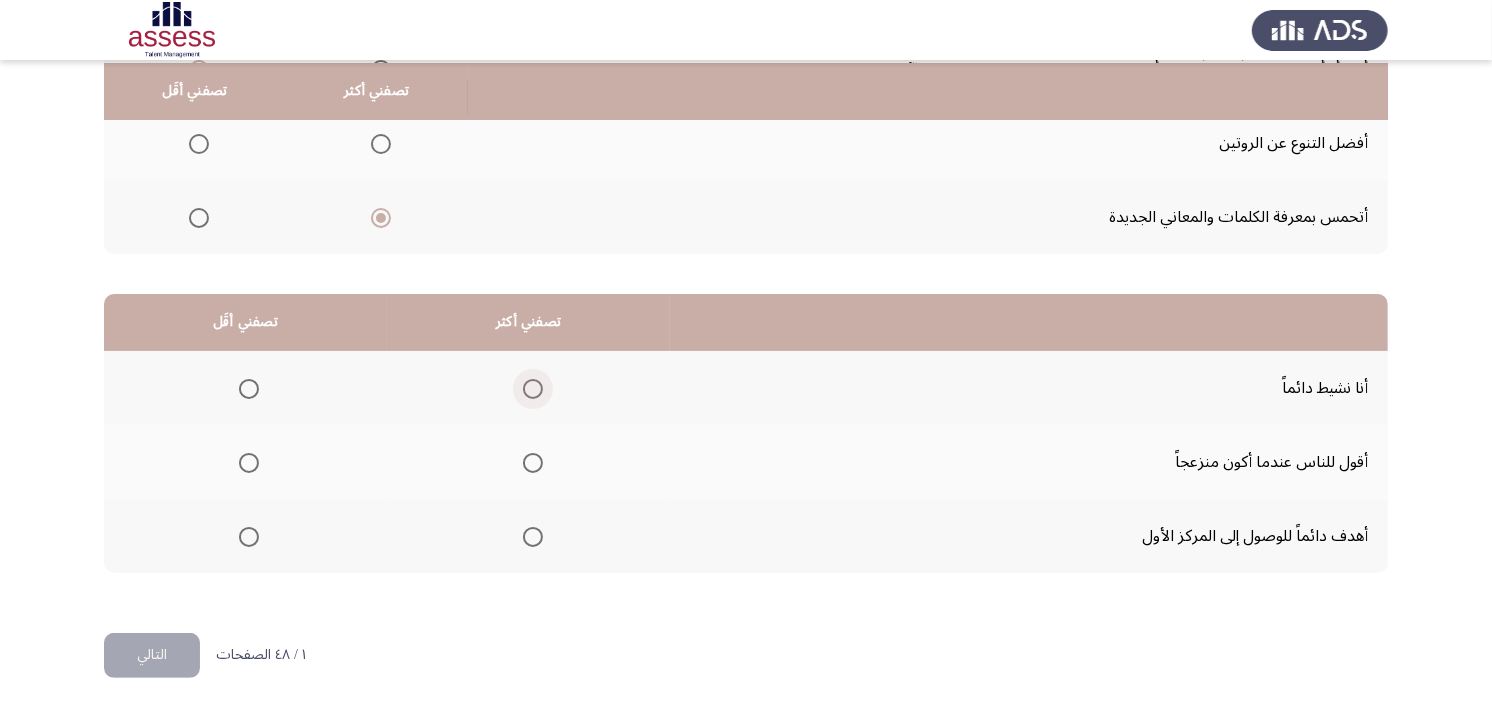 click at bounding box center (533, 389) 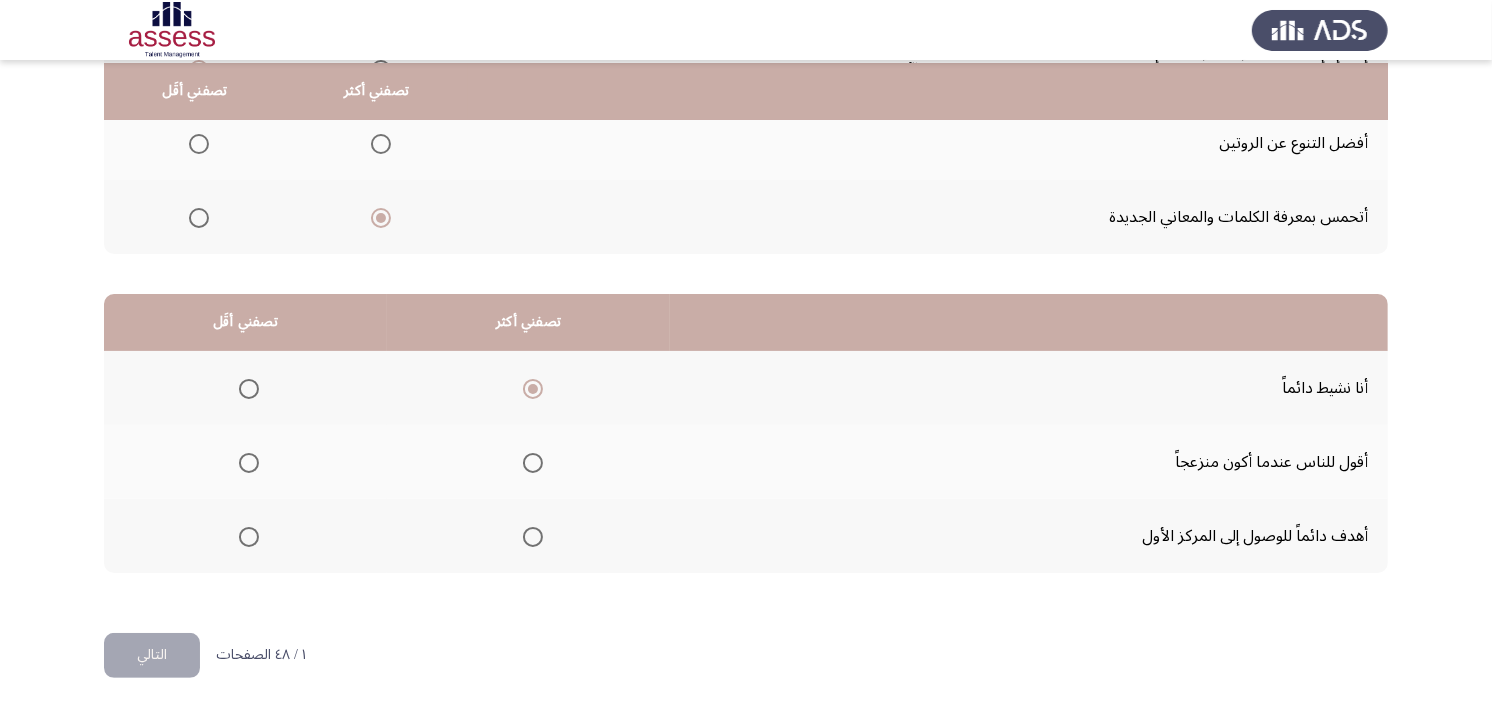 click at bounding box center [249, 463] 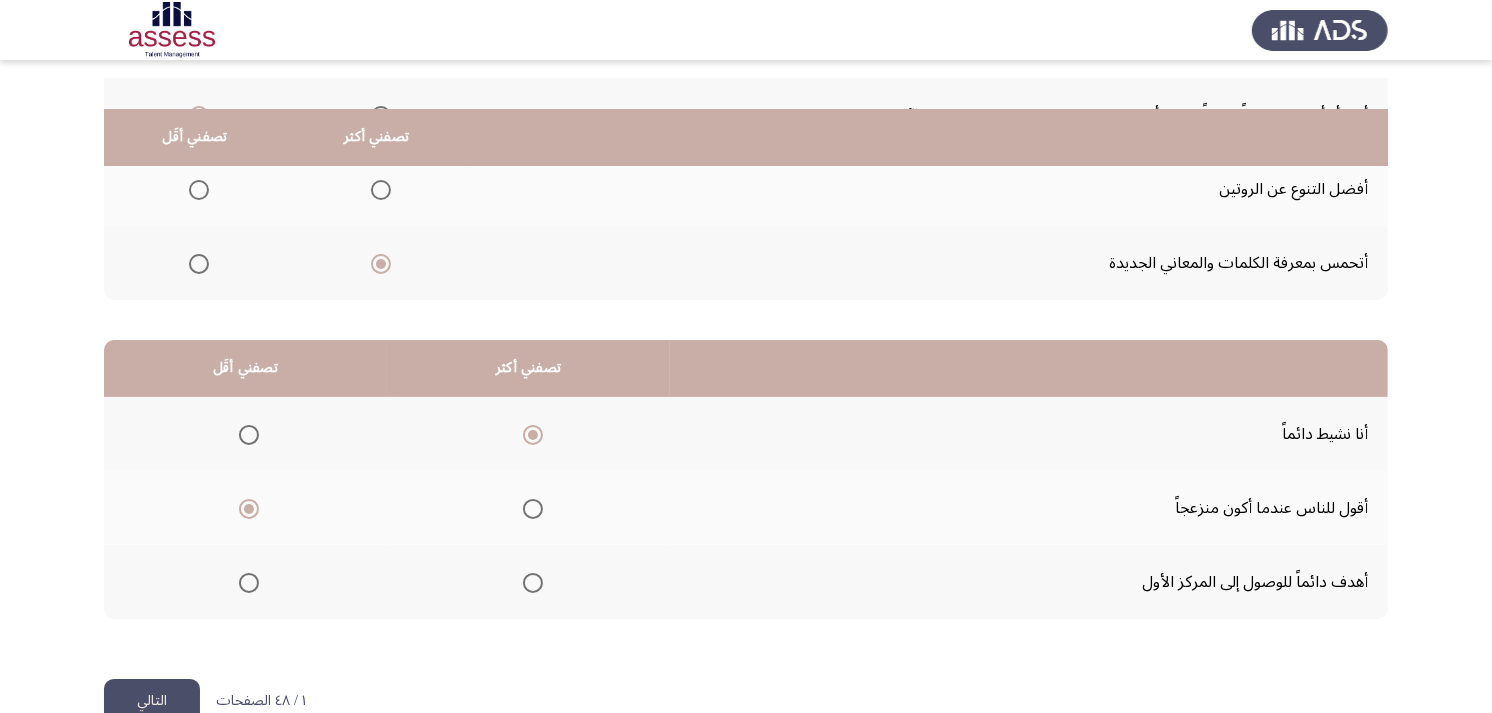 scroll, scrollTop: 300, scrollLeft: 0, axis: vertical 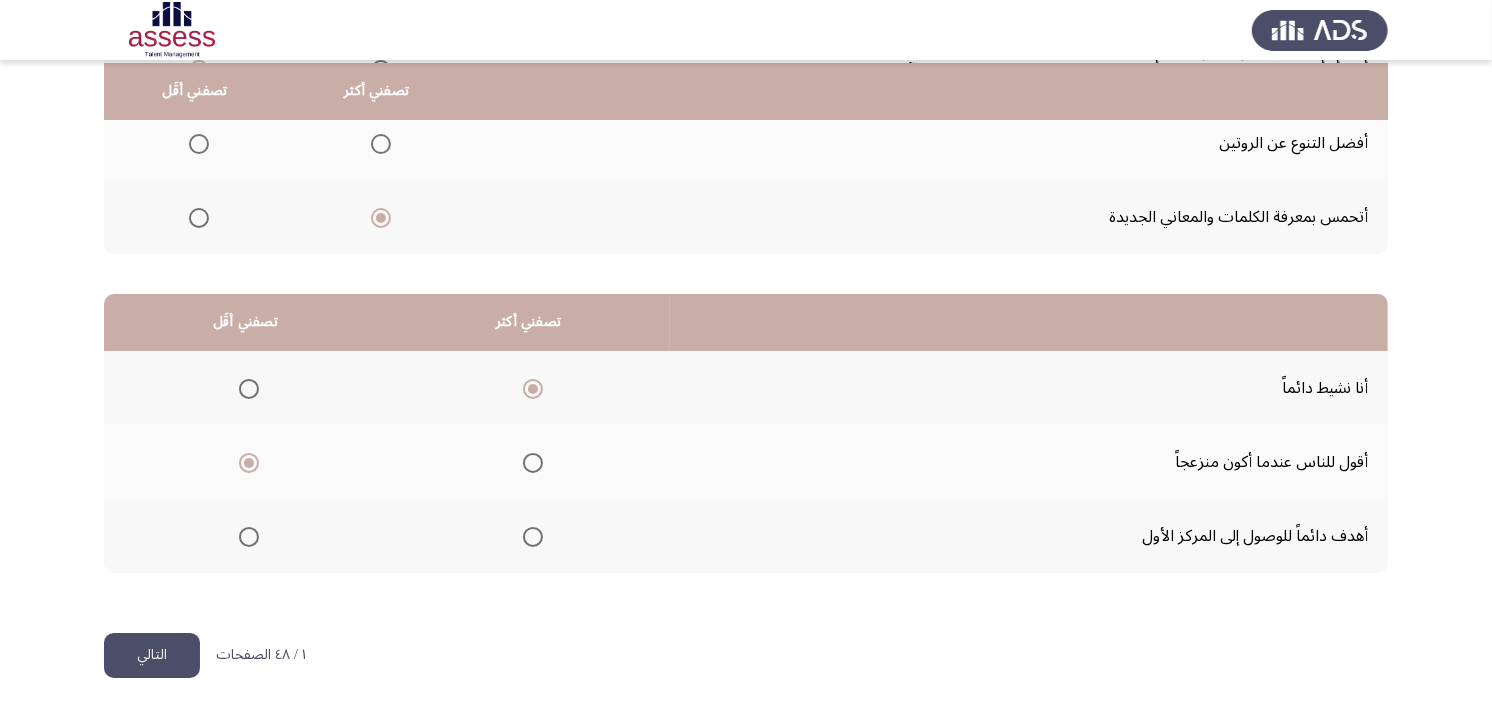 click on "التالي" 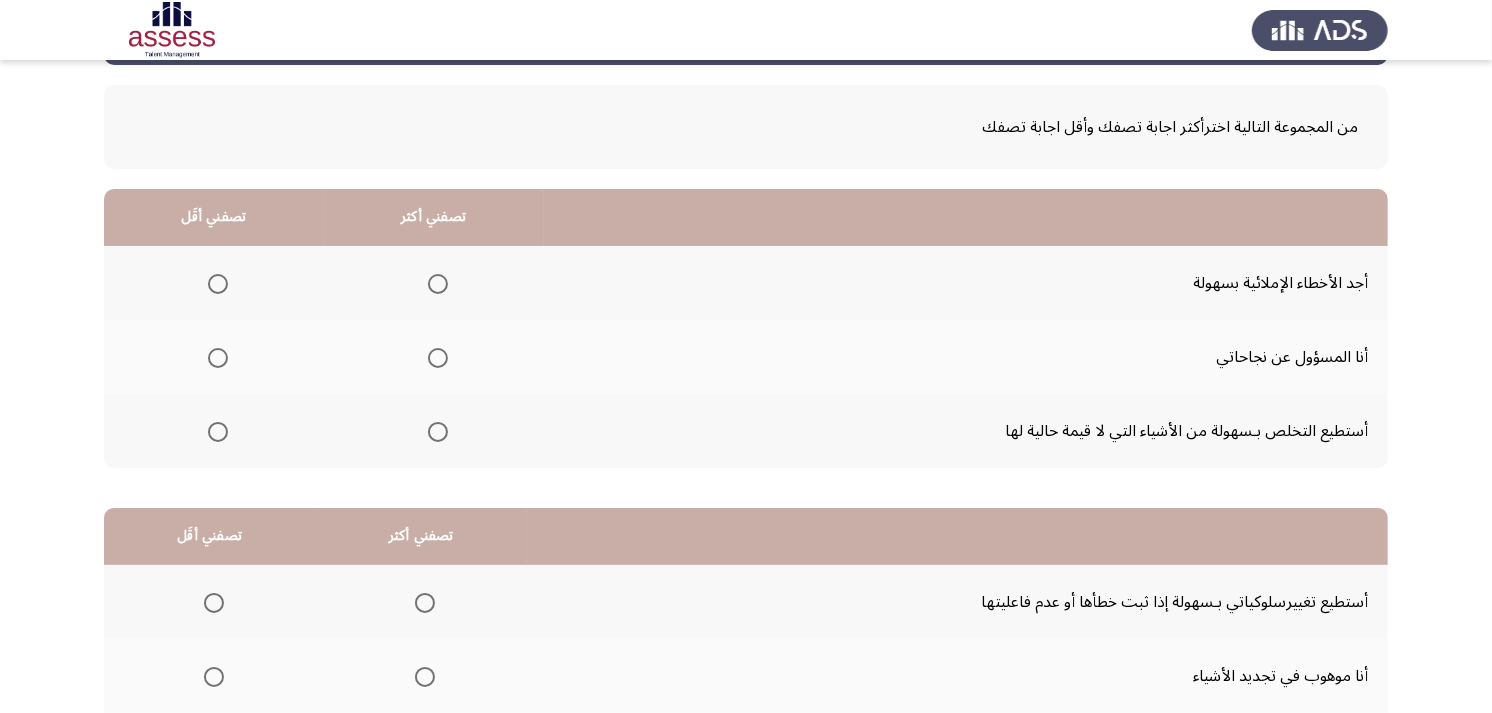 scroll, scrollTop: 111, scrollLeft: 0, axis: vertical 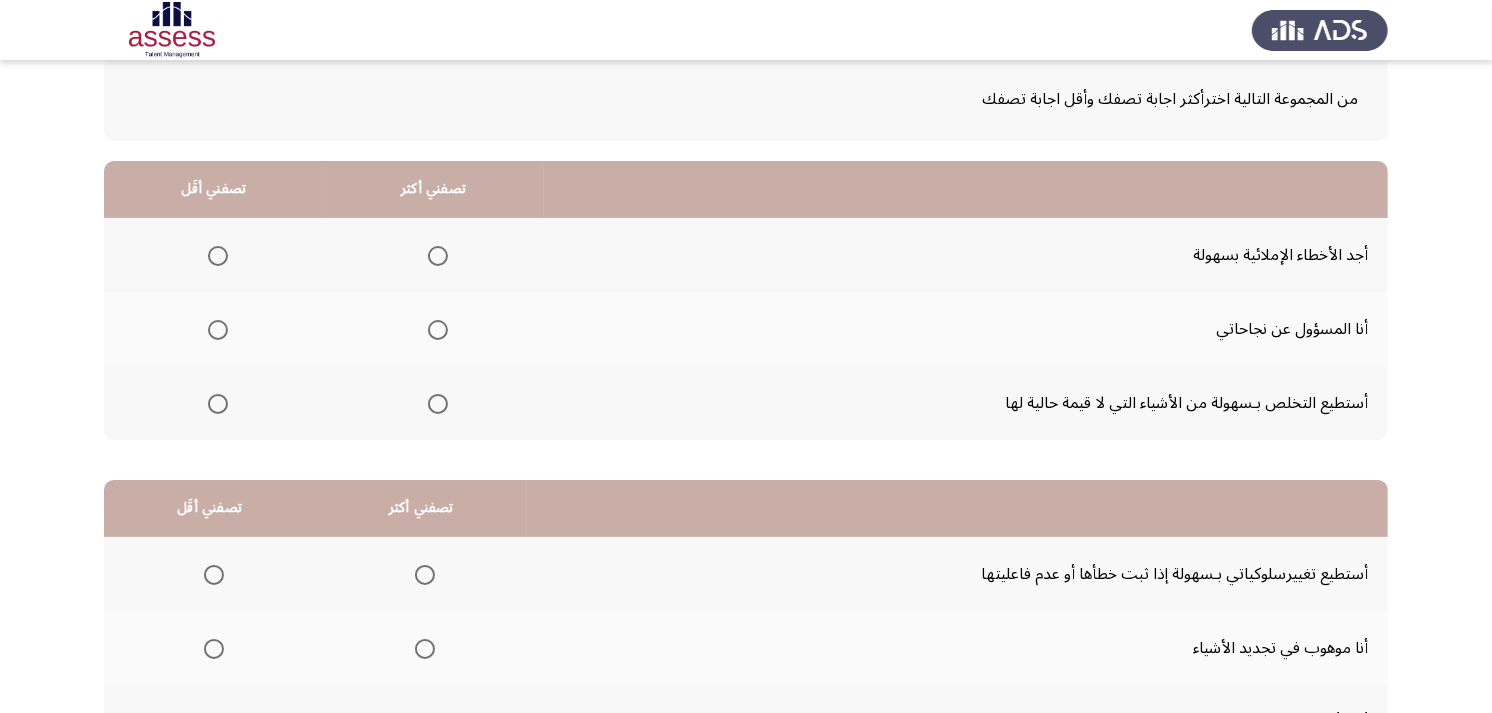 click at bounding box center (438, 256) 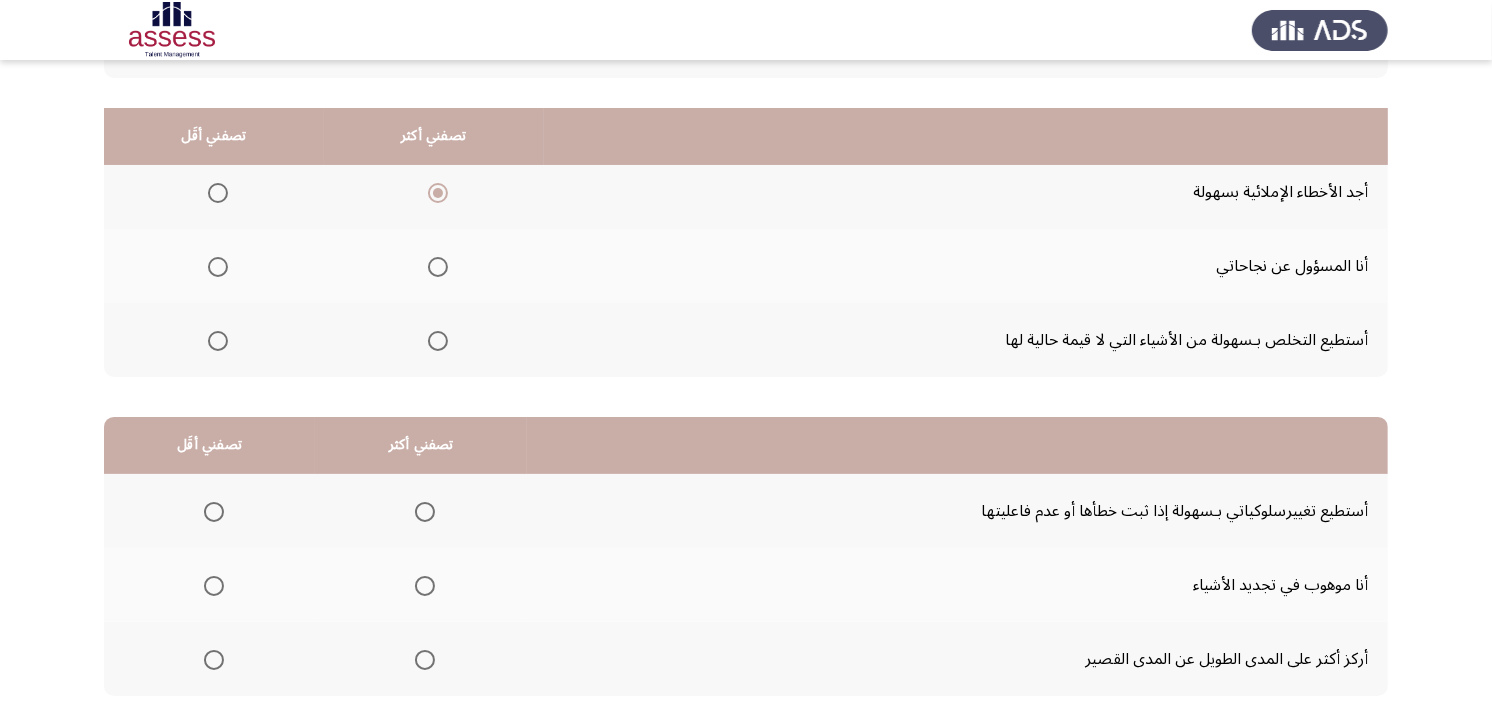 scroll, scrollTop: 222, scrollLeft: 0, axis: vertical 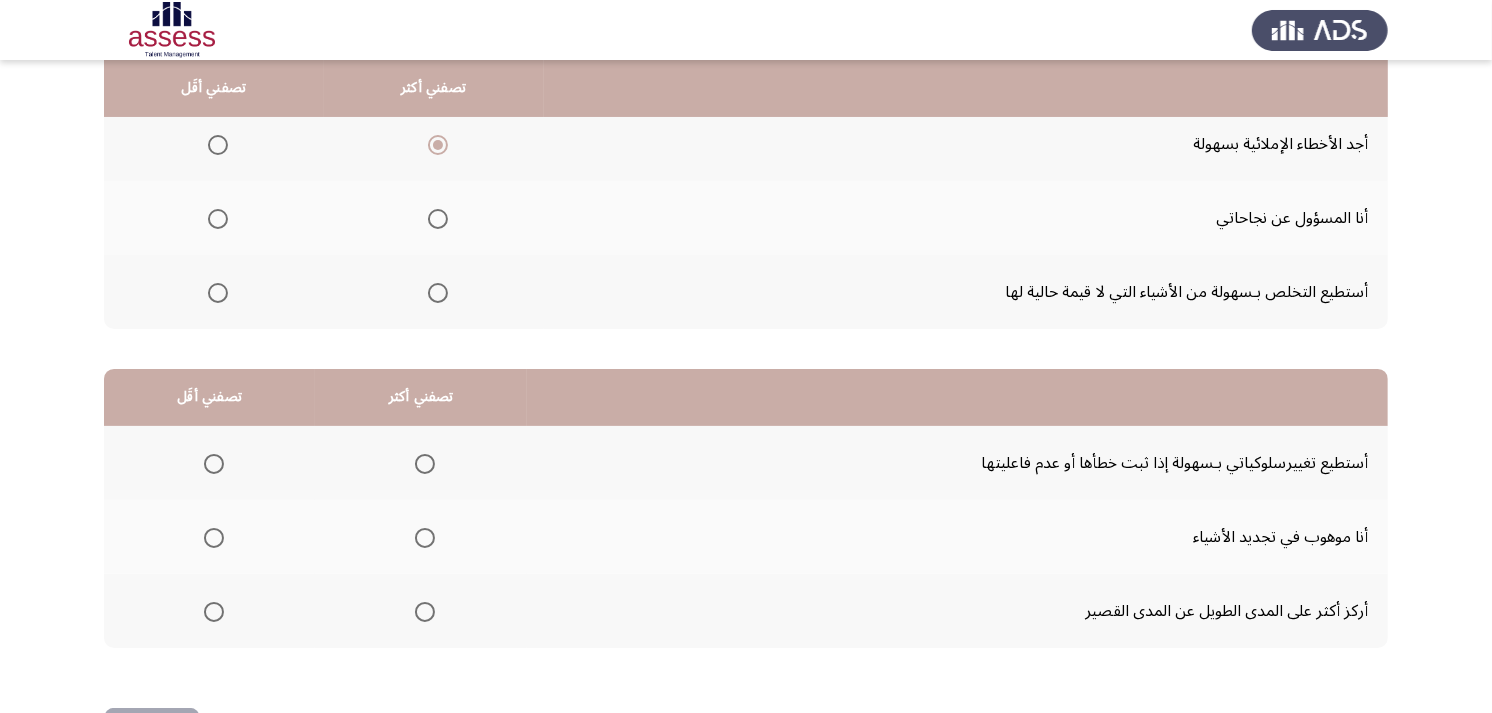 click at bounding box center (218, 293) 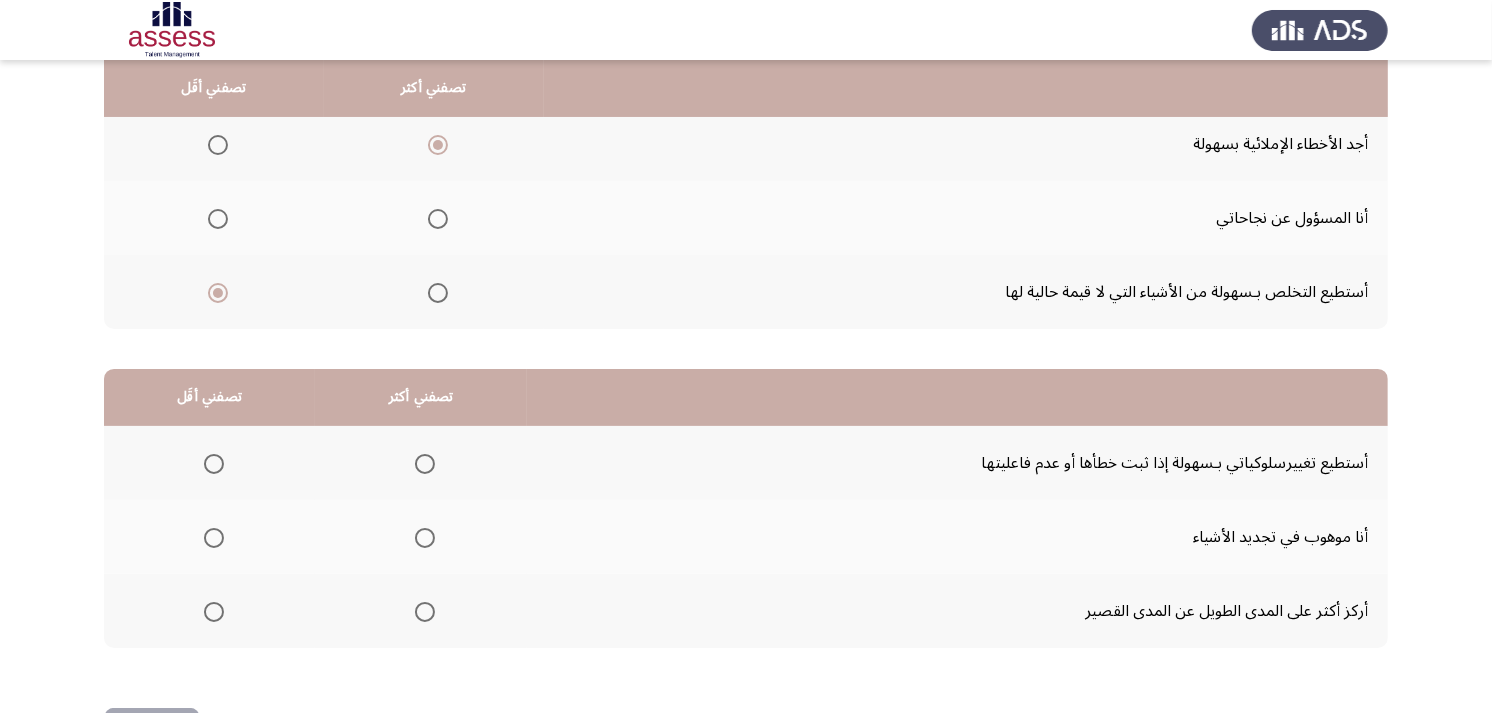 click at bounding box center [425, 464] 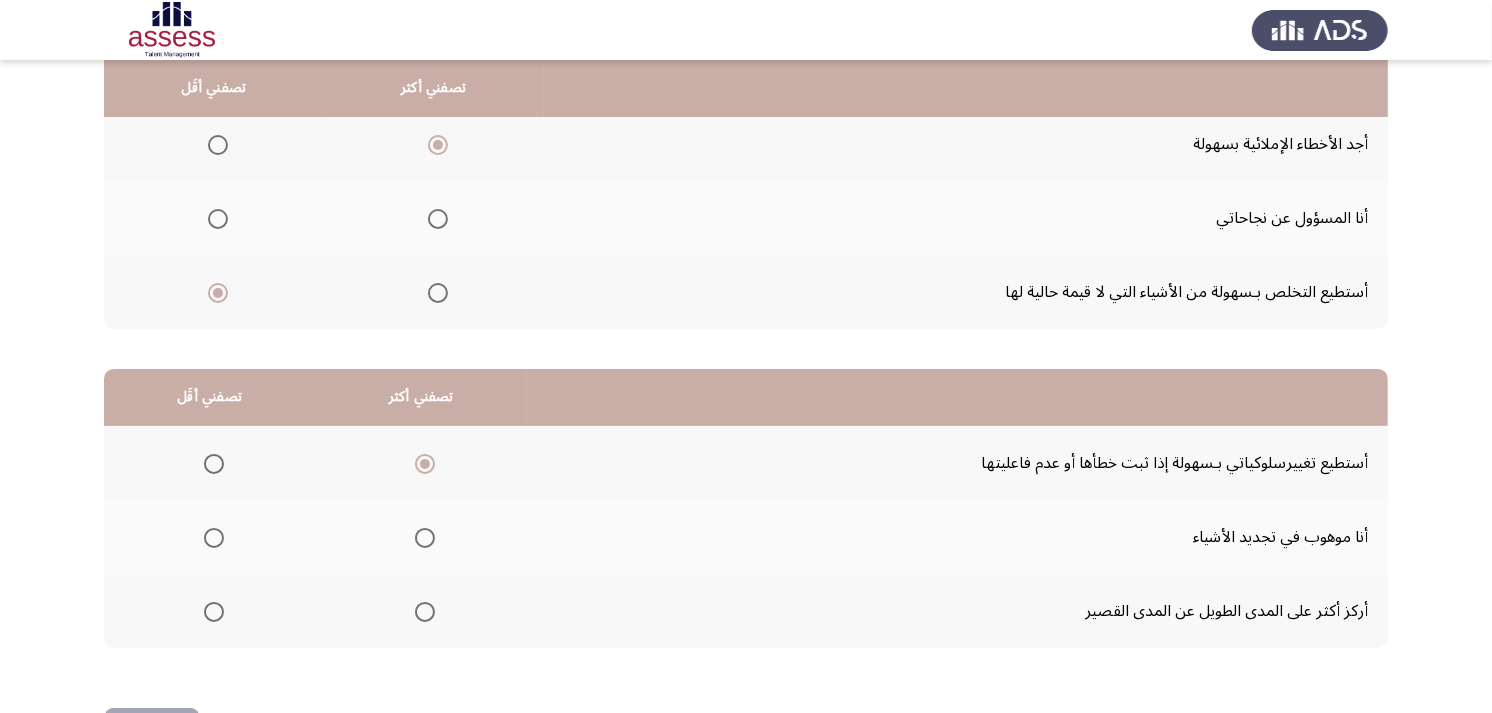 click at bounding box center [214, 538] 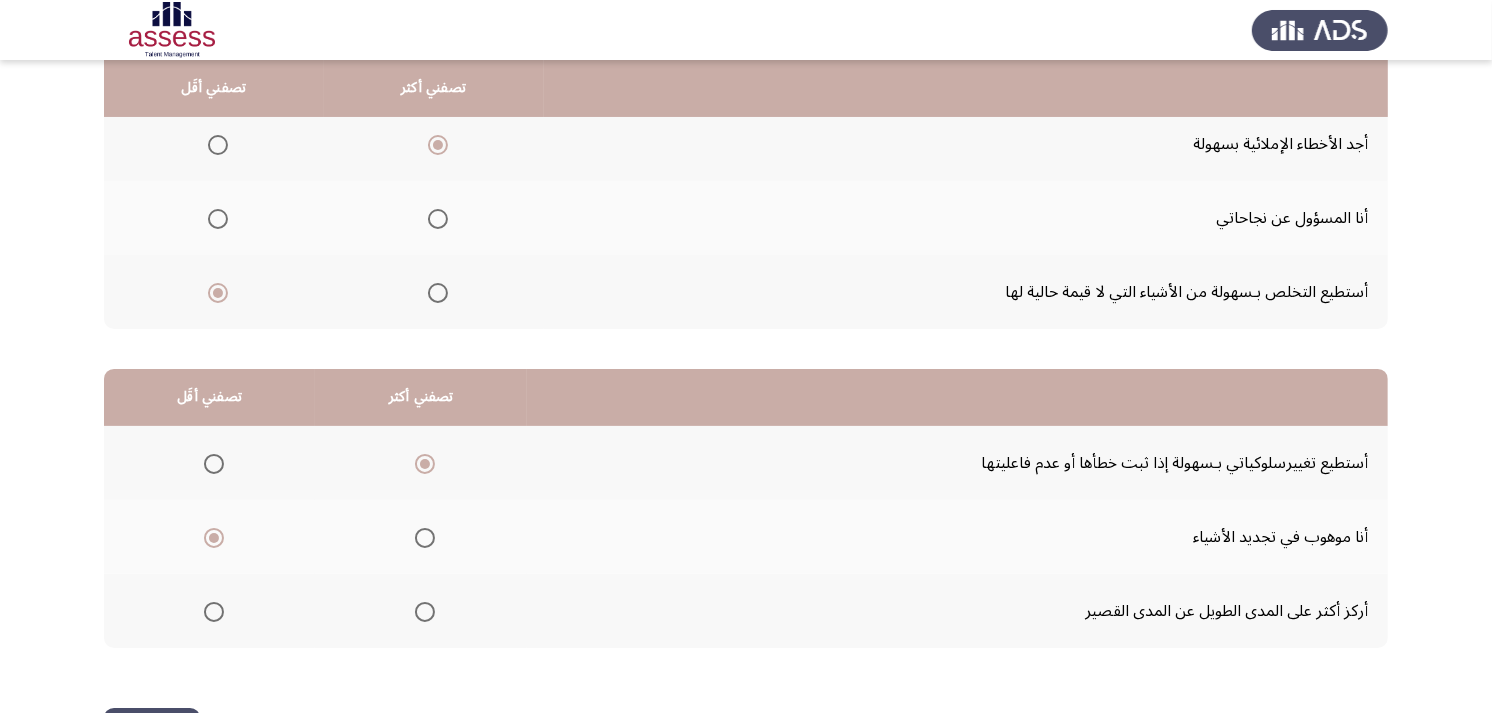 click at bounding box center [214, 612] 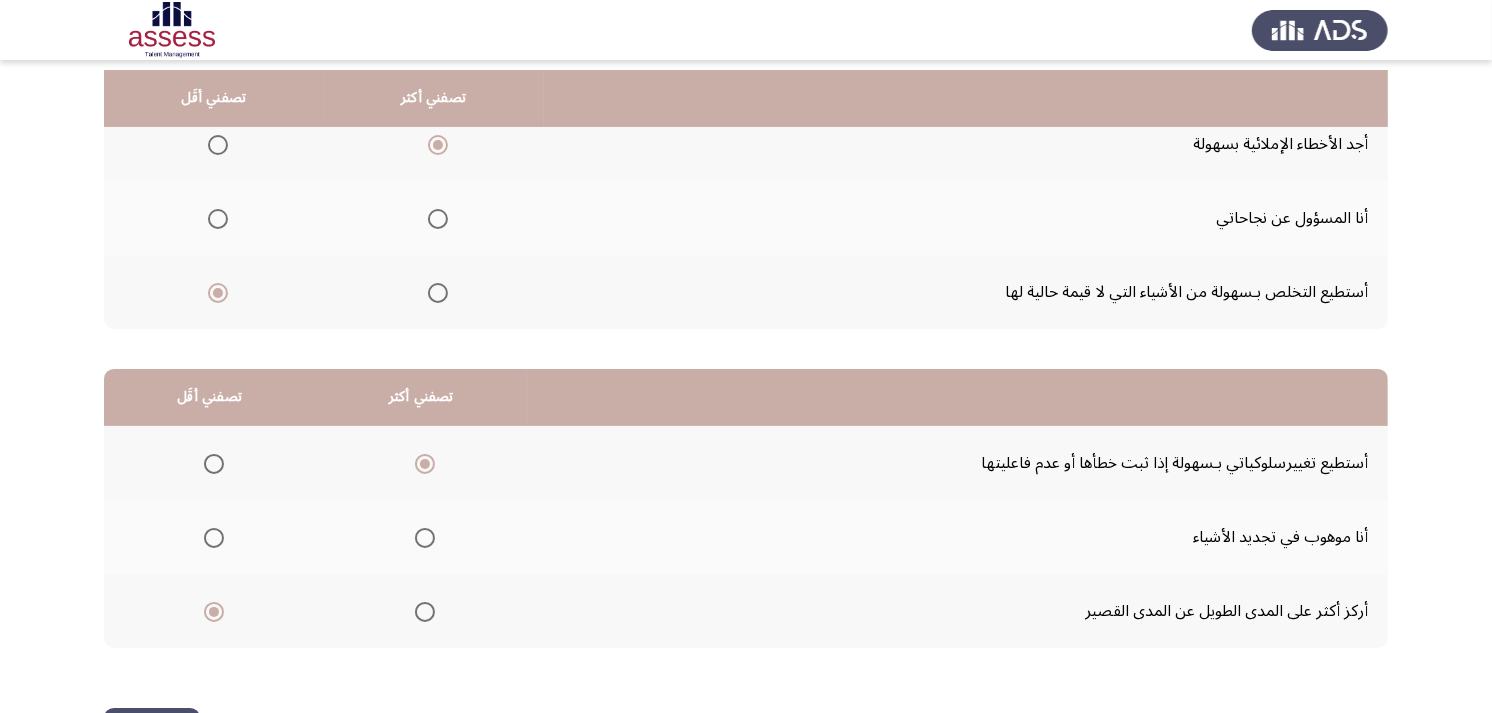 scroll, scrollTop: 300, scrollLeft: 0, axis: vertical 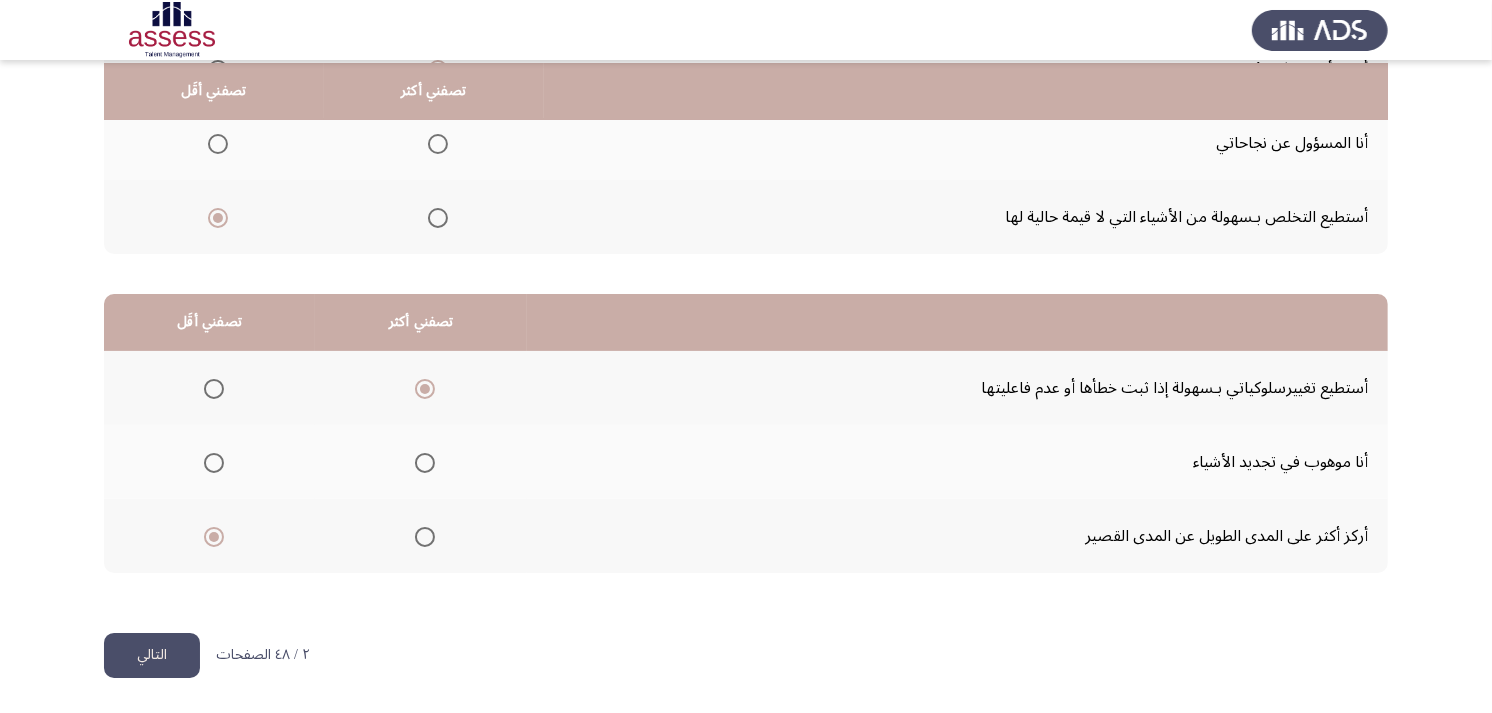click 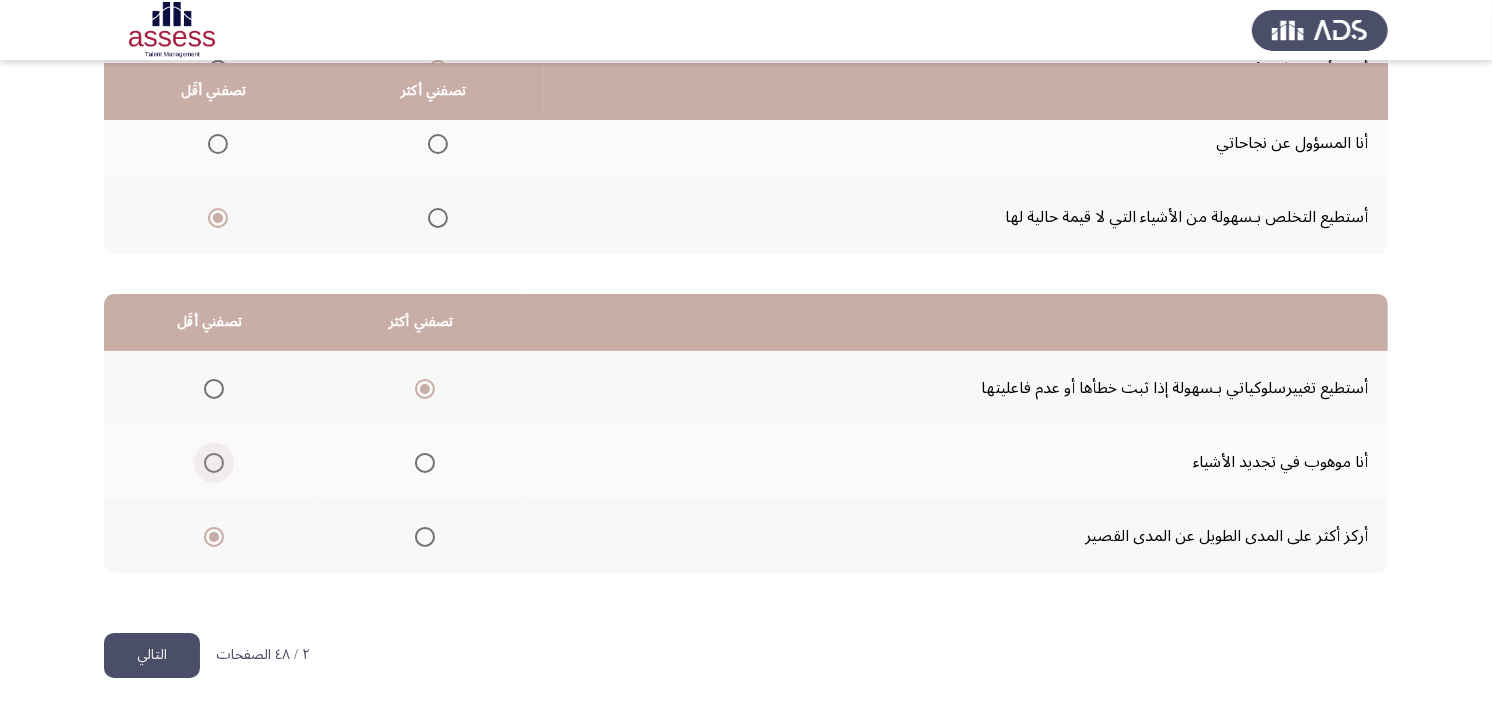 click at bounding box center [214, 463] 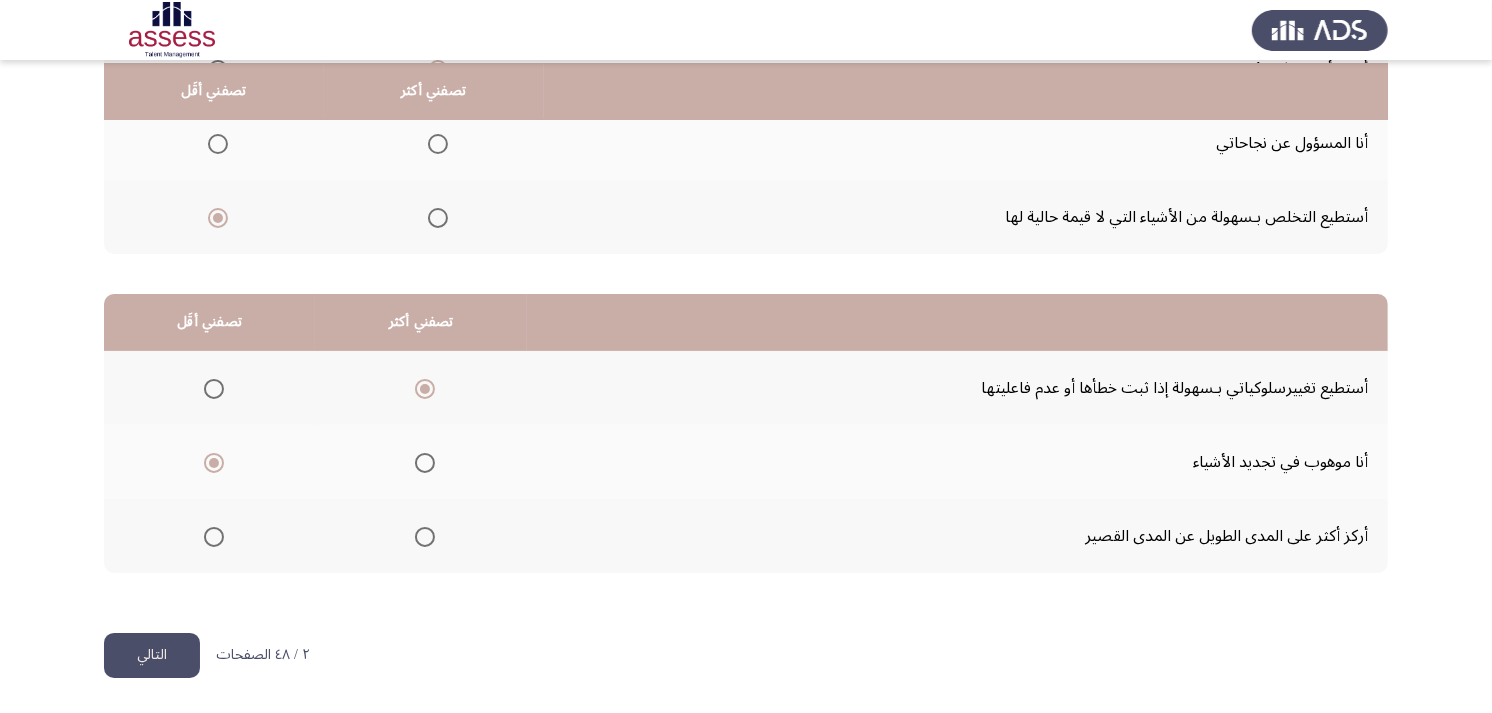click on "التالي" 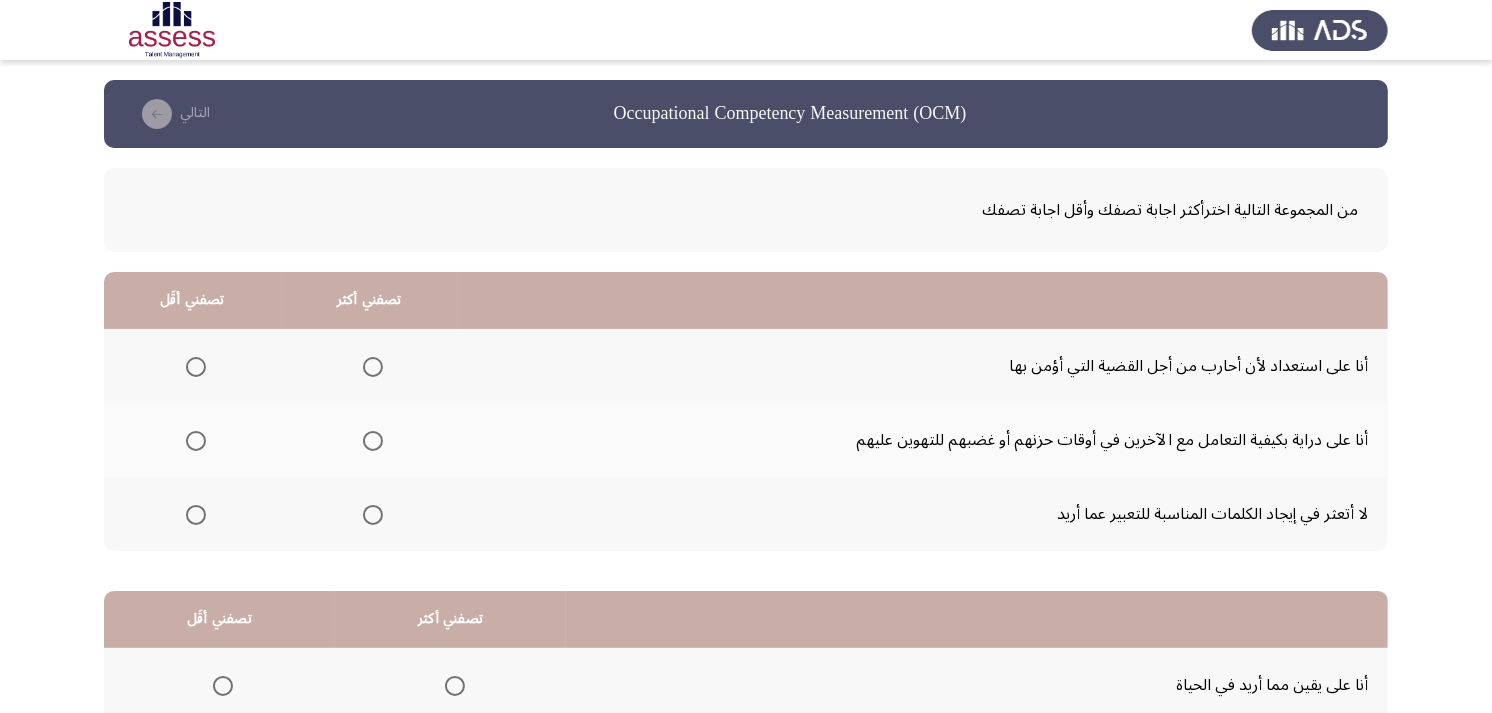click at bounding box center [373, 441] 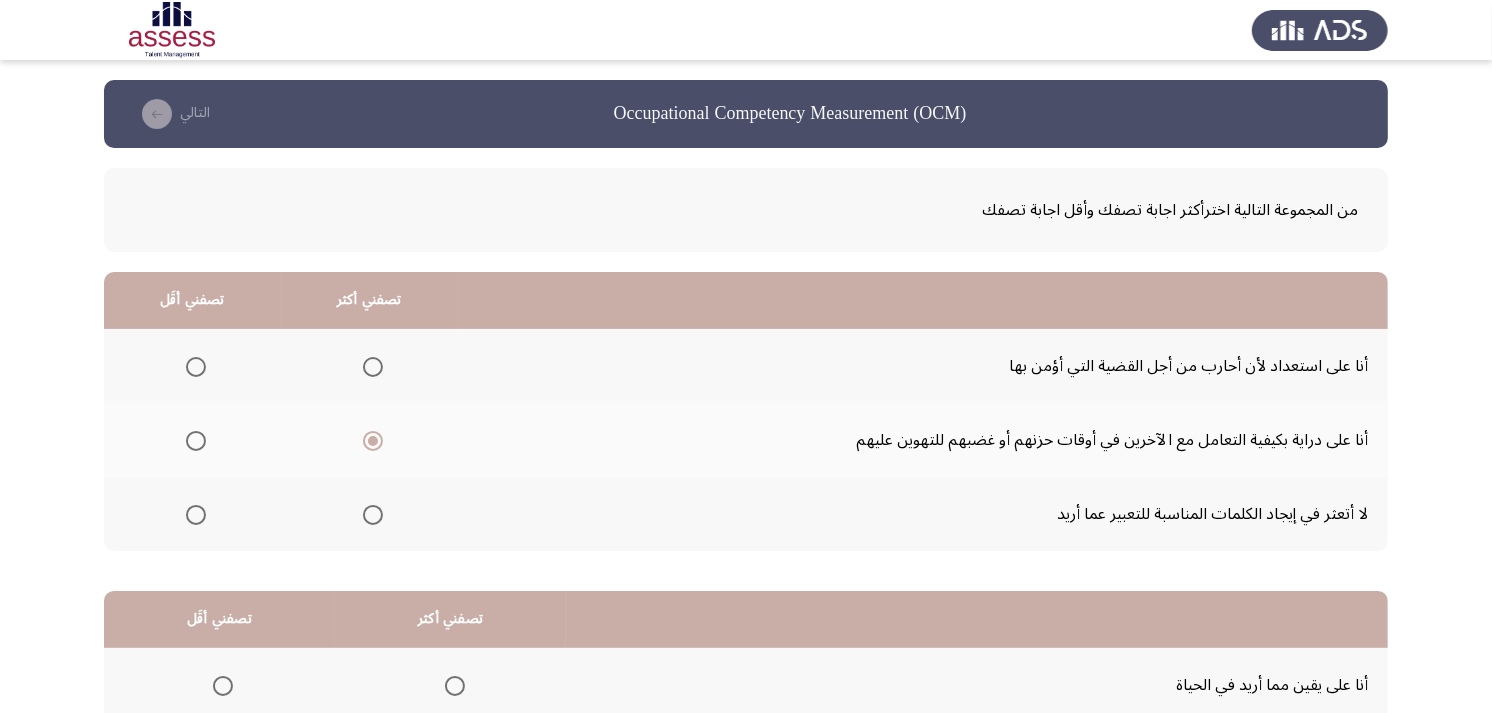 click at bounding box center [196, 515] 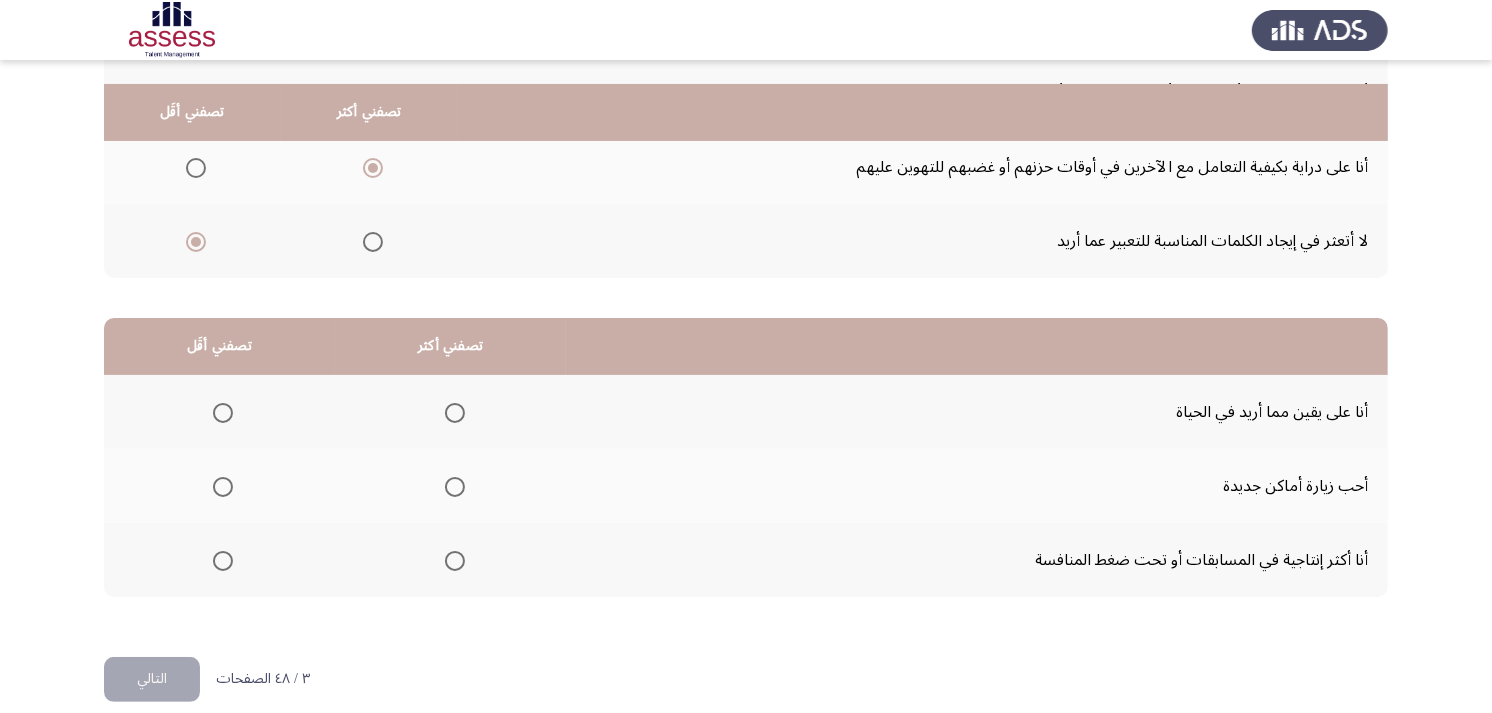 scroll, scrollTop: 300, scrollLeft: 0, axis: vertical 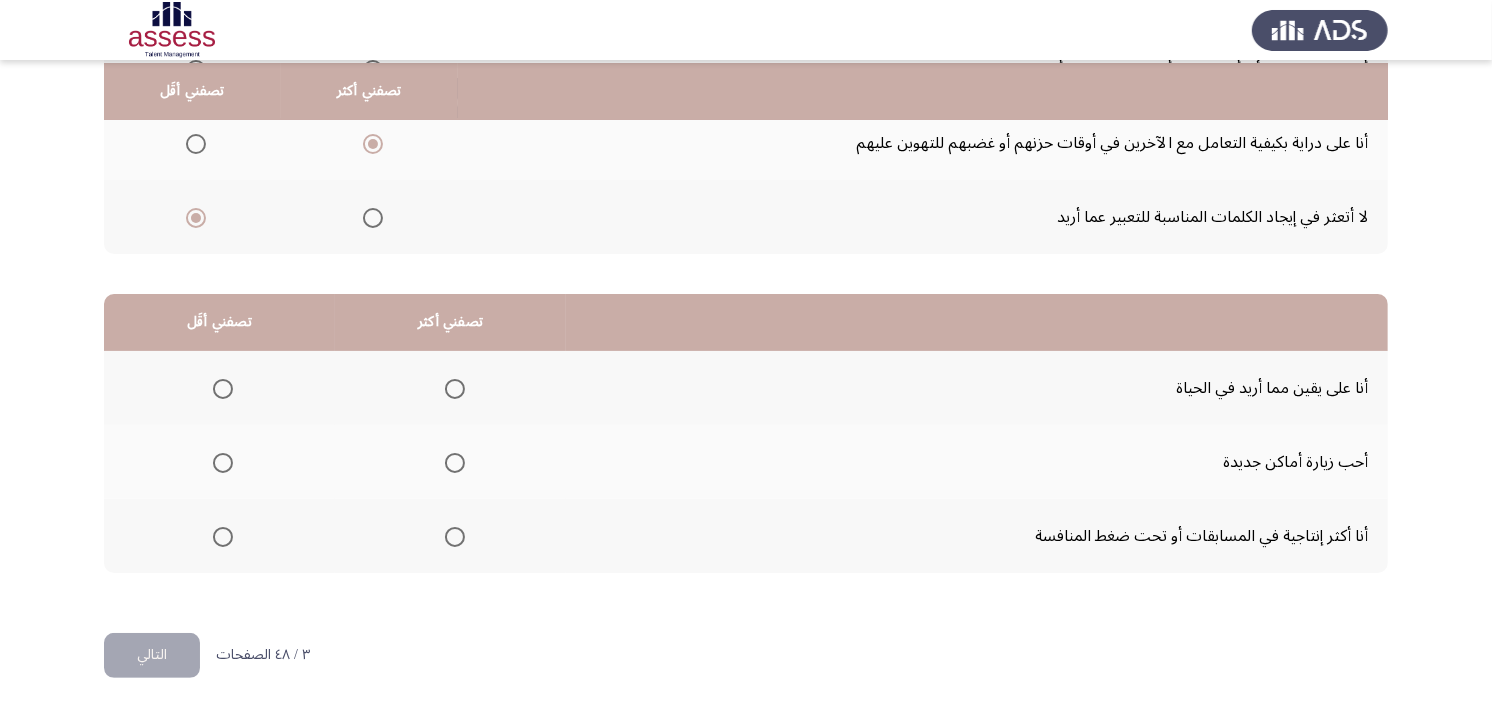 click at bounding box center [455, 389] 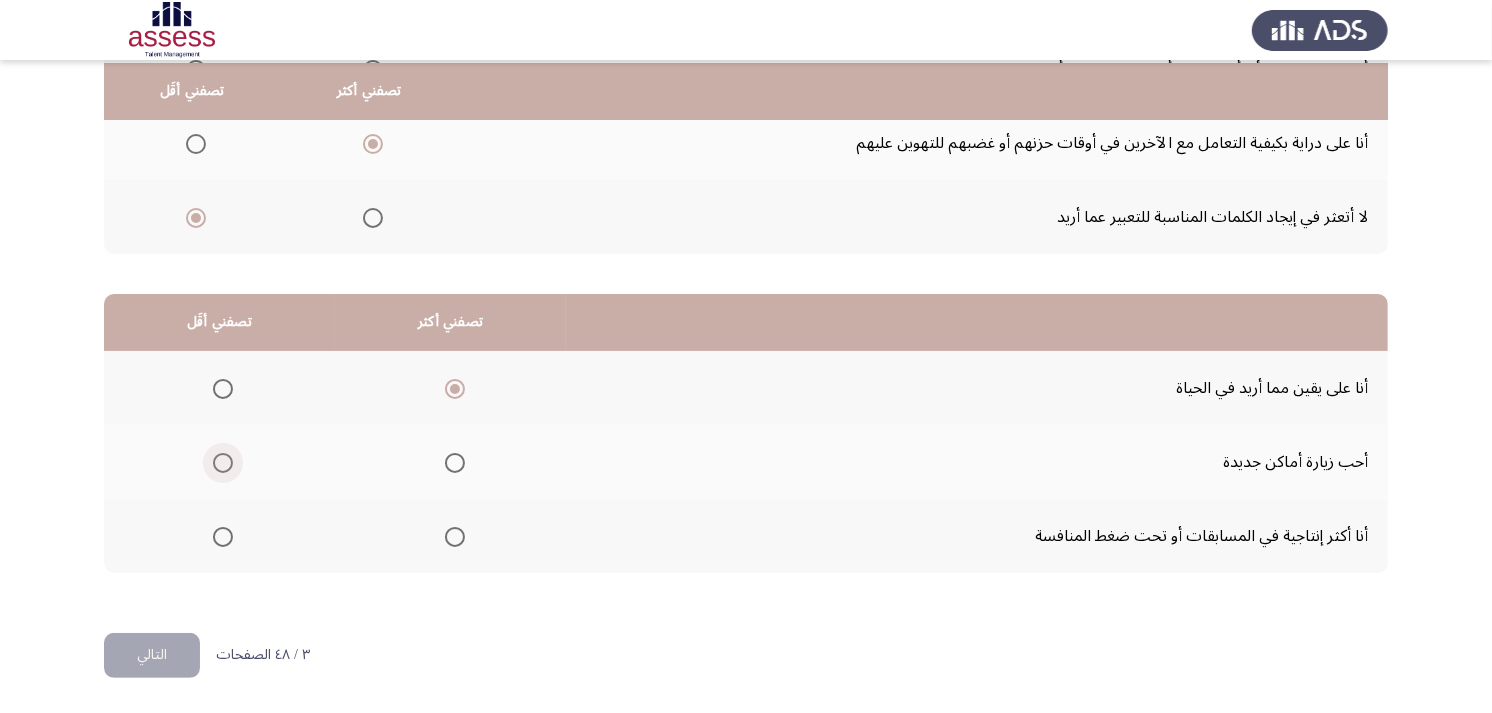 click at bounding box center [223, 463] 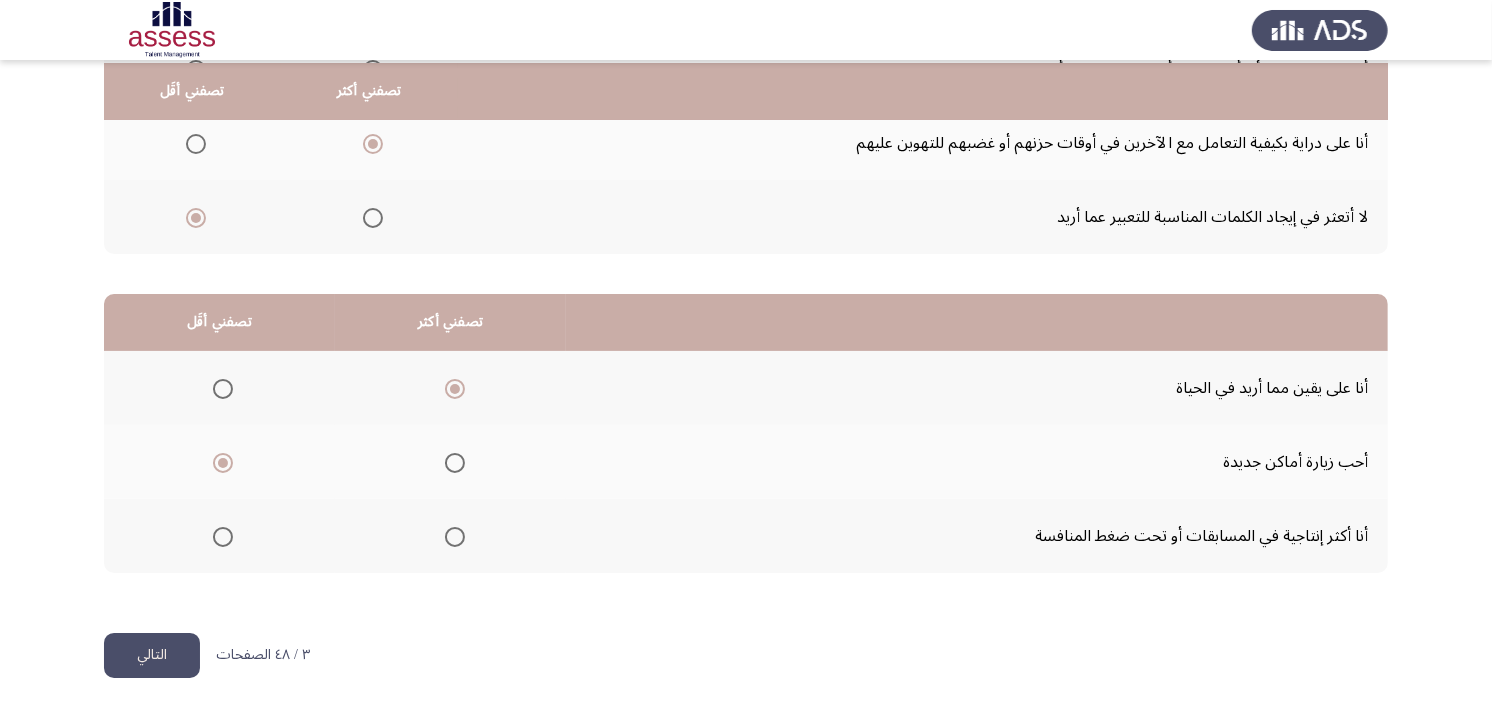 click on "التالي" 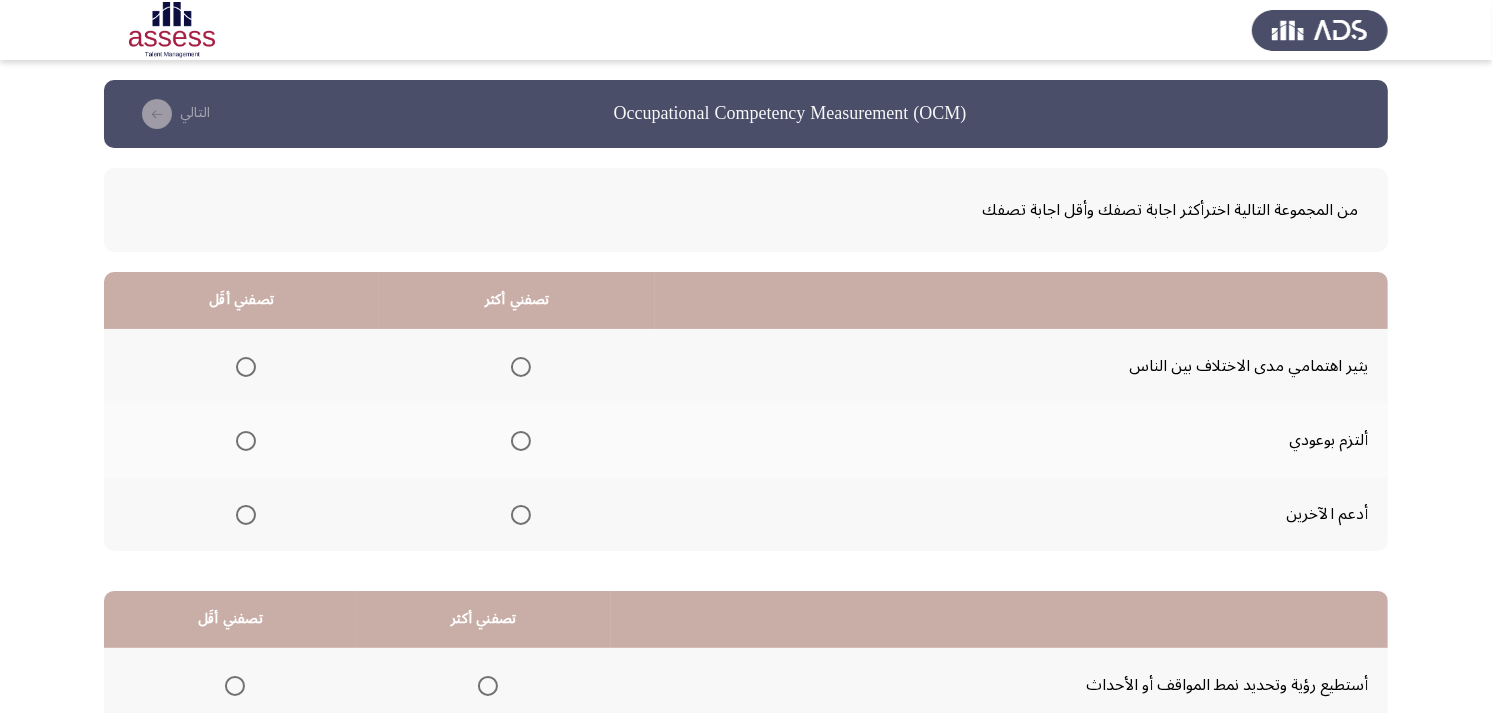 scroll, scrollTop: 111, scrollLeft: 0, axis: vertical 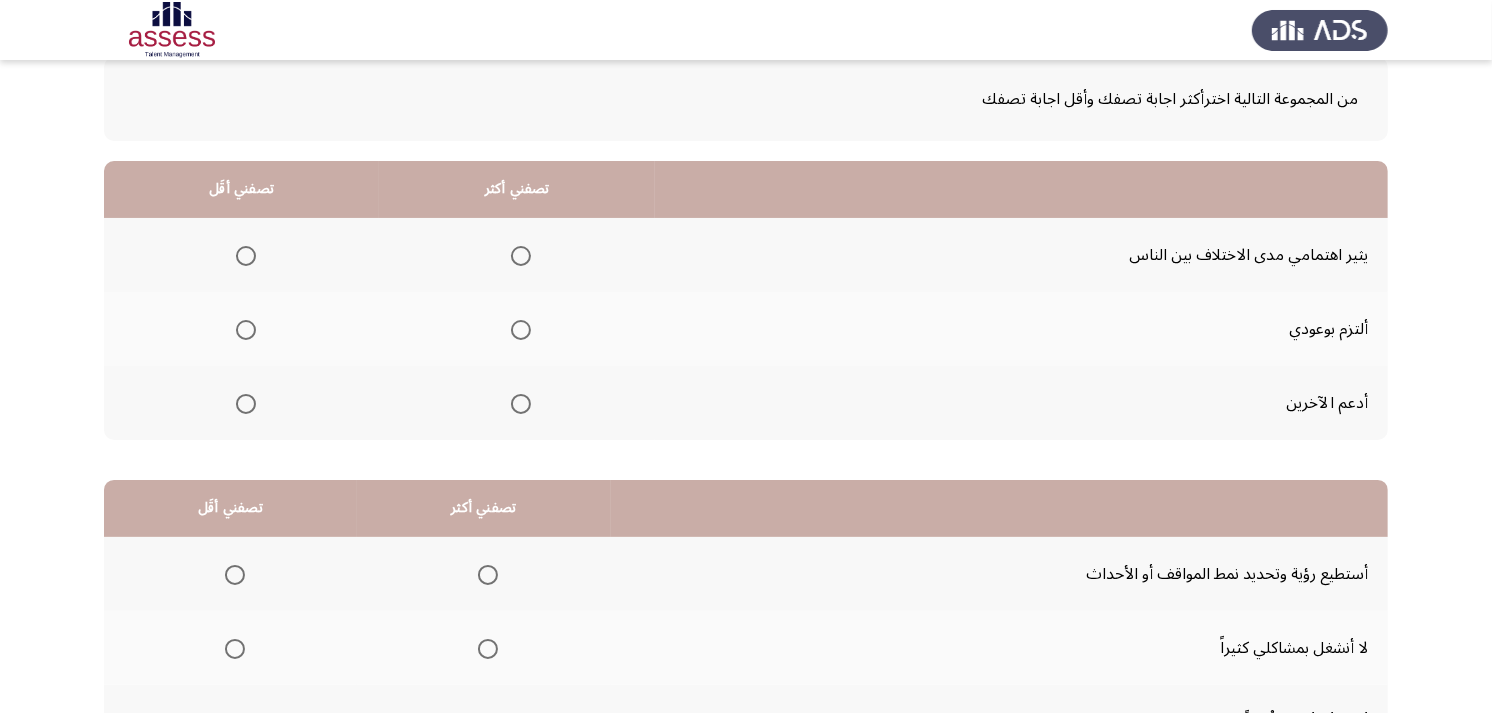 click at bounding box center [521, 404] 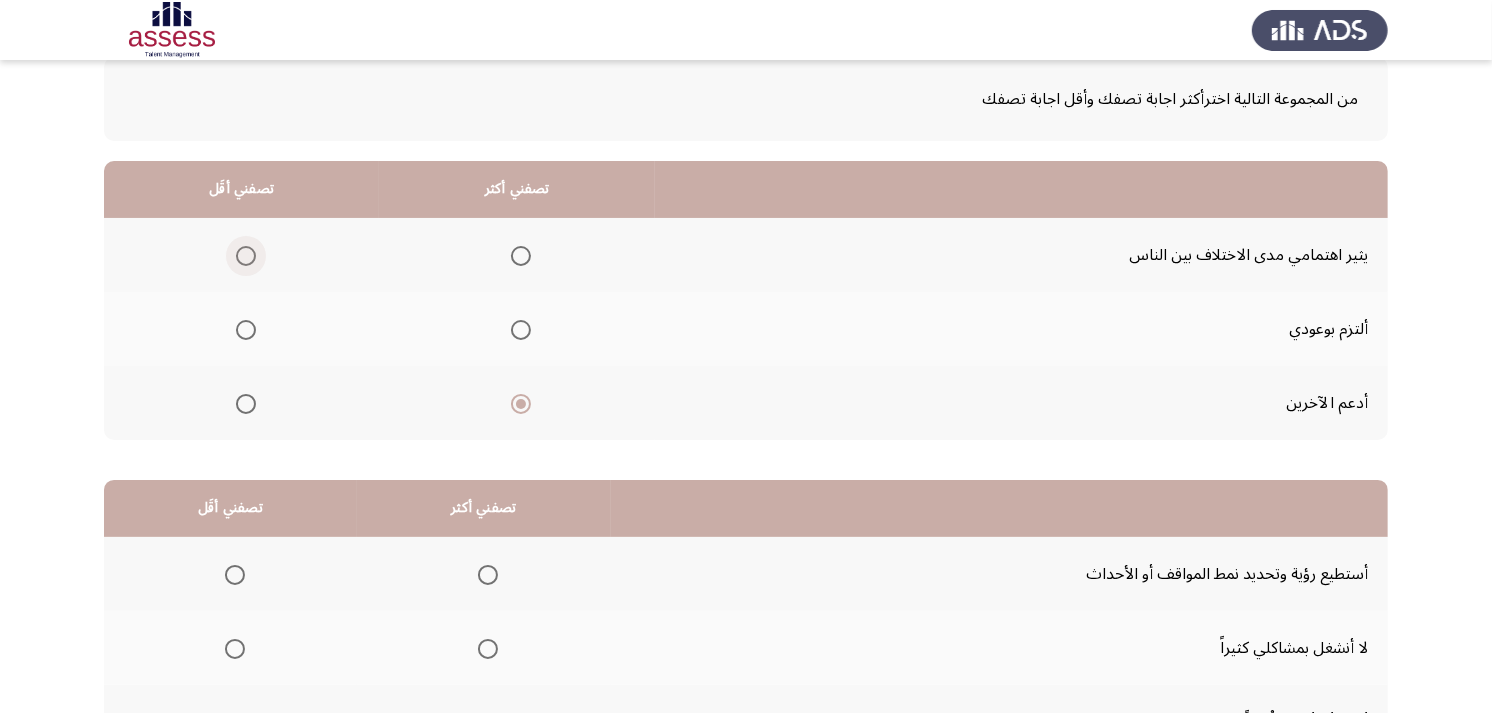 click at bounding box center (246, 256) 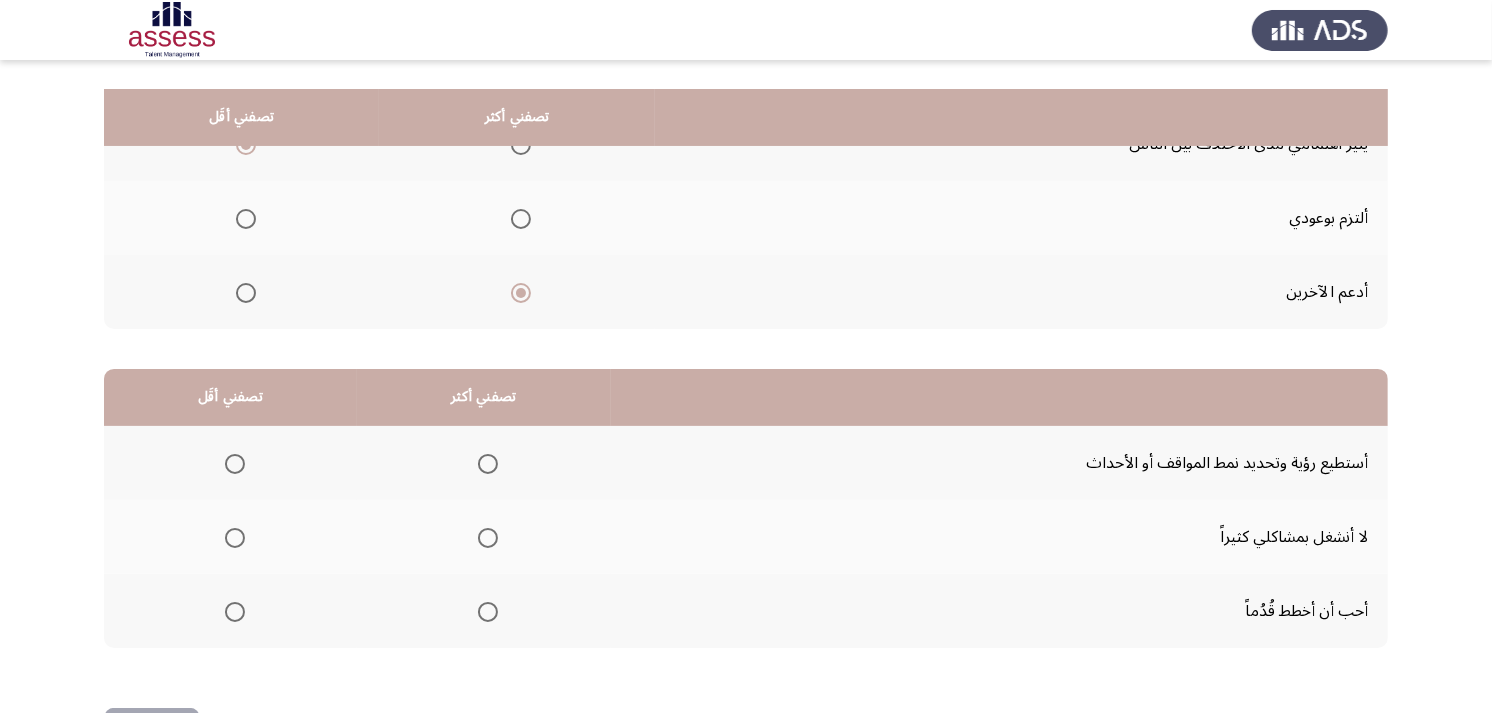 scroll, scrollTop: 300, scrollLeft: 0, axis: vertical 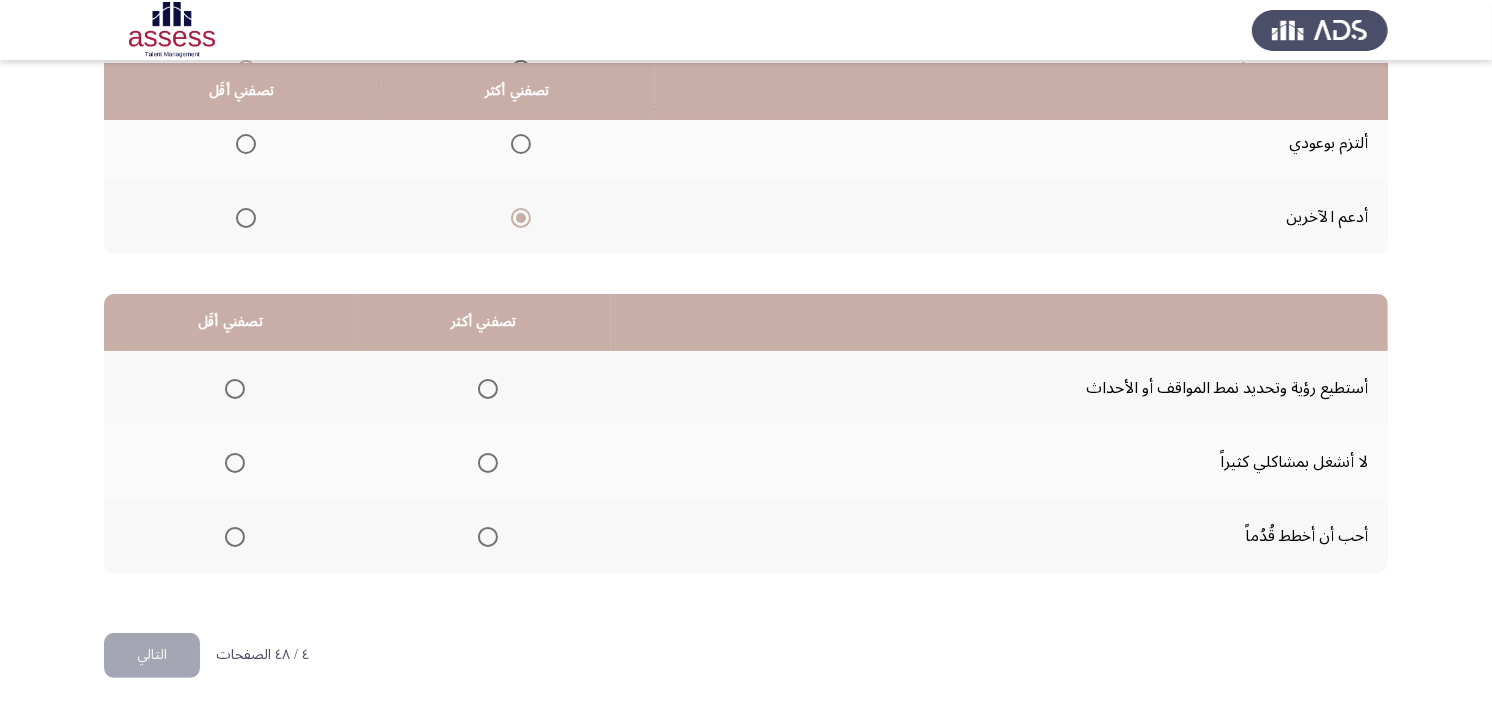 click at bounding box center (488, 537) 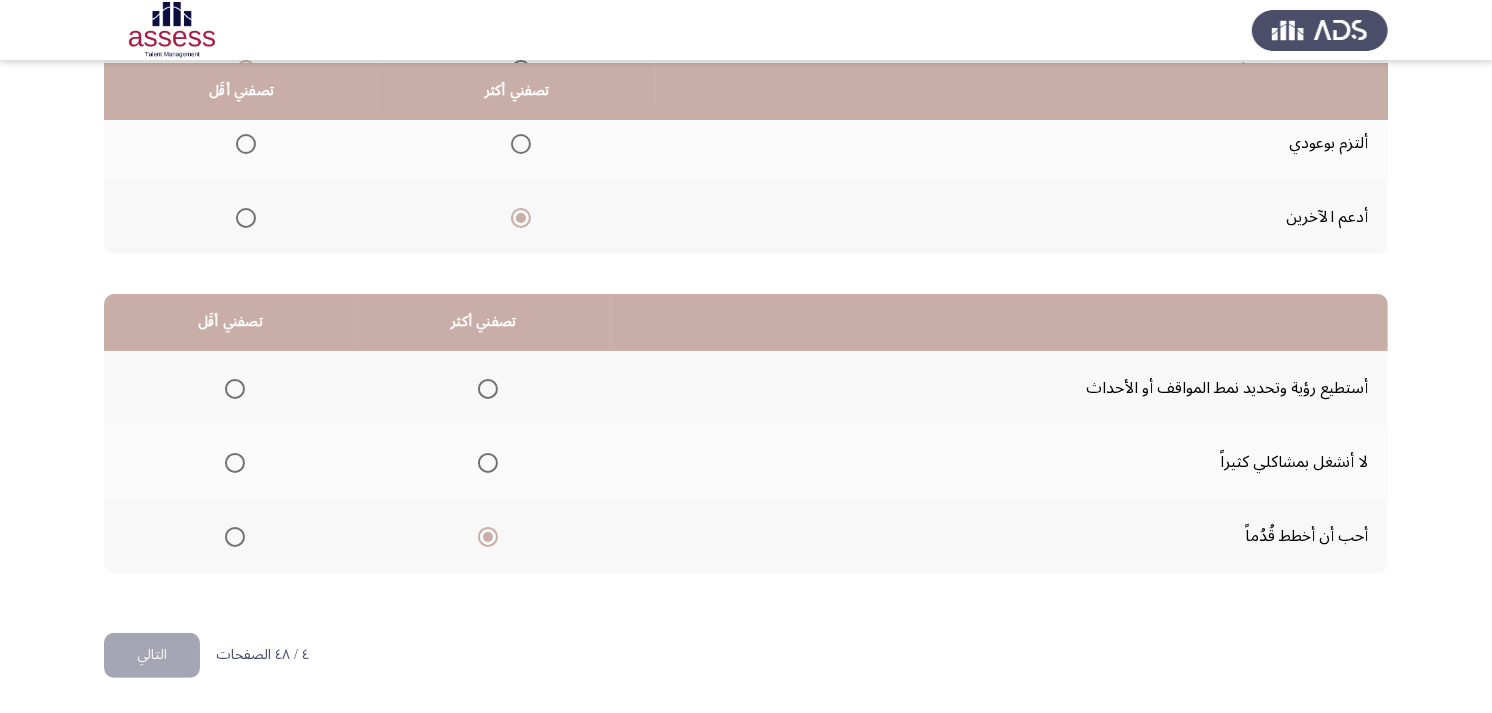 click at bounding box center (235, 389) 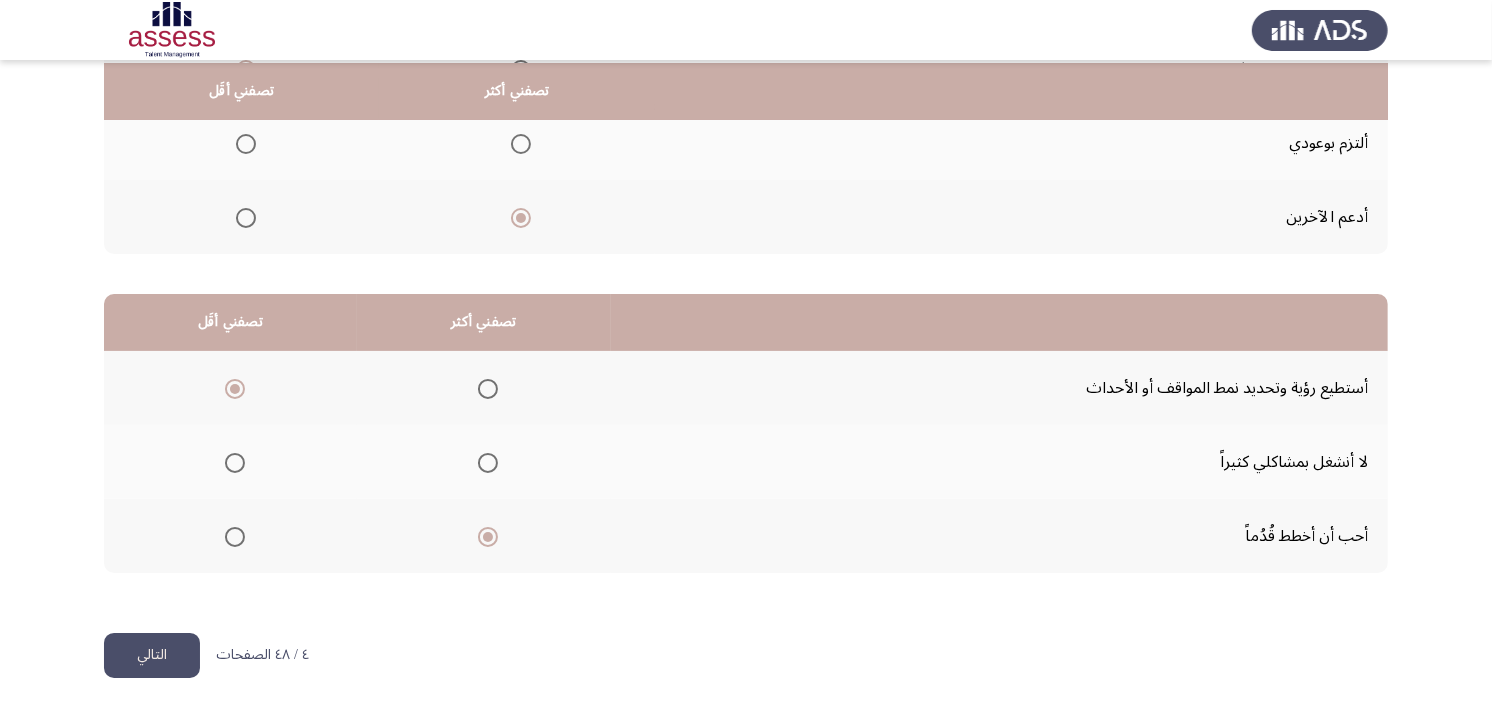 click on "التالي" 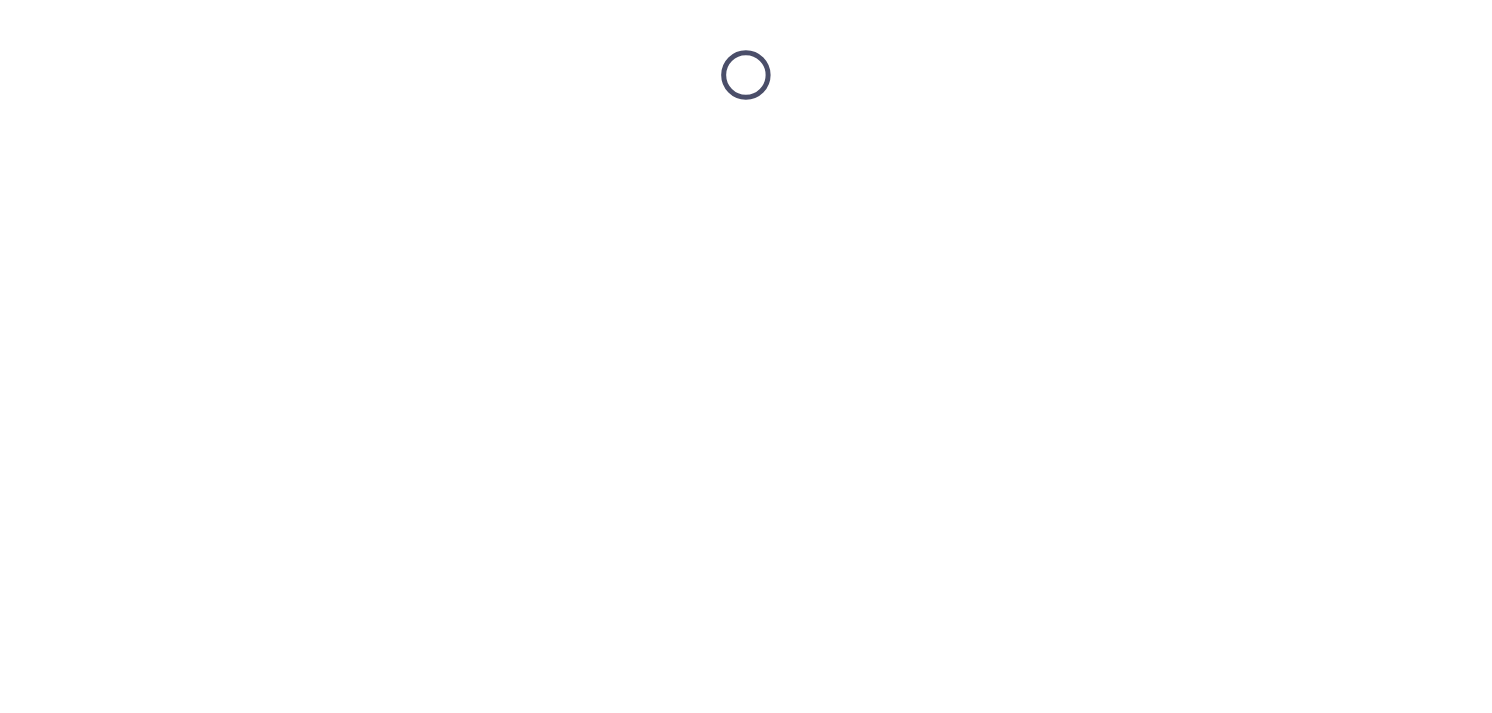 scroll, scrollTop: 0, scrollLeft: 0, axis: both 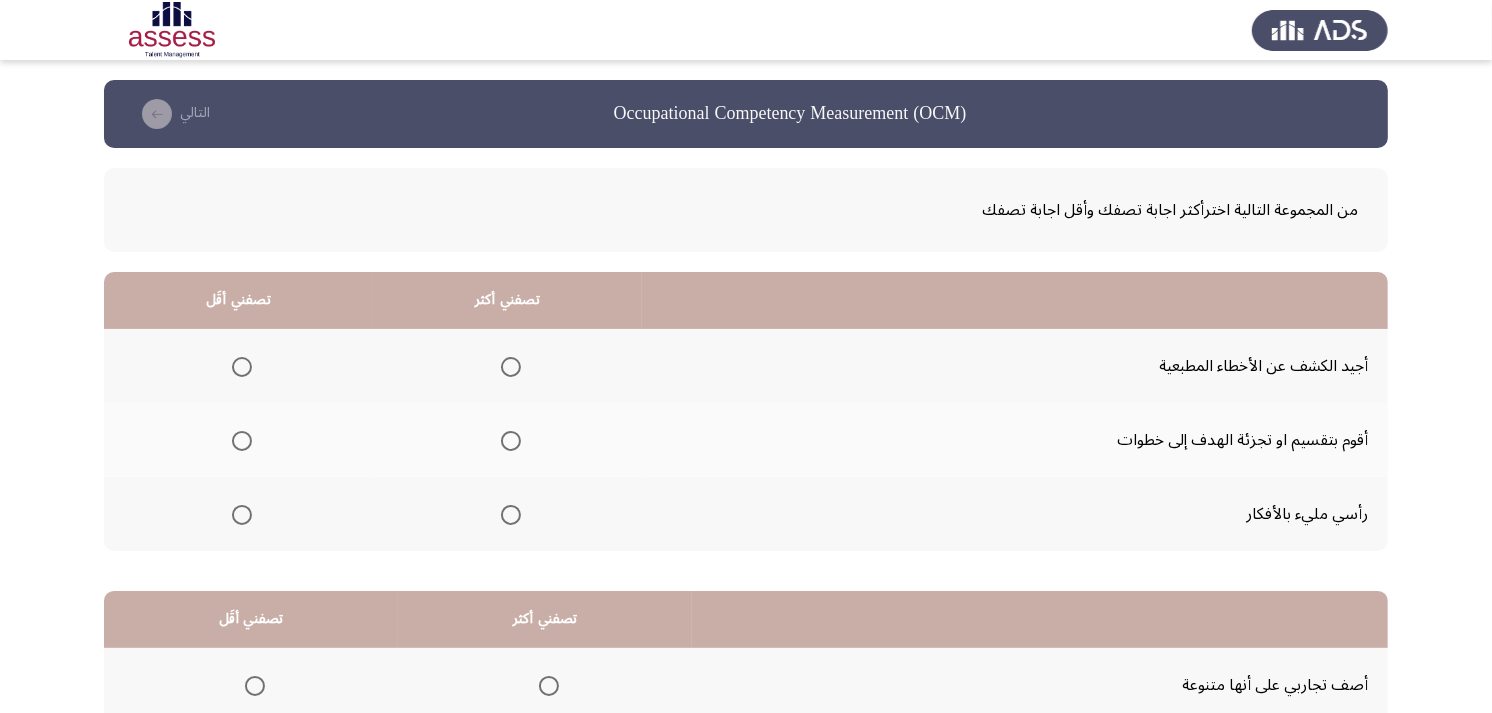 click at bounding box center [511, 441] 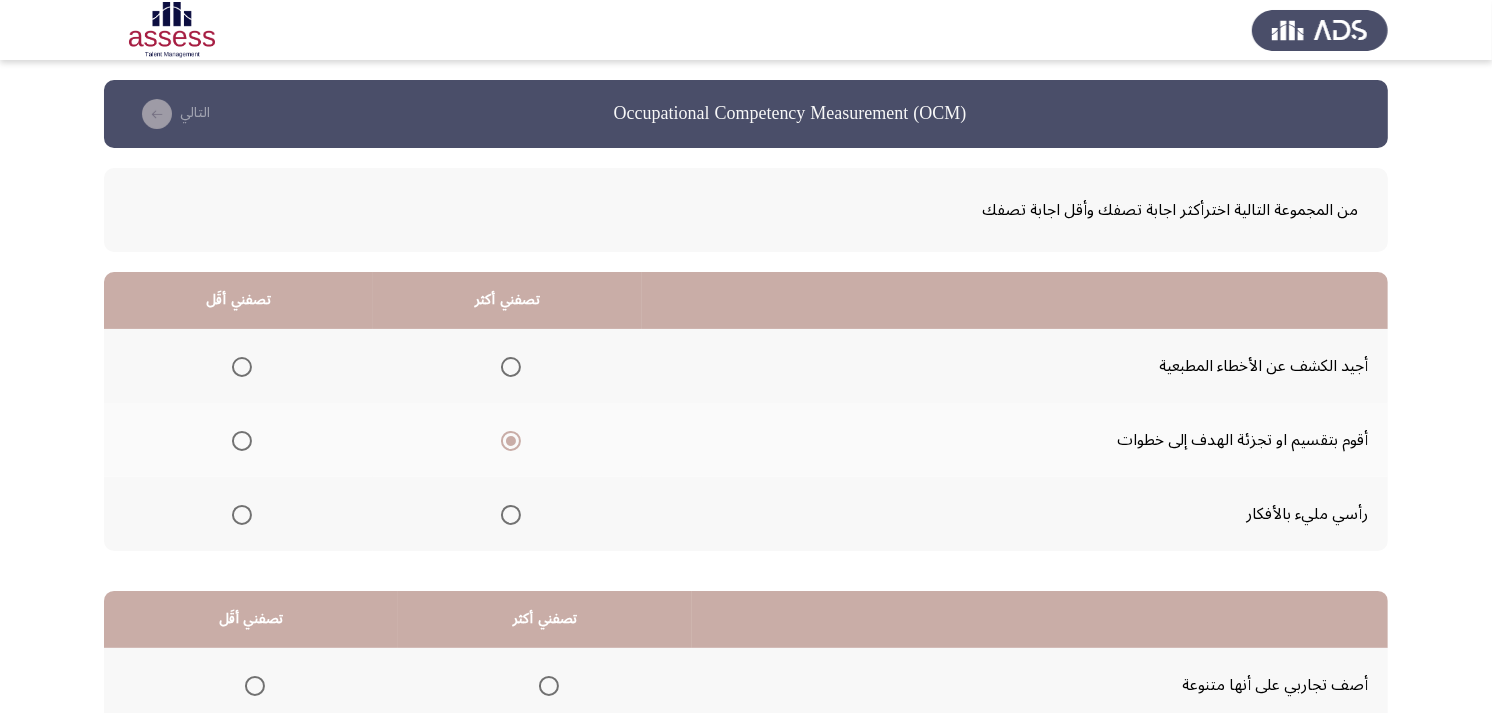 click at bounding box center (242, 367) 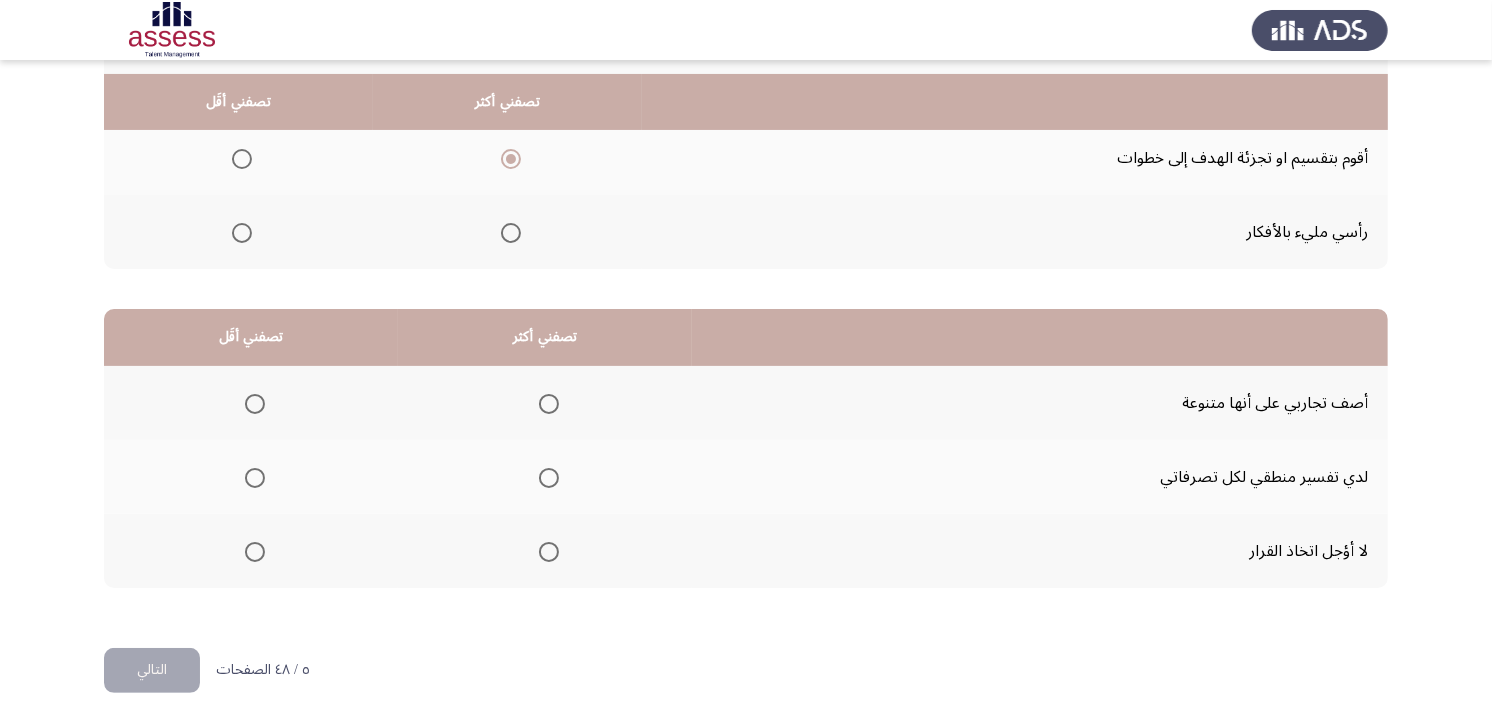 scroll, scrollTop: 300, scrollLeft: 0, axis: vertical 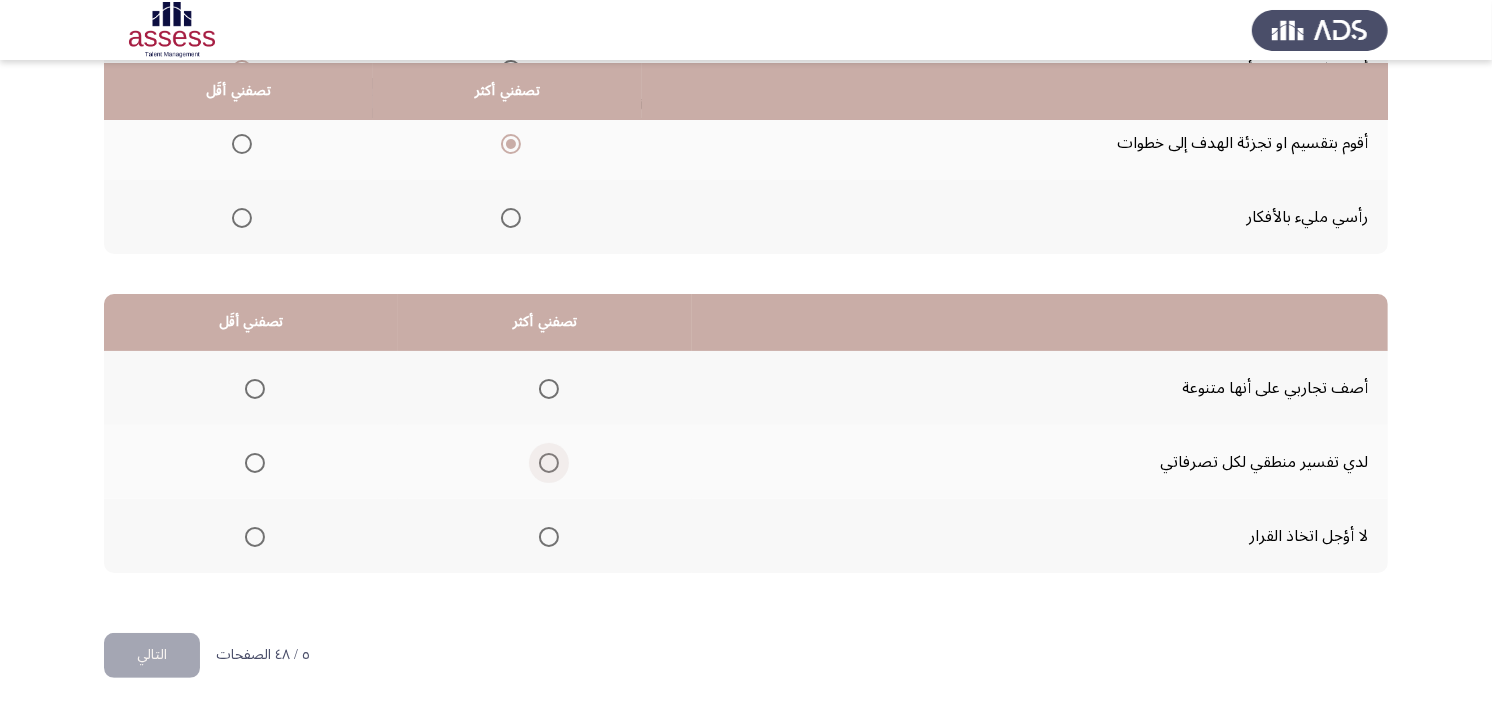 click at bounding box center (549, 463) 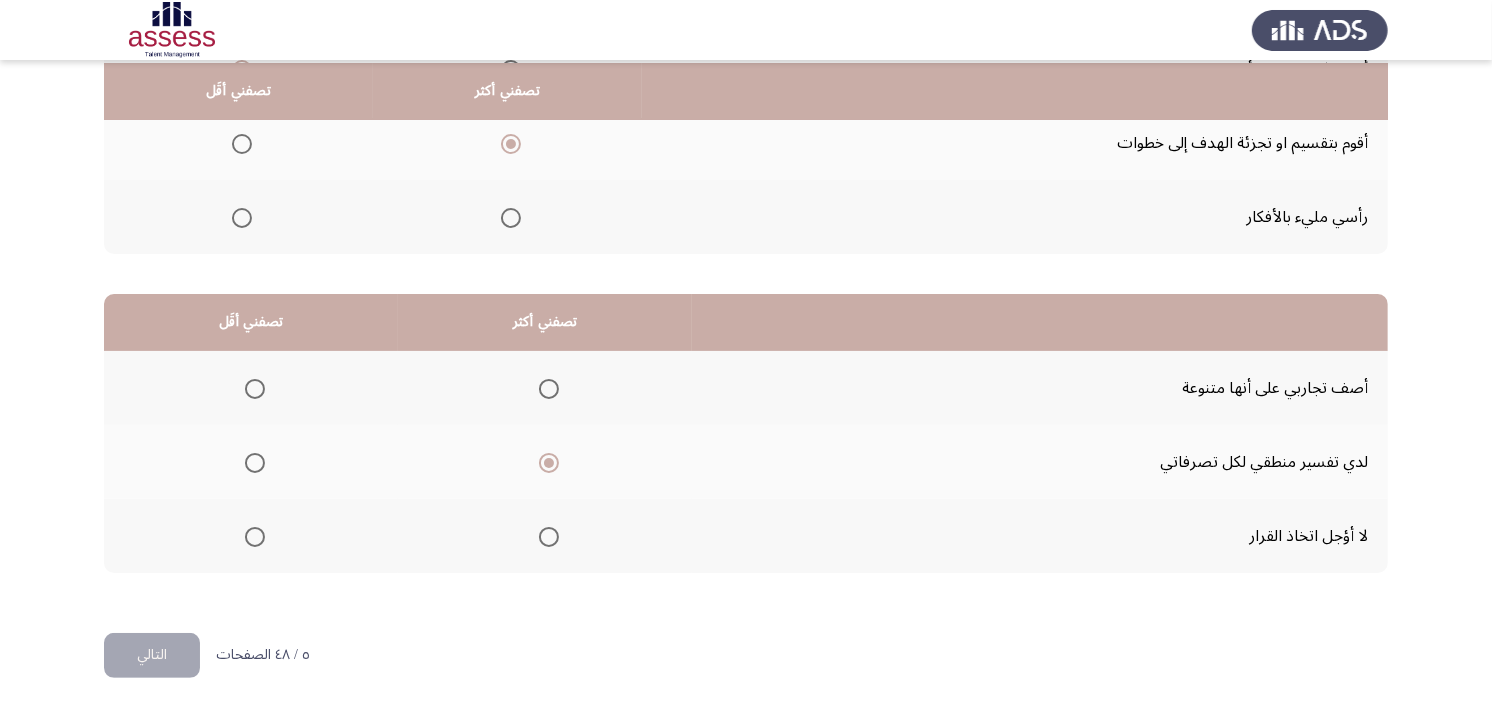 click at bounding box center (255, 389) 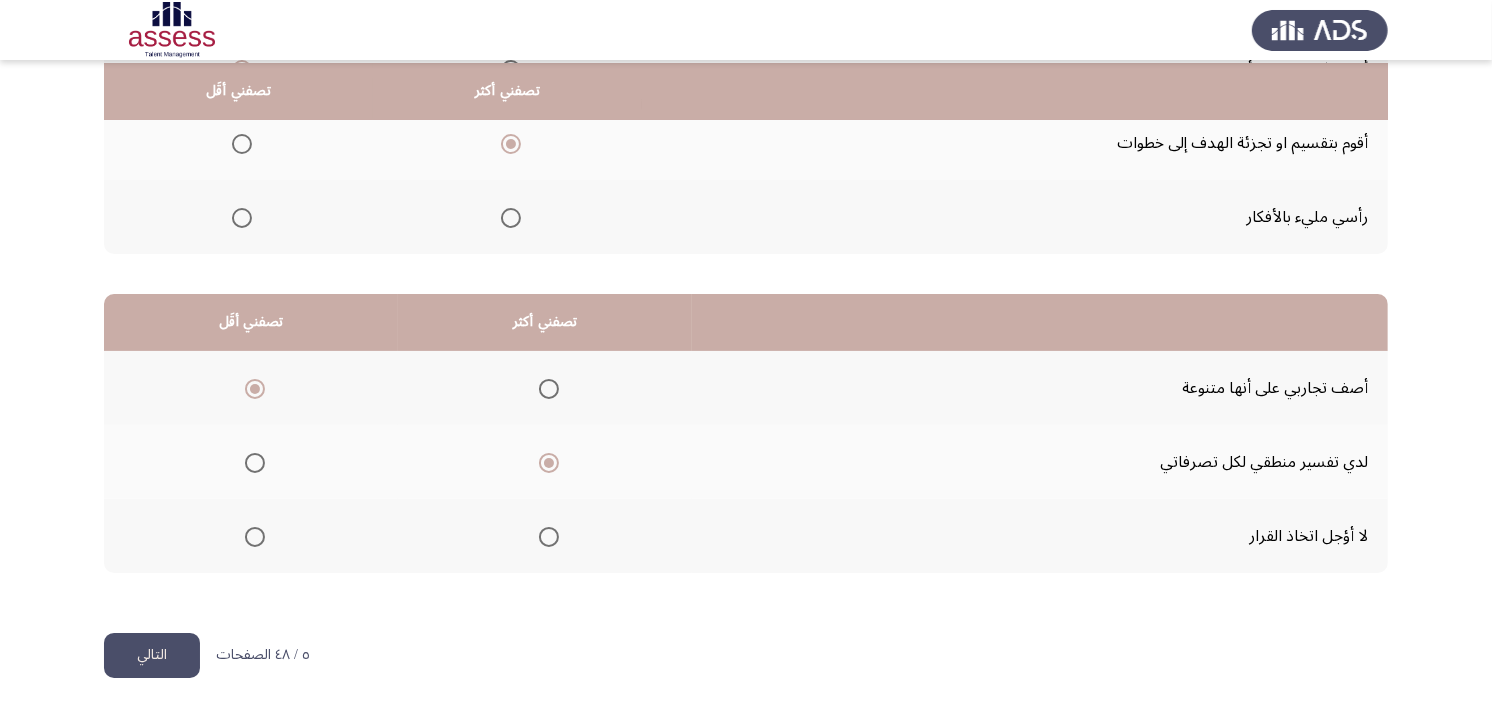 click on "التالي" 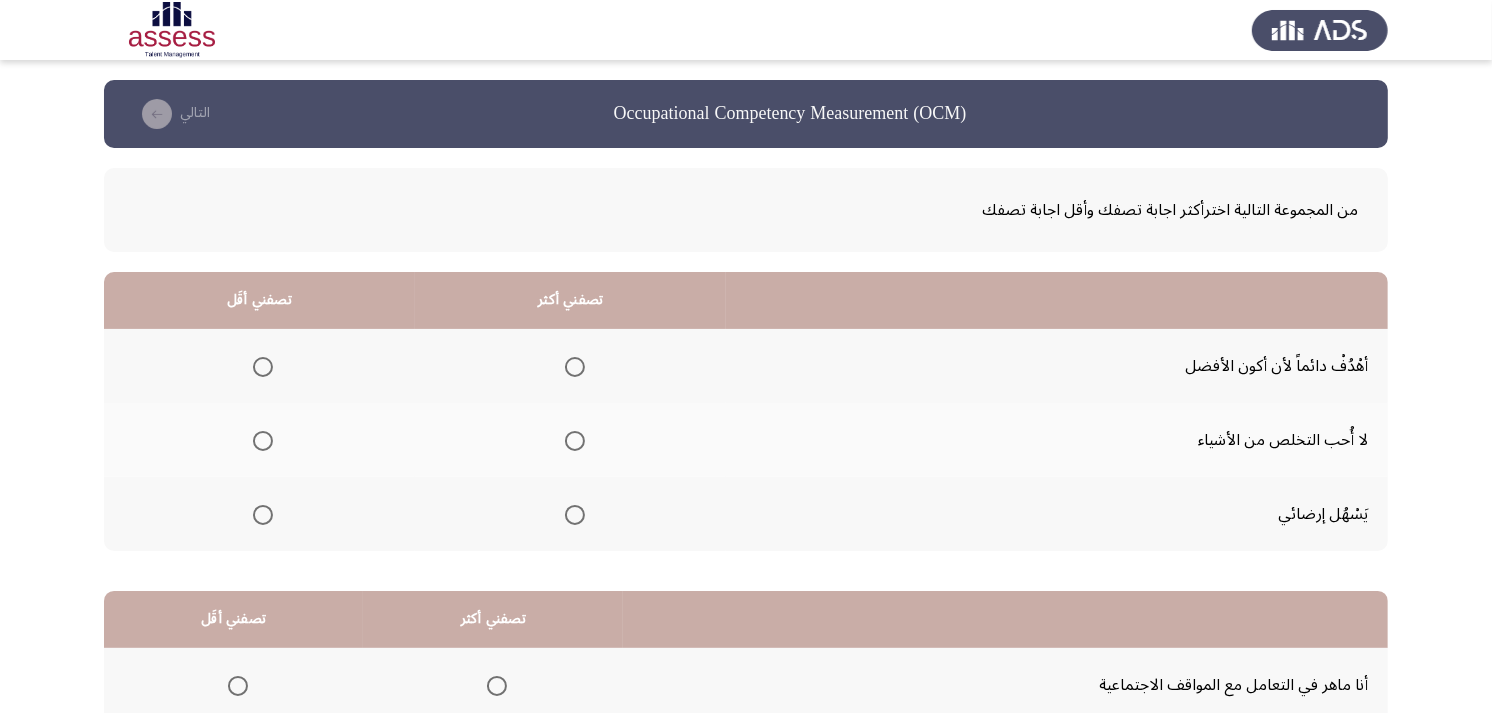 click at bounding box center (575, 367) 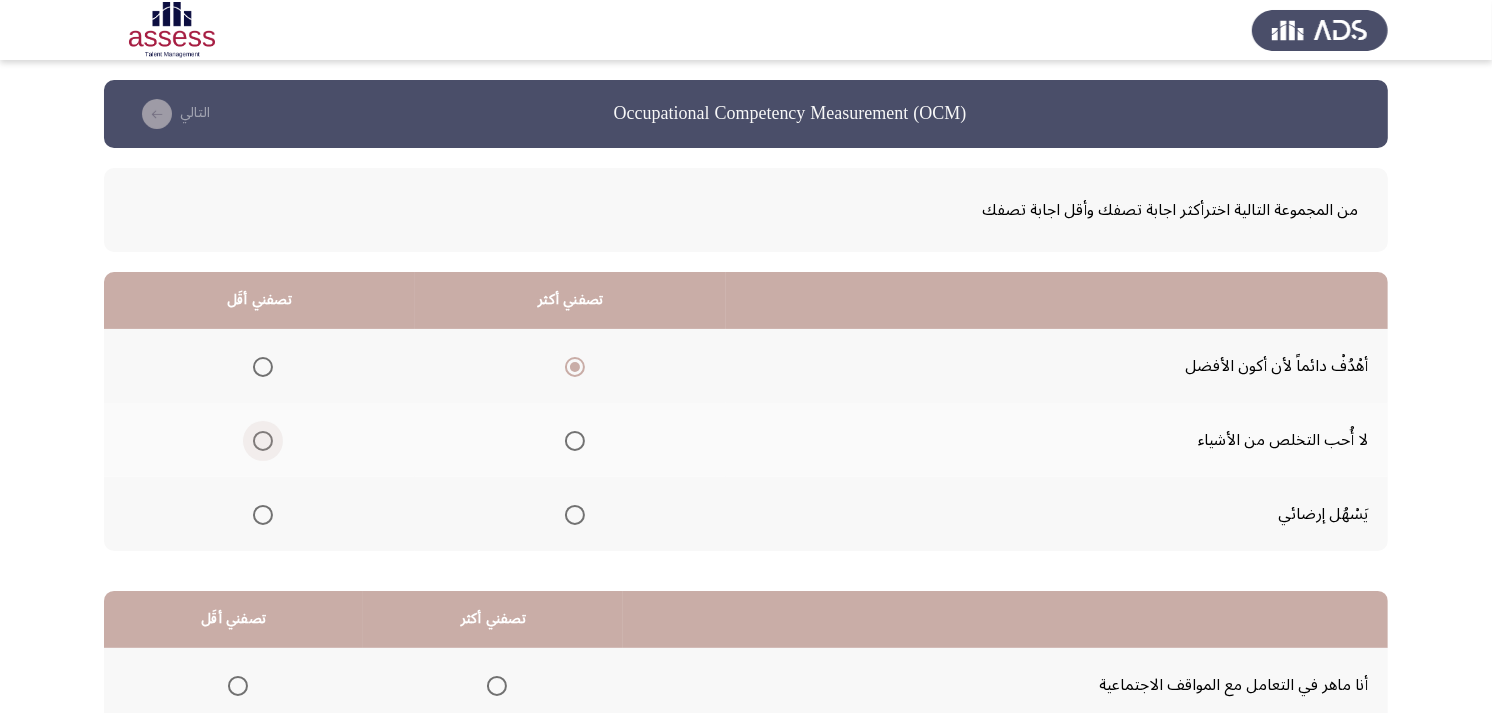click at bounding box center (263, 441) 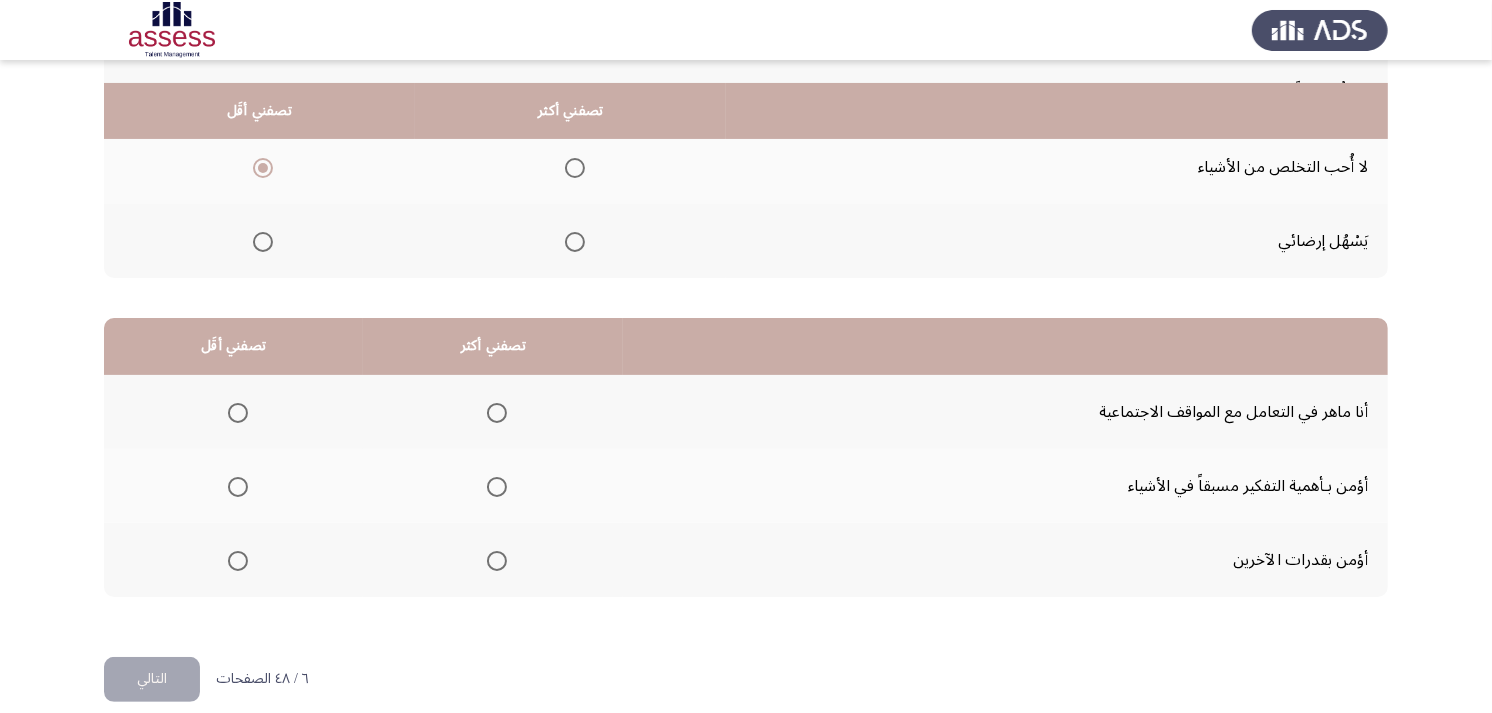 scroll, scrollTop: 300, scrollLeft: 0, axis: vertical 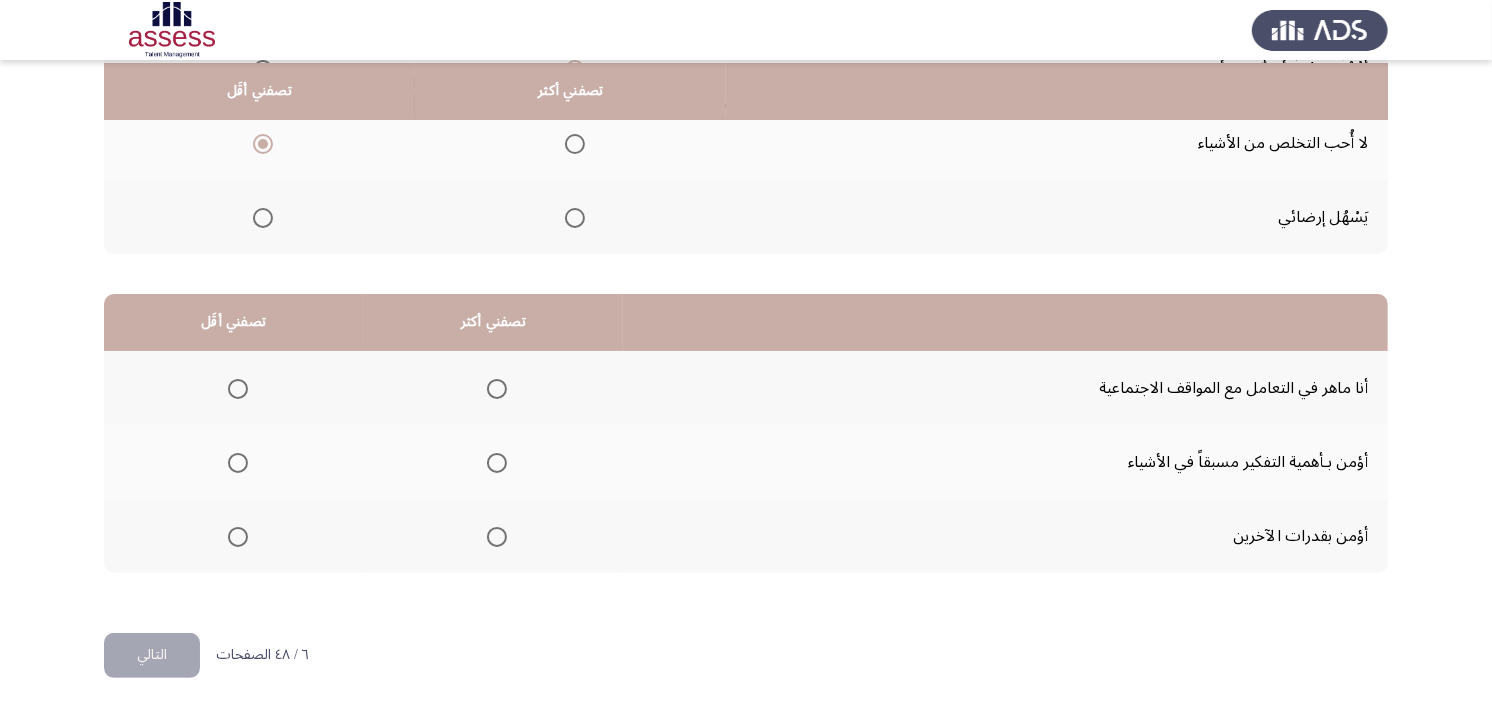 click at bounding box center [497, 463] 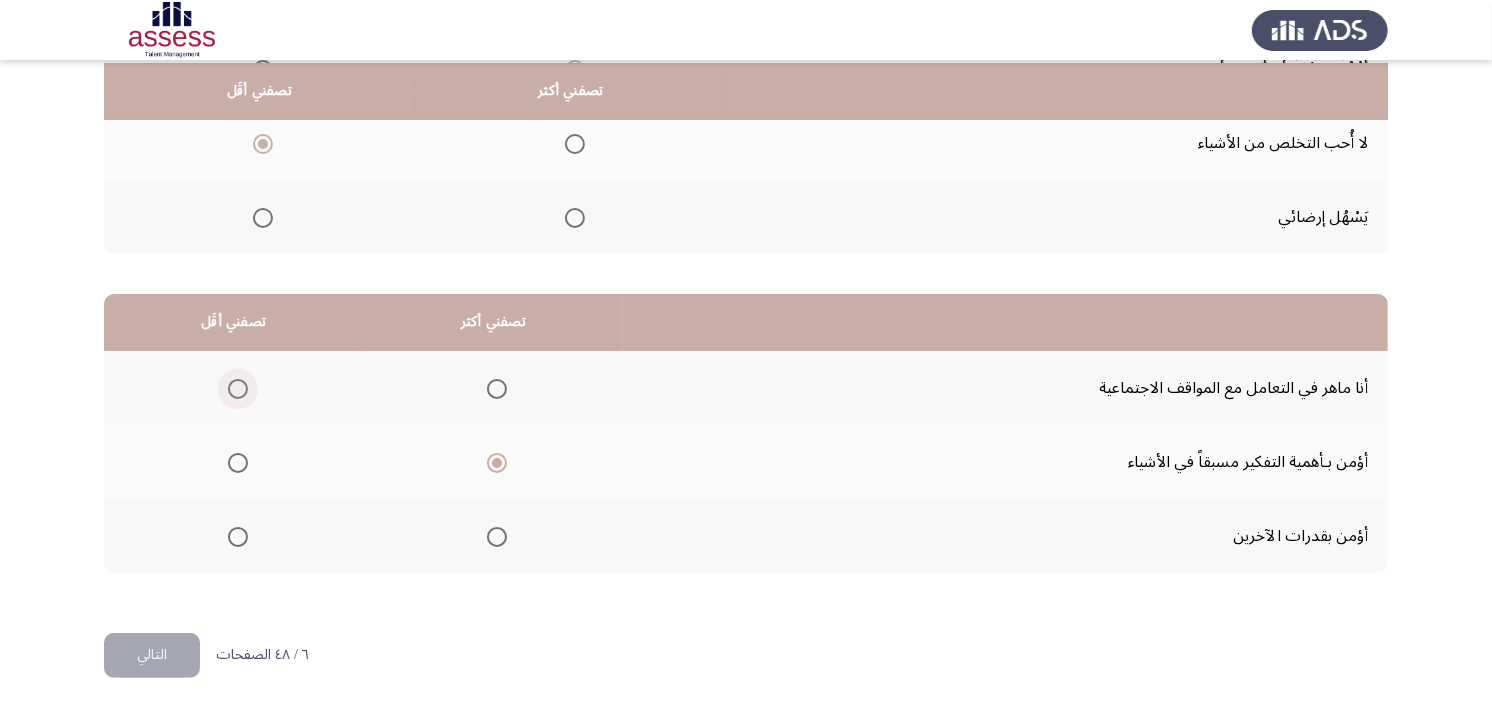 click at bounding box center [238, 389] 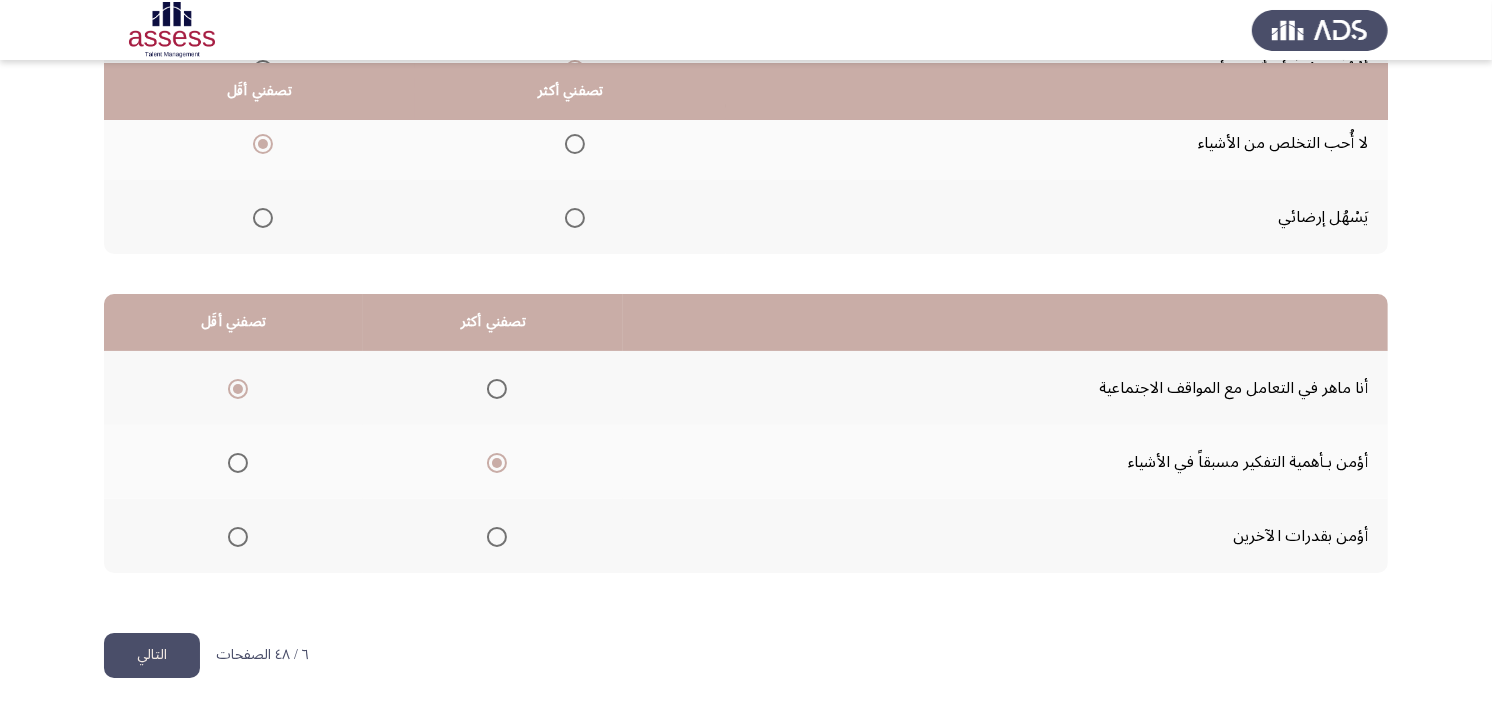 click on "التالي" 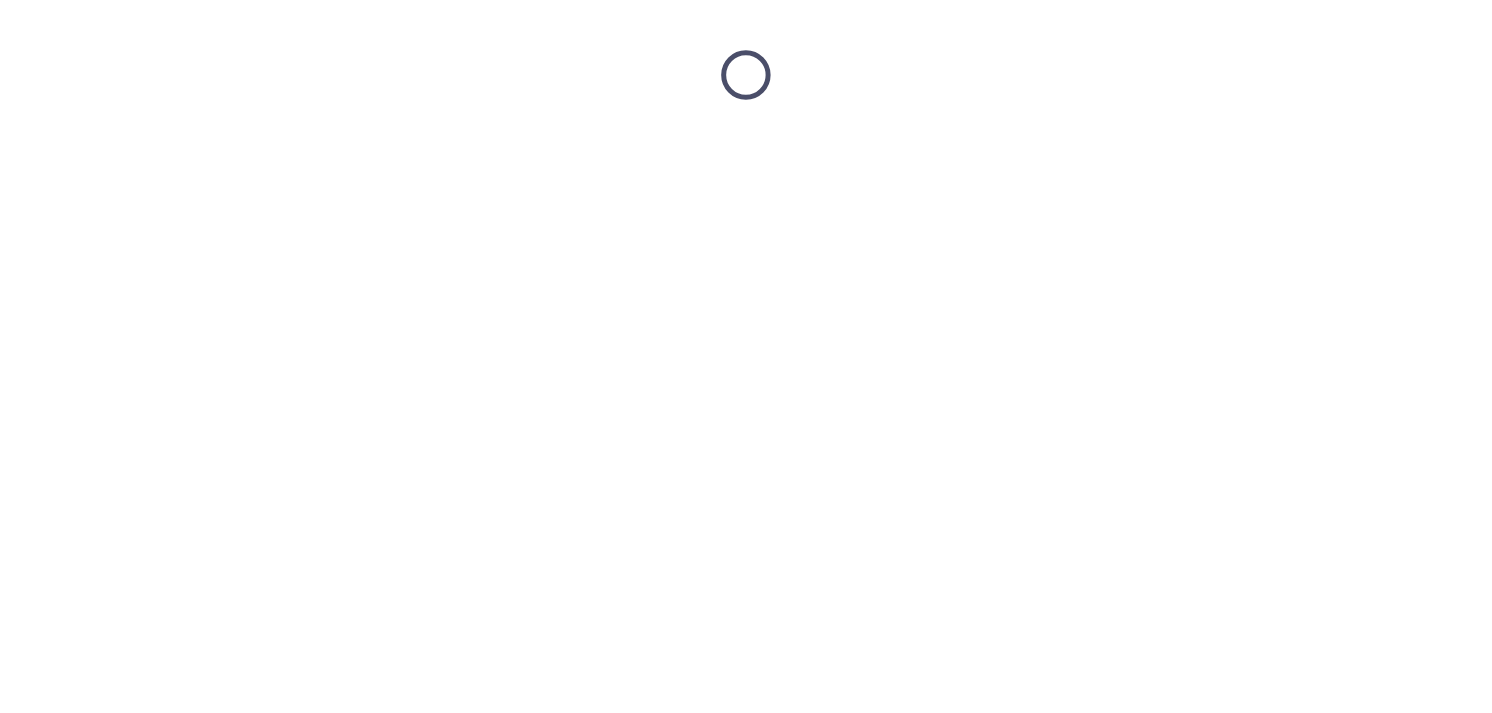 scroll, scrollTop: 0, scrollLeft: 0, axis: both 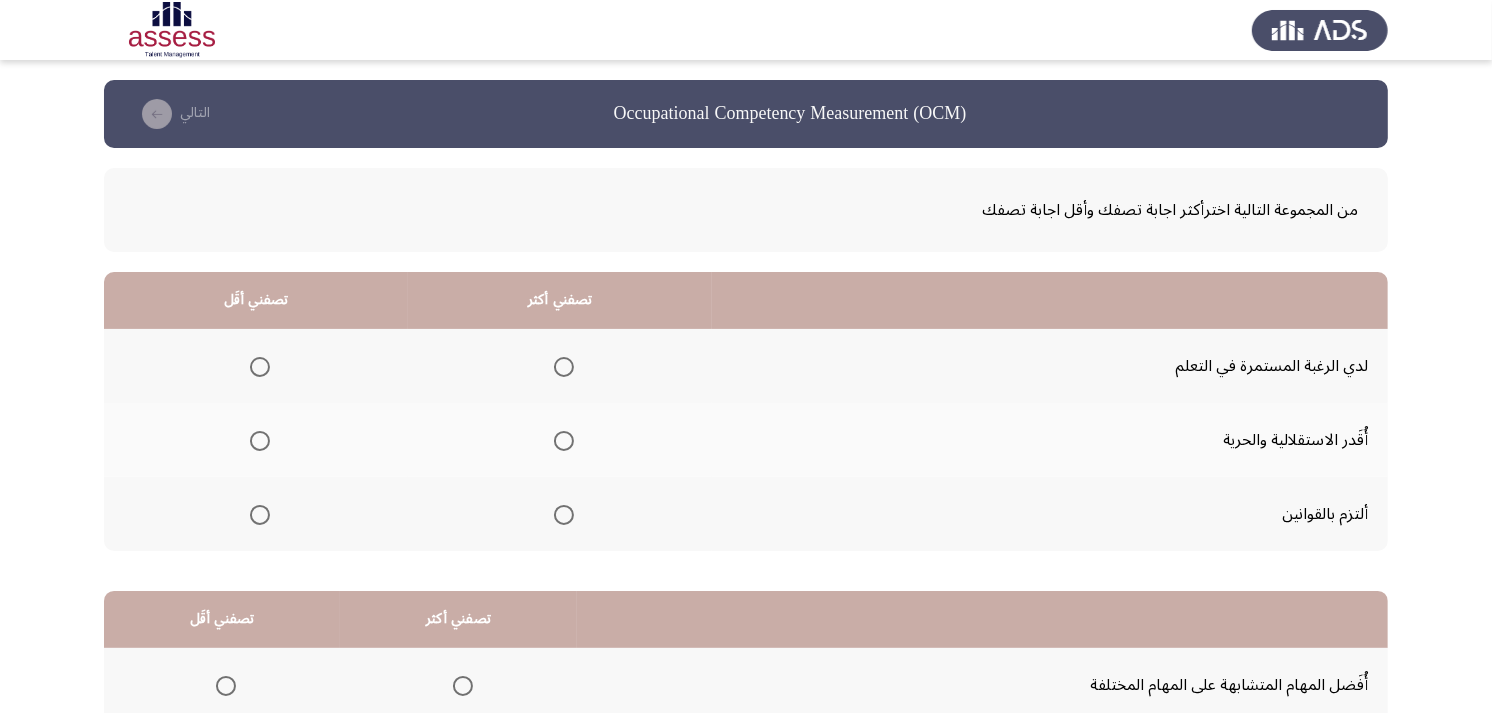 click at bounding box center (564, 367) 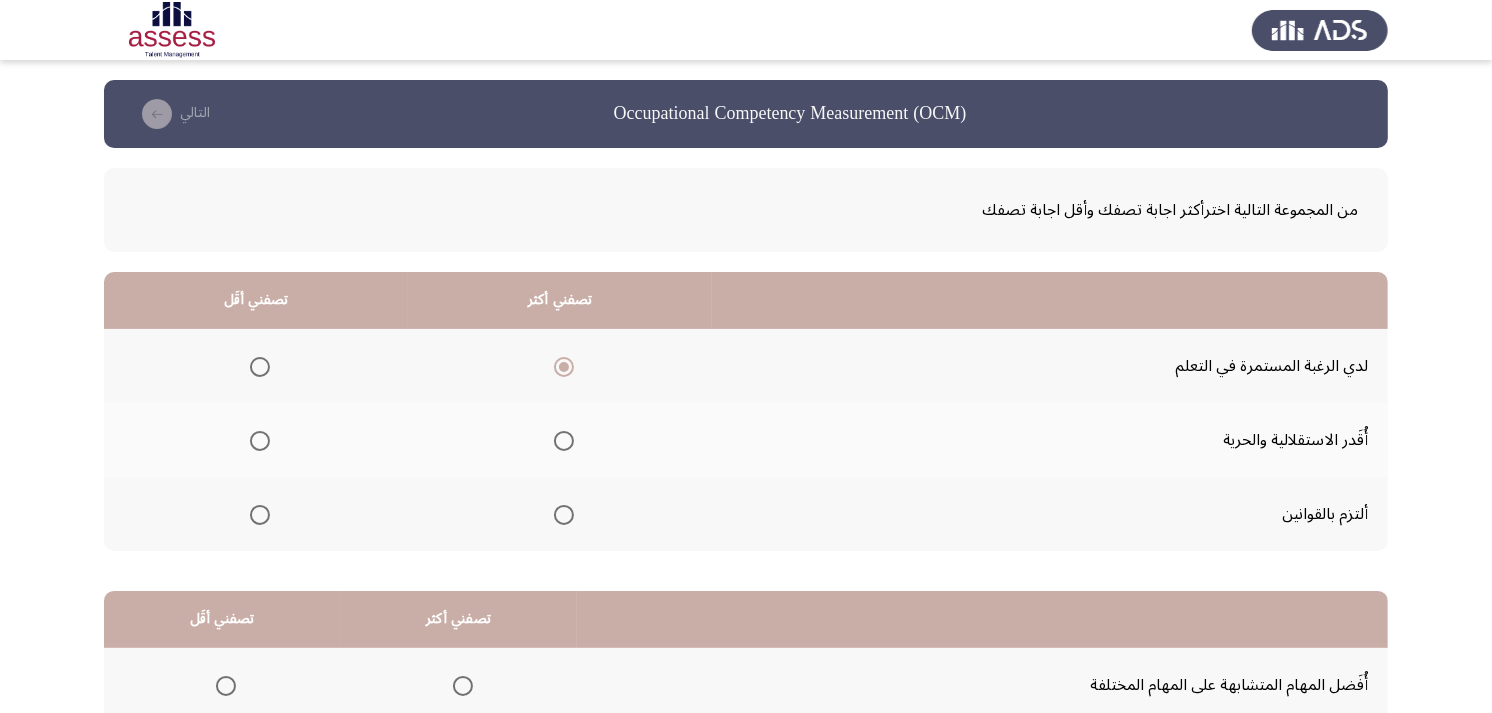 click at bounding box center [260, 441] 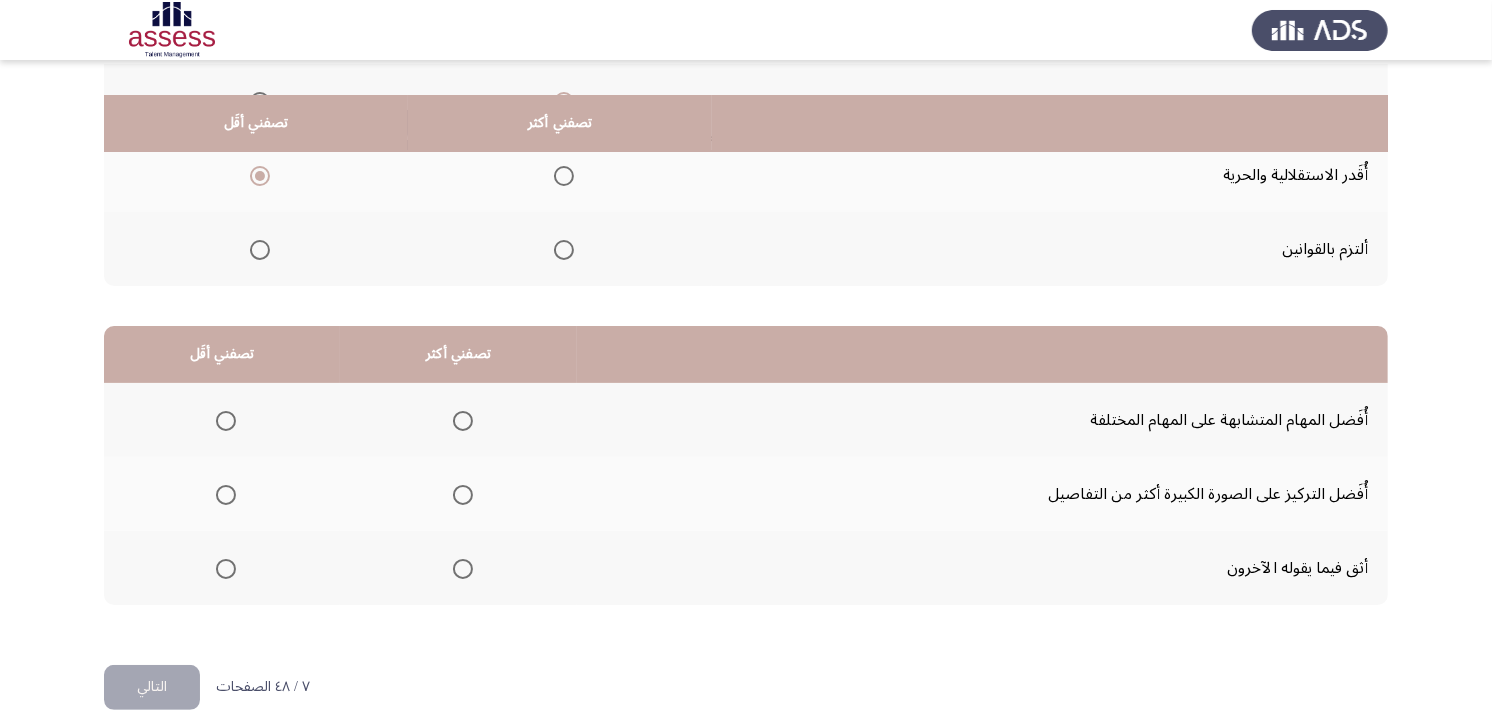 scroll, scrollTop: 300, scrollLeft: 0, axis: vertical 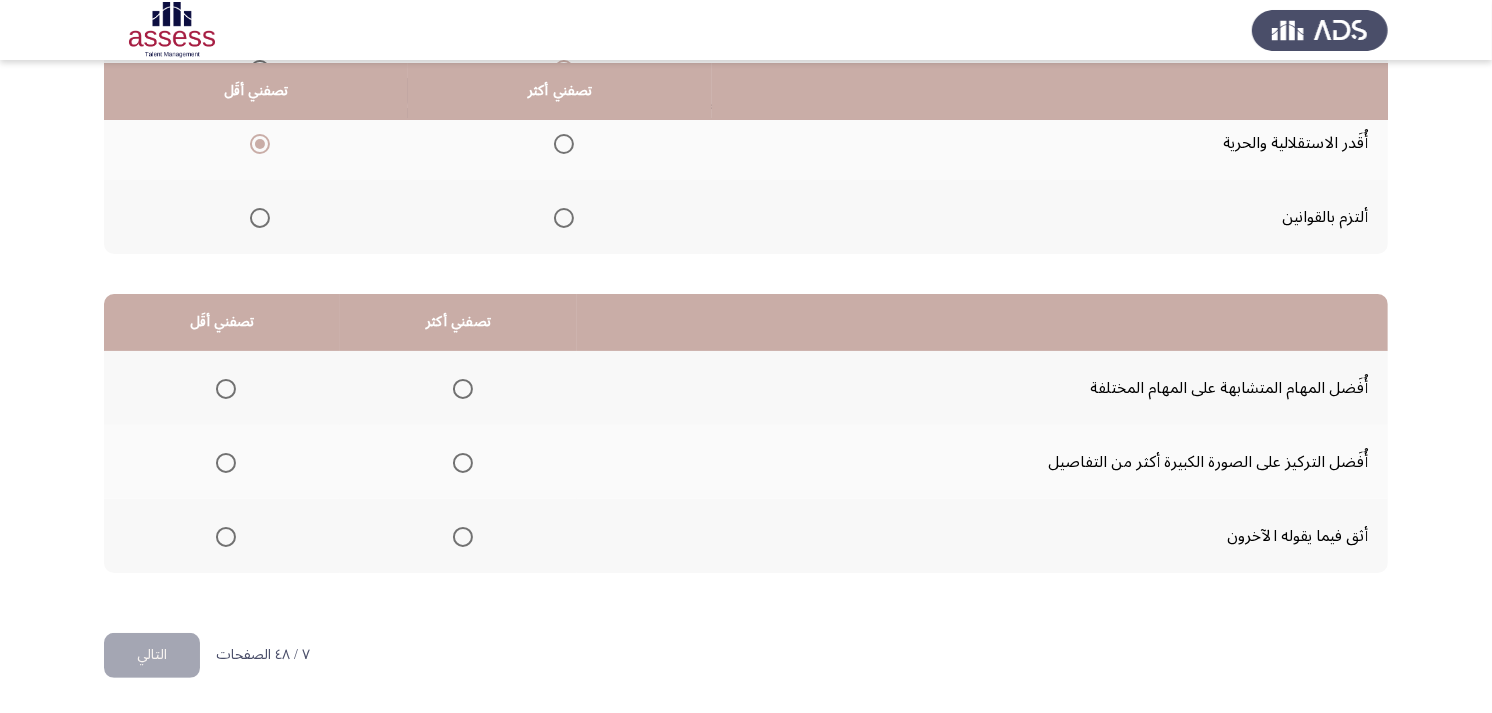 click at bounding box center (462, 463) 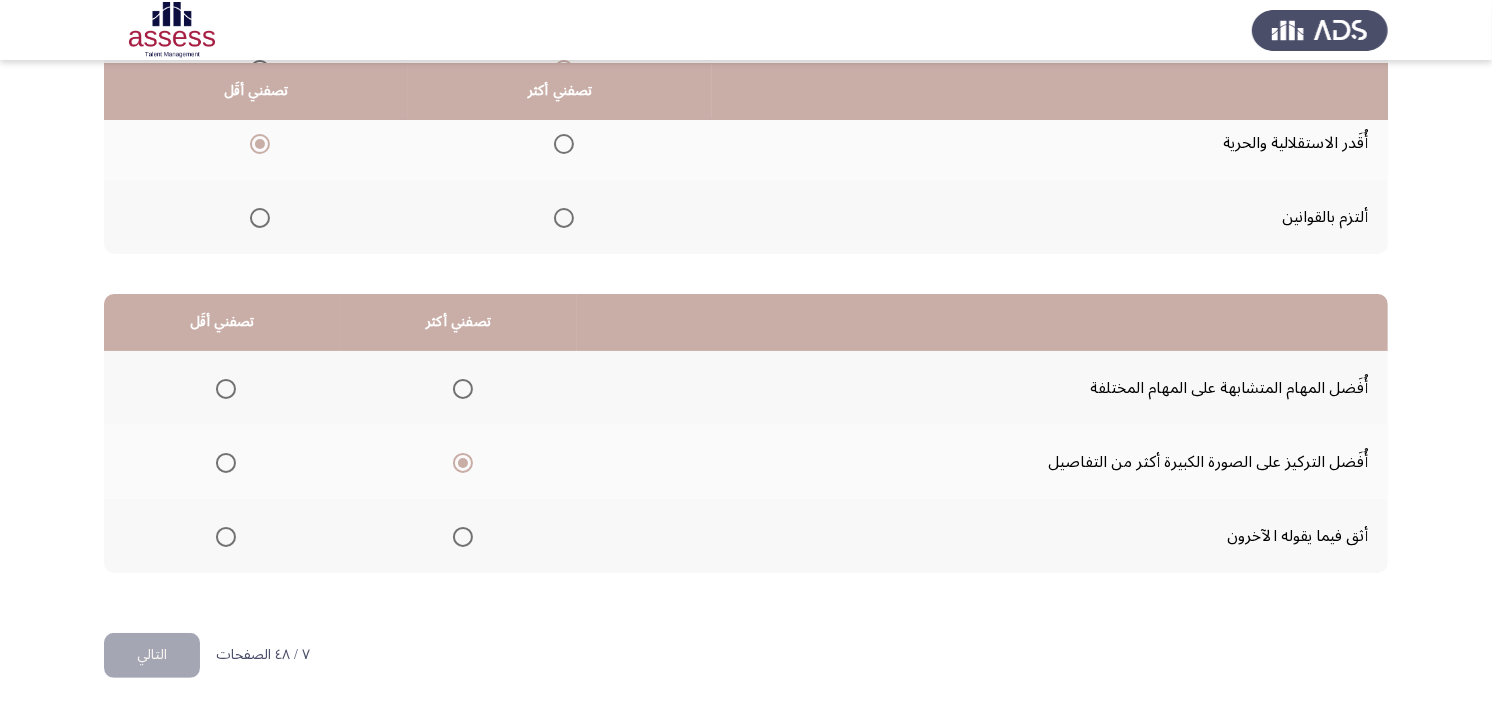 click at bounding box center [226, 389] 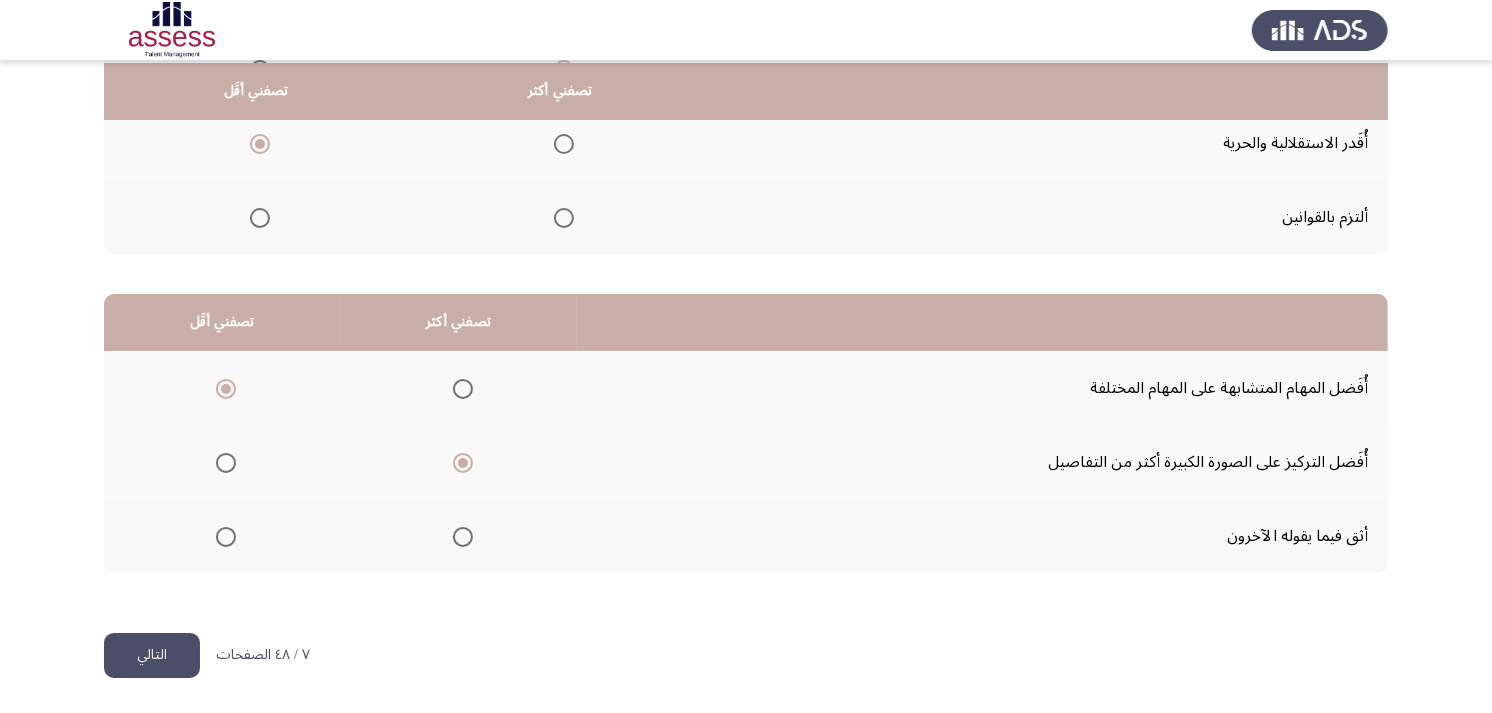 click on "التالي" 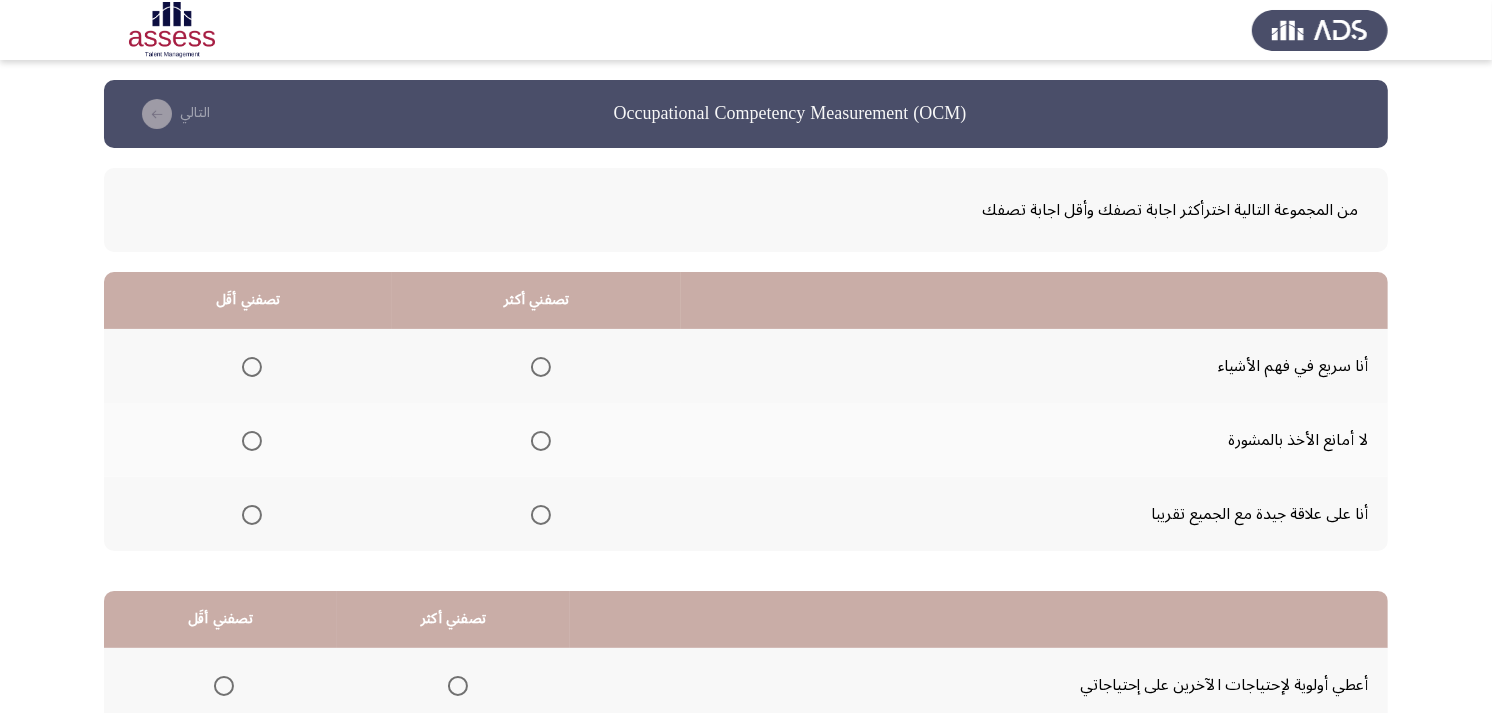 click at bounding box center [541, 515] 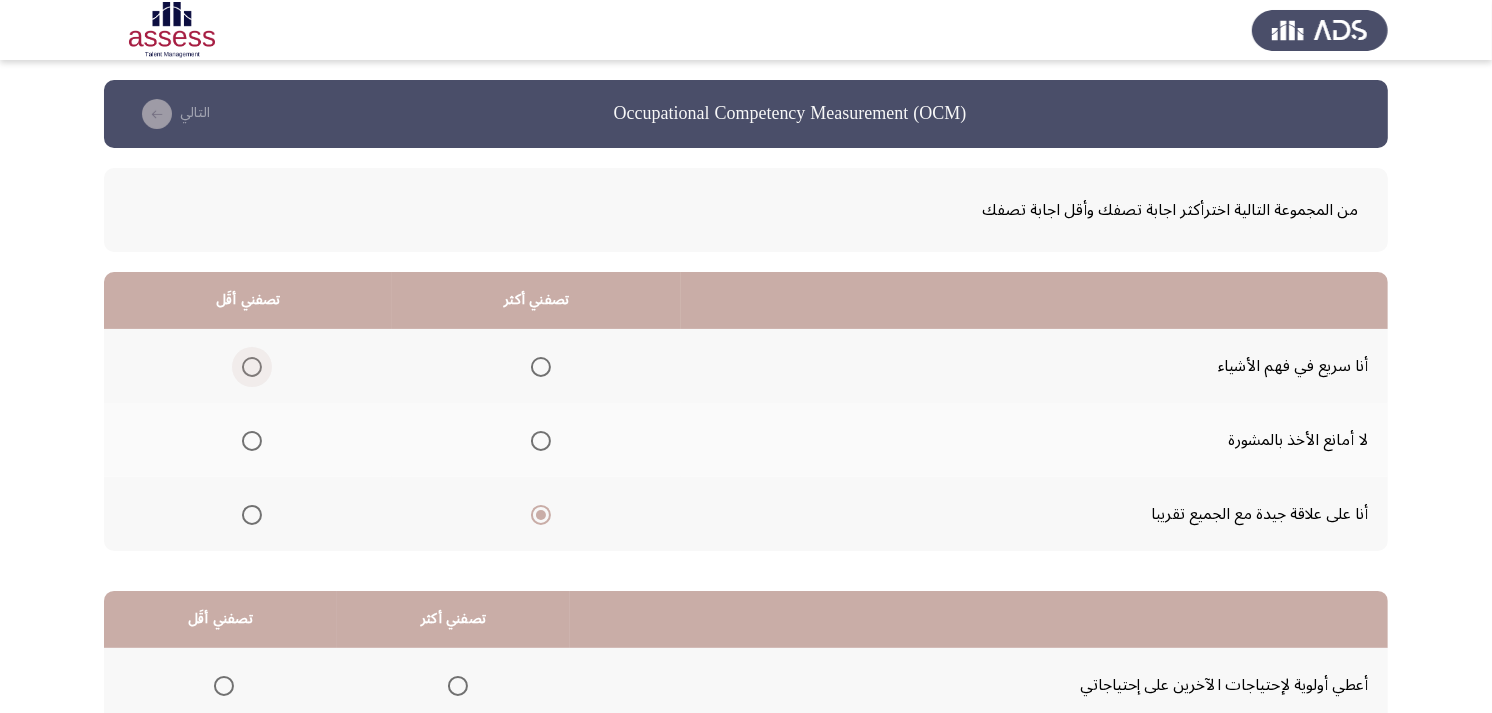 click at bounding box center [252, 367] 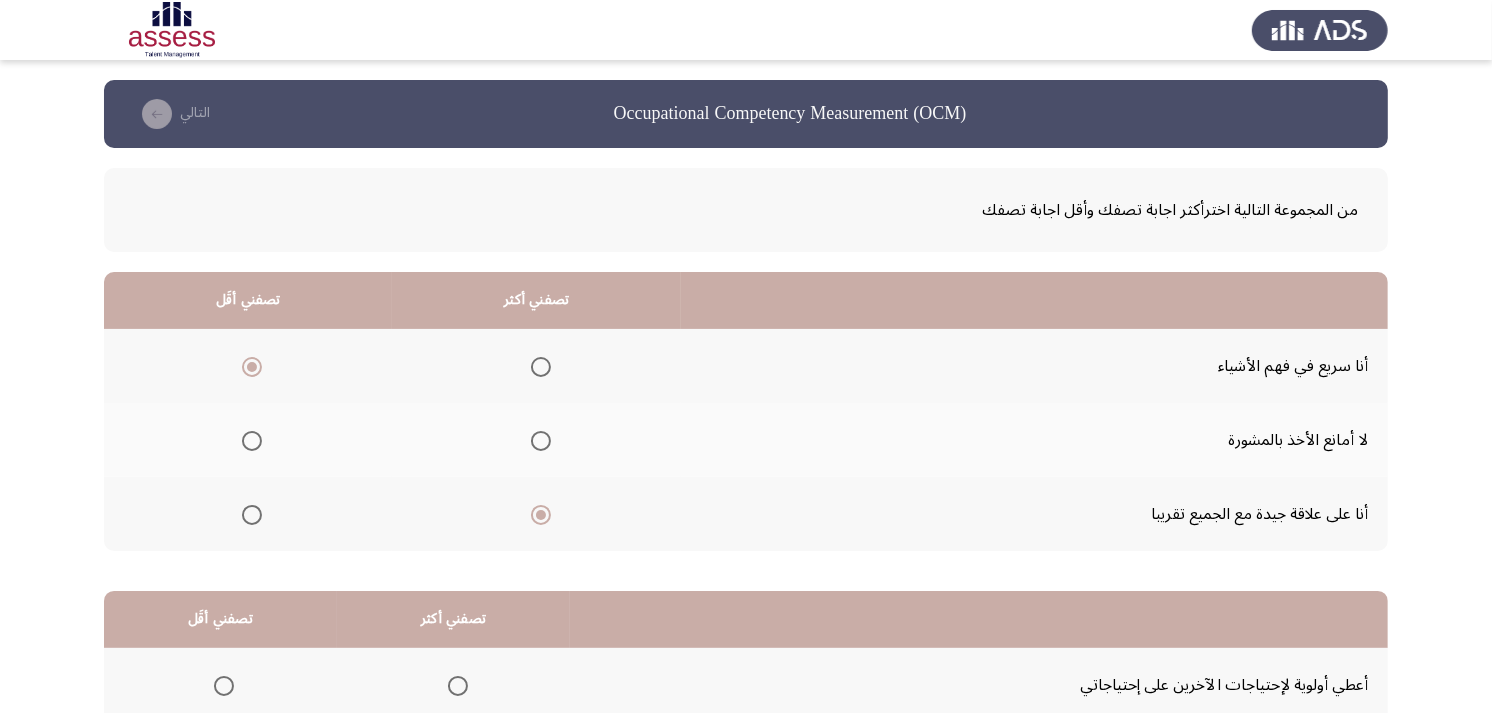 click at bounding box center (541, 367) 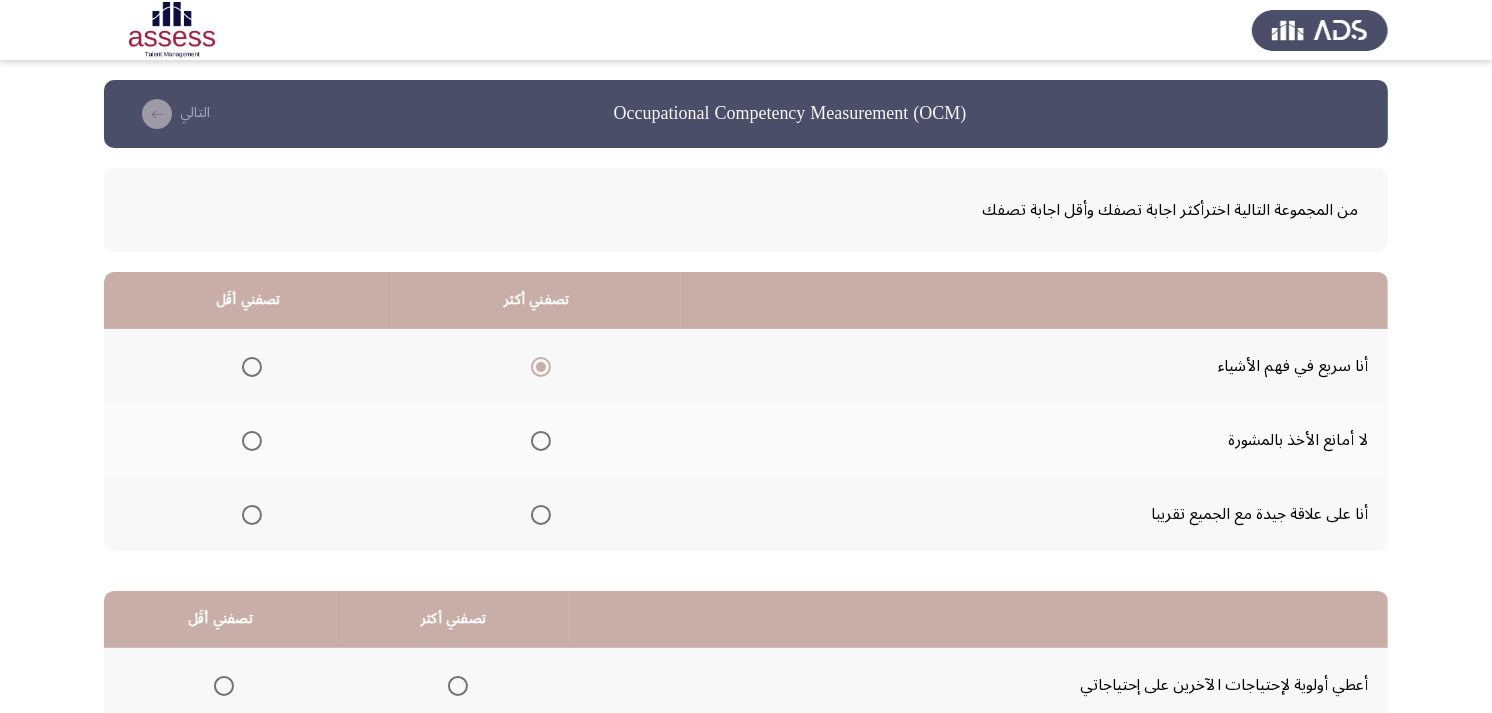 click at bounding box center (541, 515) 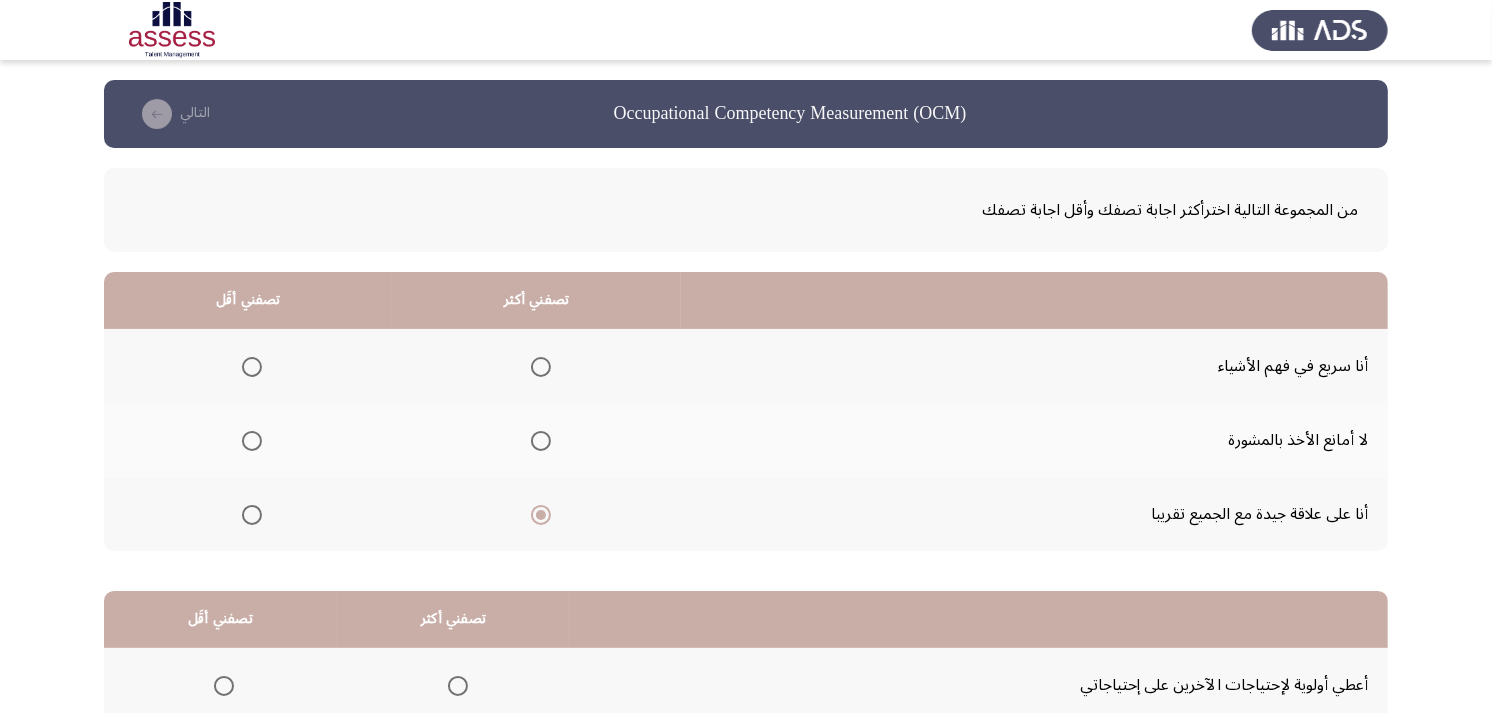 click at bounding box center [252, 441] 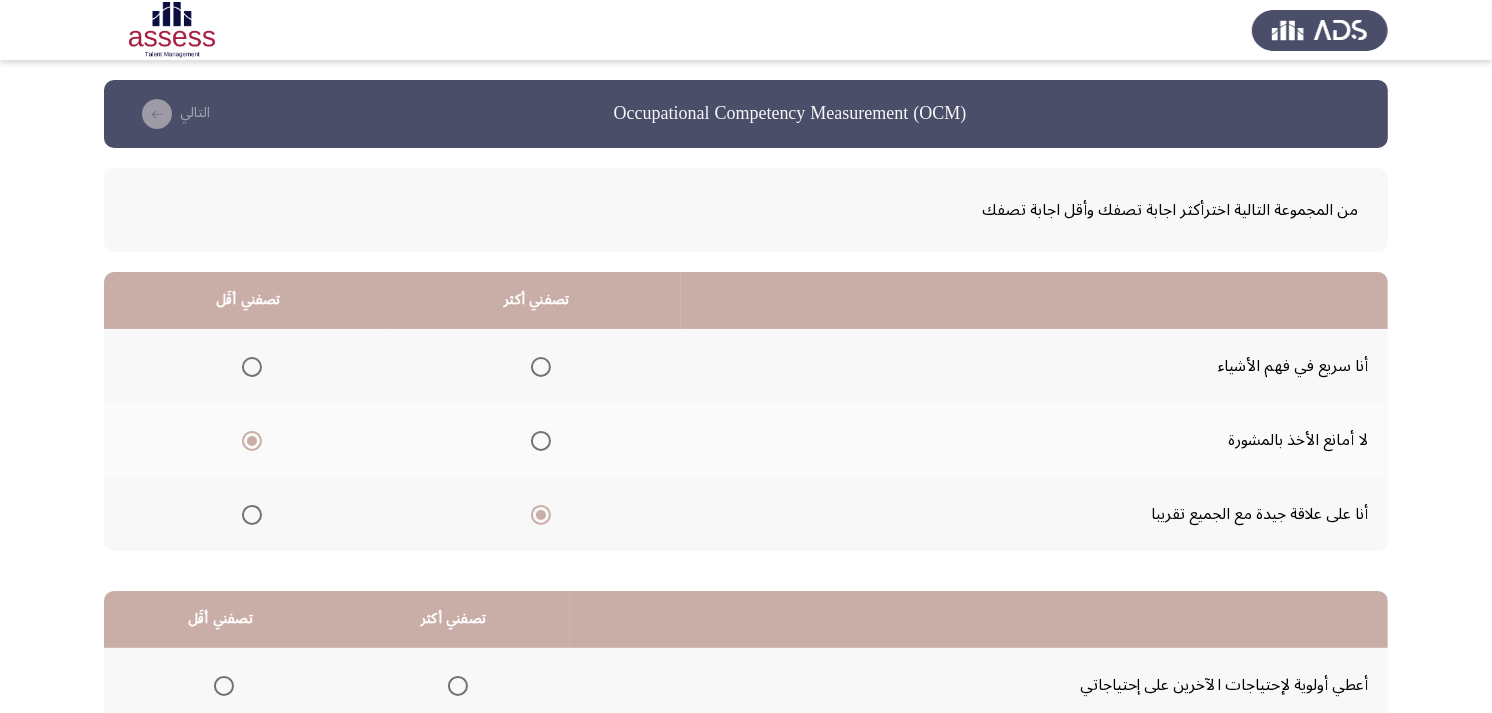 click at bounding box center (252, 367) 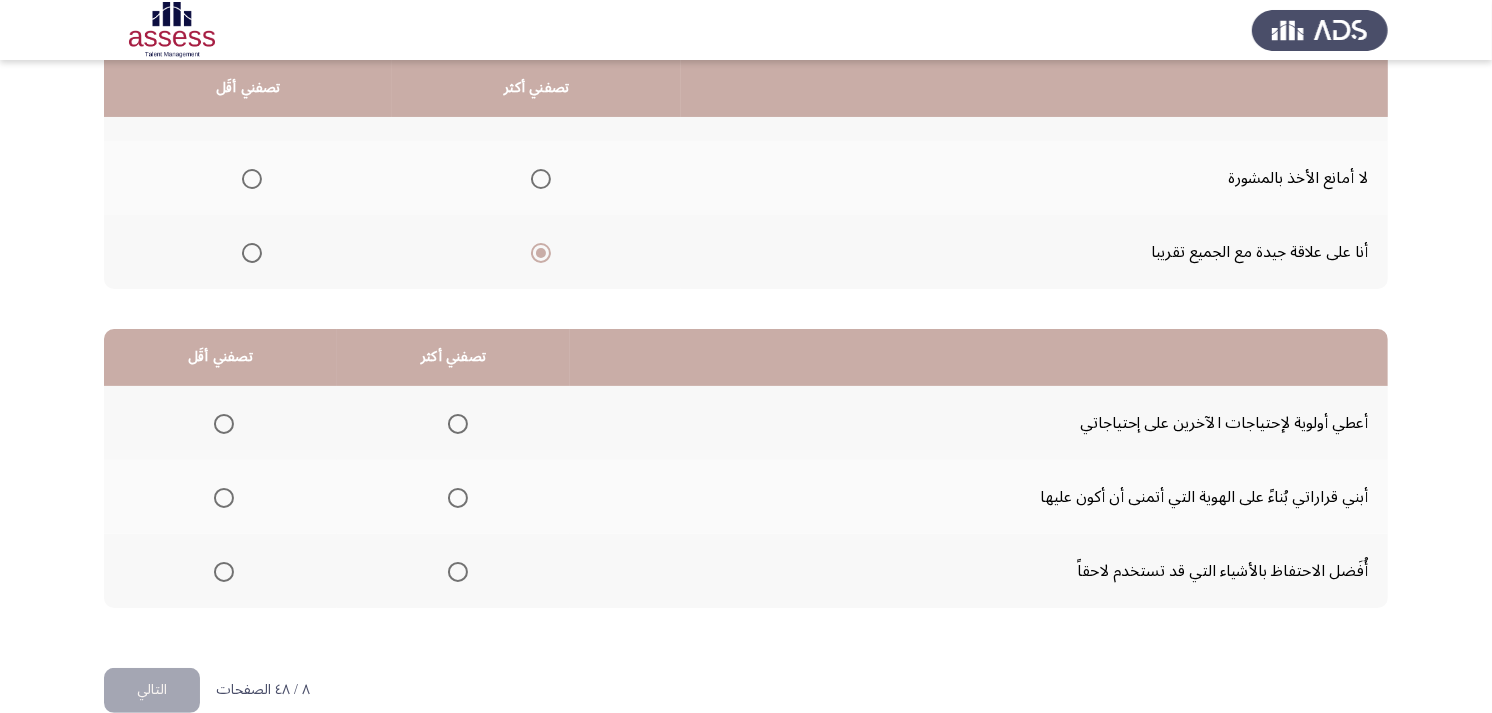 scroll, scrollTop: 300, scrollLeft: 0, axis: vertical 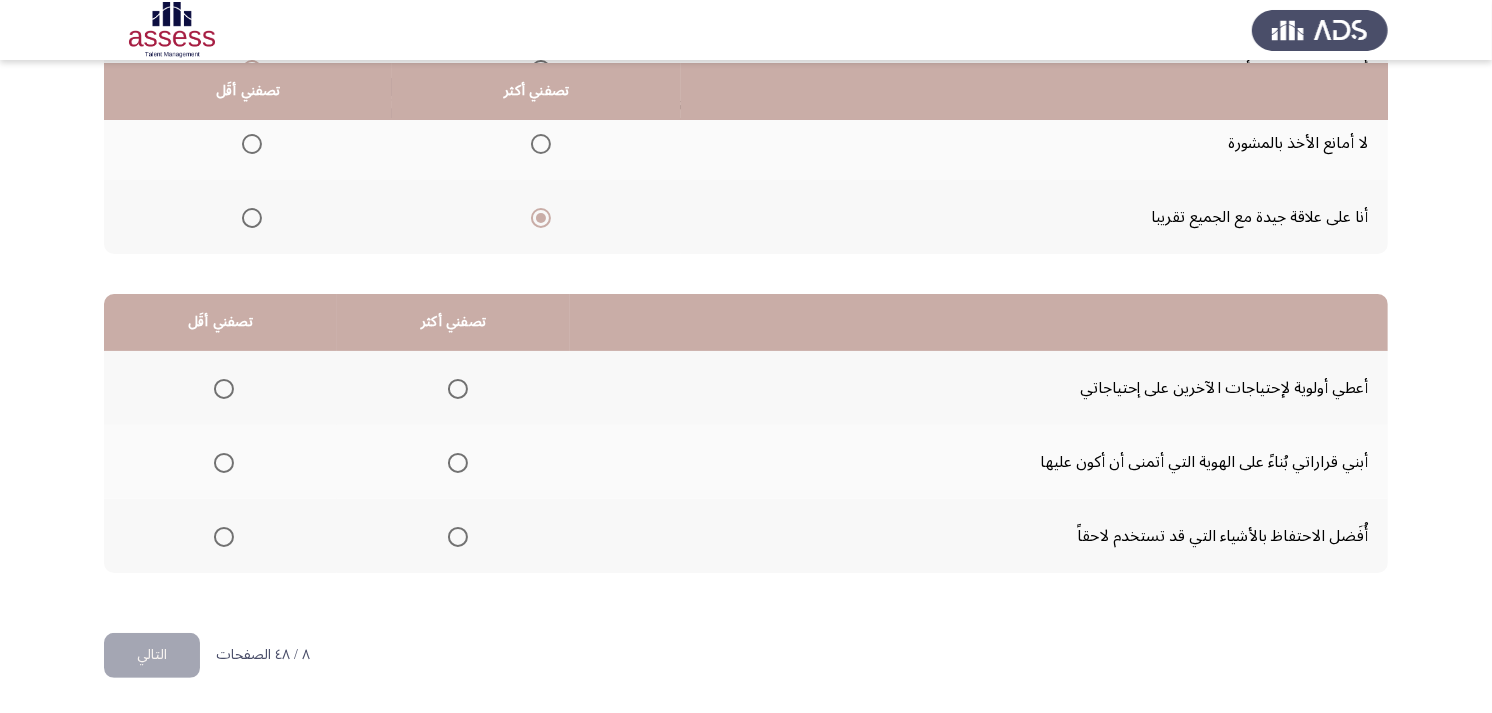click at bounding box center [458, 463] 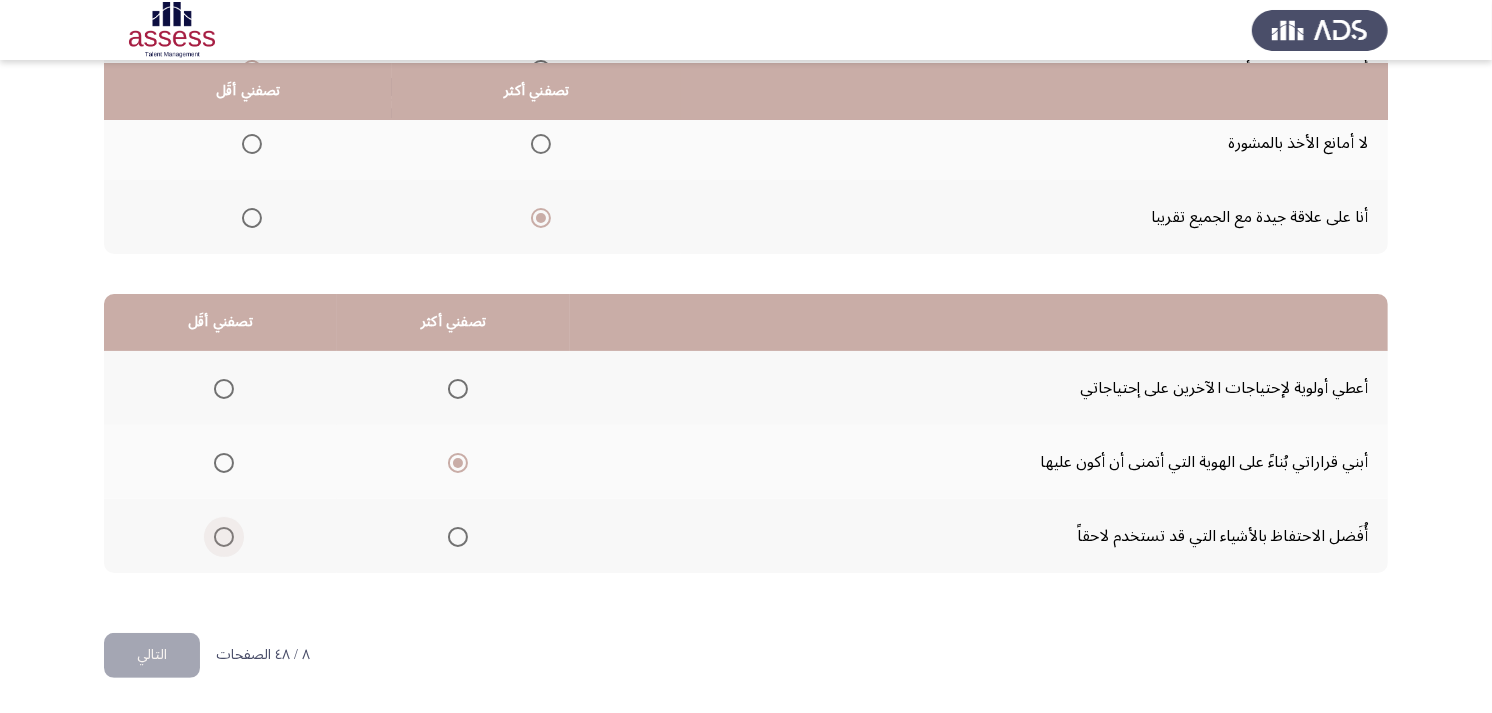click at bounding box center [224, 537] 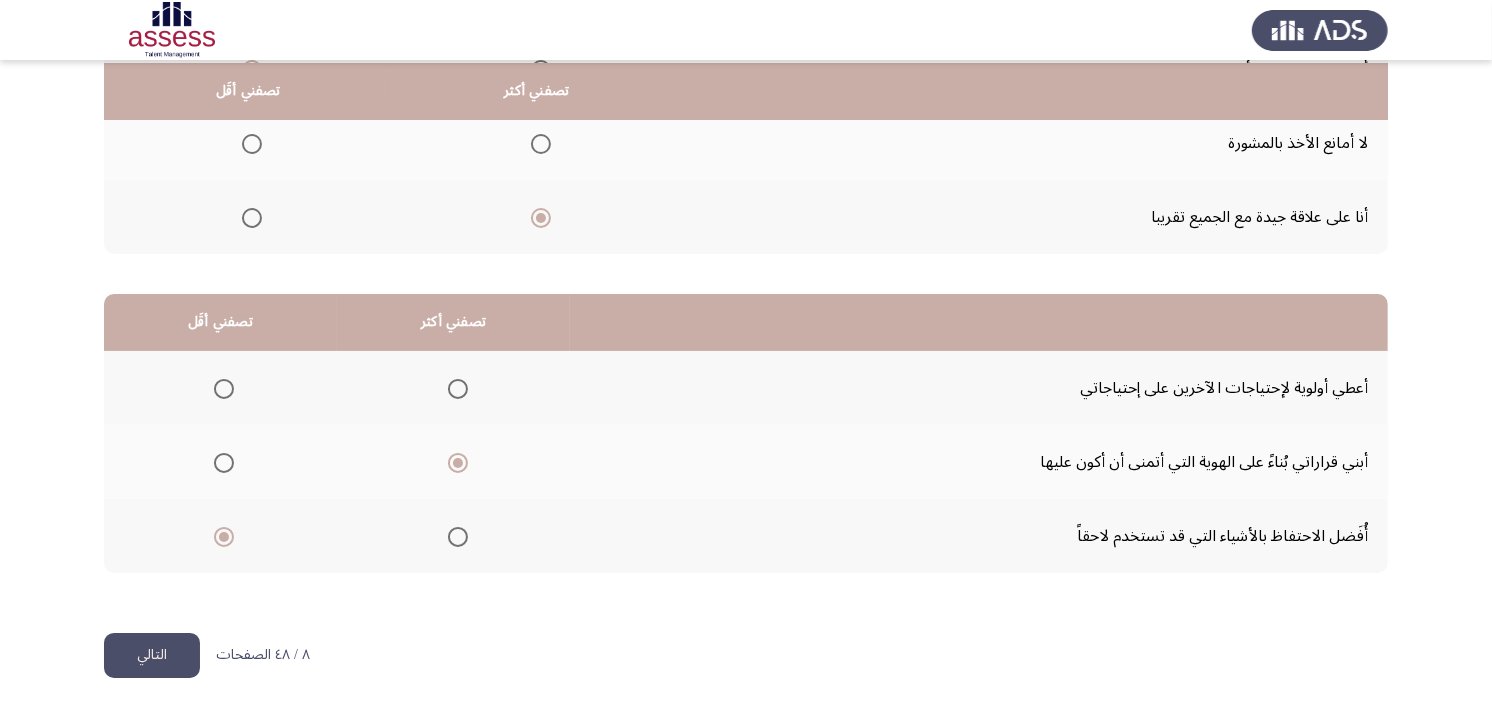 click at bounding box center [224, 389] 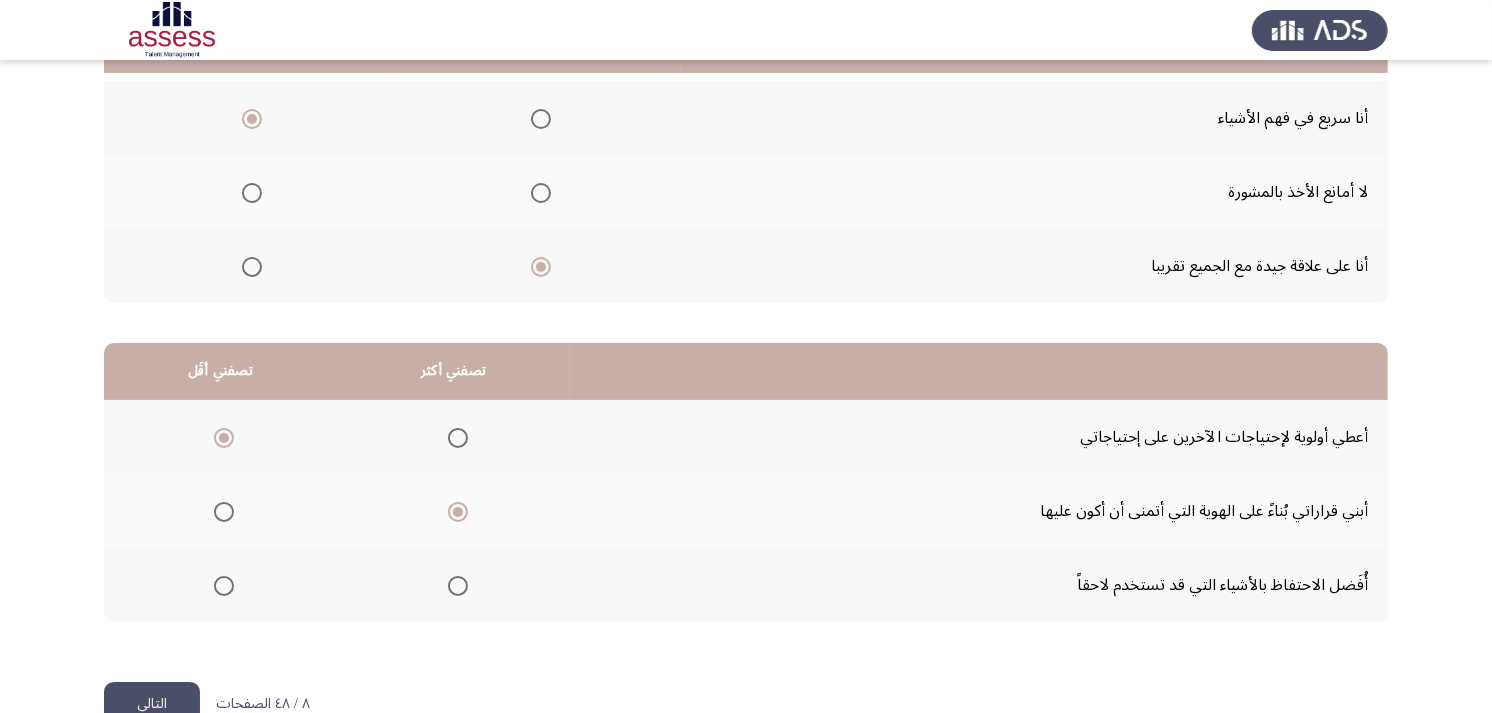 scroll, scrollTop: 300, scrollLeft: 0, axis: vertical 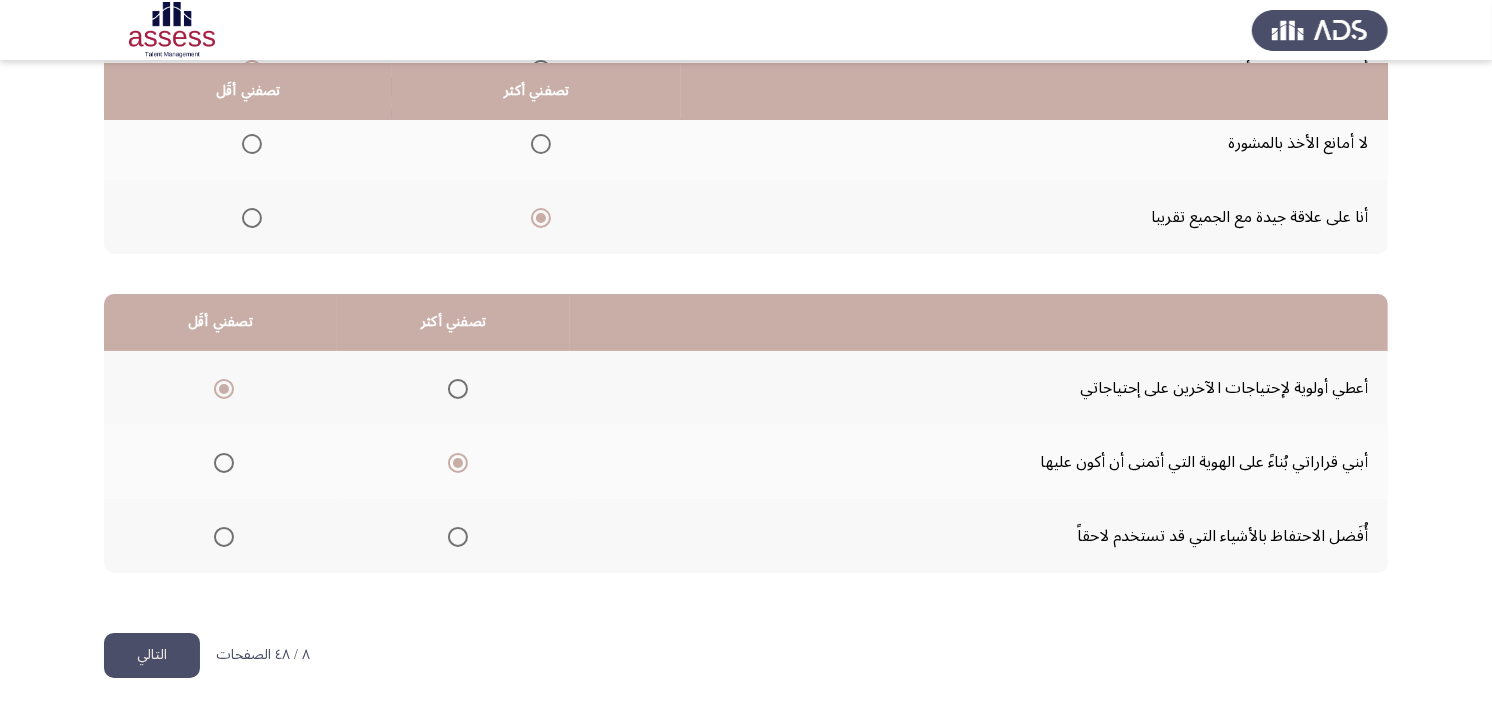 click at bounding box center [224, 537] 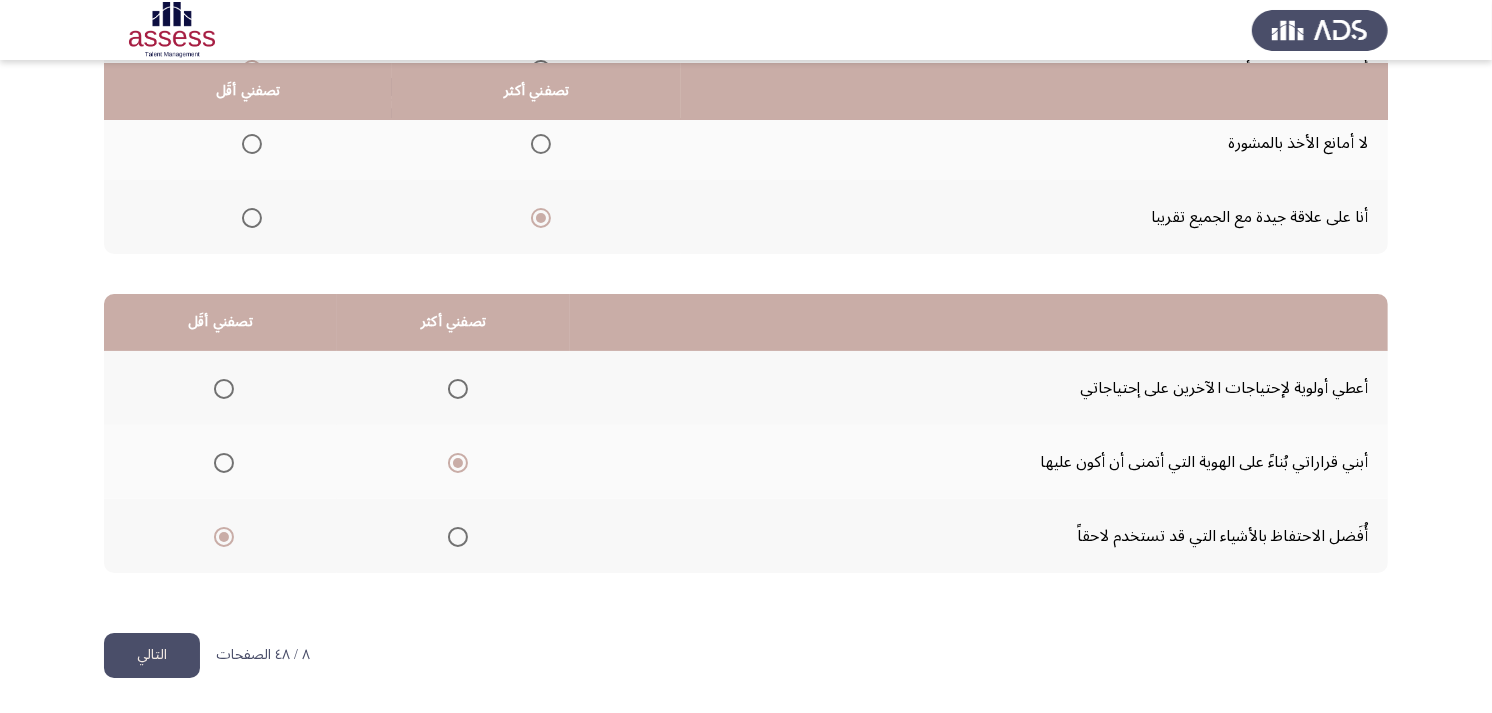 click on "التالي" 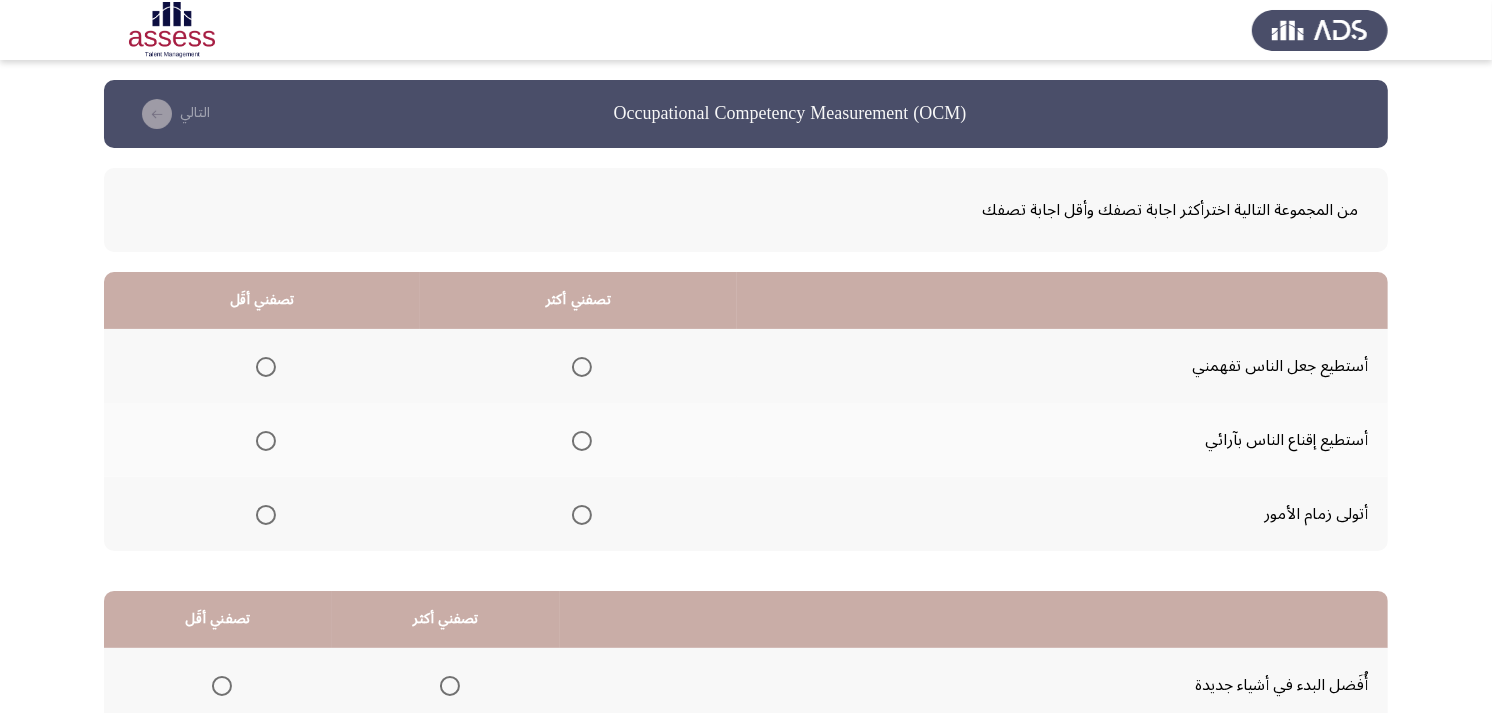 scroll, scrollTop: 111, scrollLeft: 0, axis: vertical 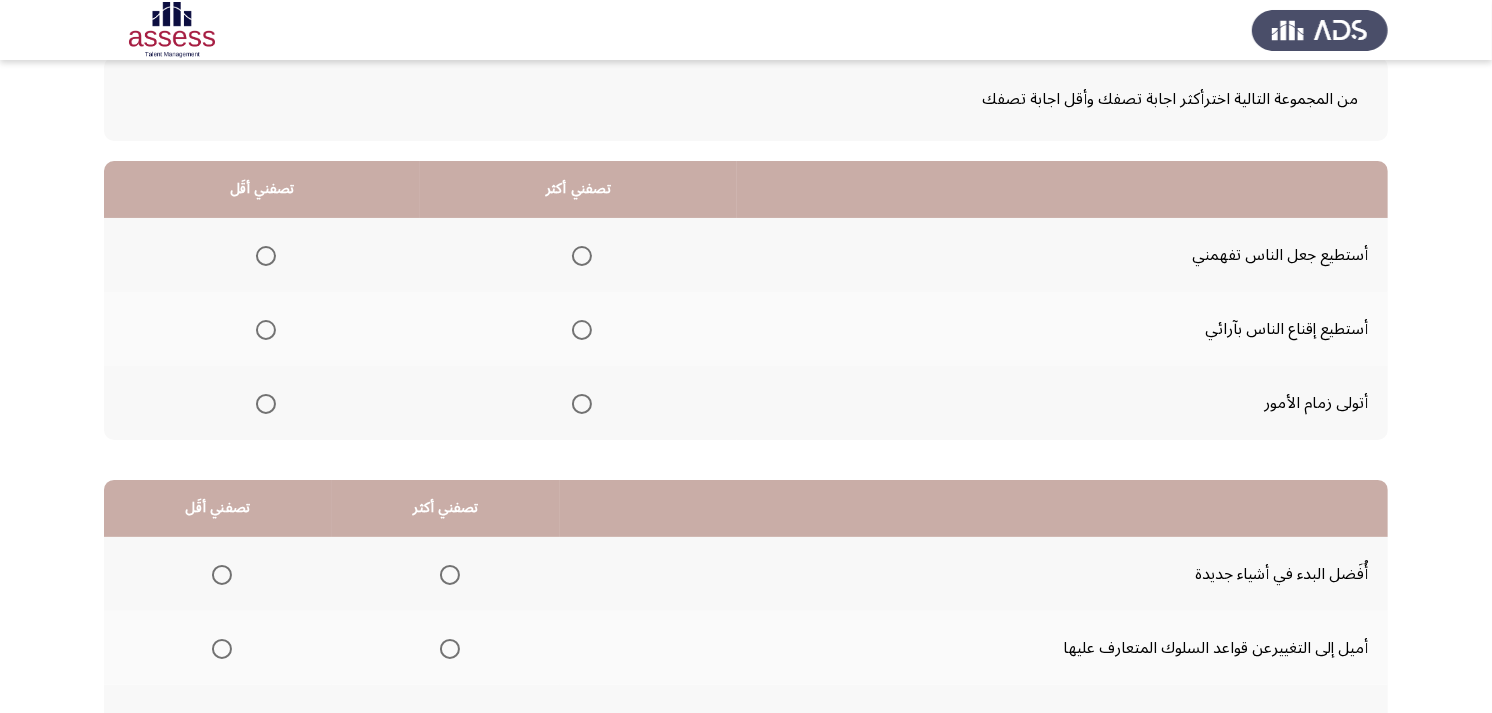 click at bounding box center (582, 330) 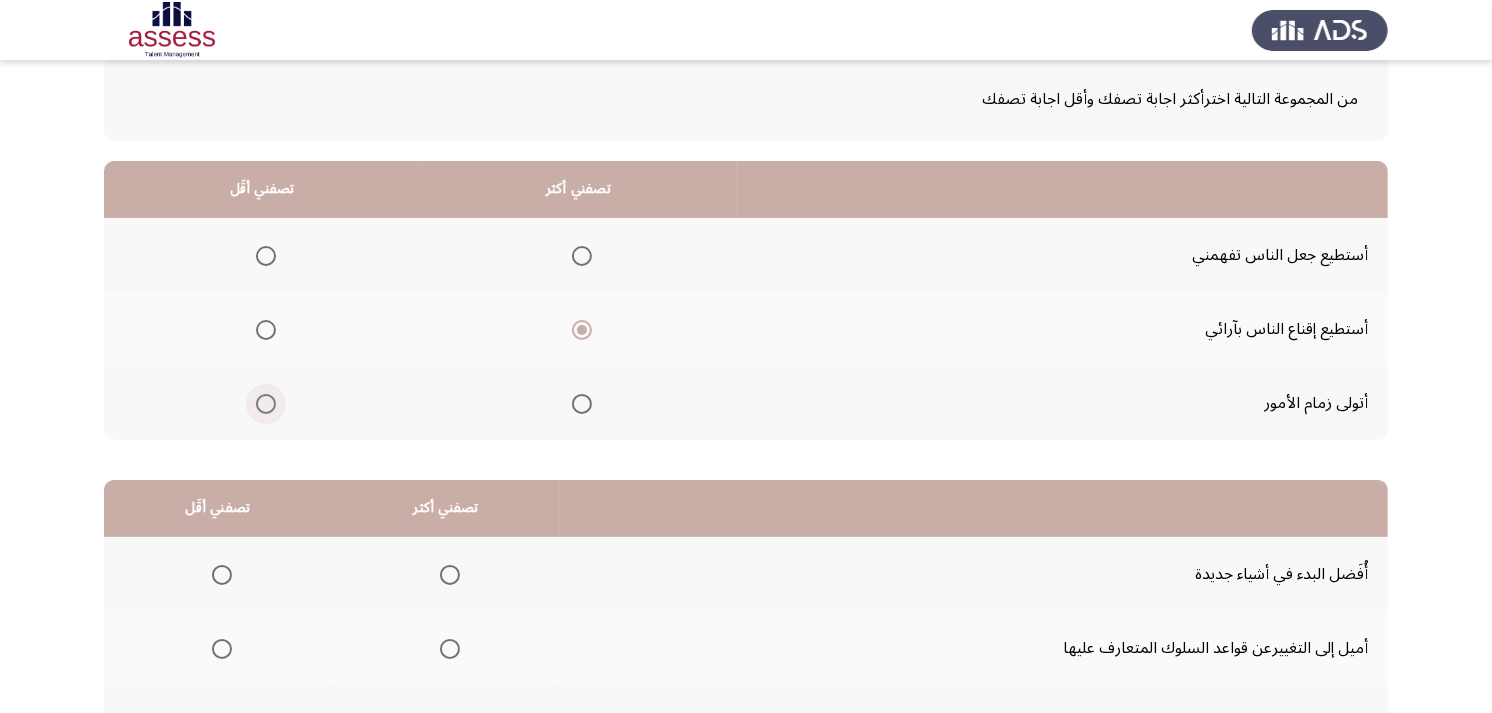 click at bounding box center [266, 404] 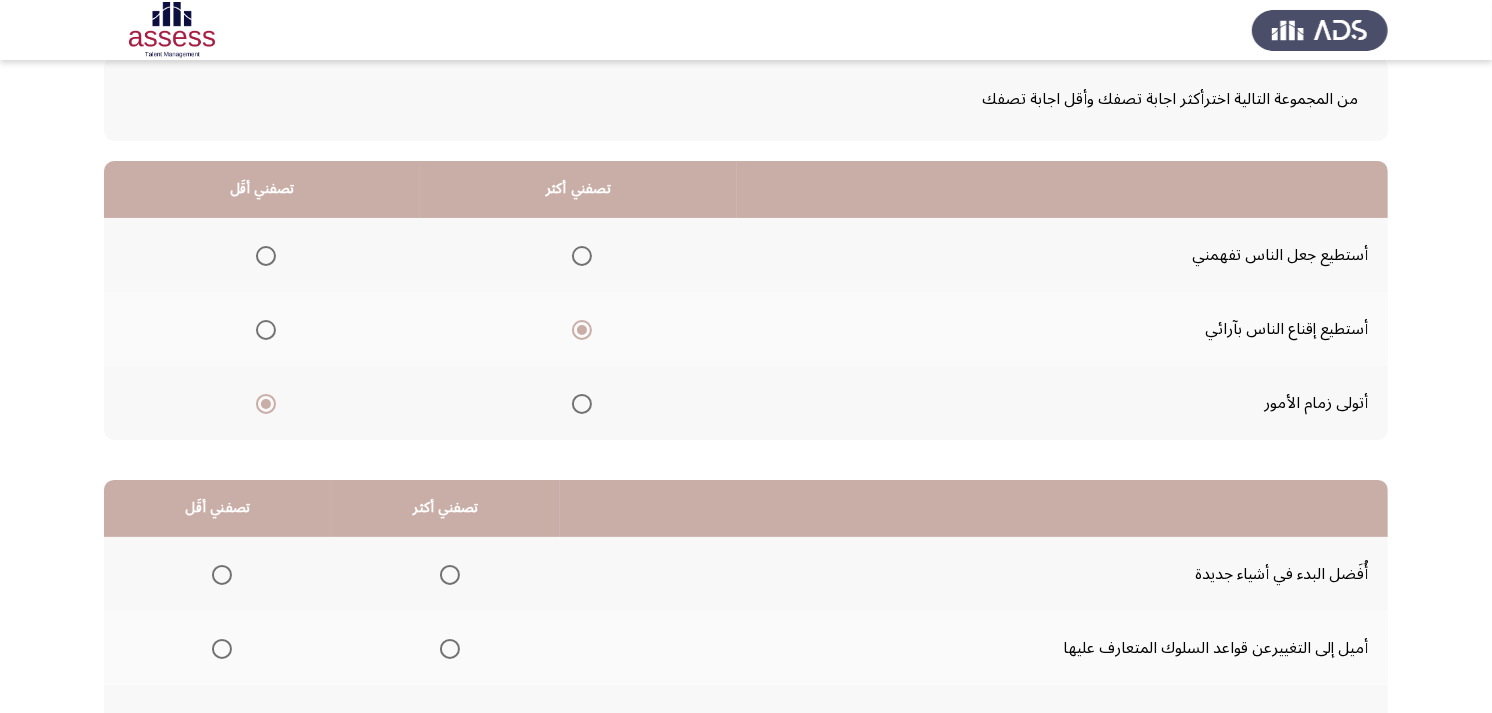 click at bounding box center (582, 404) 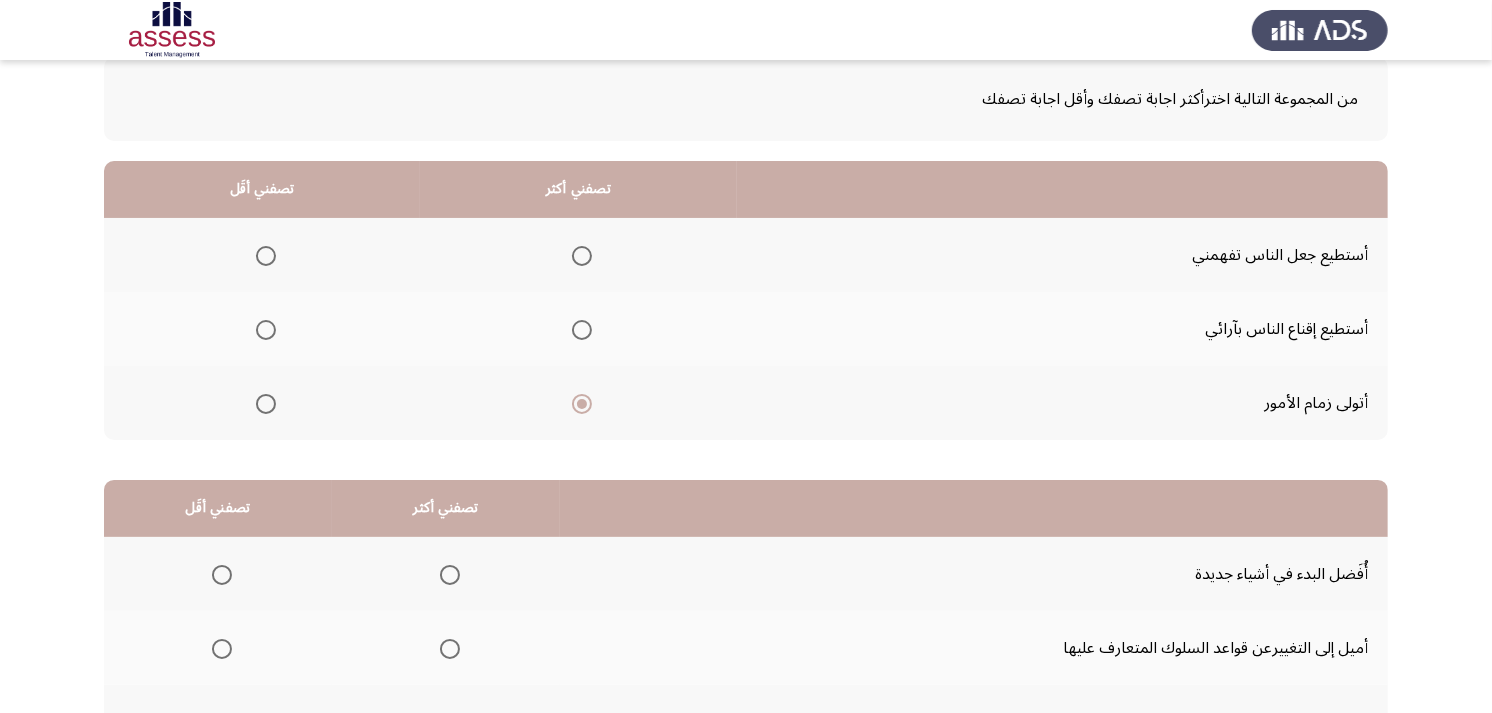 click at bounding box center (582, 330) 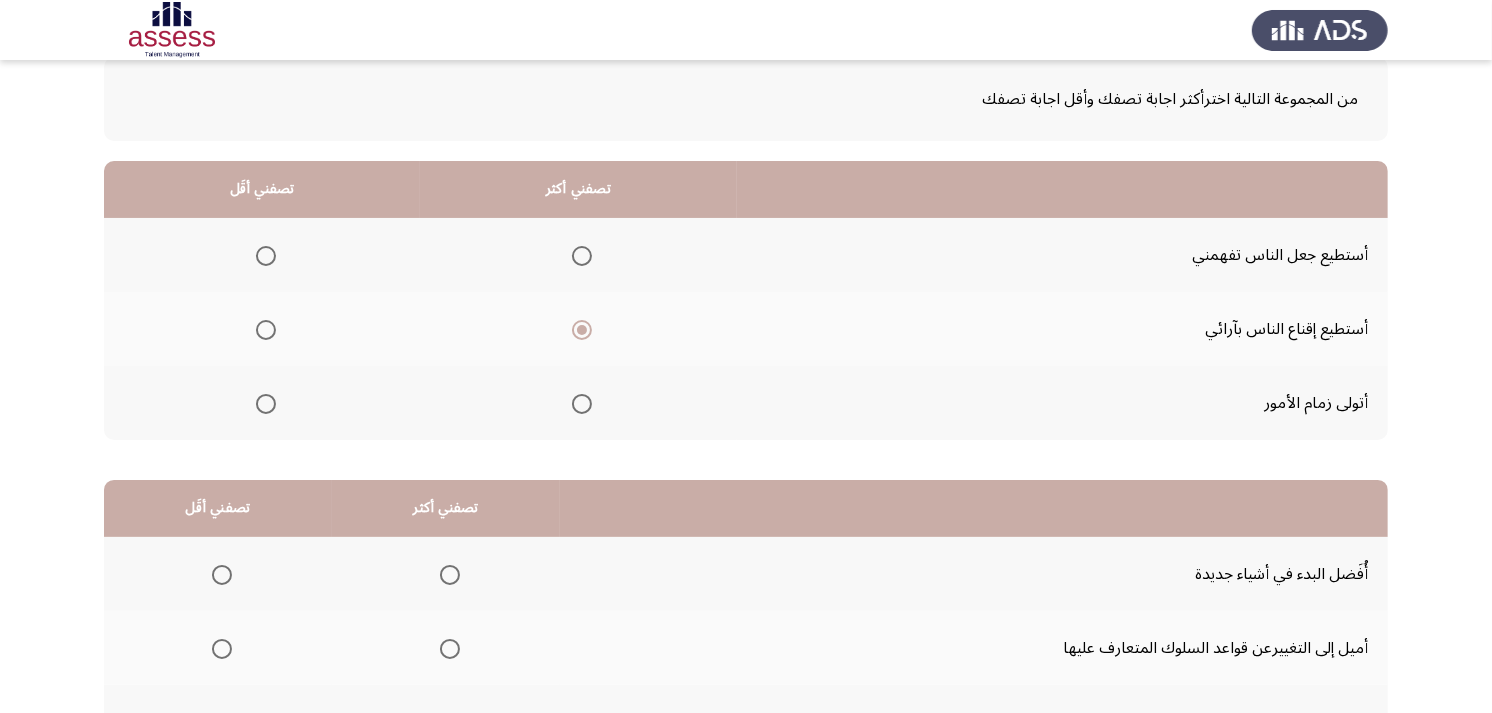 click at bounding box center [266, 404] 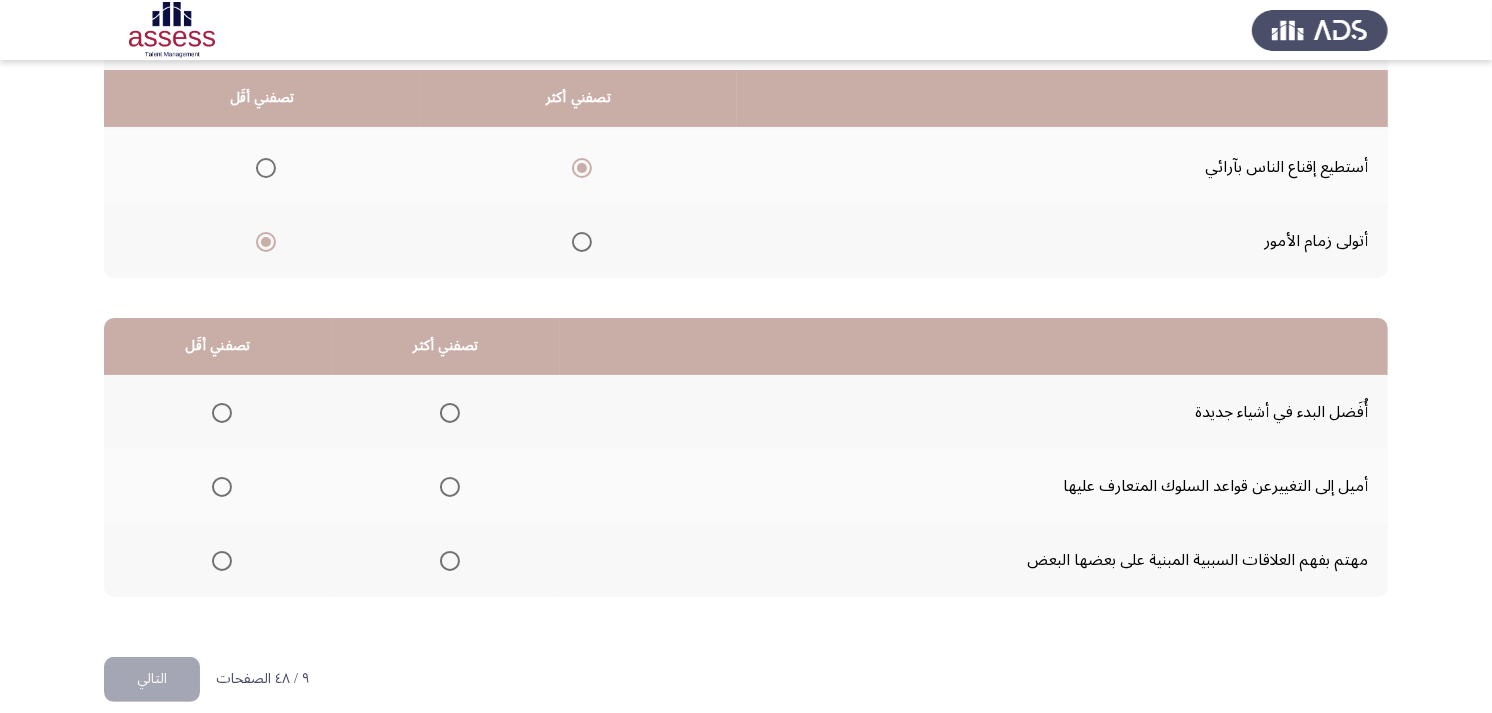 scroll, scrollTop: 300, scrollLeft: 0, axis: vertical 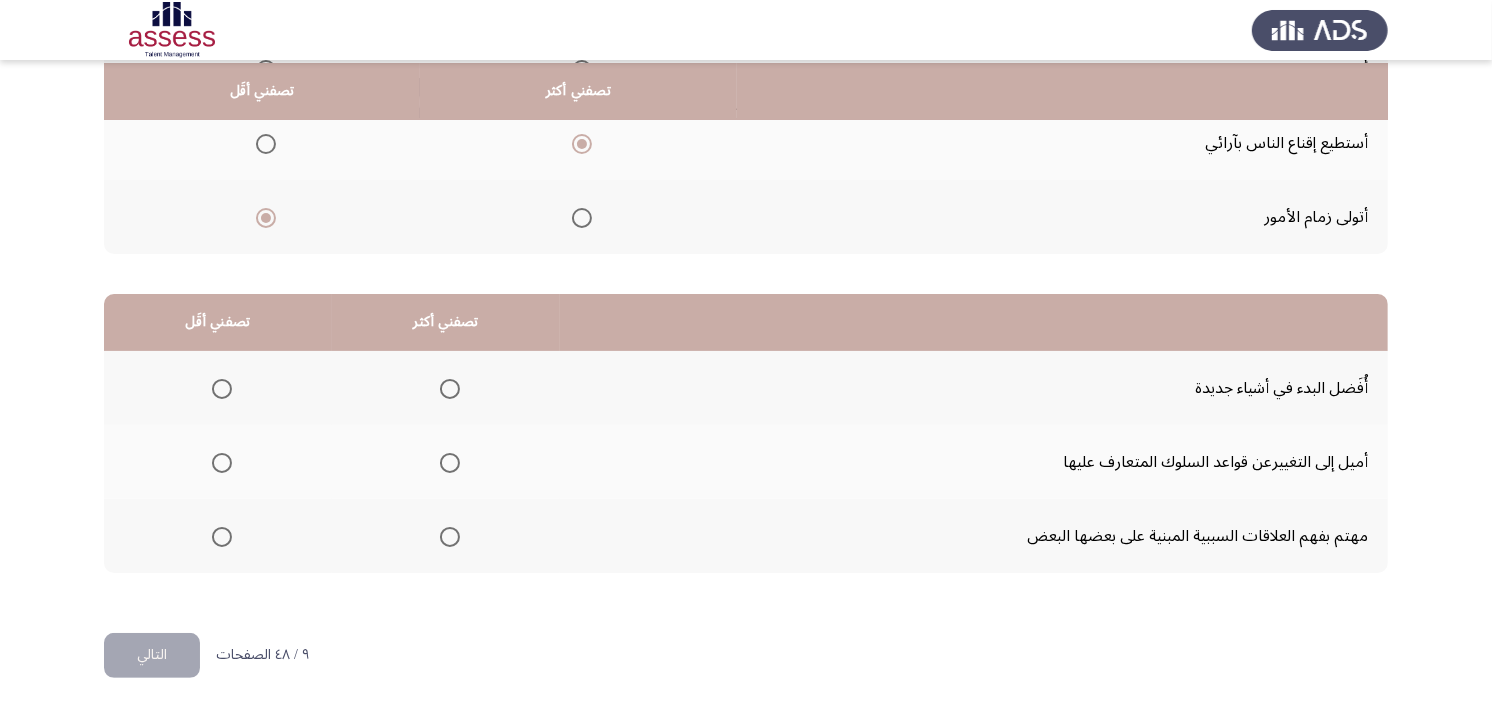 click at bounding box center (222, 463) 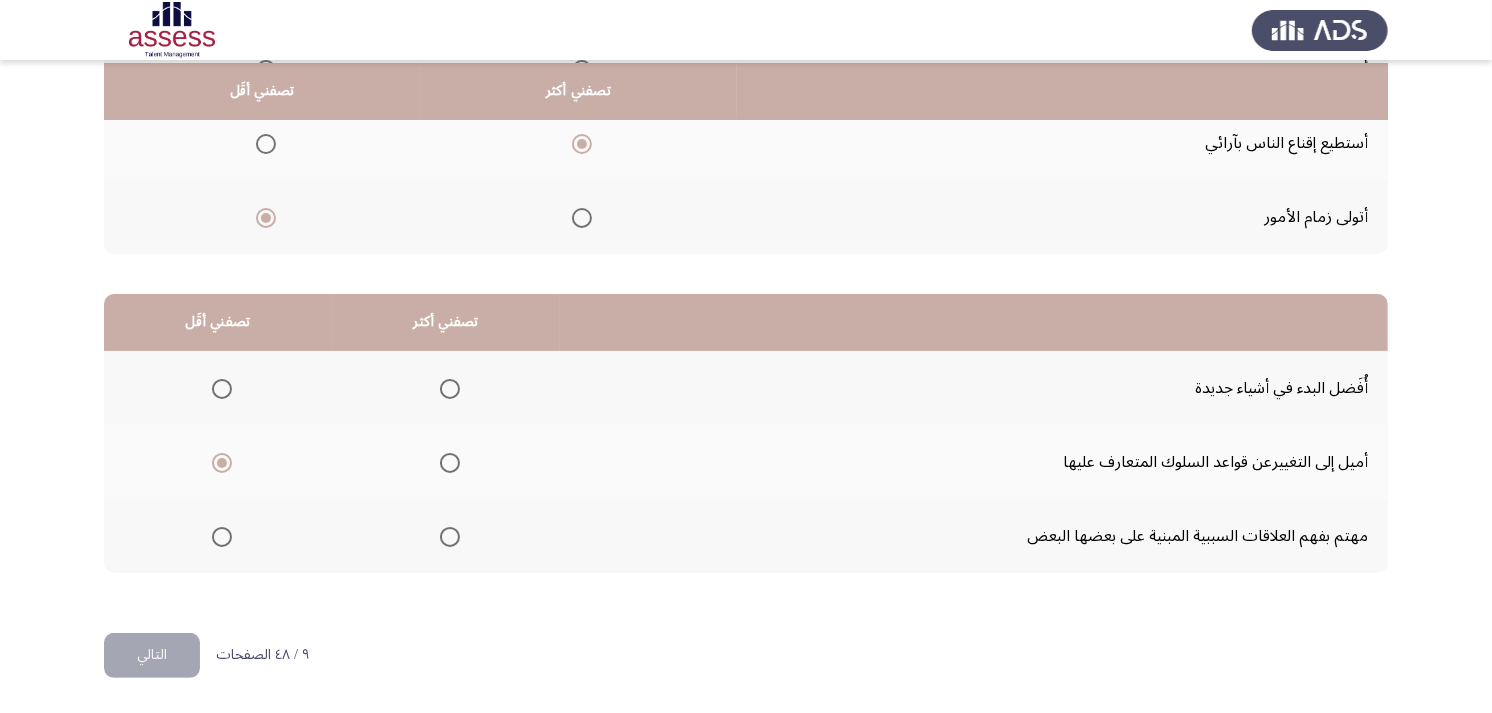 click at bounding box center (450, 537) 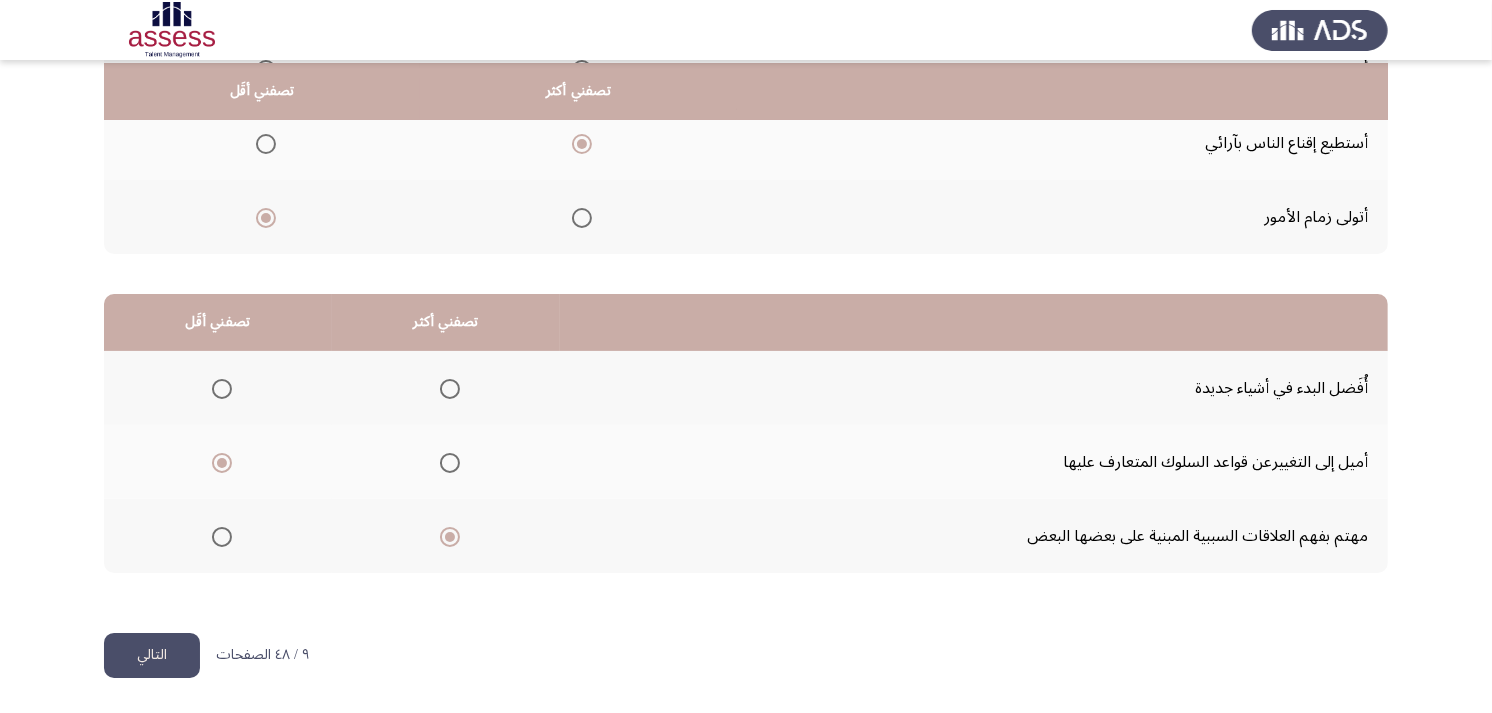 click on "التالي" 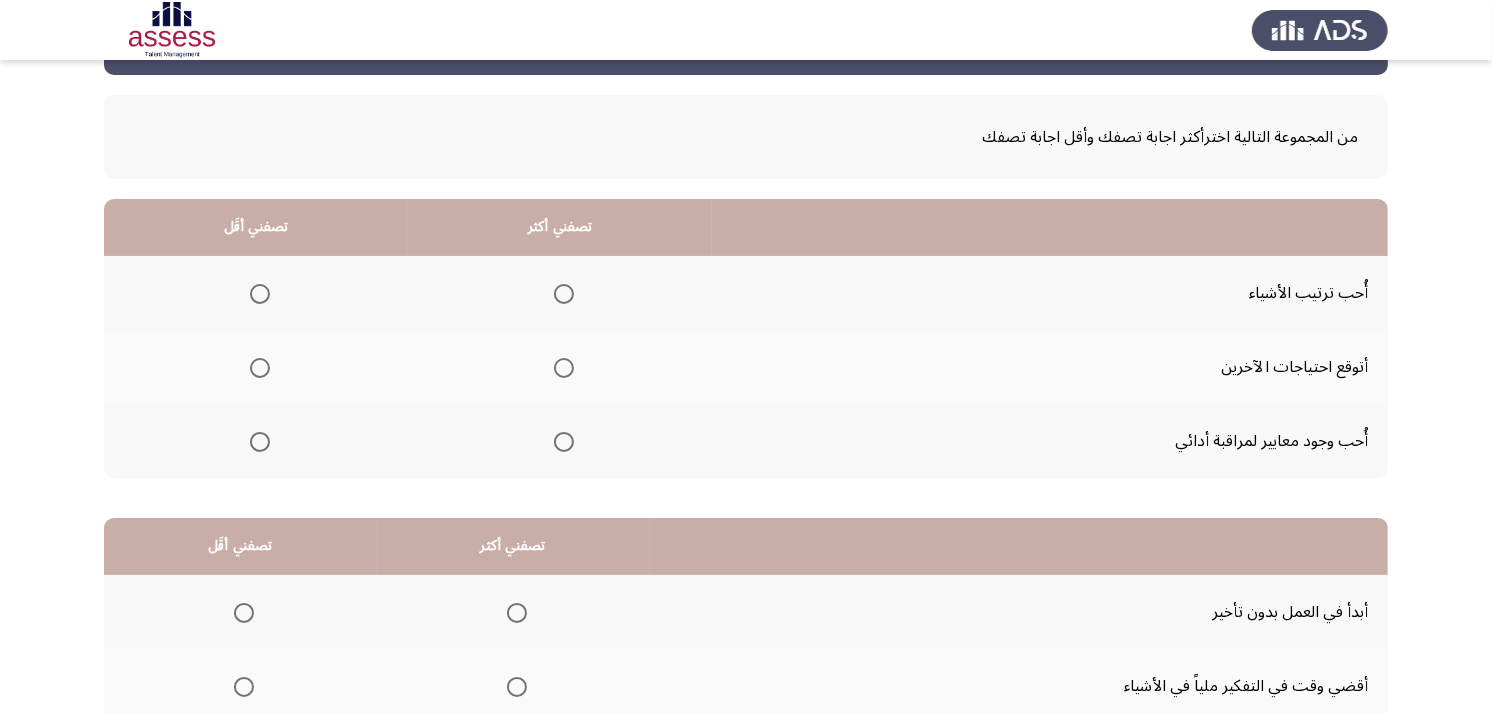 scroll, scrollTop: 111, scrollLeft: 0, axis: vertical 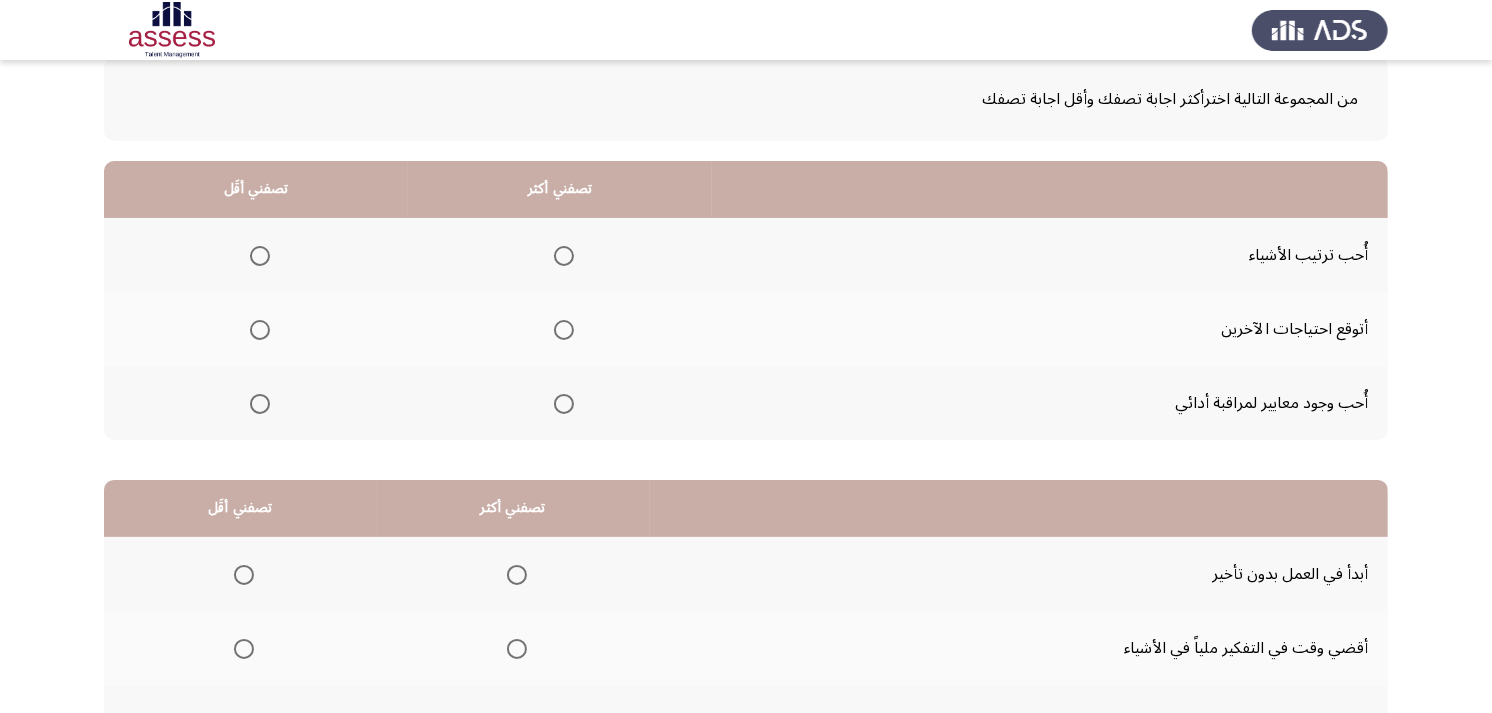 click at bounding box center (564, 404) 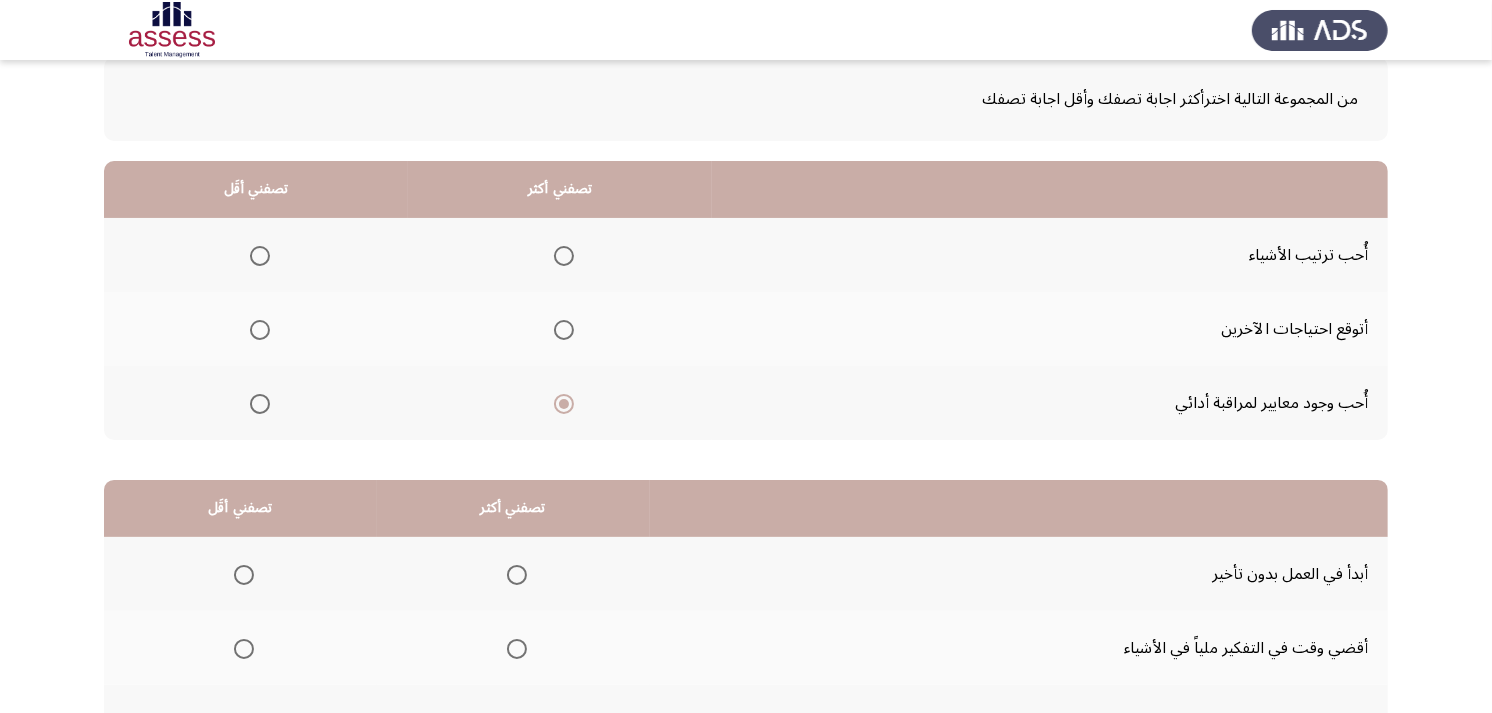 click at bounding box center [260, 330] 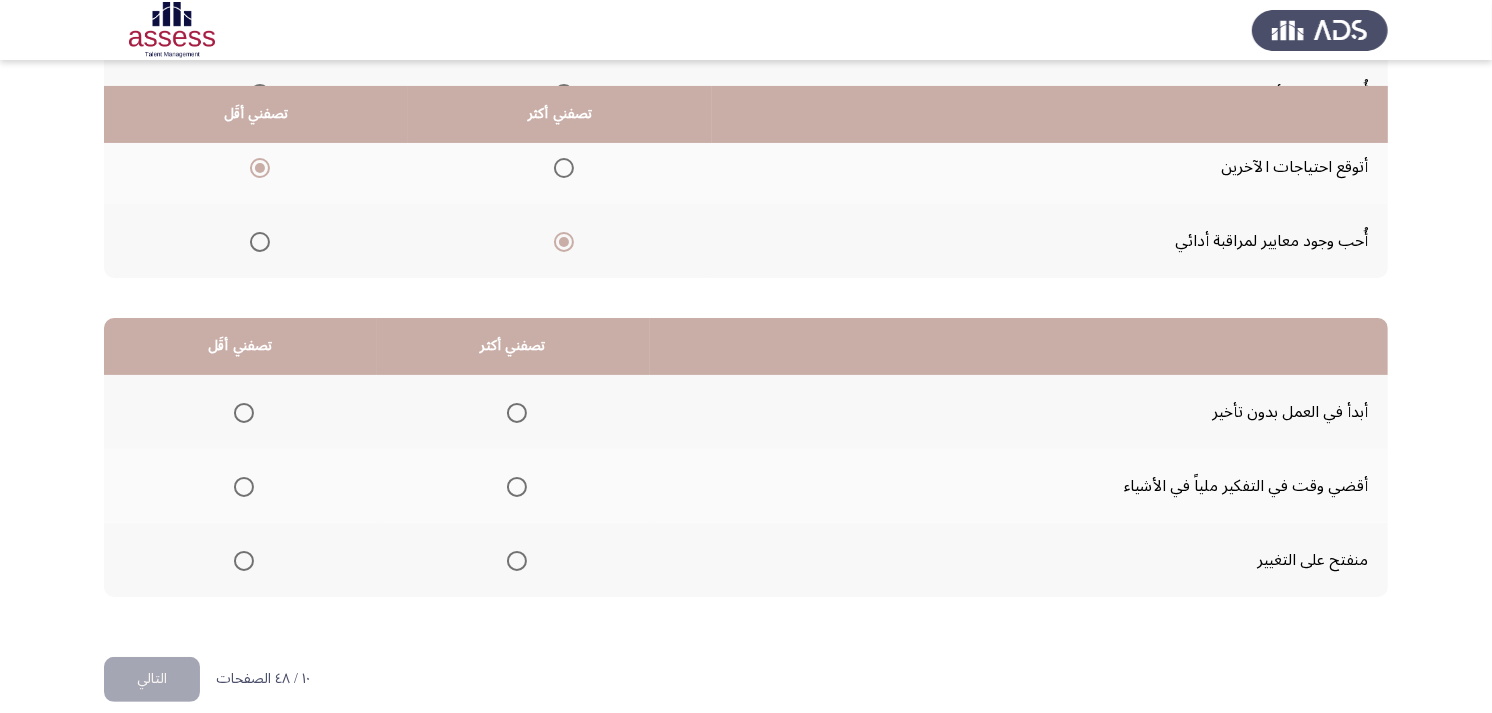 scroll, scrollTop: 300, scrollLeft: 0, axis: vertical 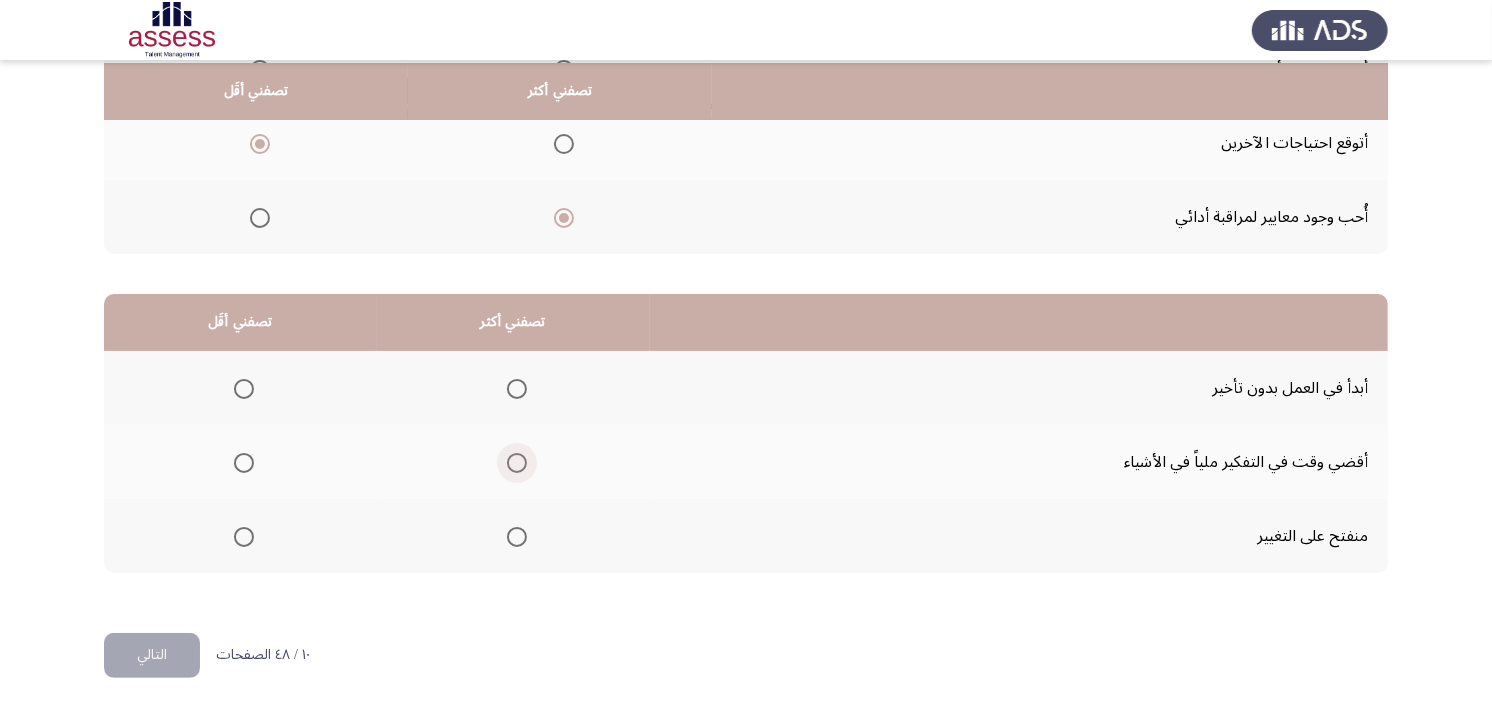 click at bounding box center (517, 463) 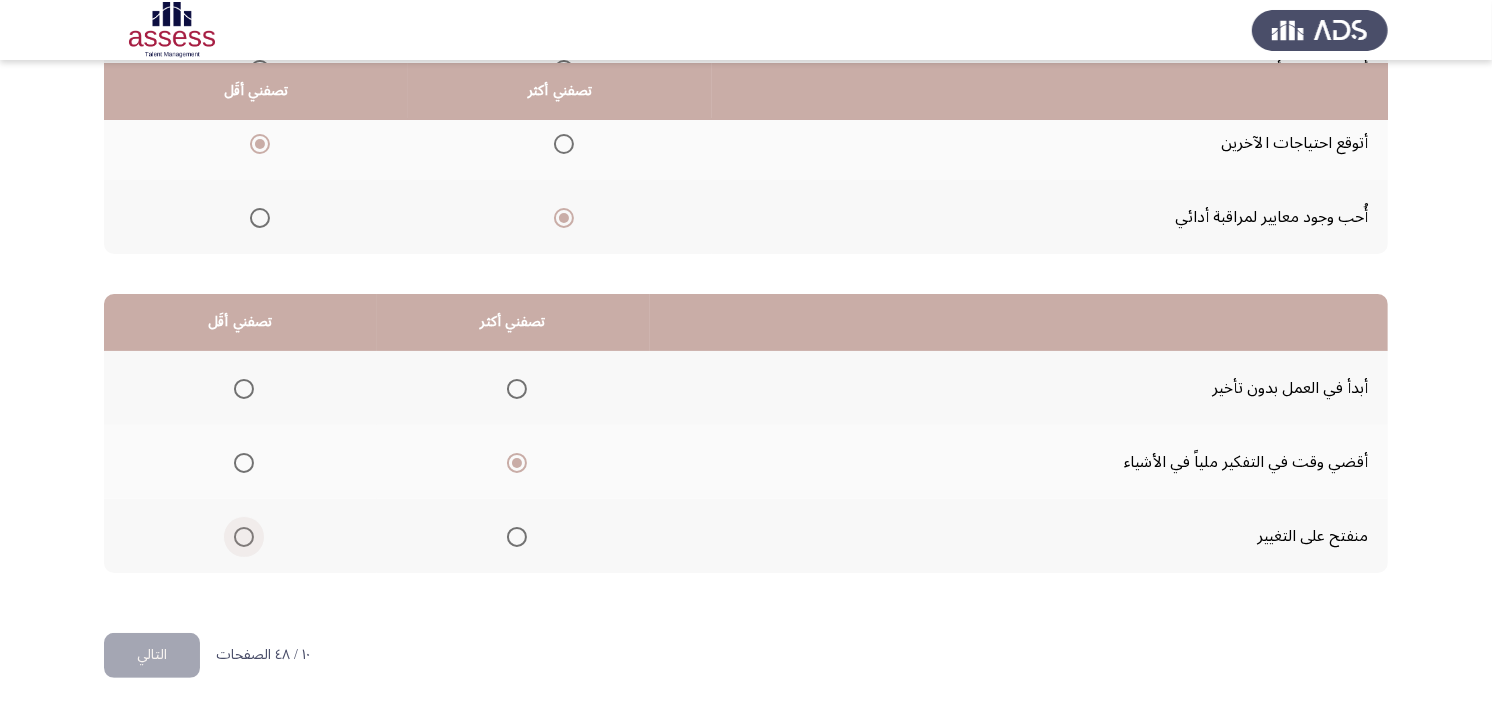 click at bounding box center [244, 537] 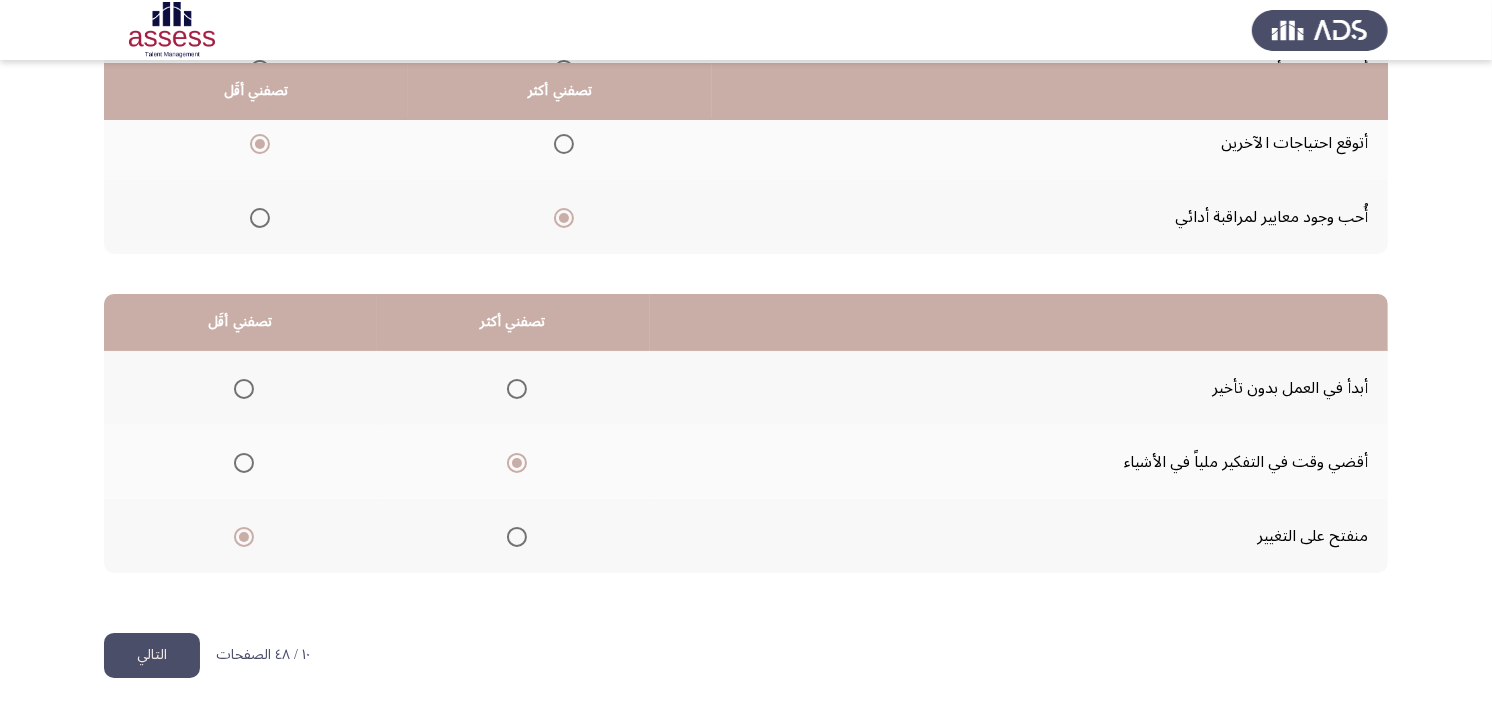 click on "التالي" 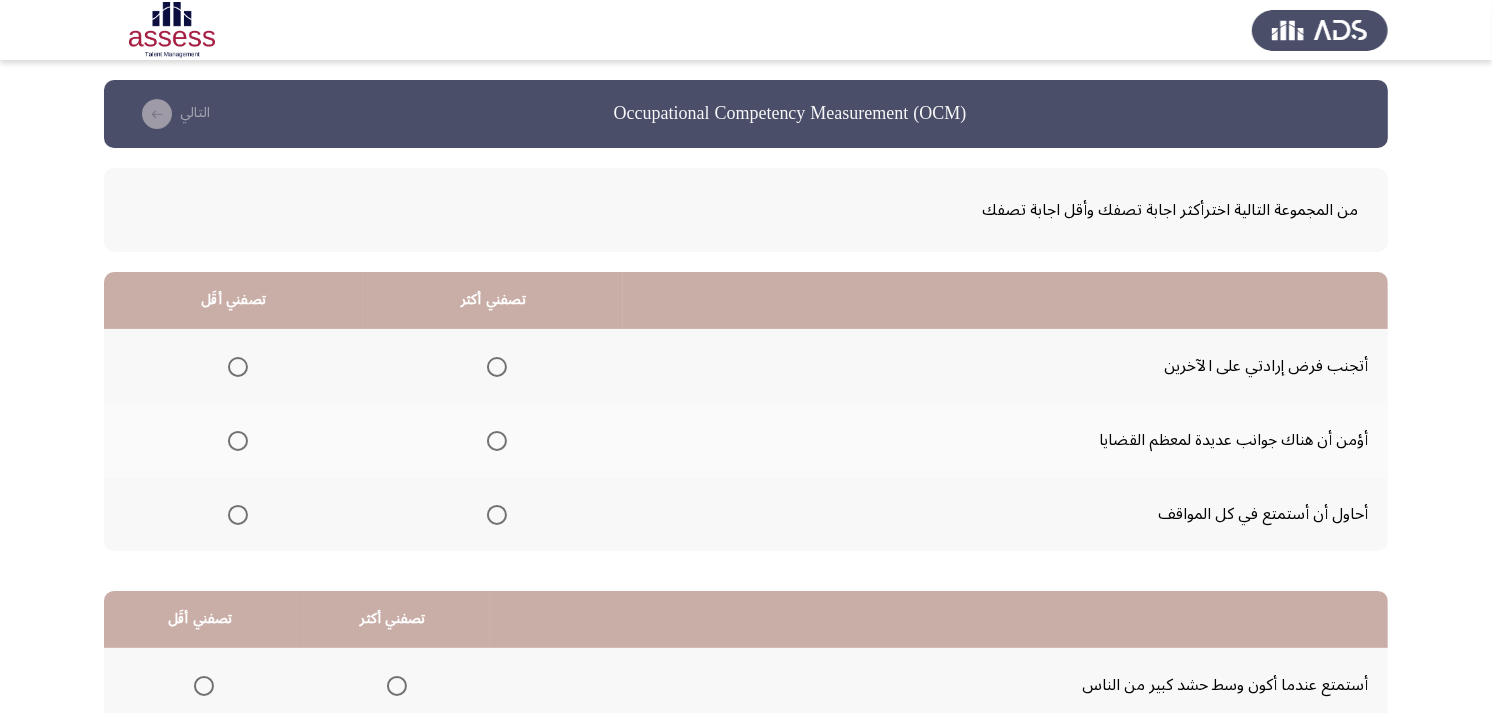 scroll, scrollTop: 111, scrollLeft: 0, axis: vertical 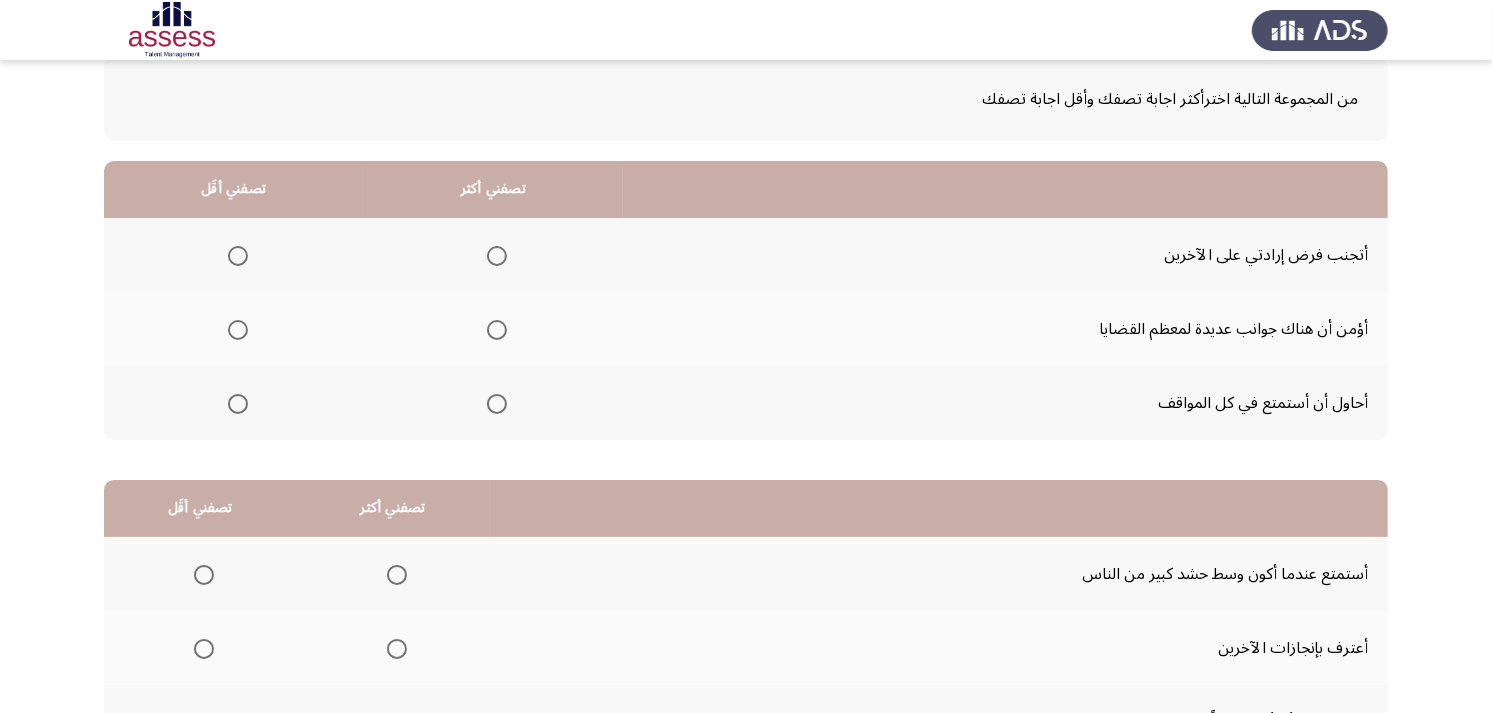 click at bounding box center (497, 404) 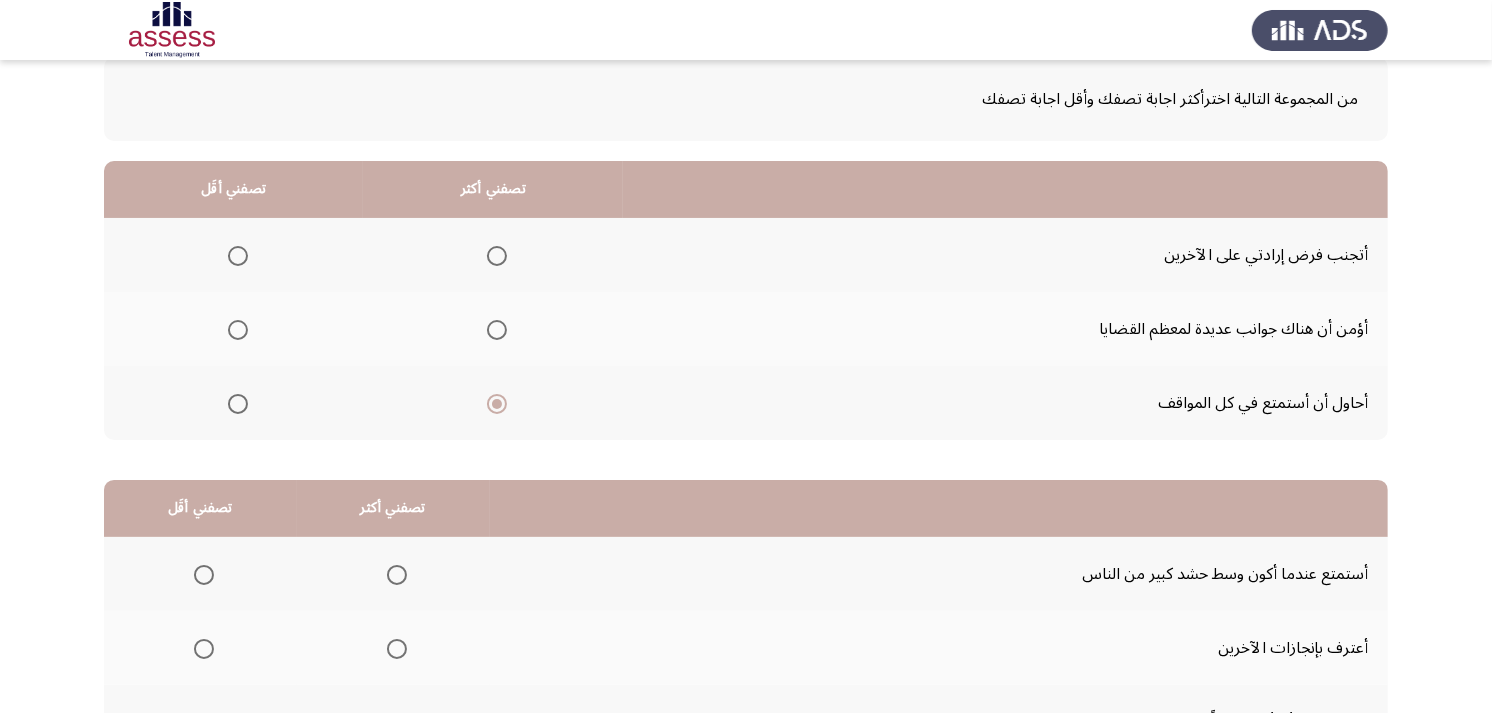 click at bounding box center [238, 256] 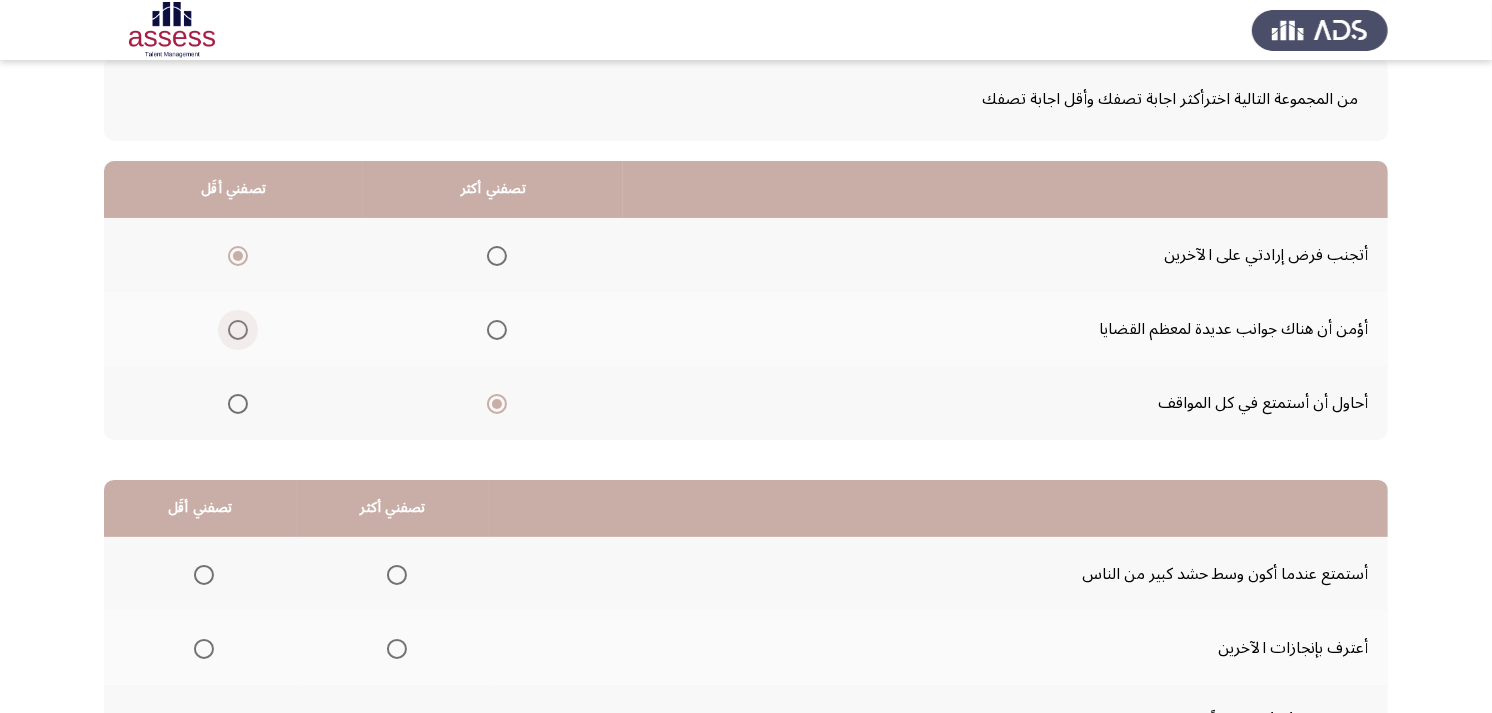 click at bounding box center (238, 330) 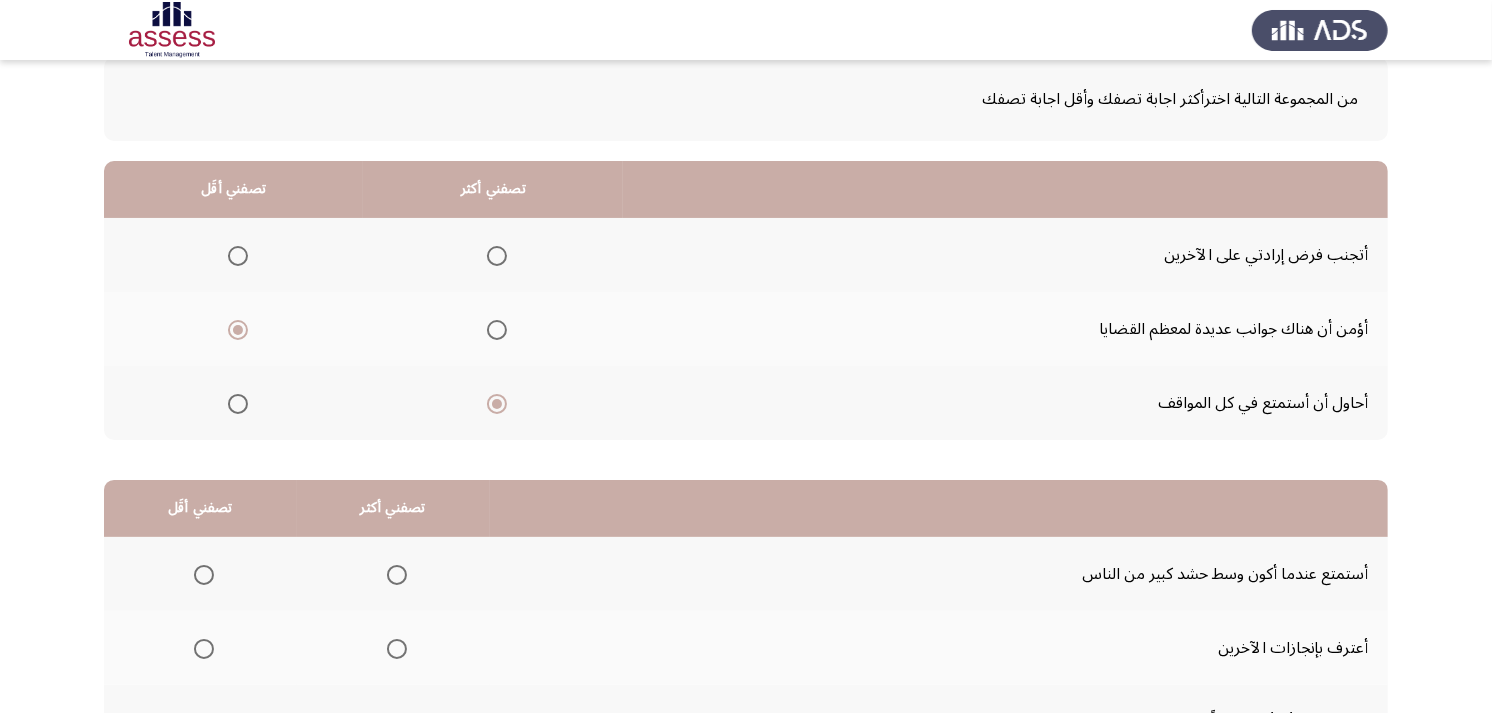 click at bounding box center (238, 256) 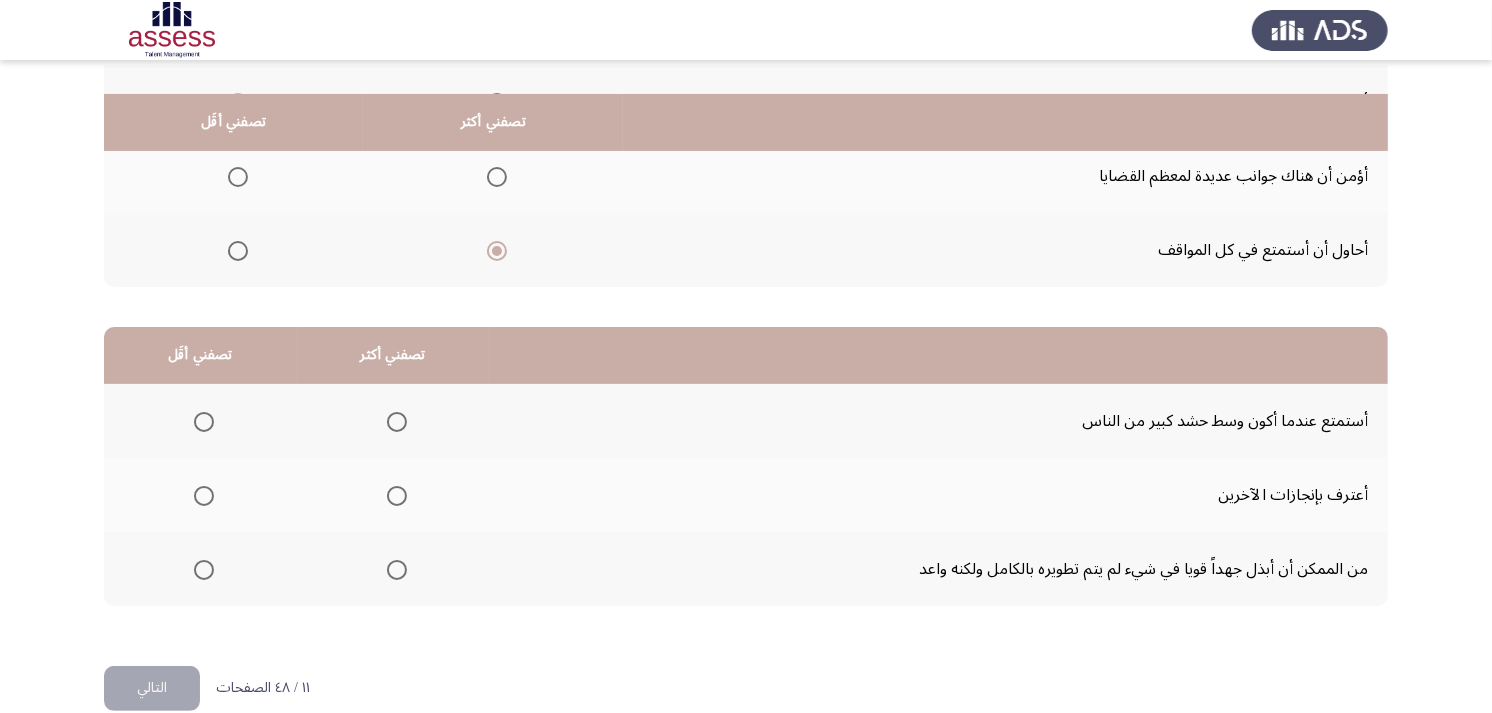 scroll, scrollTop: 300, scrollLeft: 0, axis: vertical 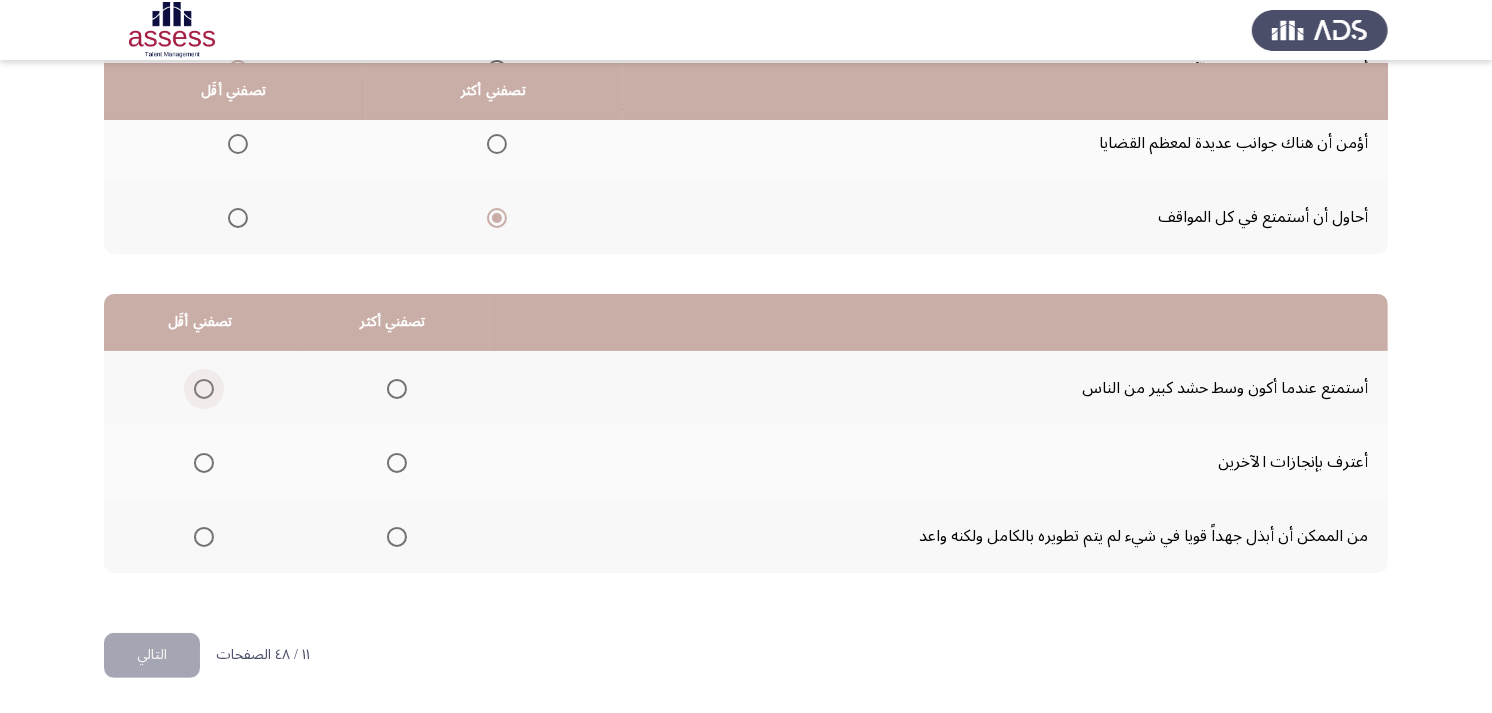 click at bounding box center [204, 389] 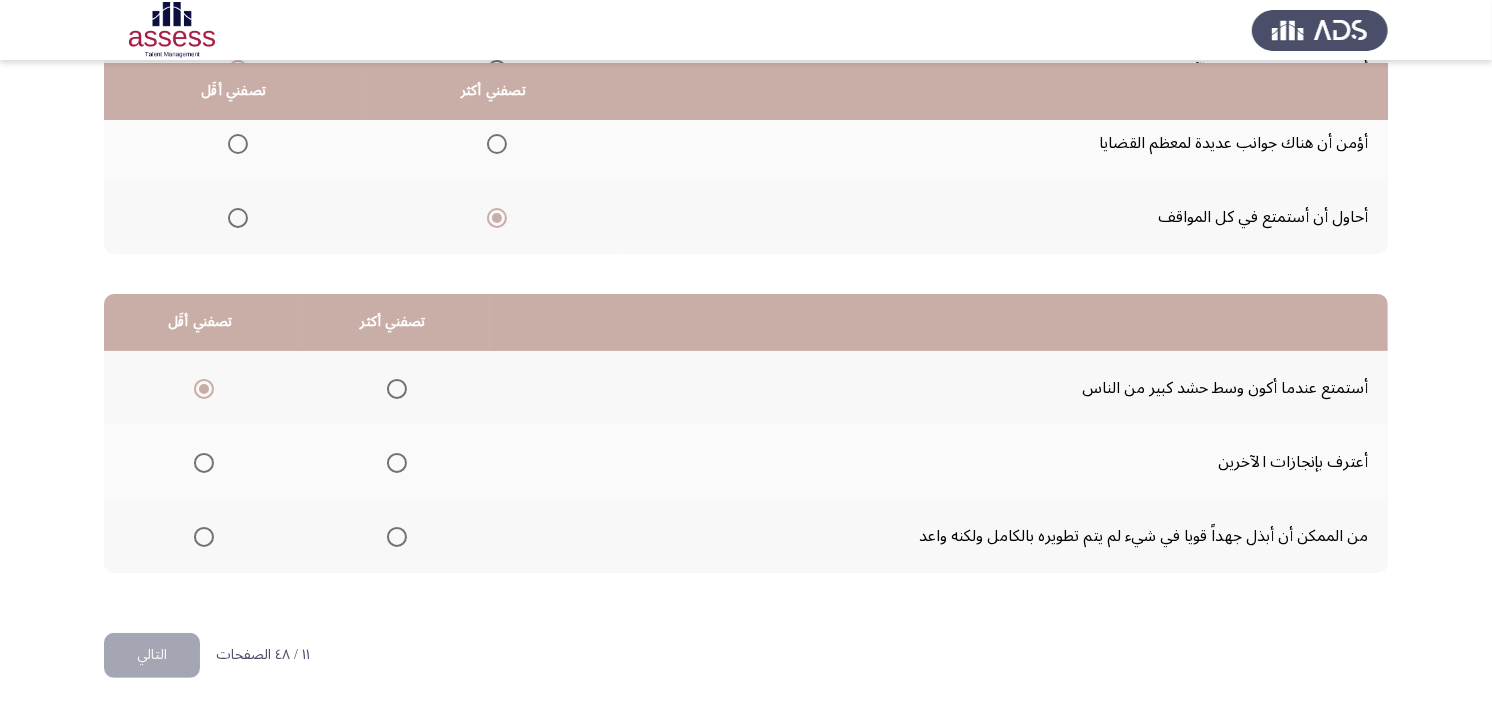 click at bounding box center [397, 537] 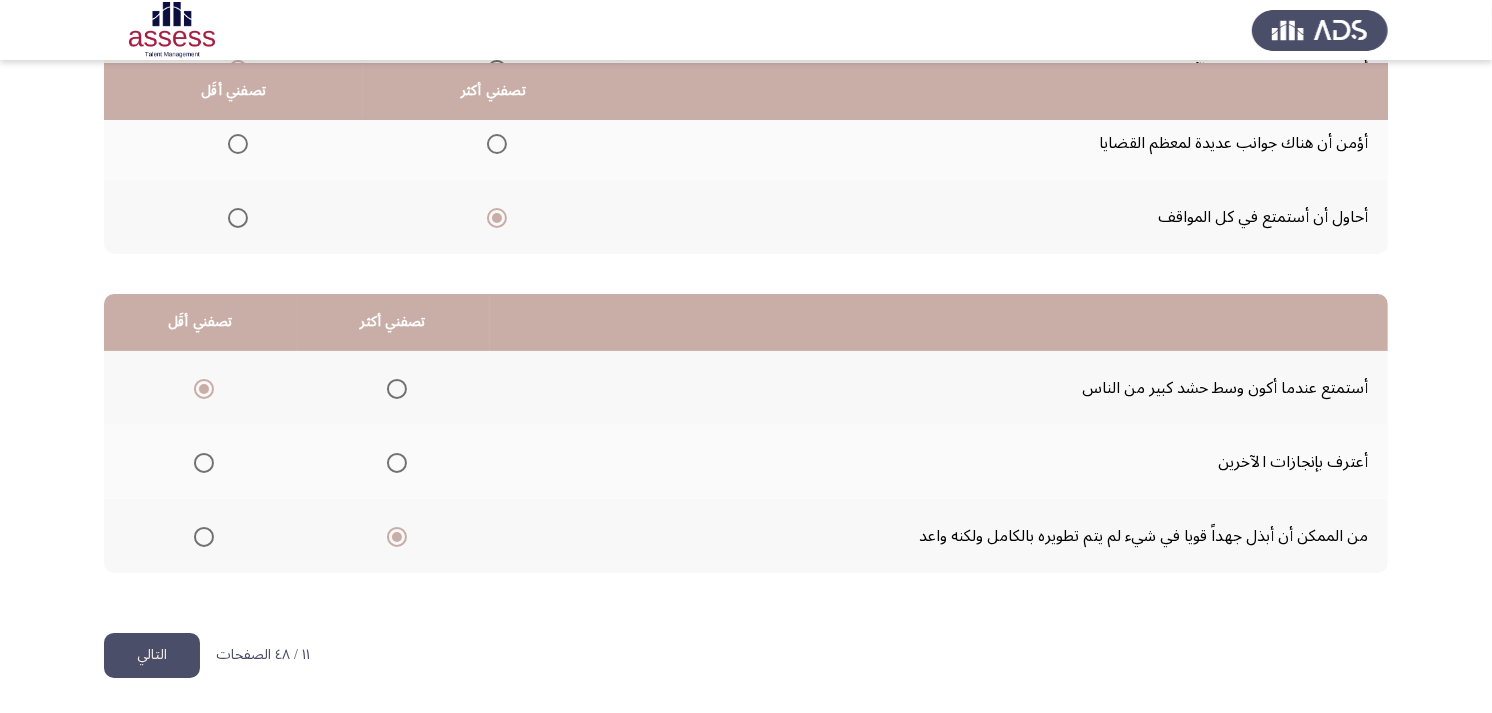 click on "التالي" 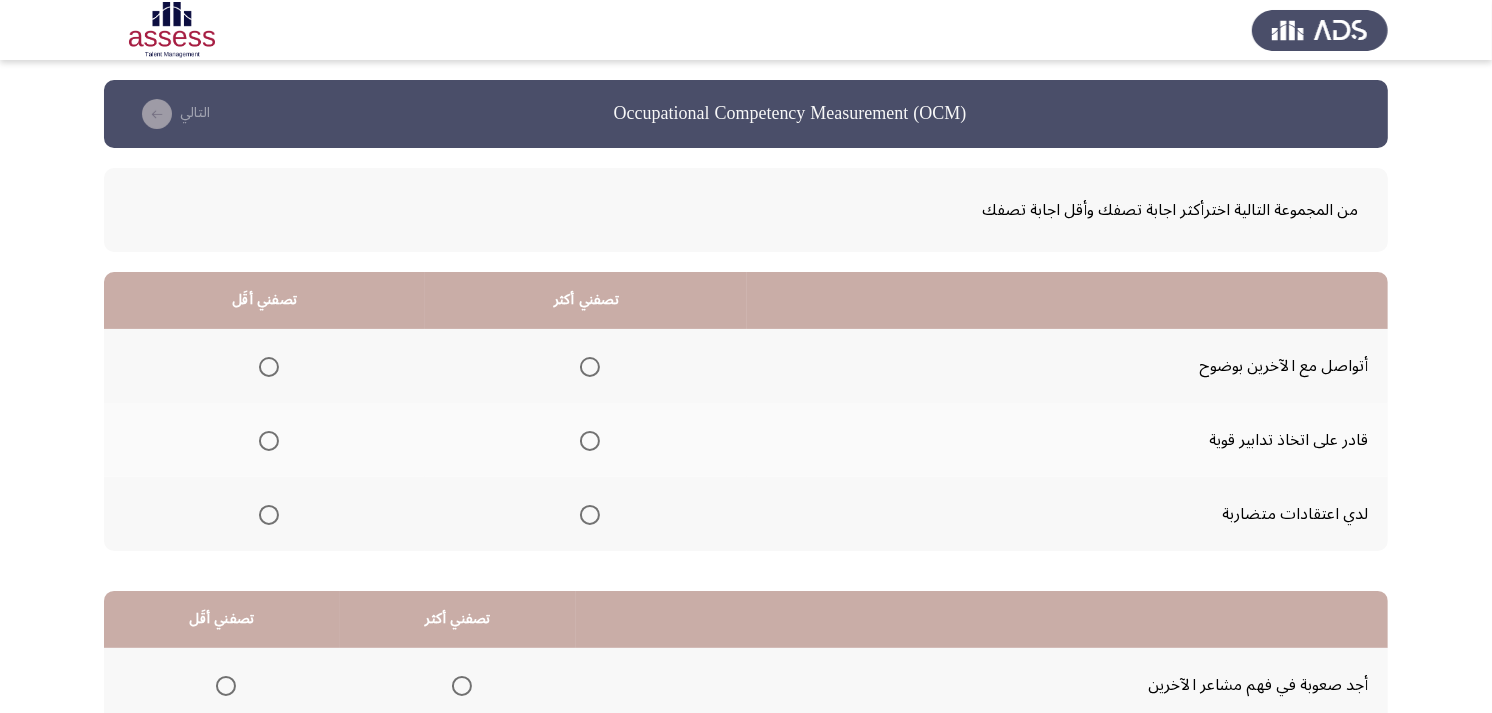scroll, scrollTop: 111, scrollLeft: 0, axis: vertical 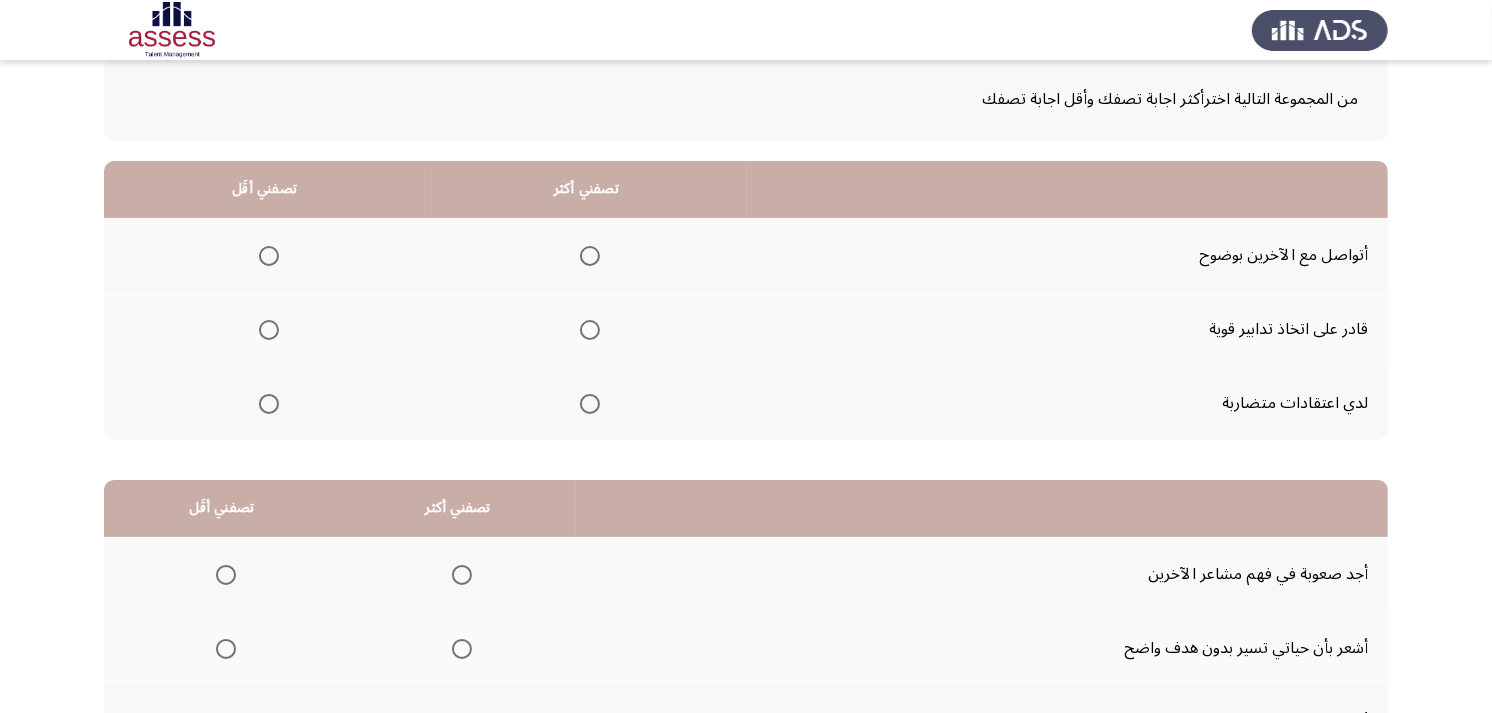 click at bounding box center [590, 256] 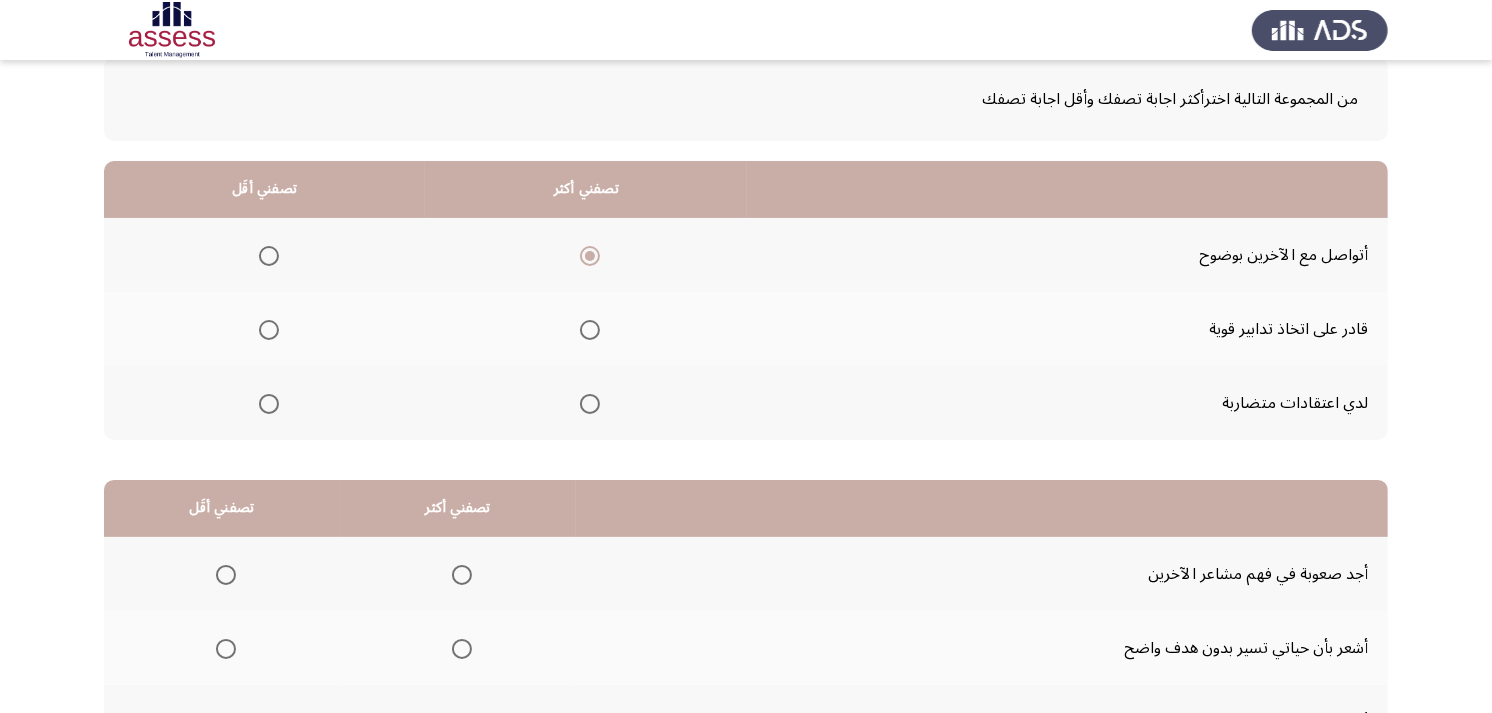 click at bounding box center [269, 404] 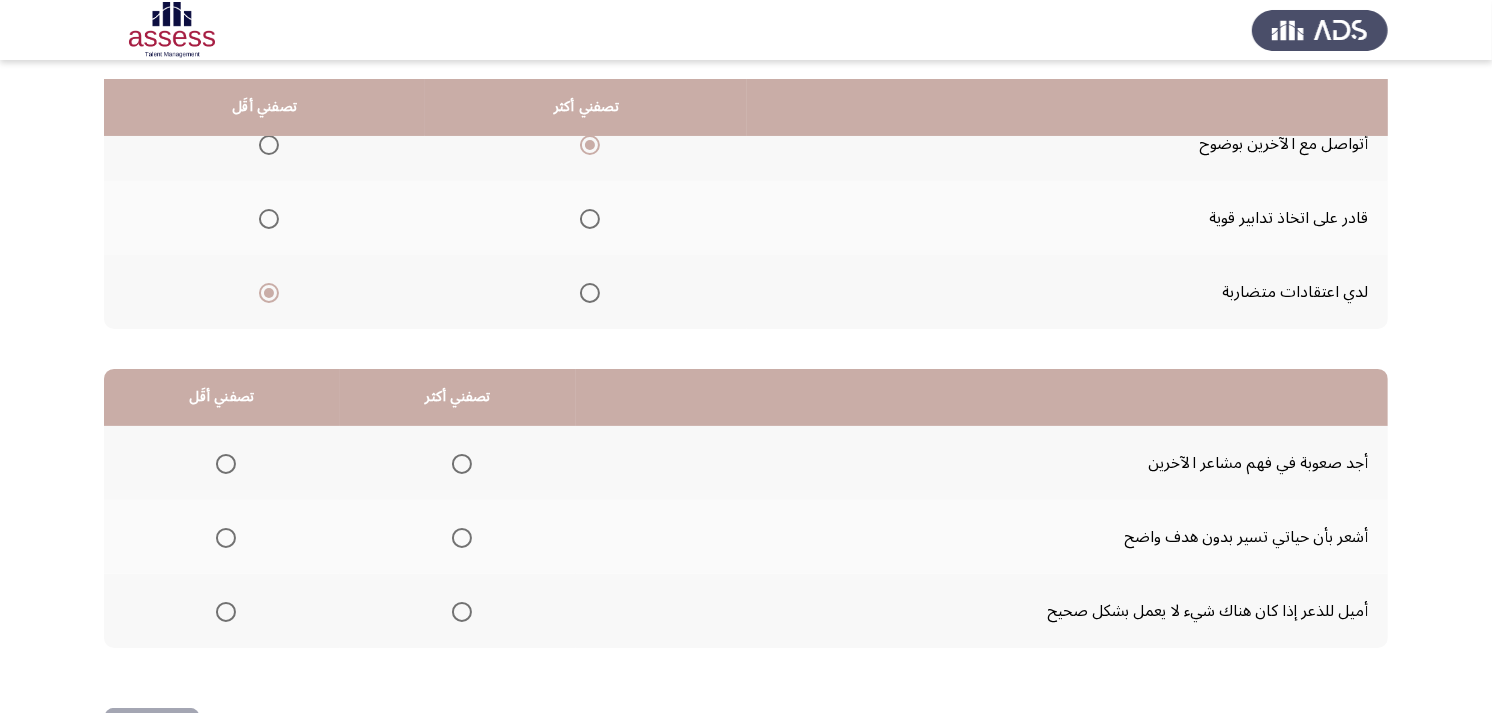 scroll, scrollTop: 300, scrollLeft: 0, axis: vertical 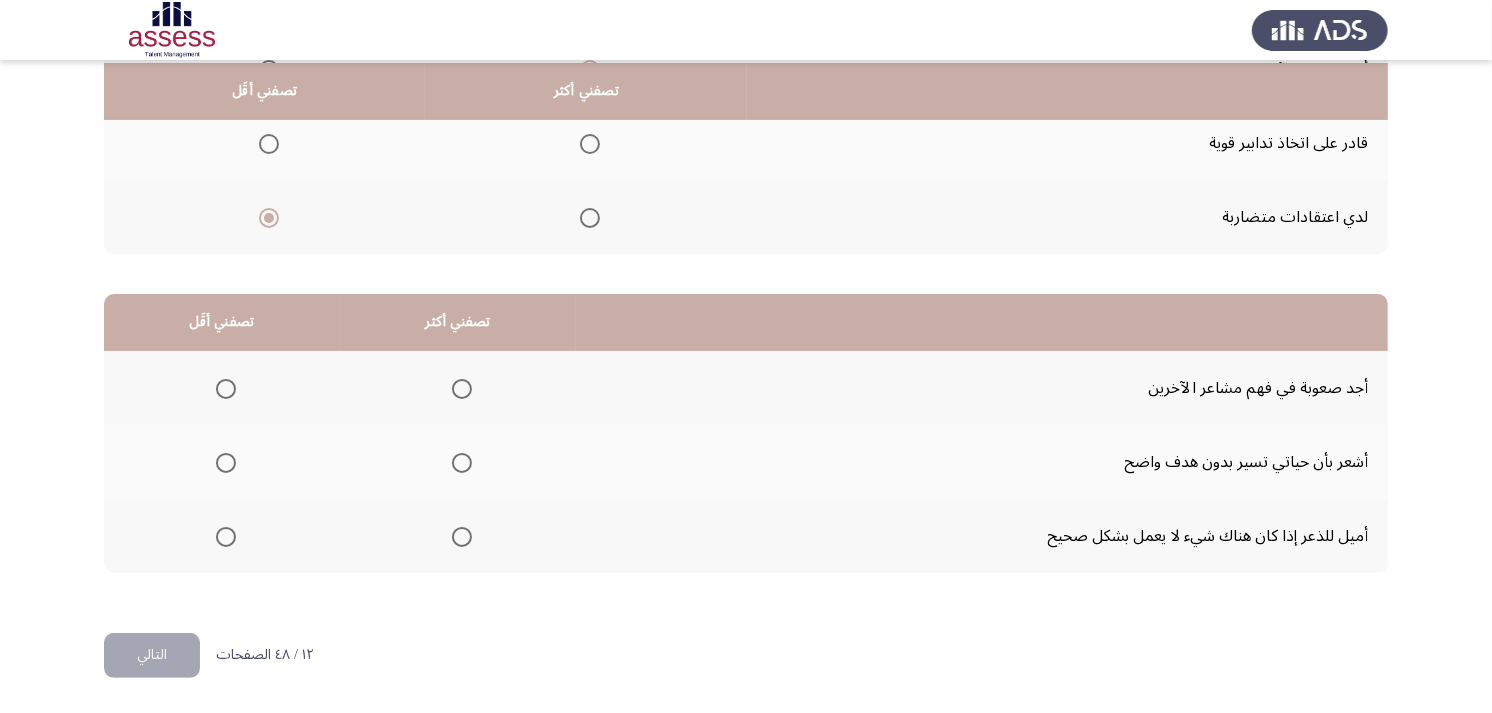 click at bounding box center (462, 537) 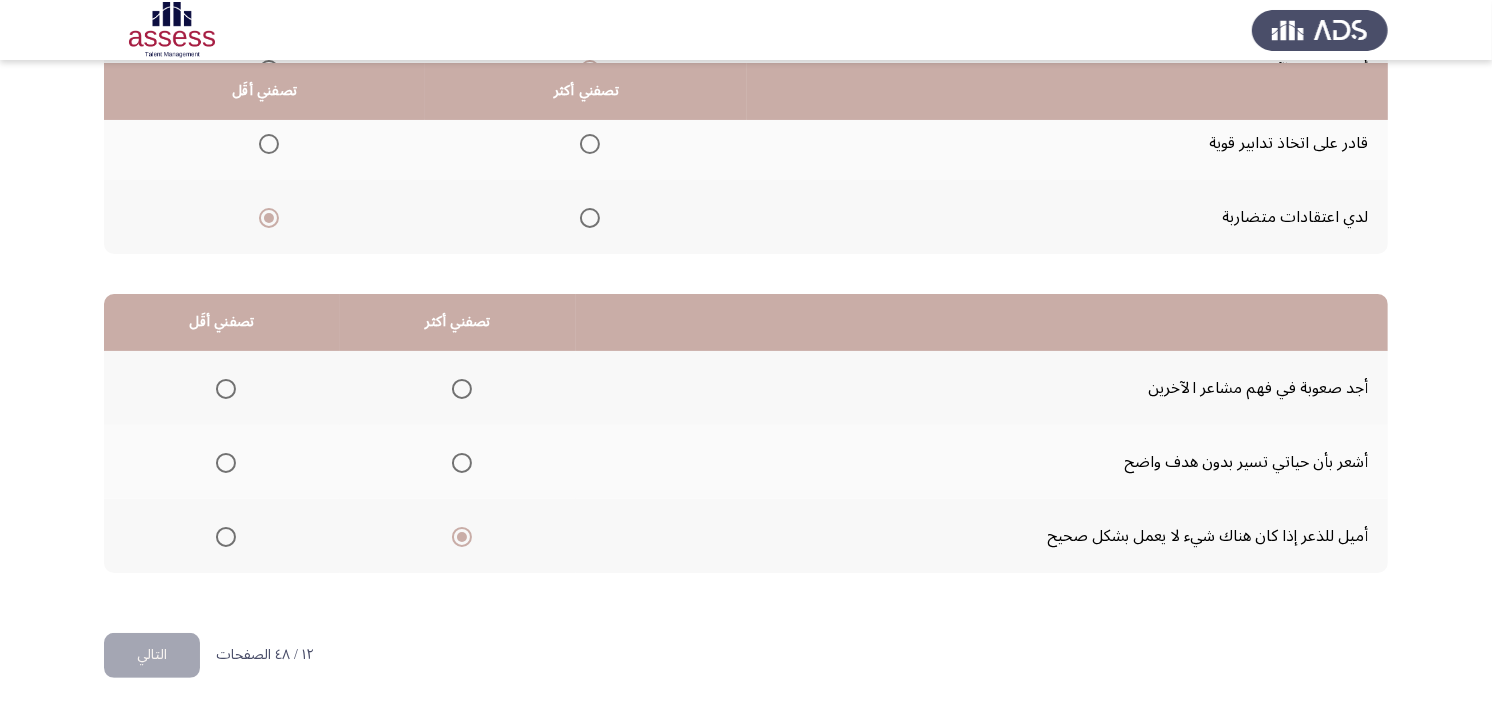 click at bounding box center (226, 463) 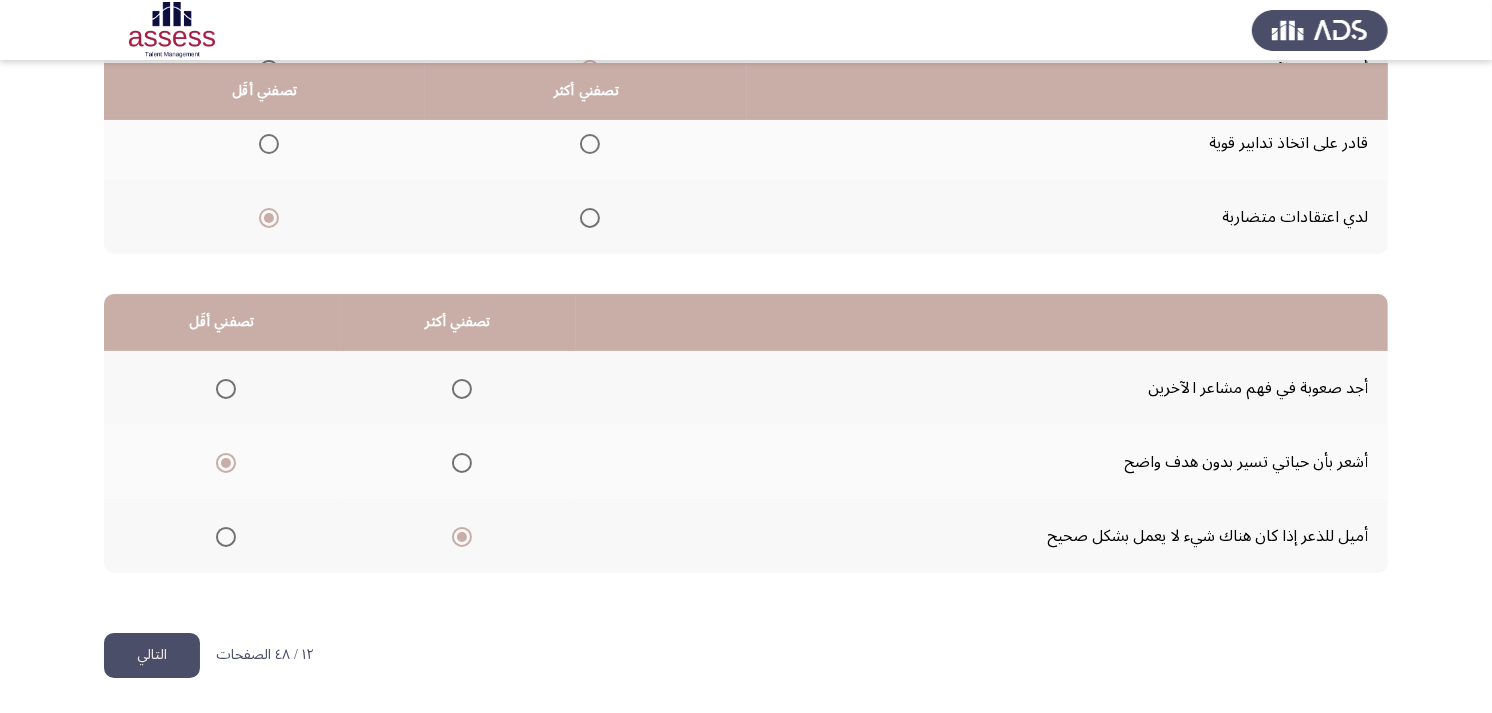 click on "التالي" 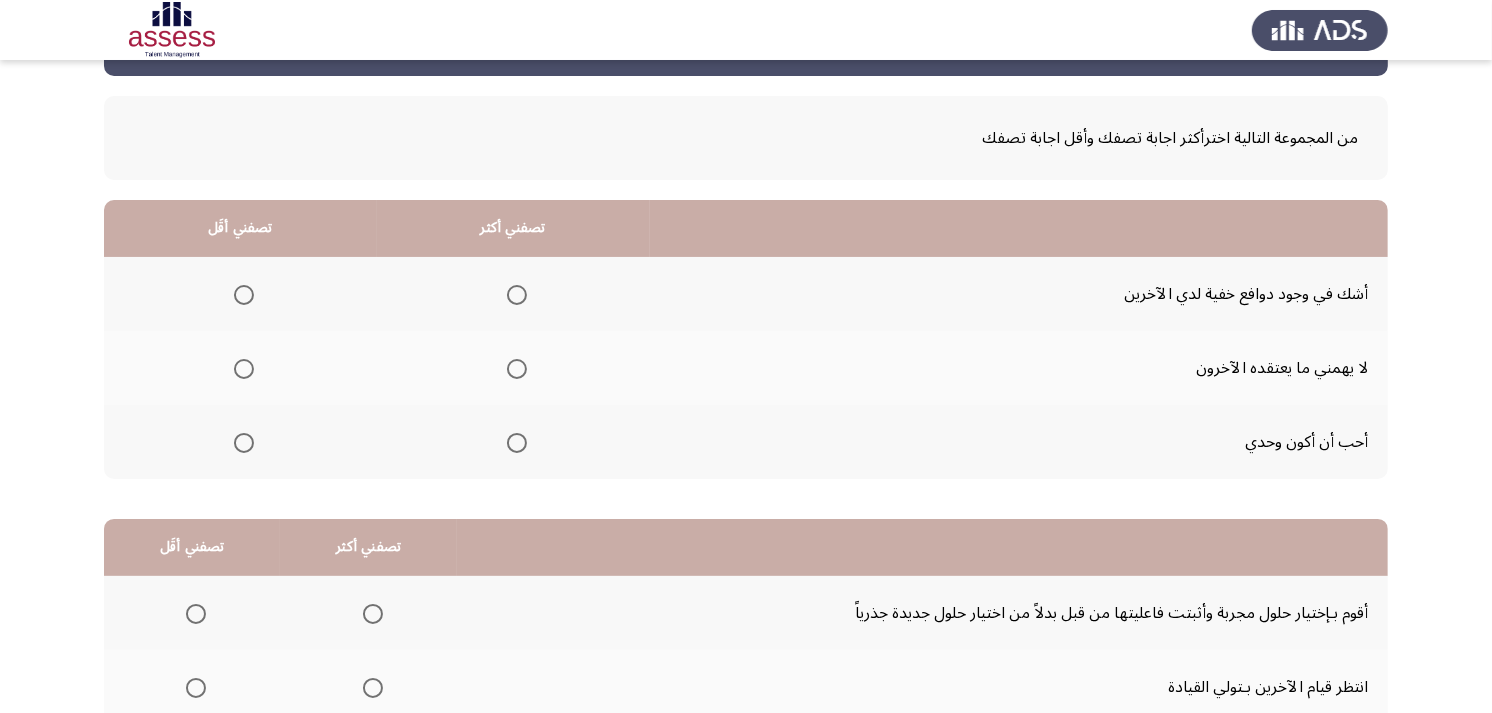 scroll, scrollTop: 111, scrollLeft: 0, axis: vertical 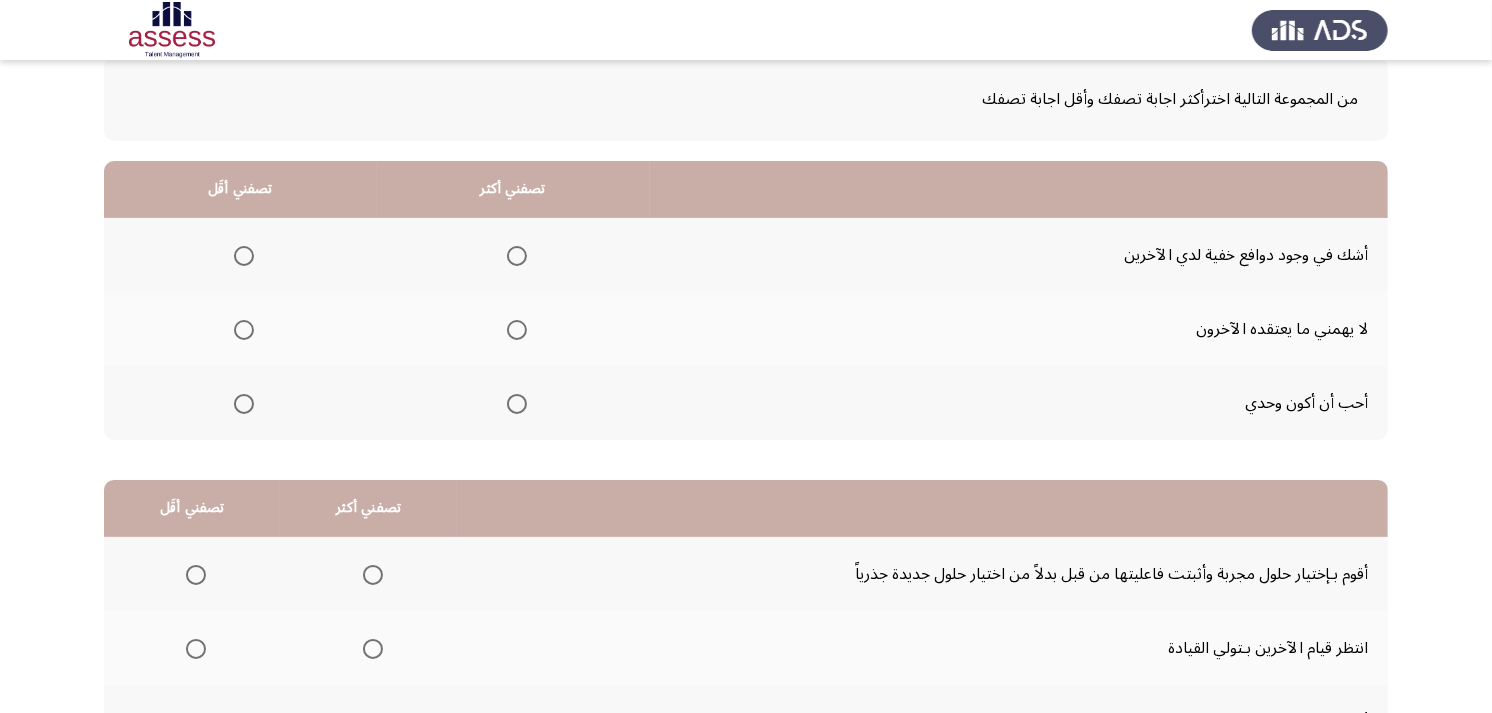 click at bounding box center [517, 404] 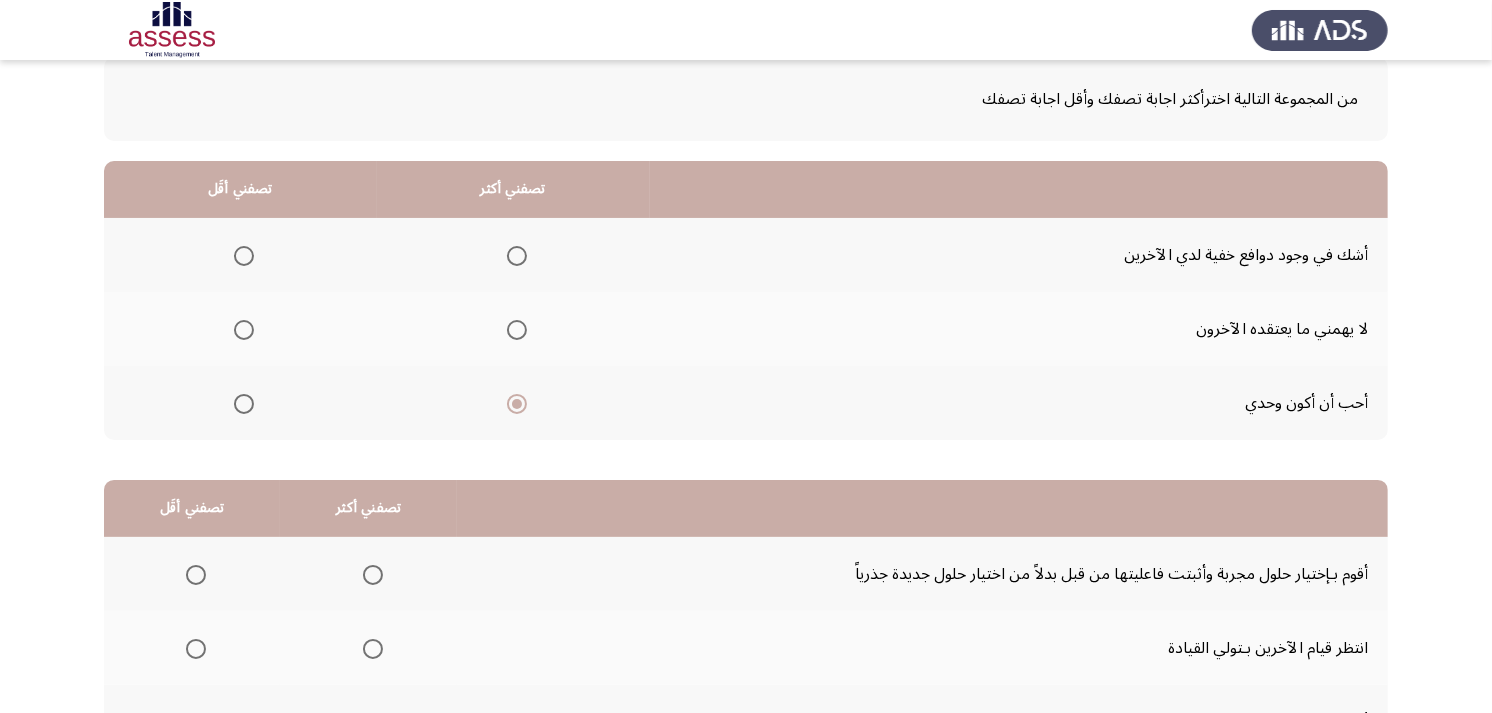 click 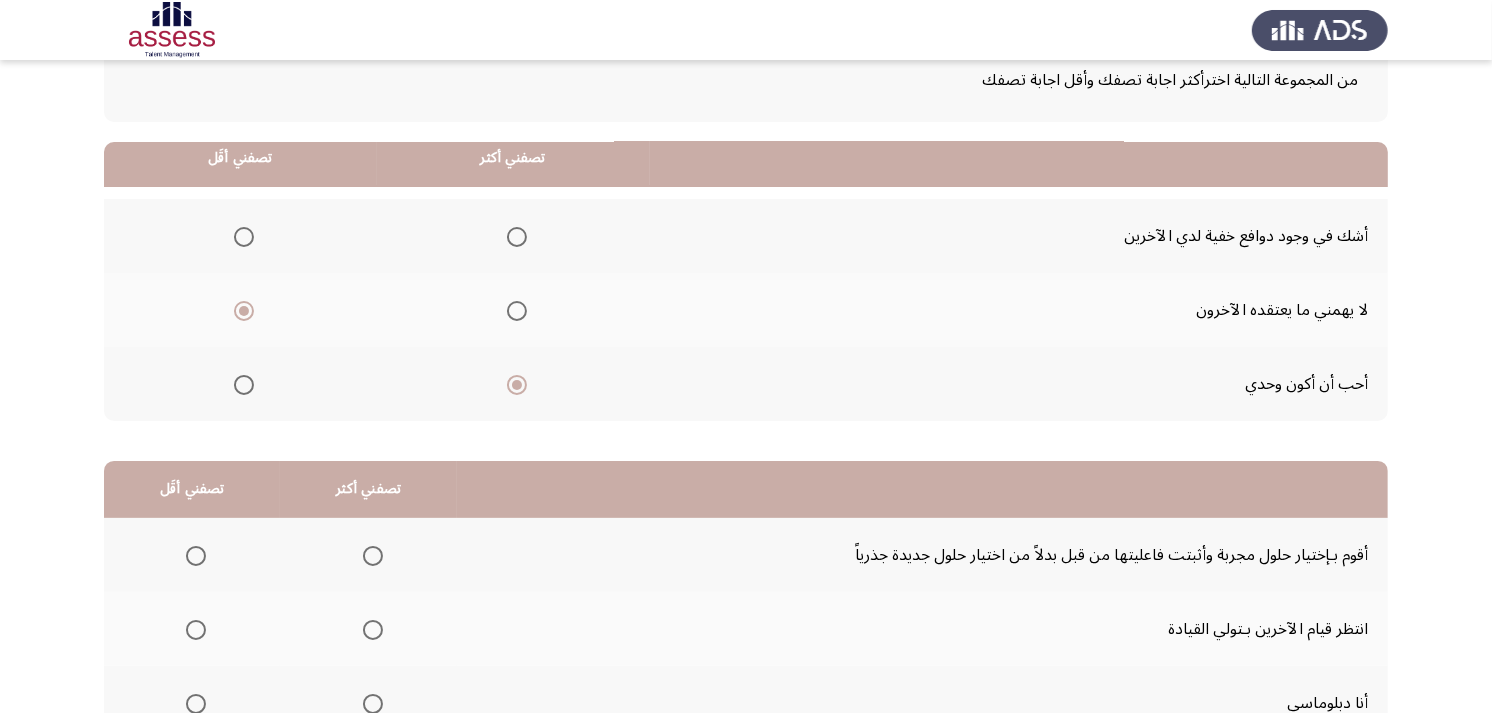 scroll, scrollTop: 77, scrollLeft: 0, axis: vertical 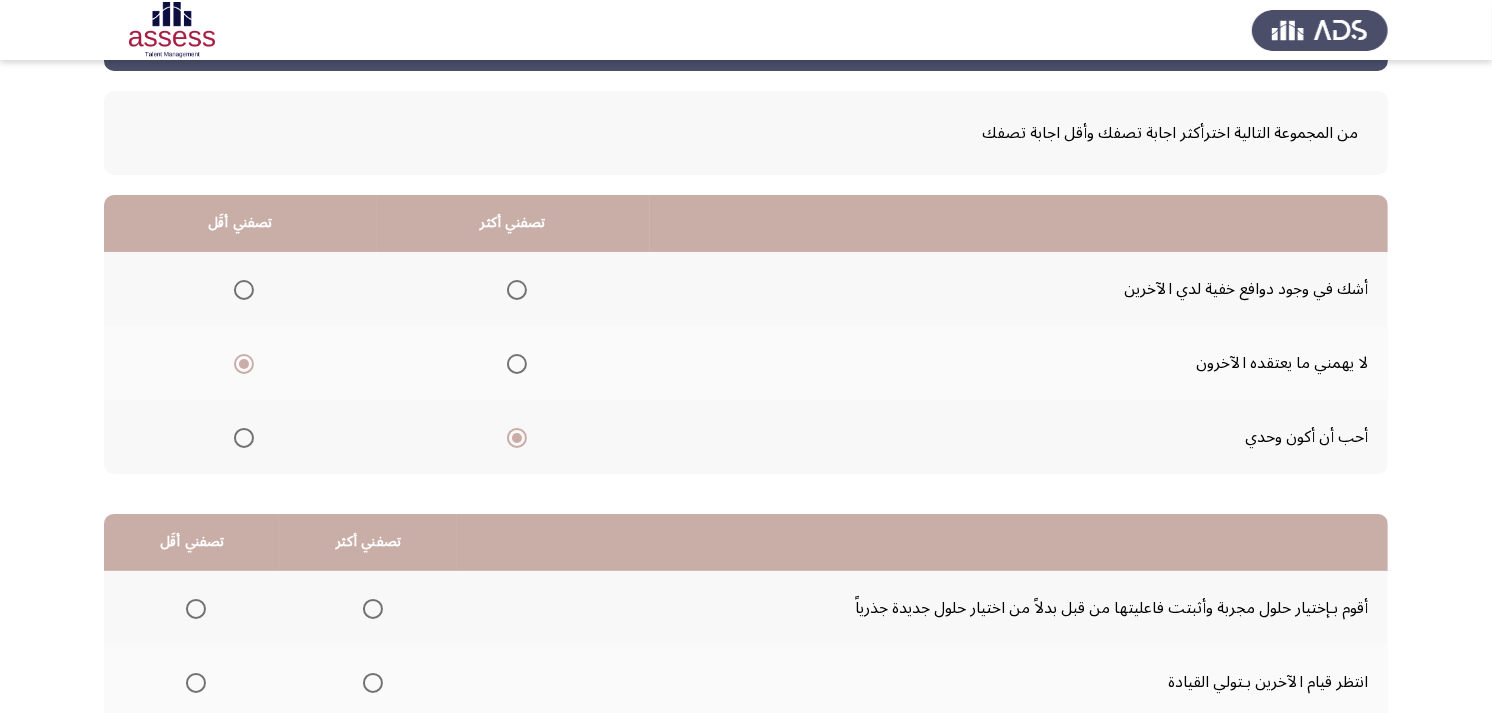 click at bounding box center [244, 290] 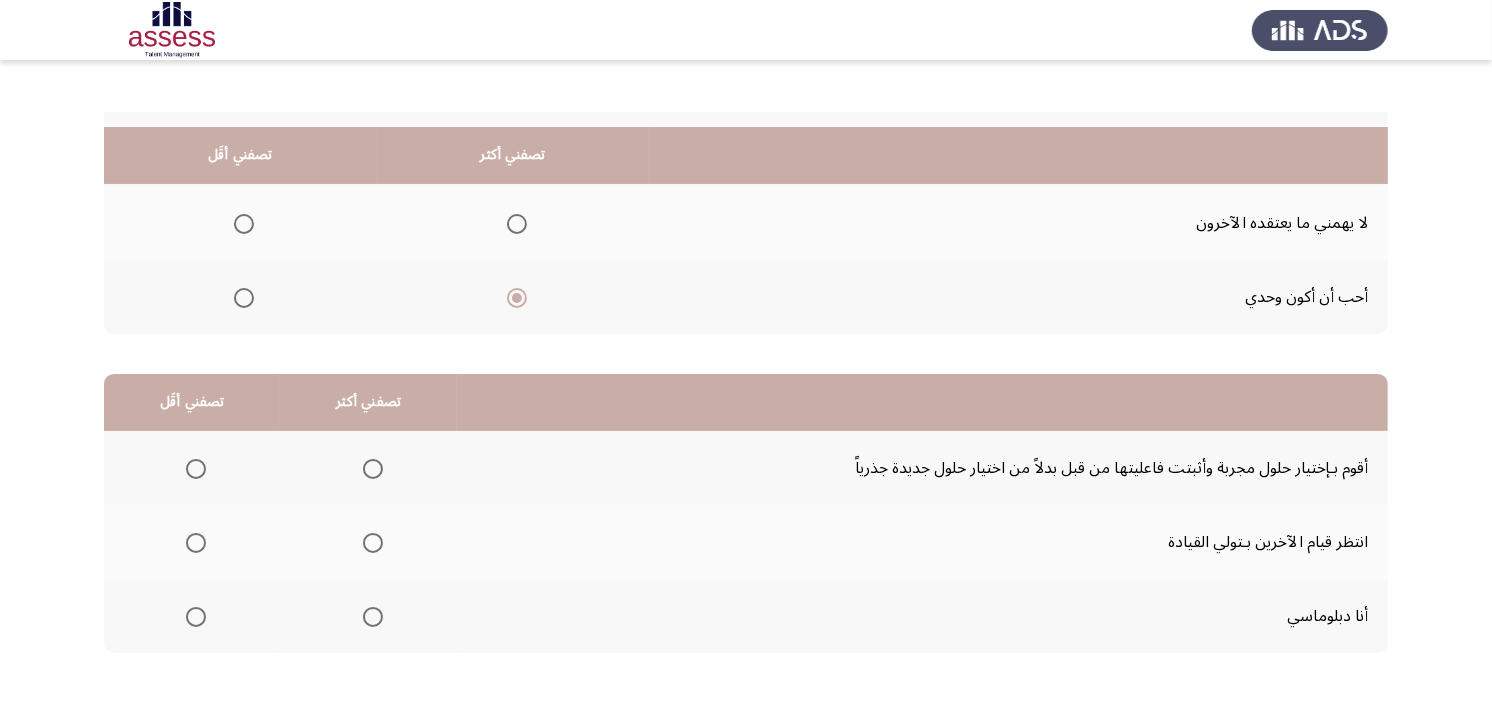 scroll, scrollTop: 300, scrollLeft: 0, axis: vertical 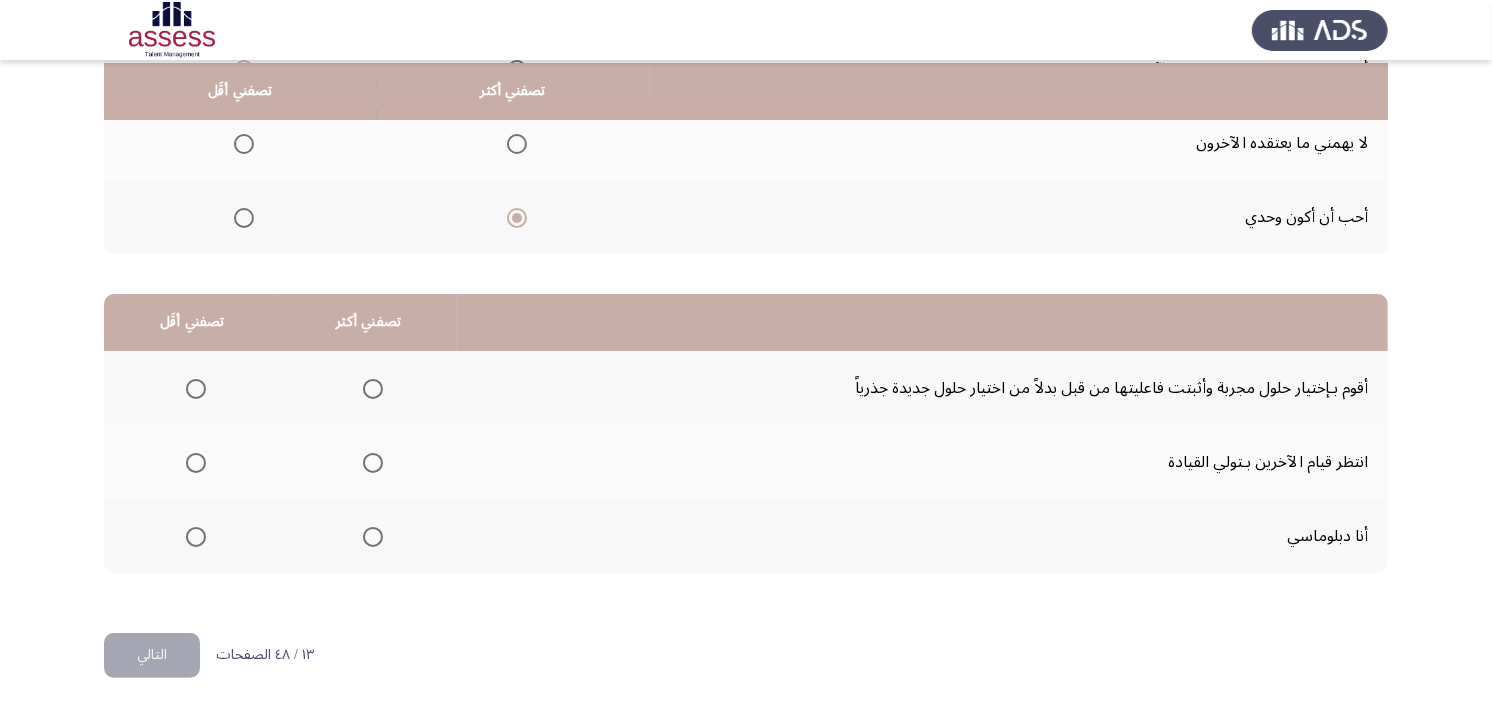 click 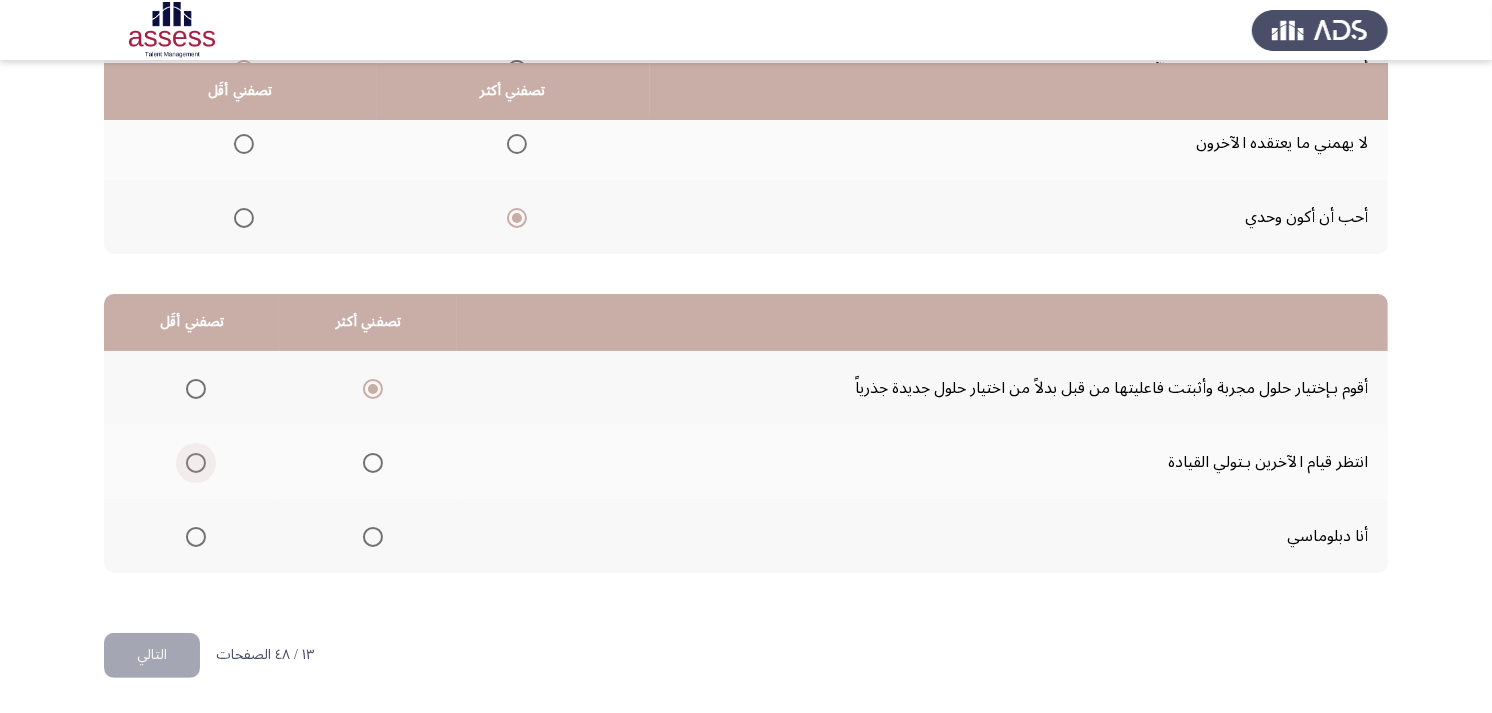click at bounding box center (196, 463) 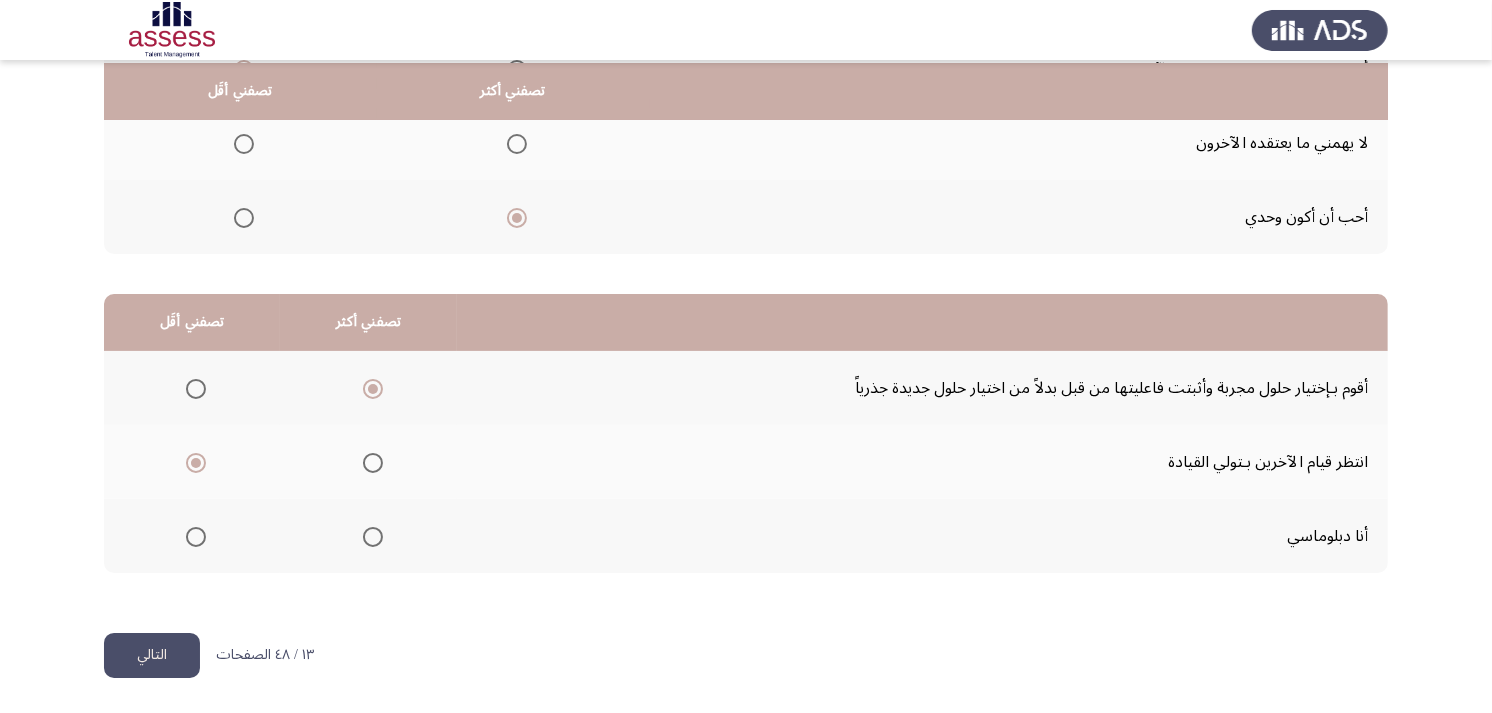 click on "التالي" 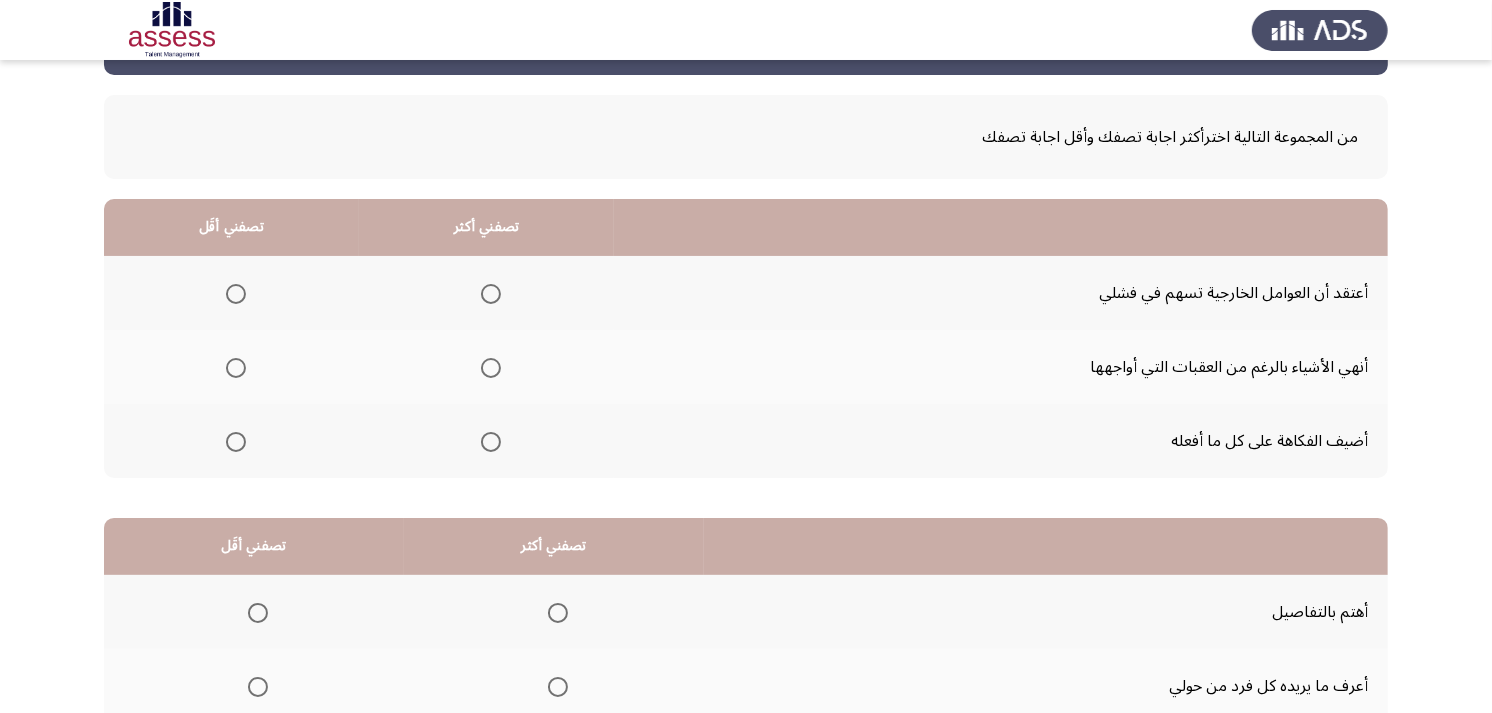 scroll, scrollTop: 111, scrollLeft: 0, axis: vertical 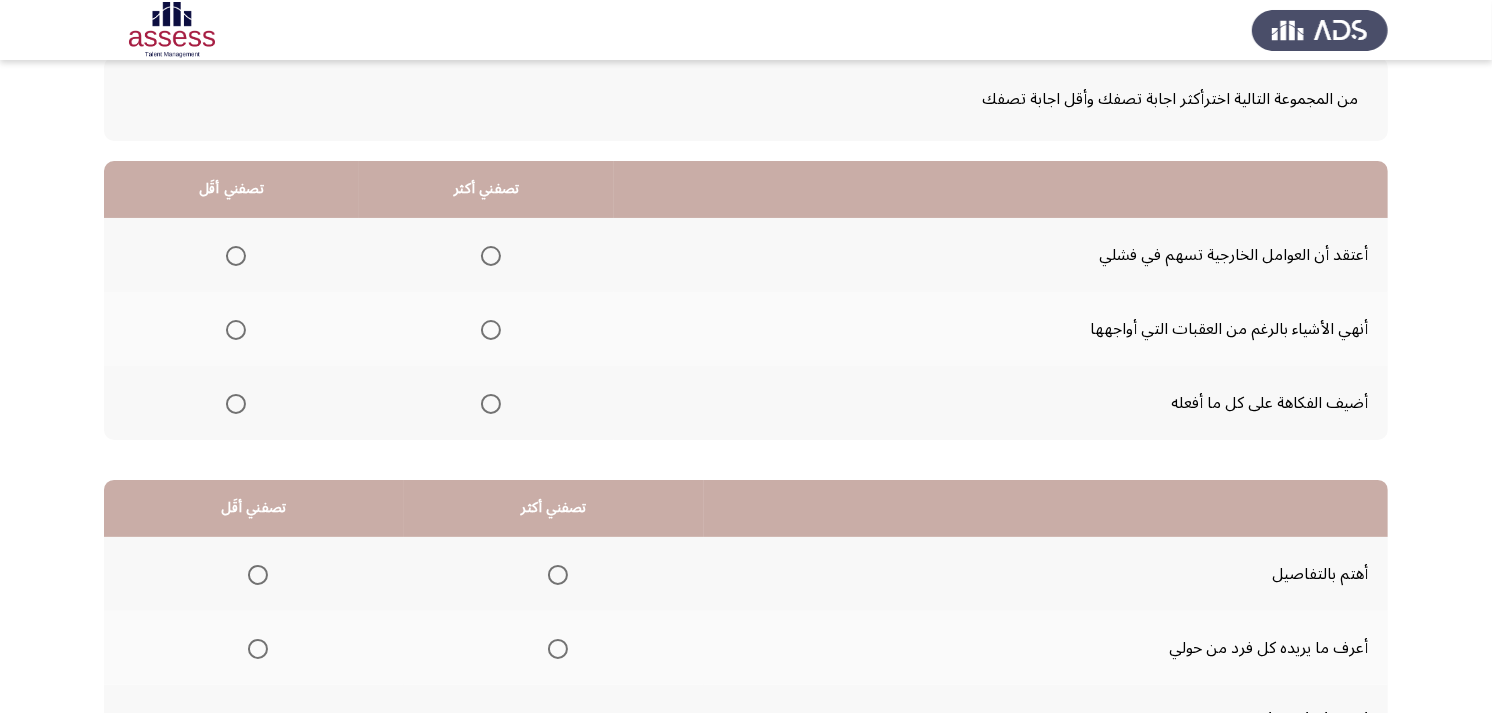 click at bounding box center (491, 330) 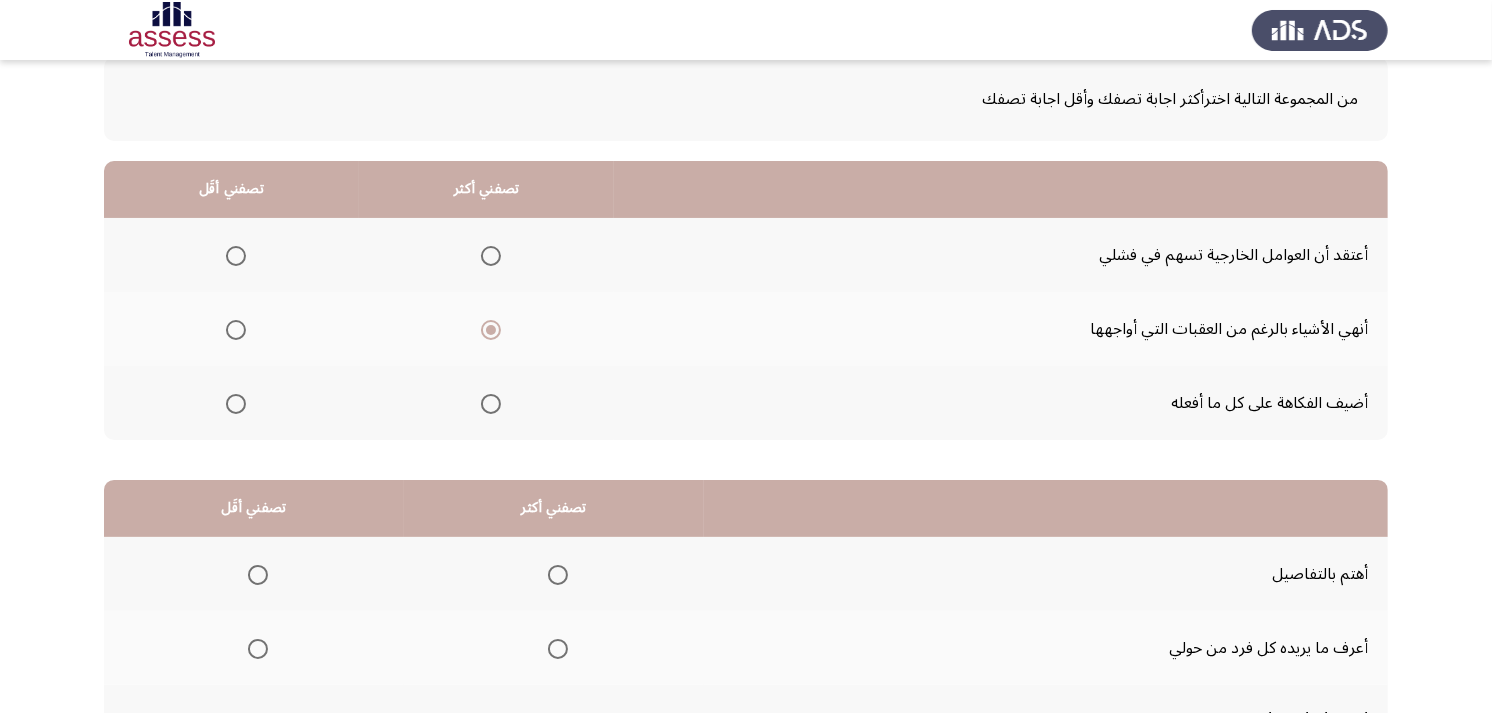 click at bounding box center (236, 256) 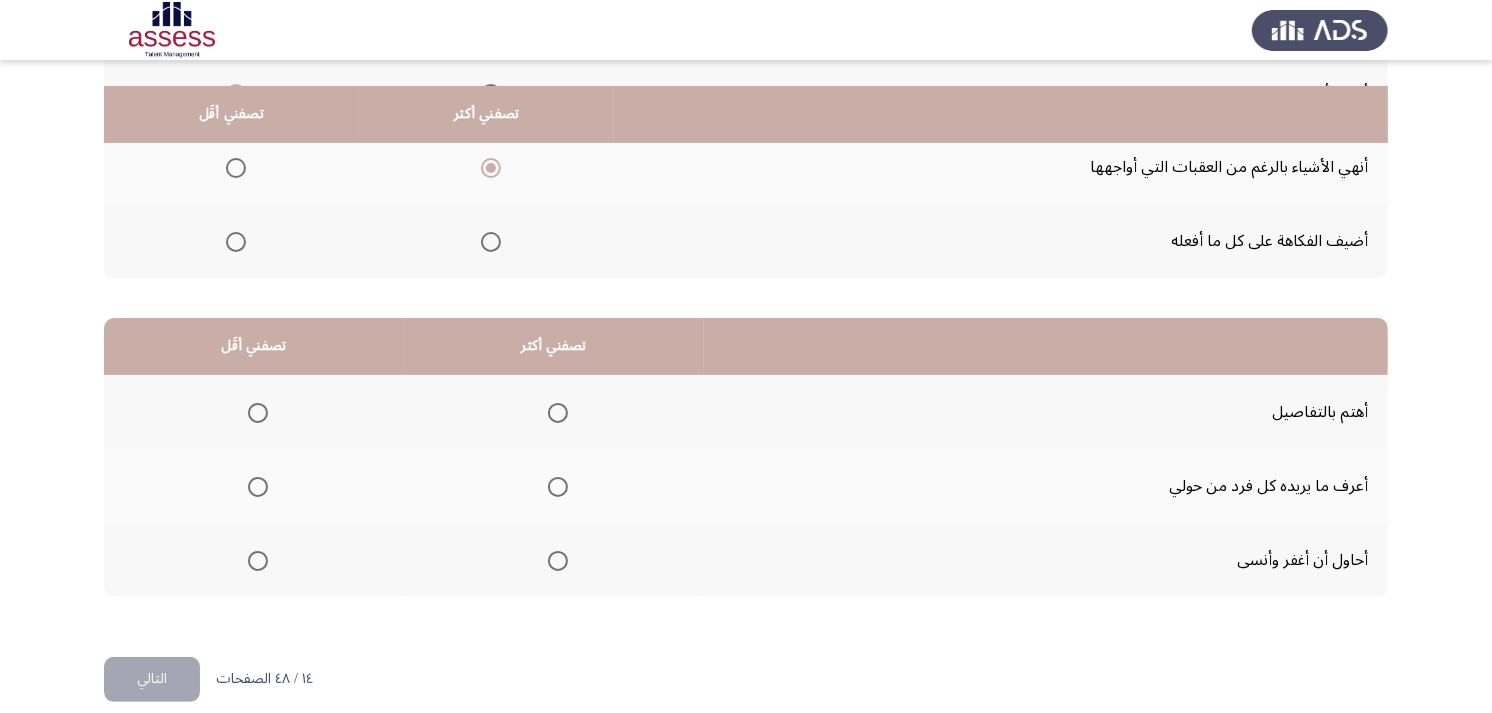 scroll, scrollTop: 300, scrollLeft: 0, axis: vertical 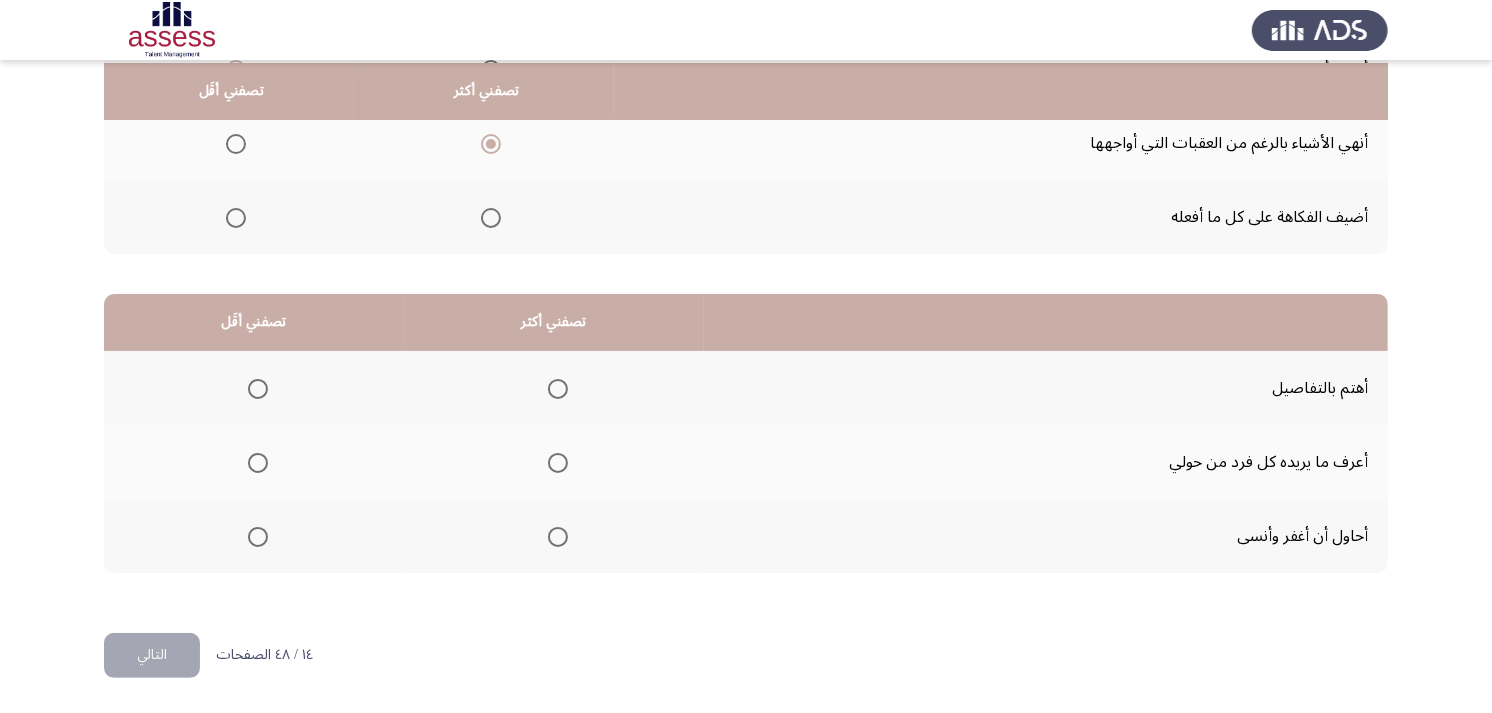 click at bounding box center [258, 463] 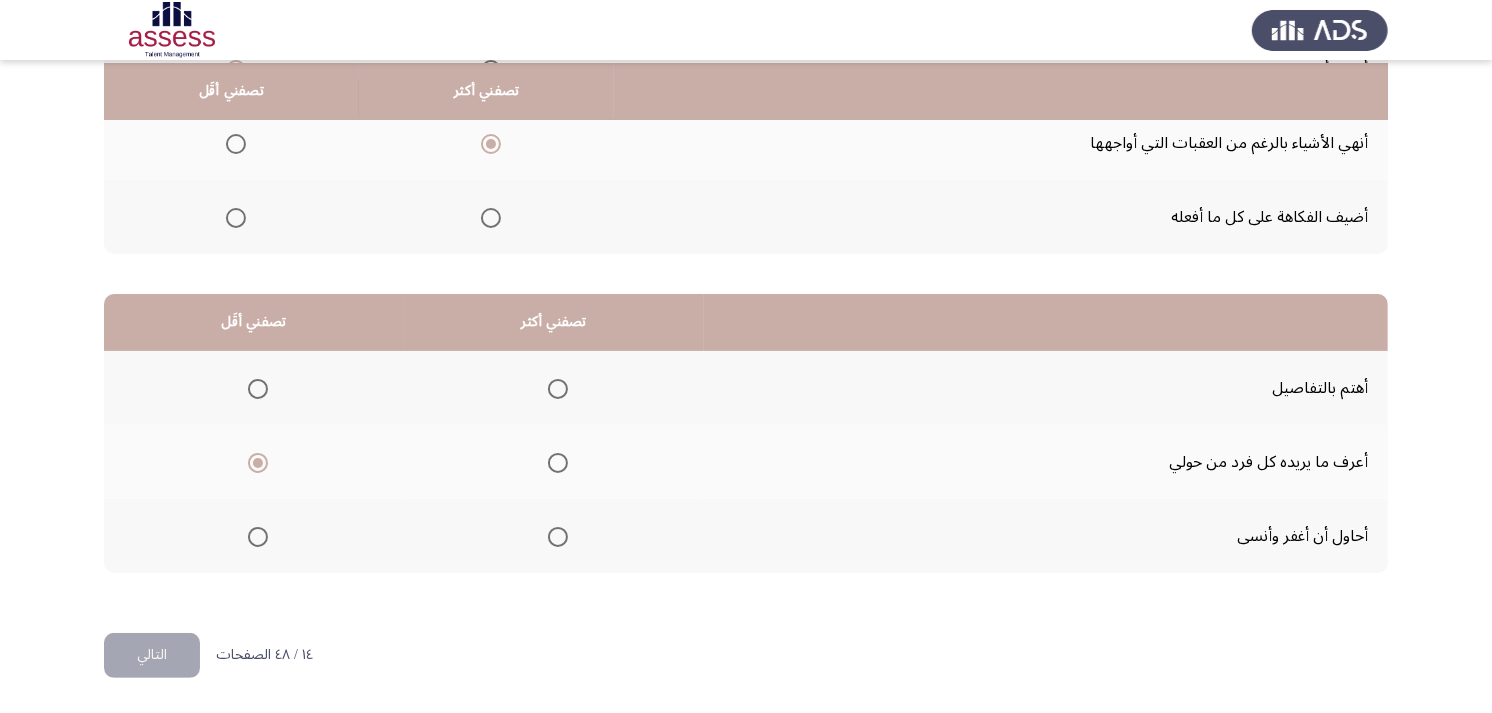 click at bounding box center (558, 537) 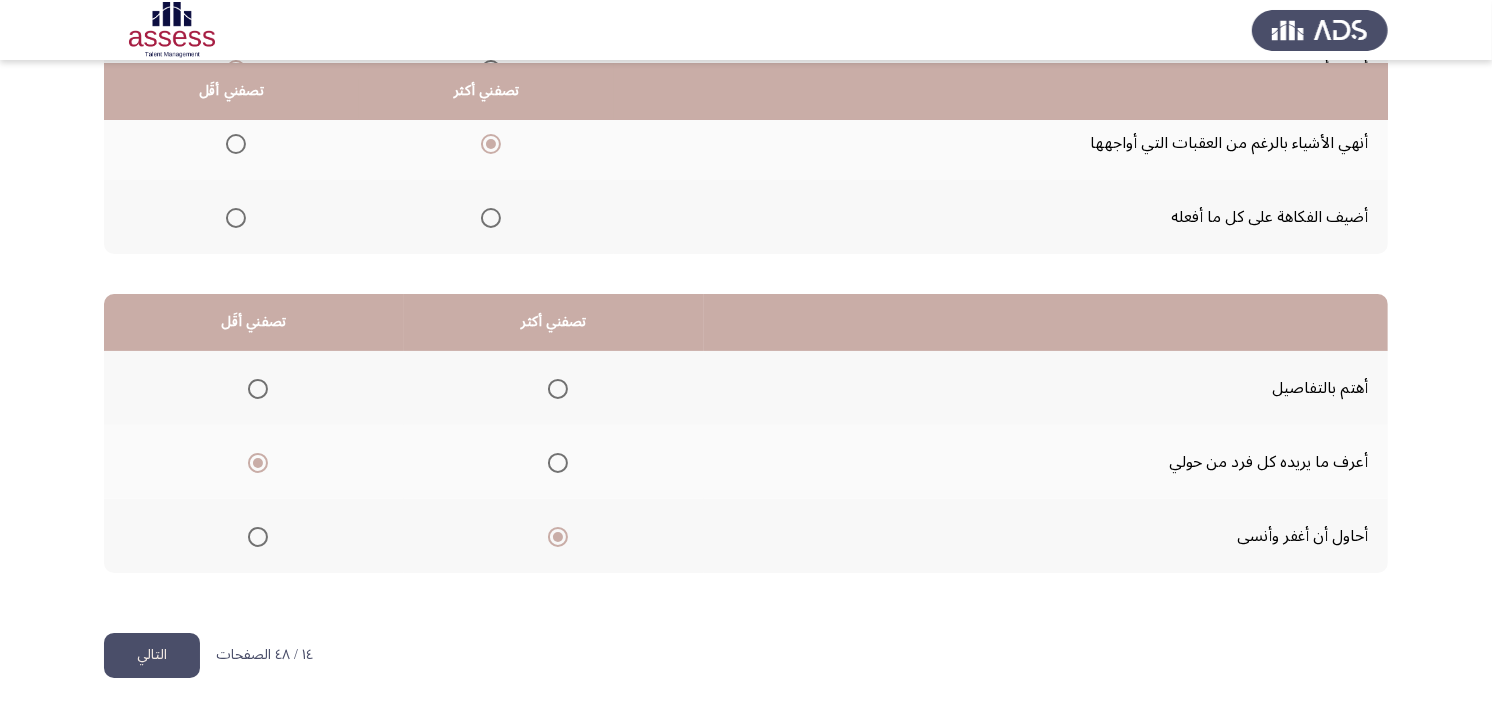 click at bounding box center (258, 389) 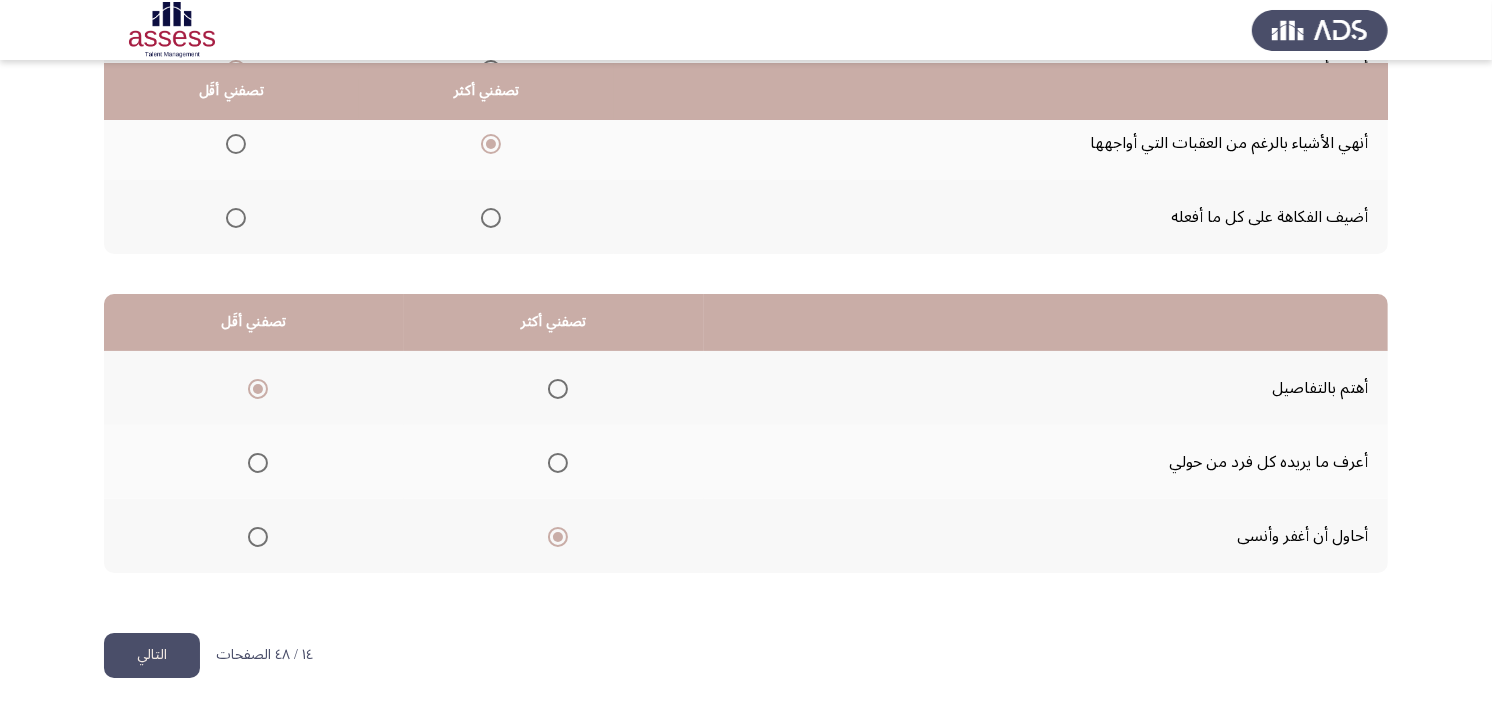 click on "التالي" 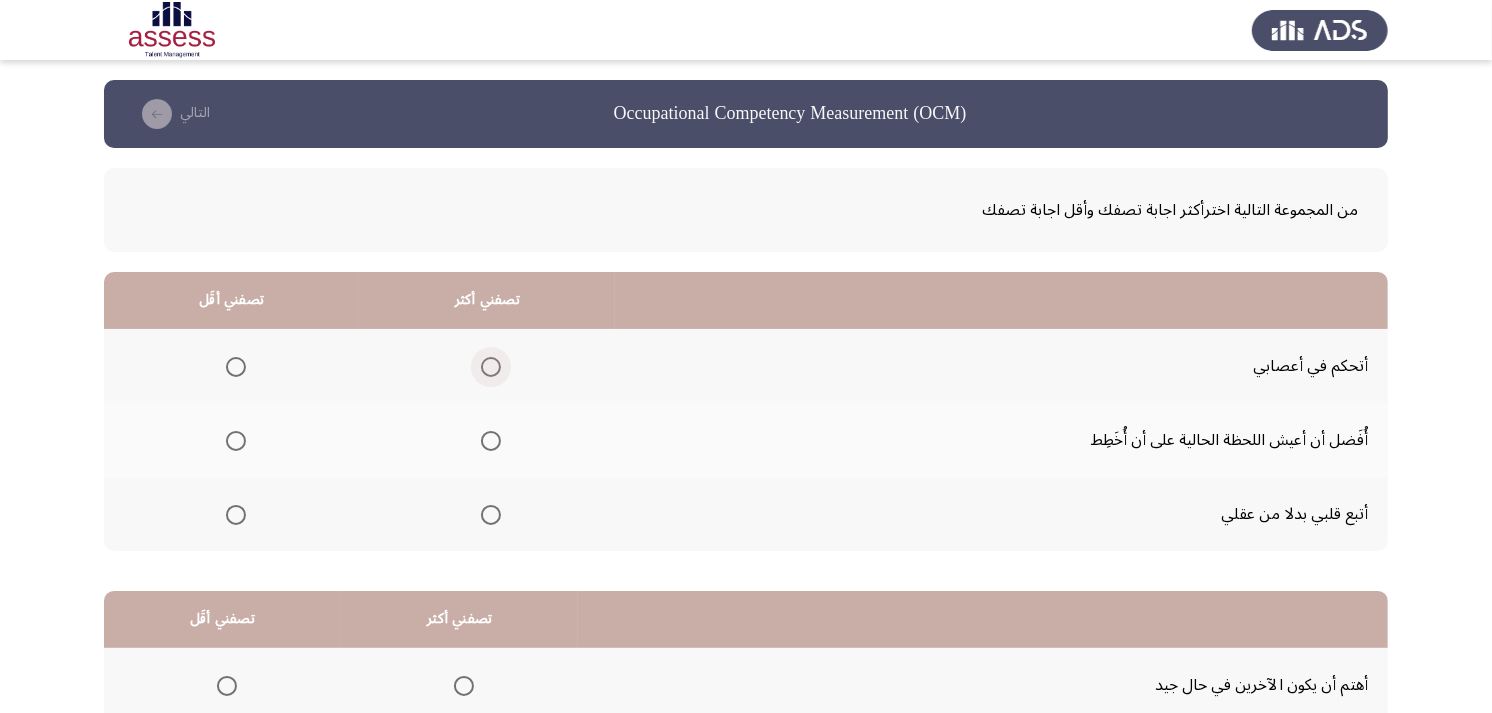 click at bounding box center (491, 367) 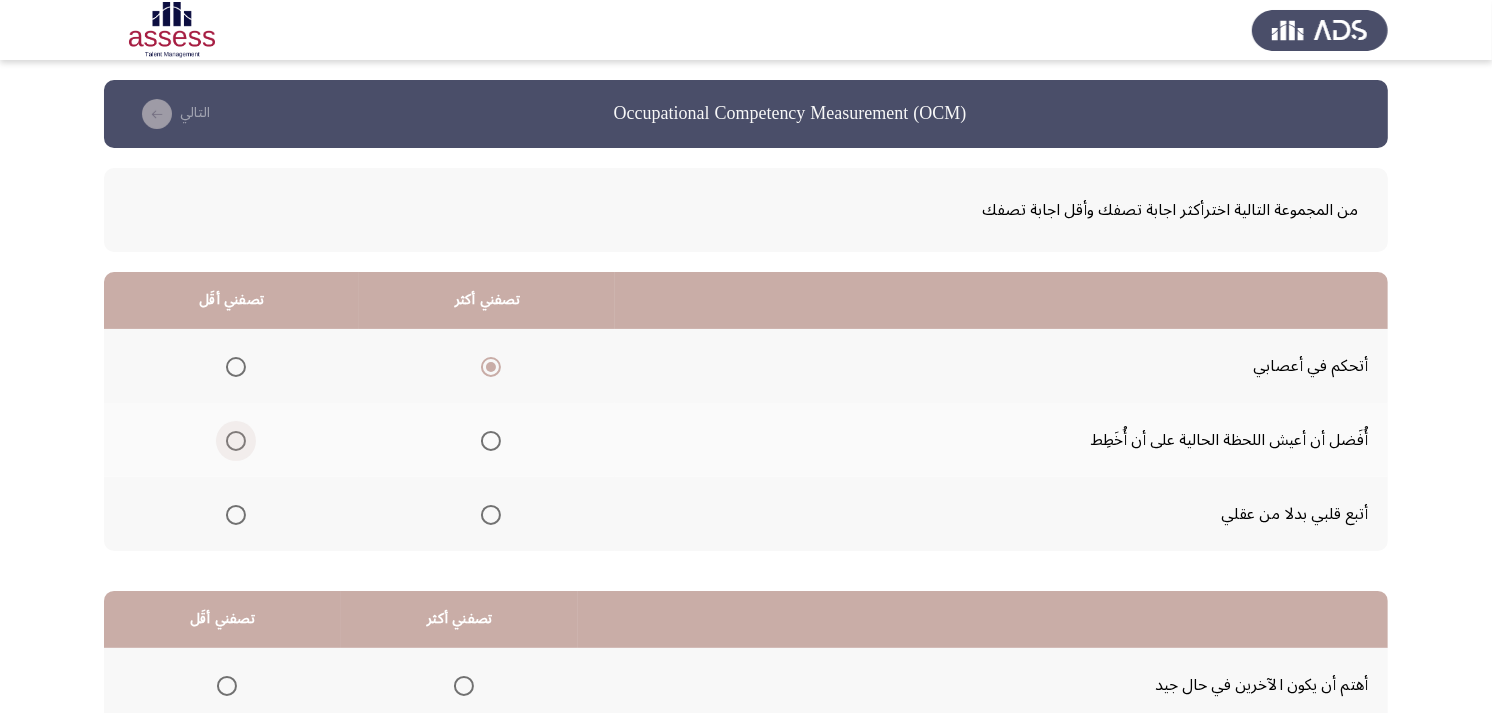 click at bounding box center [236, 441] 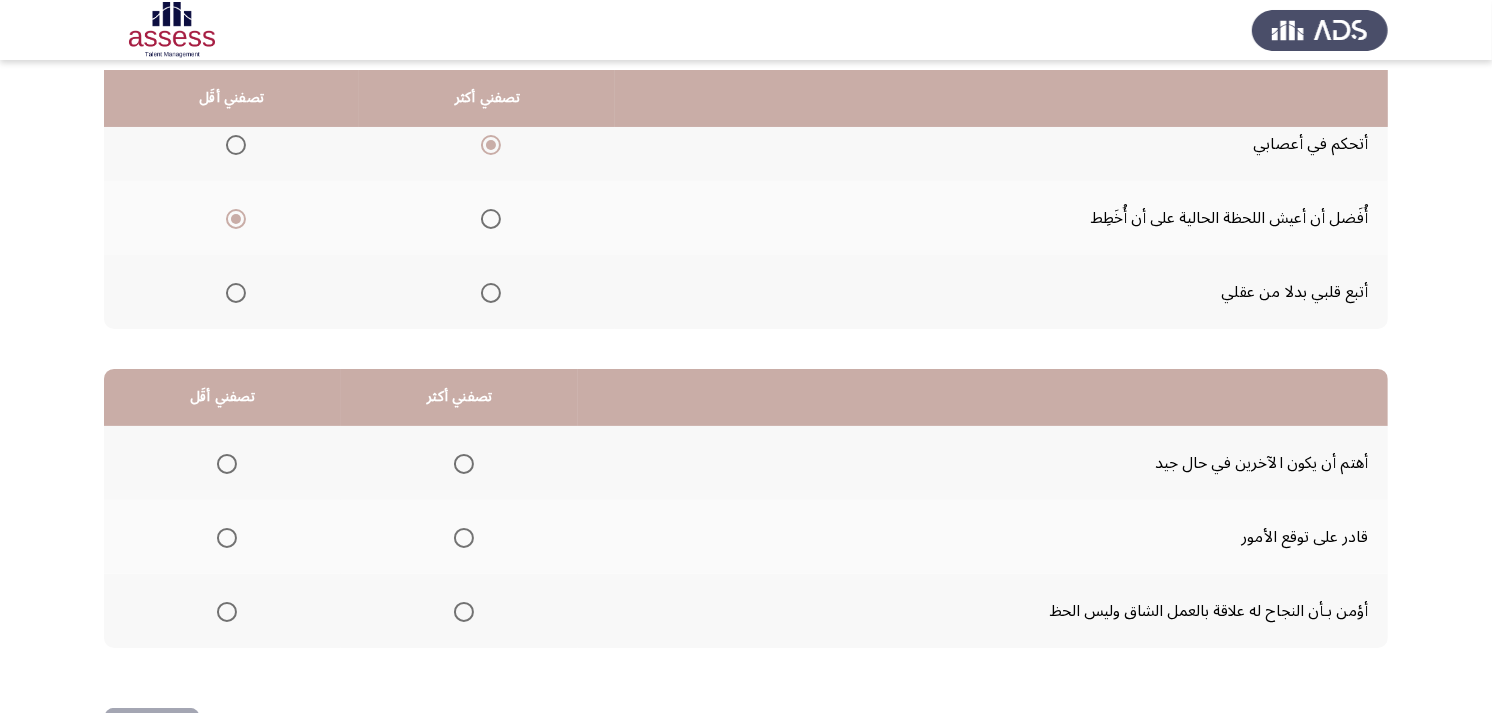 scroll, scrollTop: 300, scrollLeft: 0, axis: vertical 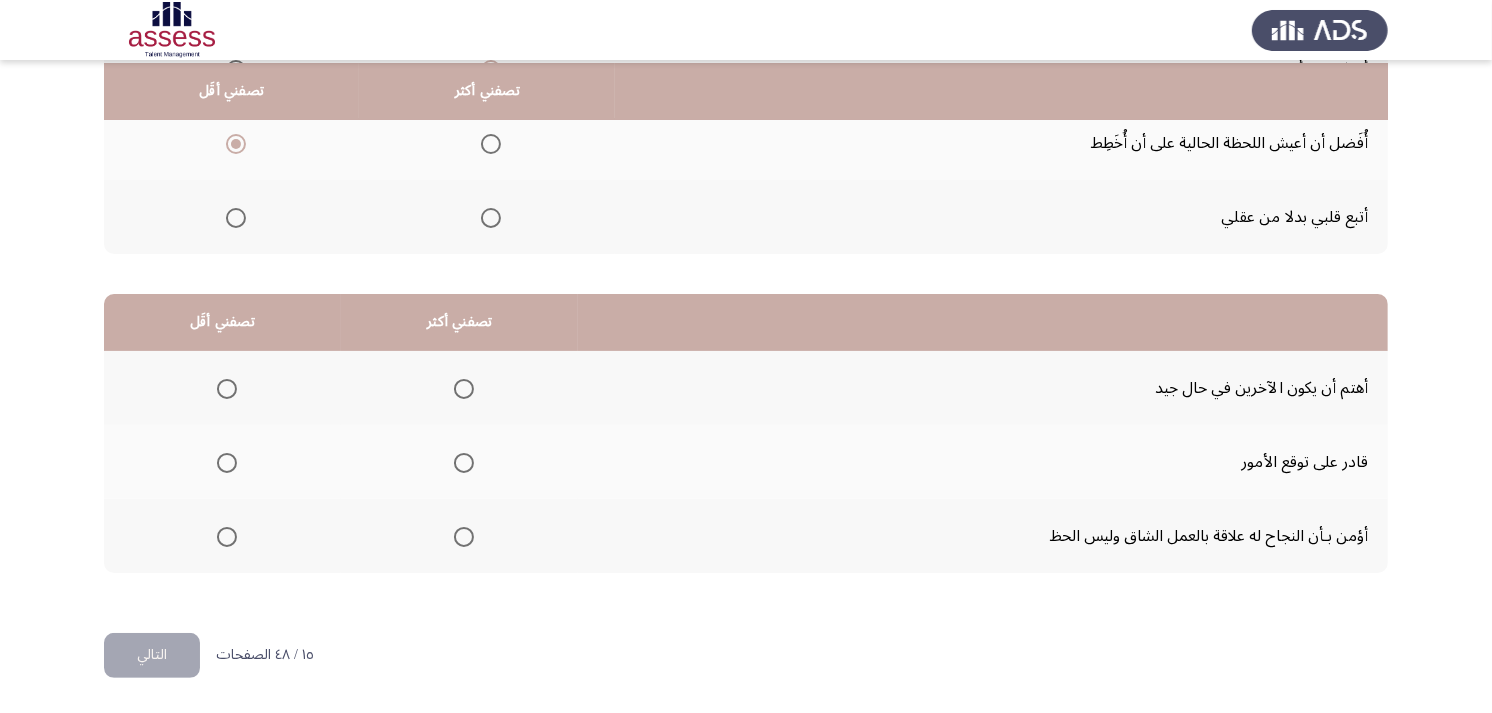 click at bounding box center (464, 389) 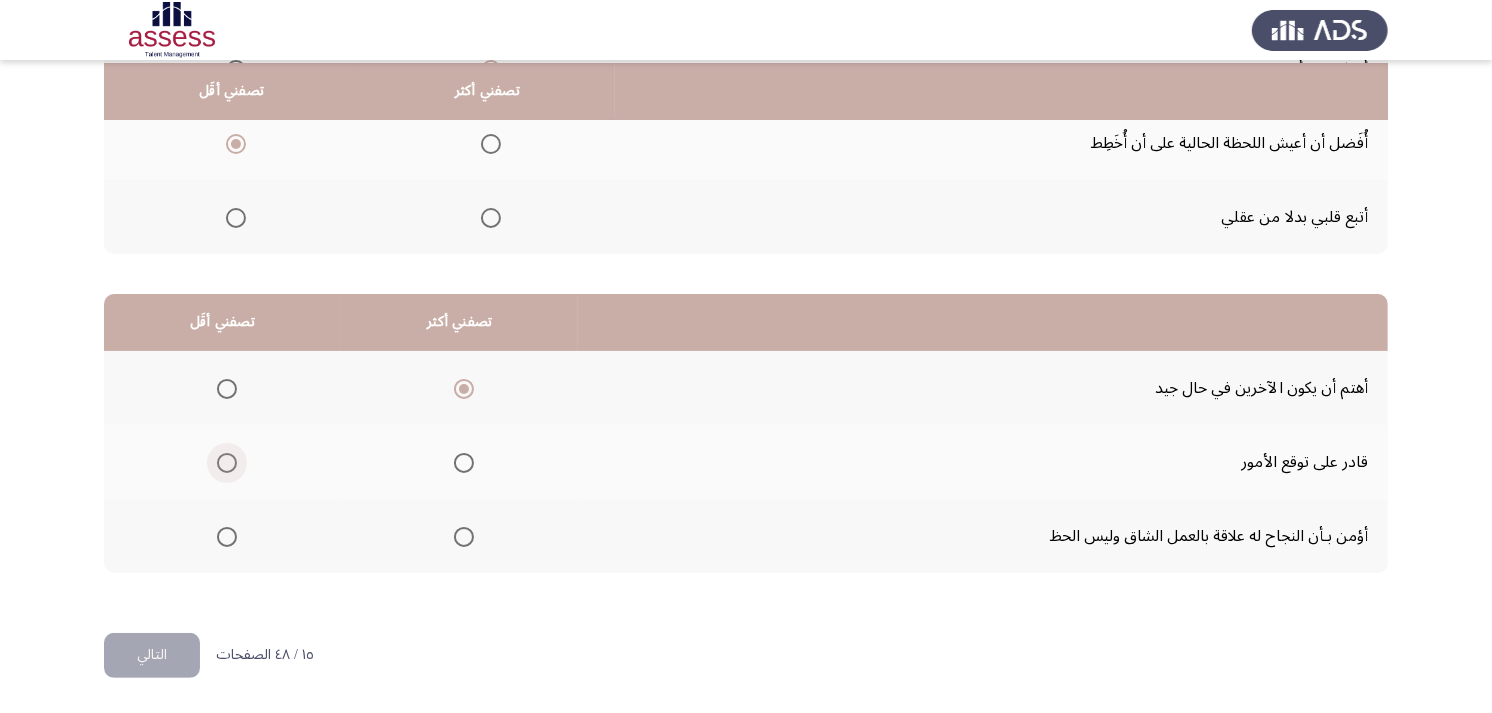 click at bounding box center (227, 463) 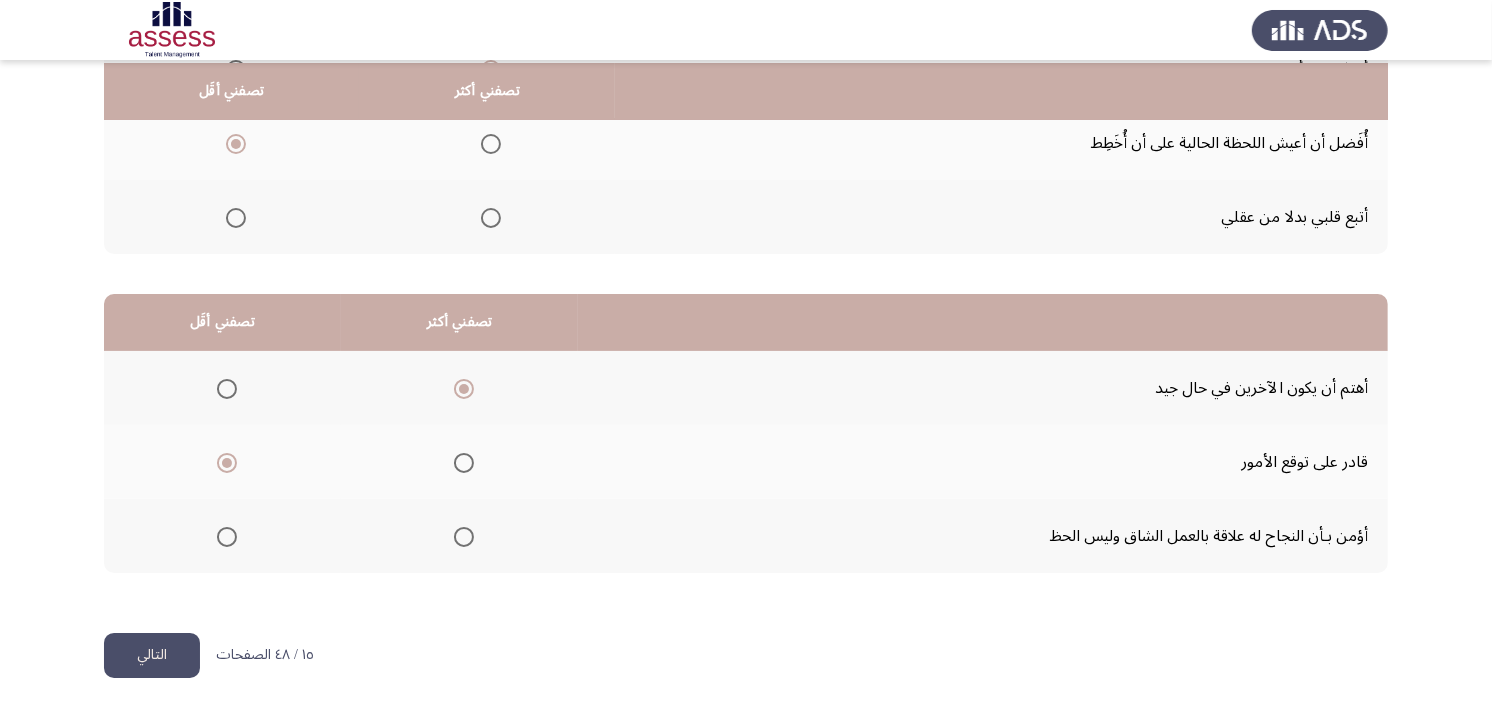 click on "التالي" 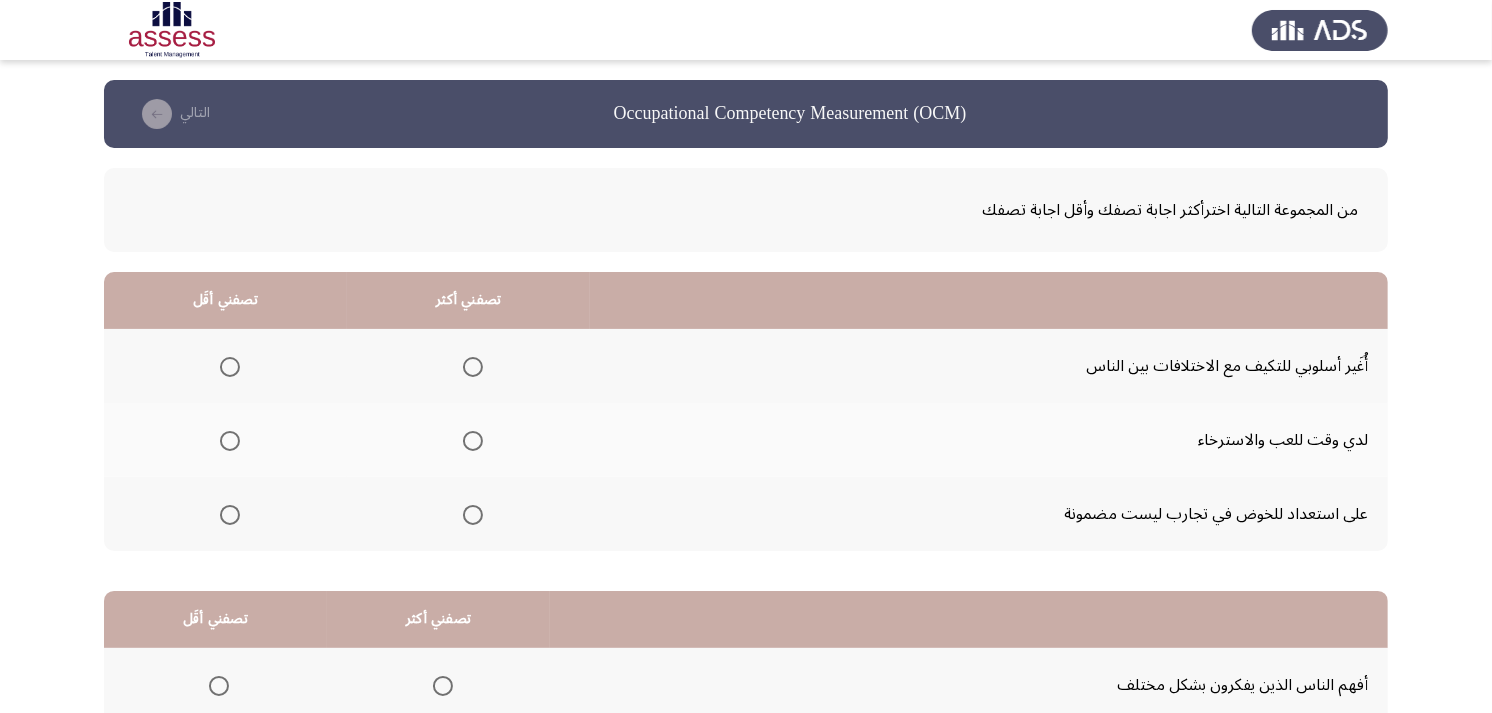 scroll, scrollTop: 111, scrollLeft: 0, axis: vertical 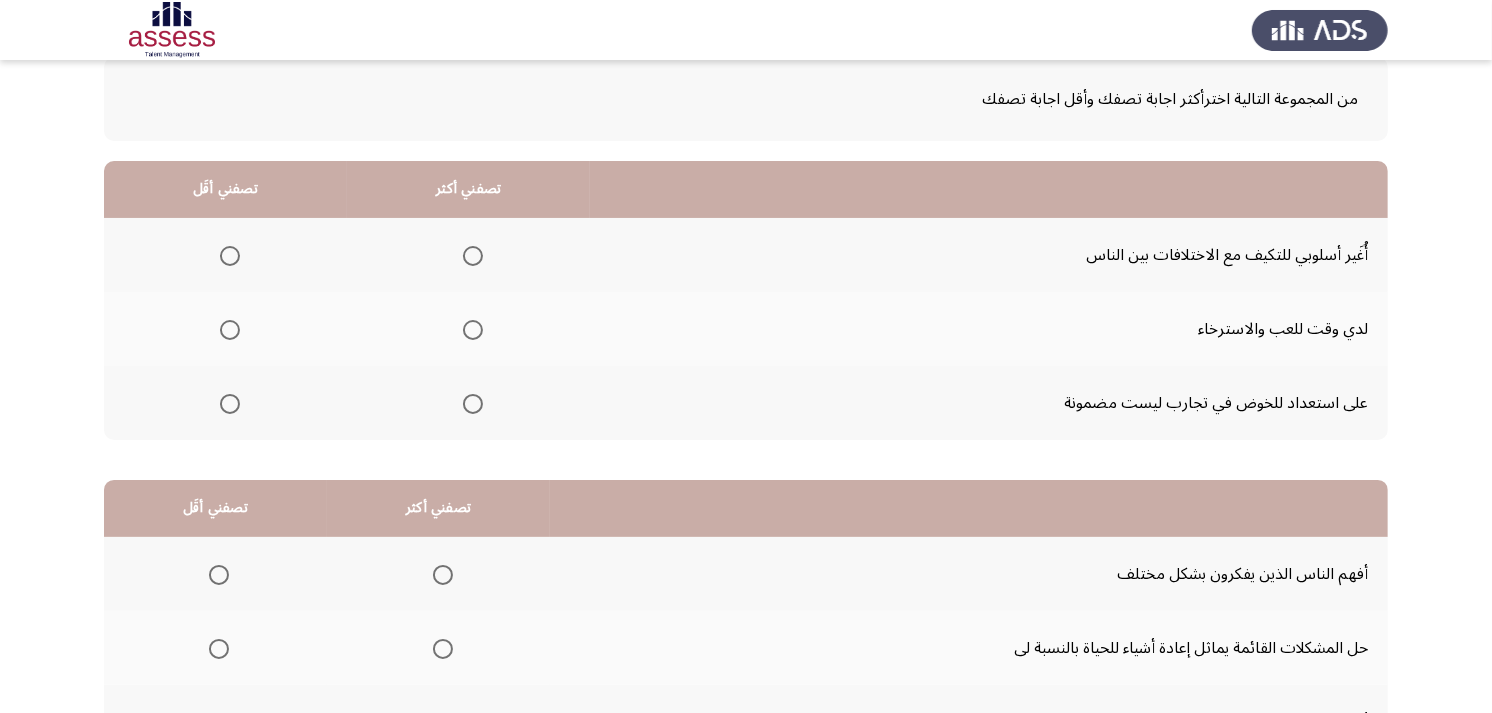 click at bounding box center [473, 256] 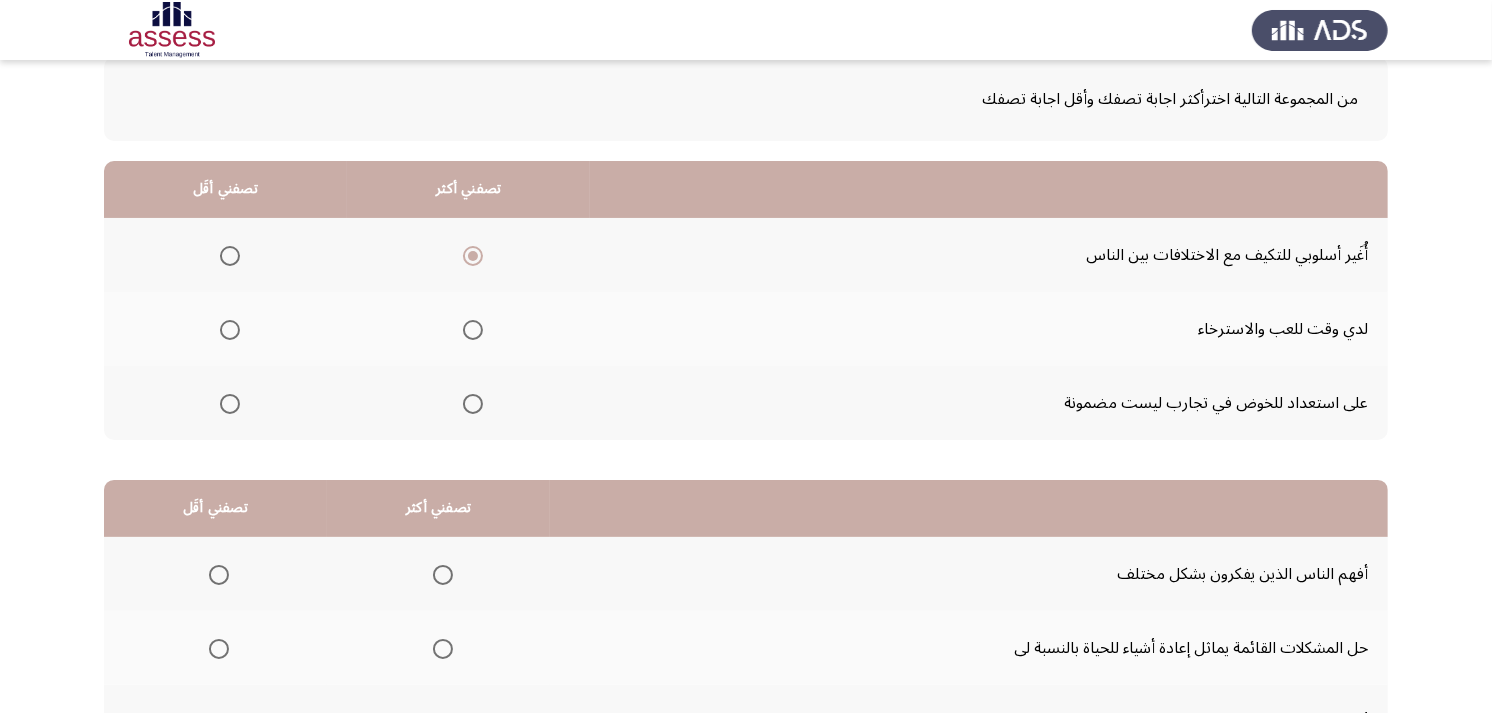 click at bounding box center [230, 404] 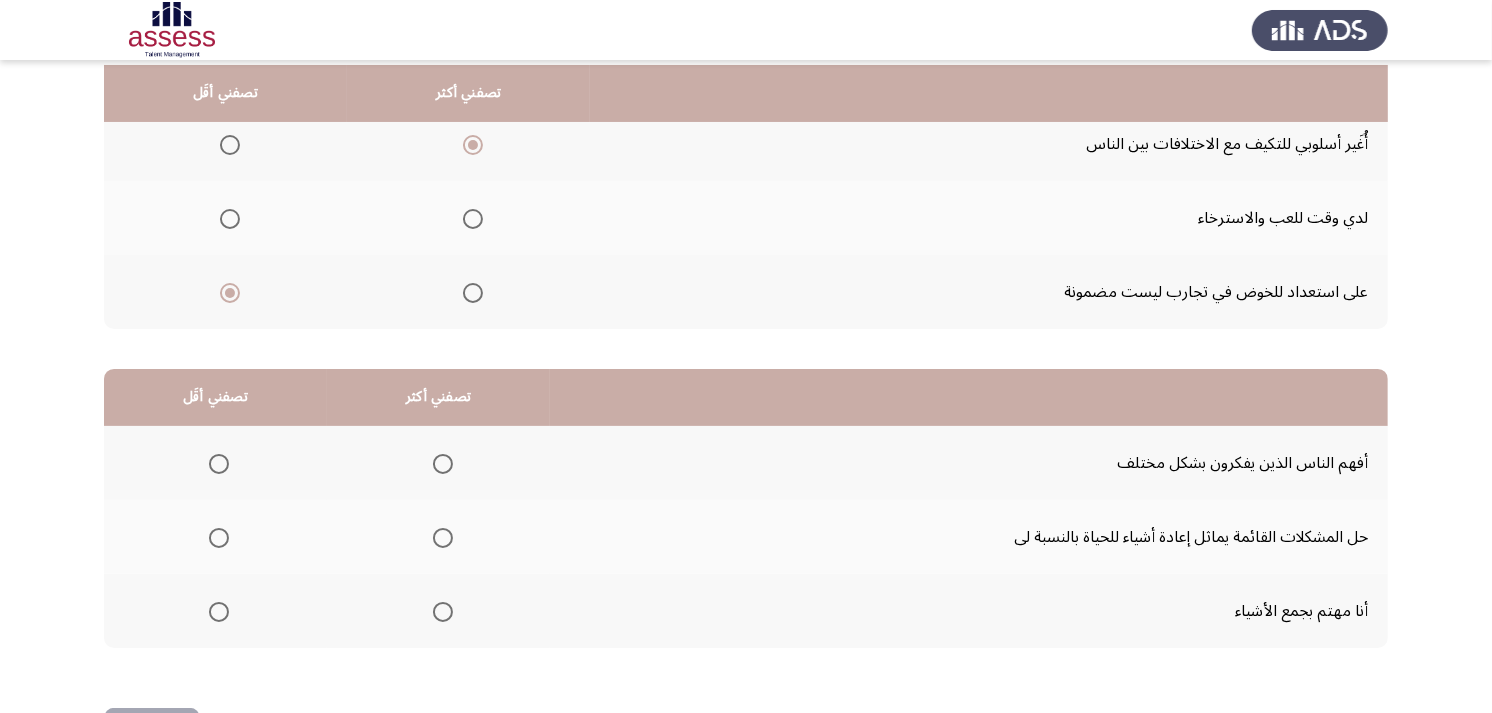 scroll, scrollTop: 300, scrollLeft: 0, axis: vertical 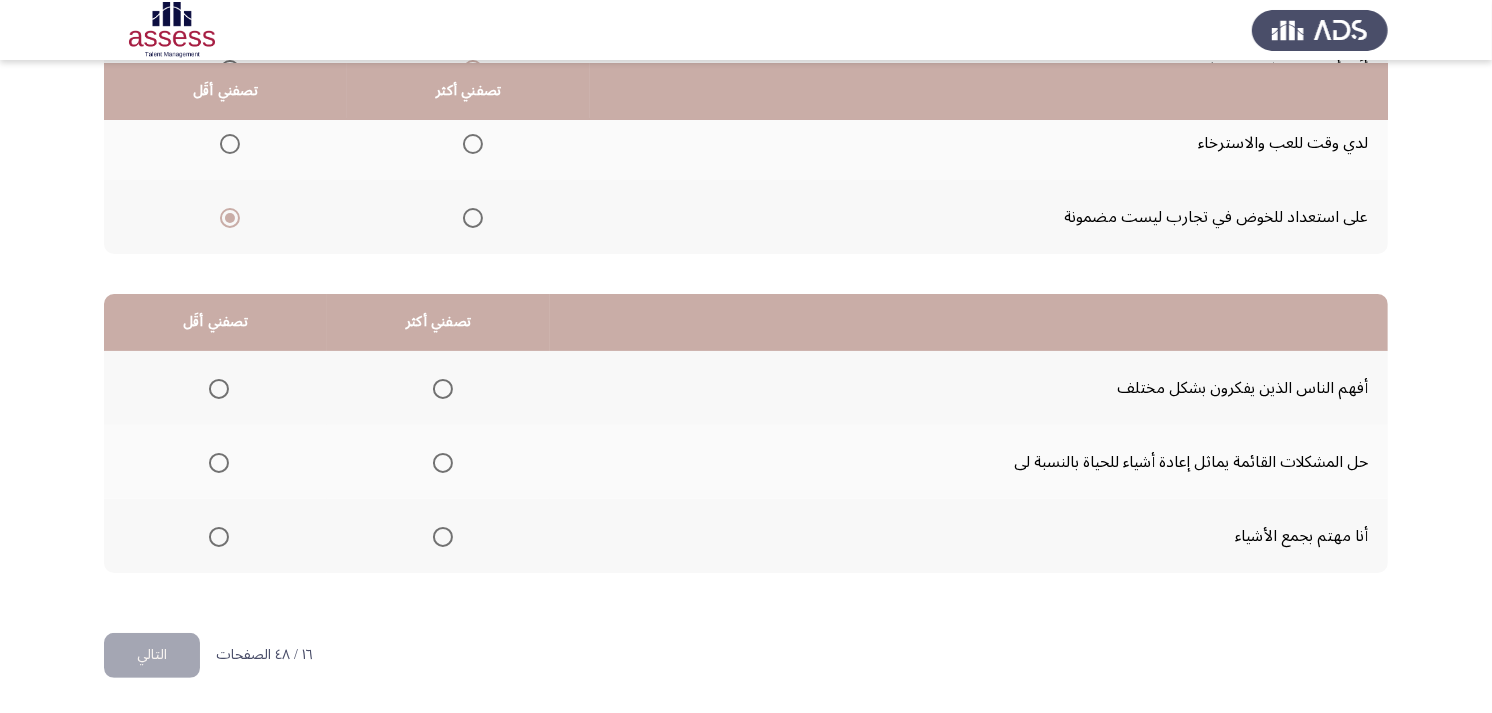 click at bounding box center (219, 537) 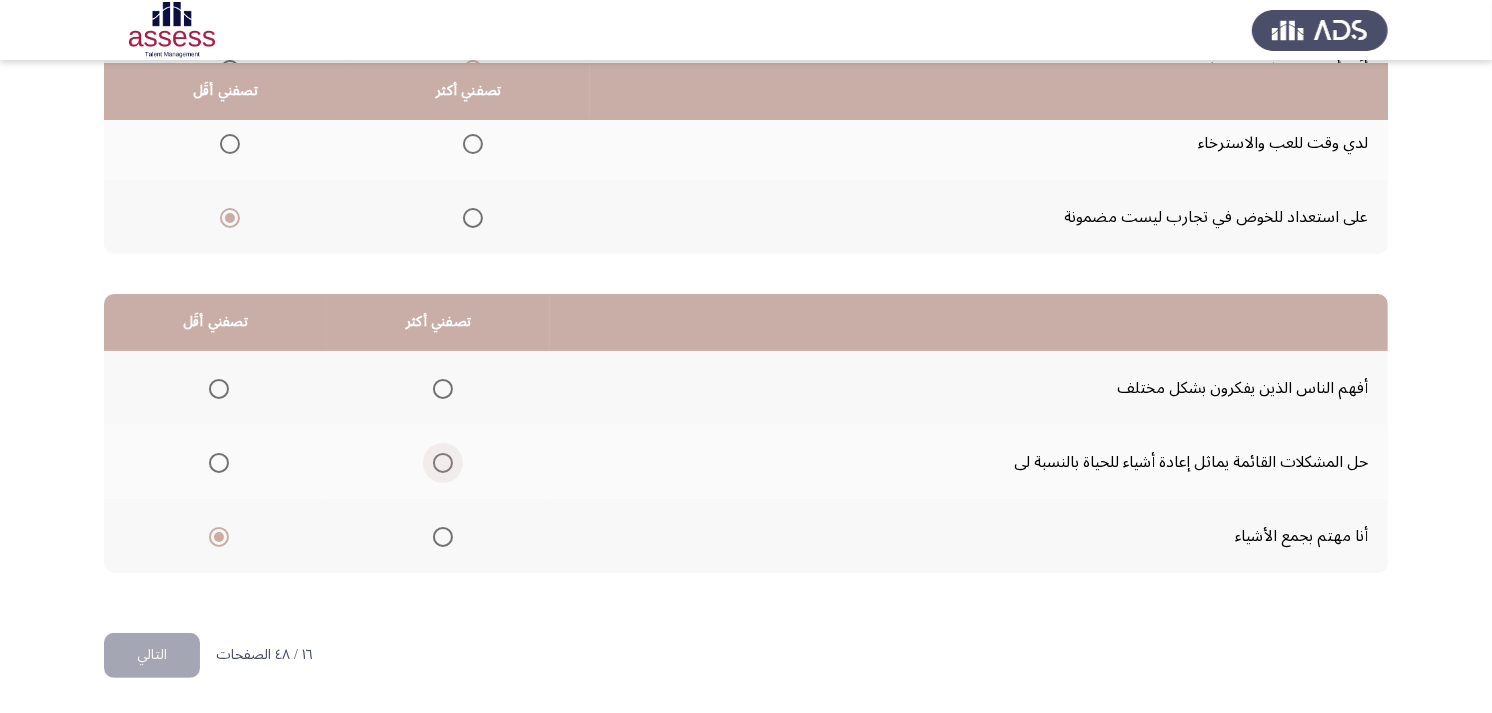 click at bounding box center (443, 463) 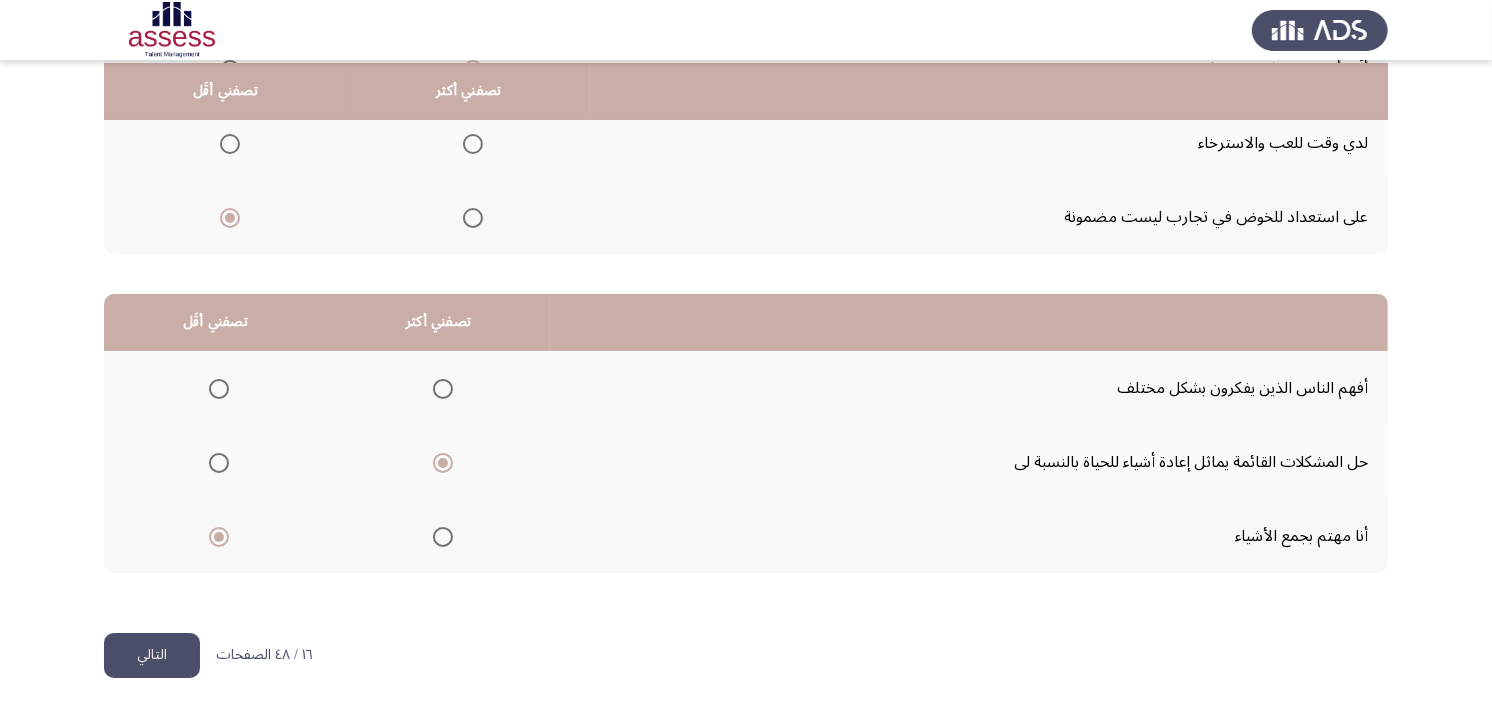 click on "التالي" 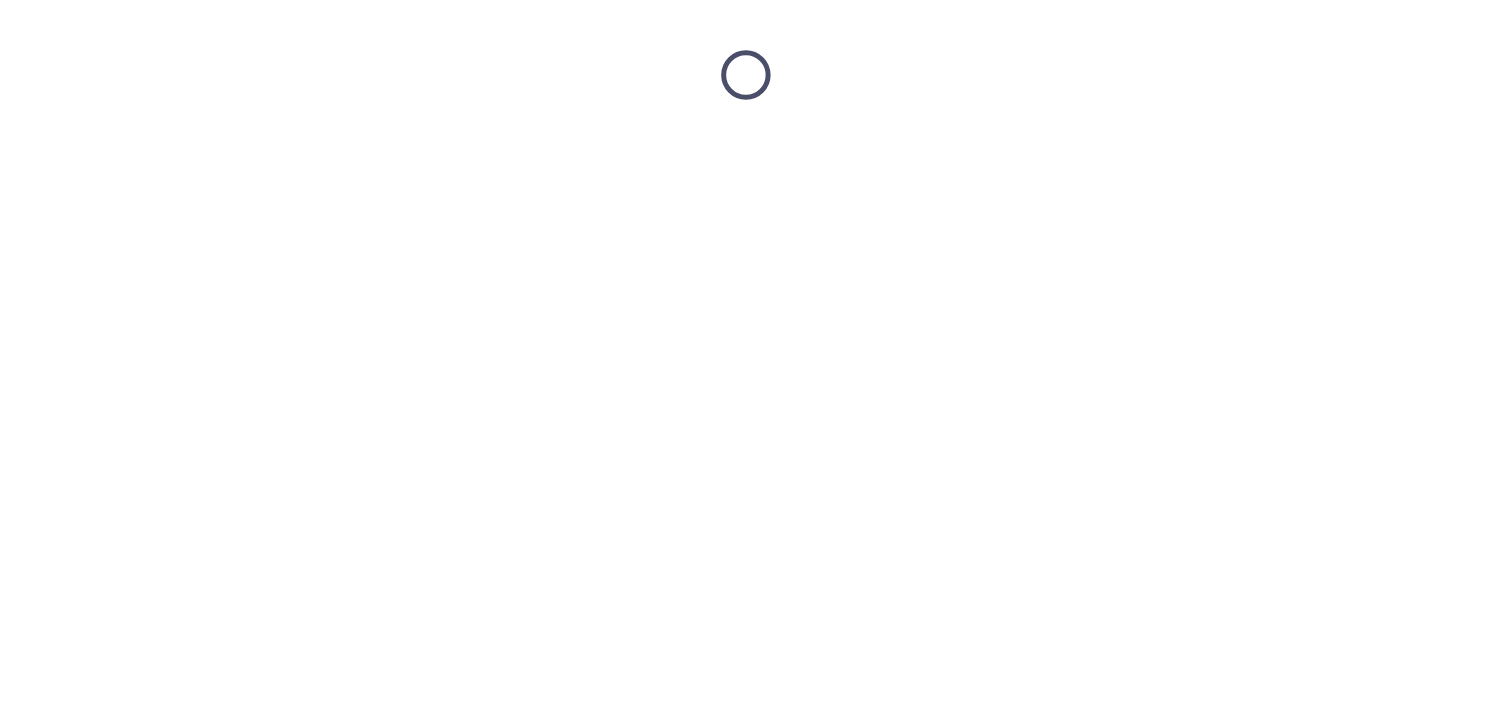 scroll, scrollTop: 0, scrollLeft: 0, axis: both 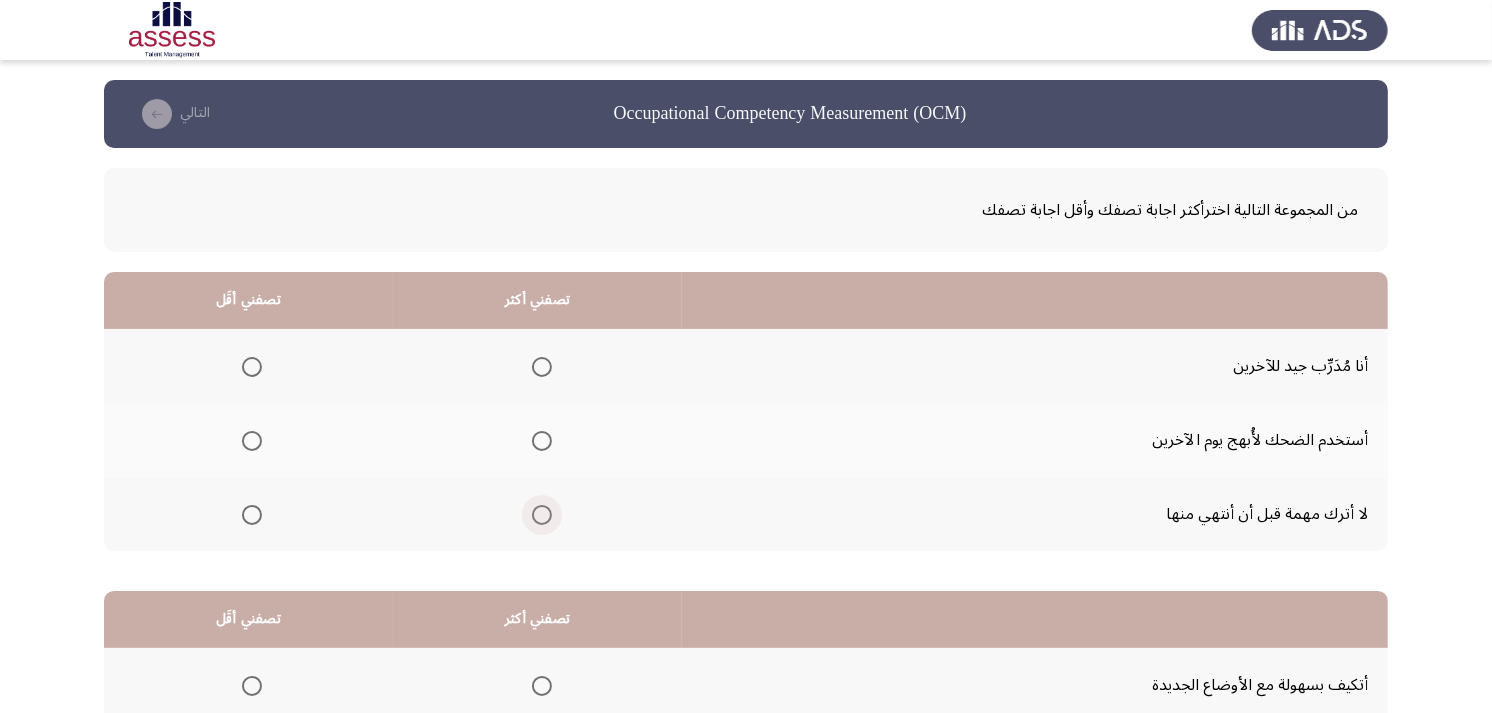 click at bounding box center (542, 515) 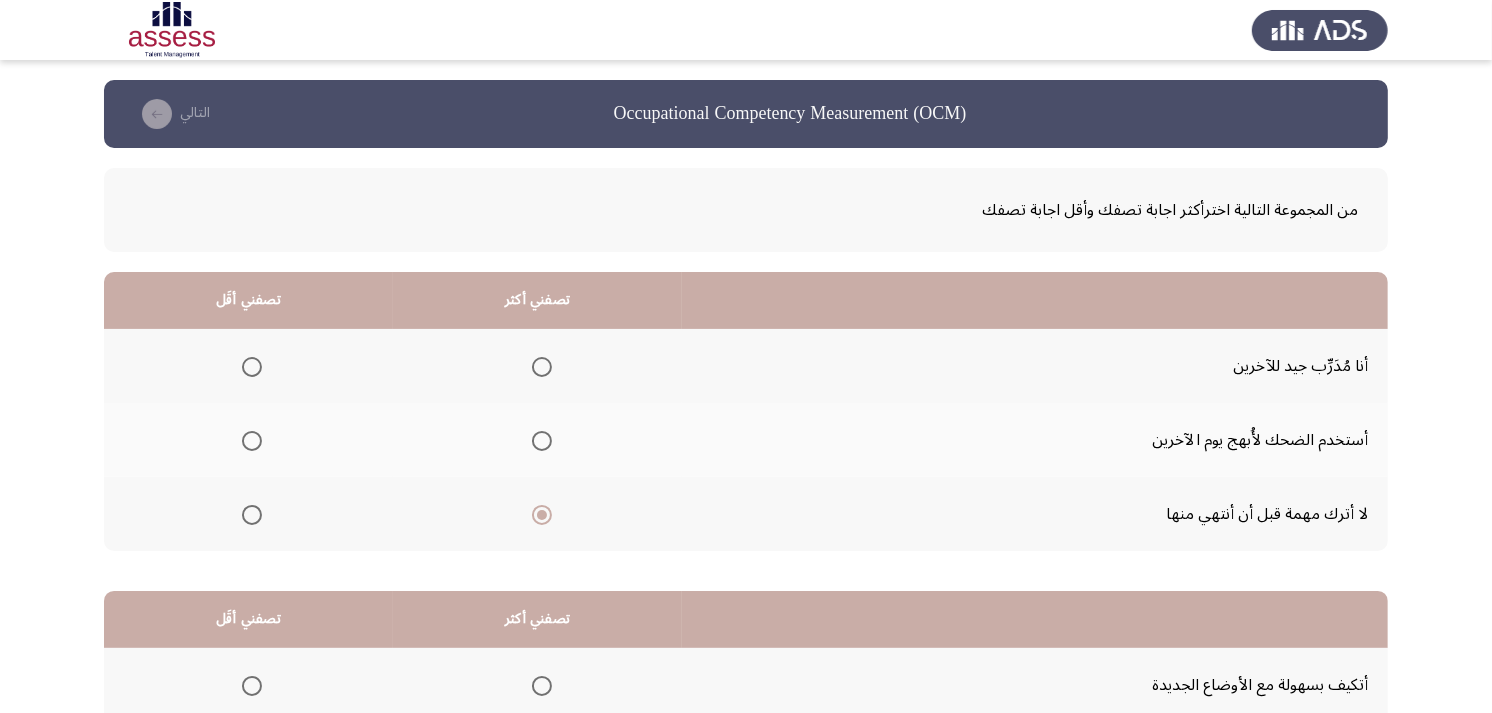 click at bounding box center (252, 441) 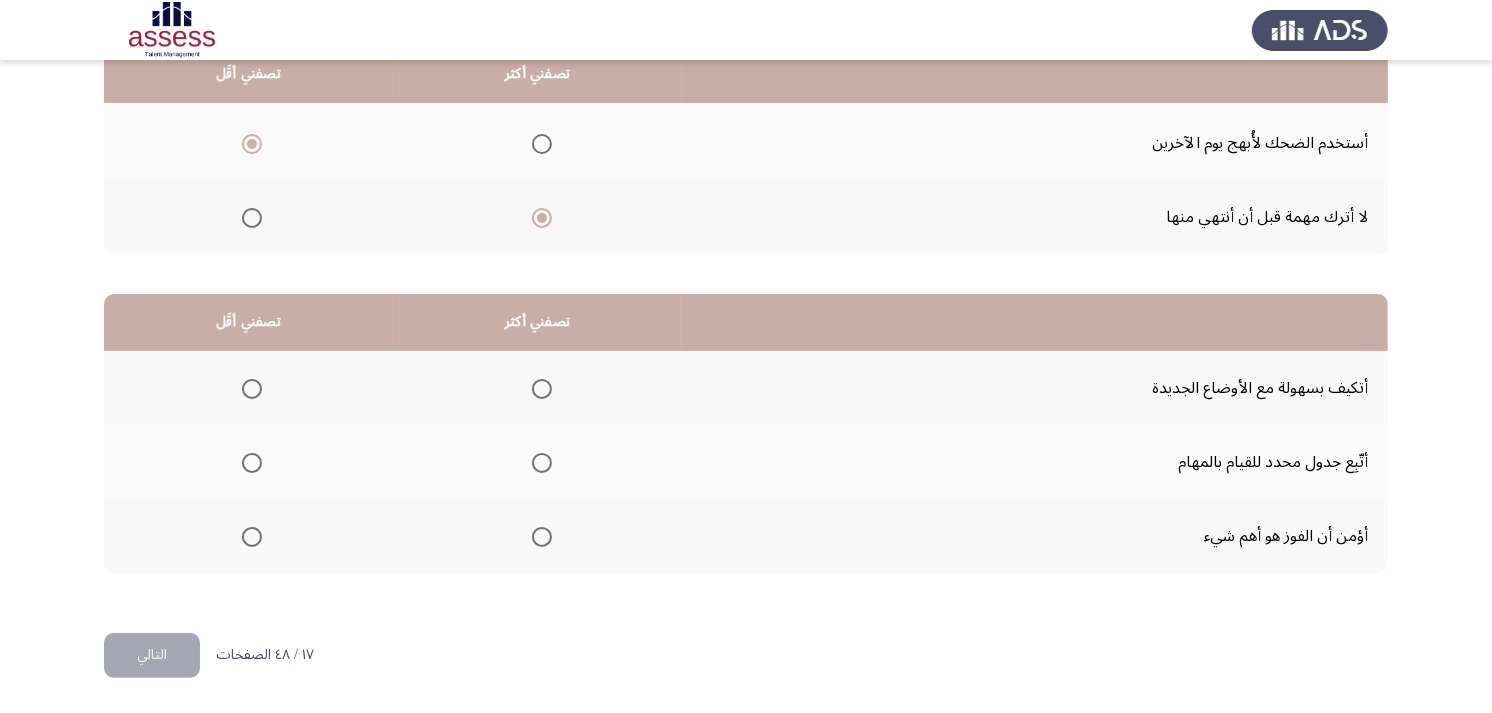 scroll, scrollTop: 300, scrollLeft: 0, axis: vertical 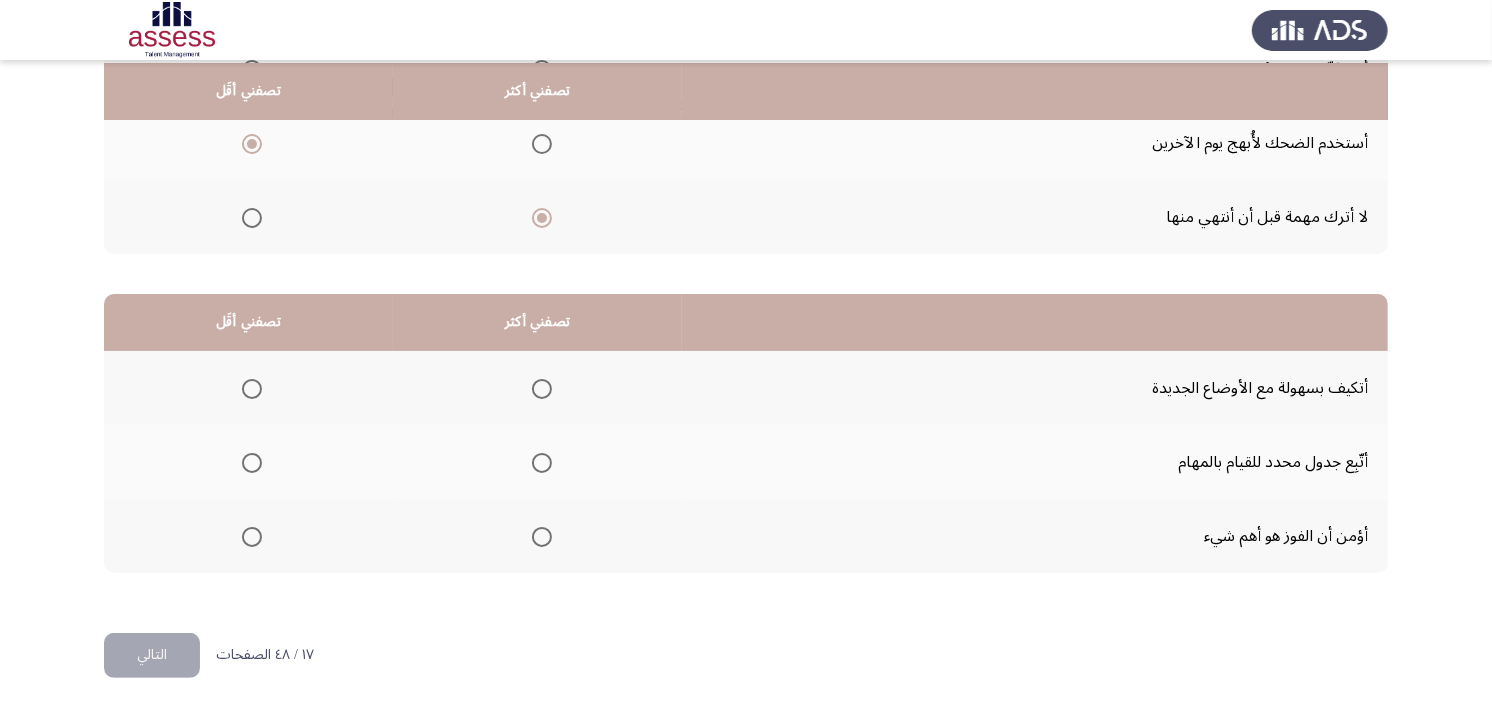 click at bounding box center (542, 389) 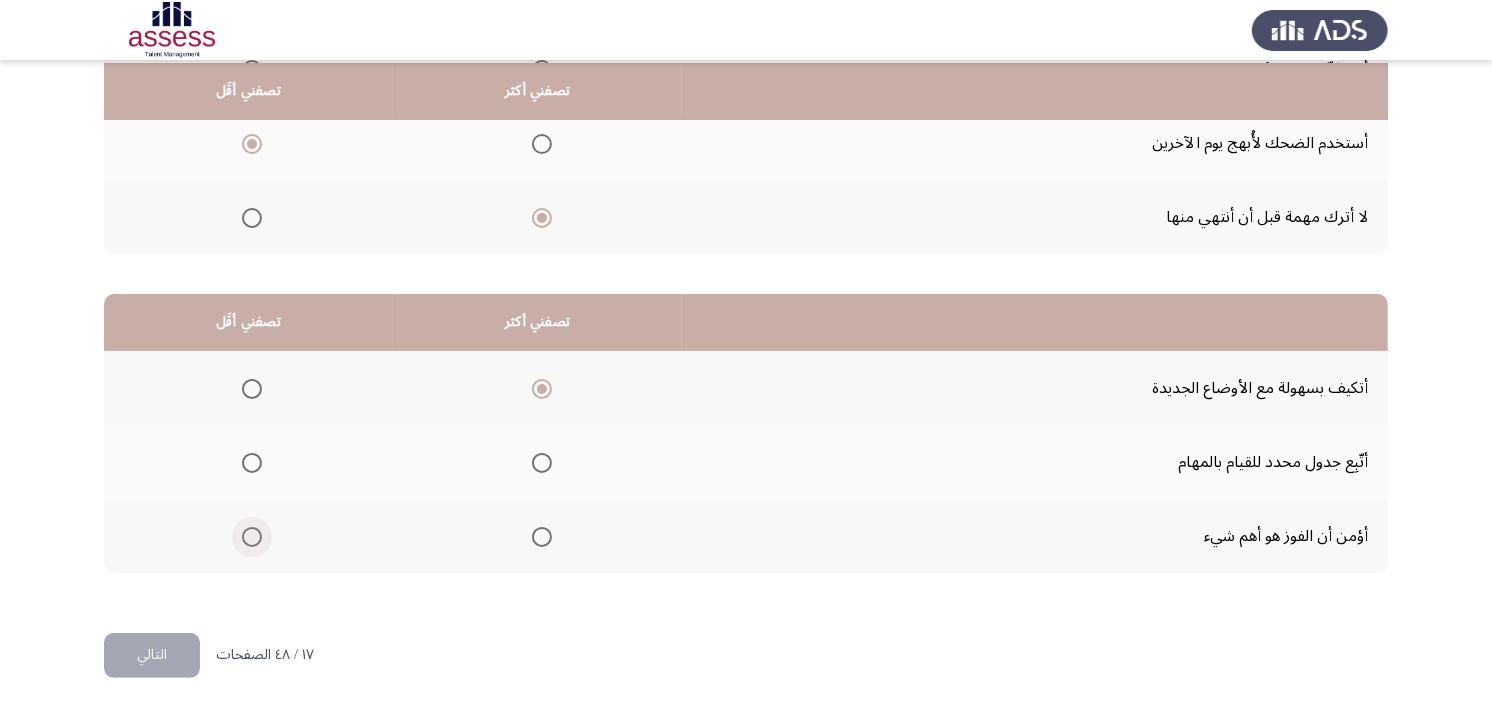 click at bounding box center (252, 537) 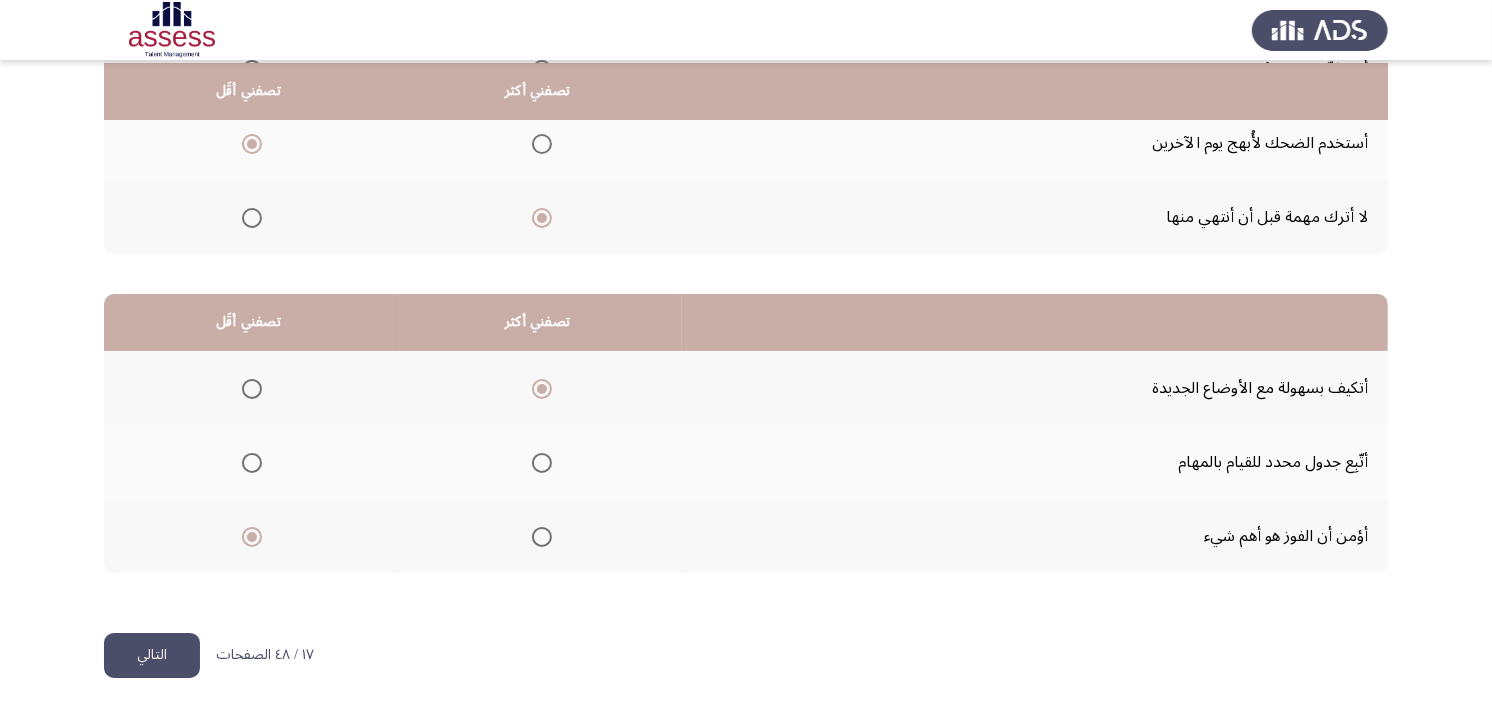click on "التالي" 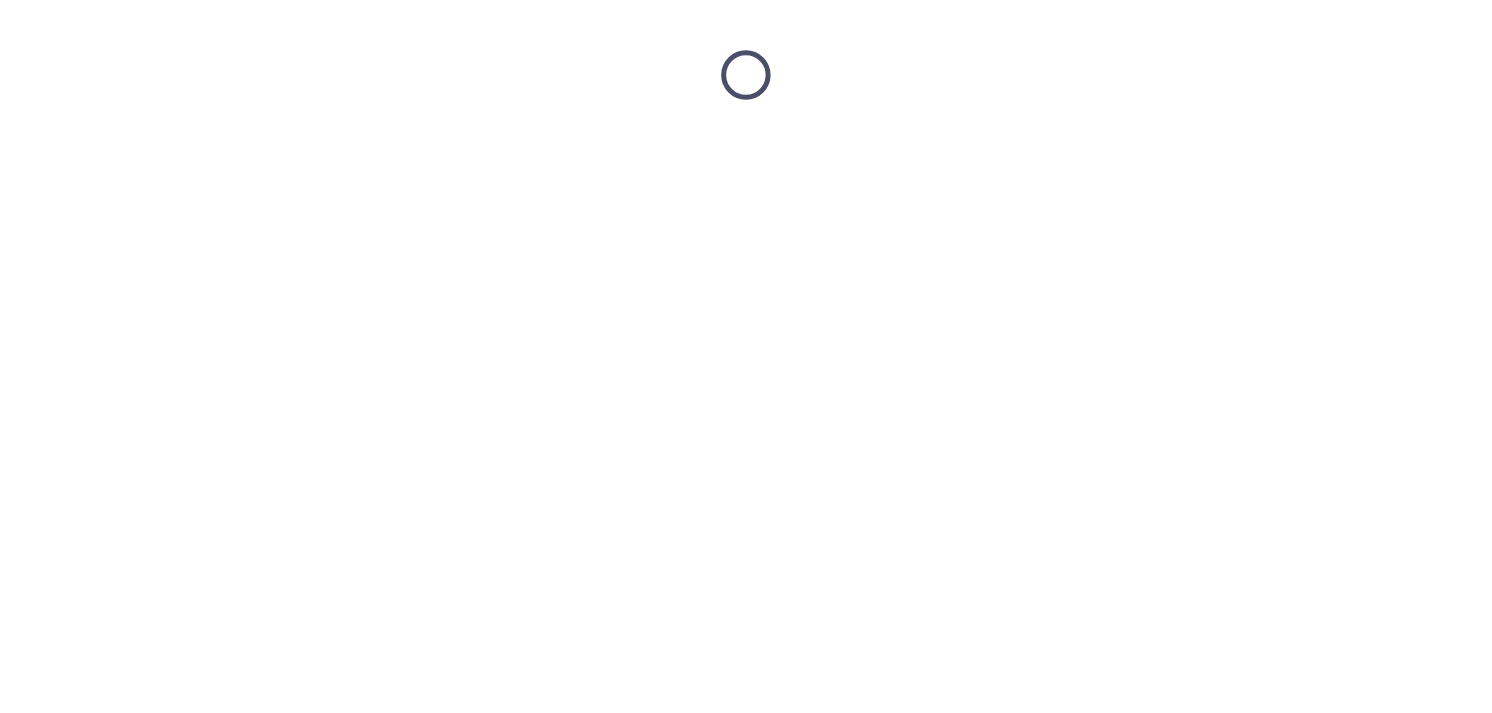 scroll, scrollTop: 0, scrollLeft: 0, axis: both 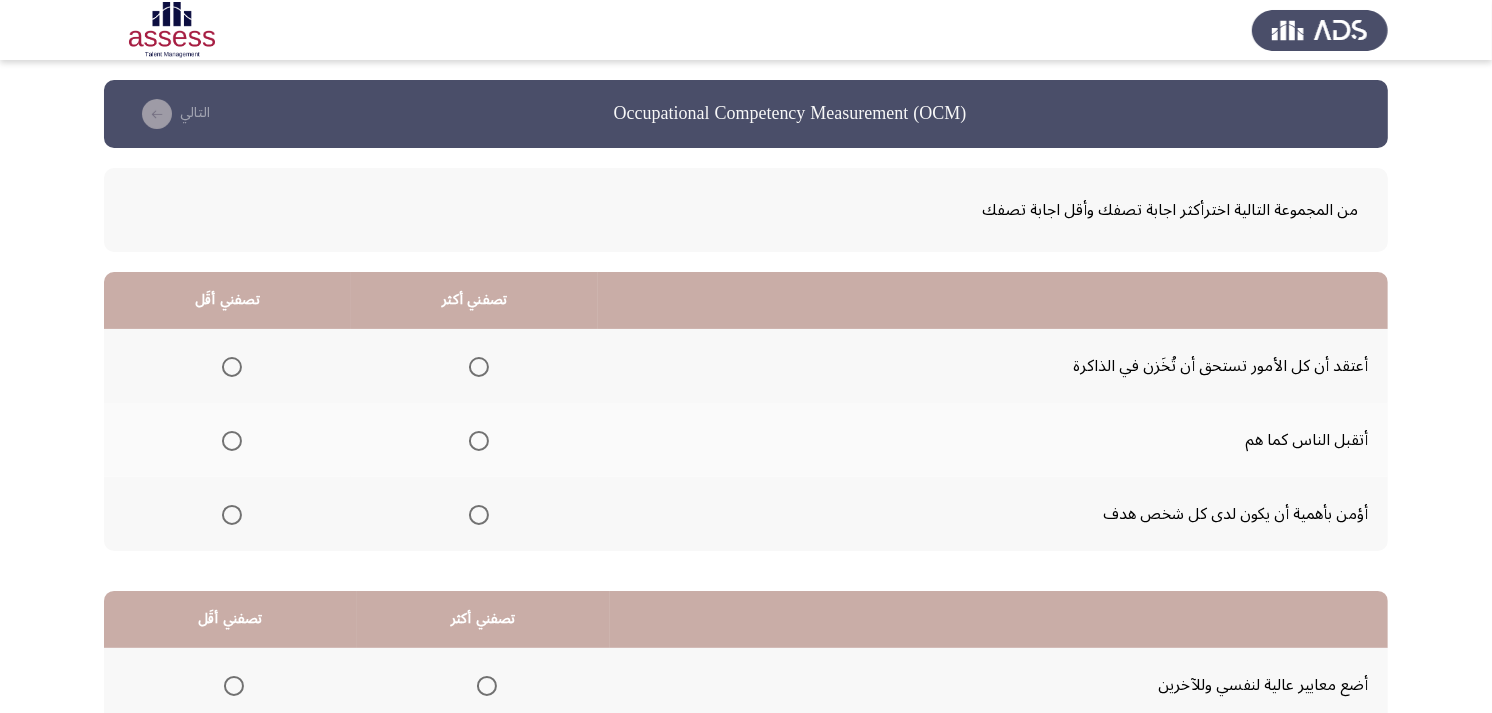 click at bounding box center [479, 515] 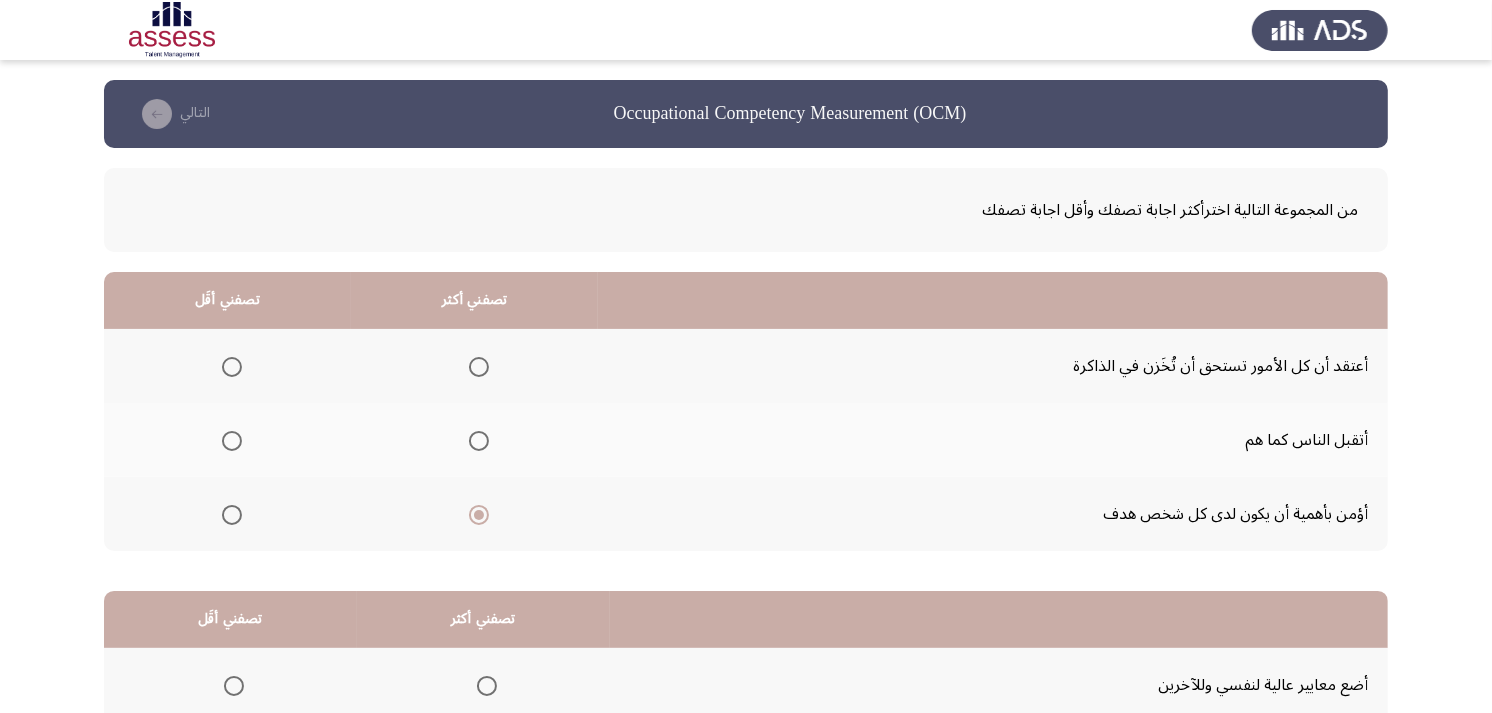 click at bounding box center (232, 367) 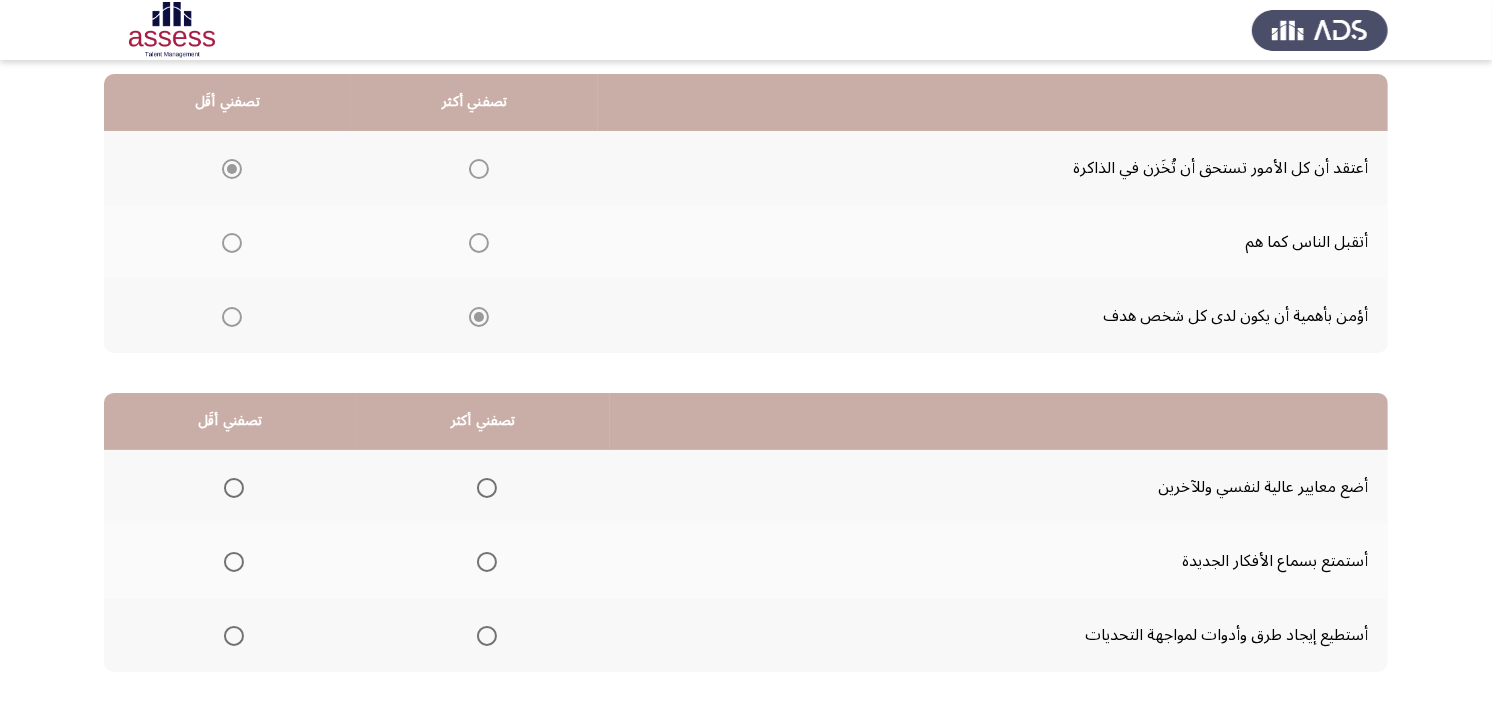 scroll, scrollTop: 222, scrollLeft: 0, axis: vertical 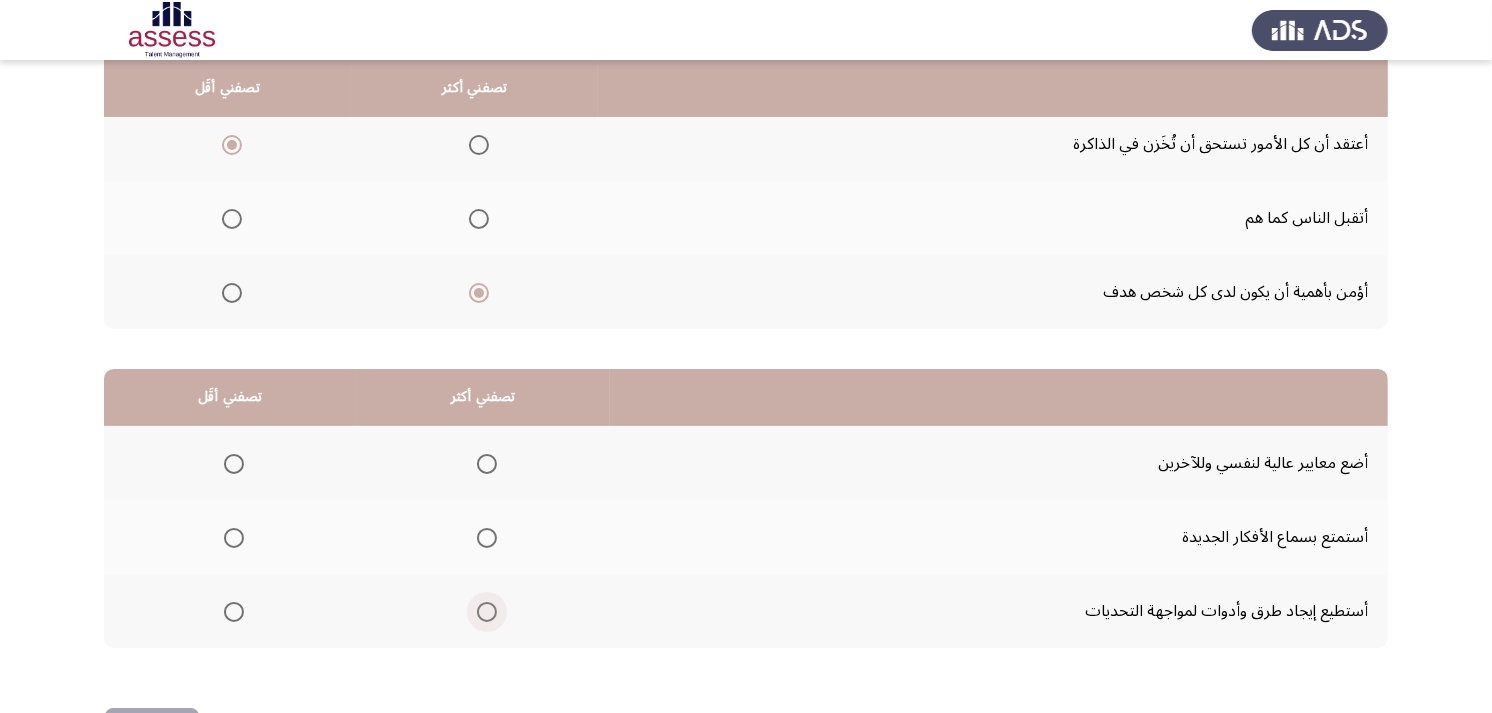 click at bounding box center [487, 612] 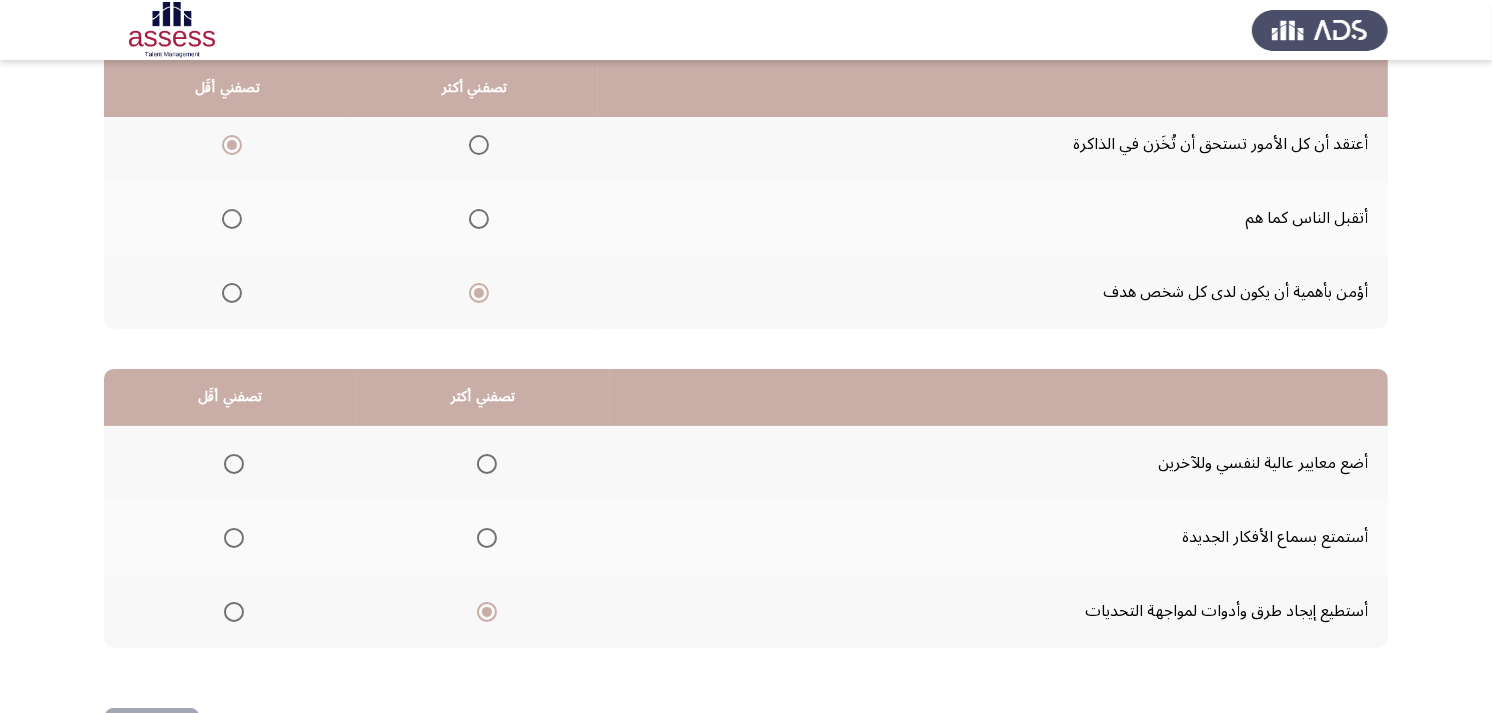 click at bounding box center [234, 464] 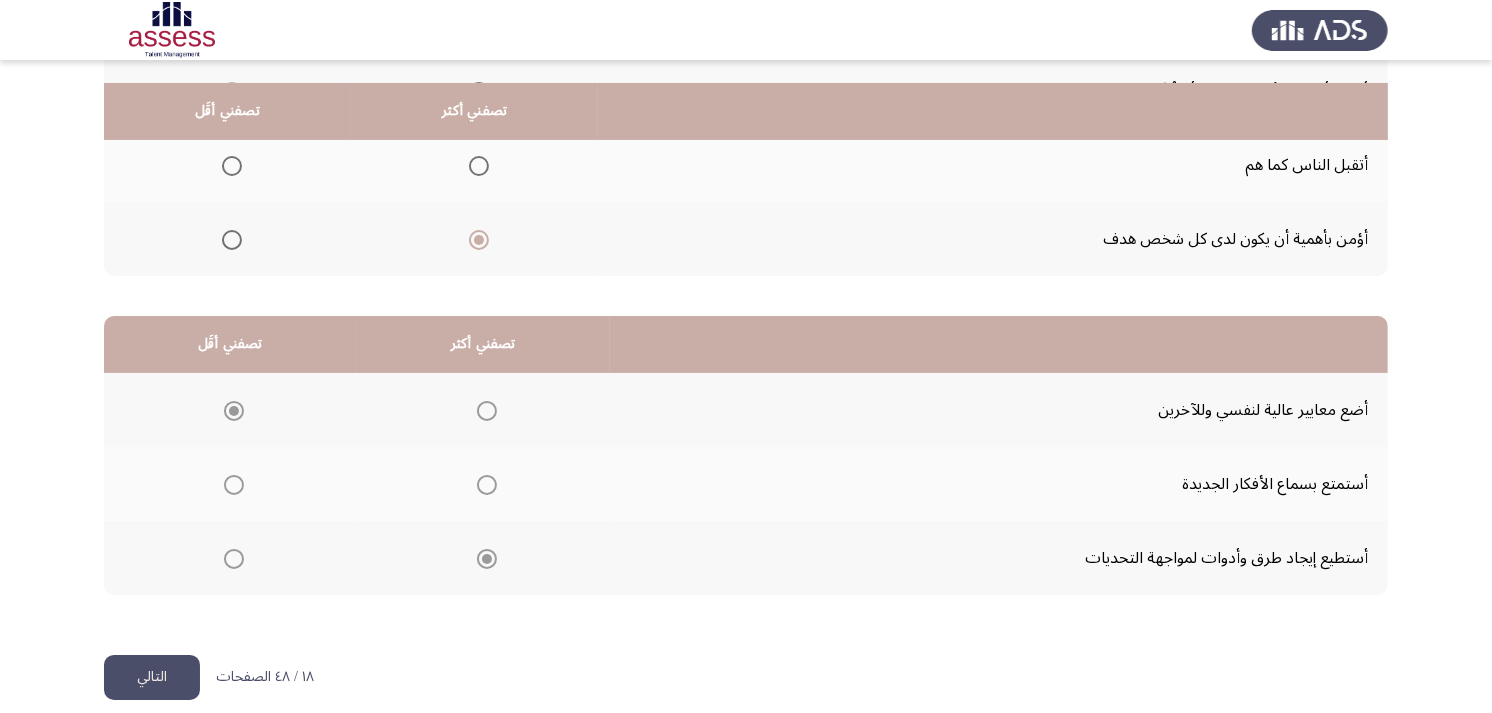 scroll, scrollTop: 300, scrollLeft: 0, axis: vertical 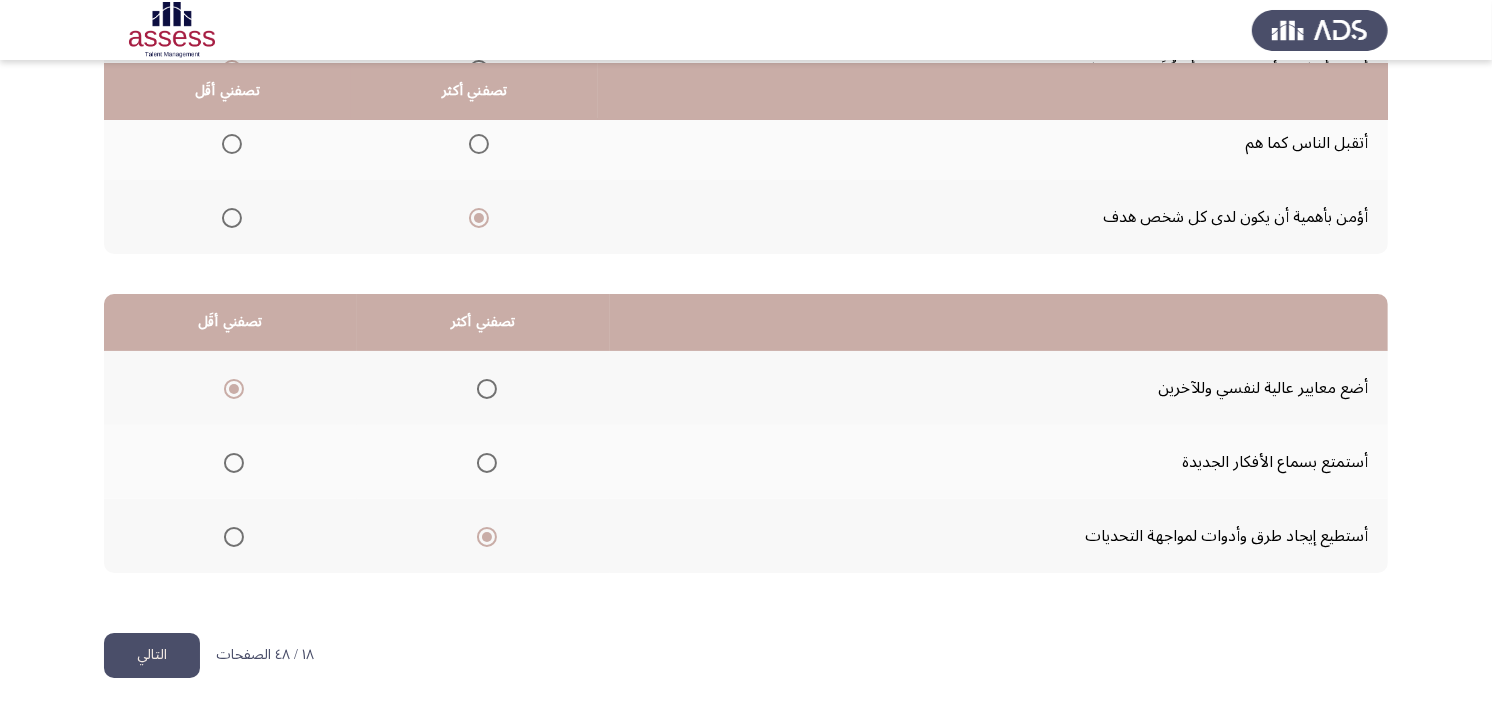 click on "التالي" 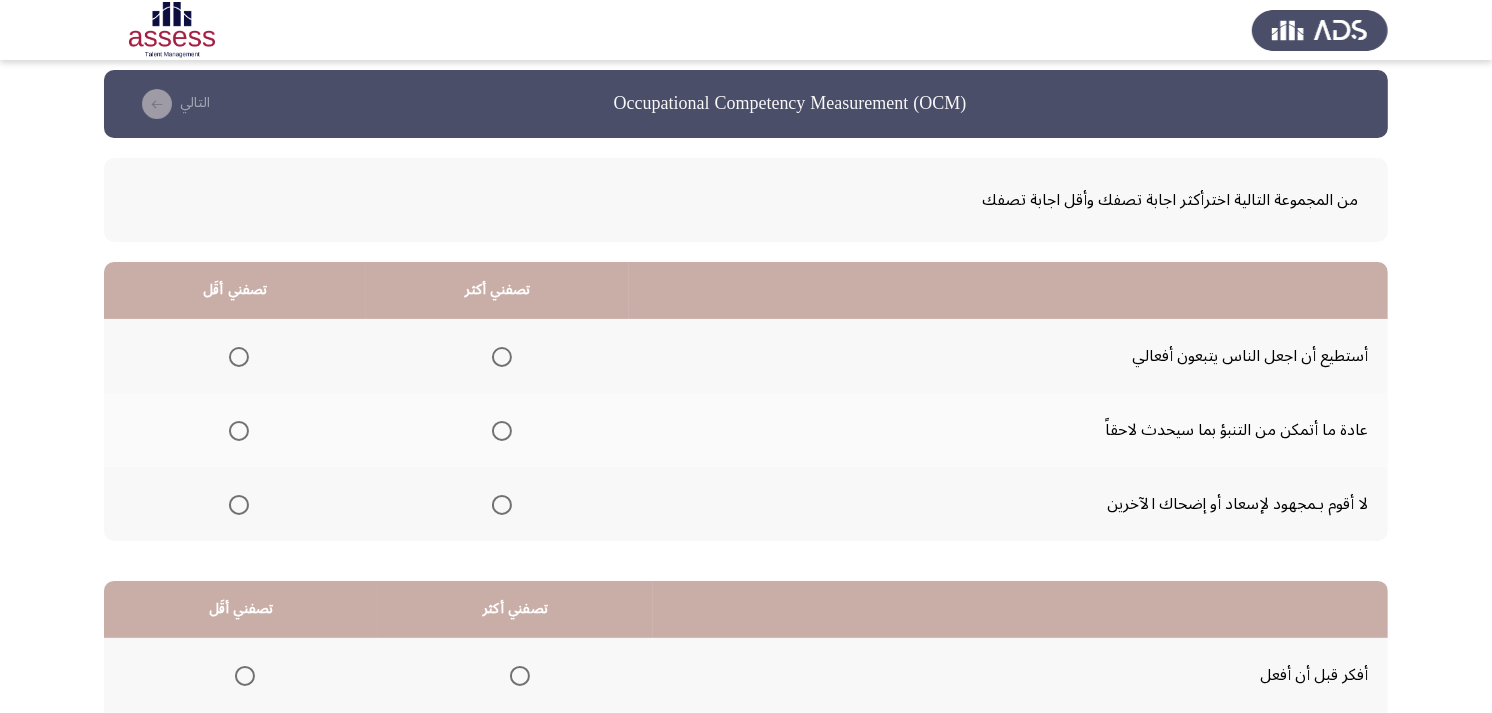 scroll, scrollTop: 0, scrollLeft: 0, axis: both 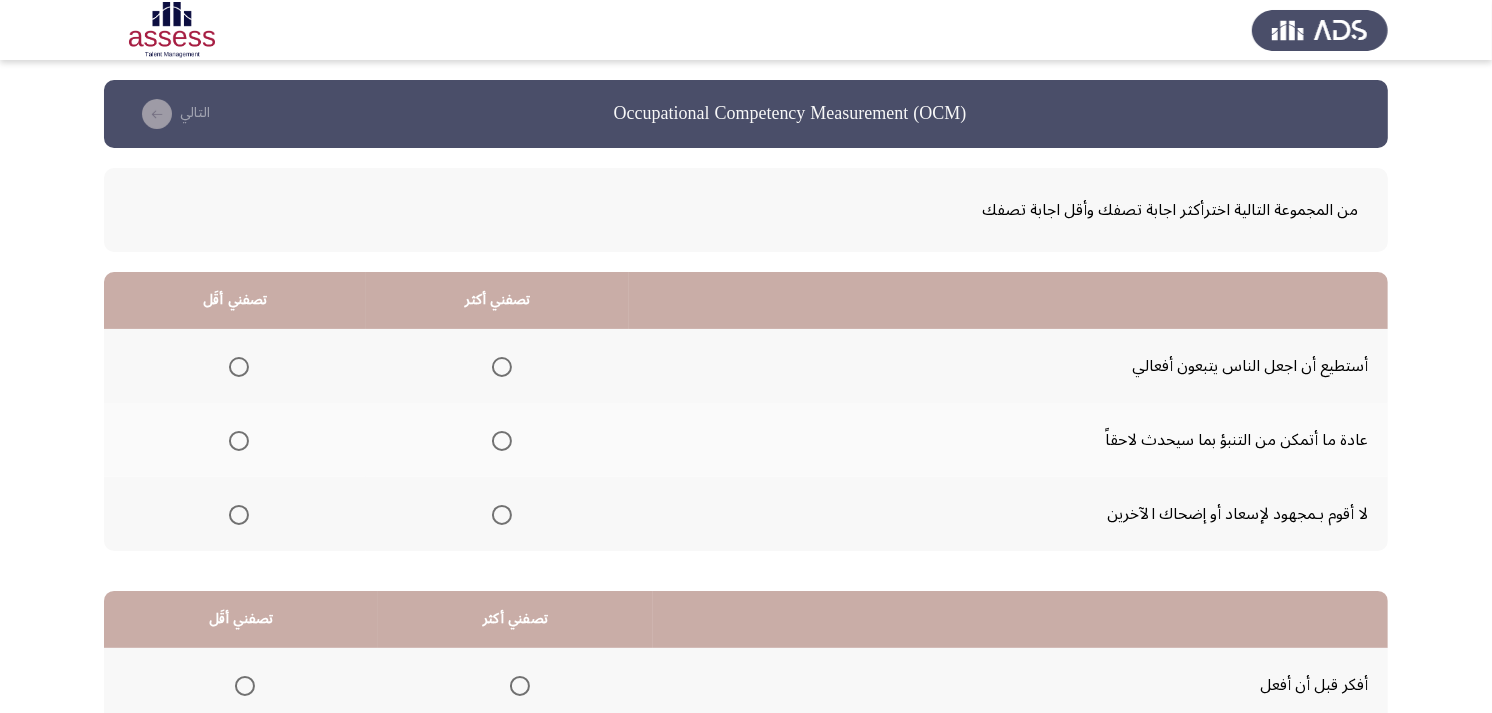 click at bounding box center (502, 367) 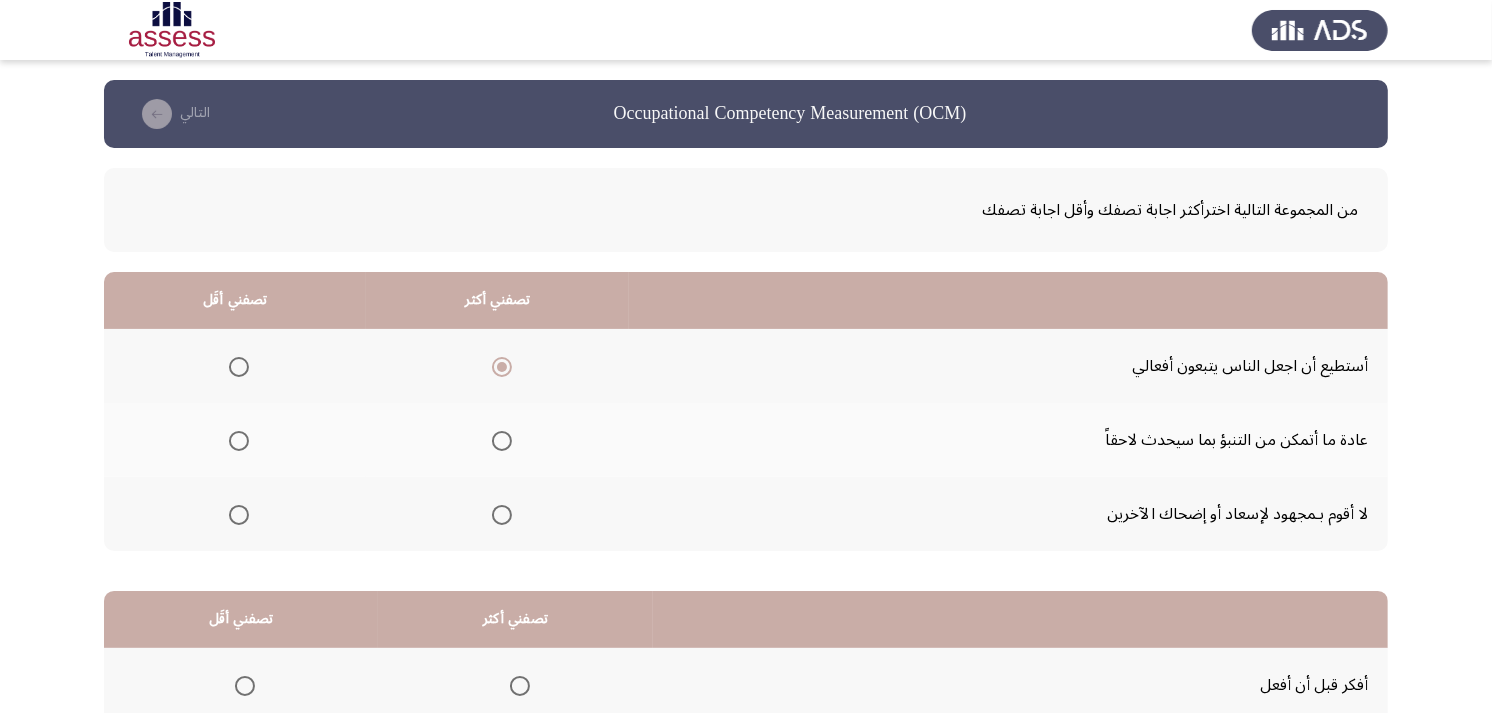 click at bounding box center [239, 441] 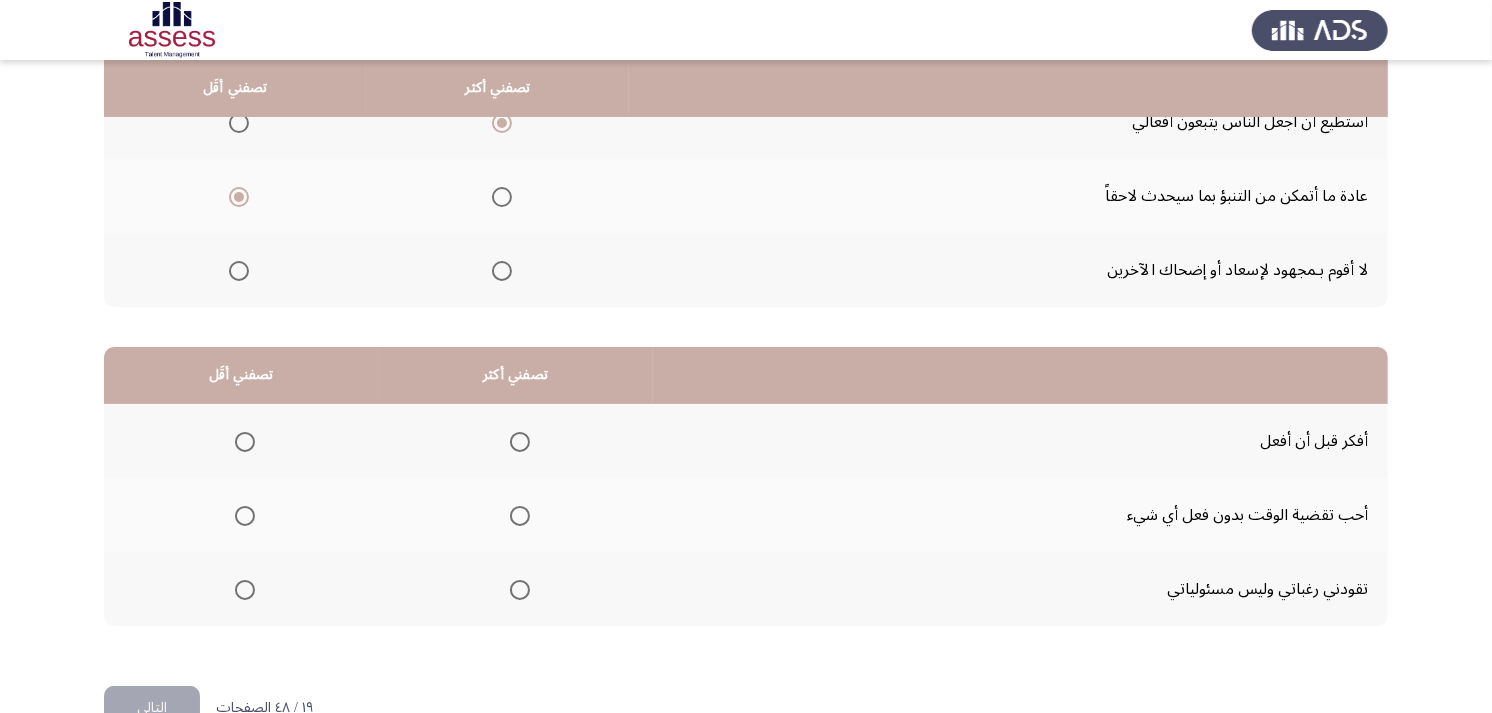 scroll, scrollTop: 300, scrollLeft: 0, axis: vertical 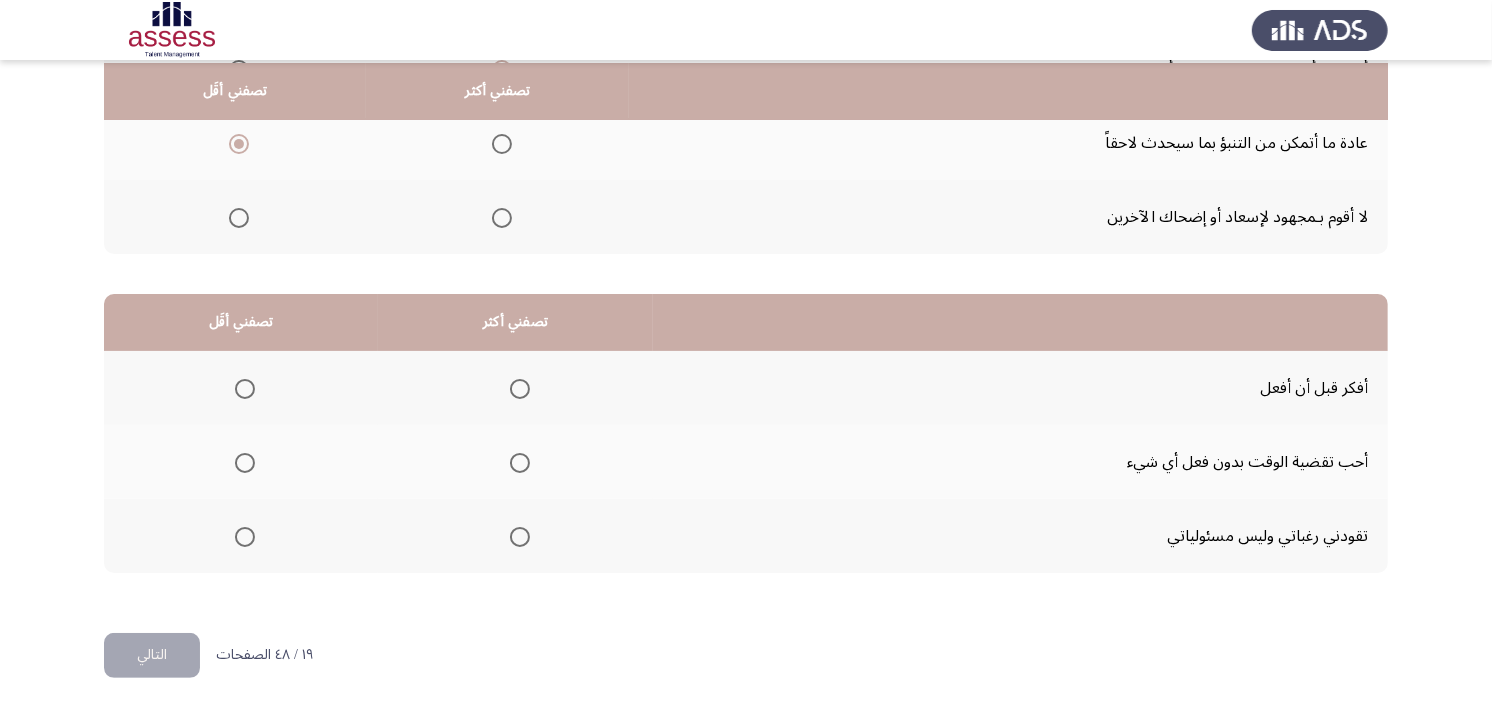 click at bounding box center [520, 389] 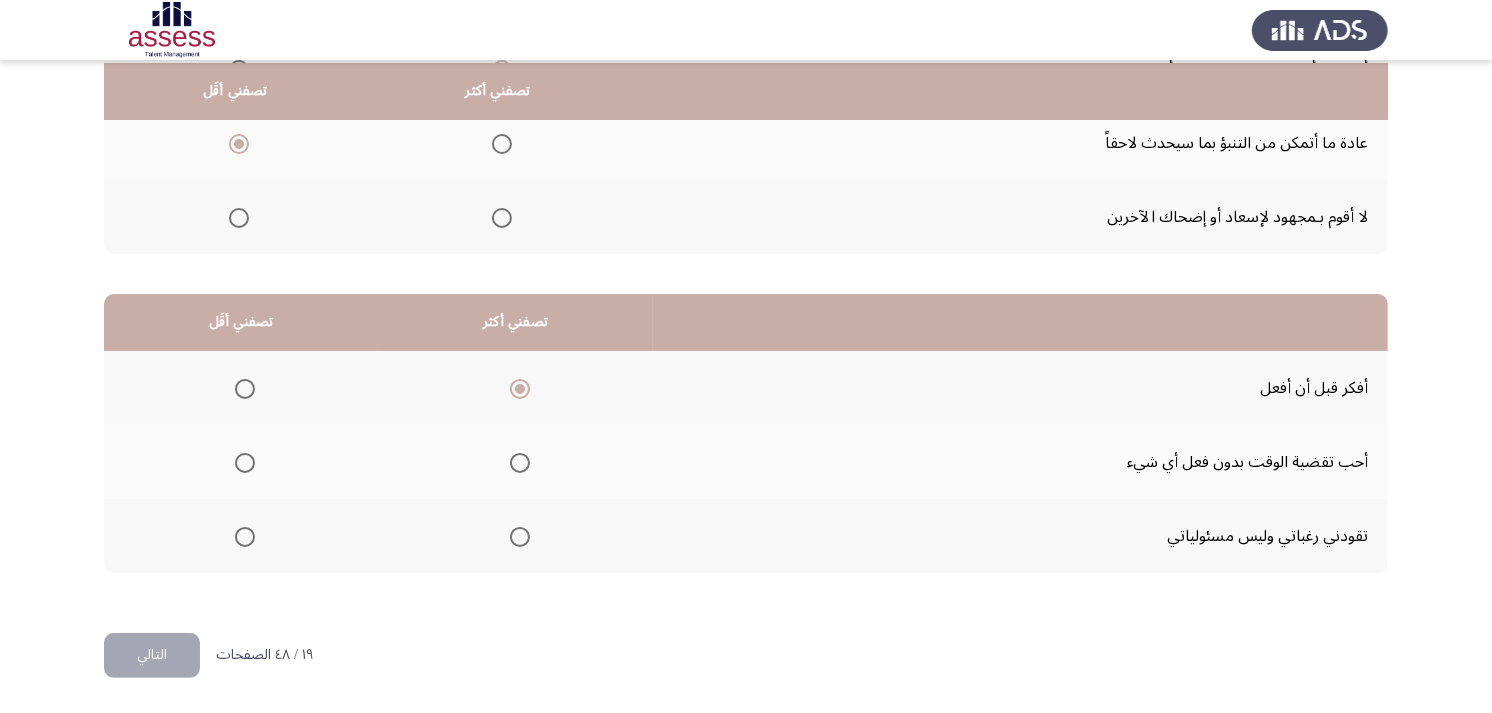 click at bounding box center (245, 463) 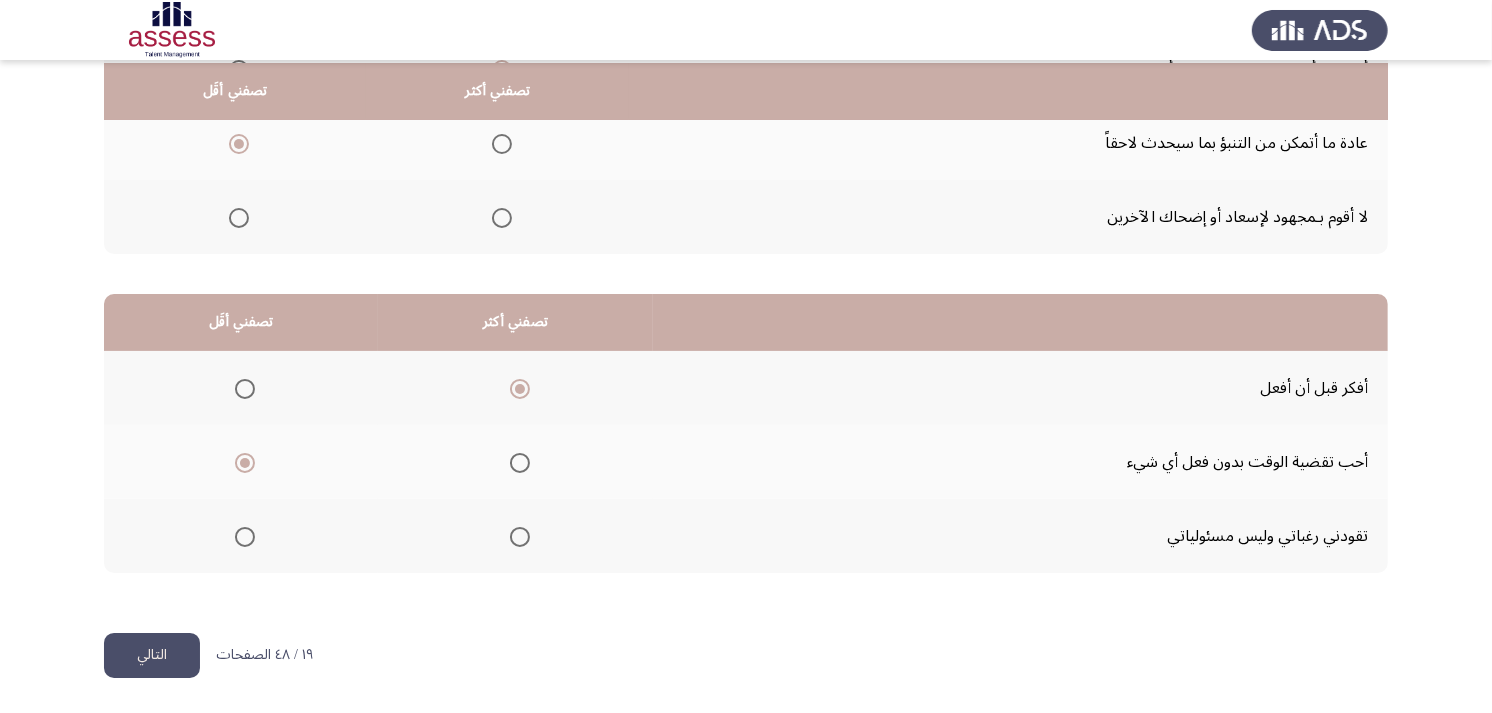 click at bounding box center [245, 537] 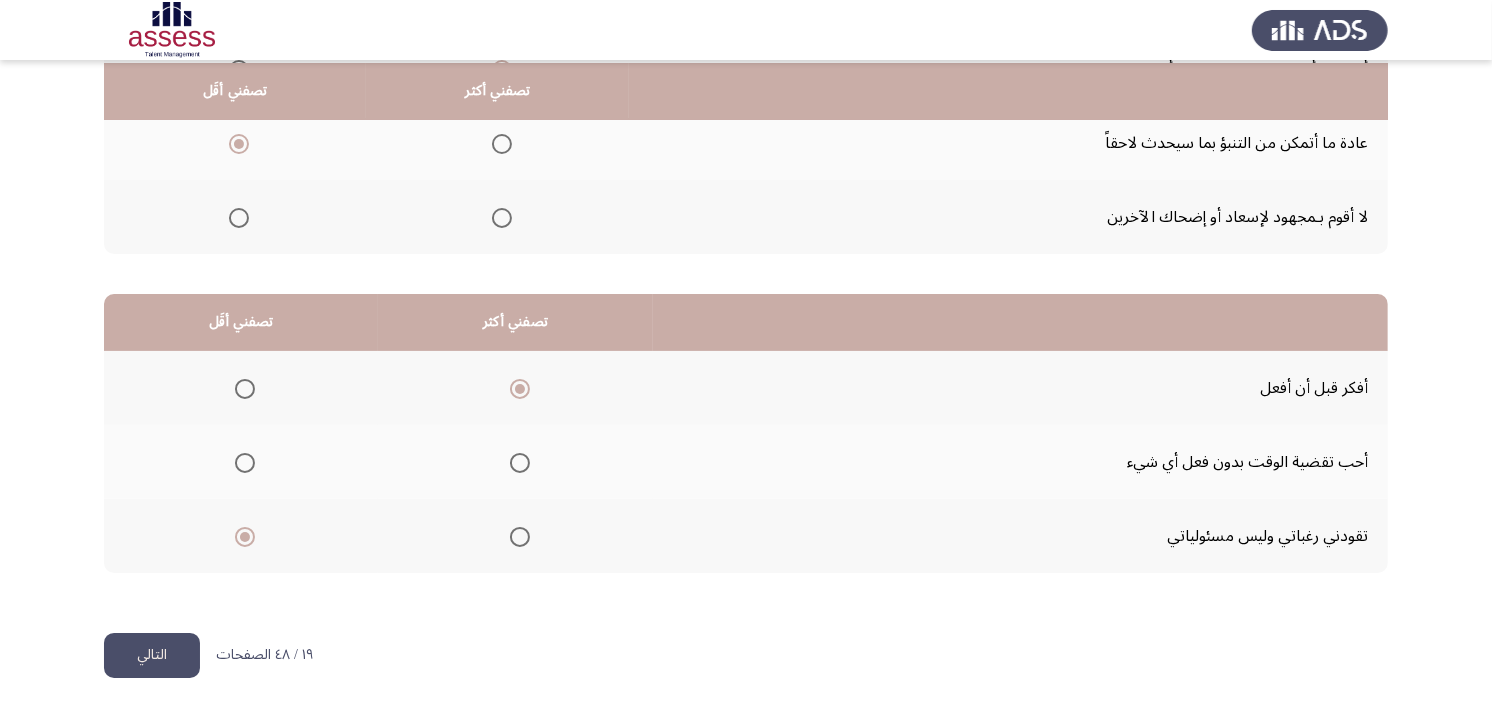 drag, startPoint x: 153, startPoint y: 655, endPoint x: 166, endPoint y: 647, distance: 15.264338 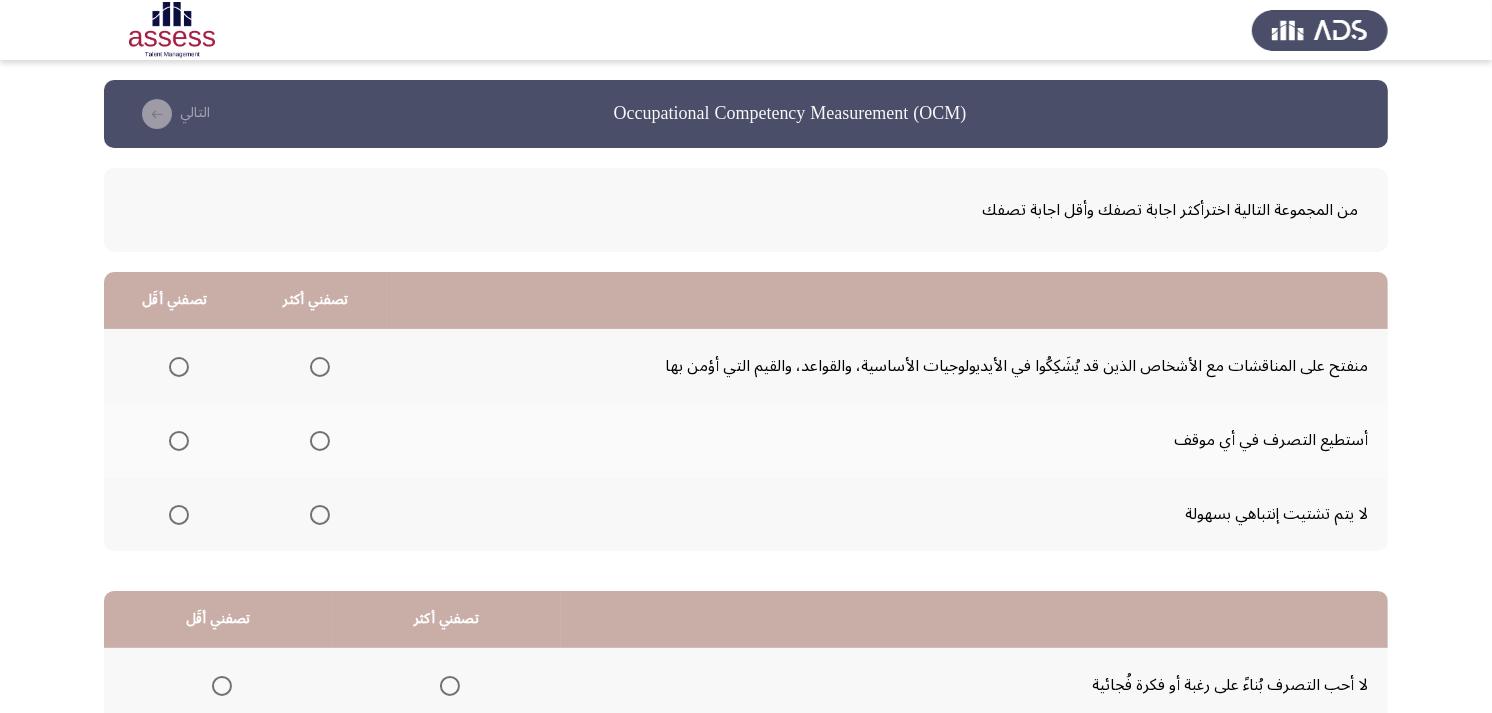 scroll, scrollTop: 111, scrollLeft: 0, axis: vertical 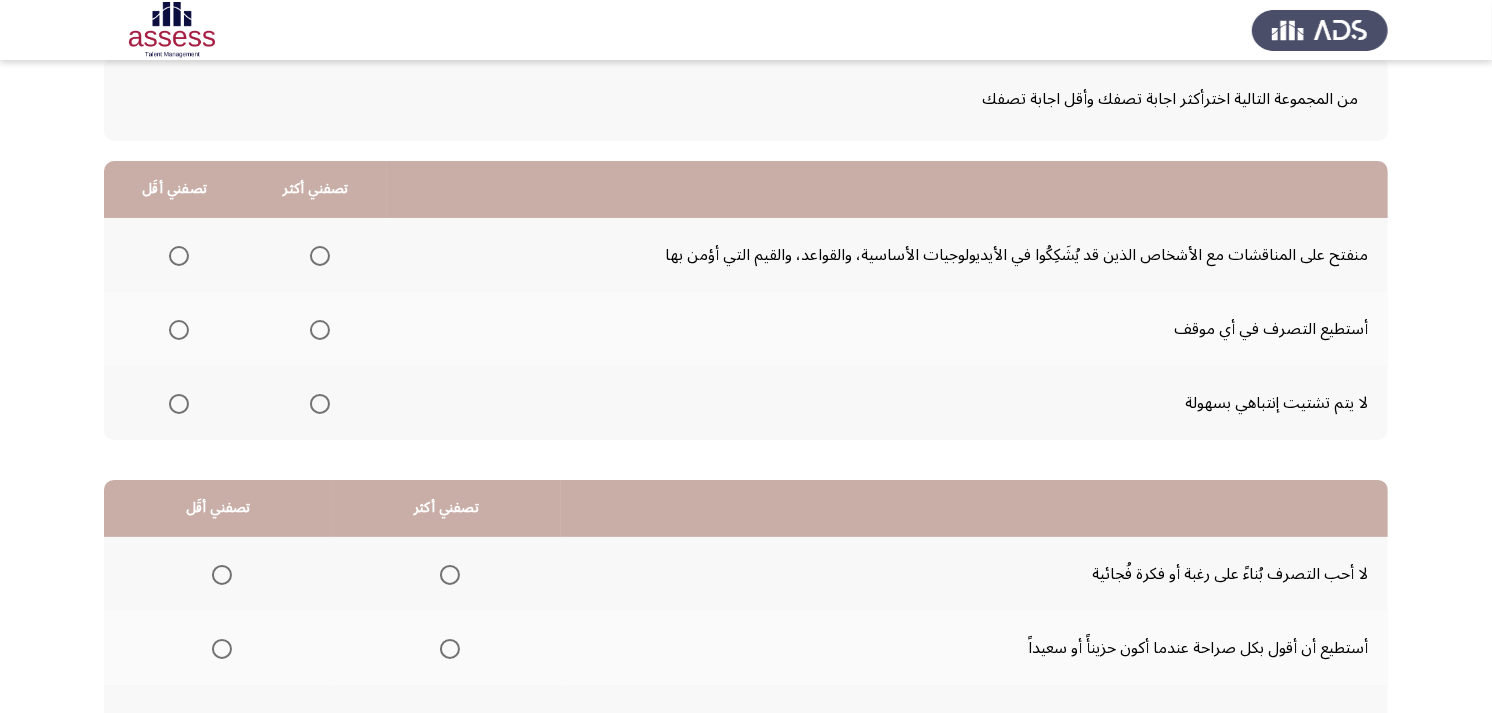 click at bounding box center [320, 330] 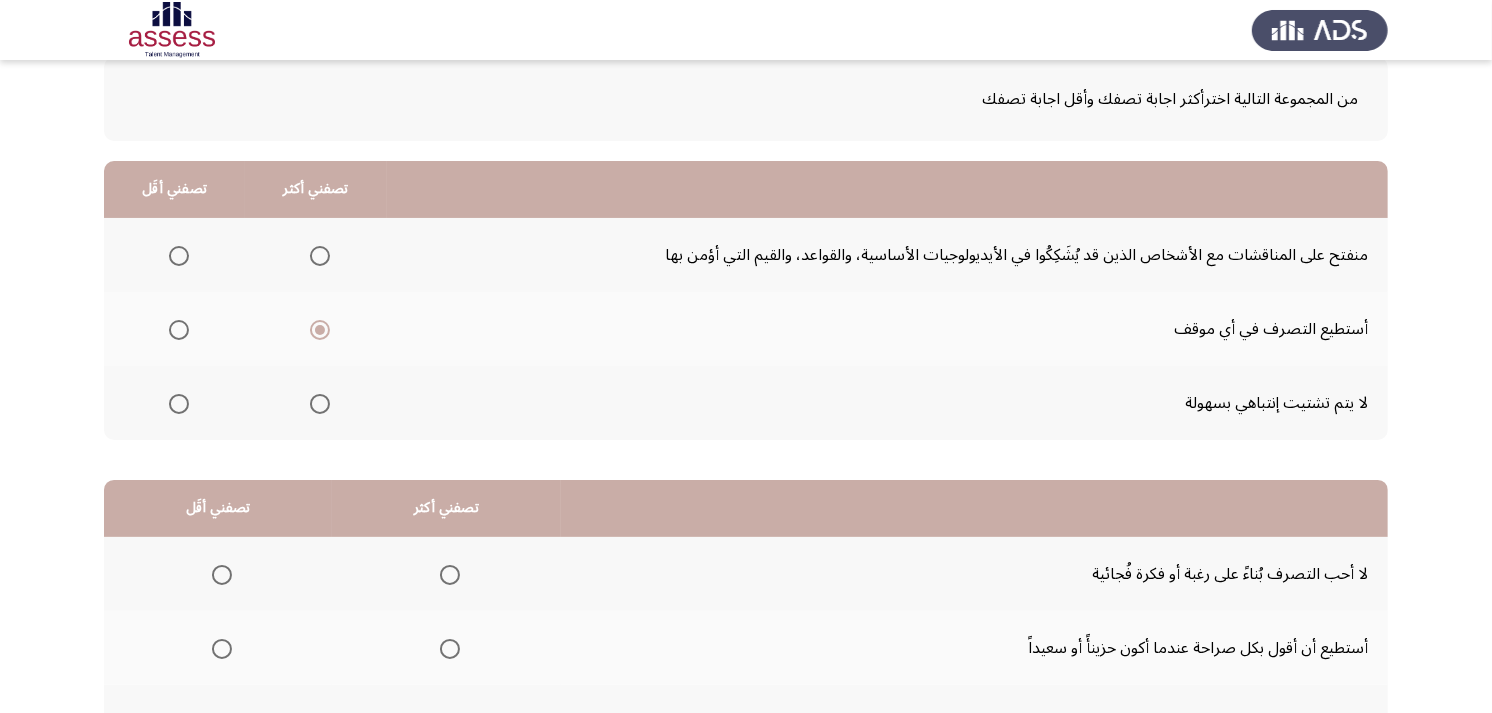 click at bounding box center (179, 256) 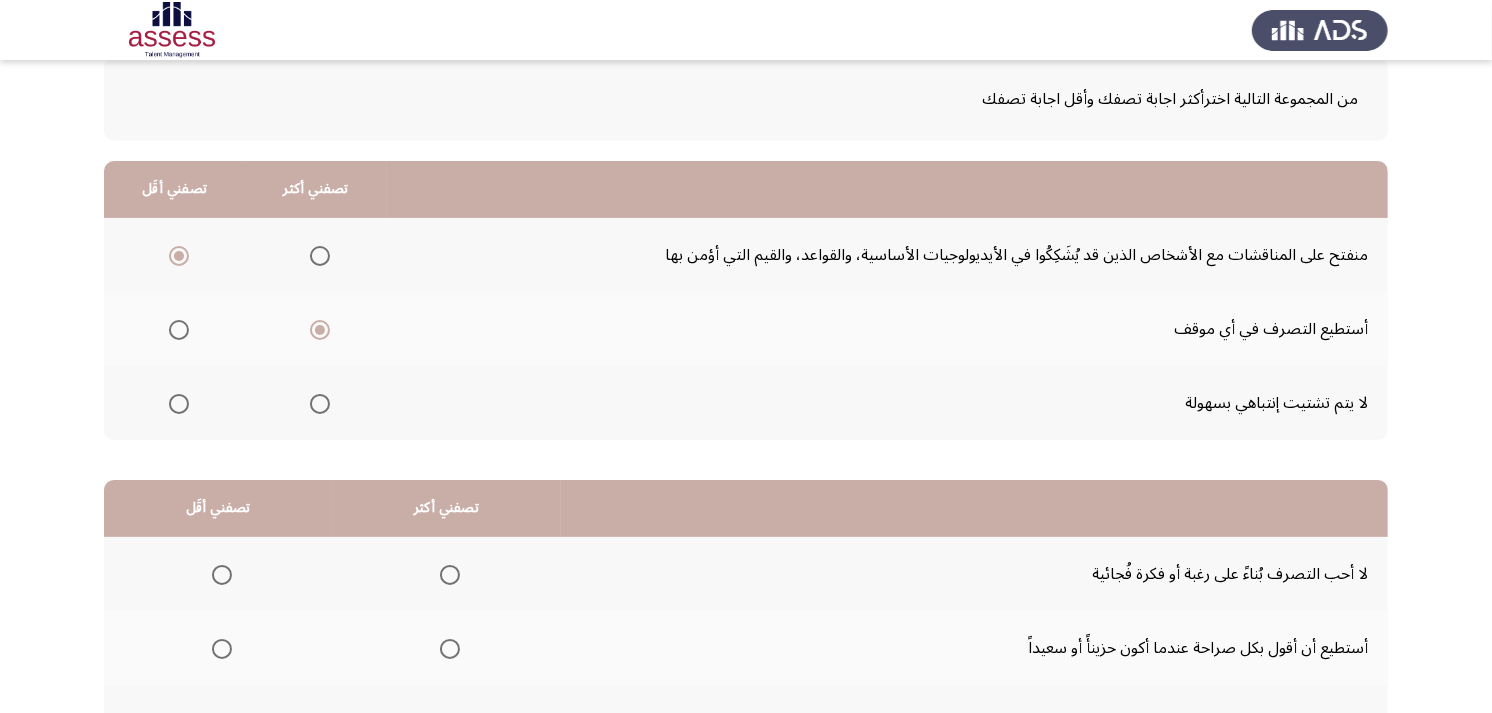 scroll, scrollTop: 222, scrollLeft: 0, axis: vertical 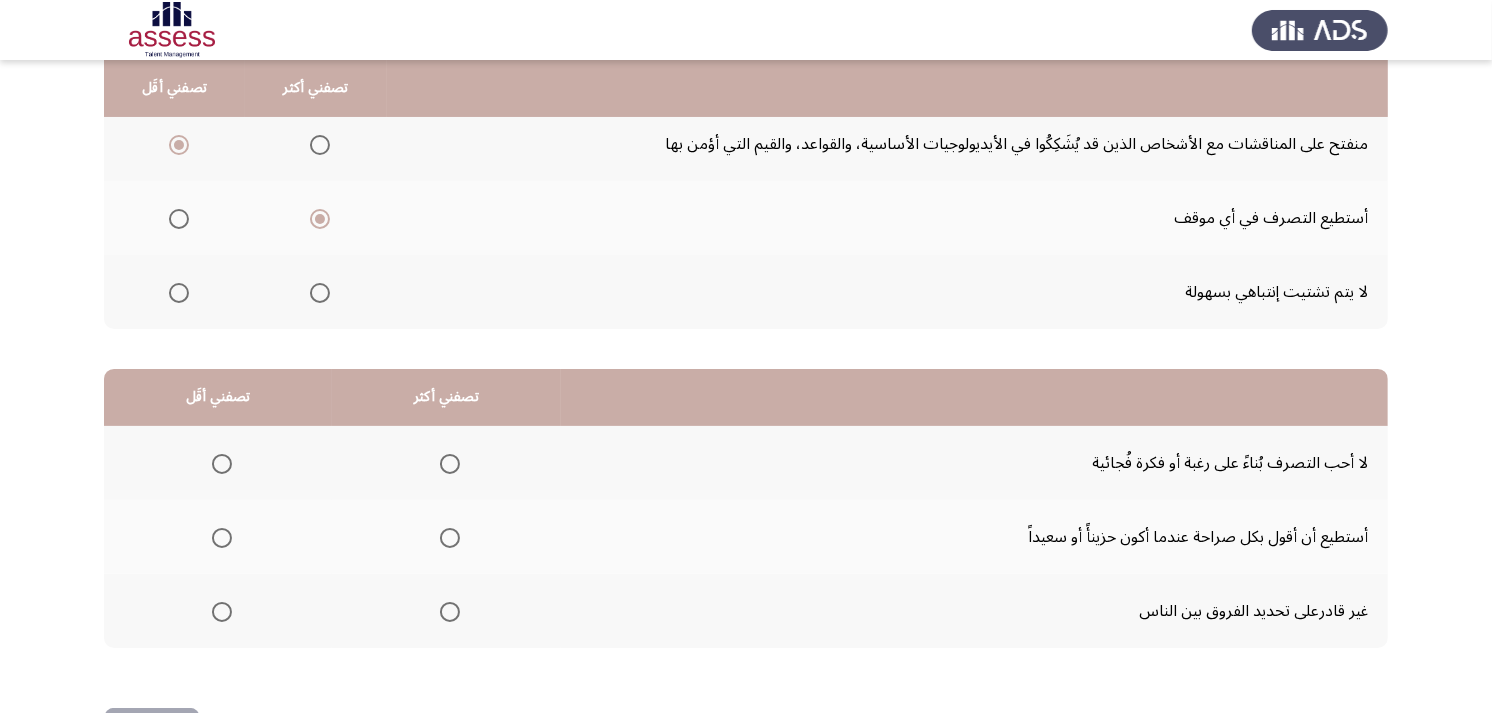 click at bounding box center (179, 293) 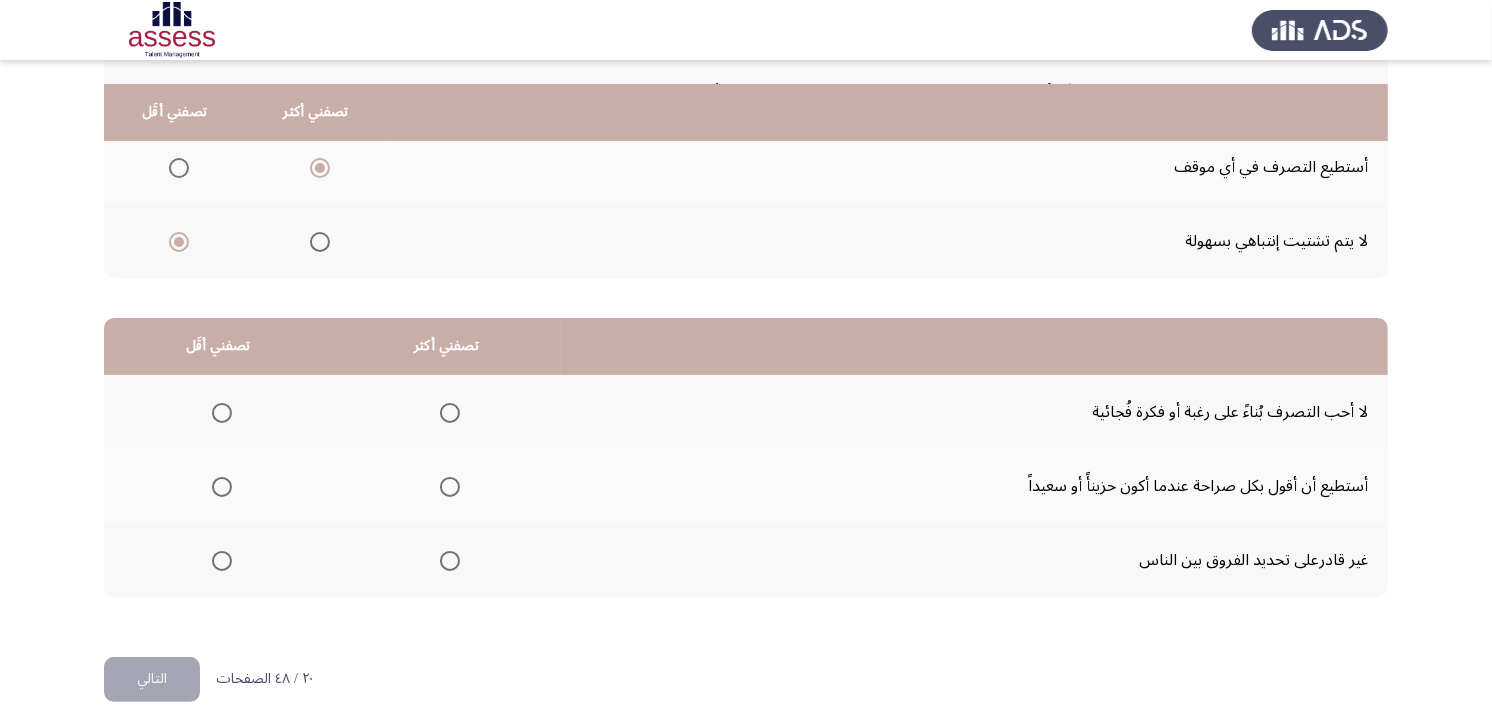 scroll, scrollTop: 300, scrollLeft: 0, axis: vertical 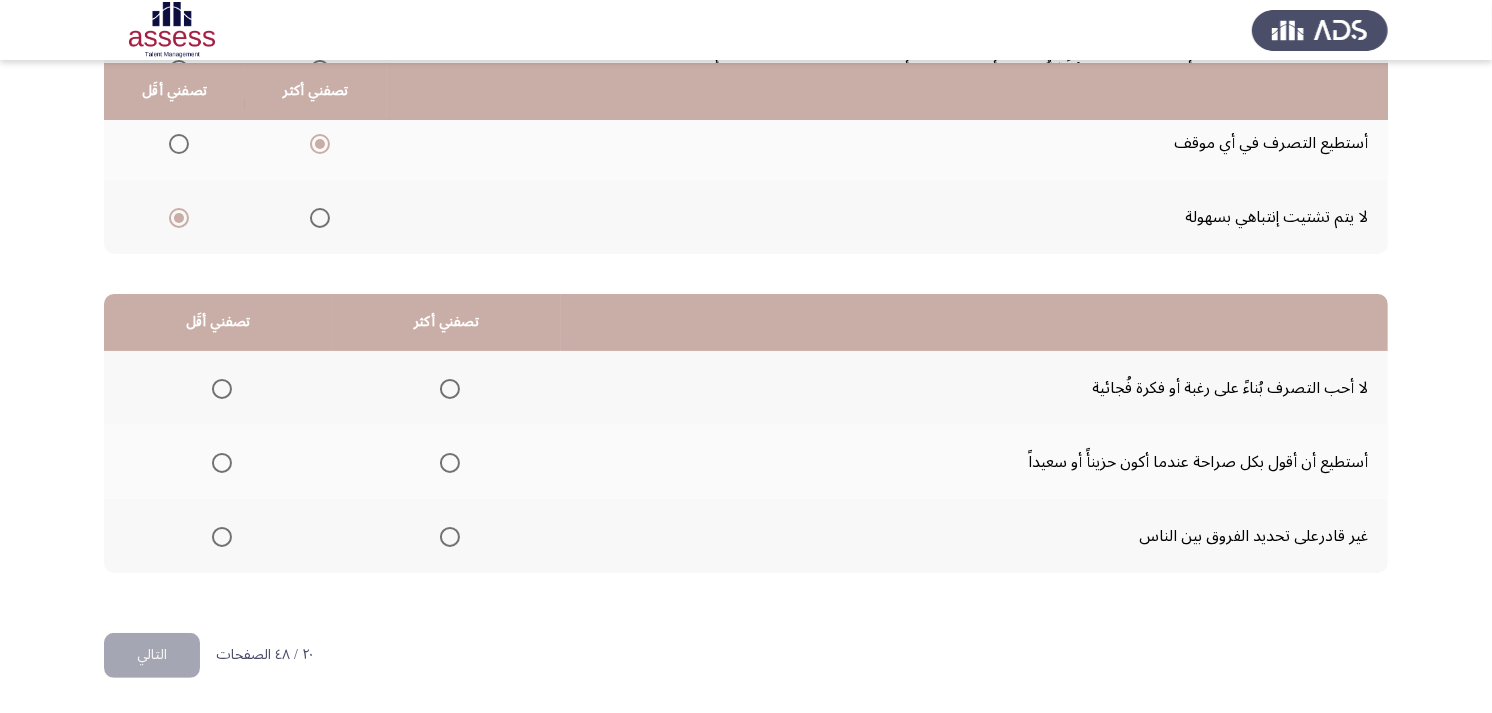 click at bounding box center [222, 537] 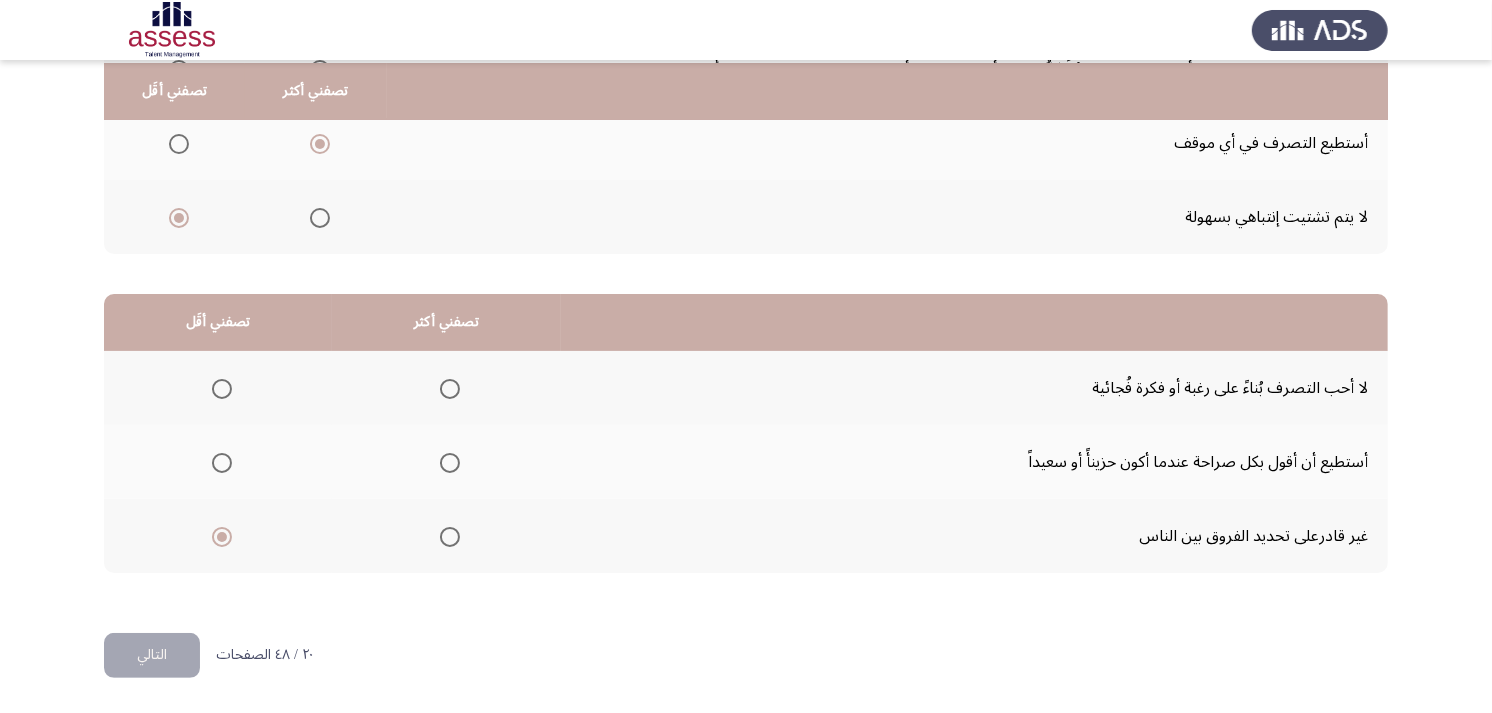 click at bounding box center (450, 463) 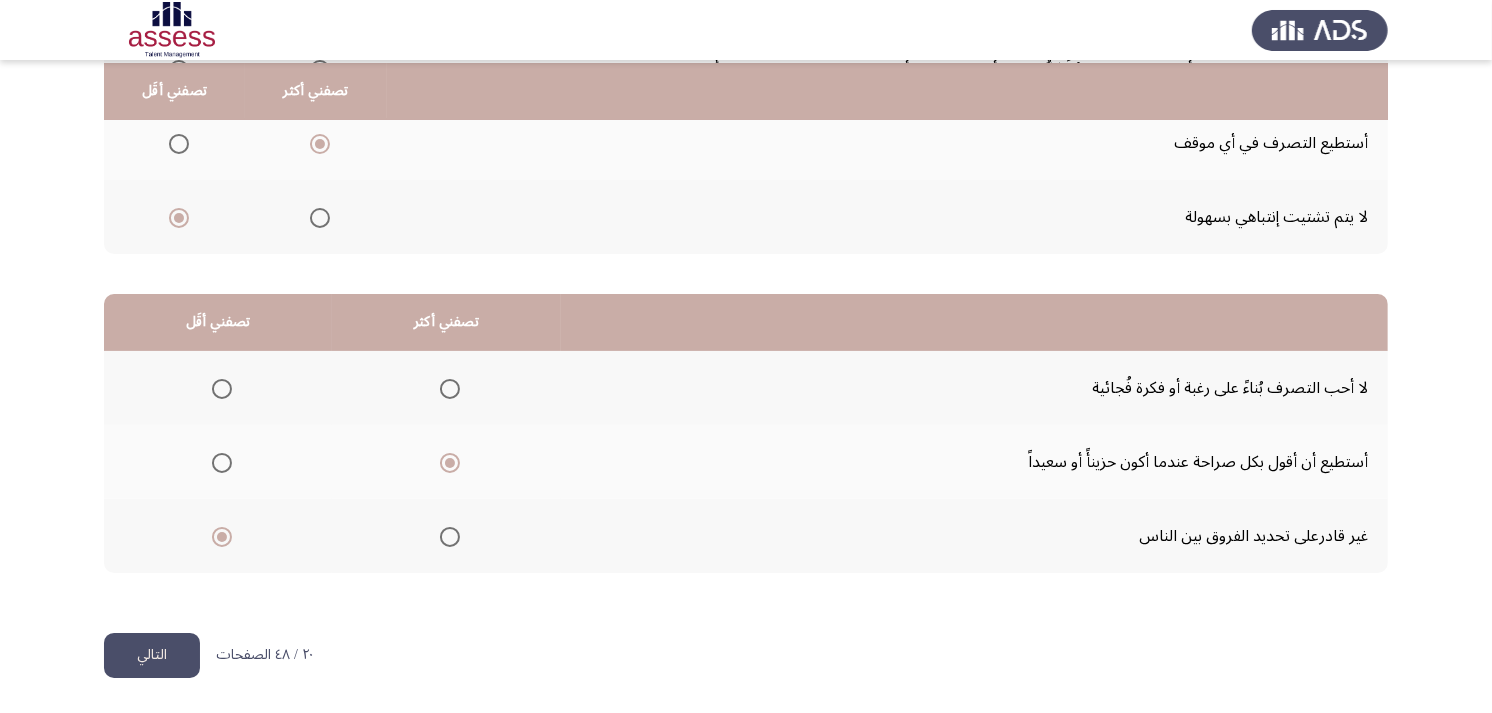 click on "التالي" 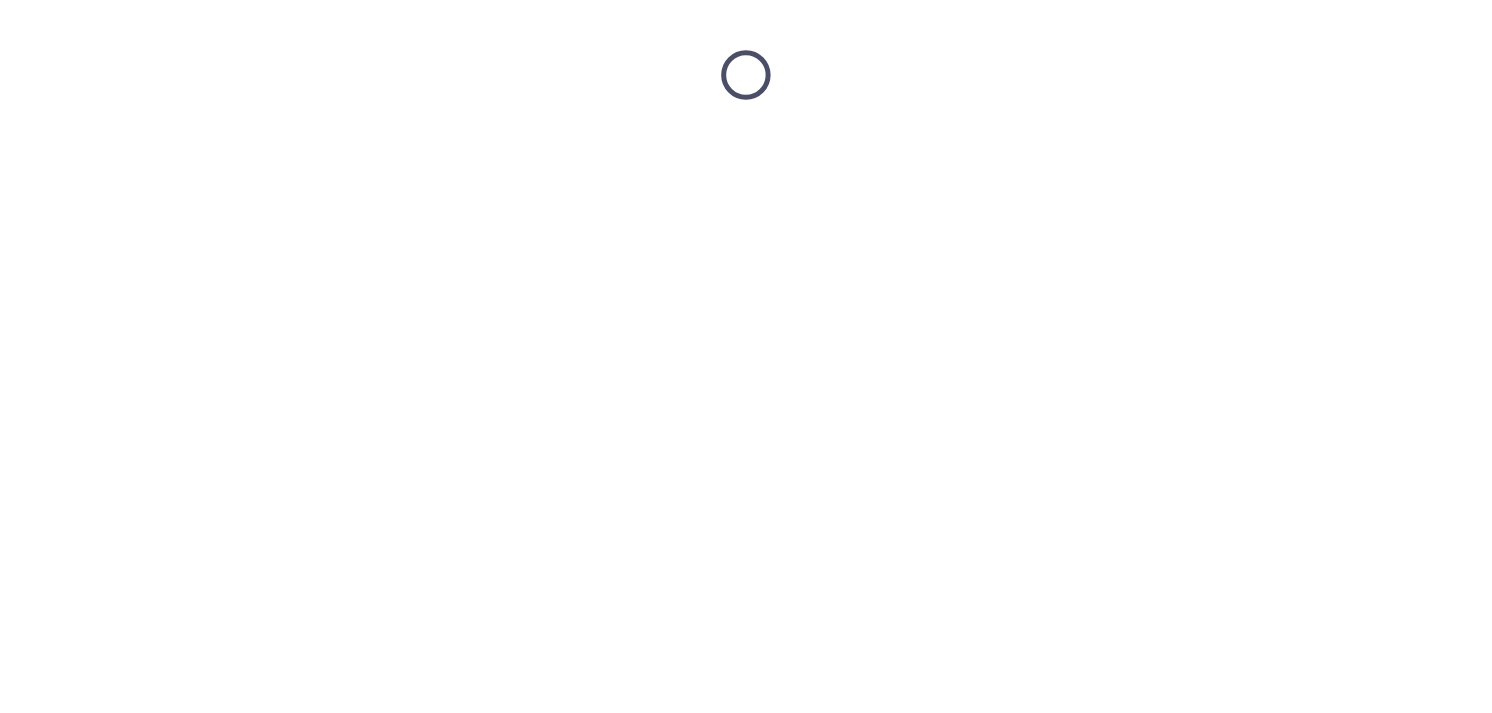 scroll, scrollTop: 0, scrollLeft: 0, axis: both 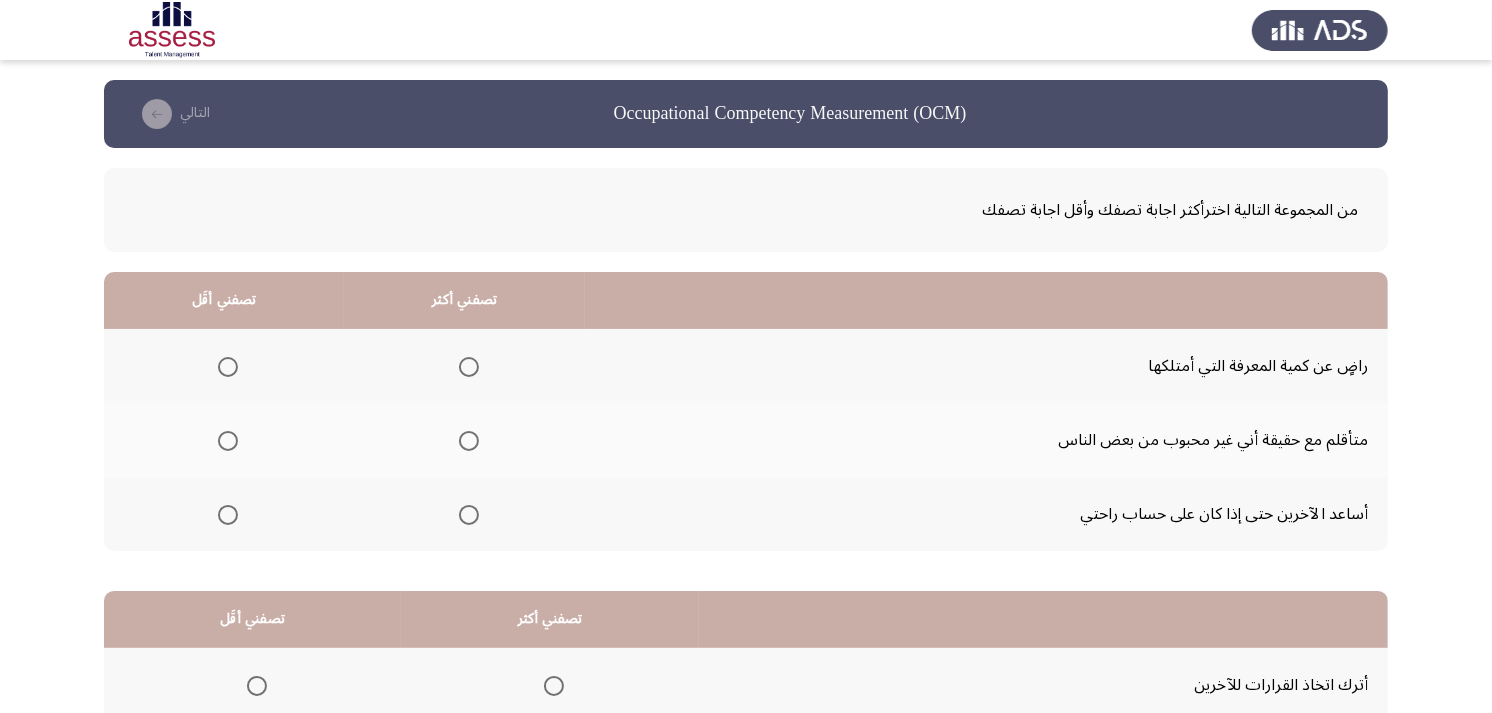 click at bounding box center (469, 515) 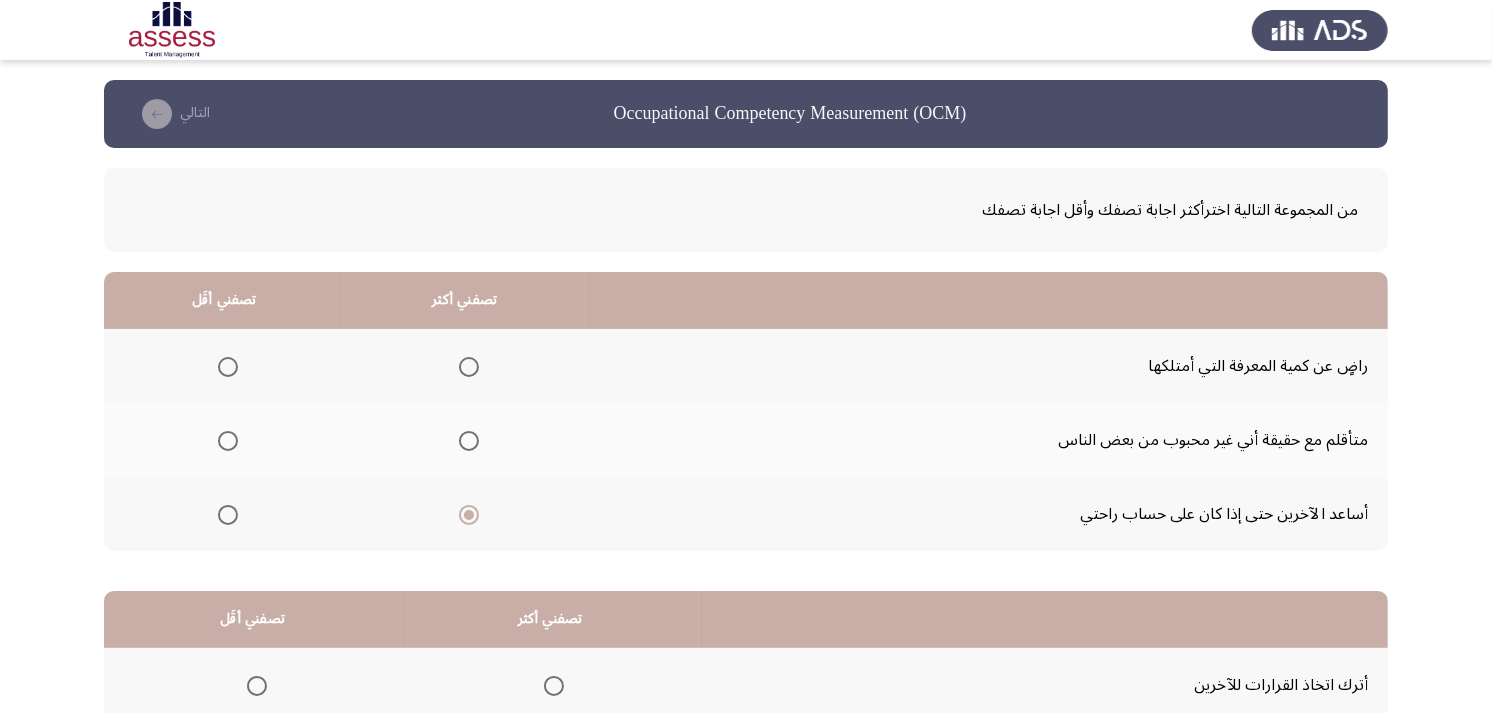 click at bounding box center (228, 441) 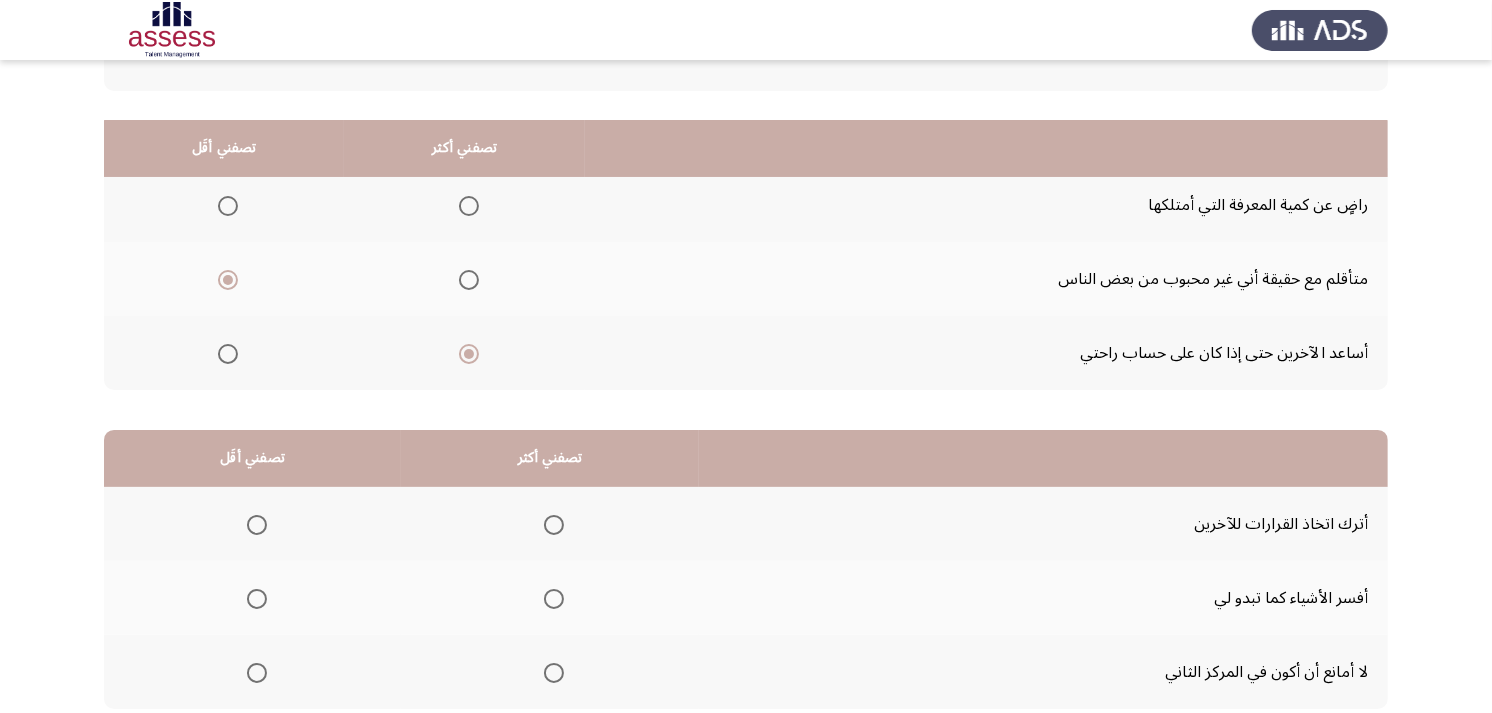 scroll, scrollTop: 222, scrollLeft: 0, axis: vertical 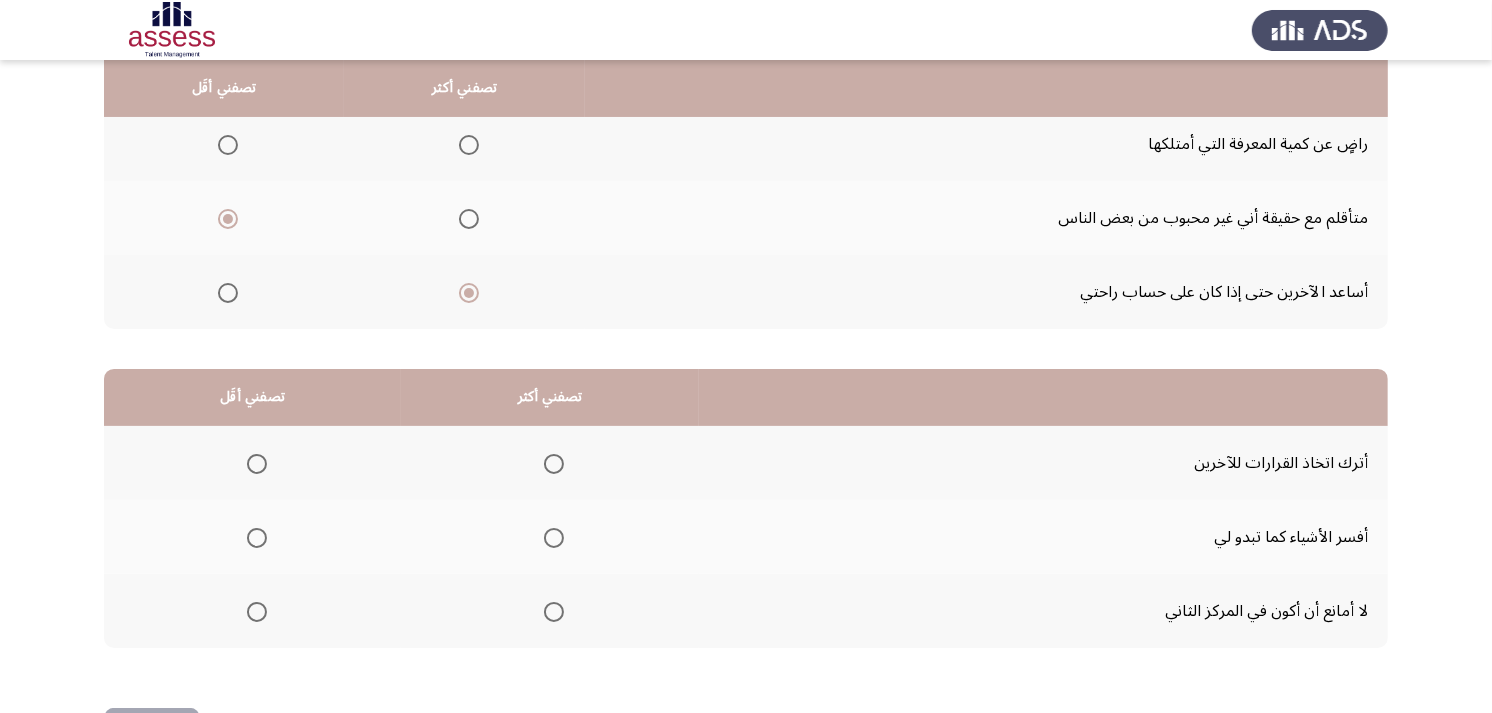 click at bounding box center [554, 464] 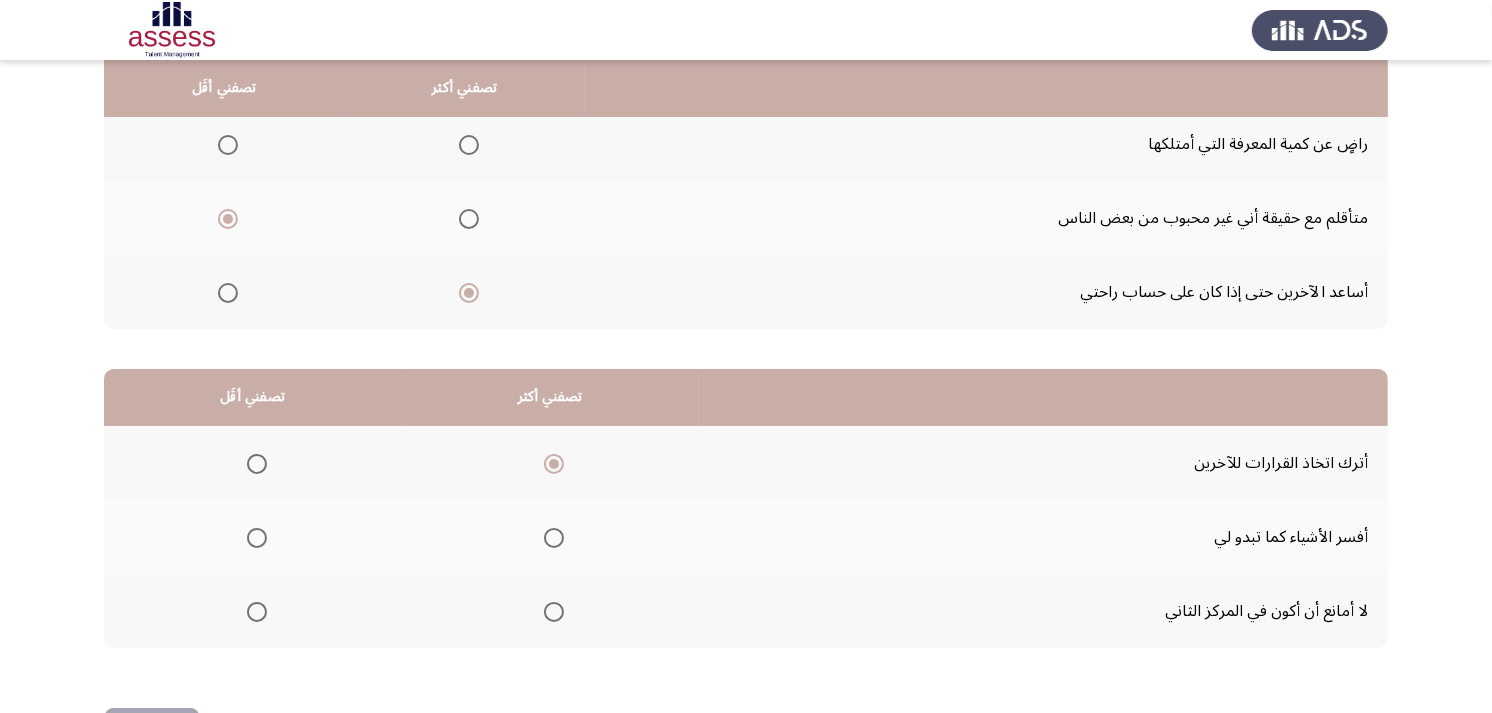 click at bounding box center (554, 538) 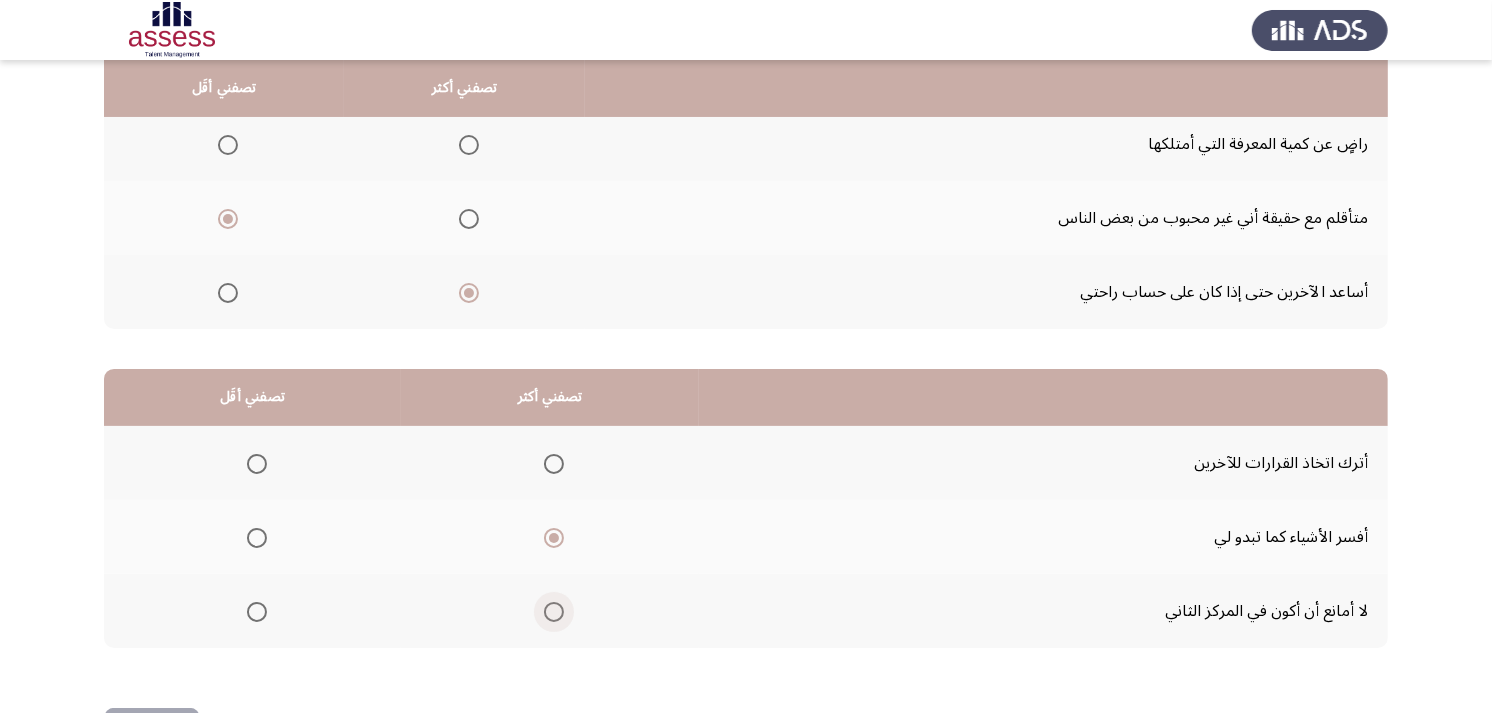 click at bounding box center [554, 612] 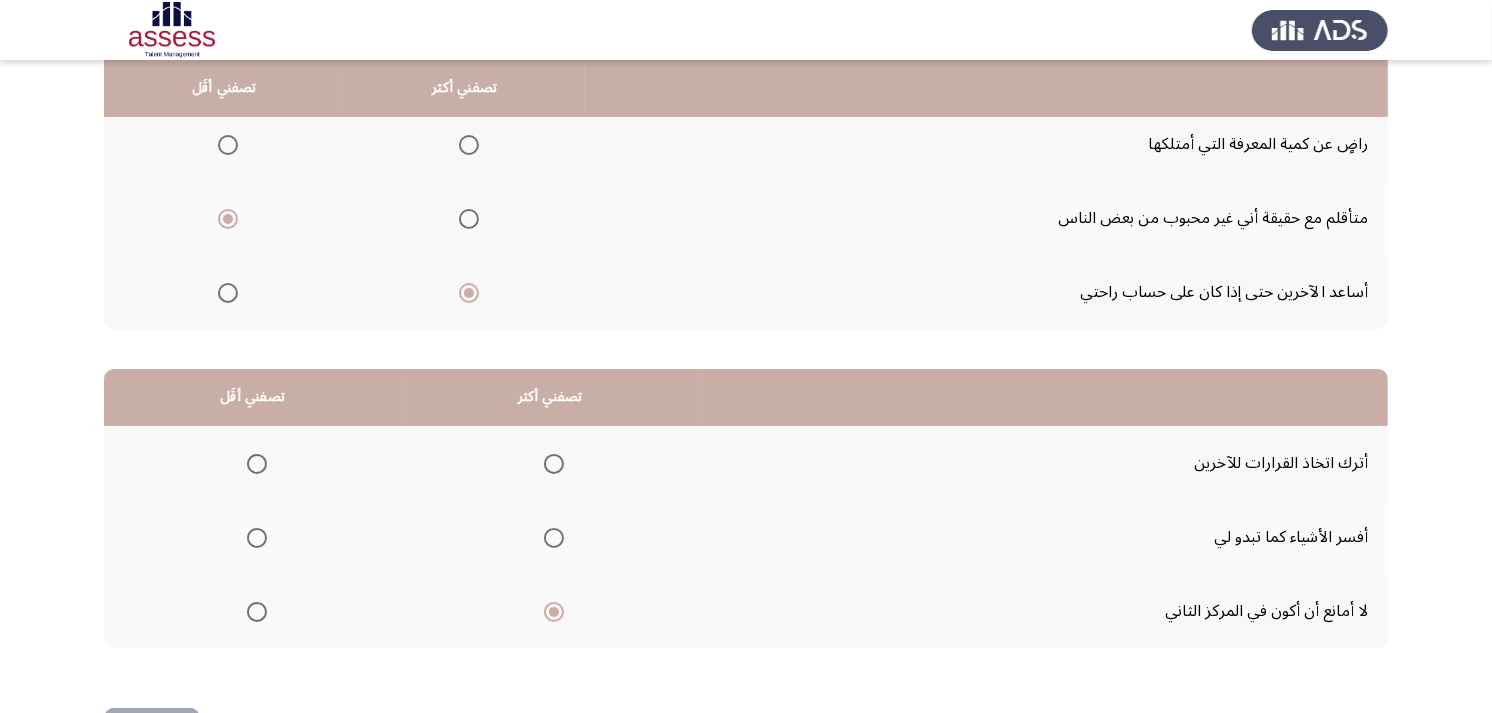 click at bounding box center [257, 538] 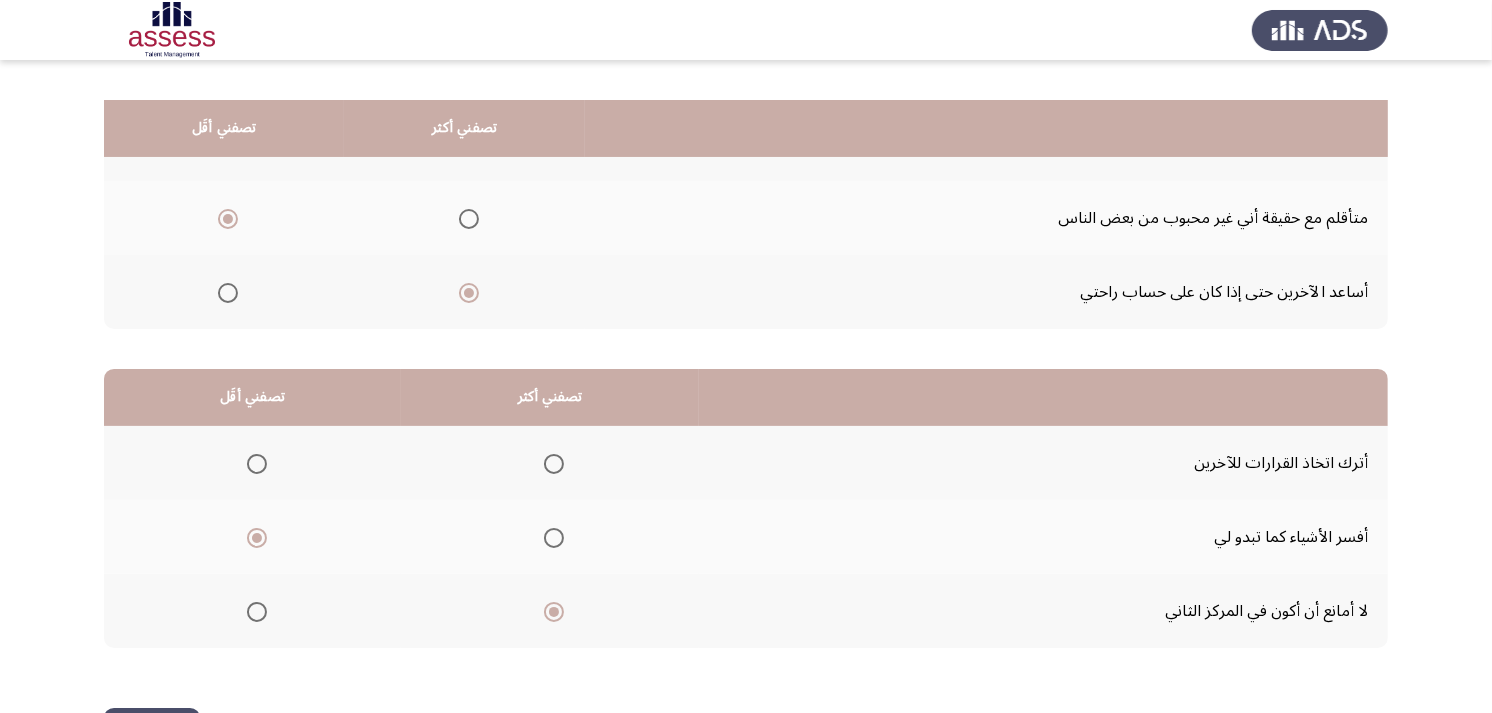 scroll, scrollTop: 300, scrollLeft: 0, axis: vertical 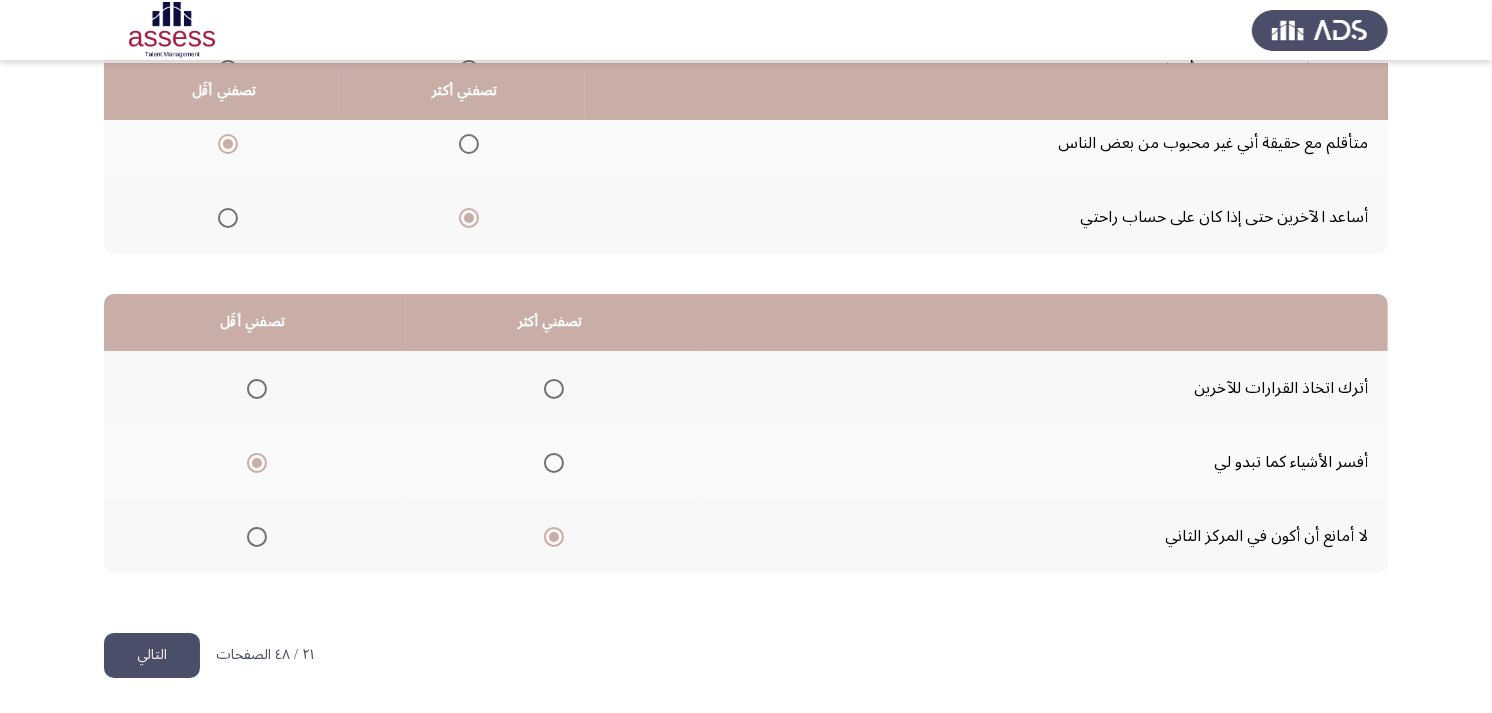 click on "التالي" 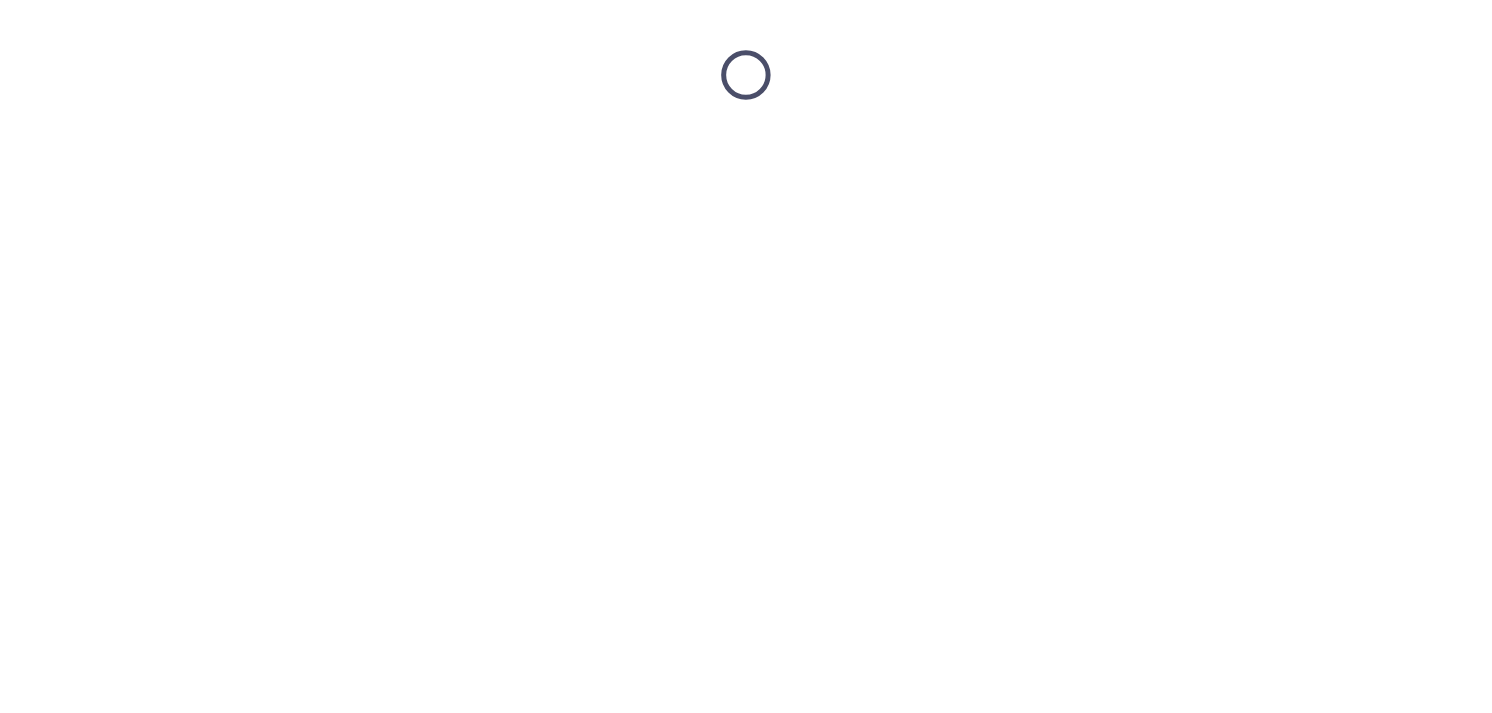 scroll, scrollTop: 0, scrollLeft: 0, axis: both 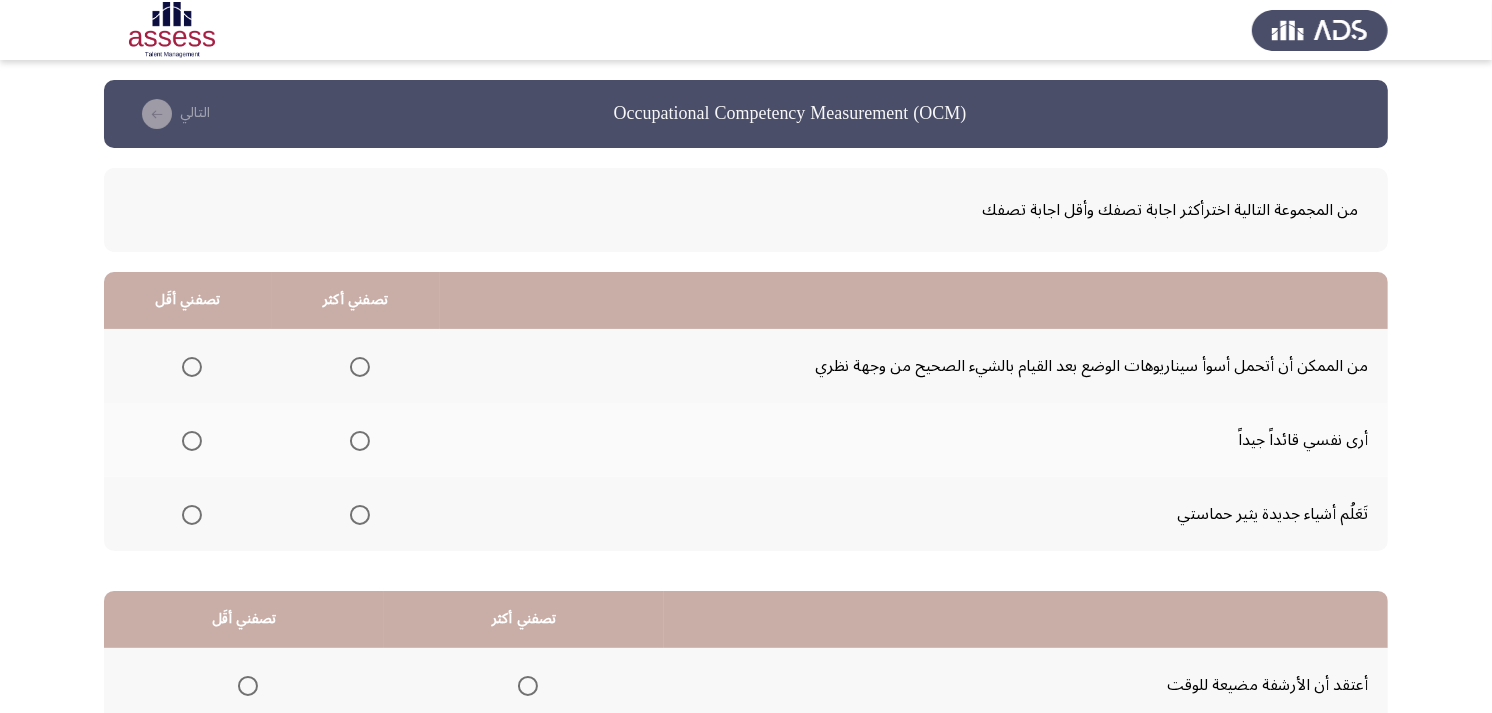 click at bounding box center [360, 441] 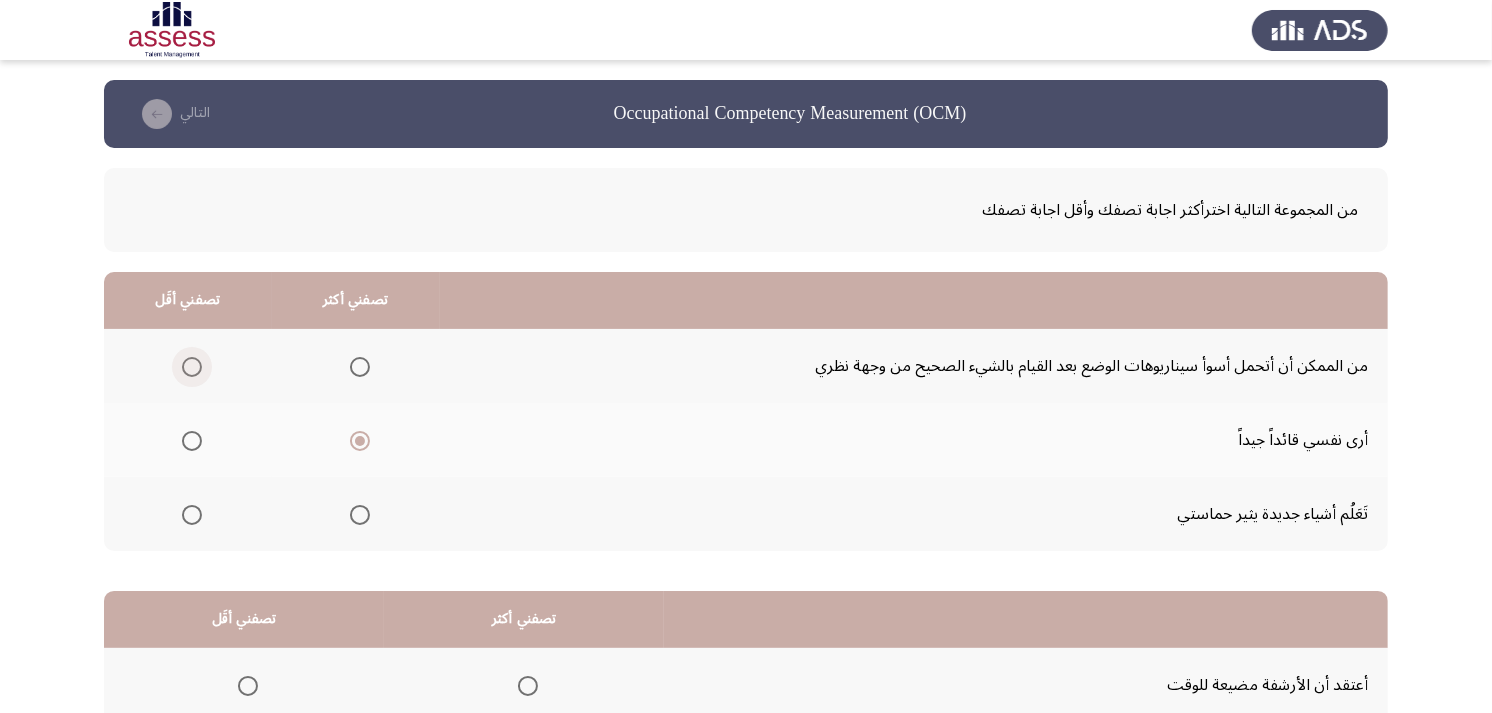 click at bounding box center (192, 367) 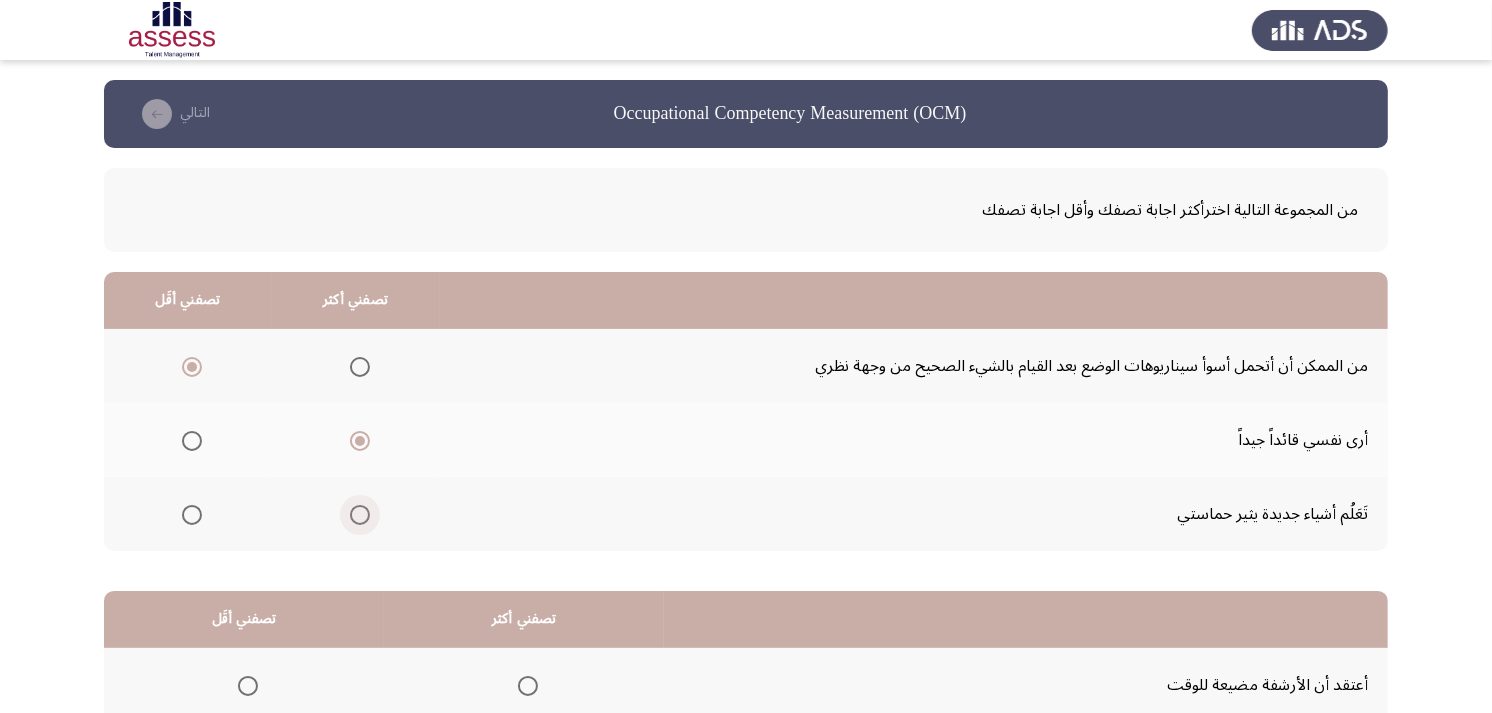 click at bounding box center (360, 515) 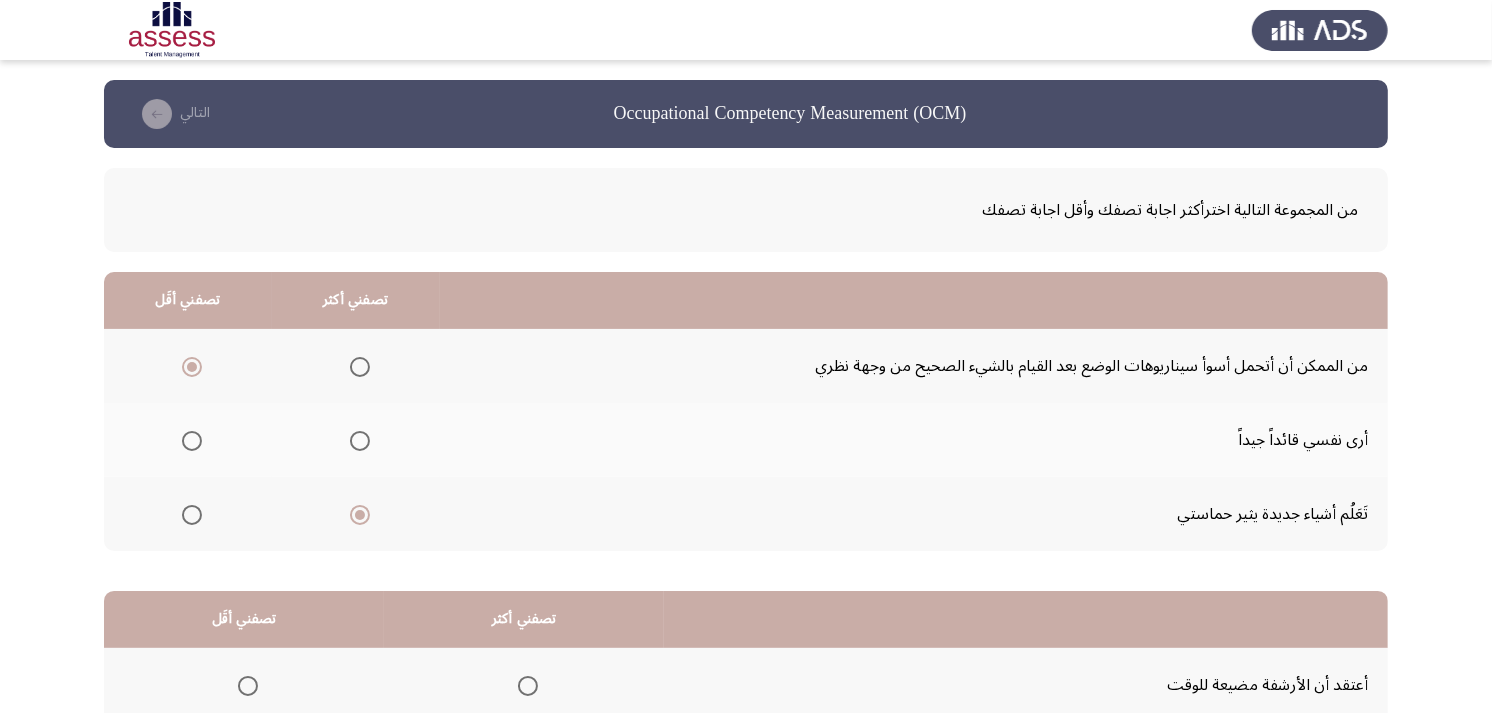 click at bounding box center (360, 441) 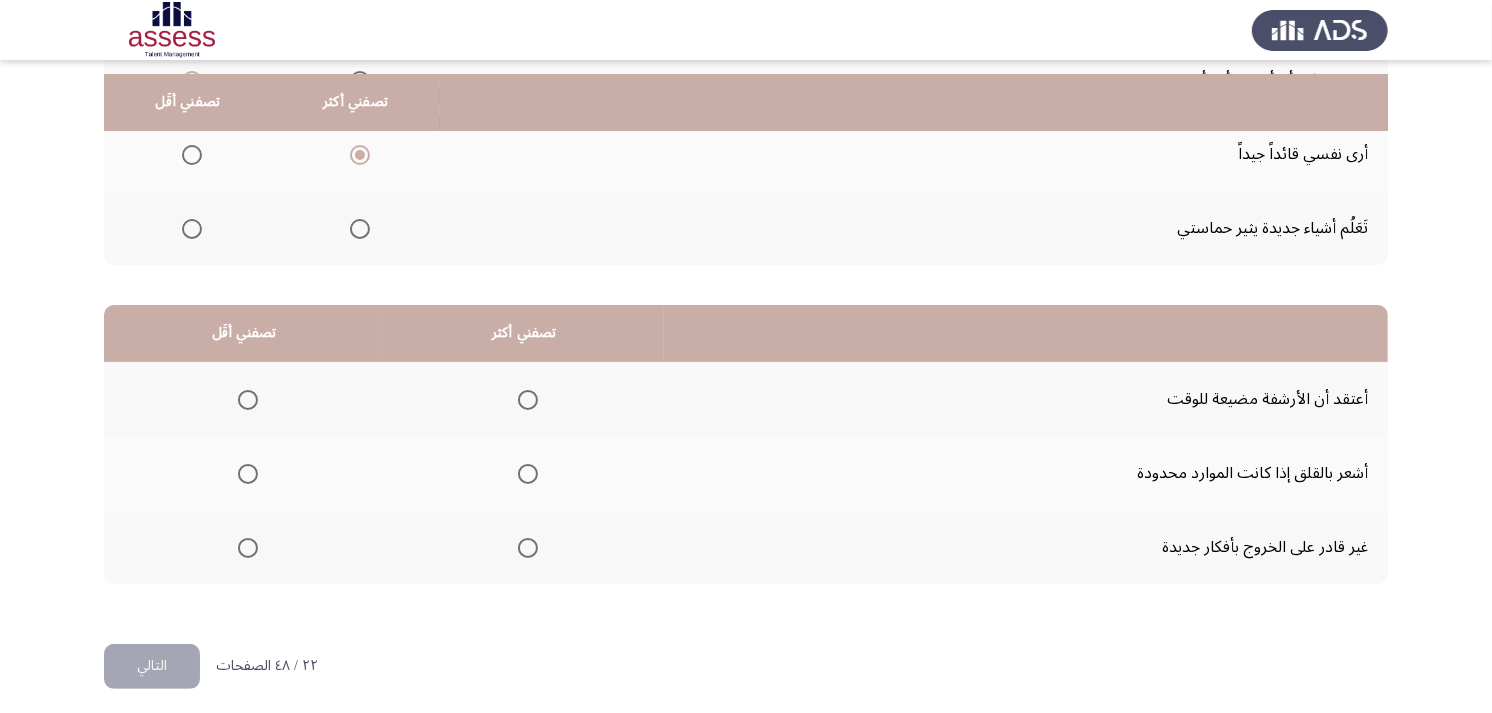 scroll, scrollTop: 300, scrollLeft: 0, axis: vertical 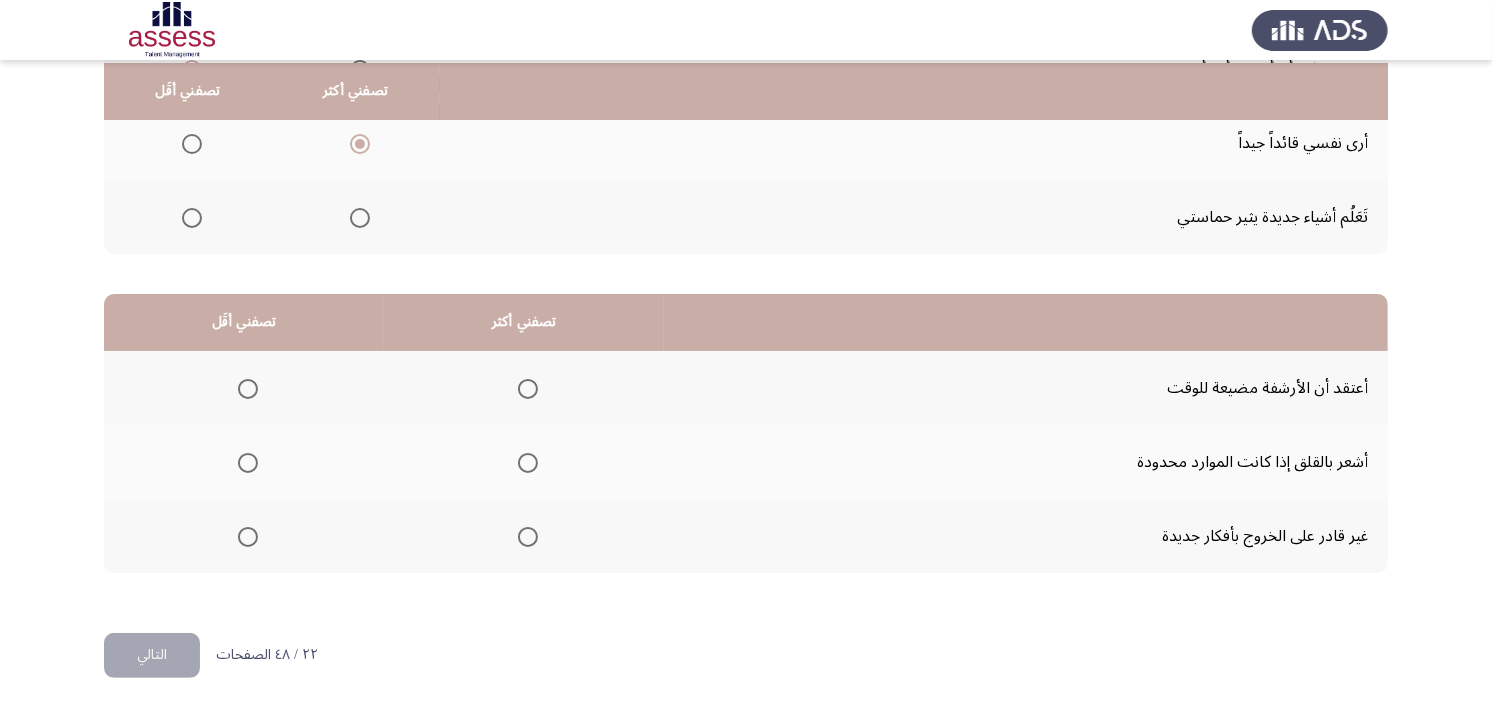click at bounding box center (528, 463) 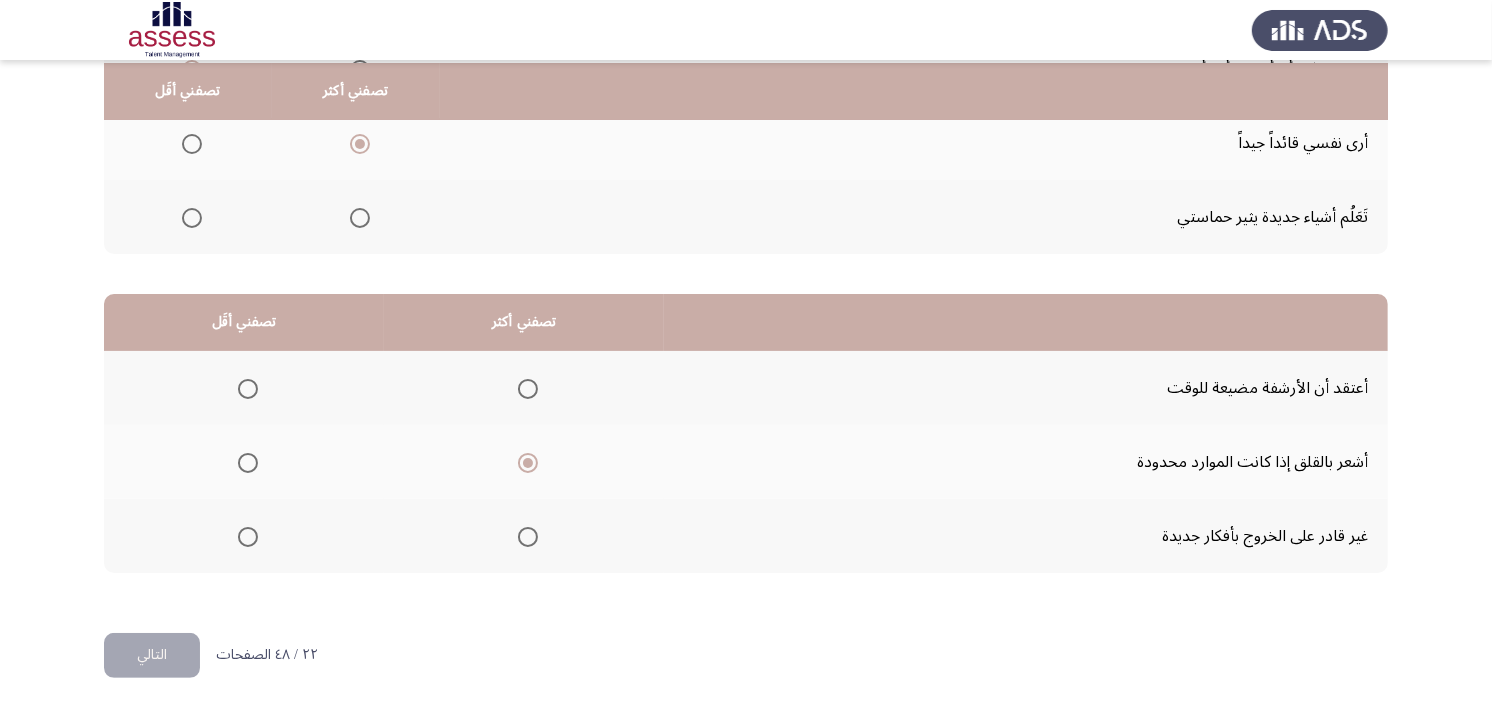 click at bounding box center (248, 389) 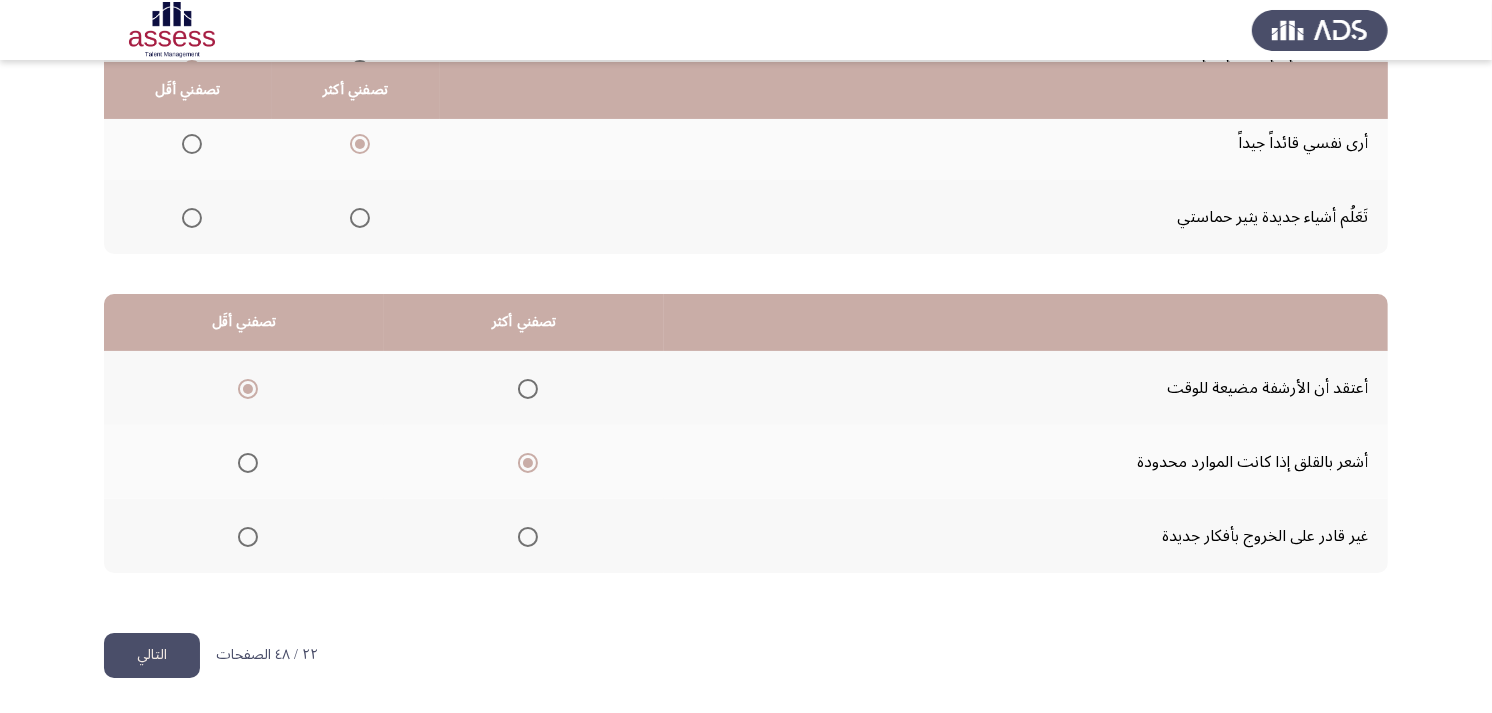 scroll, scrollTop: 188, scrollLeft: 0, axis: vertical 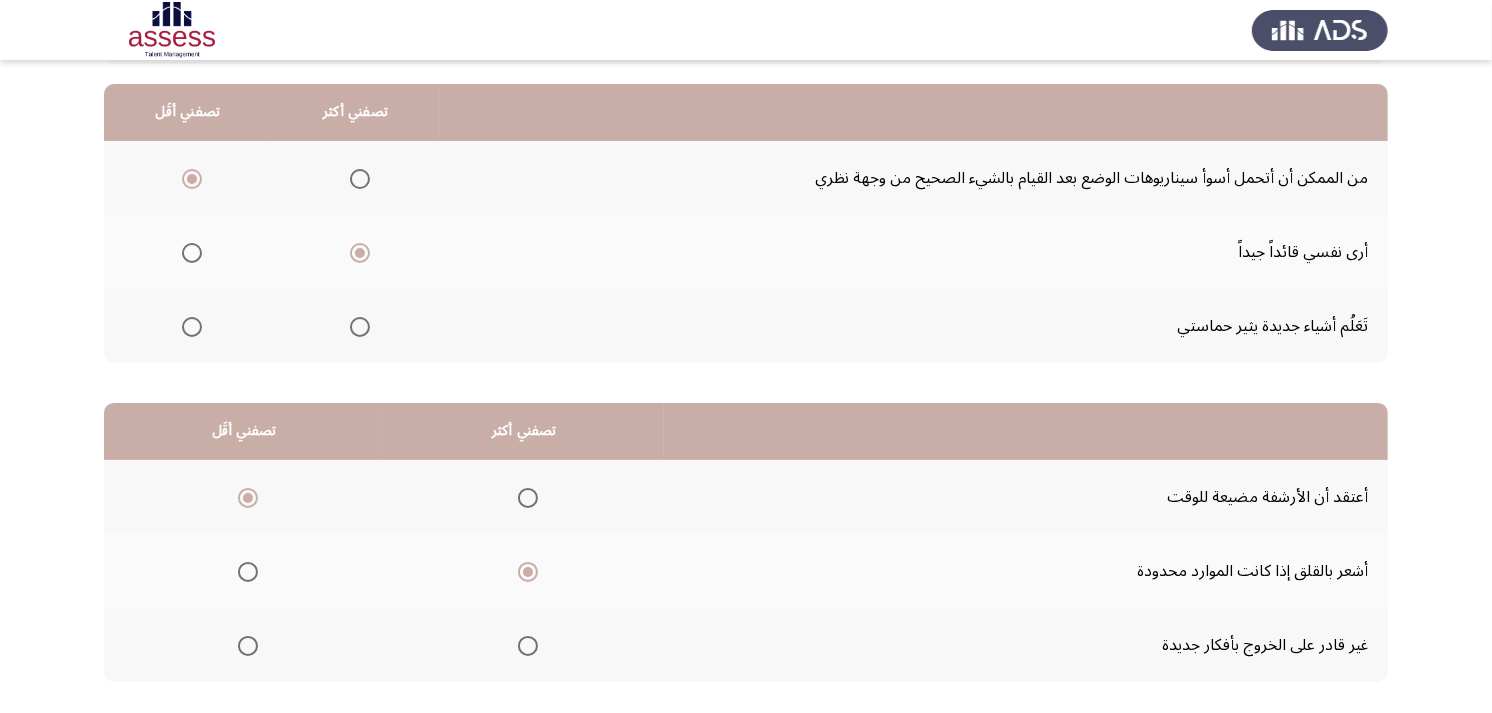 click at bounding box center (192, 327) 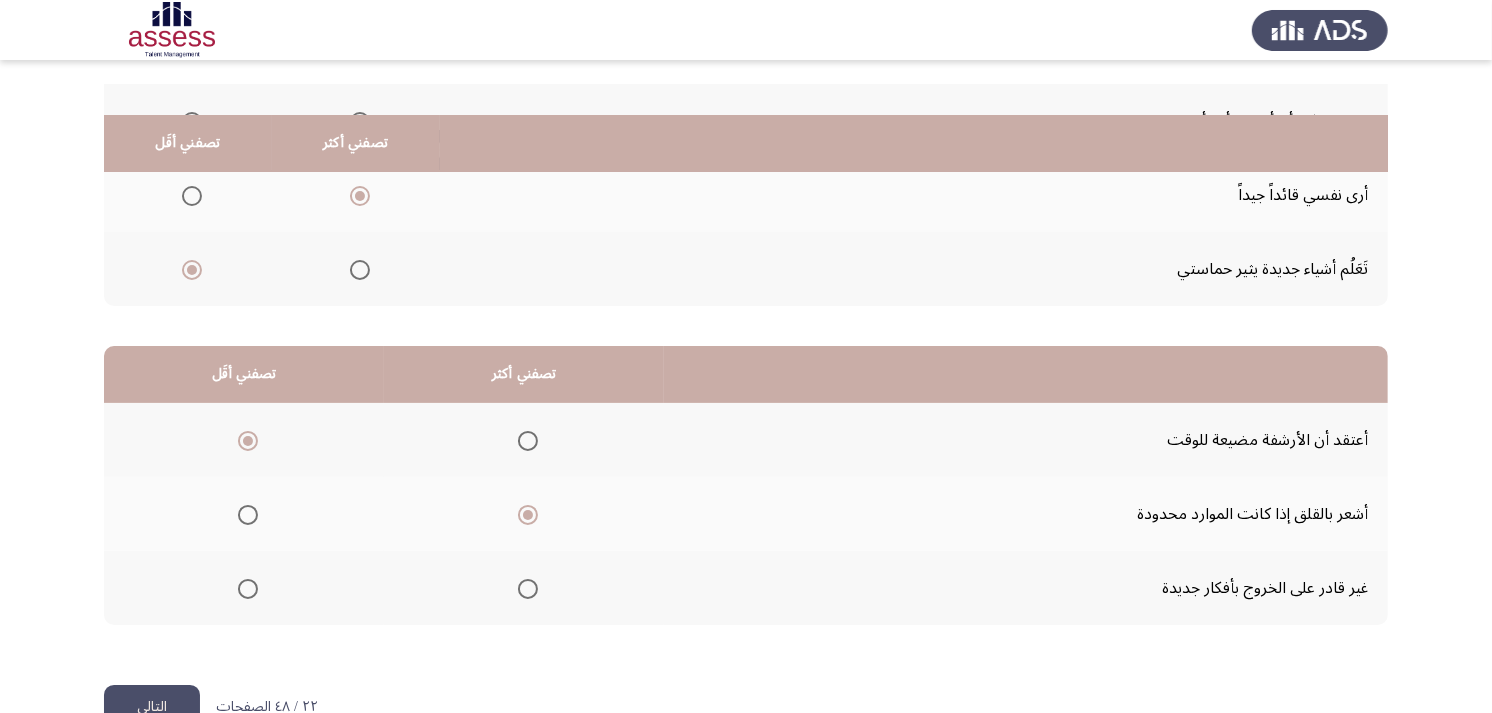 scroll, scrollTop: 300, scrollLeft: 0, axis: vertical 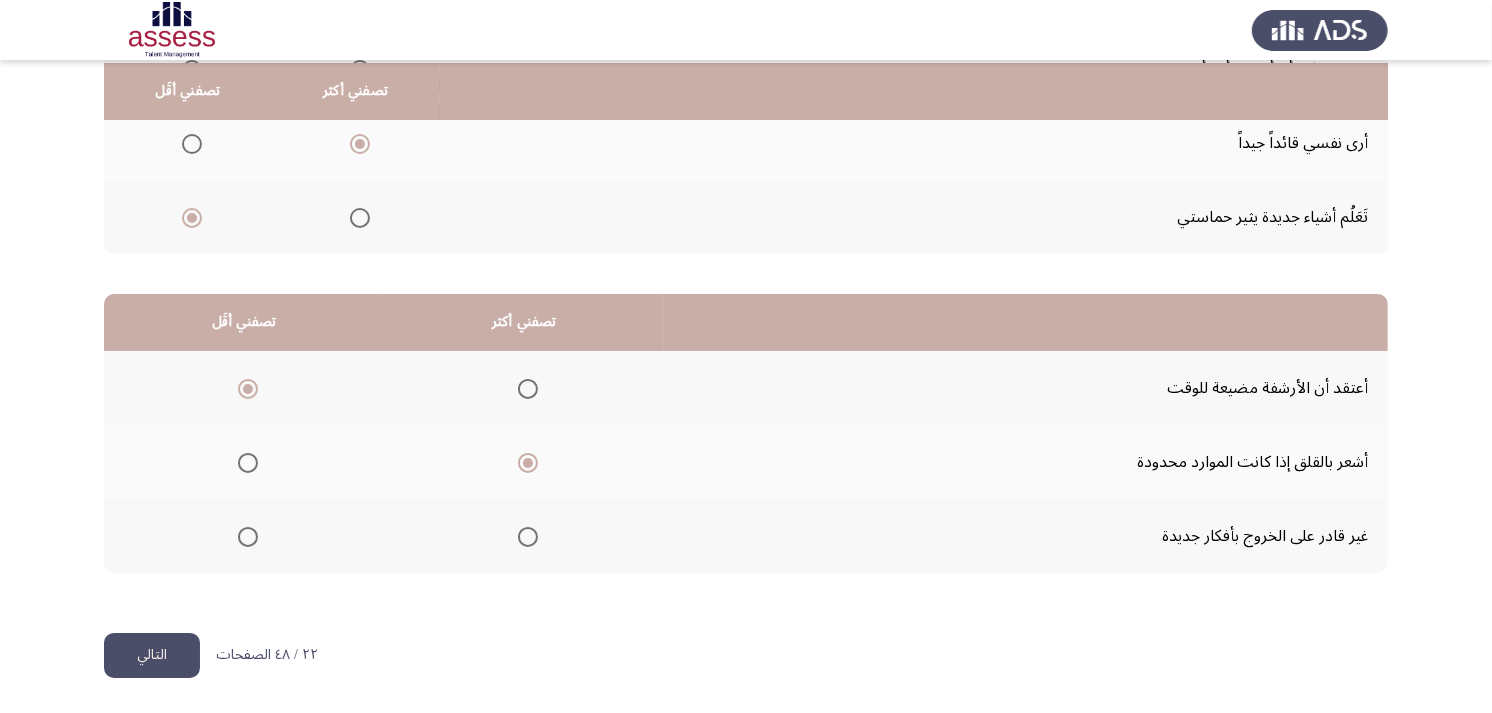 click on "التالي" 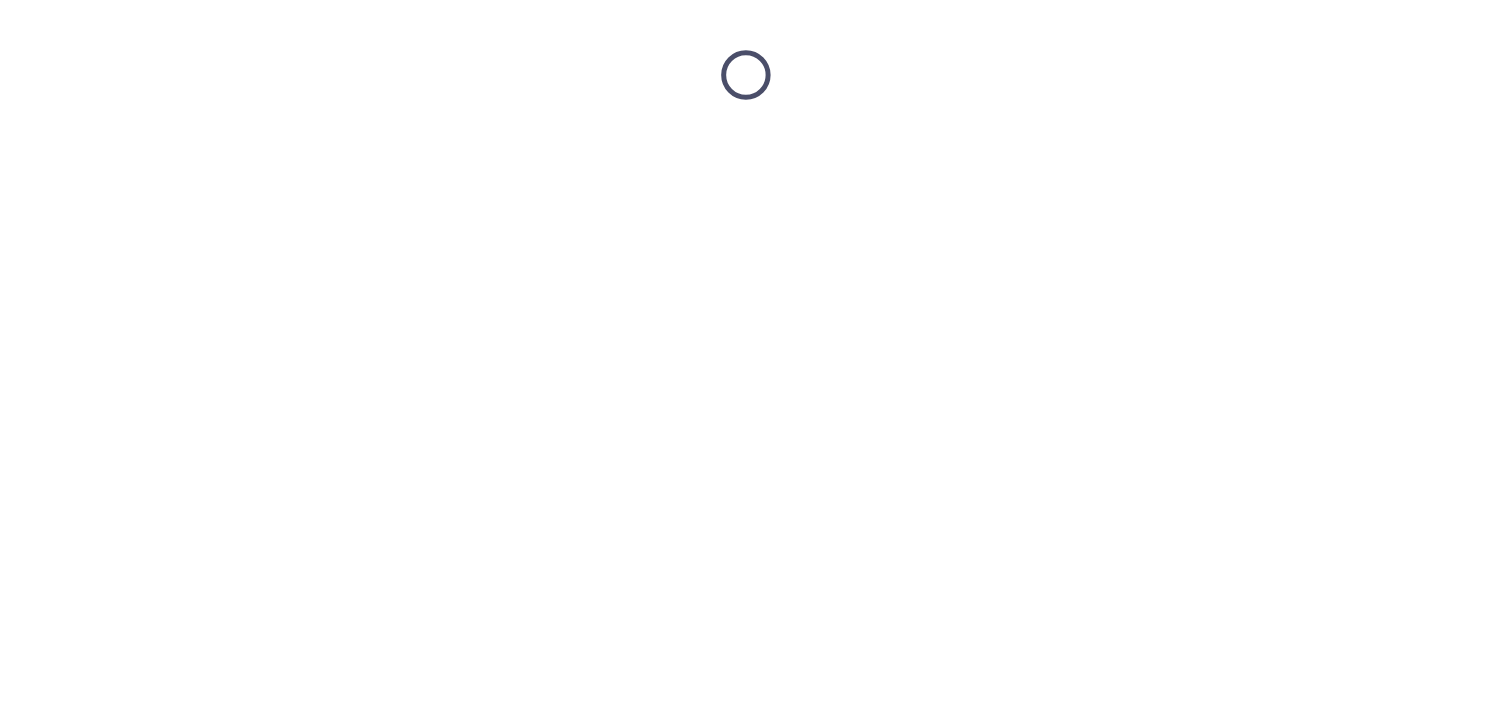 scroll, scrollTop: 0, scrollLeft: 0, axis: both 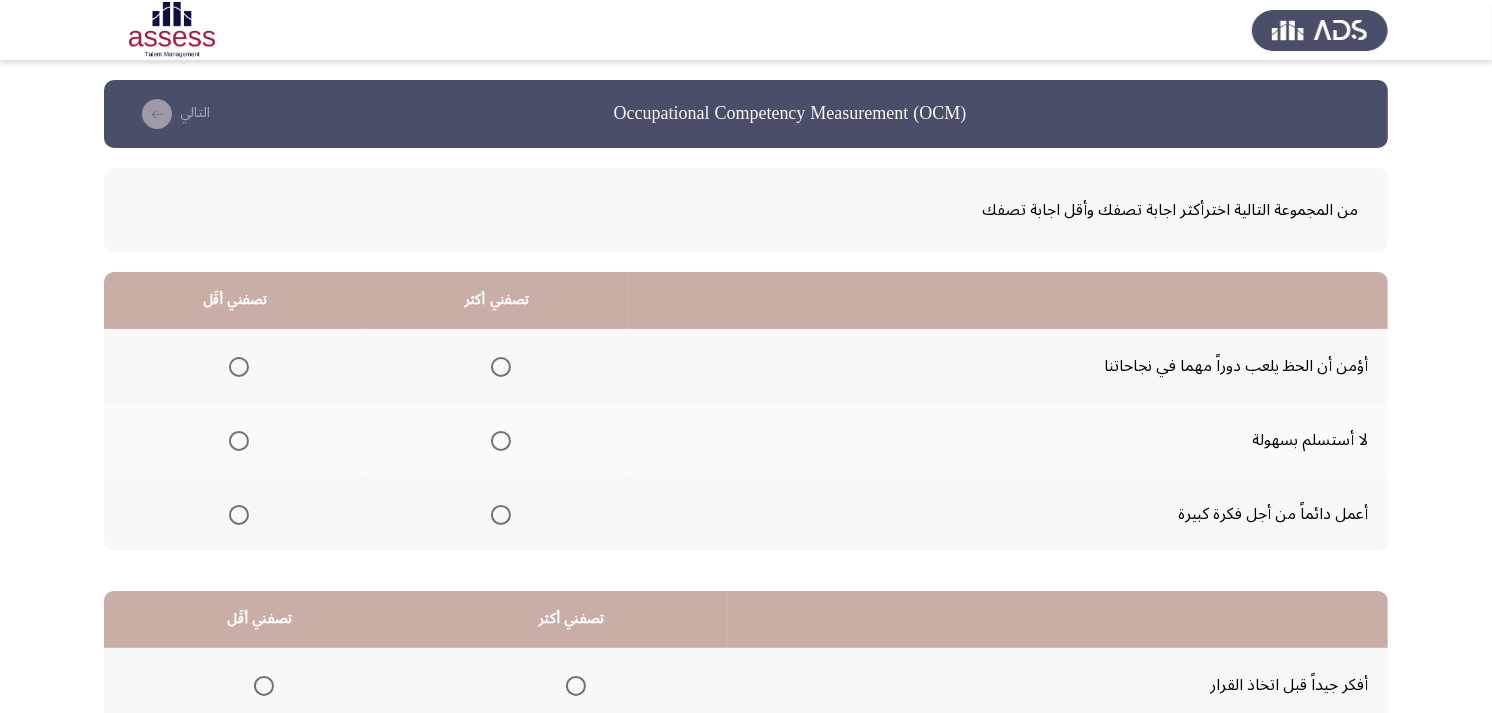 click at bounding box center [501, 441] 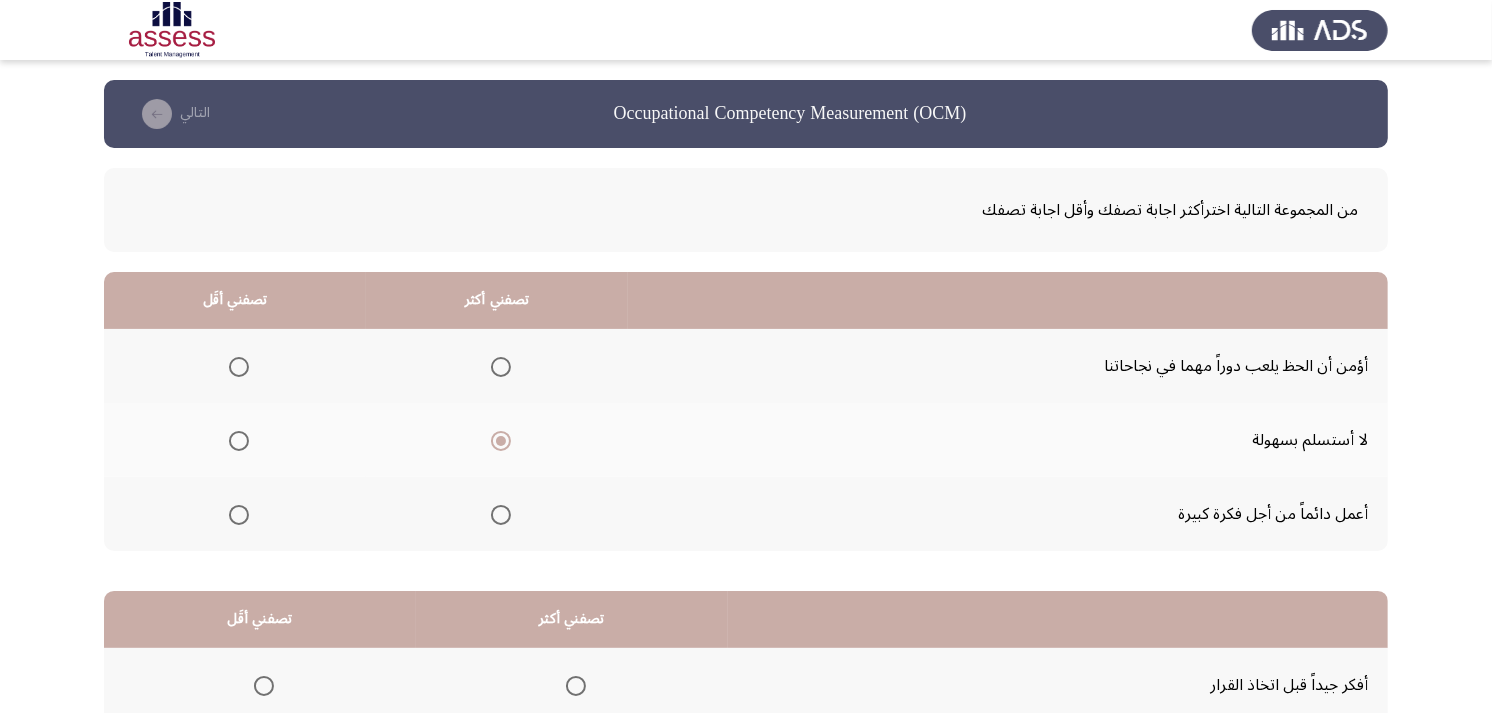 click at bounding box center (239, 367) 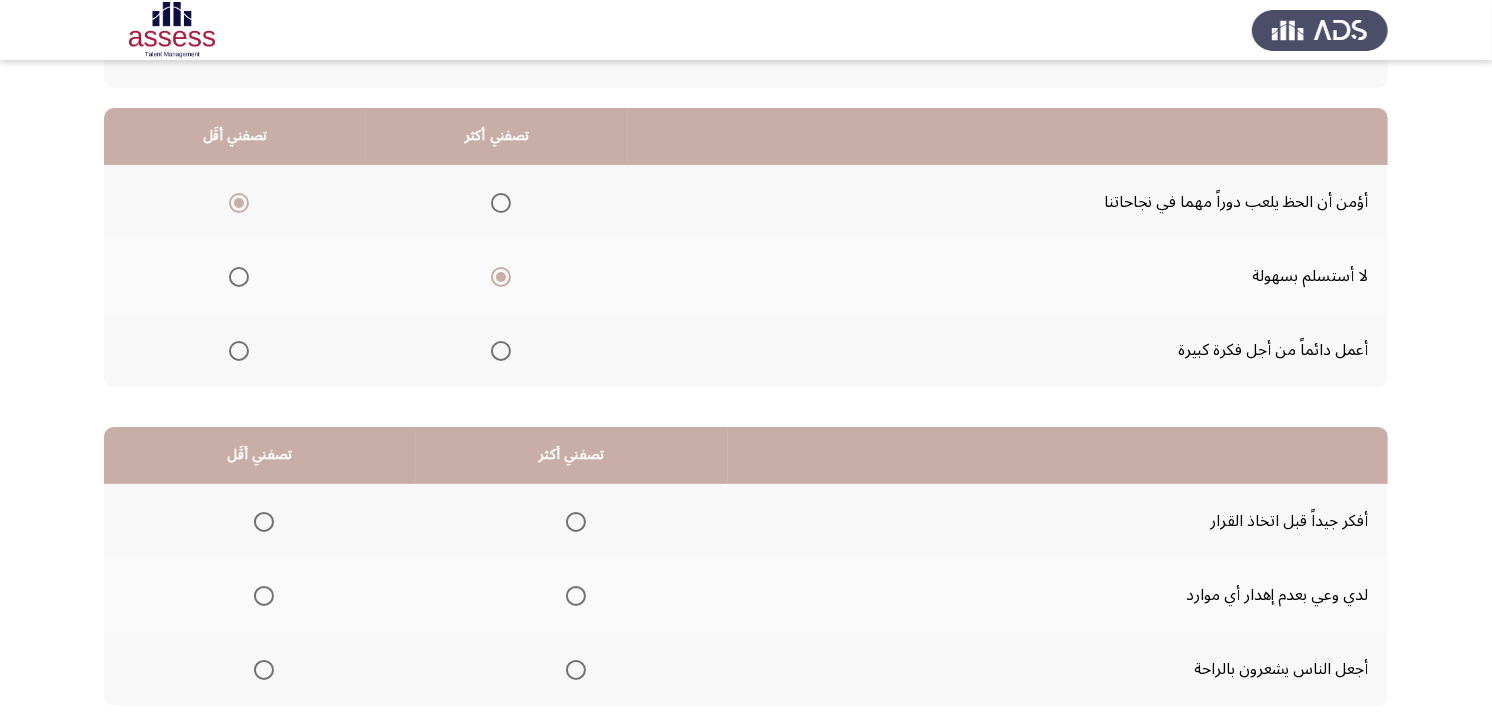 scroll, scrollTop: 222, scrollLeft: 0, axis: vertical 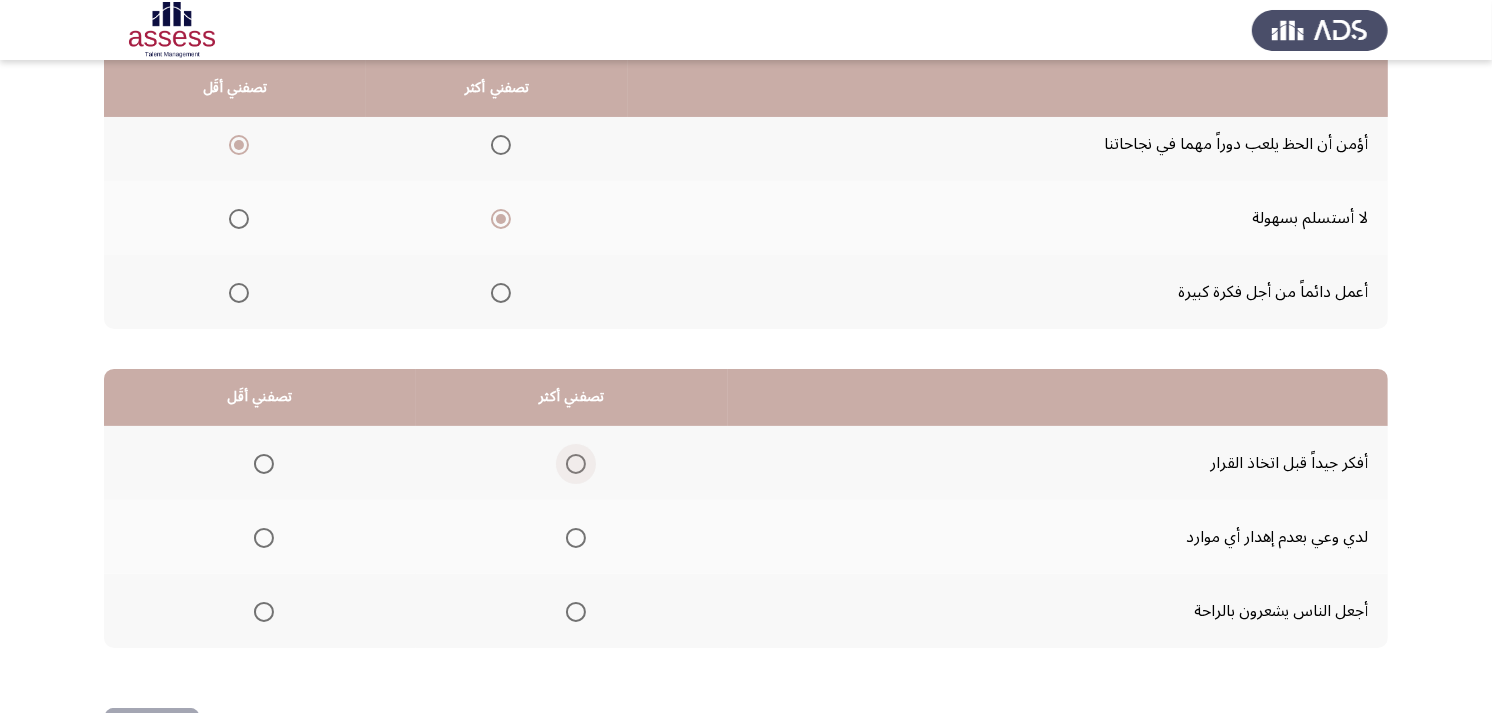 click at bounding box center [576, 464] 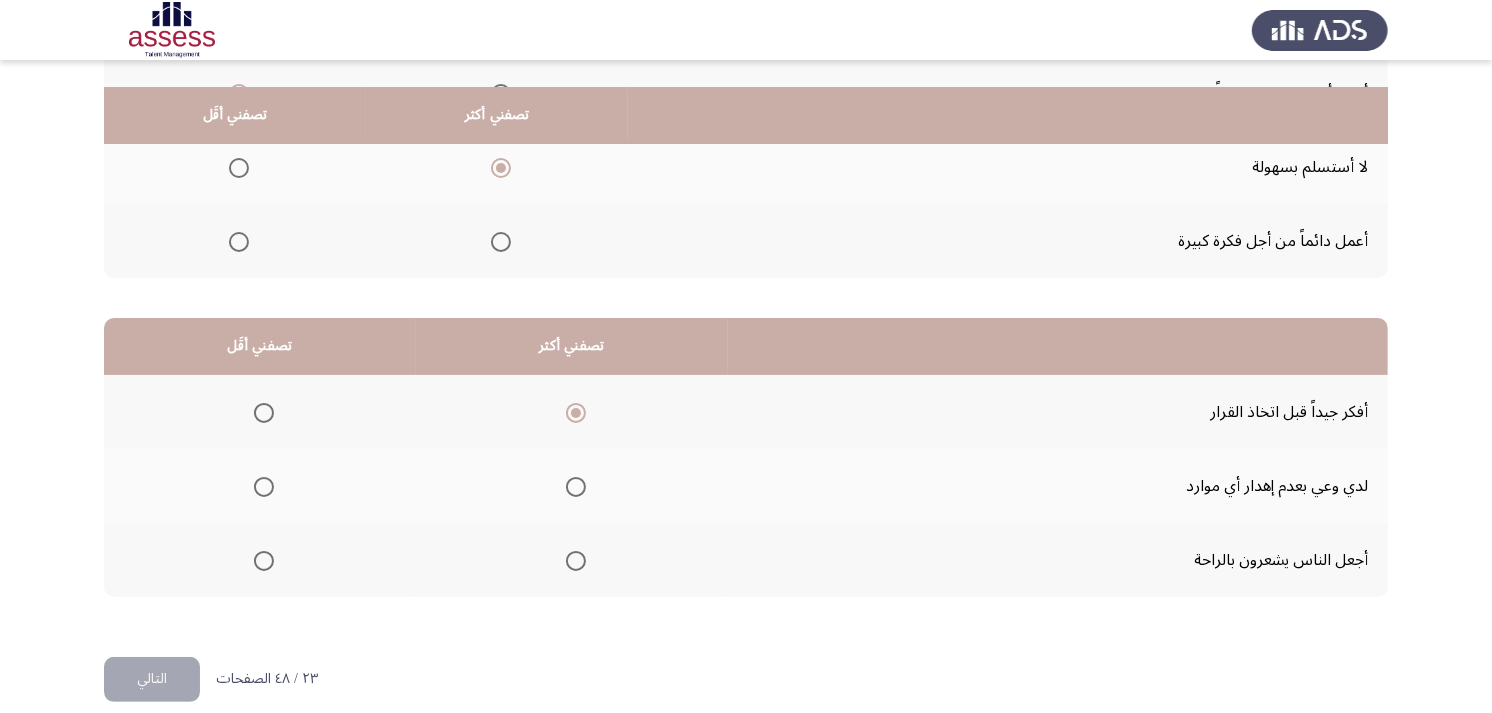 scroll, scrollTop: 300, scrollLeft: 0, axis: vertical 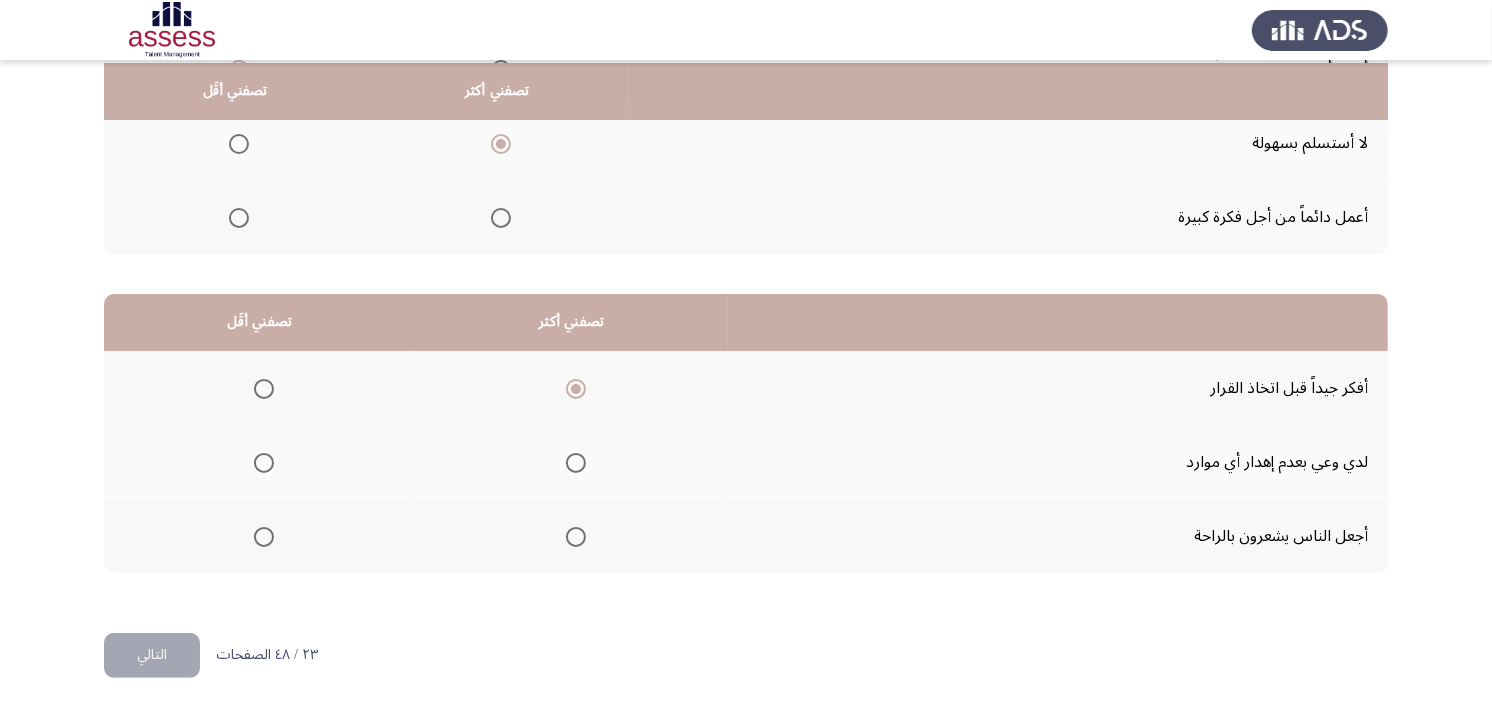 click at bounding box center [264, 463] 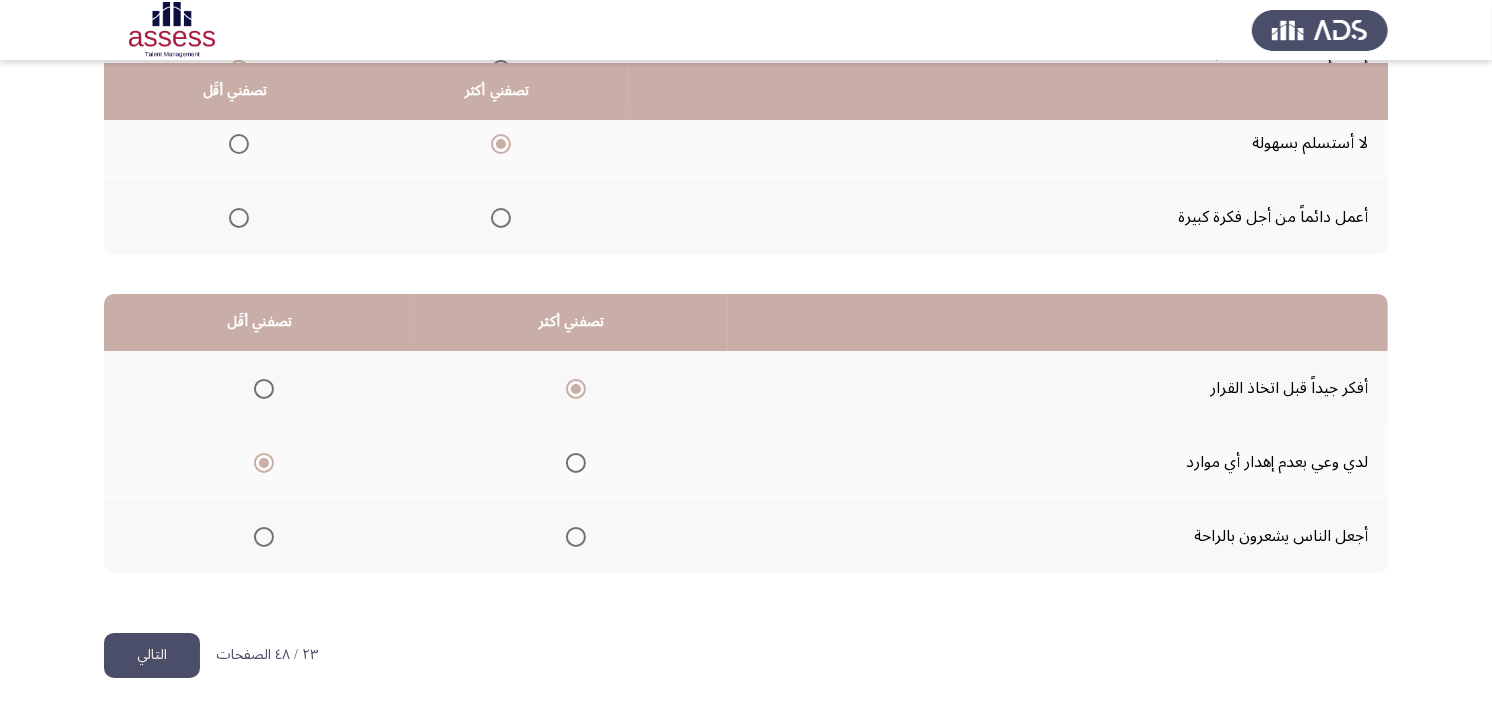click on "التالي" 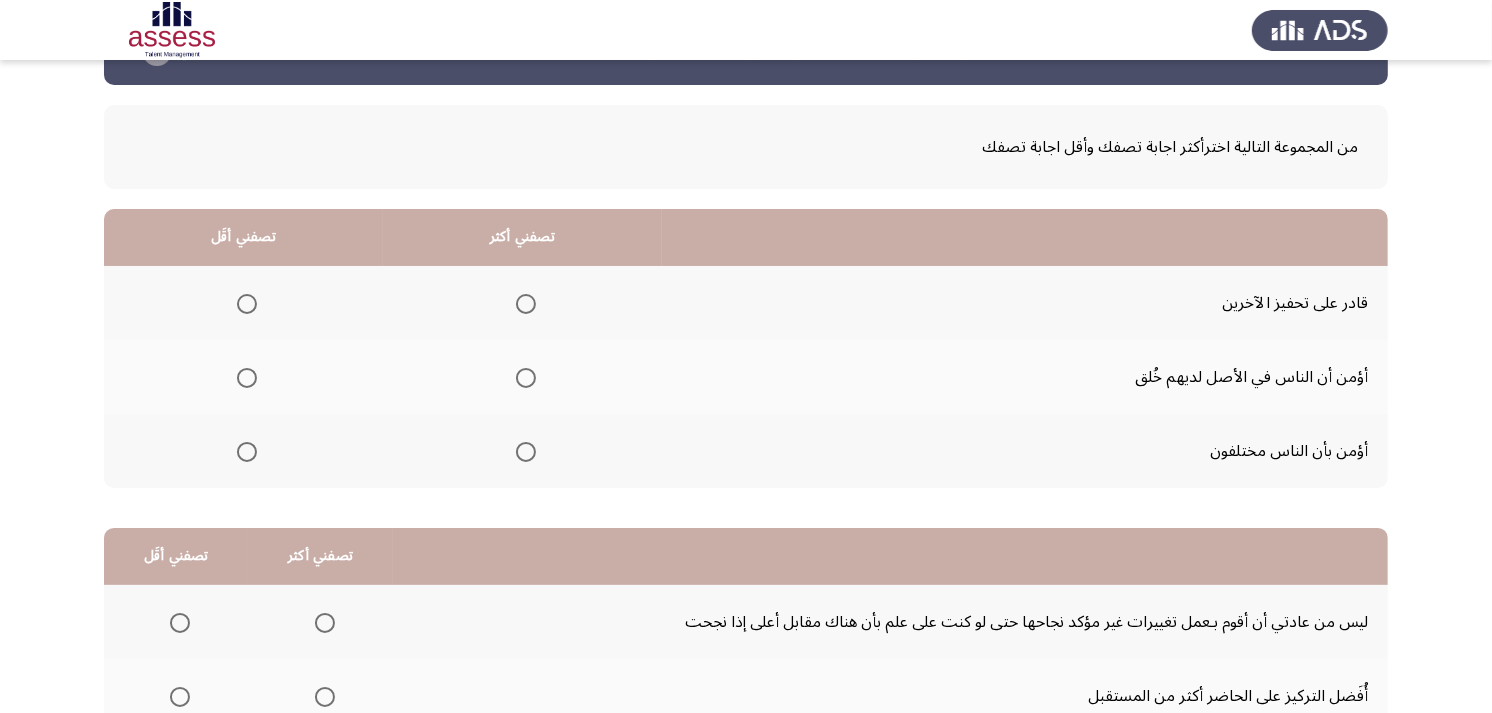 scroll, scrollTop: 0, scrollLeft: 0, axis: both 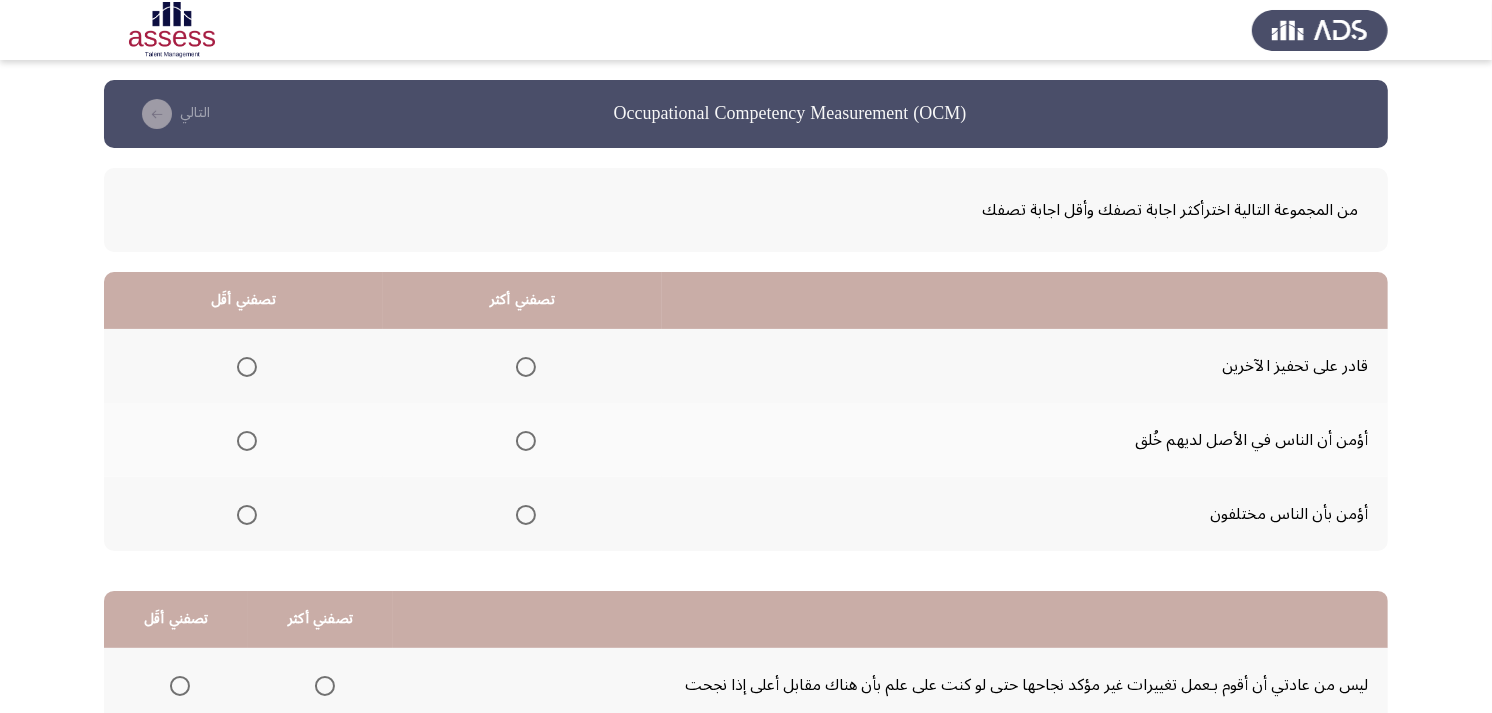 click at bounding box center (526, 367) 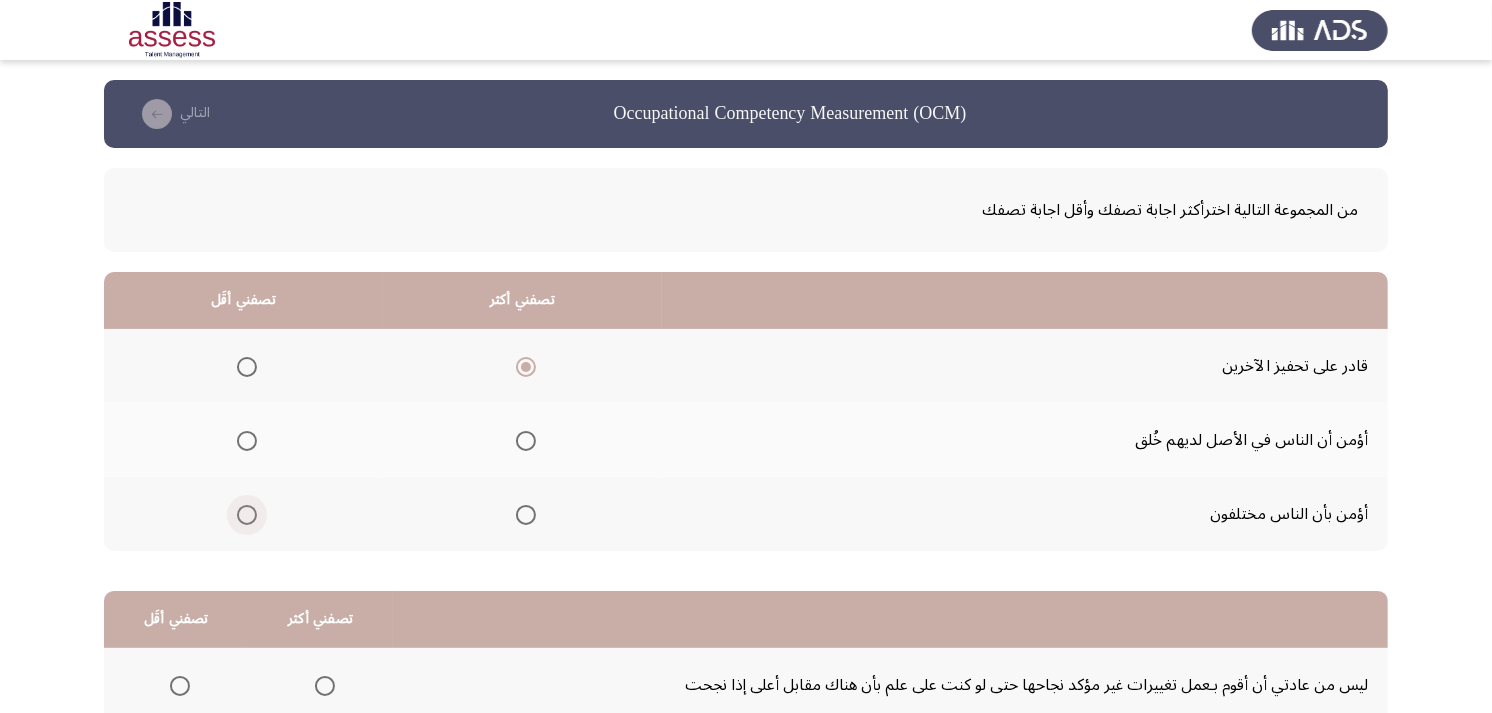 click at bounding box center [247, 515] 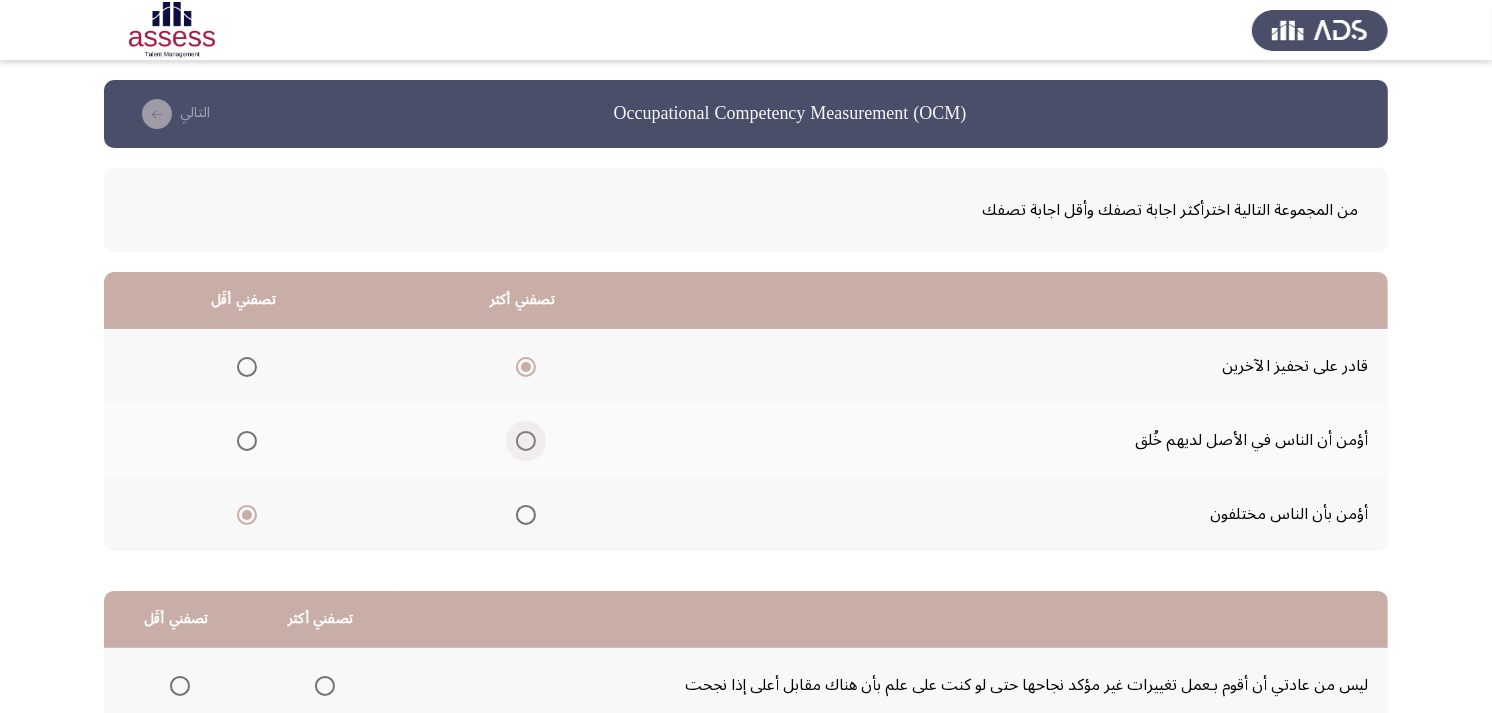 click at bounding box center (526, 441) 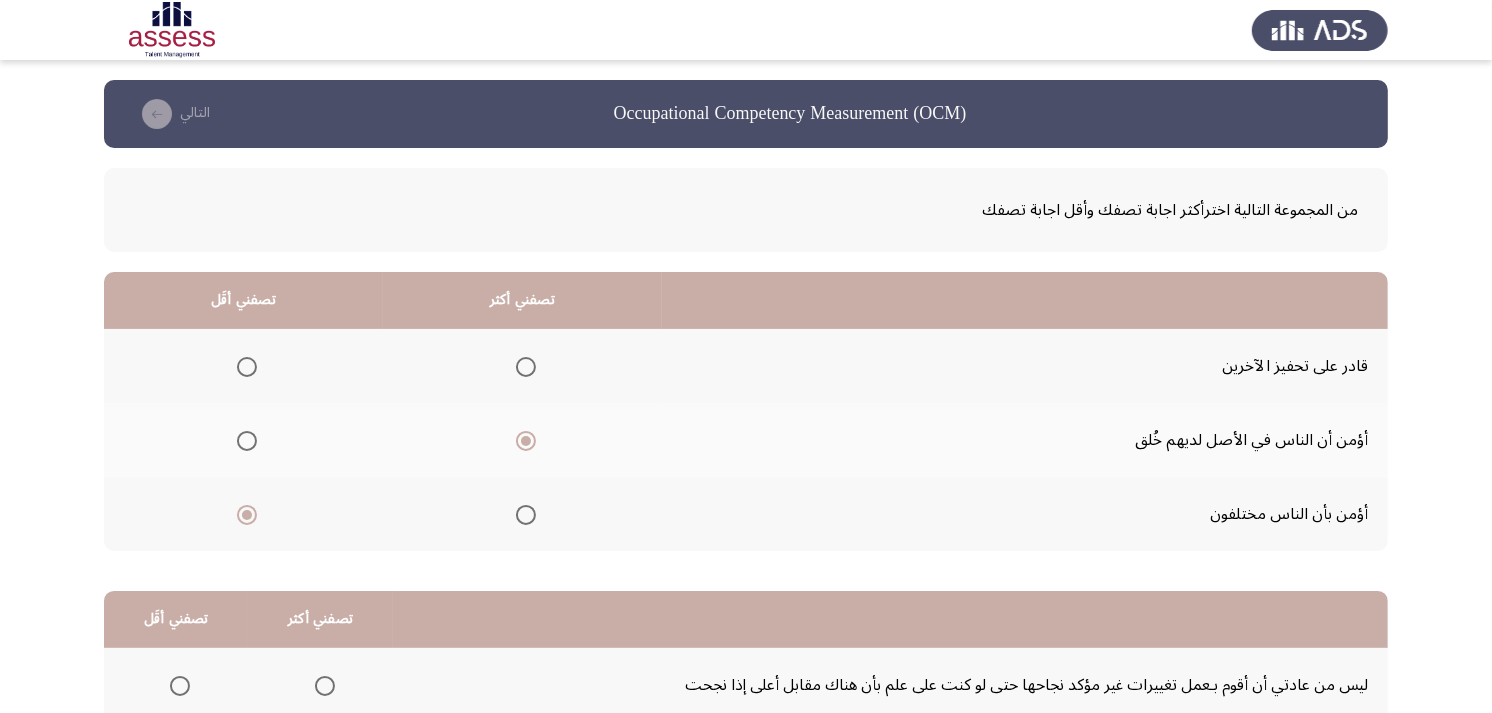 click at bounding box center [247, 367] 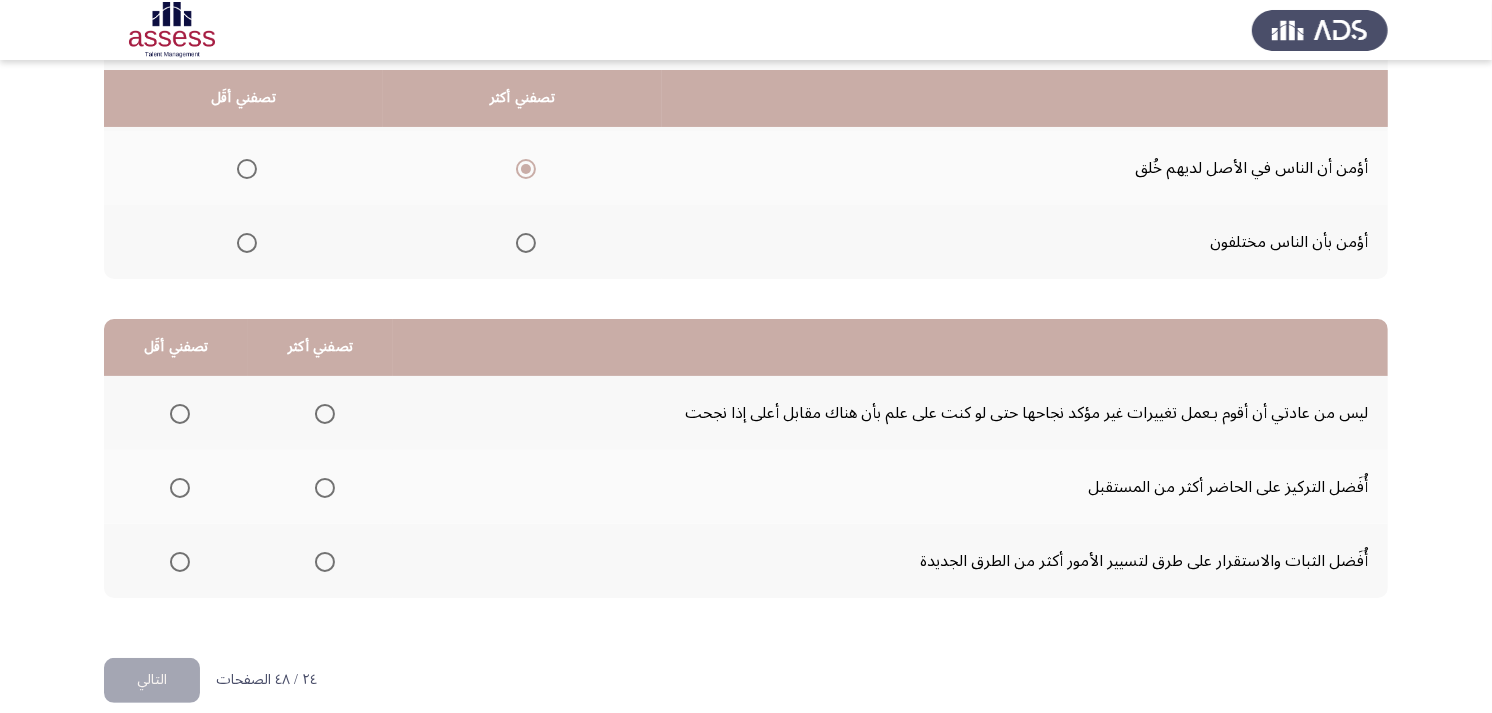 scroll, scrollTop: 300, scrollLeft: 0, axis: vertical 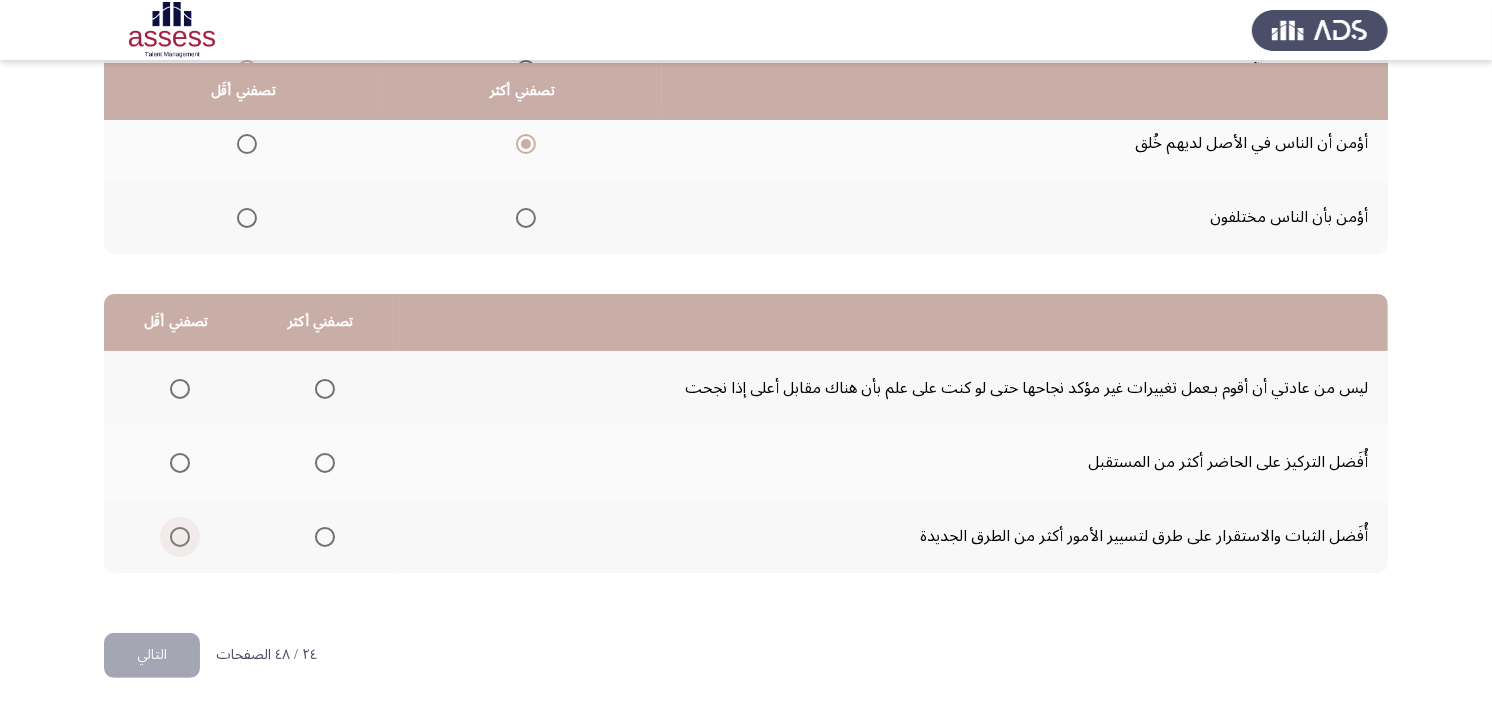 click at bounding box center (180, 537) 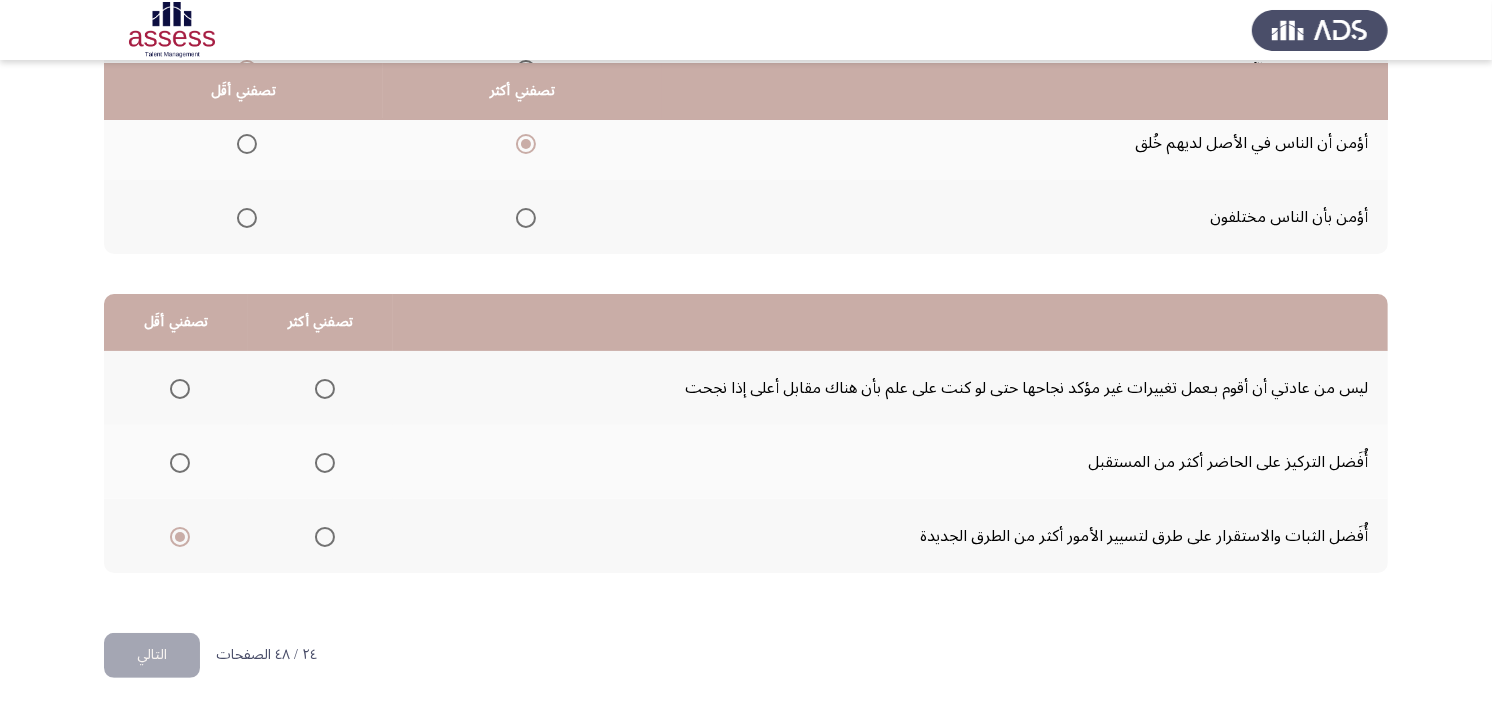 click at bounding box center (325, 463) 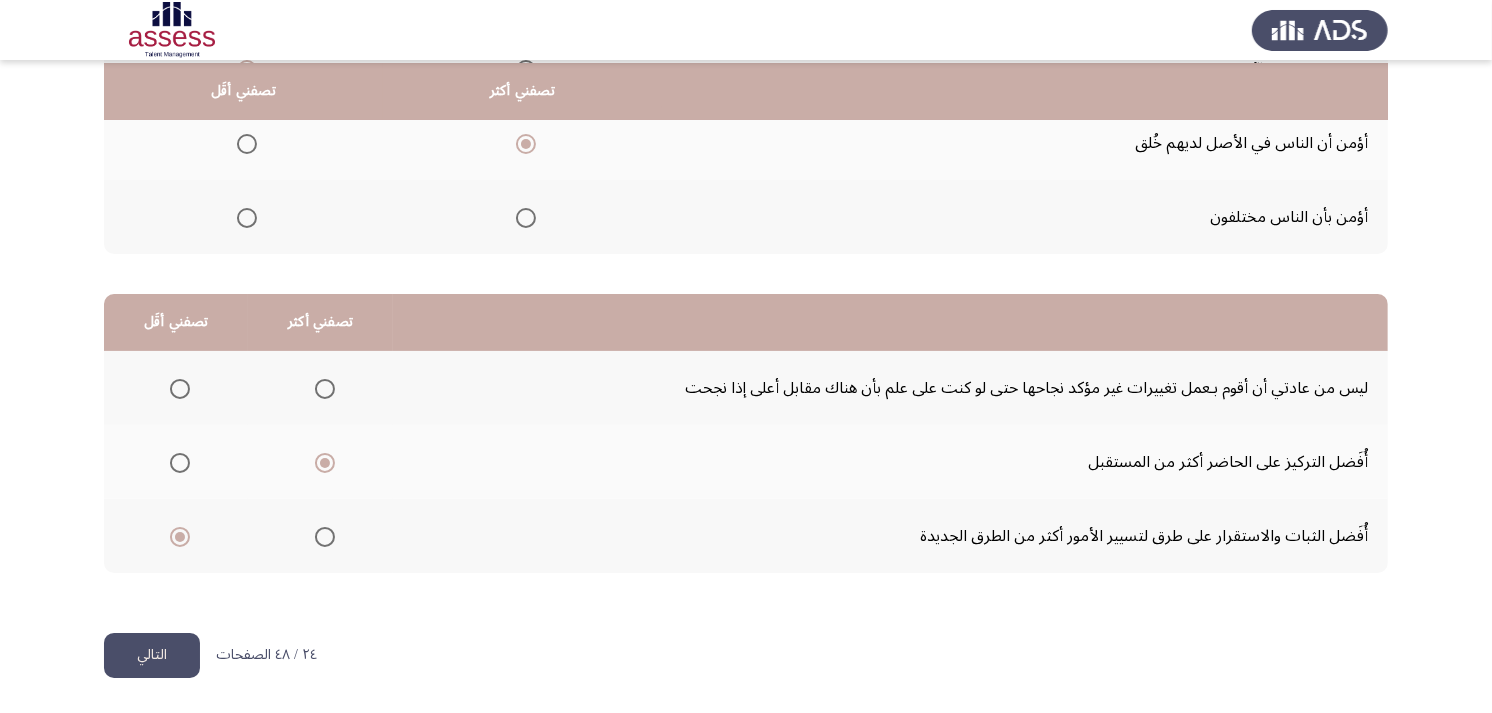 click at bounding box center (180, 389) 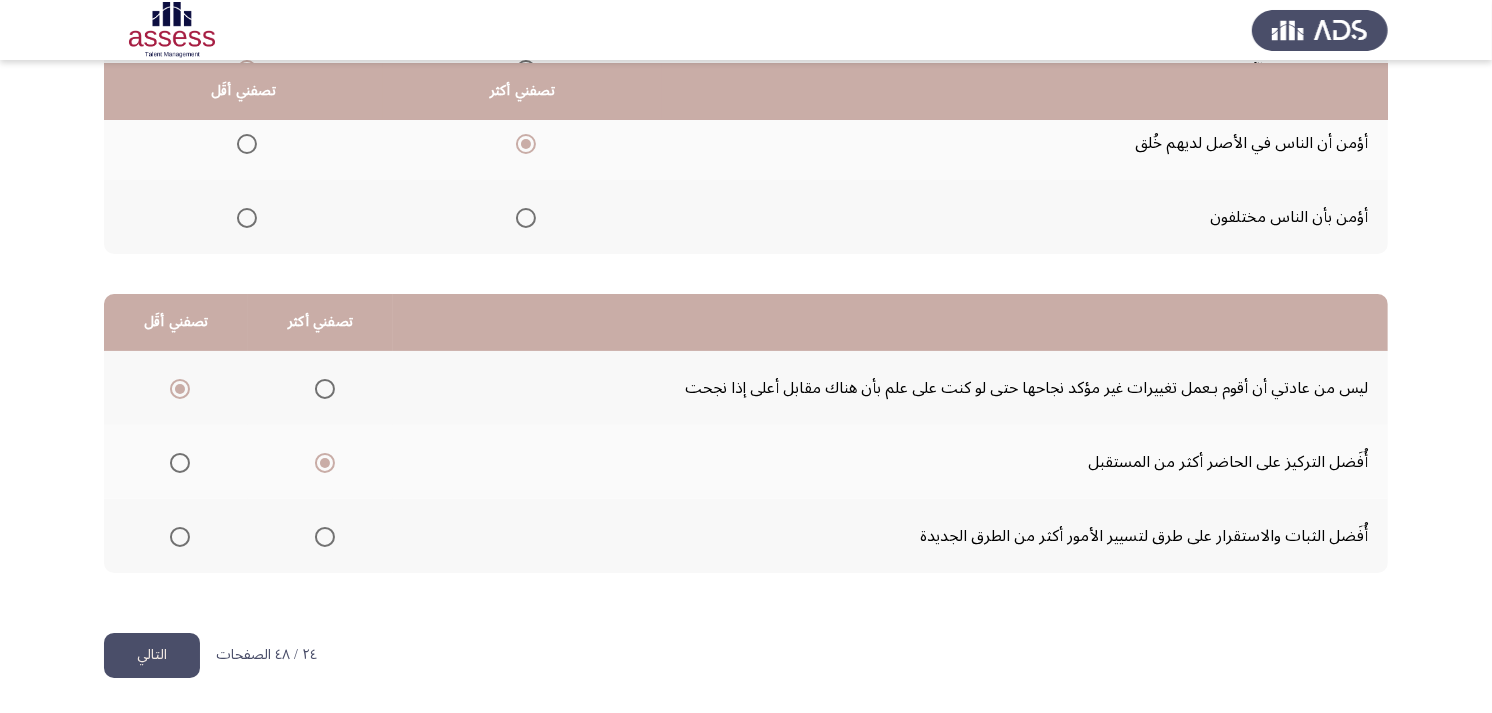 click on "التالي" 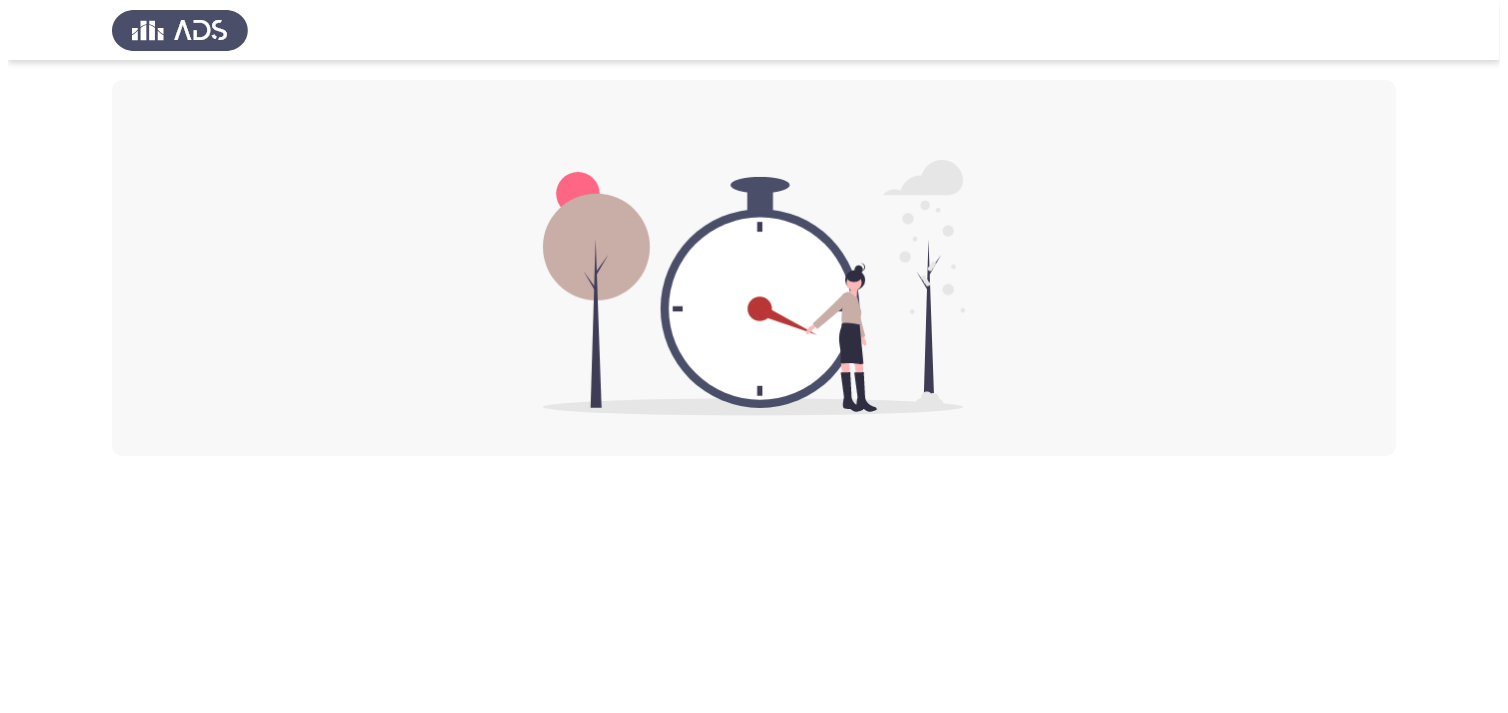 scroll, scrollTop: 0, scrollLeft: 0, axis: both 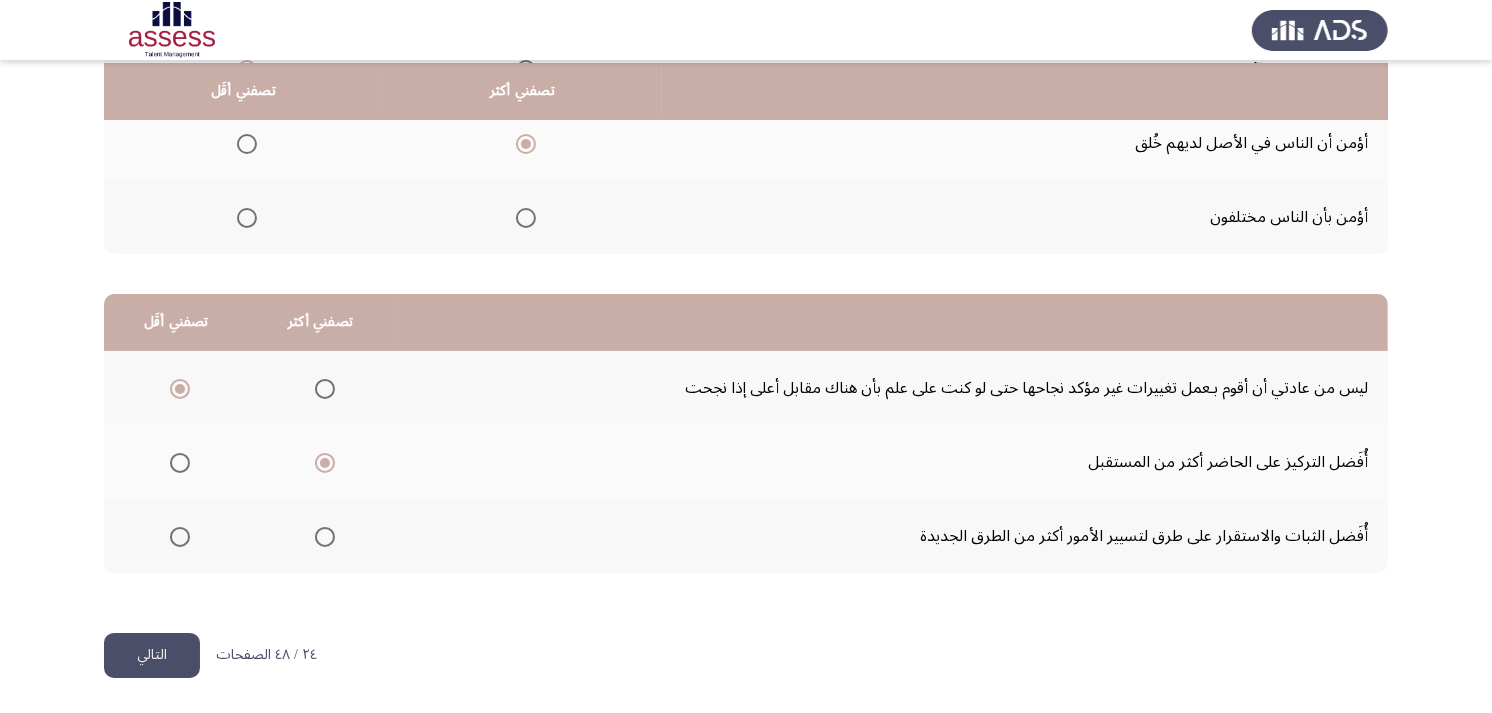 click on "التالي" 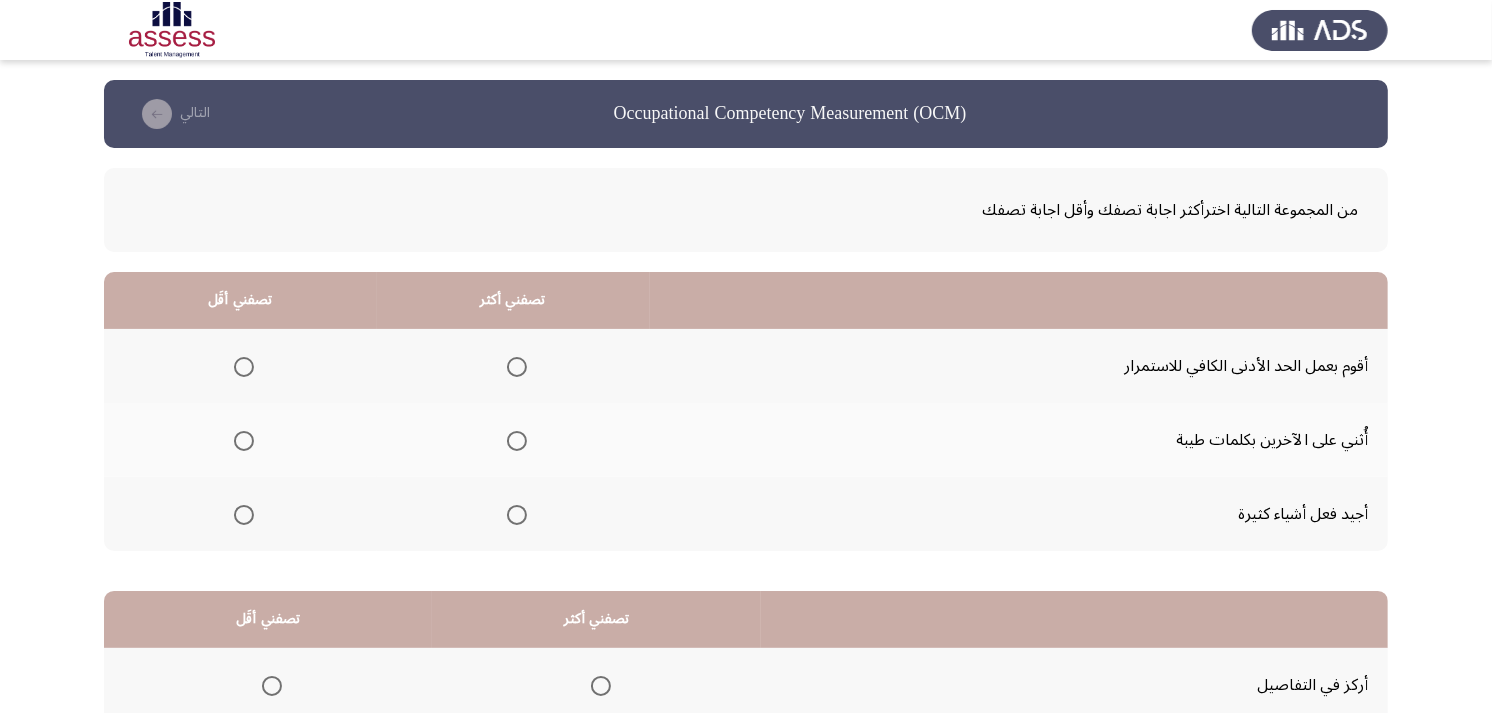 click at bounding box center [517, 441] 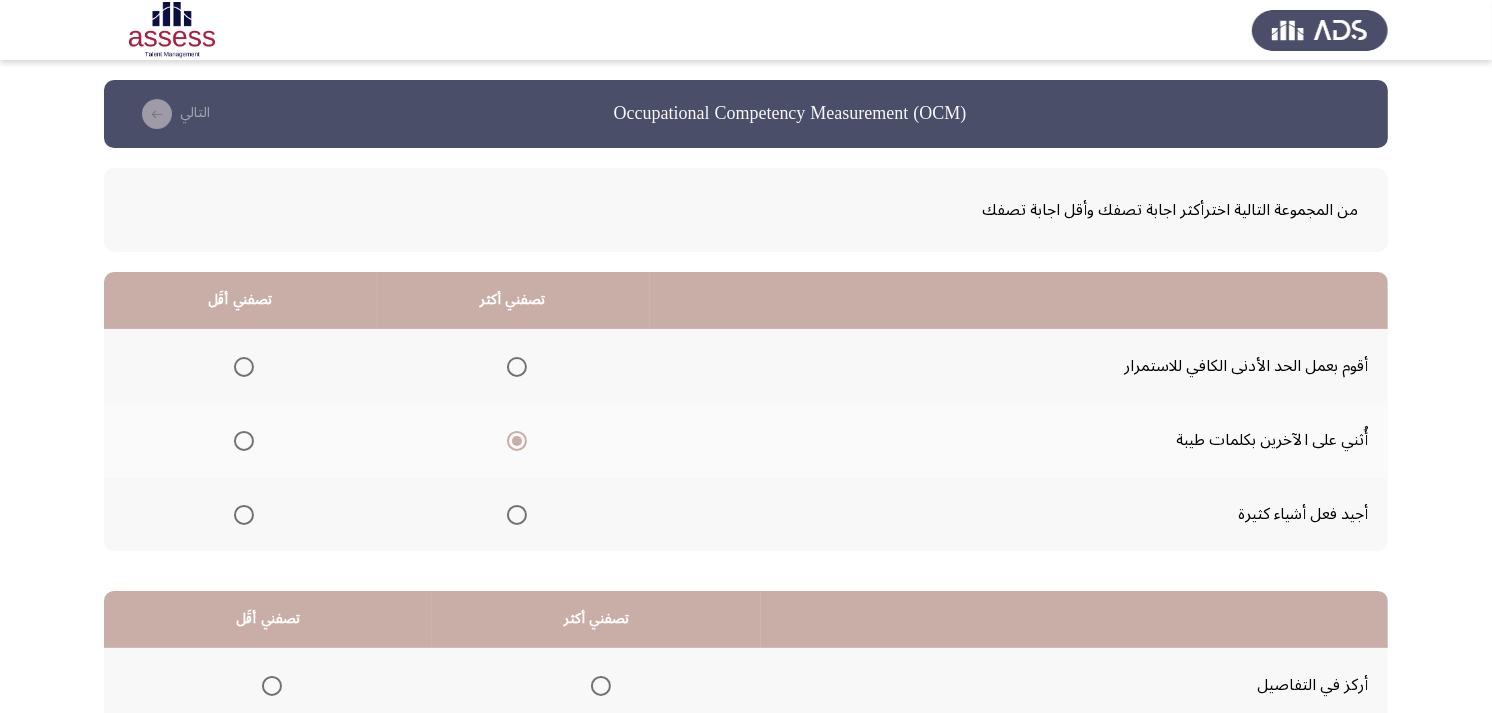 click at bounding box center (244, 367) 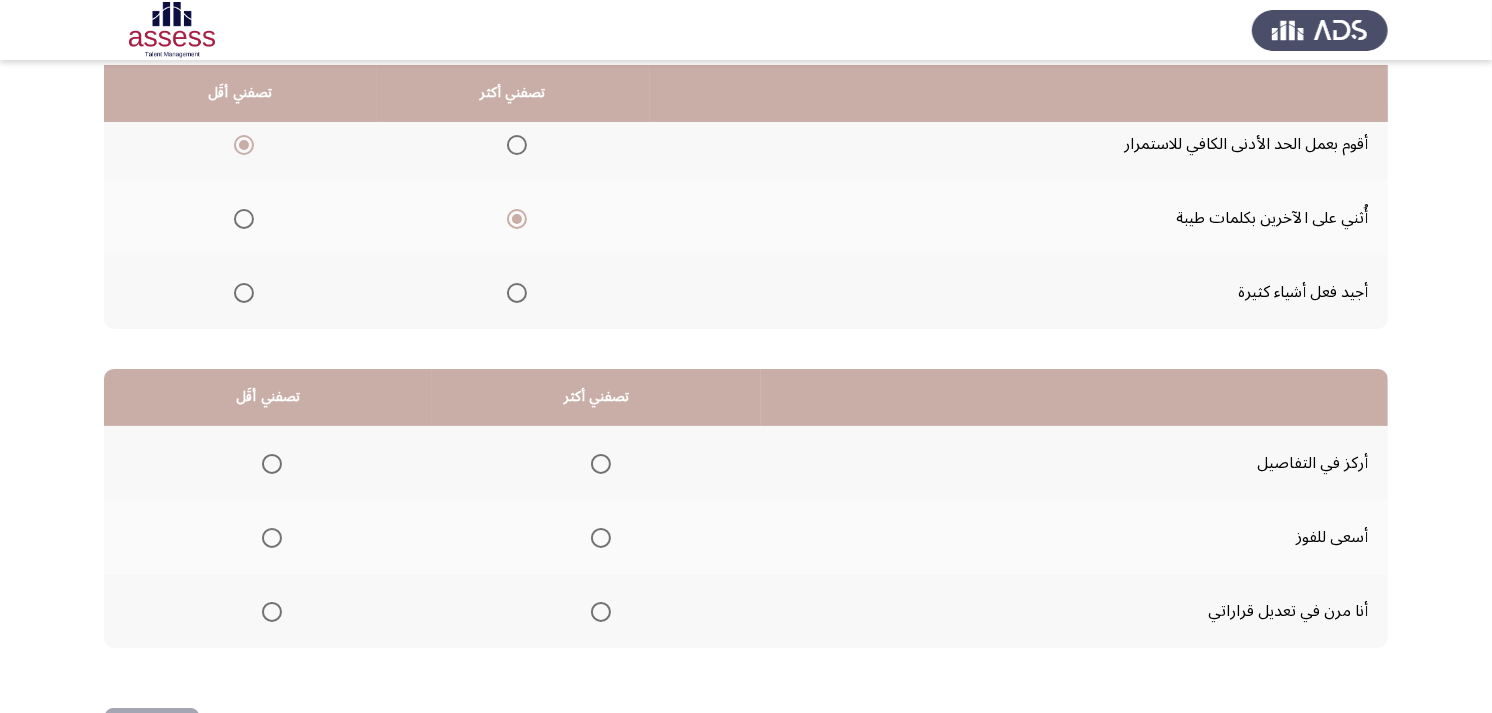 scroll, scrollTop: 300, scrollLeft: 0, axis: vertical 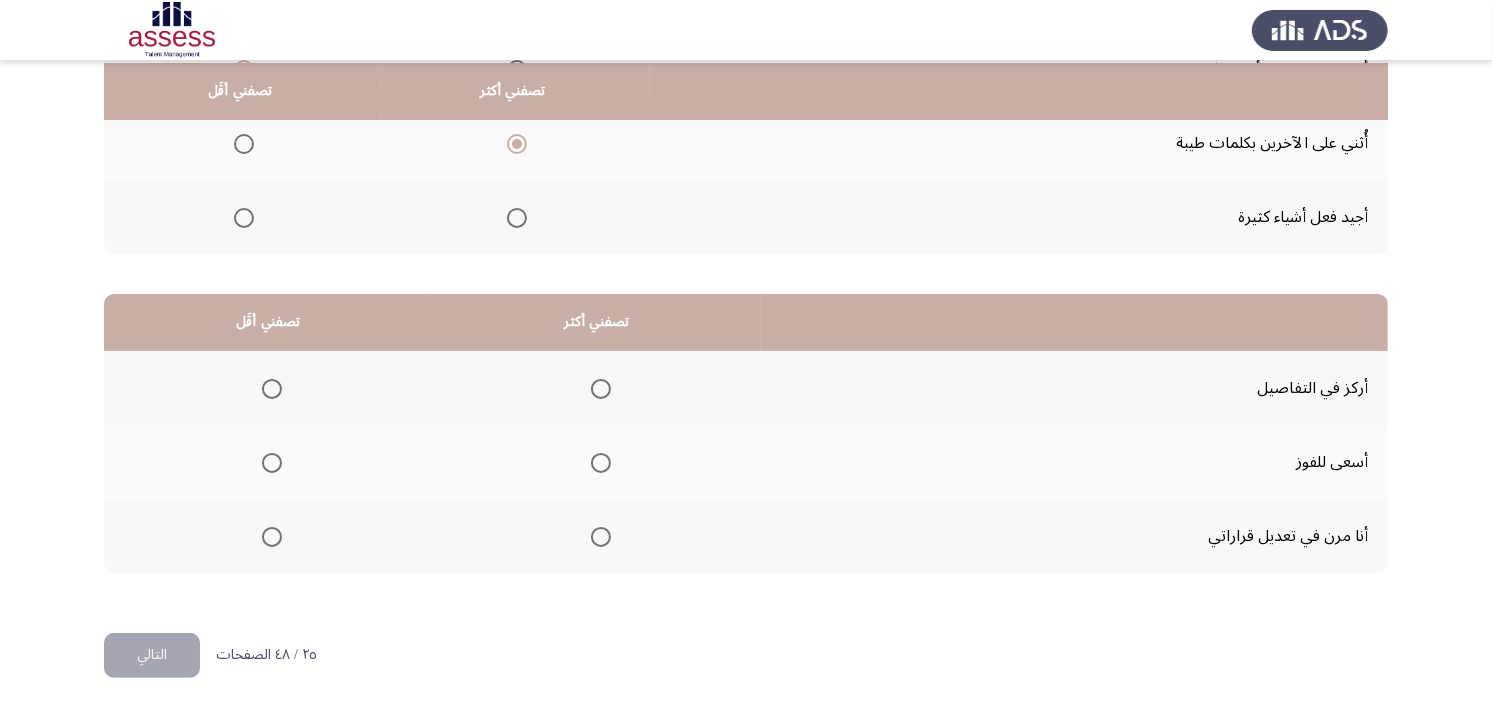 click at bounding box center [601, 389] 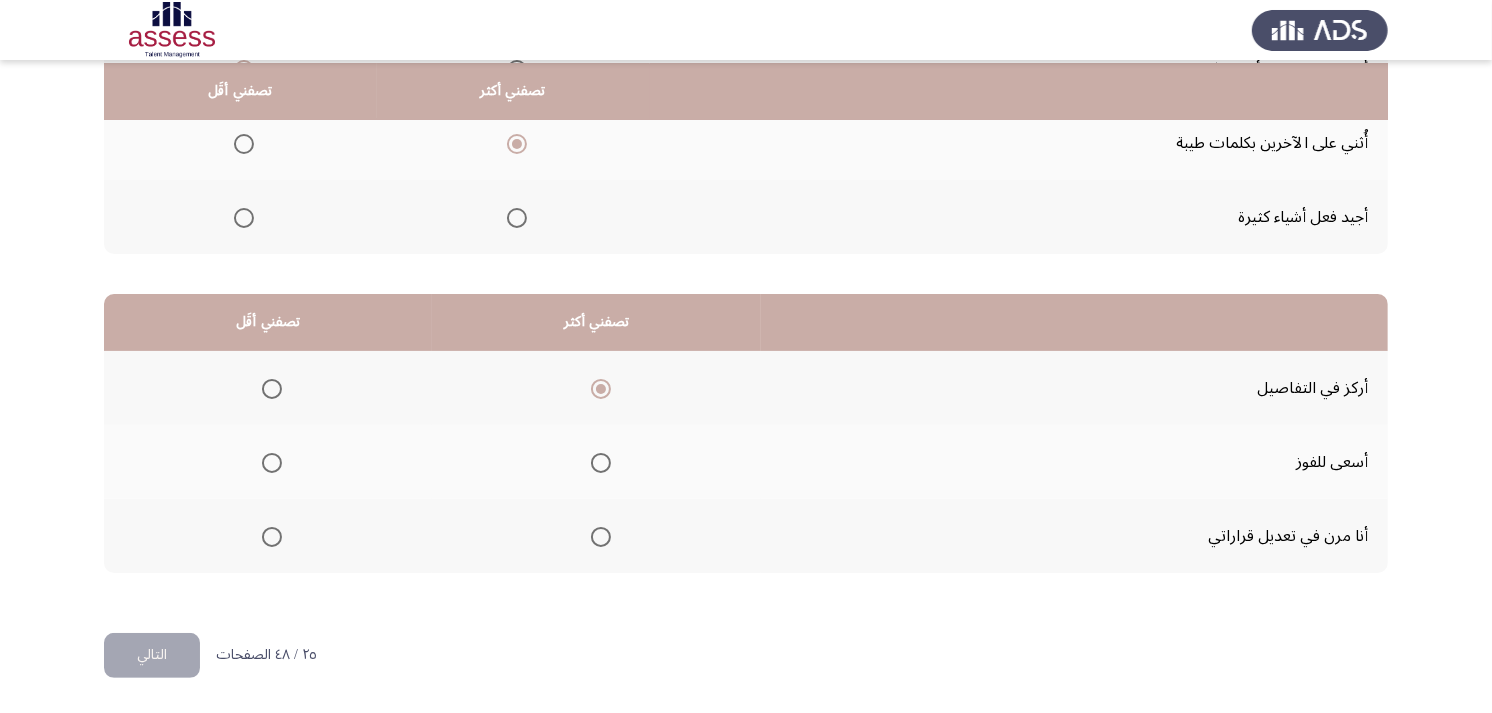 click at bounding box center [272, 537] 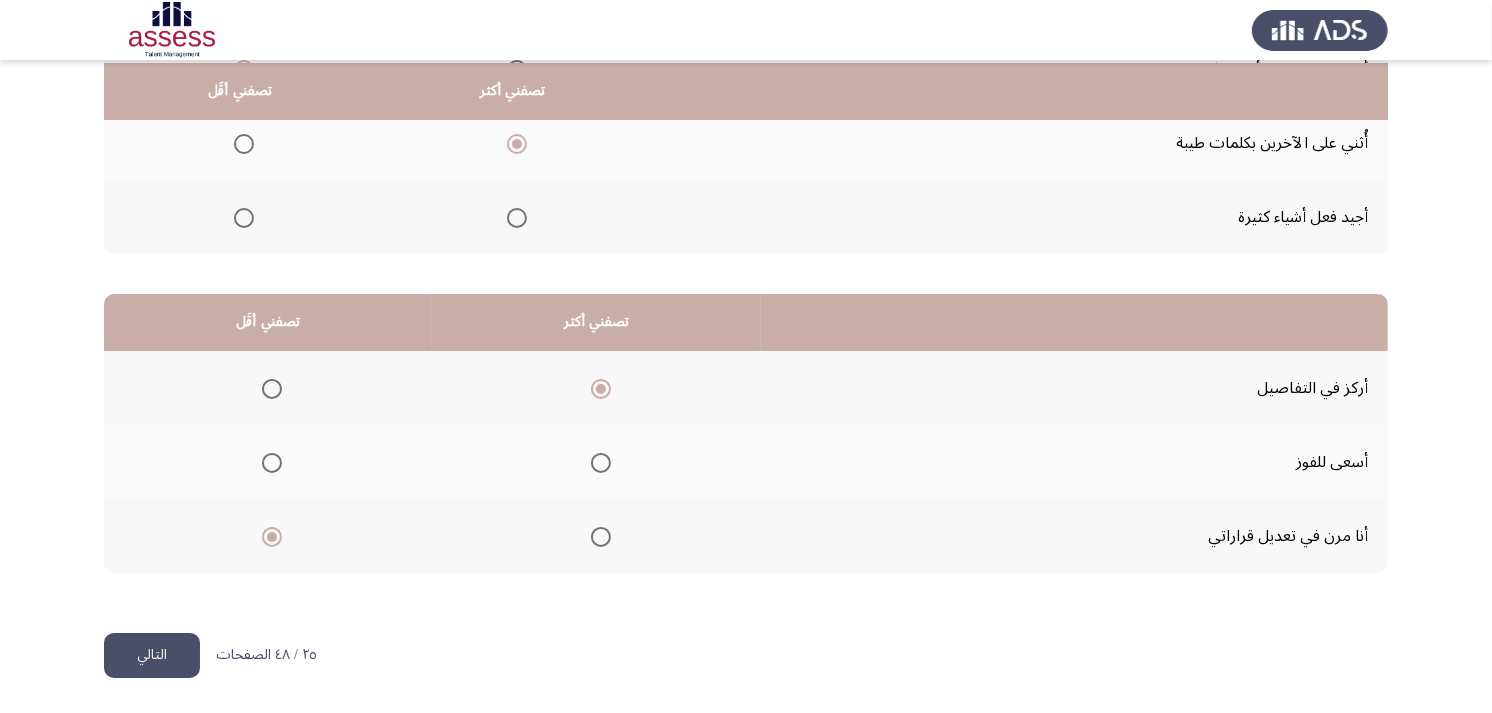 click at bounding box center (272, 463) 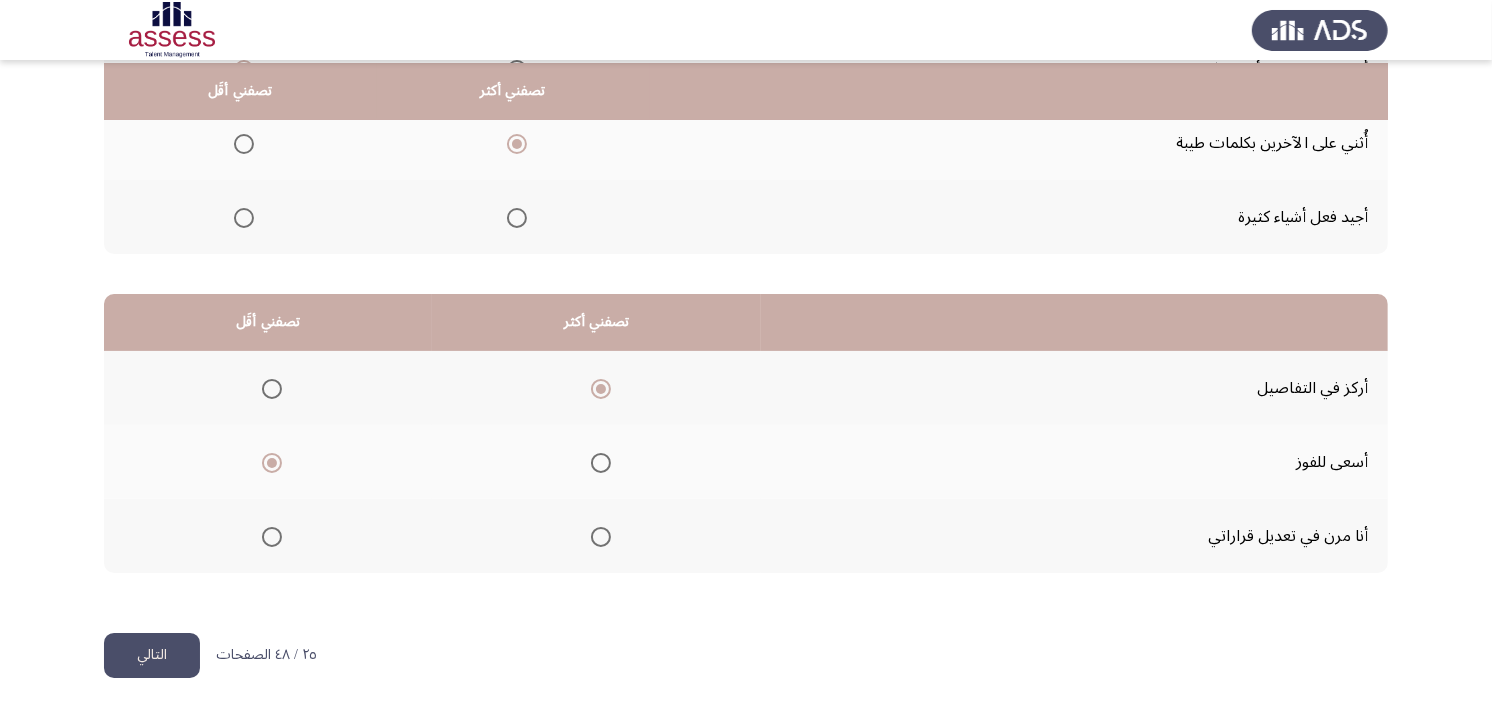 click at bounding box center (601, 463) 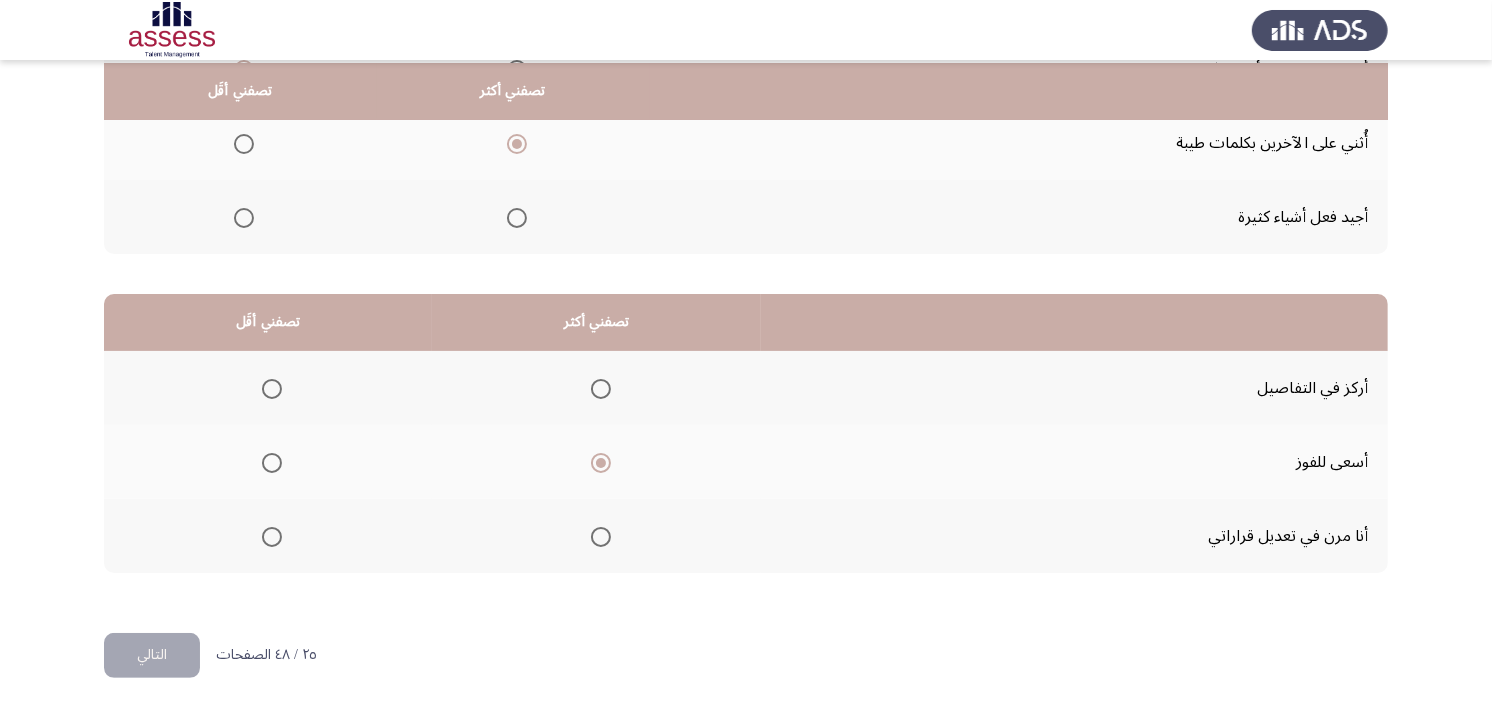 click at bounding box center [272, 389] 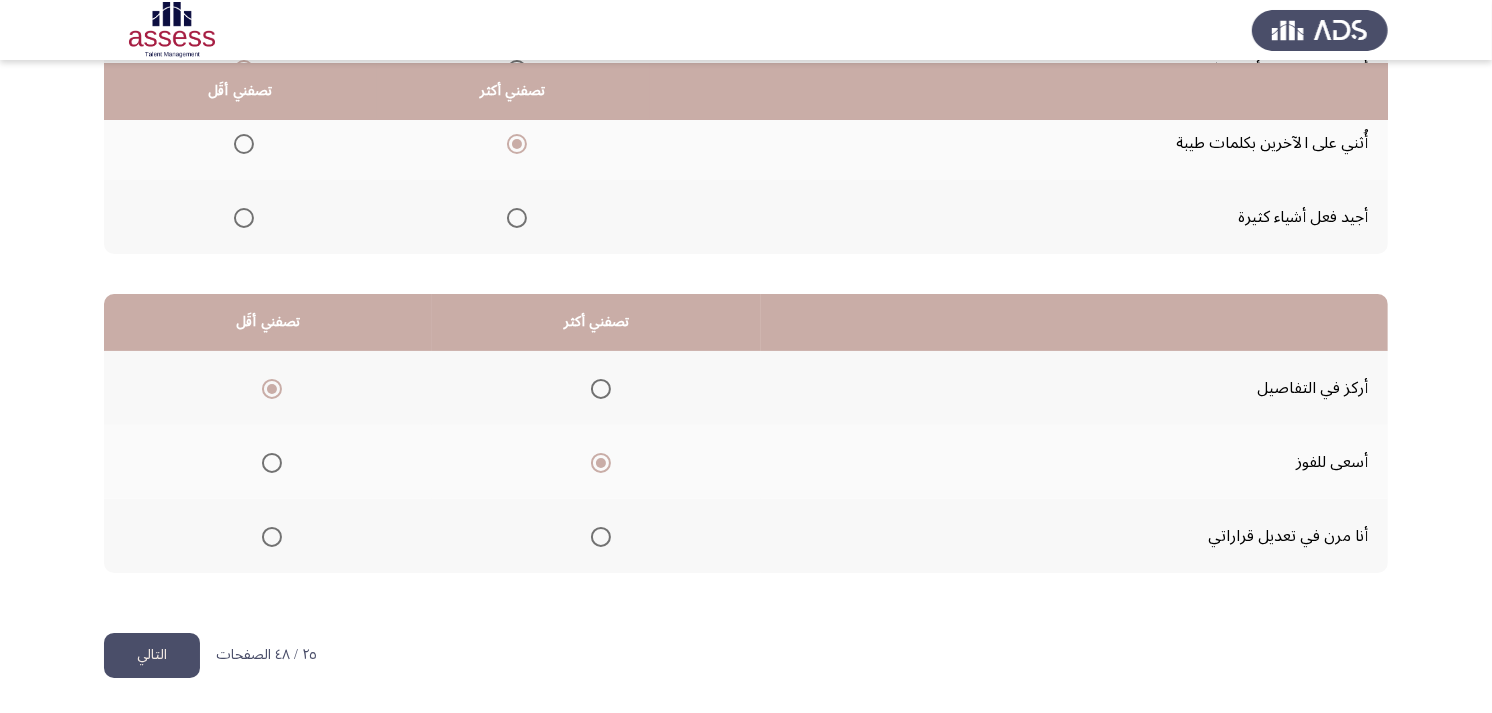 click on "التالي" 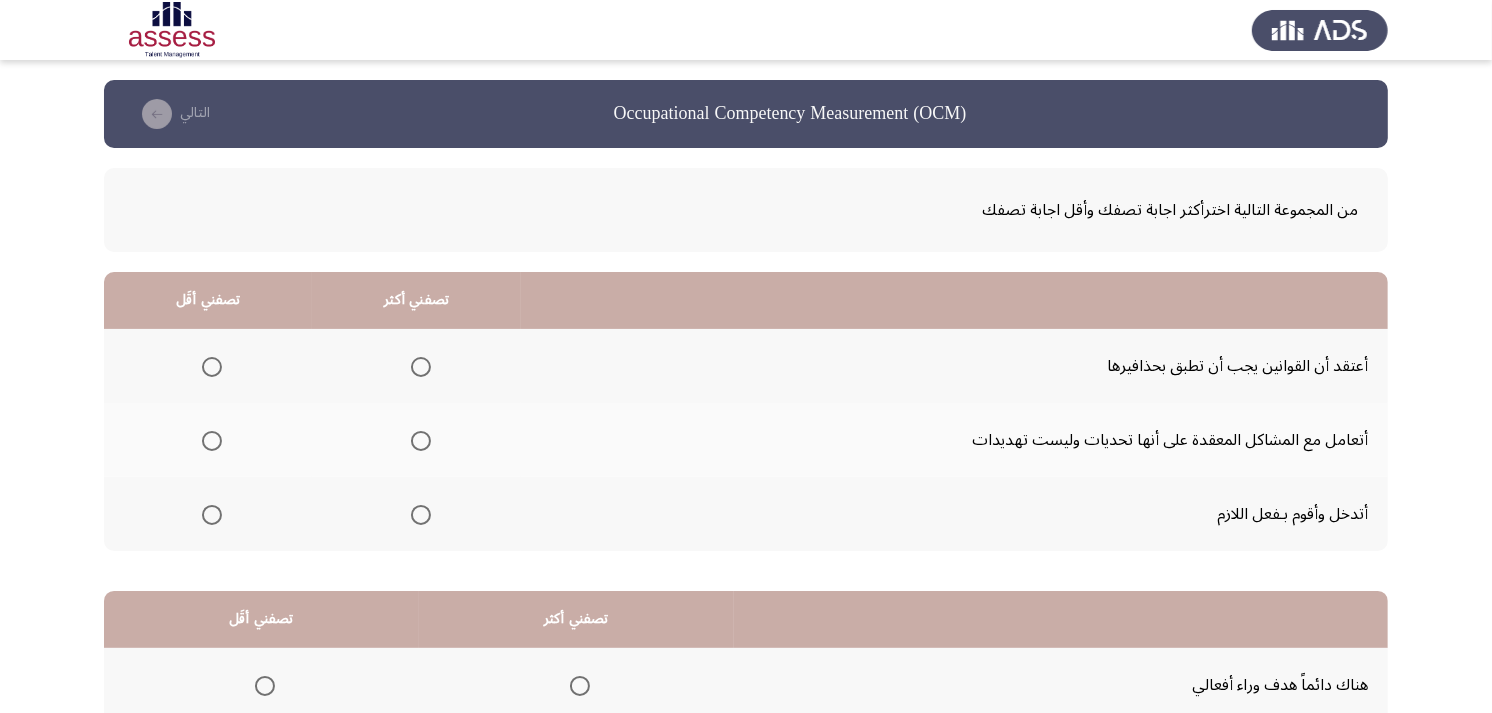 click at bounding box center [421, 515] 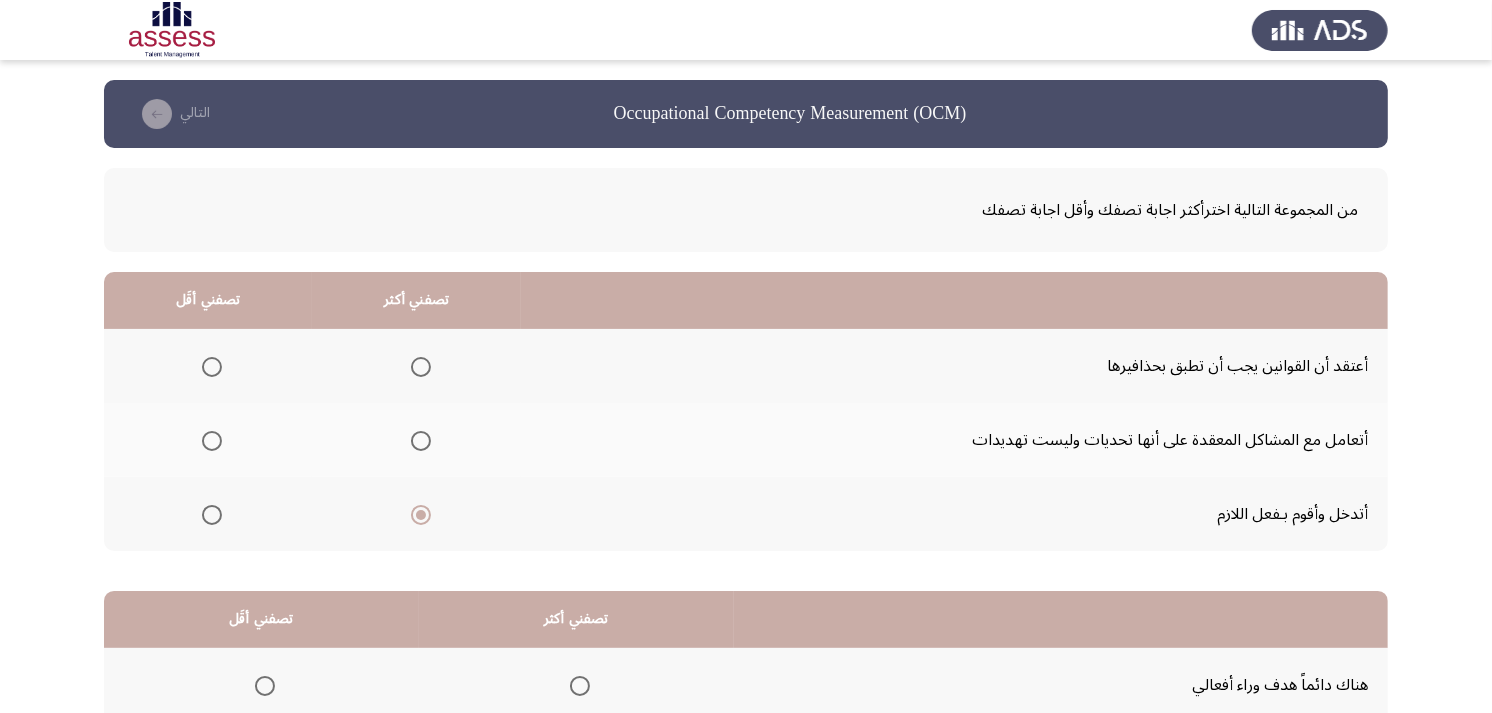 click at bounding box center [212, 367] 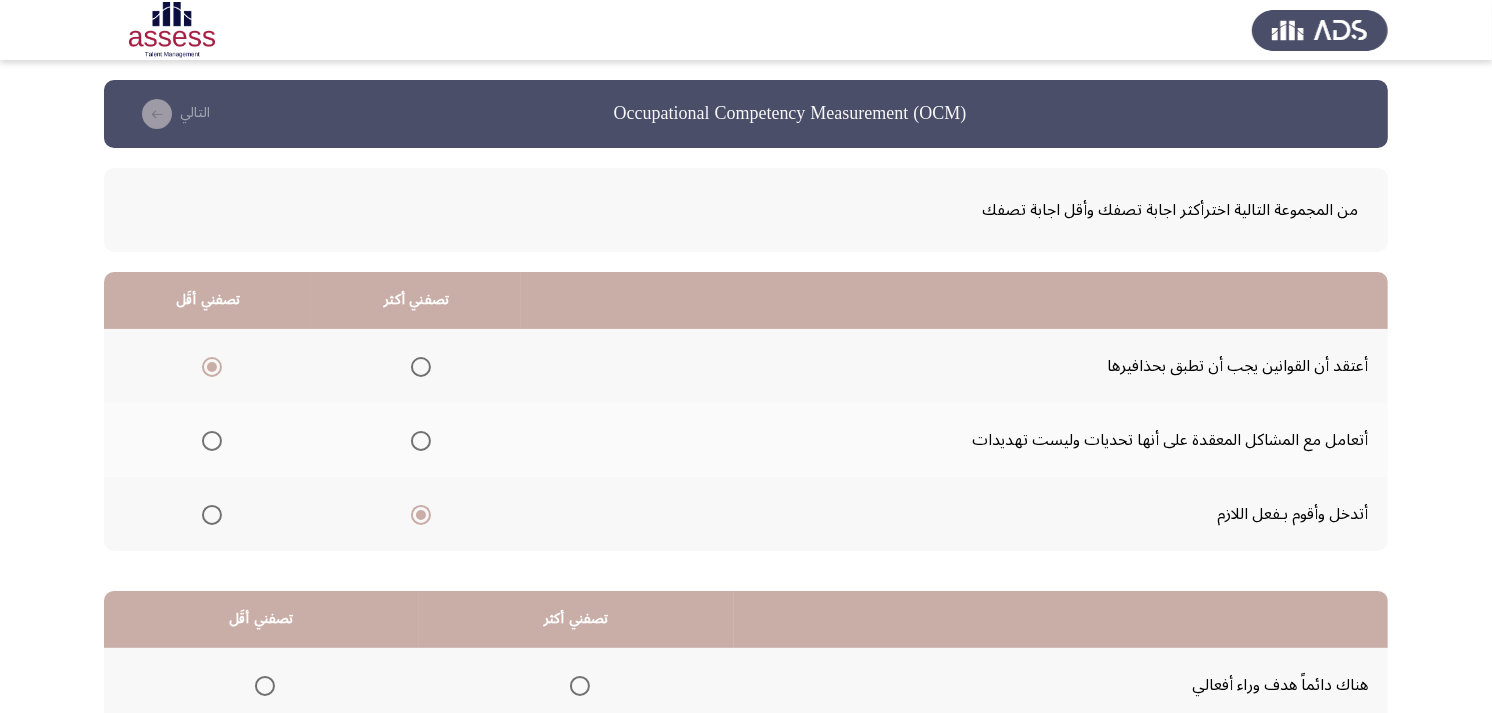 click at bounding box center [212, 441] 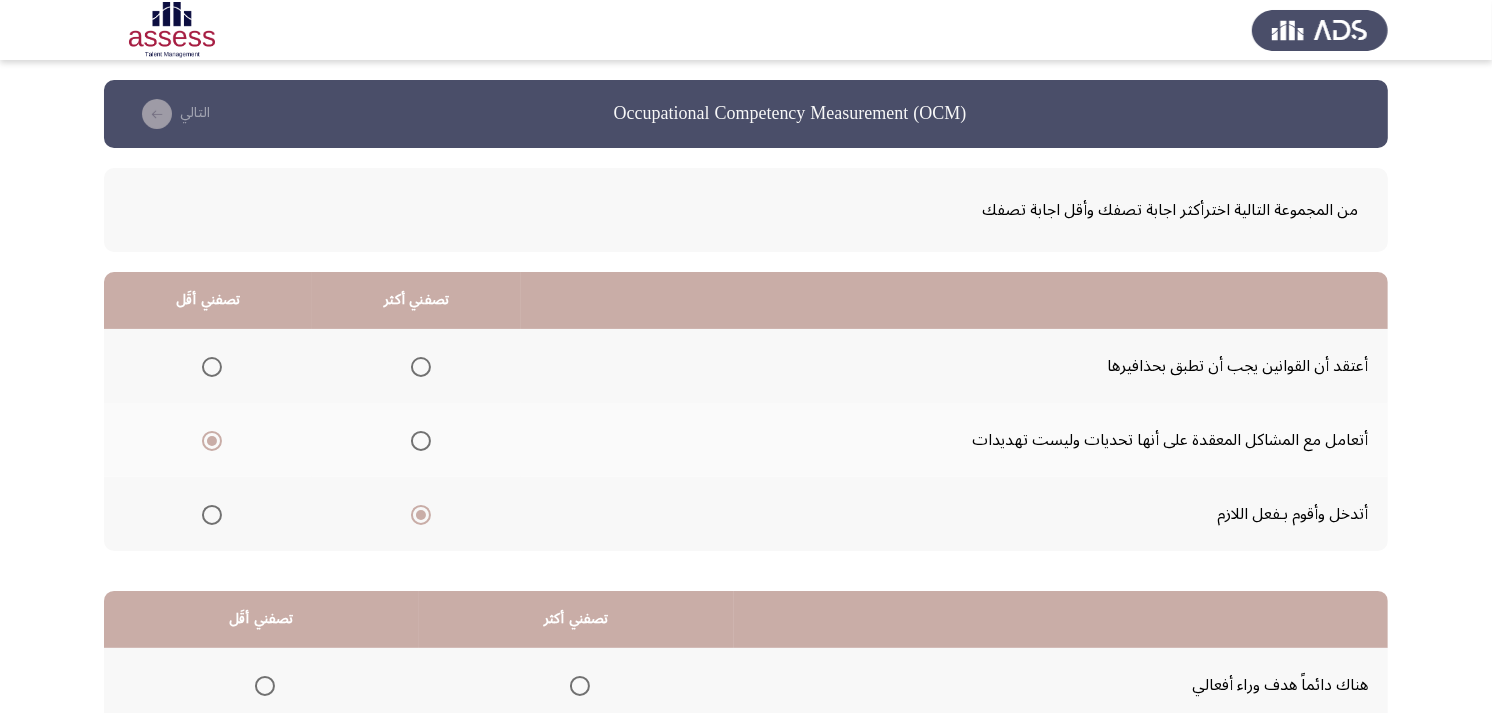 scroll, scrollTop: 111, scrollLeft: 0, axis: vertical 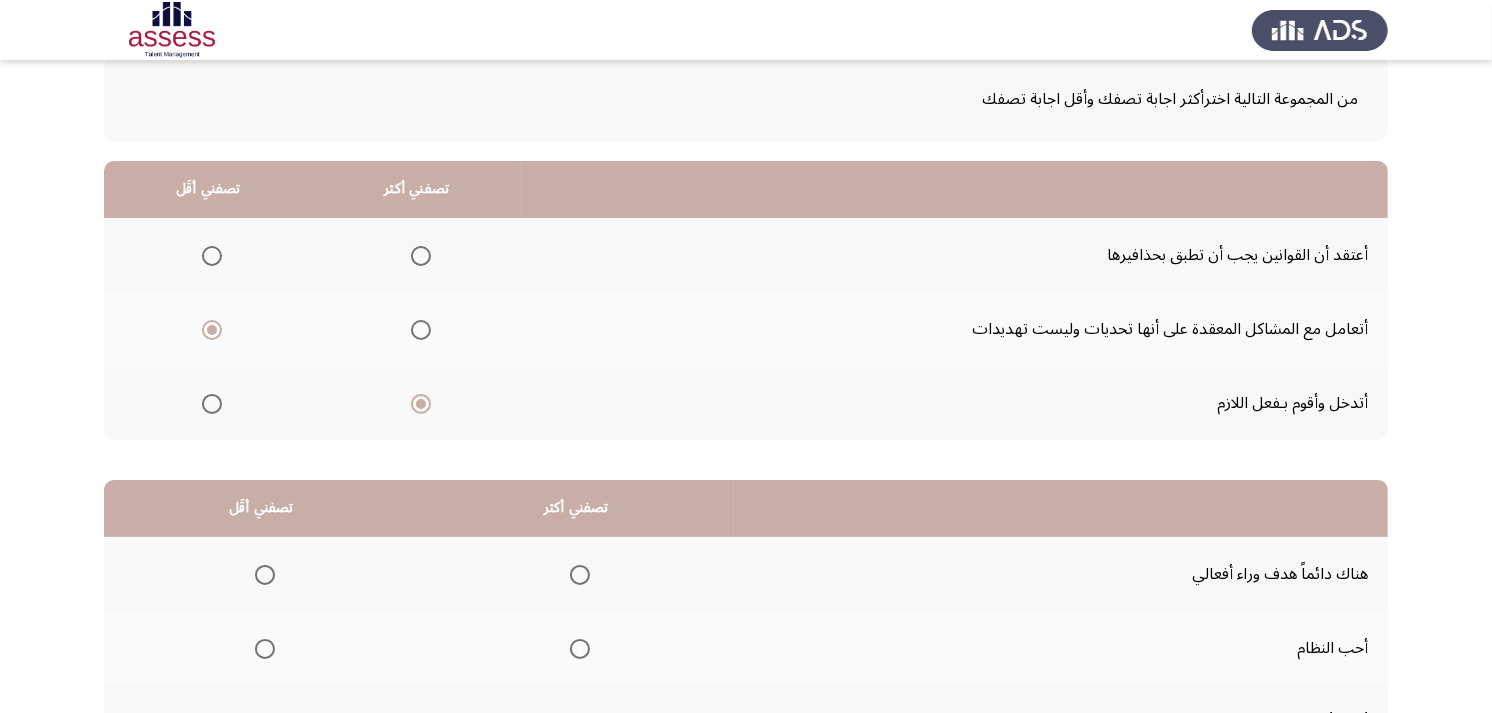 click at bounding box center (421, 330) 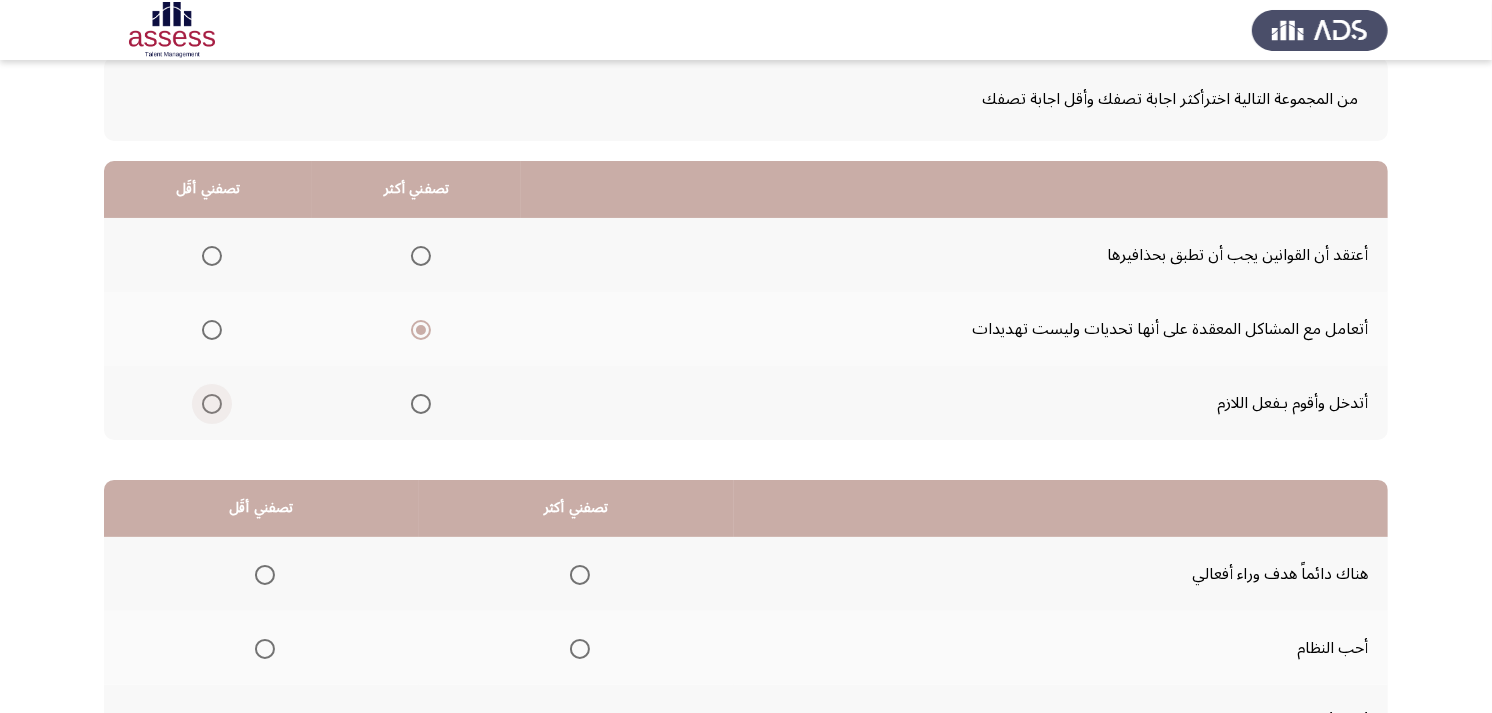 click at bounding box center [212, 404] 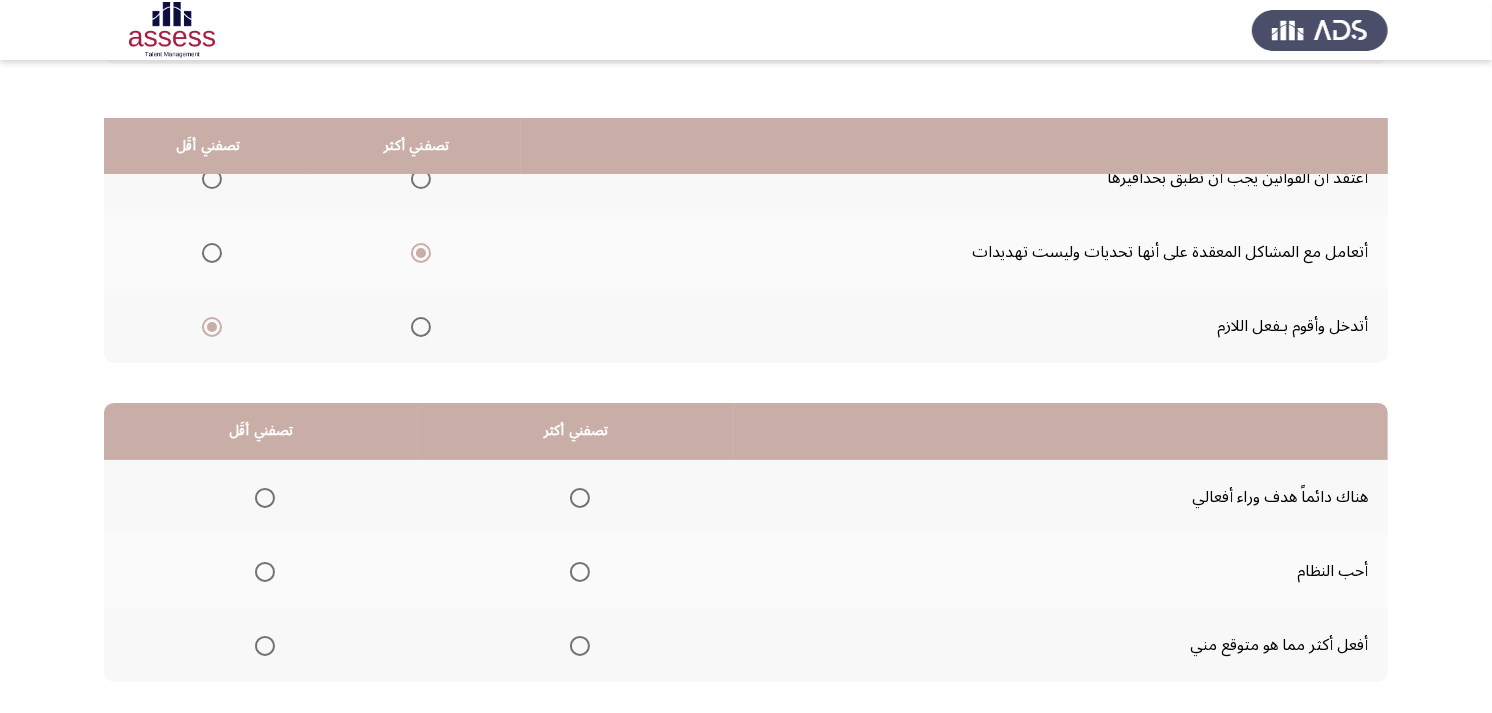 scroll, scrollTop: 300, scrollLeft: 0, axis: vertical 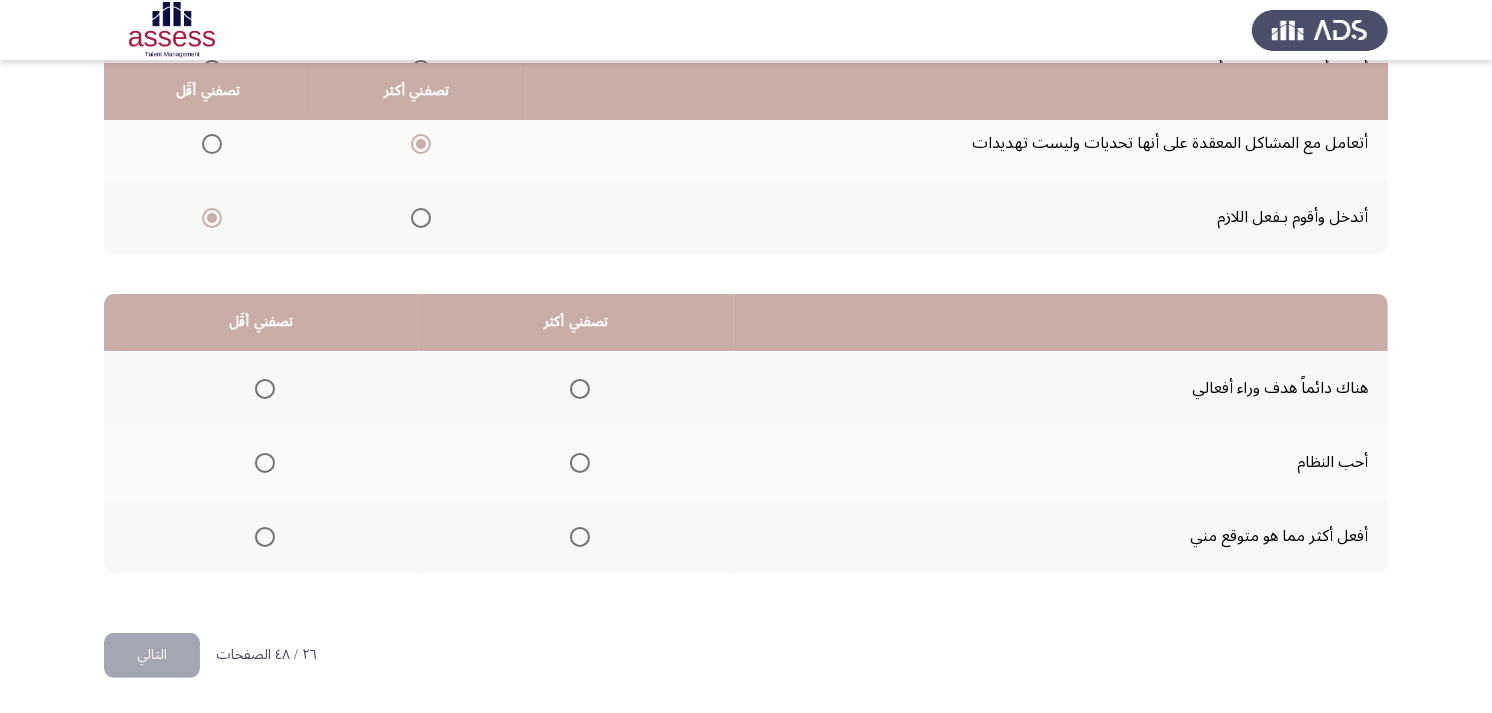 click at bounding box center [580, 389] 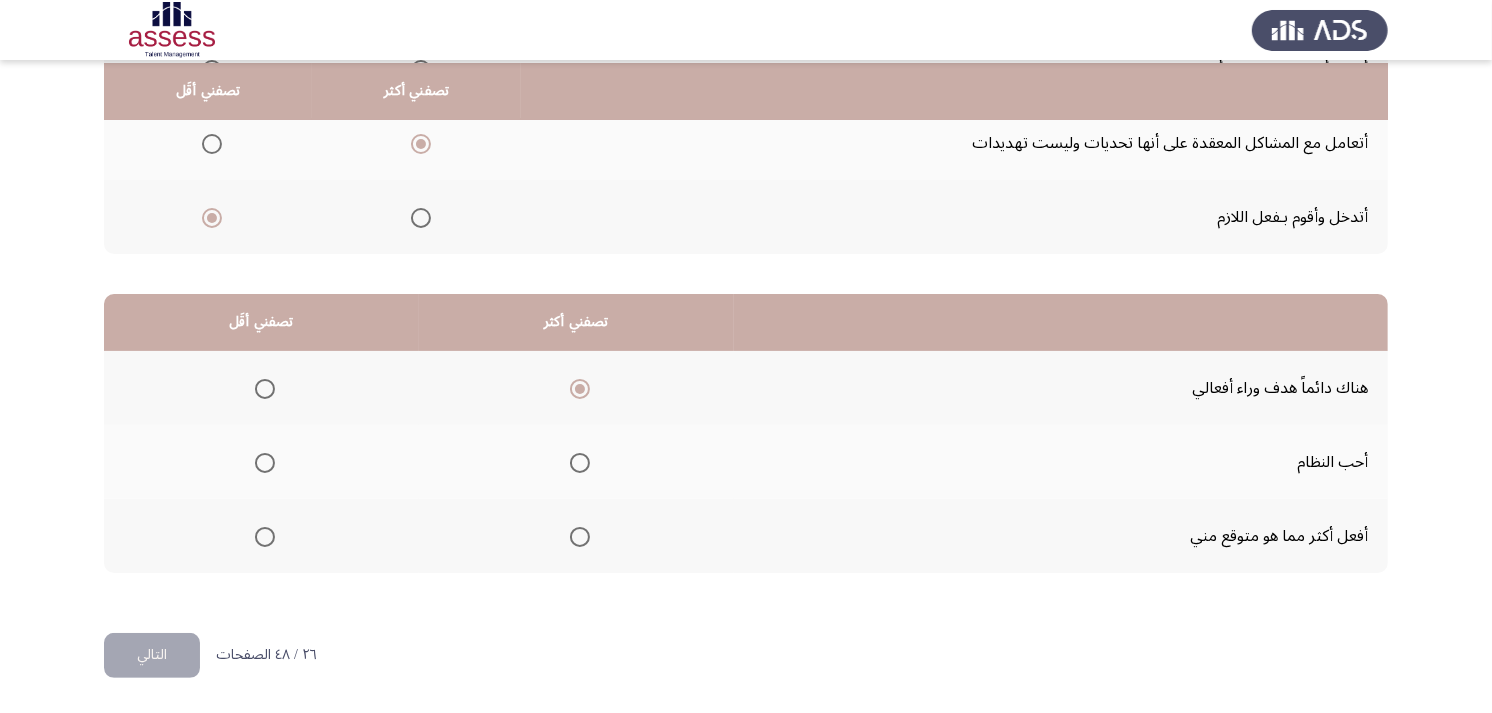 click at bounding box center [265, 537] 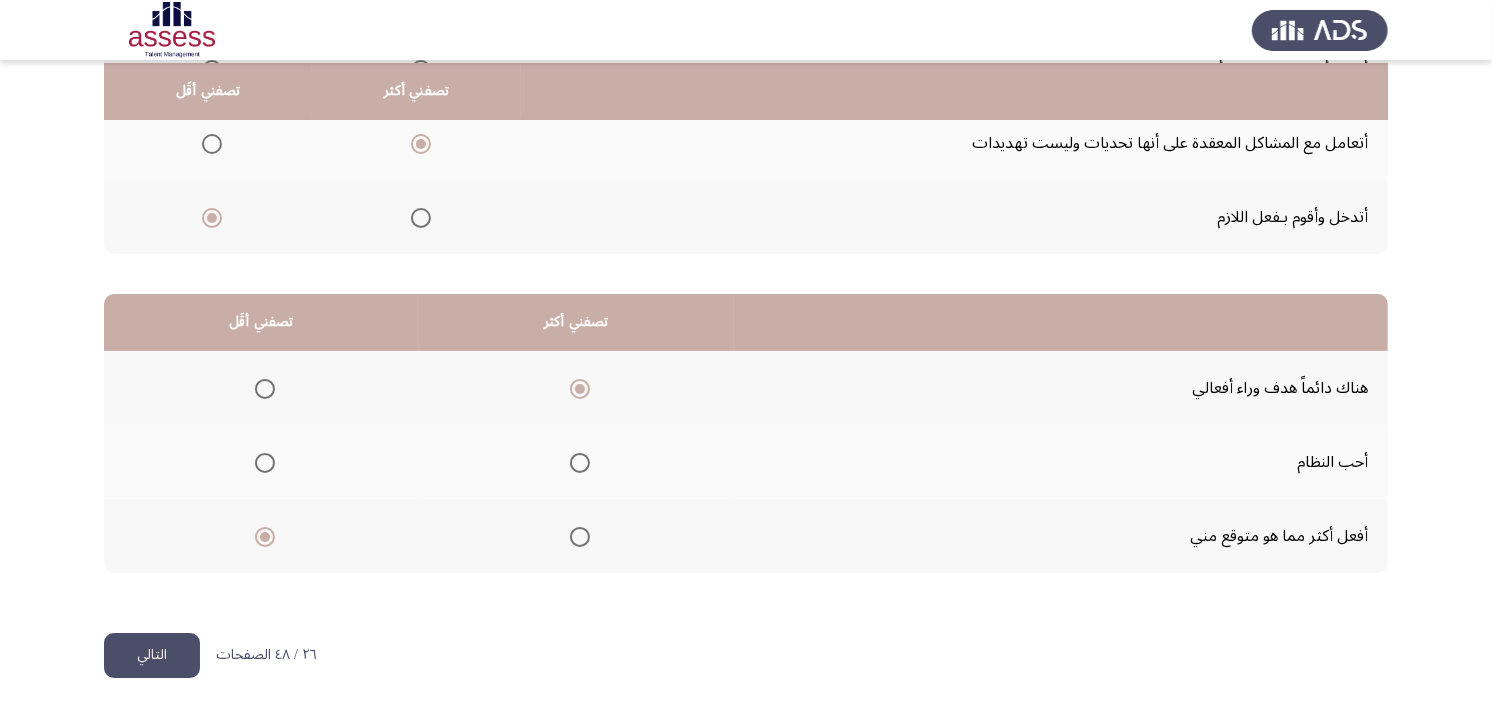 click on "التالي" 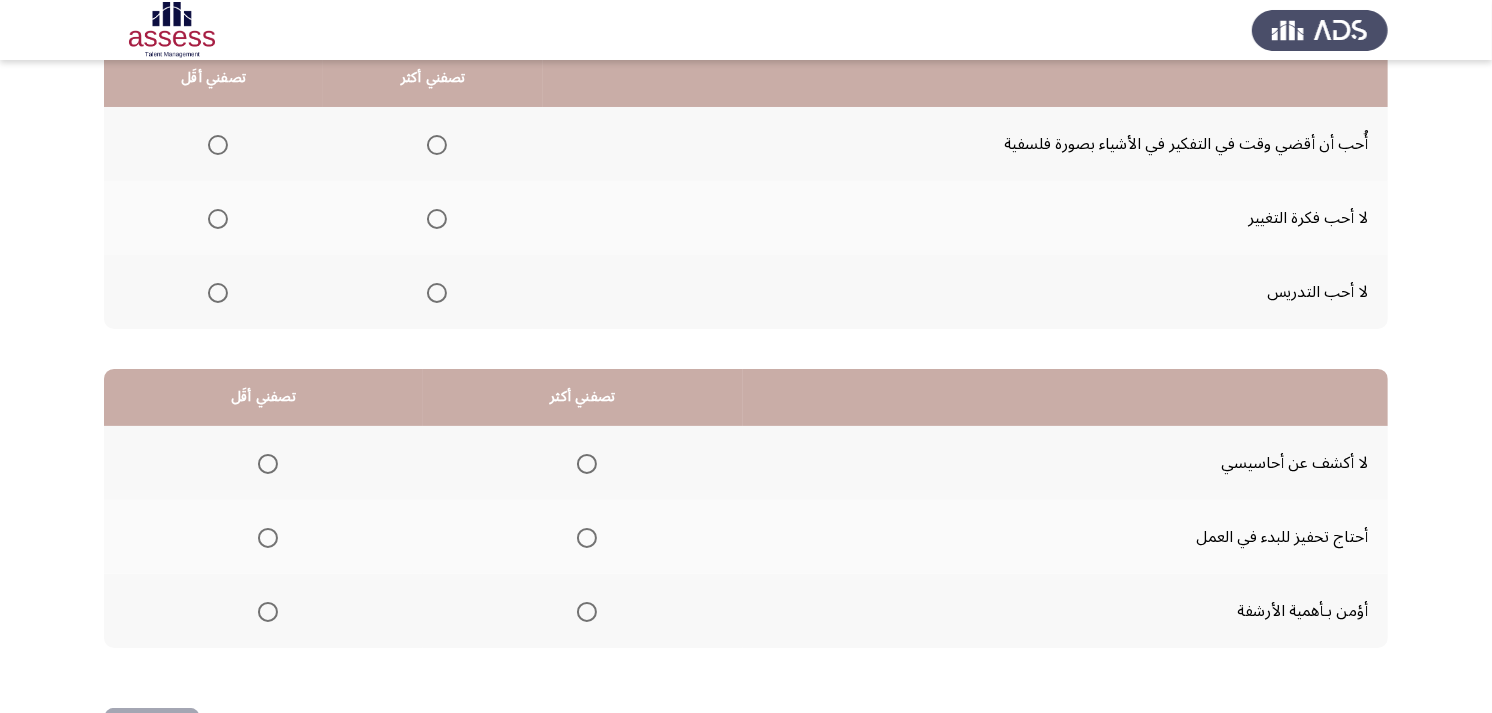 scroll, scrollTop: 111, scrollLeft: 0, axis: vertical 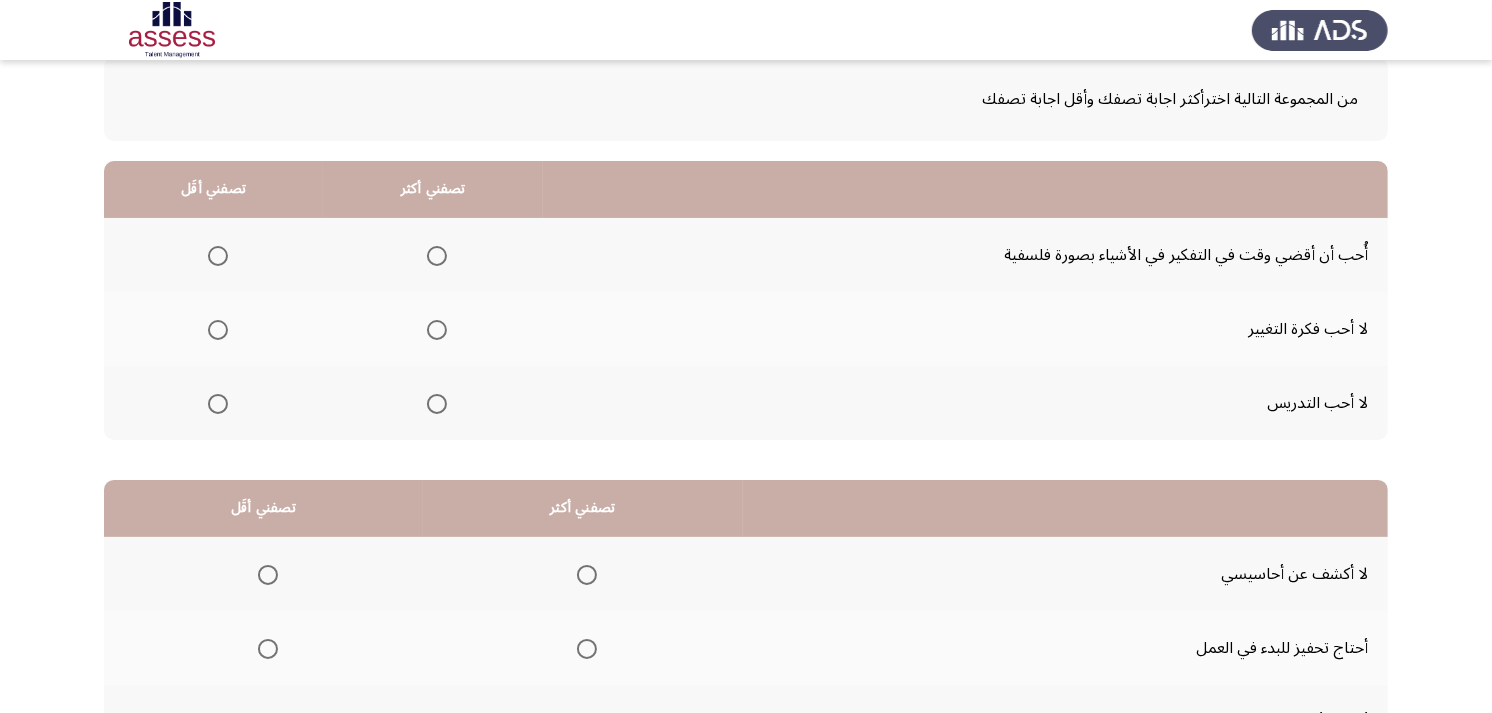 click at bounding box center (437, 256) 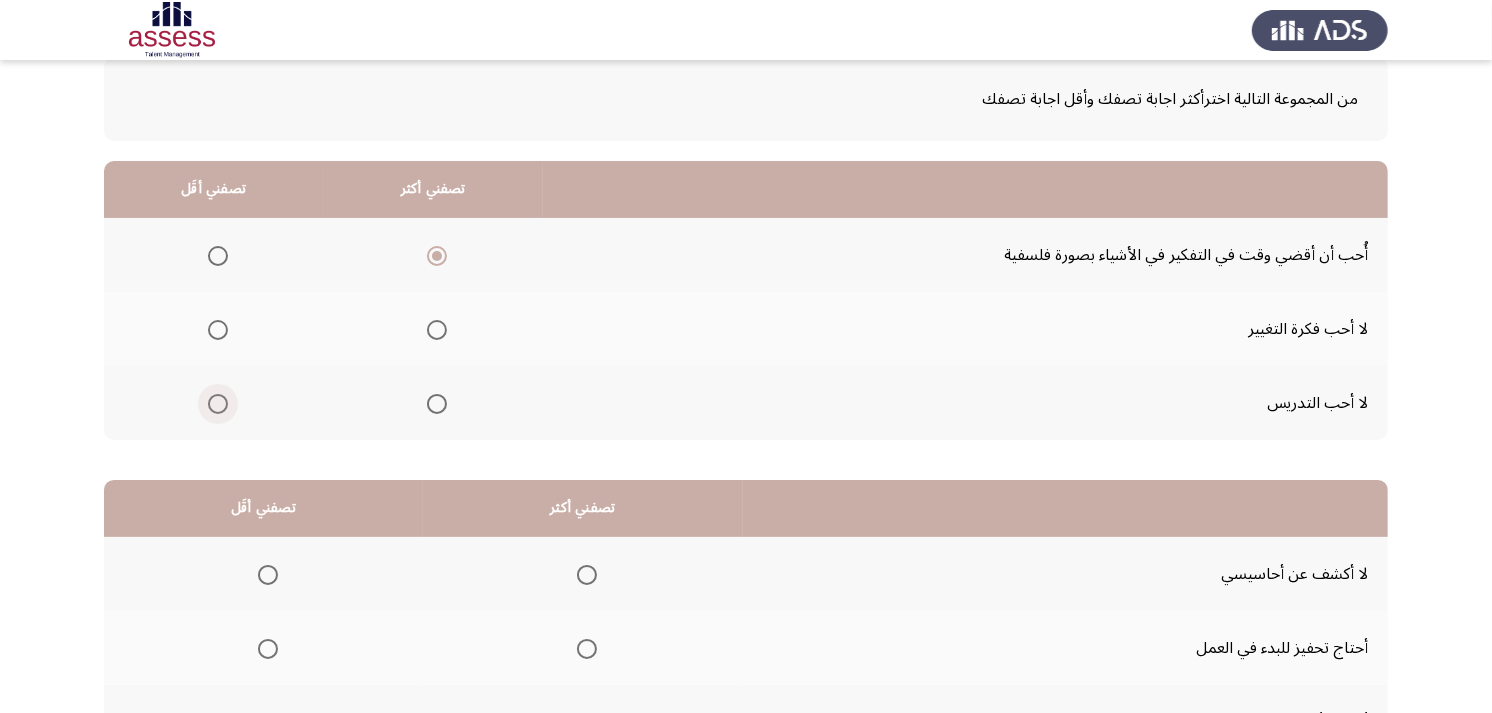 click at bounding box center [218, 404] 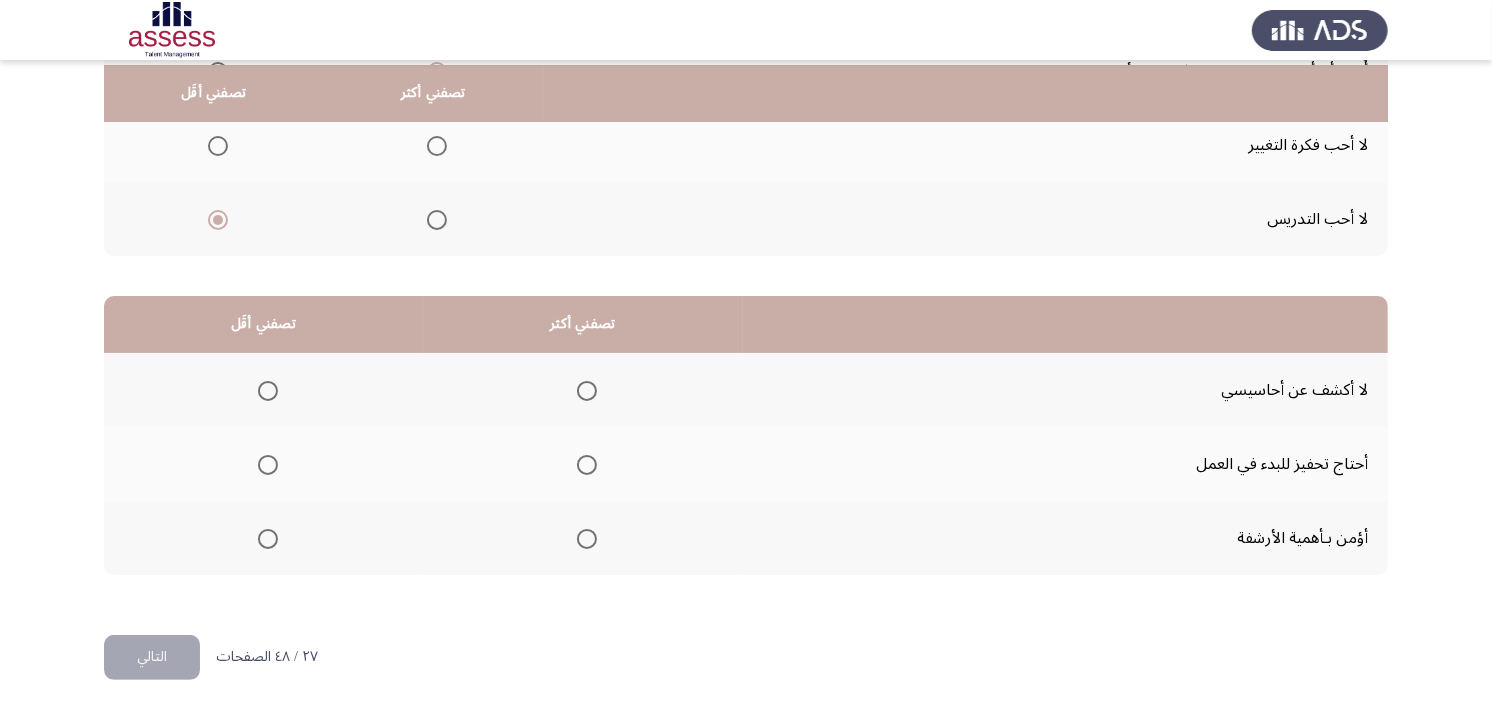 scroll, scrollTop: 300, scrollLeft: 0, axis: vertical 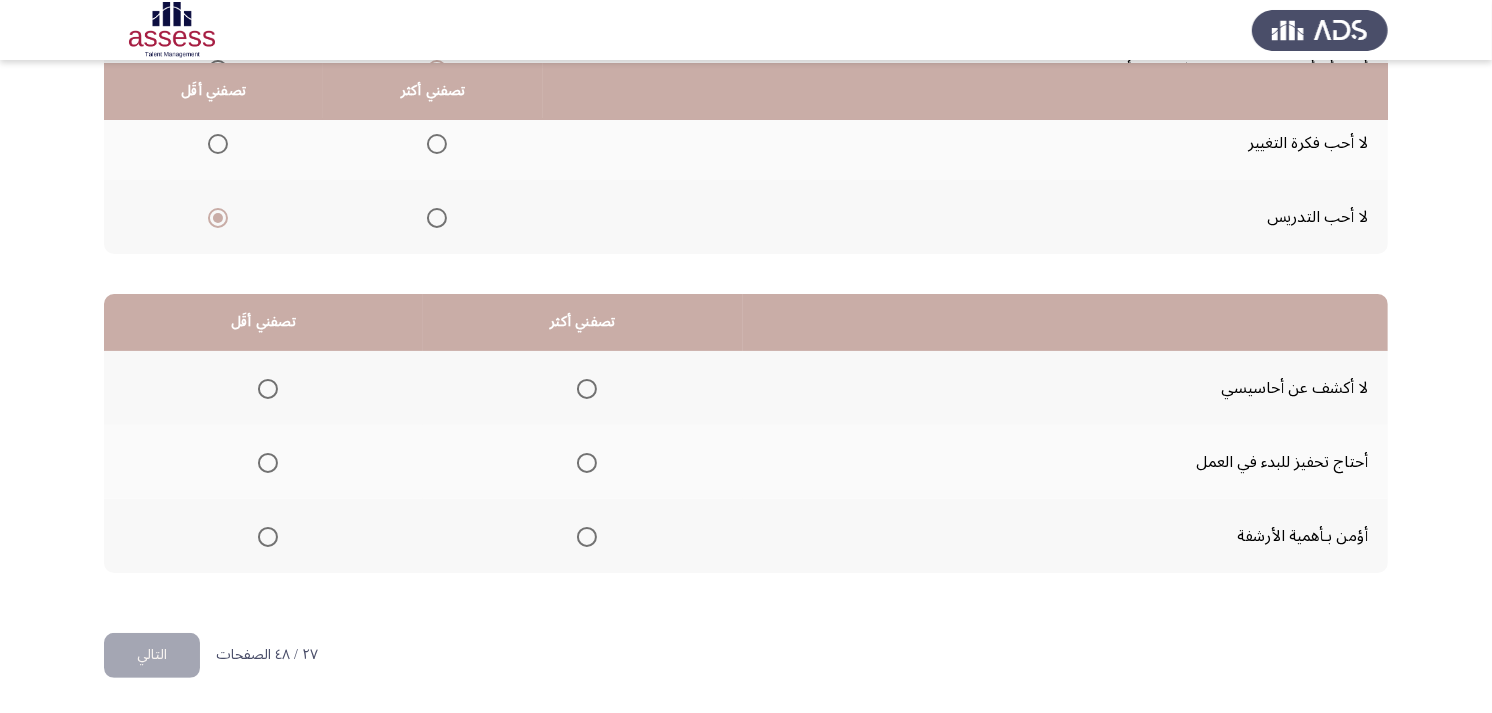 click at bounding box center [587, 463] 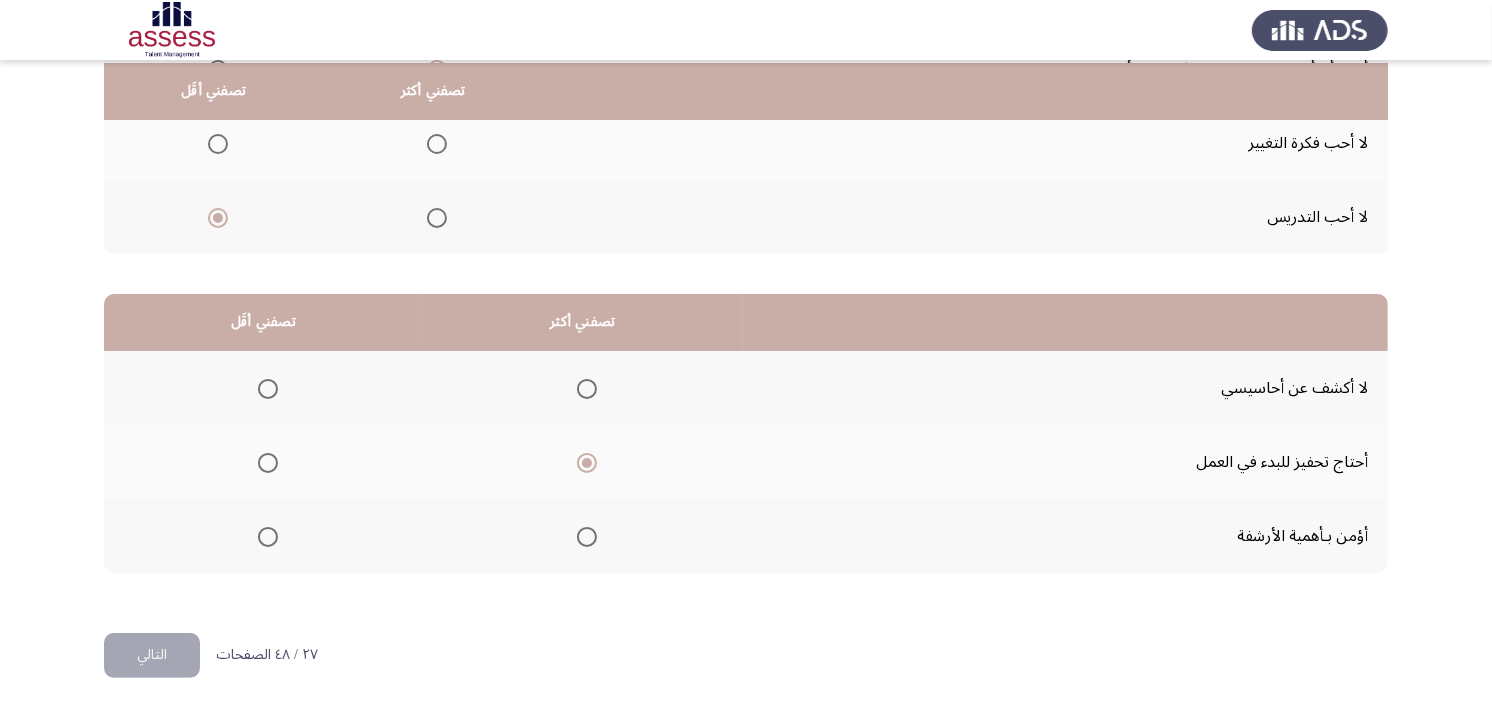 click at bounding box center (268, 463) 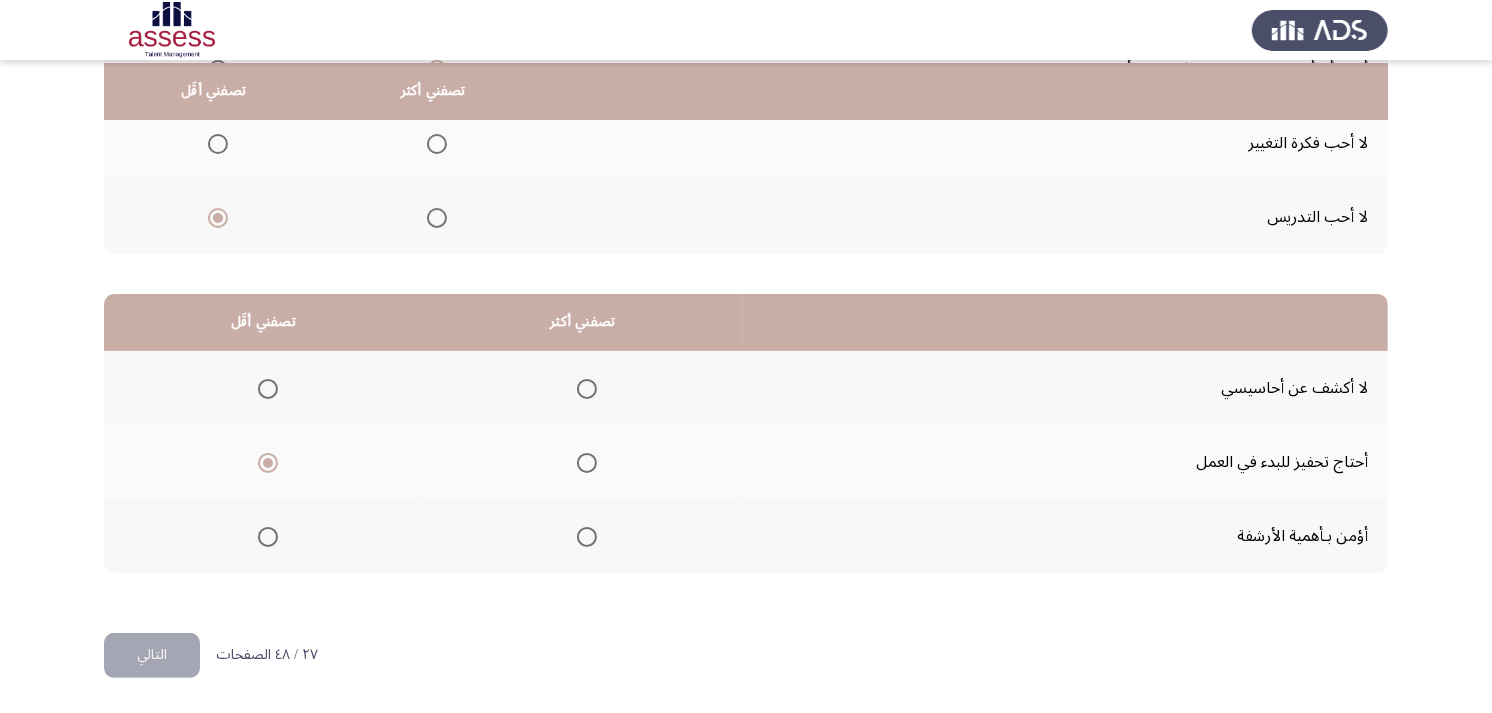 click at bounding box center (587, 389) 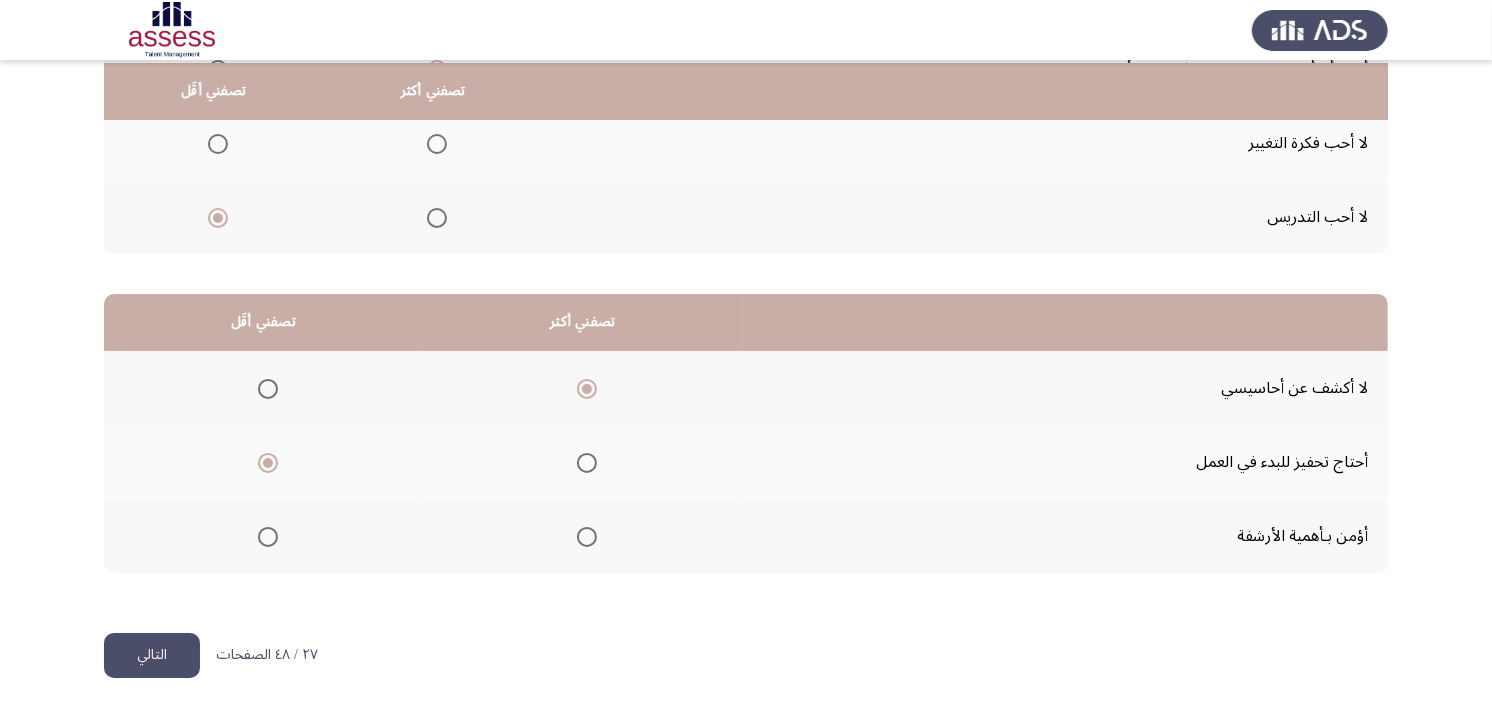 click at bounding box center [587, 463] 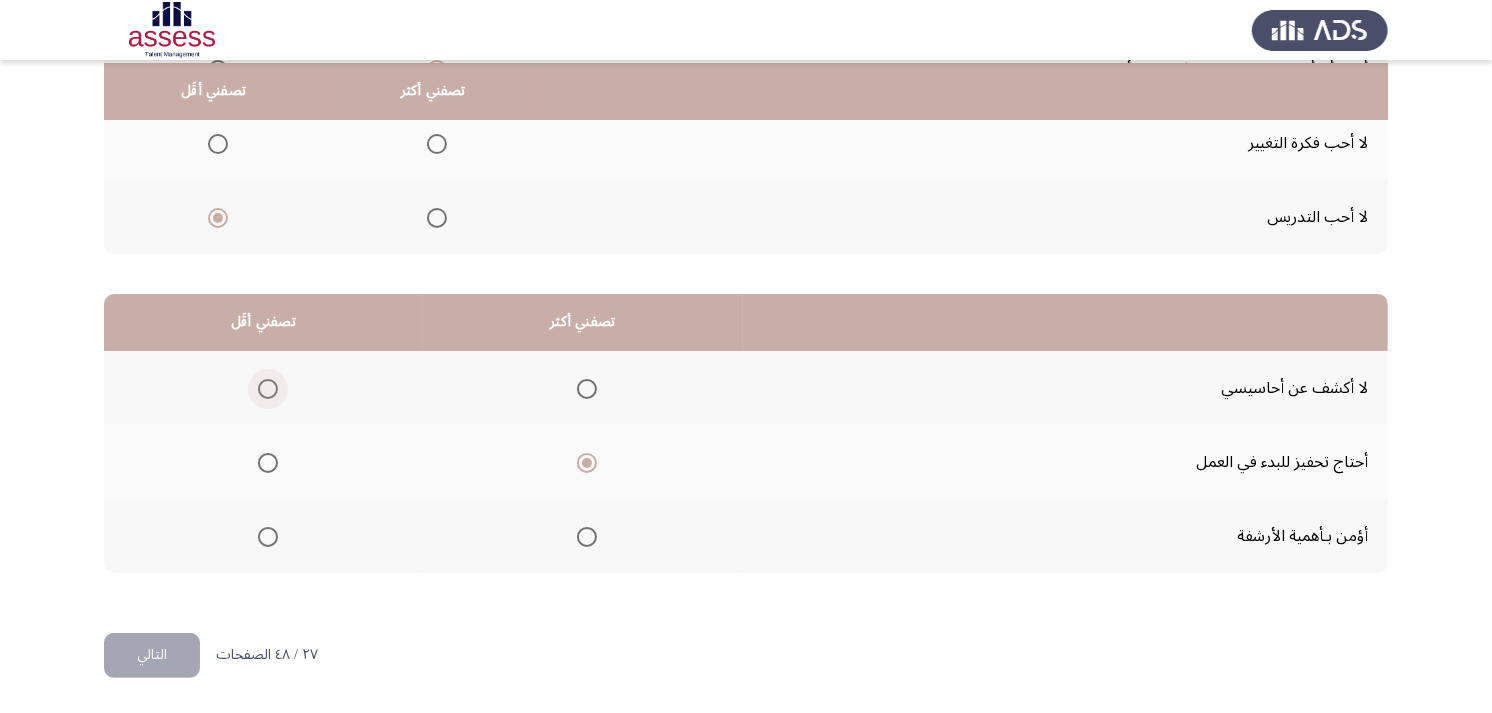 click at bounding box center [268, 389] 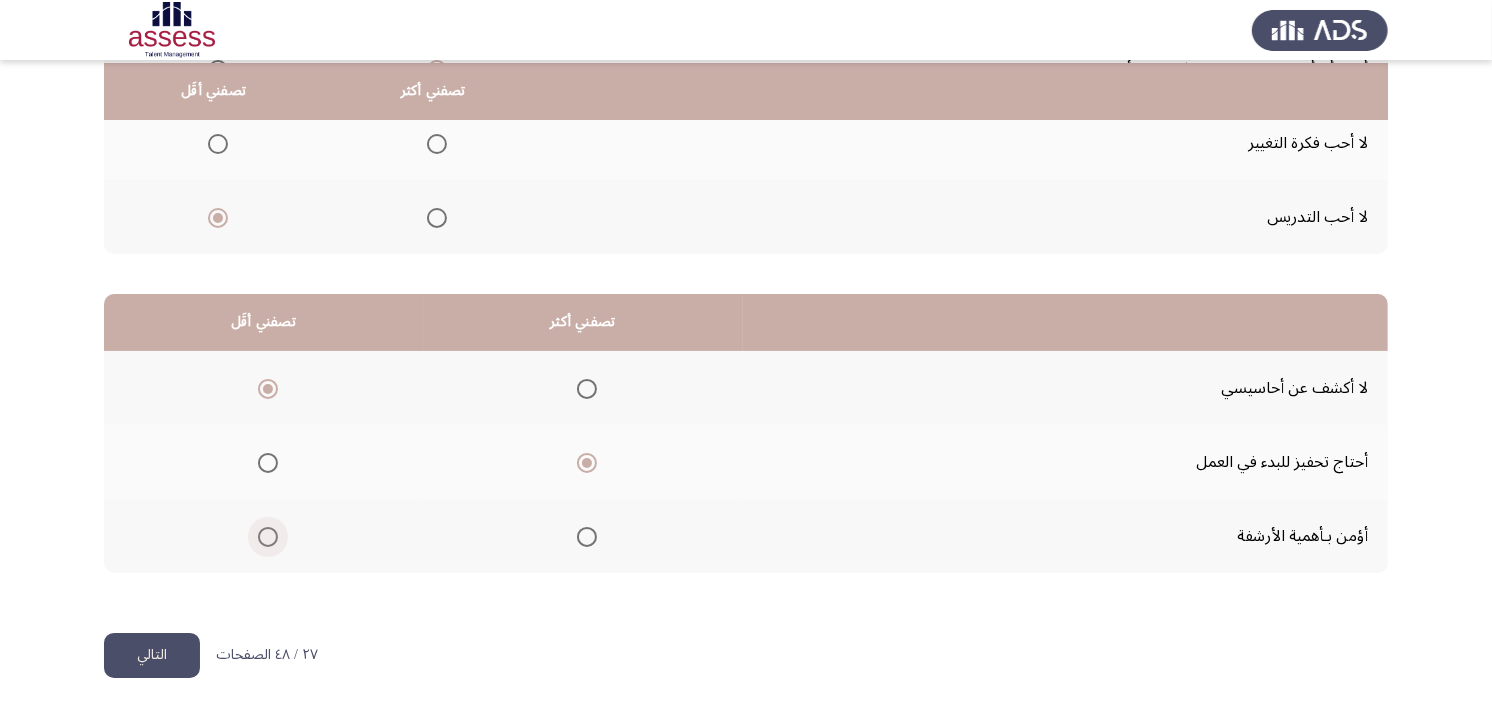 click at bounding box center [268, 537] 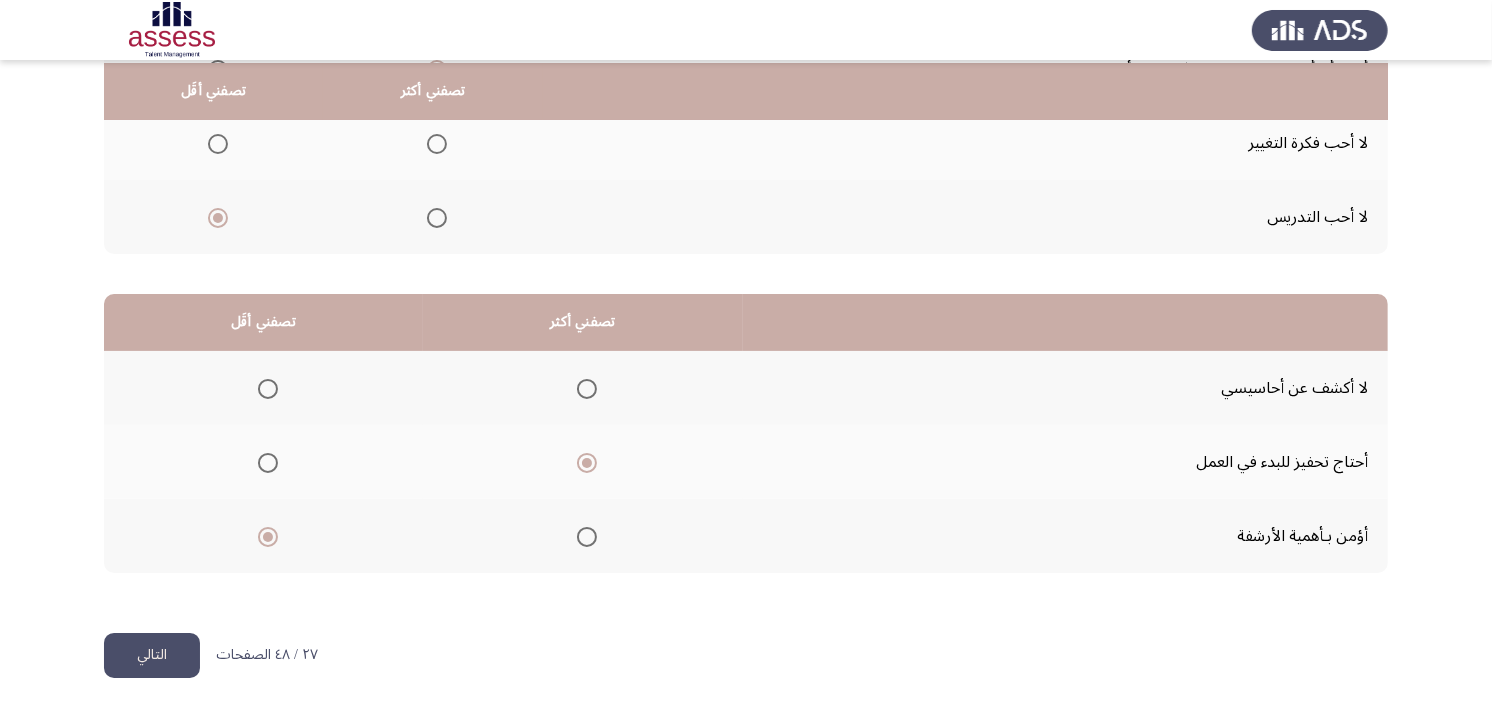click on "التالي" 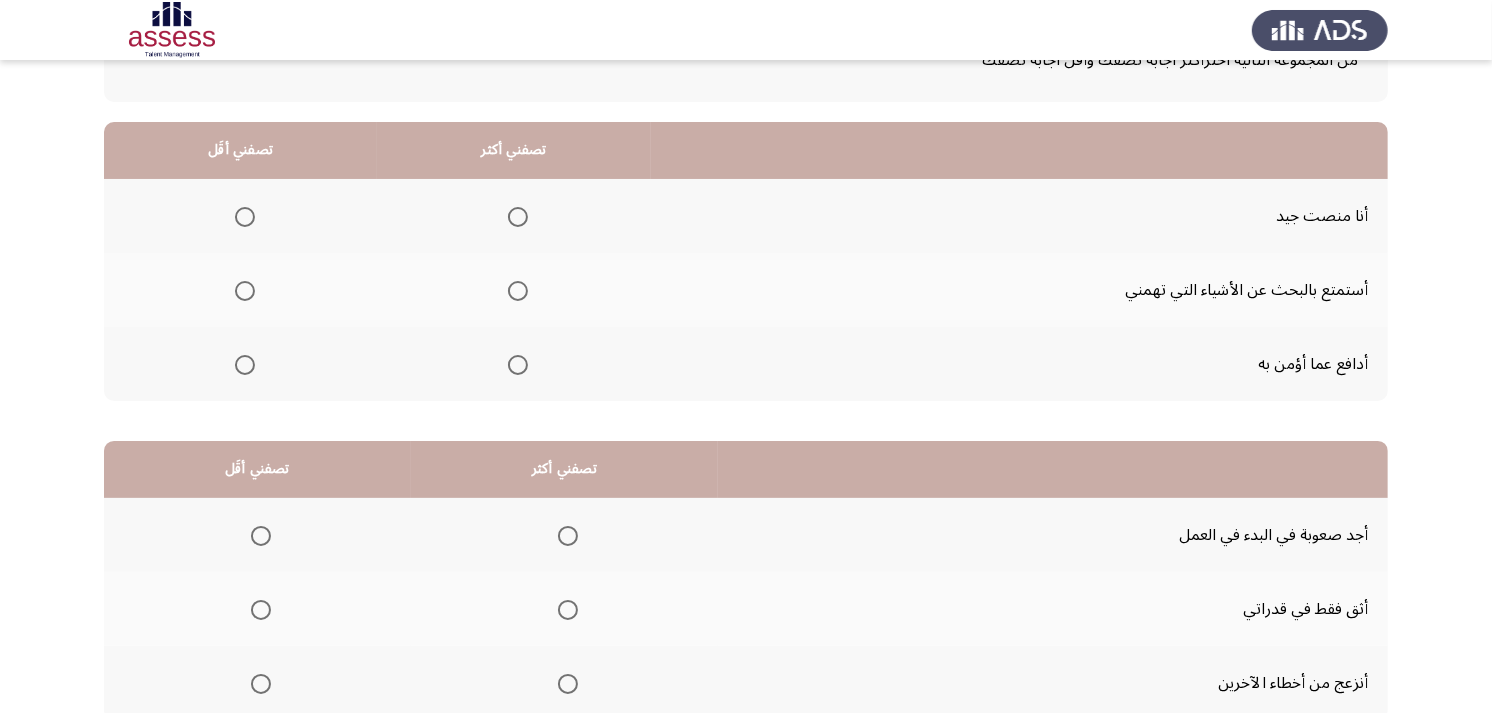 scroll, scrollTop: 111, scrollLeft: 0, axis: vertical 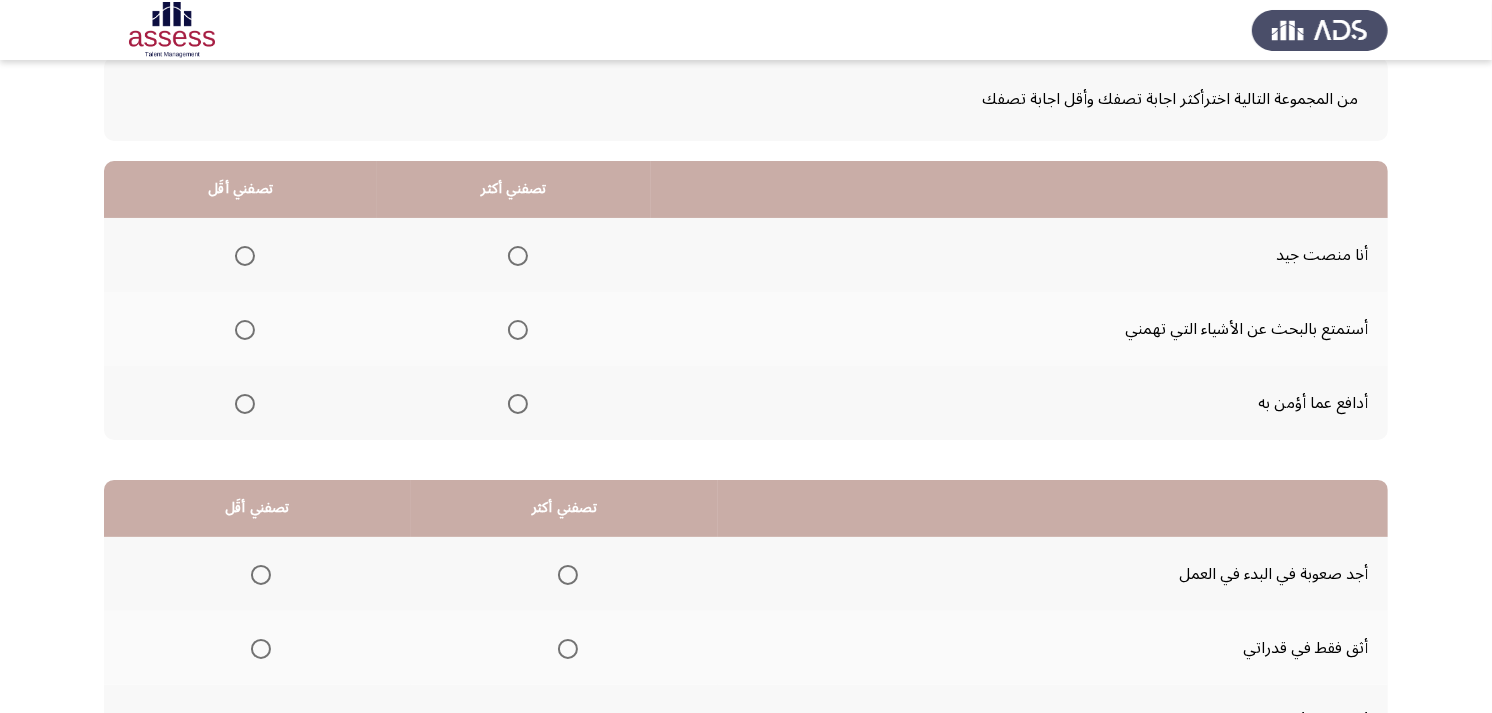 click at bounding box center (518, 330) 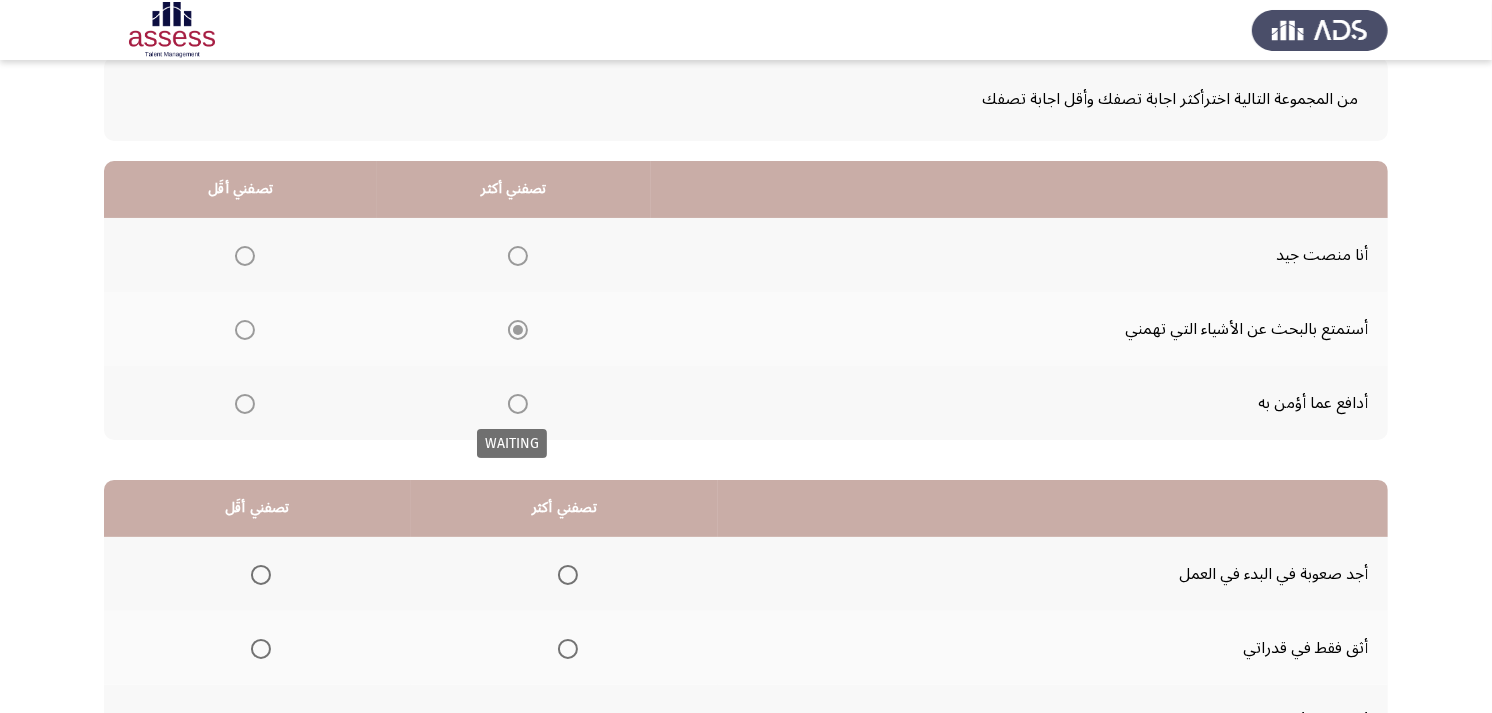 click at bounding box center (518, 404) 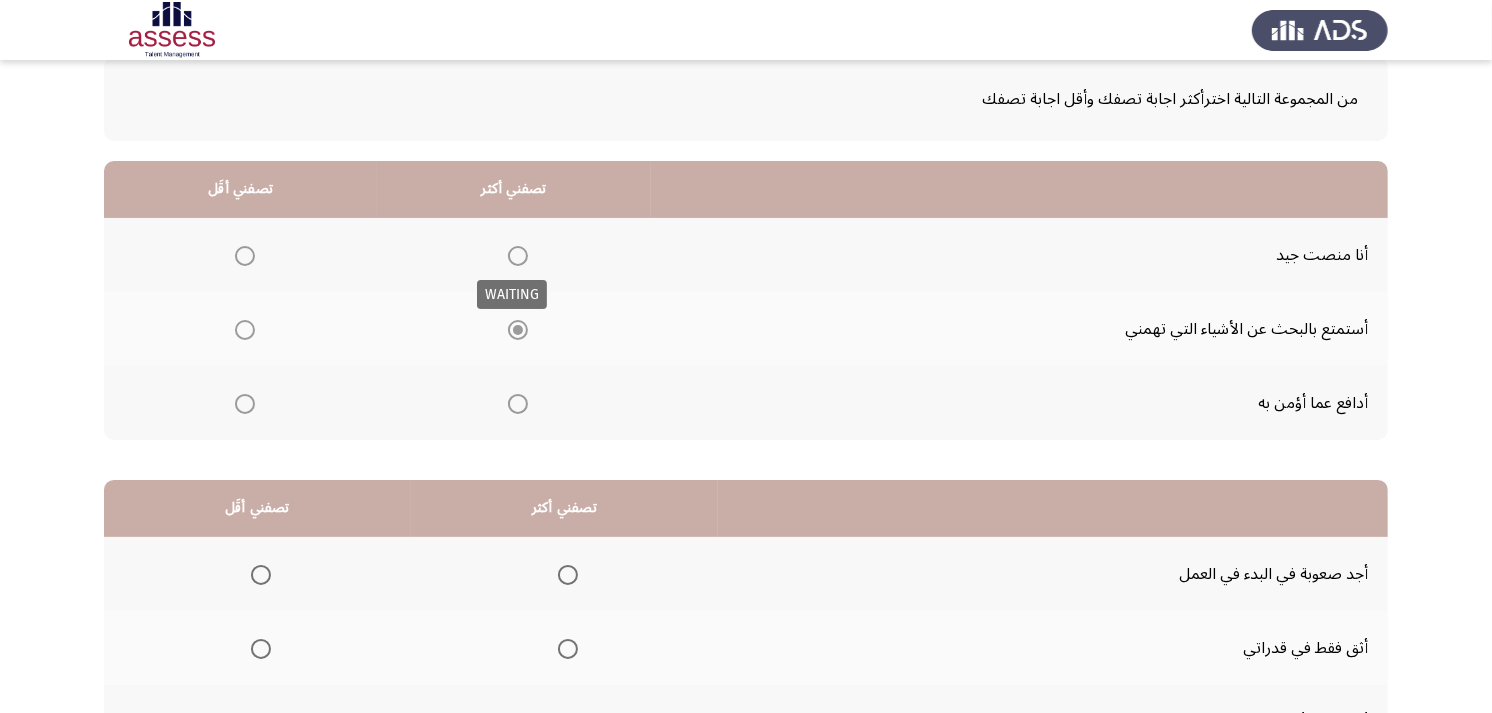 click at bounding box center [518, 256] 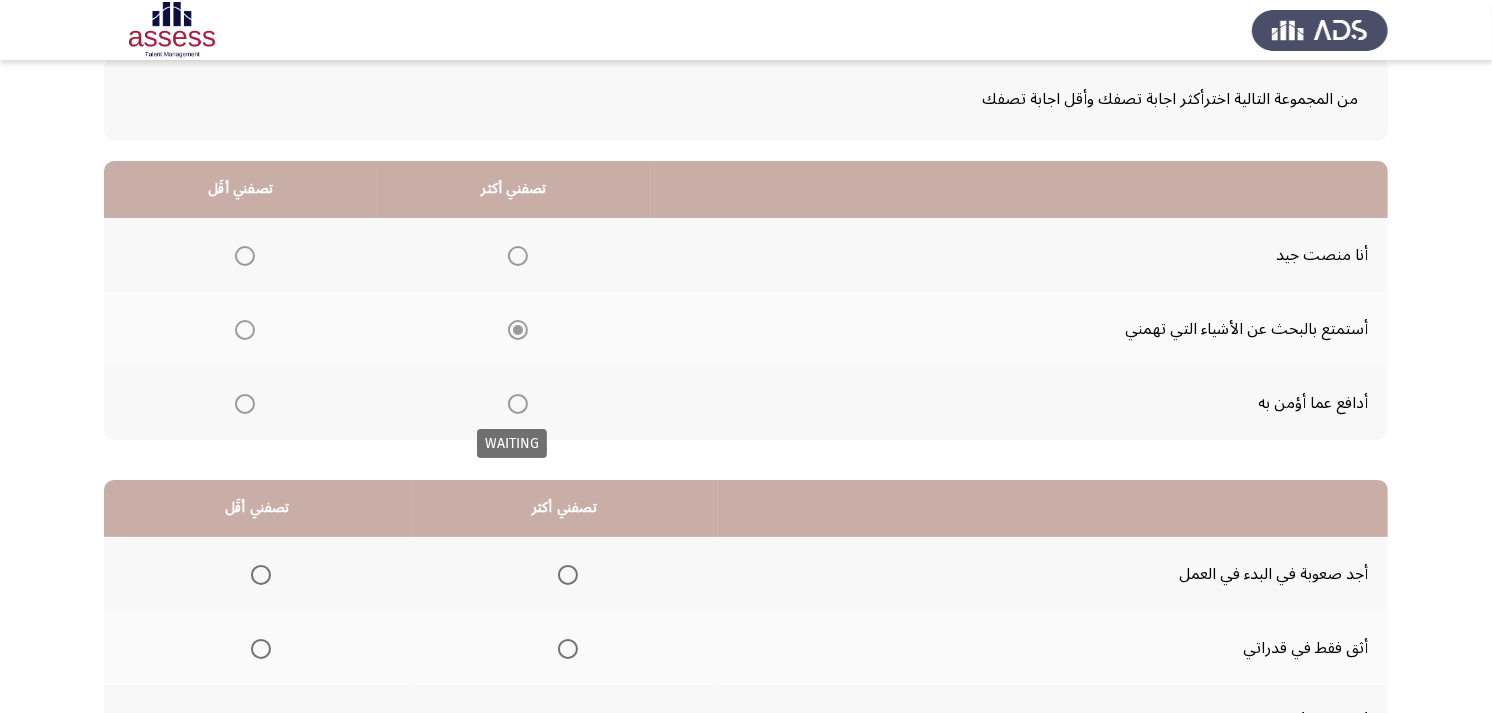 click at bounding box center (518, 404) 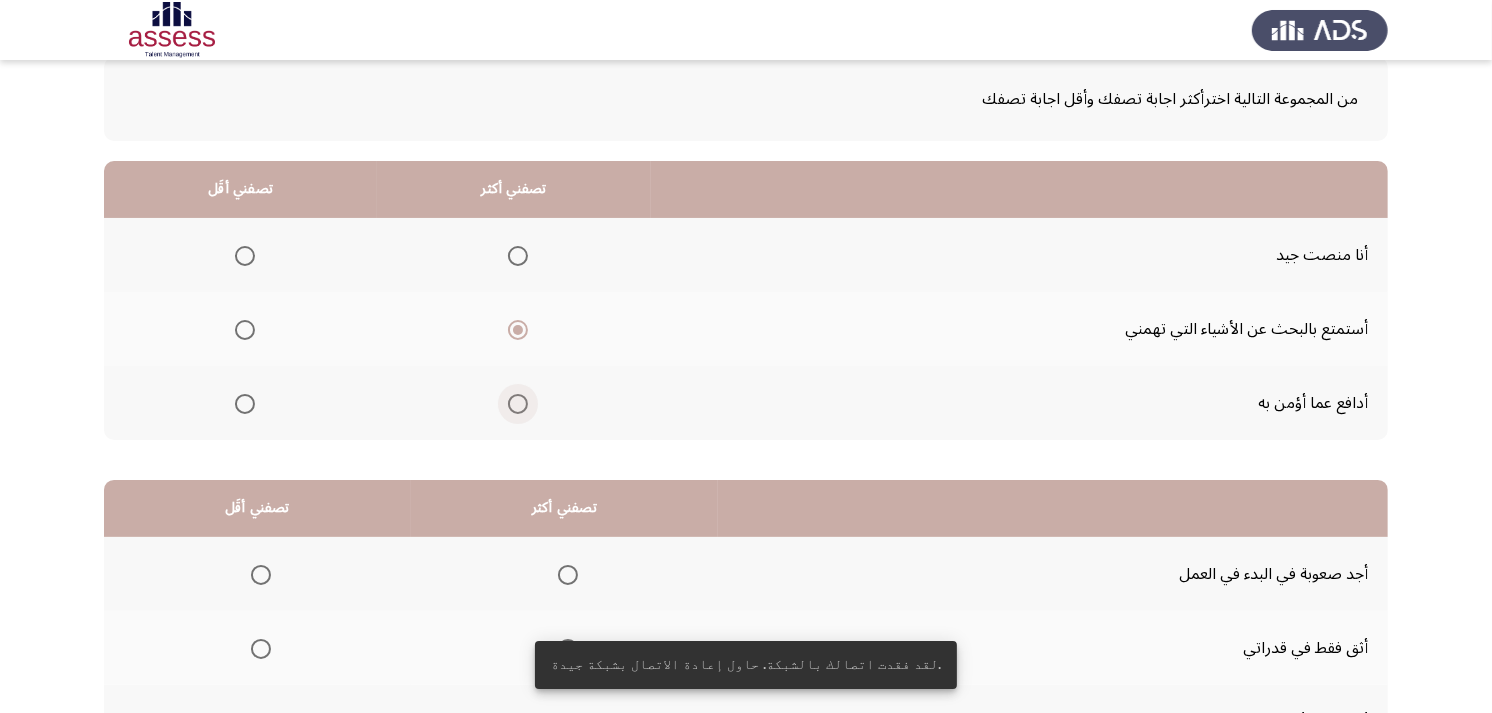 click at bounding box center (518, 404) 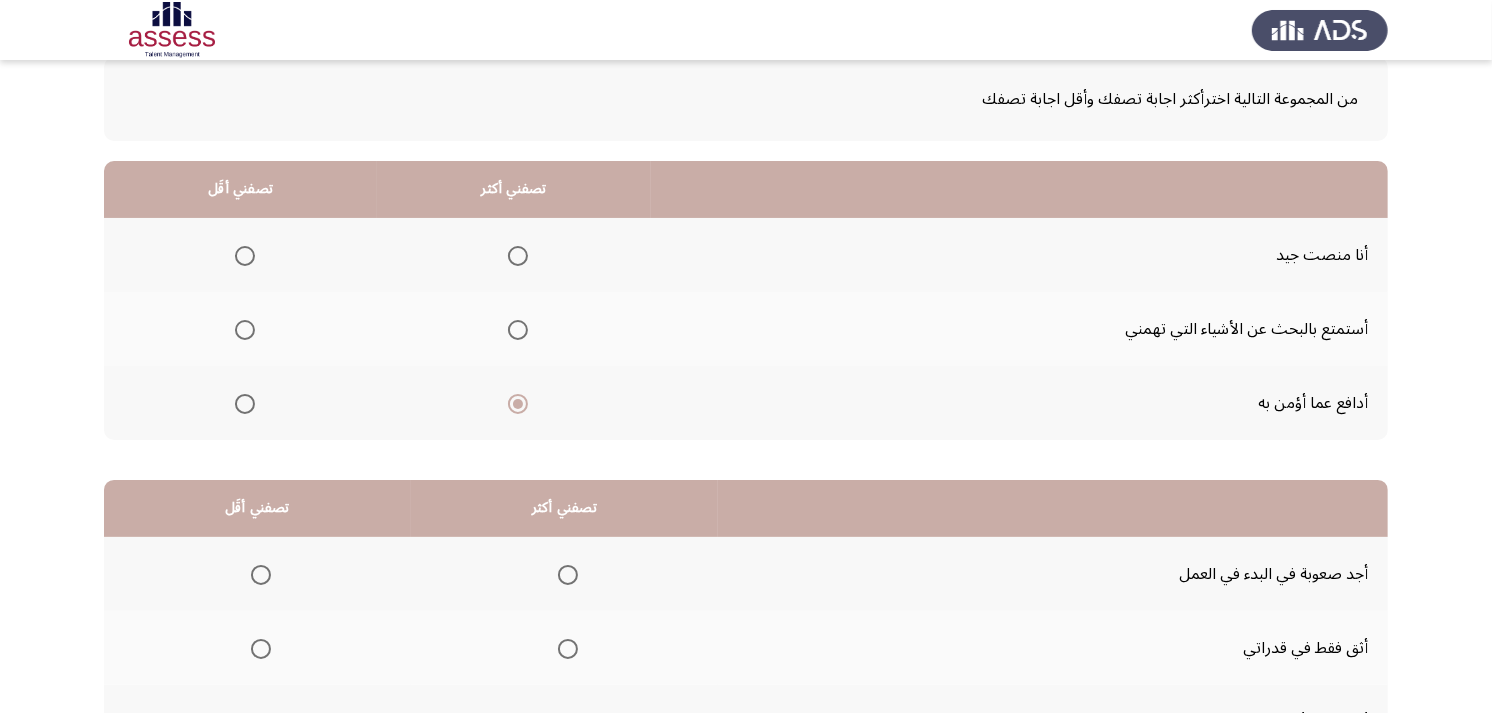 click at bounding box center (245, 330) 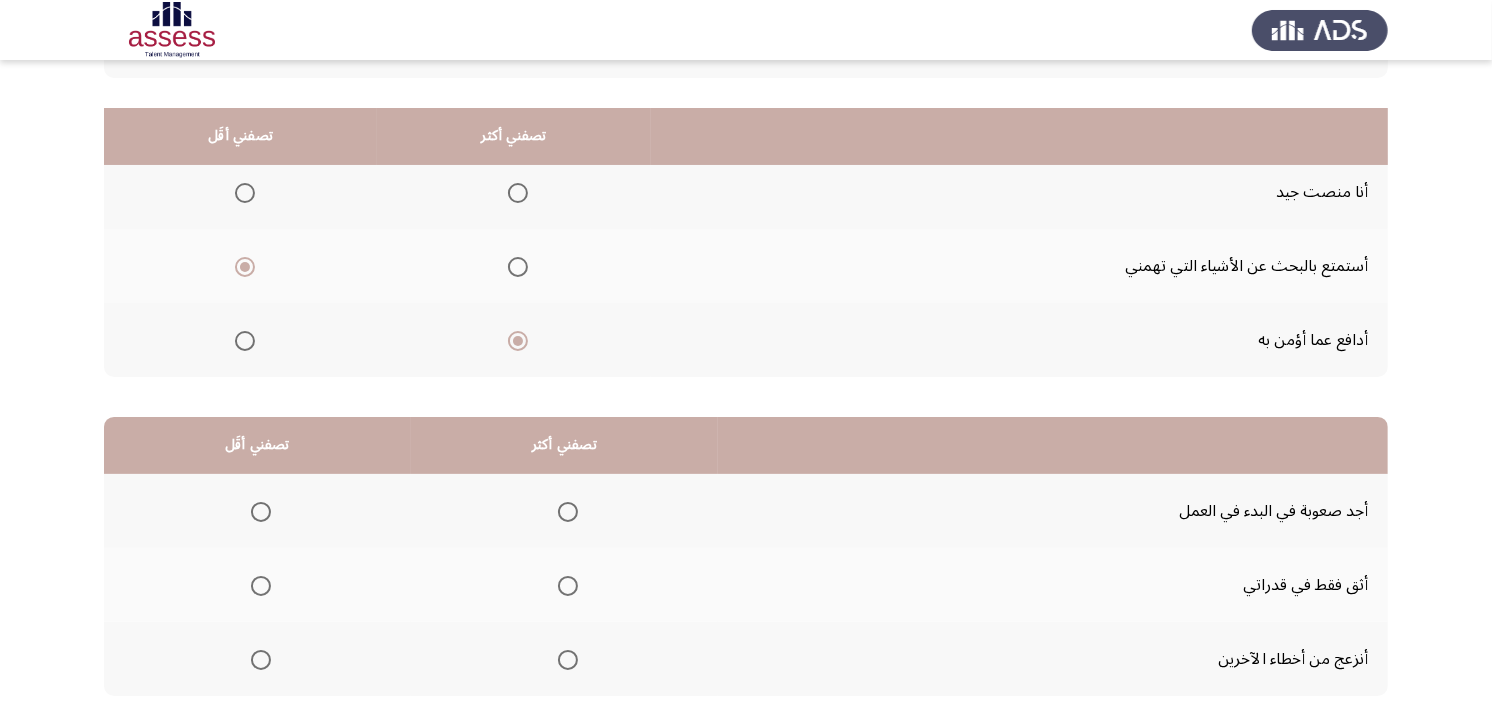 scroll, scrollTop: 222, scrollLeft: 0, axis: vertical 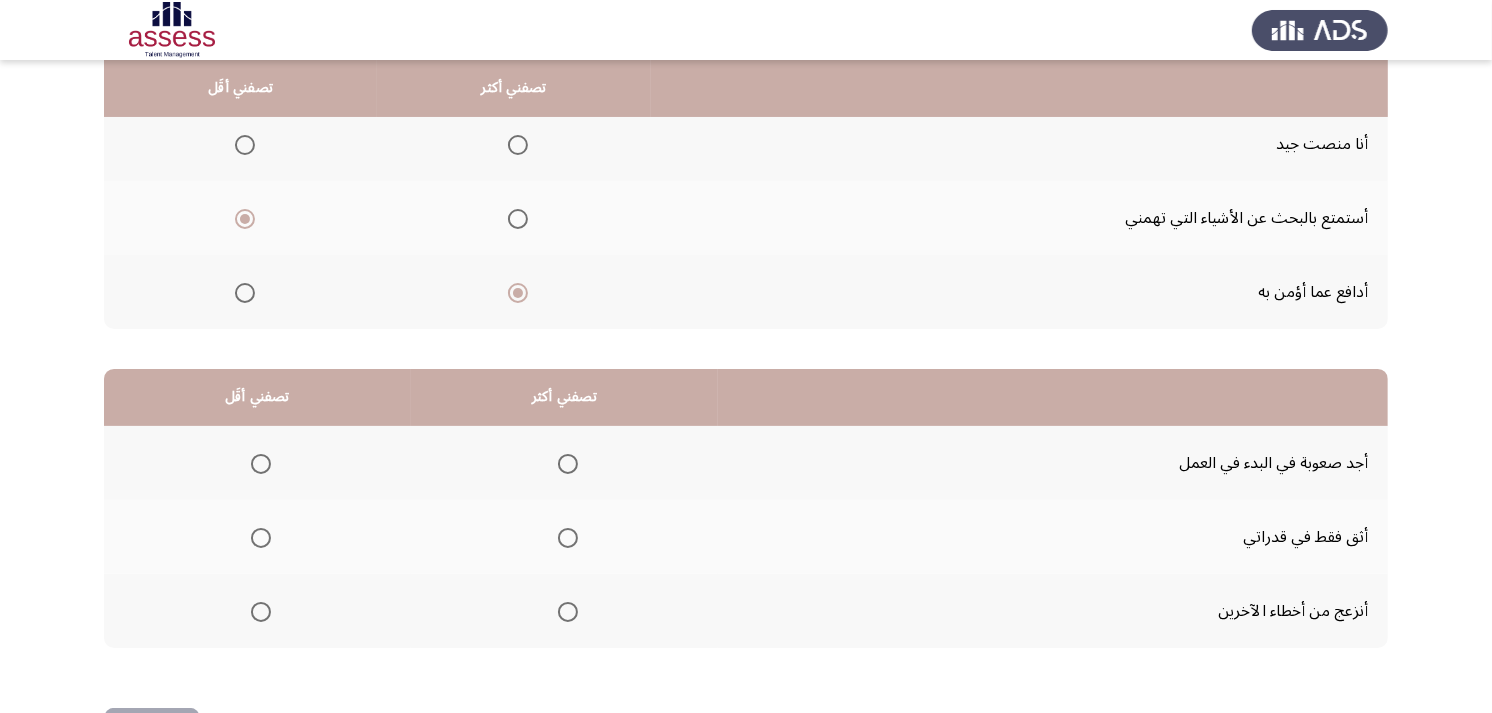 click at bounding box center [518, 219] 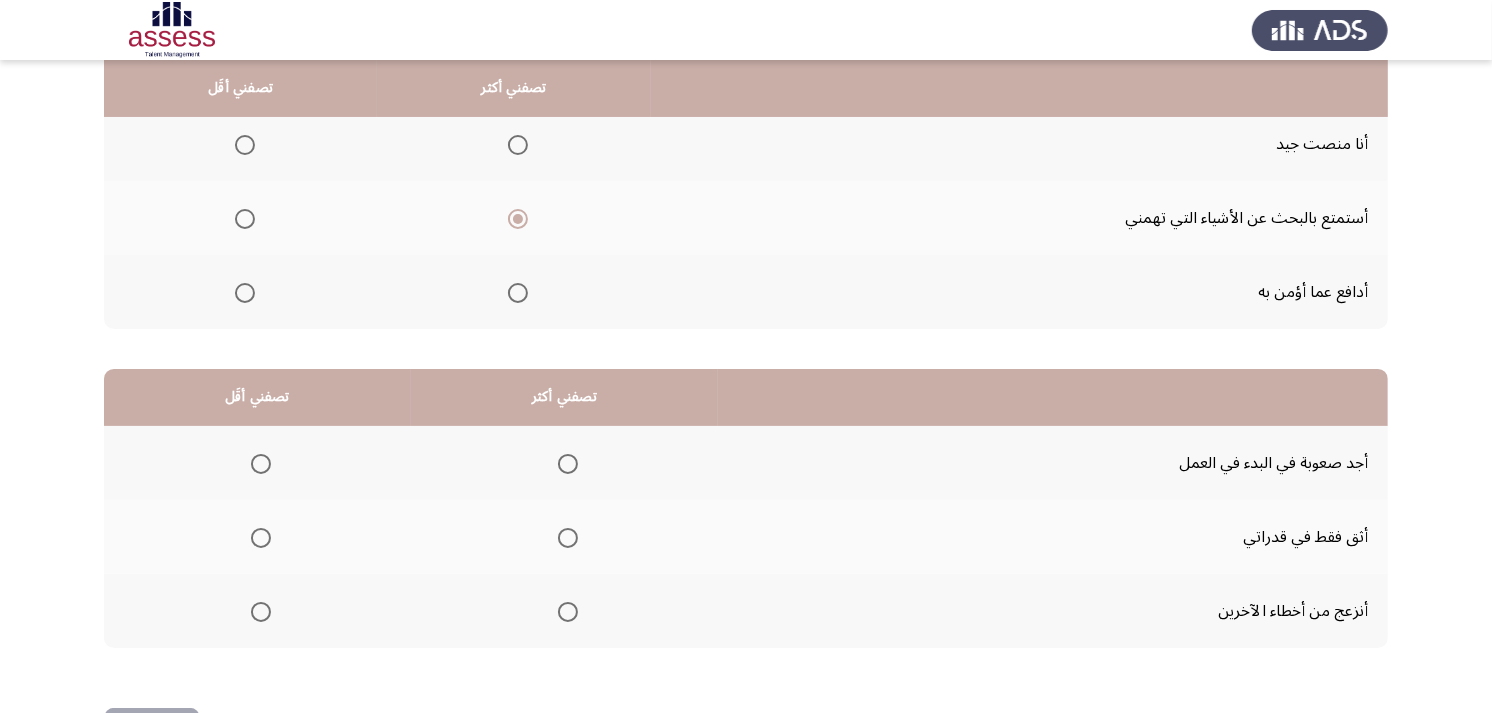 click at bounding box center (518, 293) 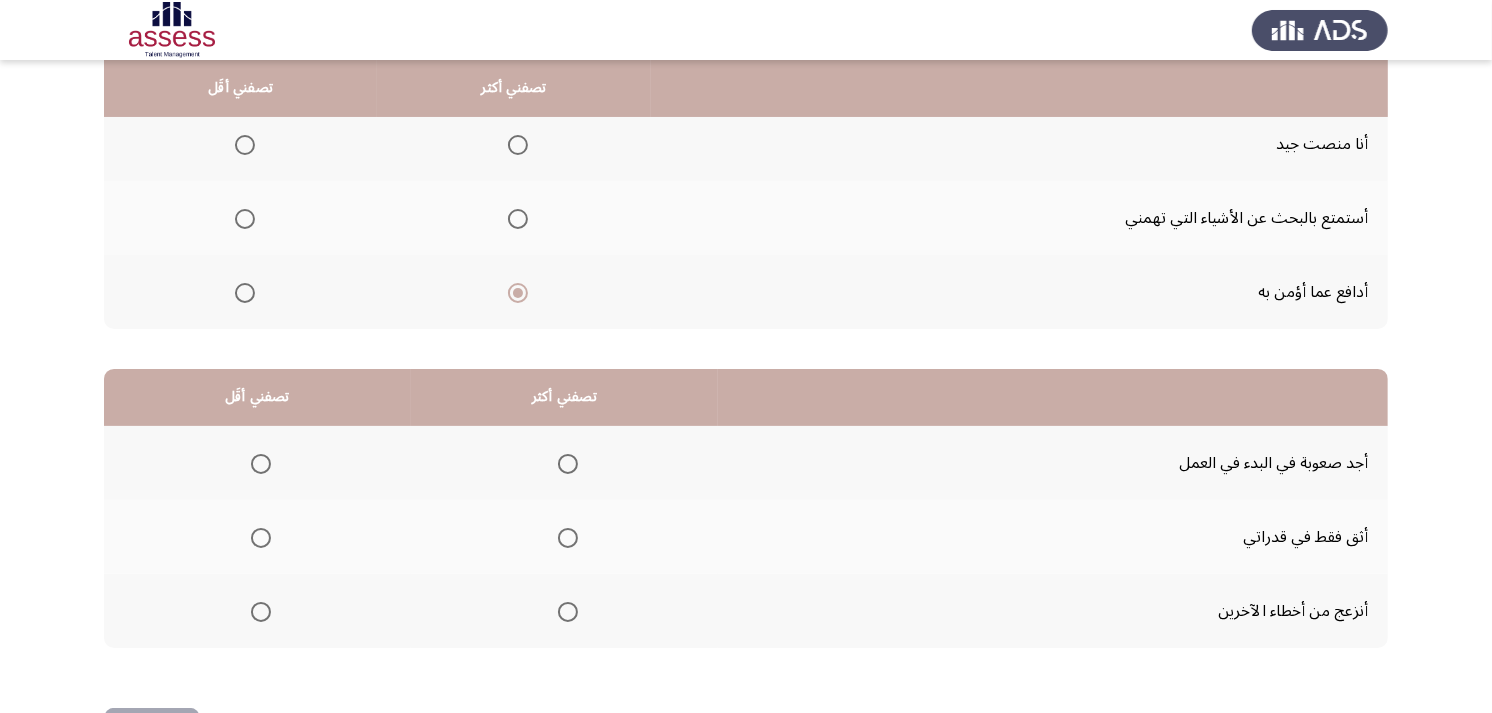 click at bounding box center [241, 219] 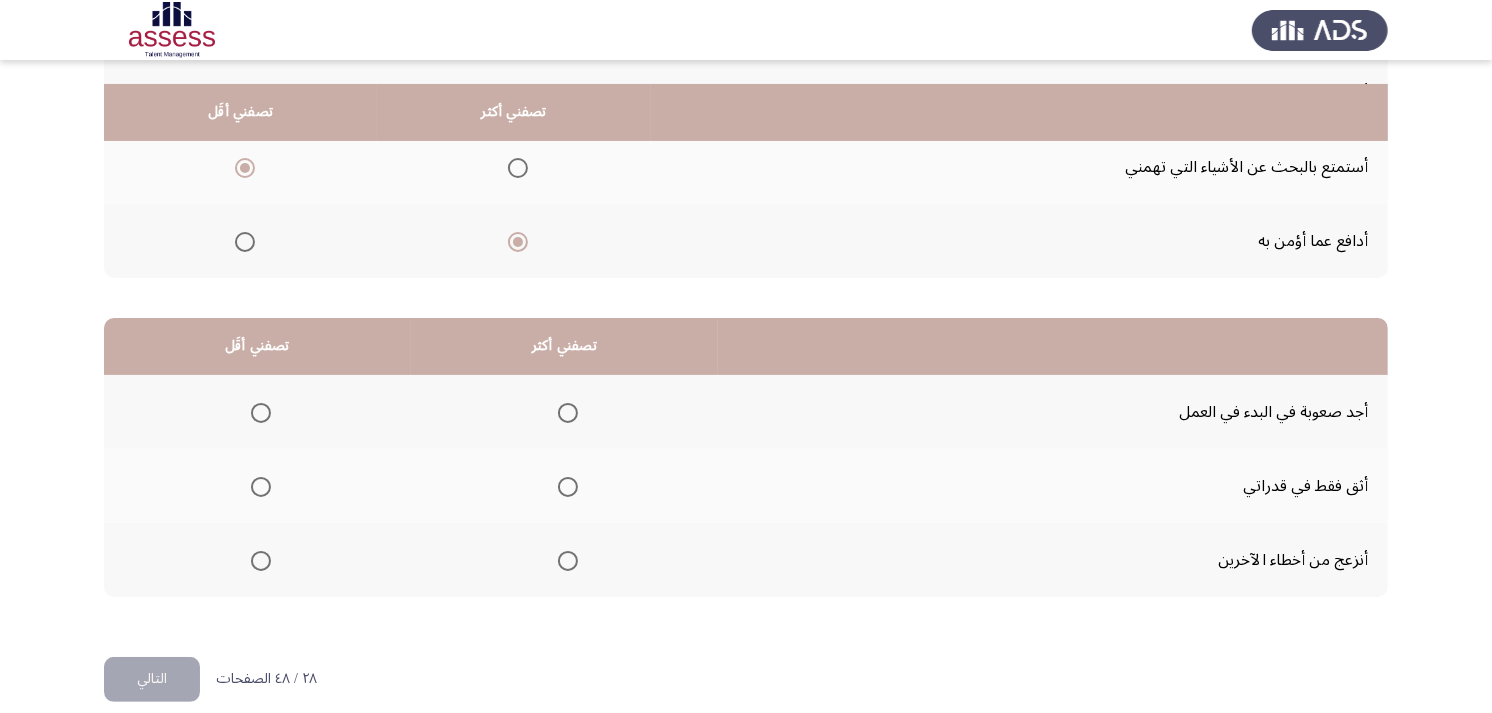 scroll, scrollTop: 300, scrollLeft: 0, axis: vertical 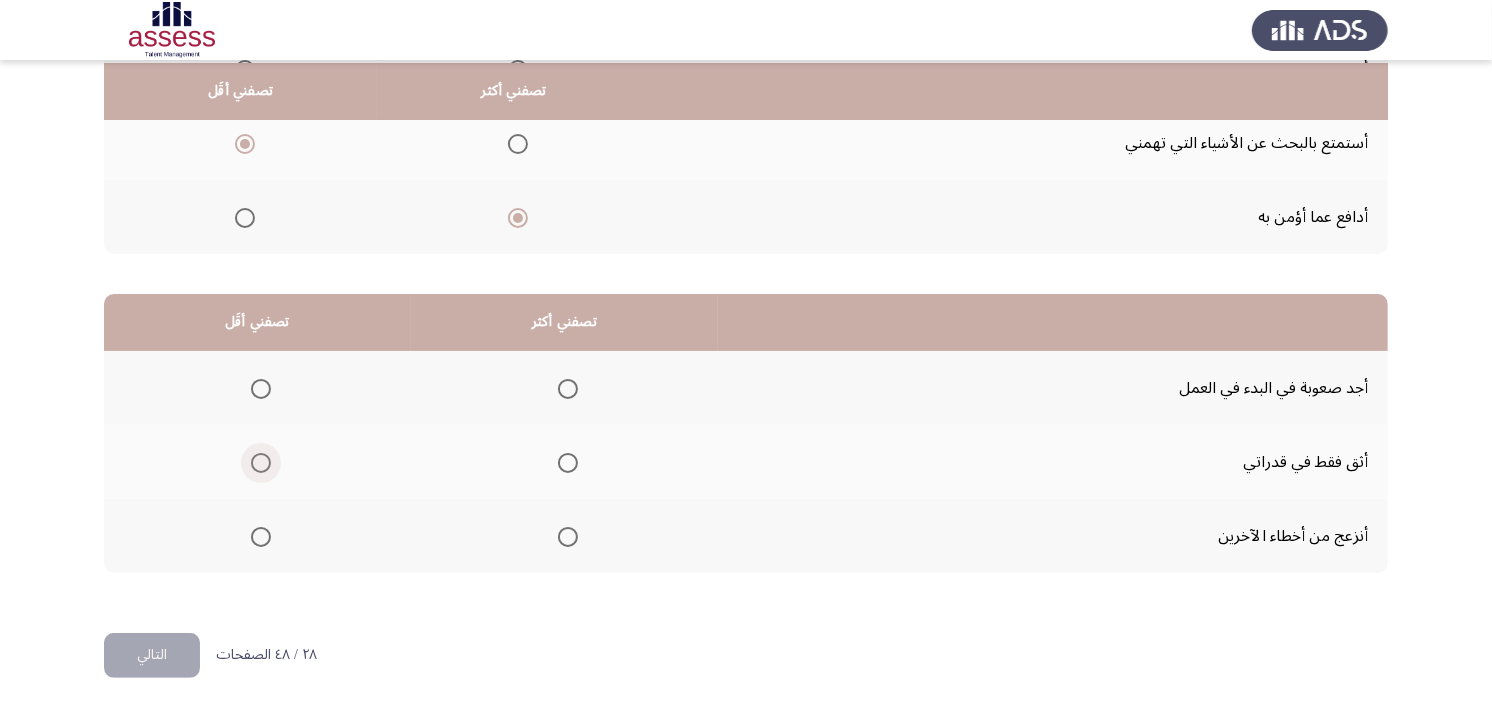 click at bounding box center (261, 463) 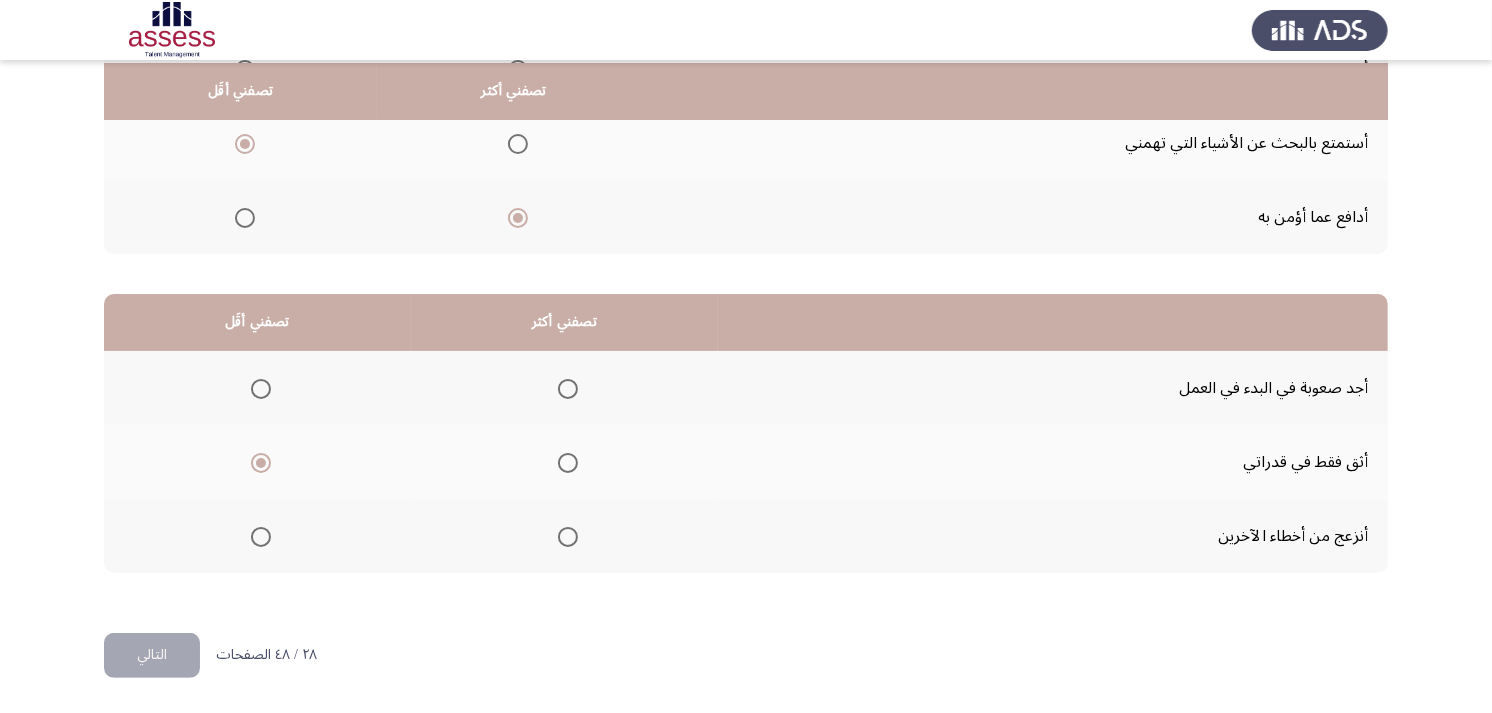 click at bounding box center [568, 537] 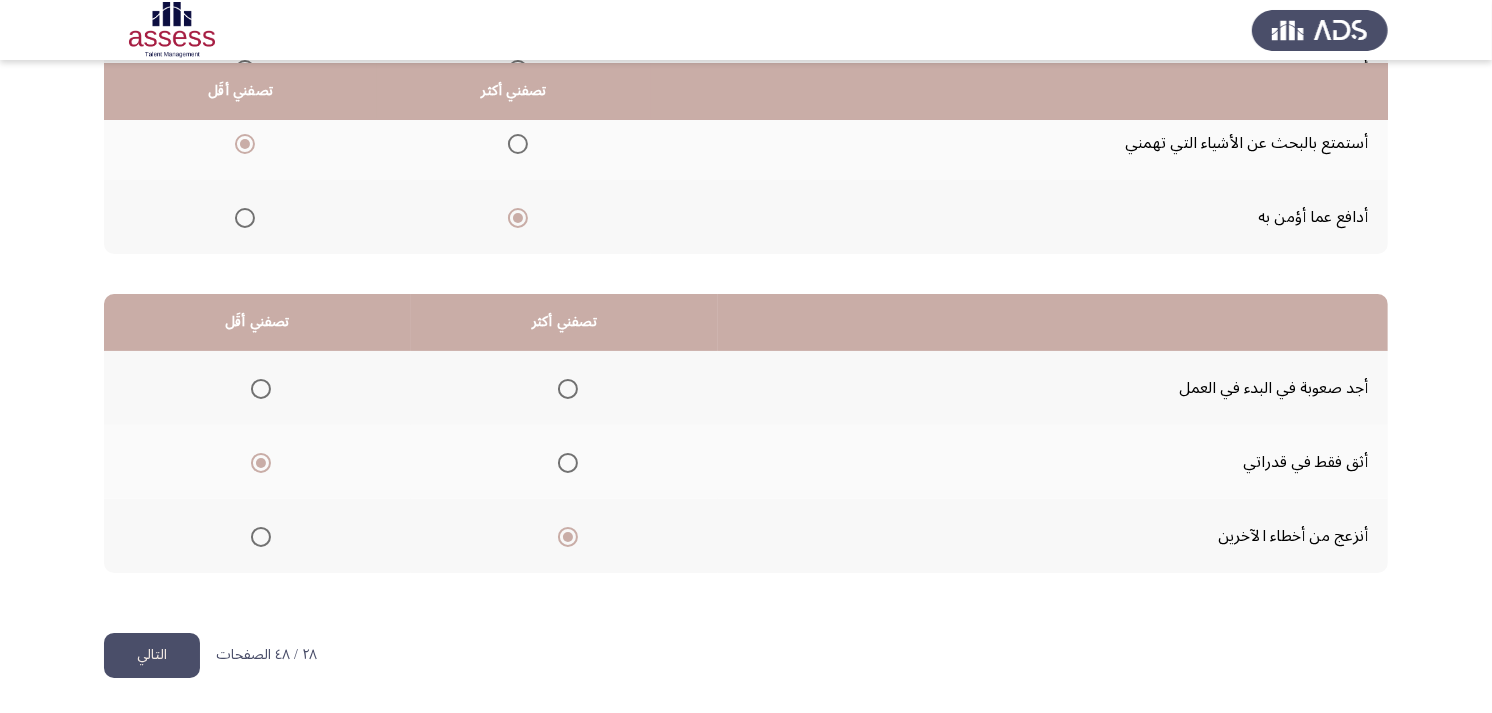 click on "التالي" 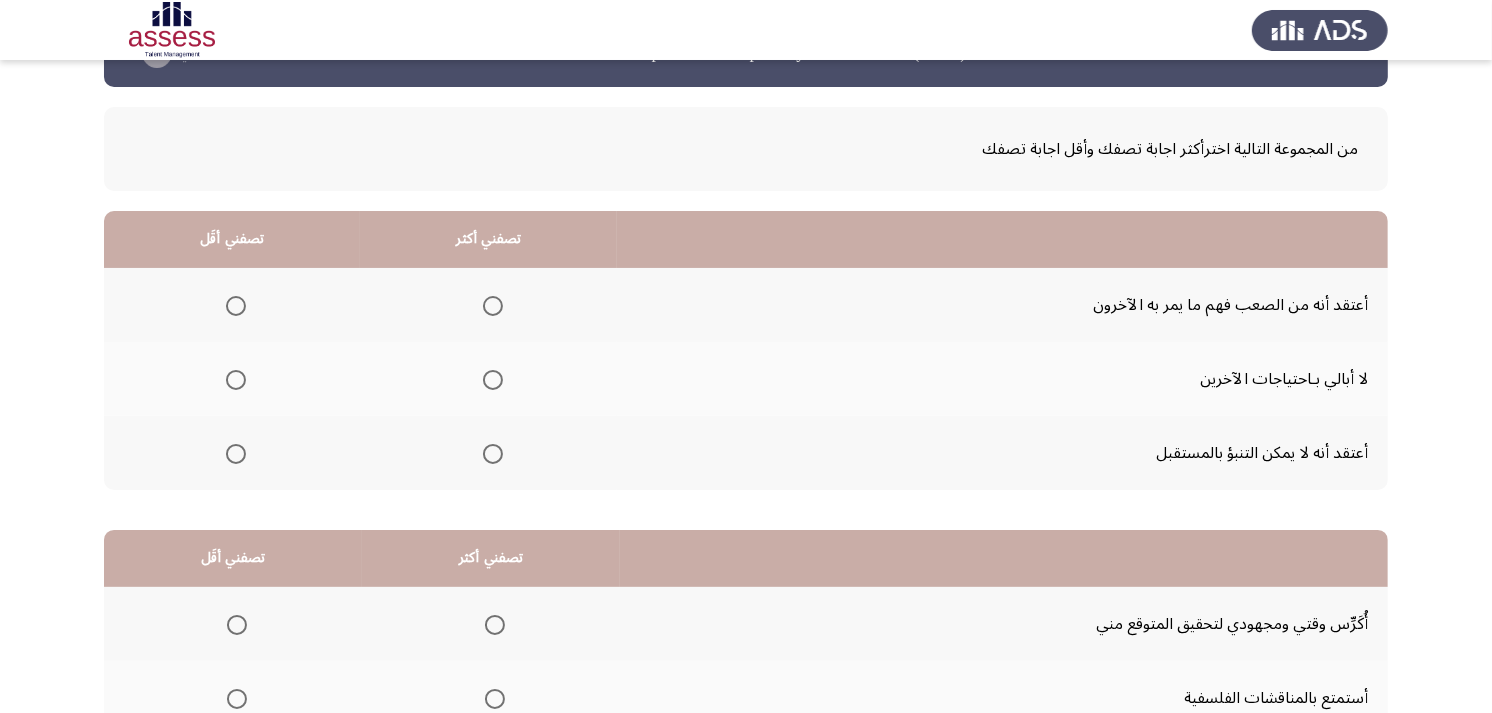 scroll, scrollTop: 111, scrollLeft: 0, axis: vertical 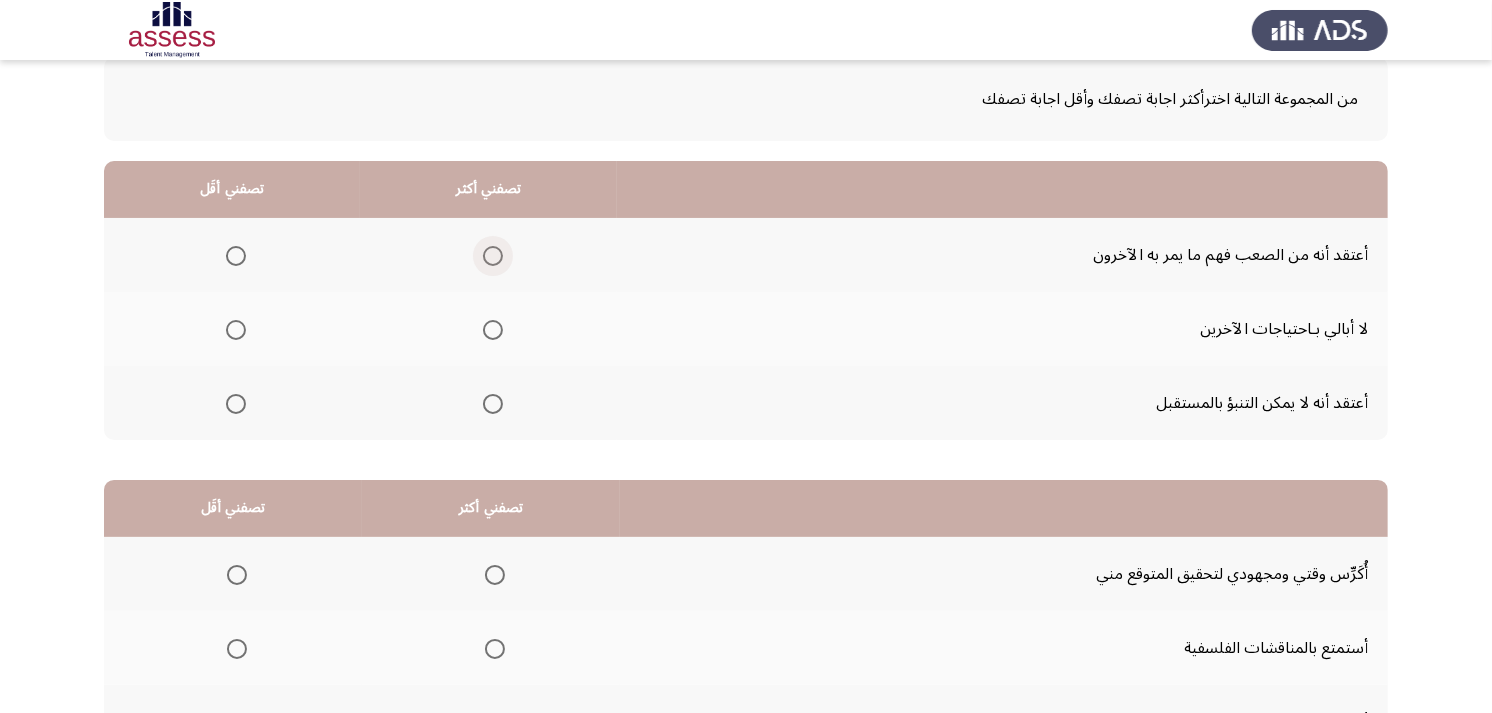 click at bounding box center (493, 256) 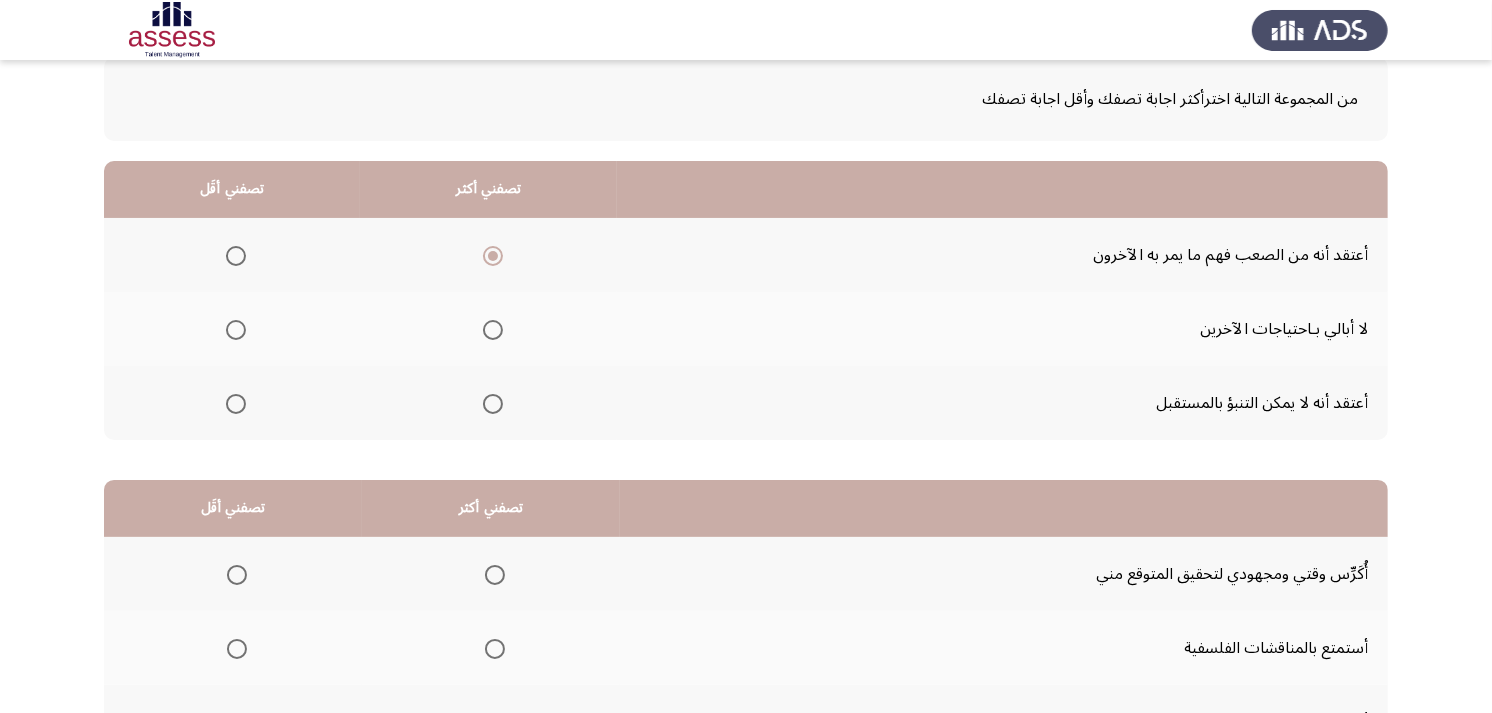 click at bounding box center [493, 404] 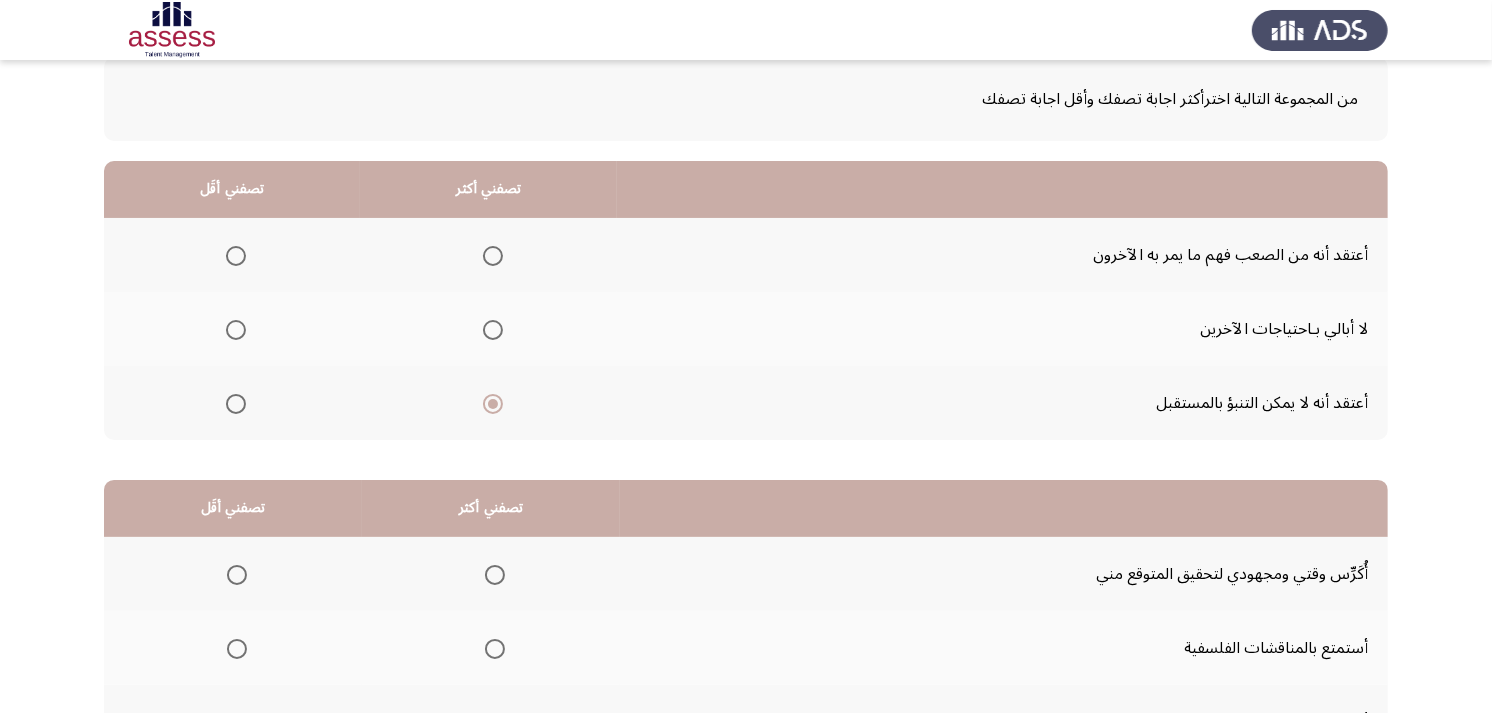 click at bounding box center [236, 330] 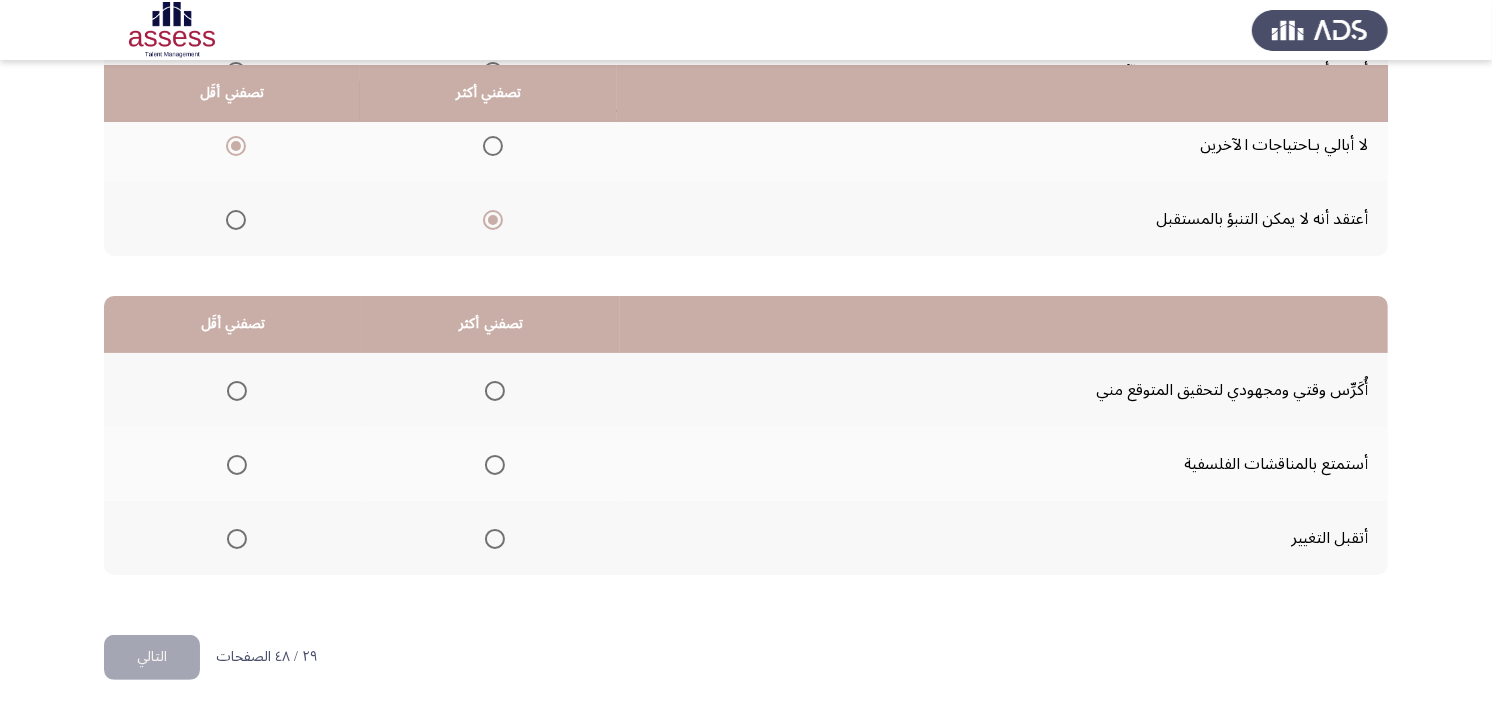 scroll, scrollTop: 300, scrollLeft: 0, axis: vertical 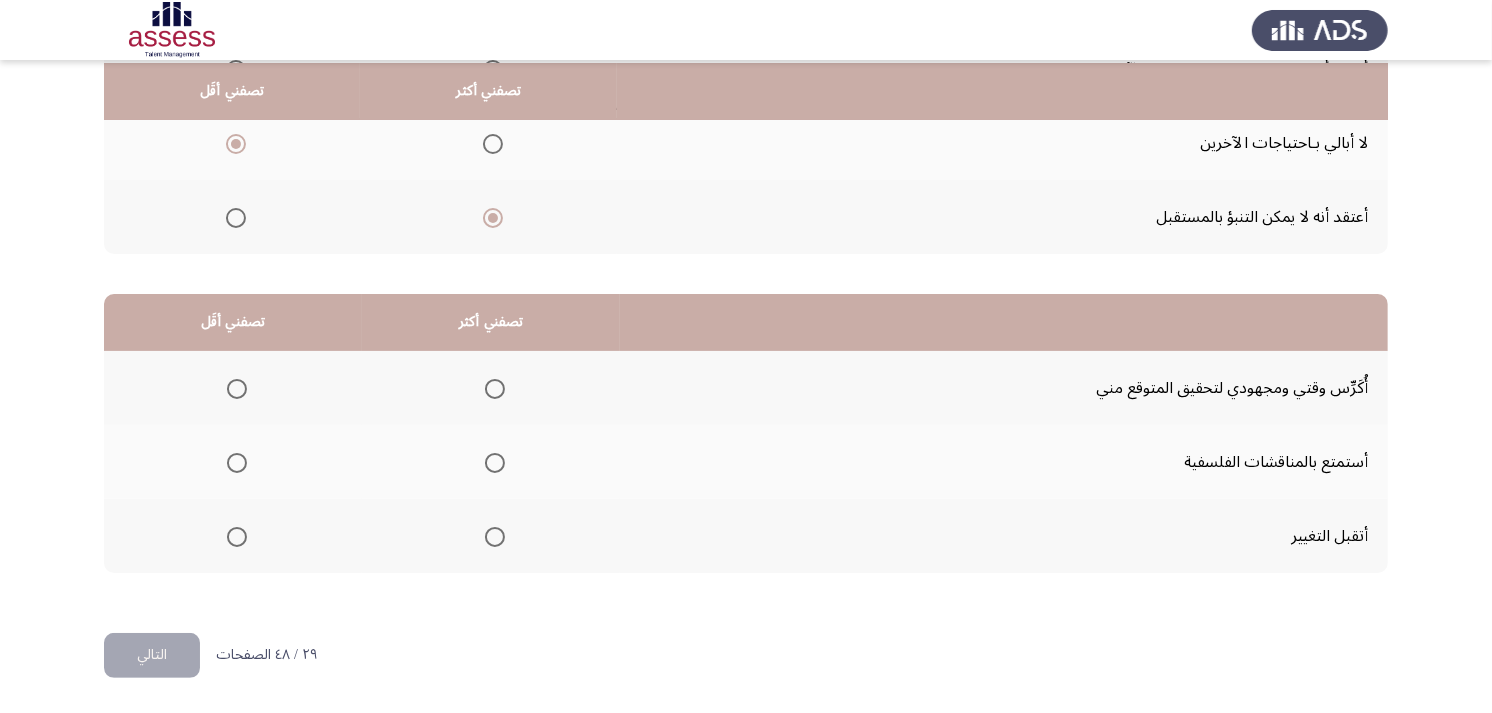 click at bounding box center [495, 389] 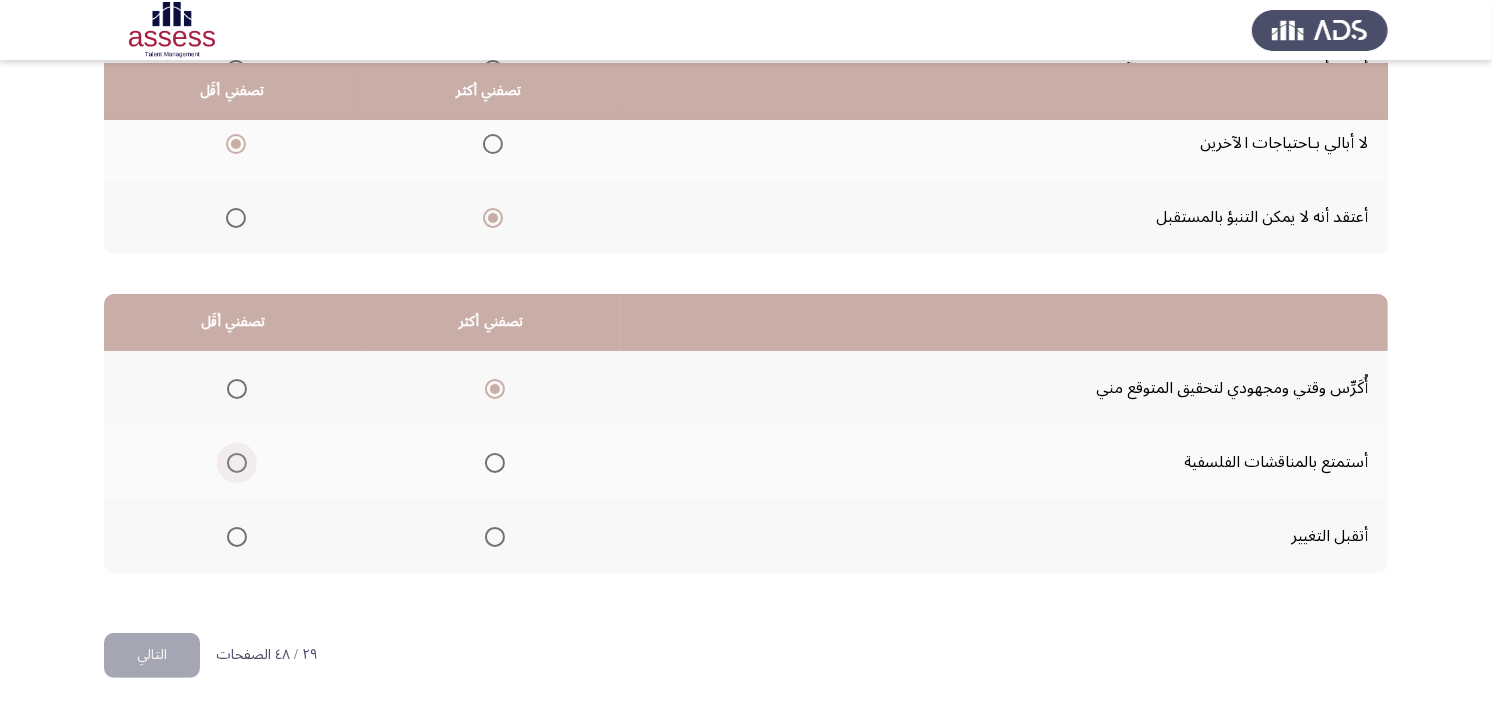 click at bounding box center (237, 463) 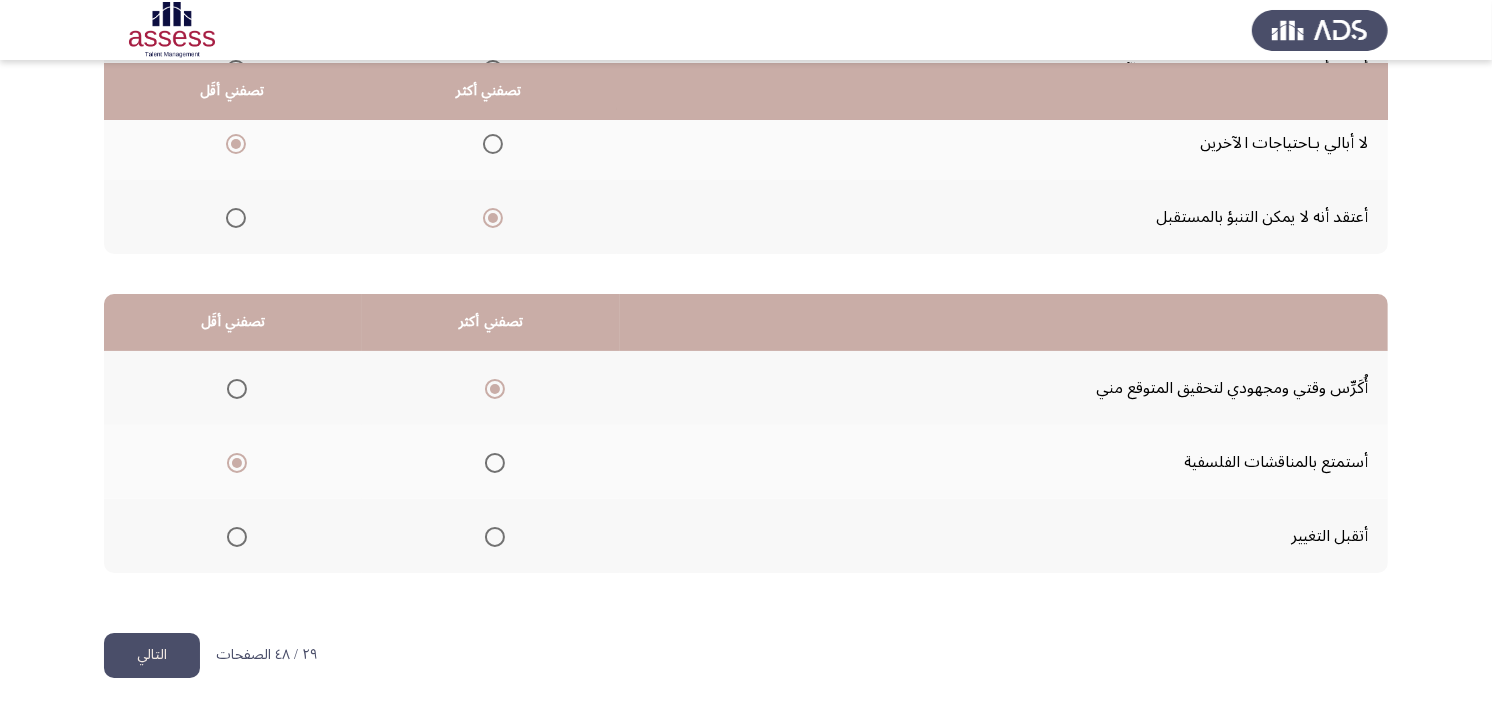click on "التالي" 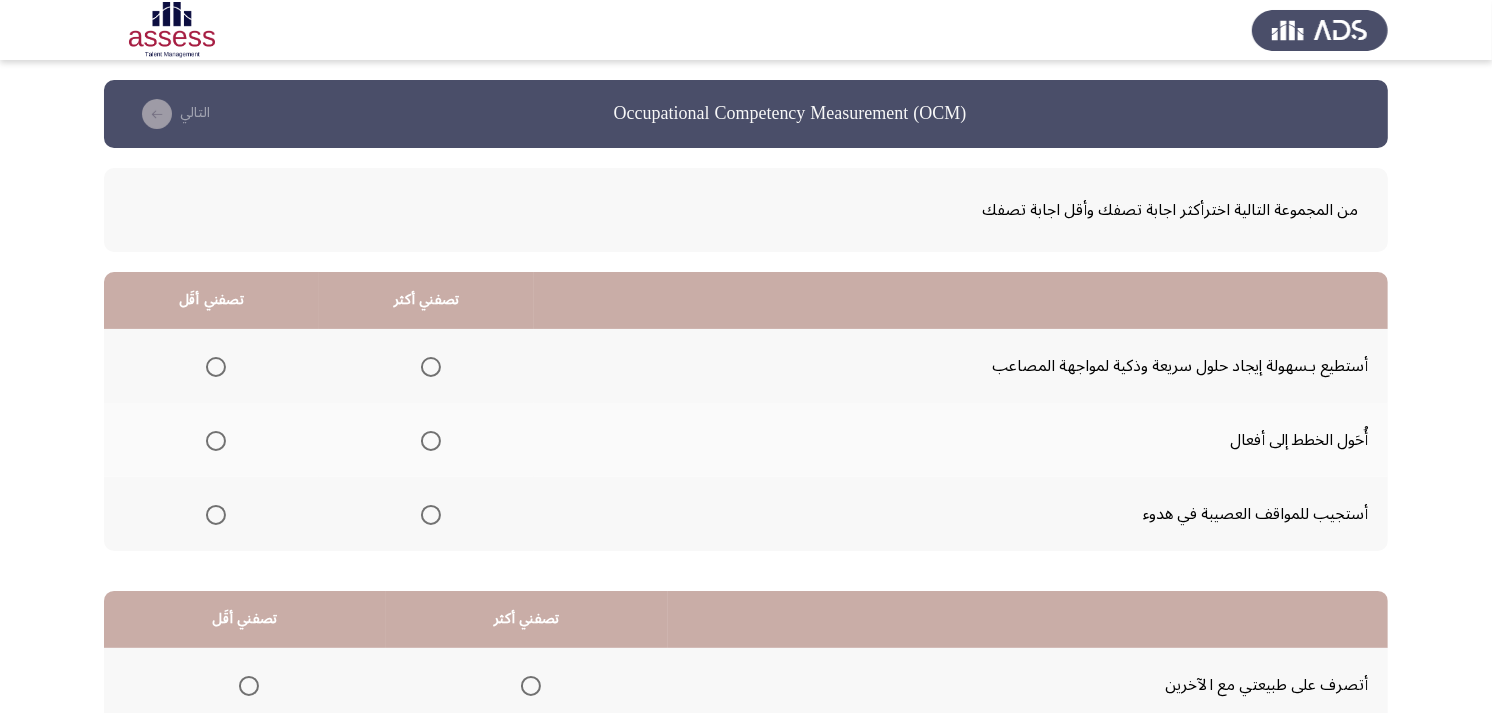 scroll, scrollTop: 111, scrollLeft: 0, axis: vertical 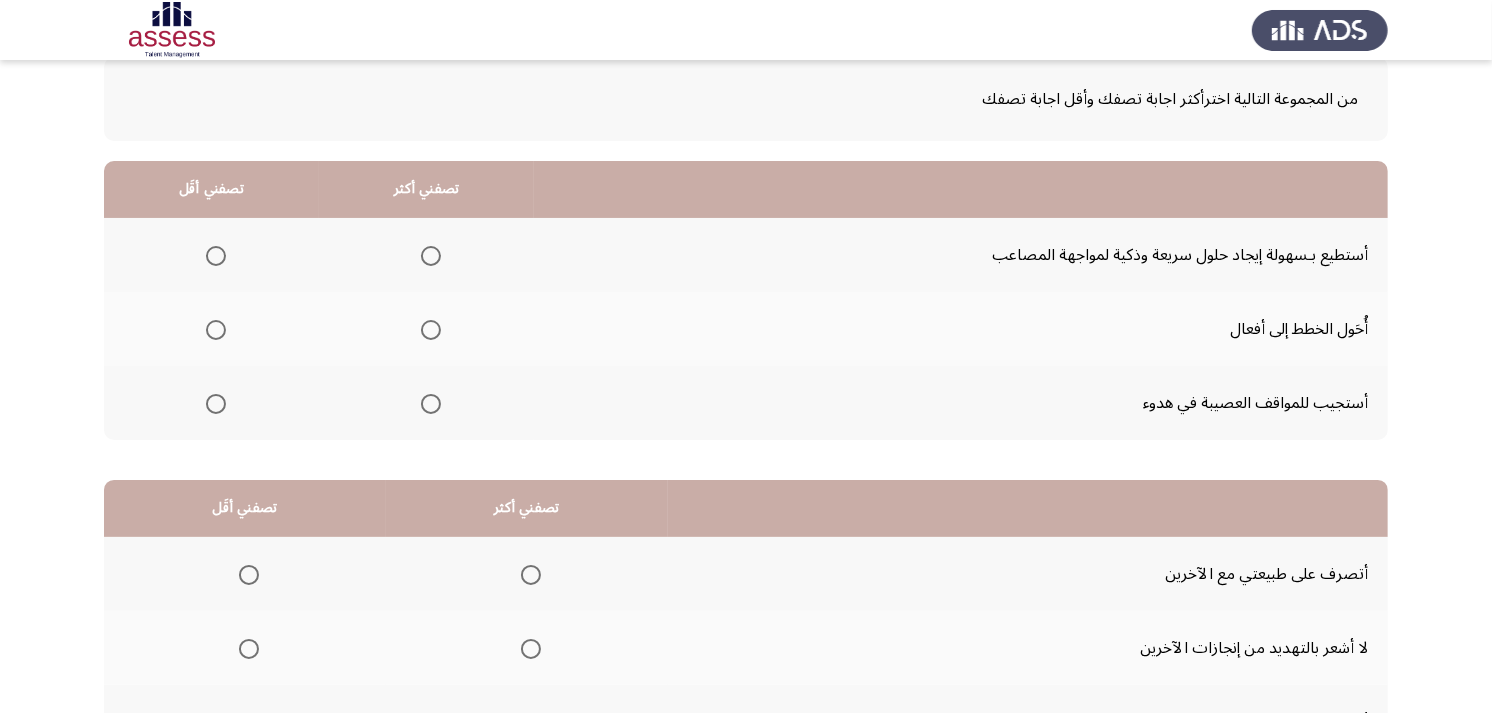 click at bounding box center (431, 330) 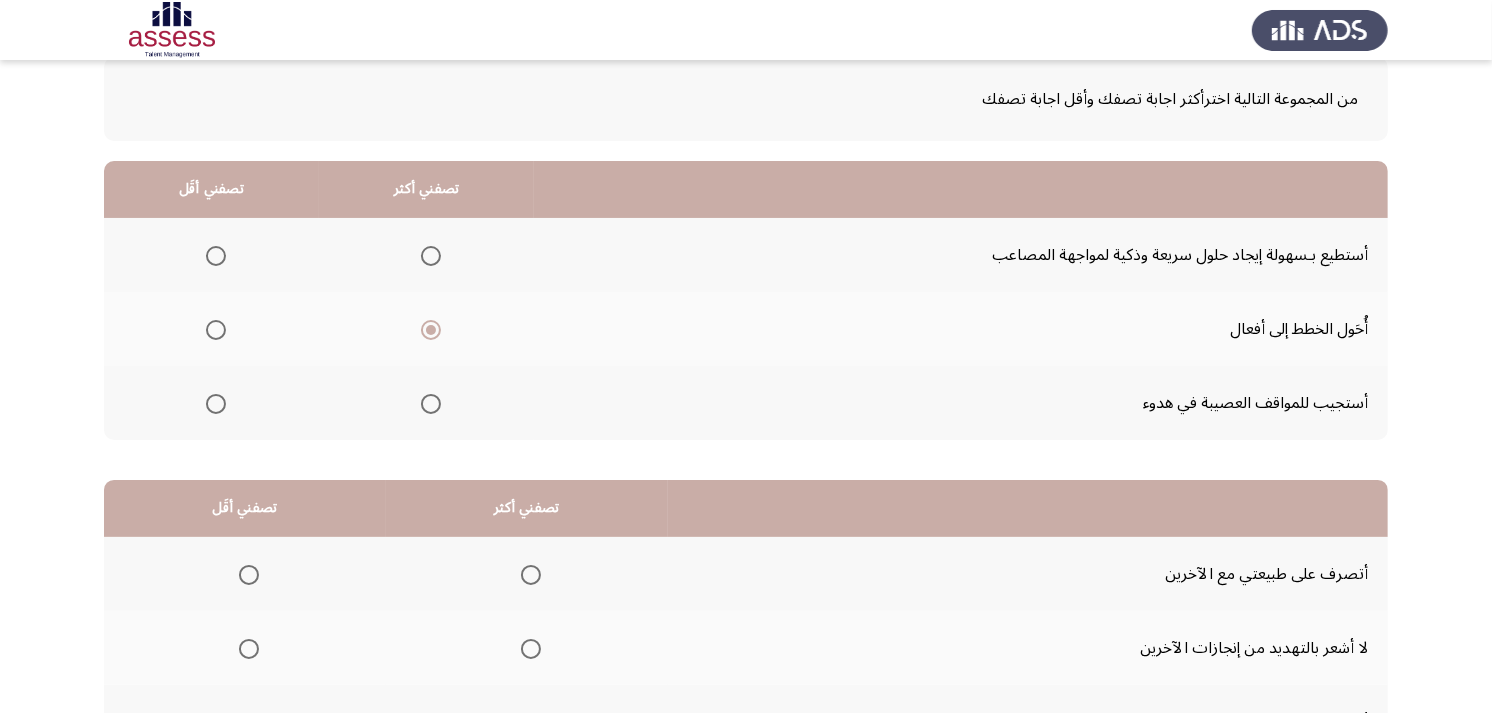 click at bounding box center (216, 256) 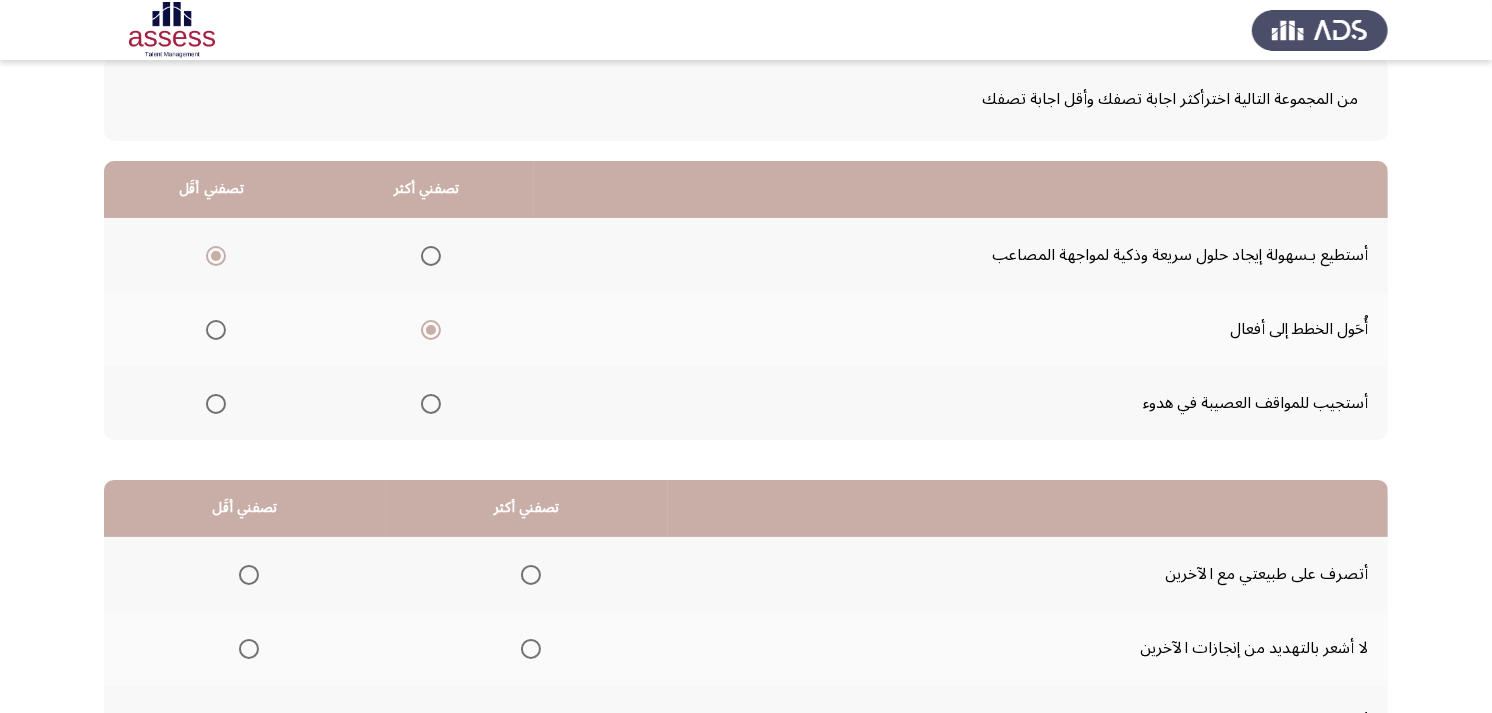 scroll, scrollTop: 222, scrollLeft: 0, axis: vertical 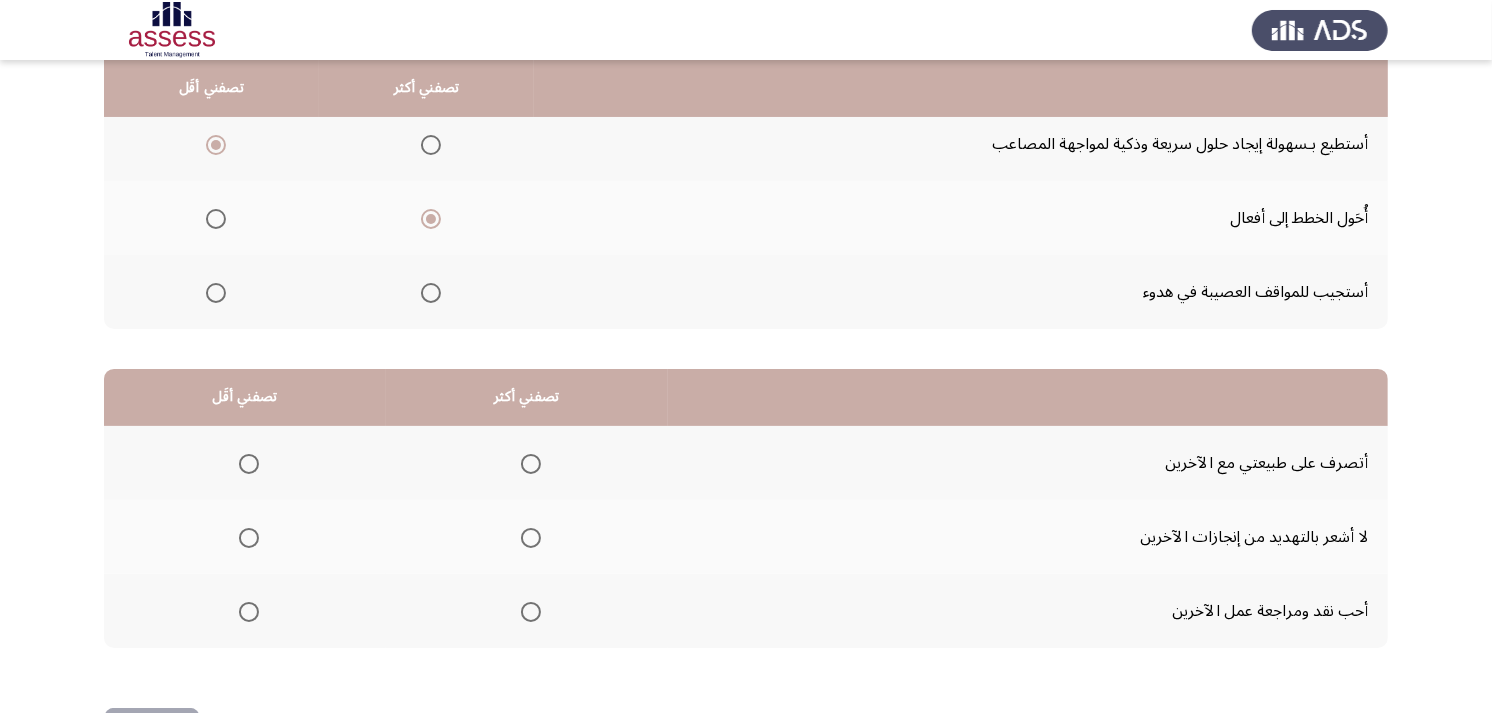 click at bounding box center [531, 464] 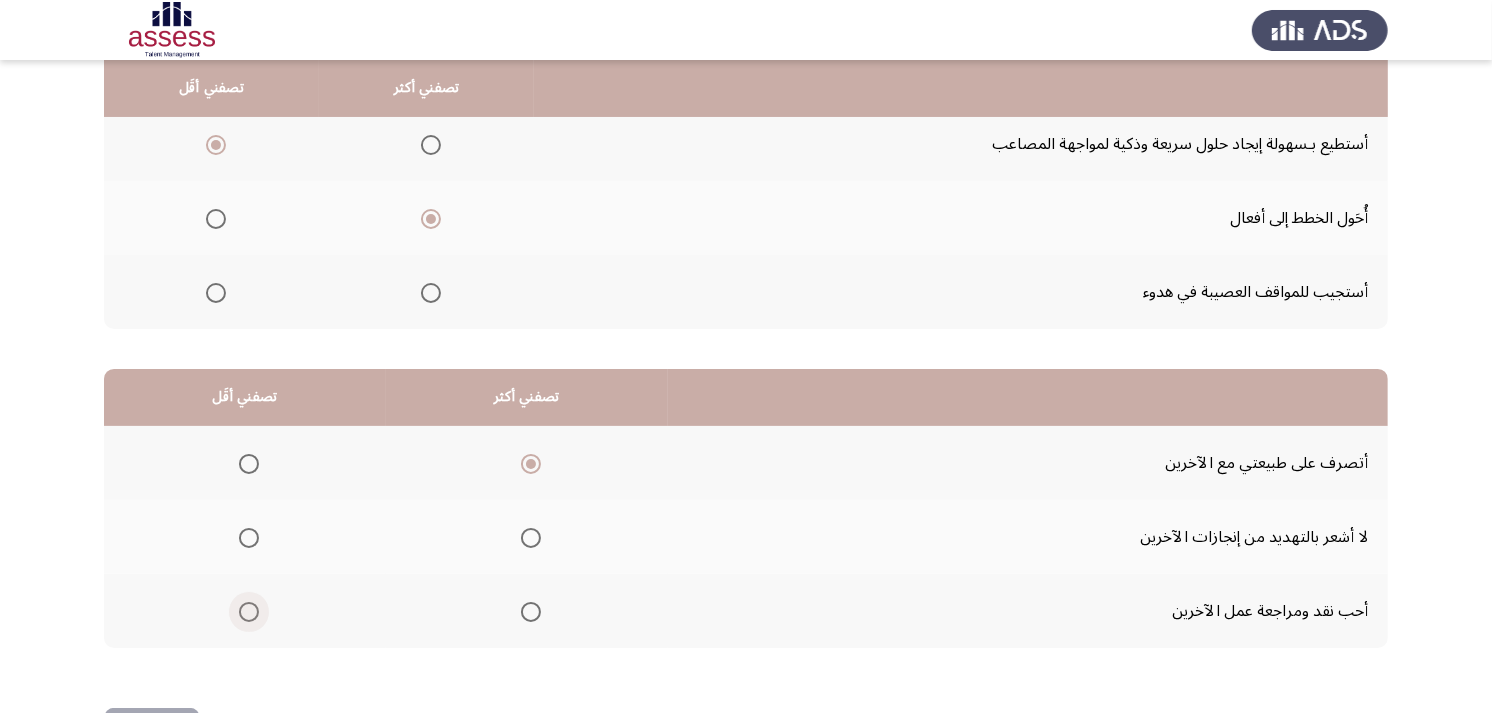 click at bounding box center (249, 612) 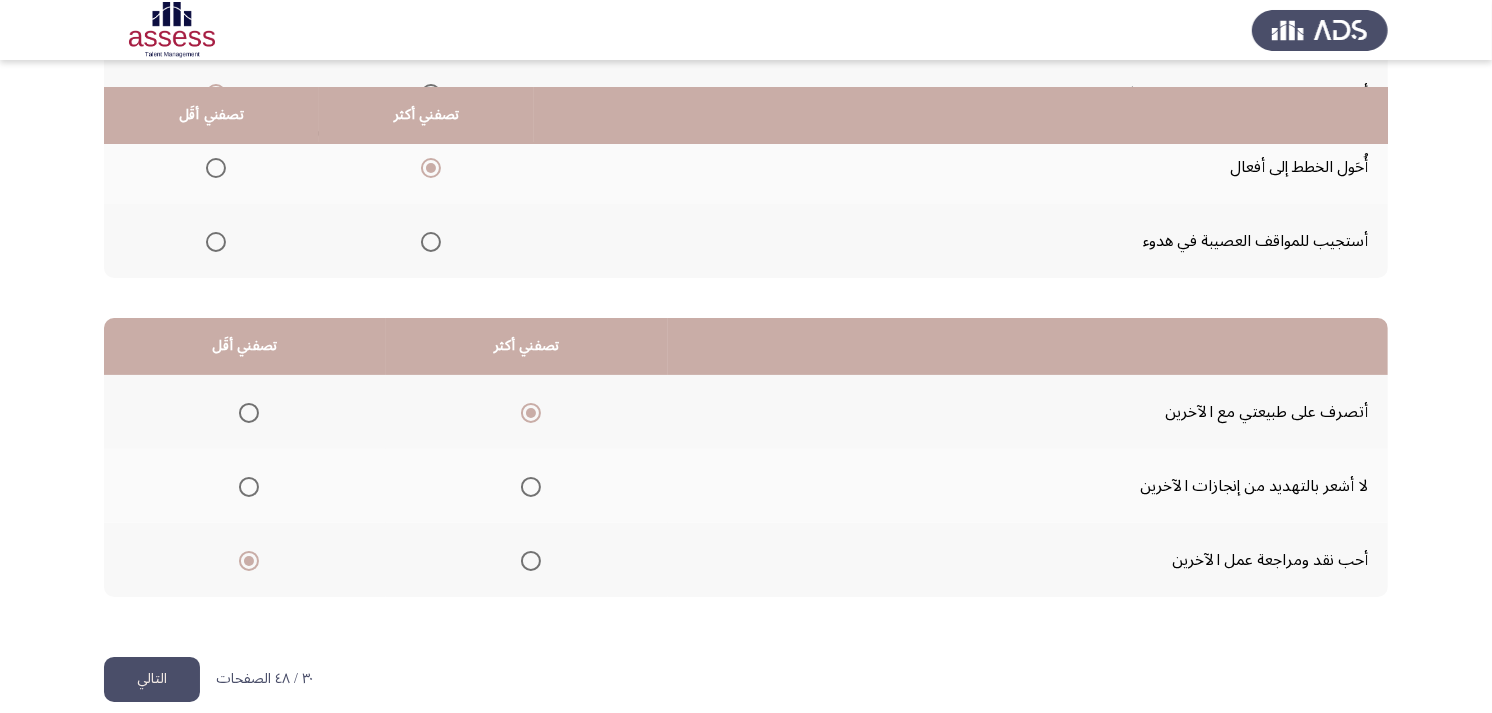 scroll, scrollTop: 300, scrollLeft: 0, axis: vertical 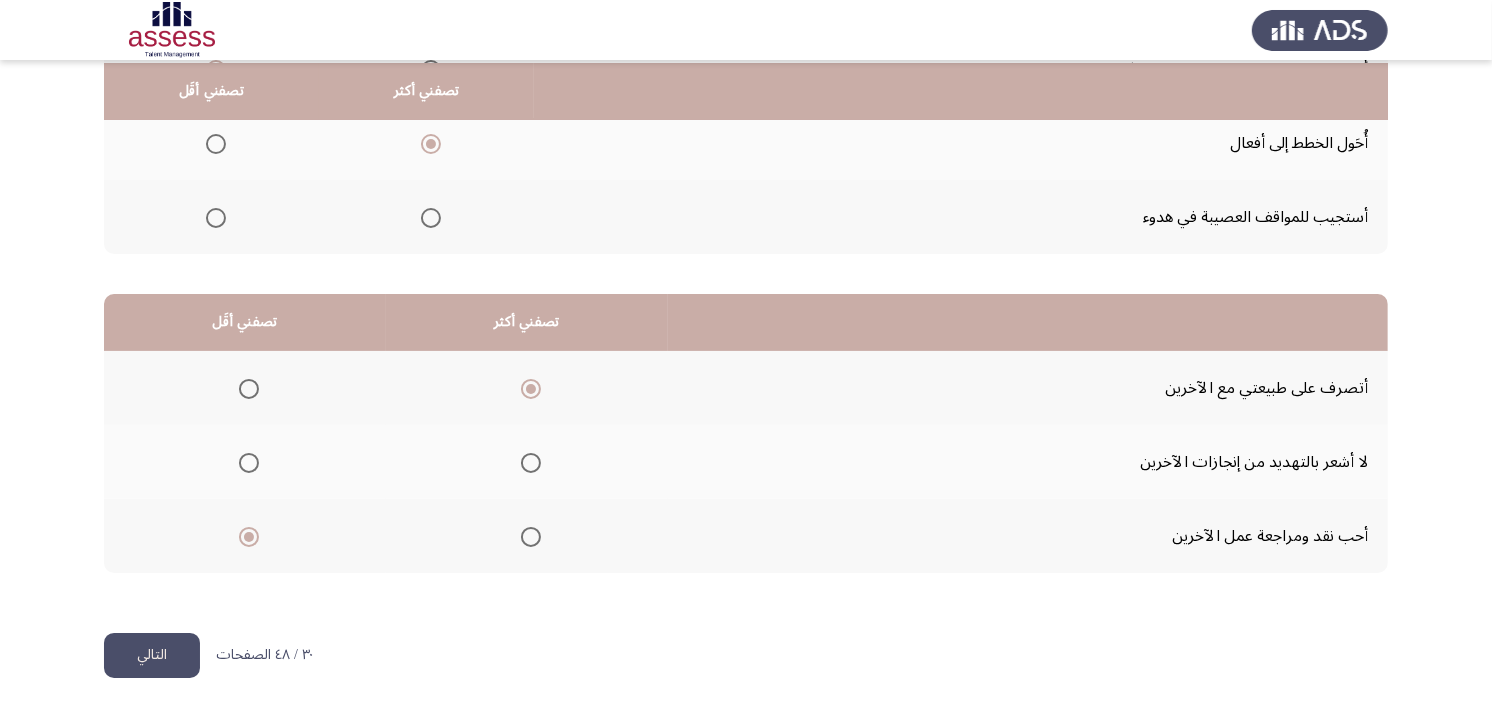 click on "التالي" 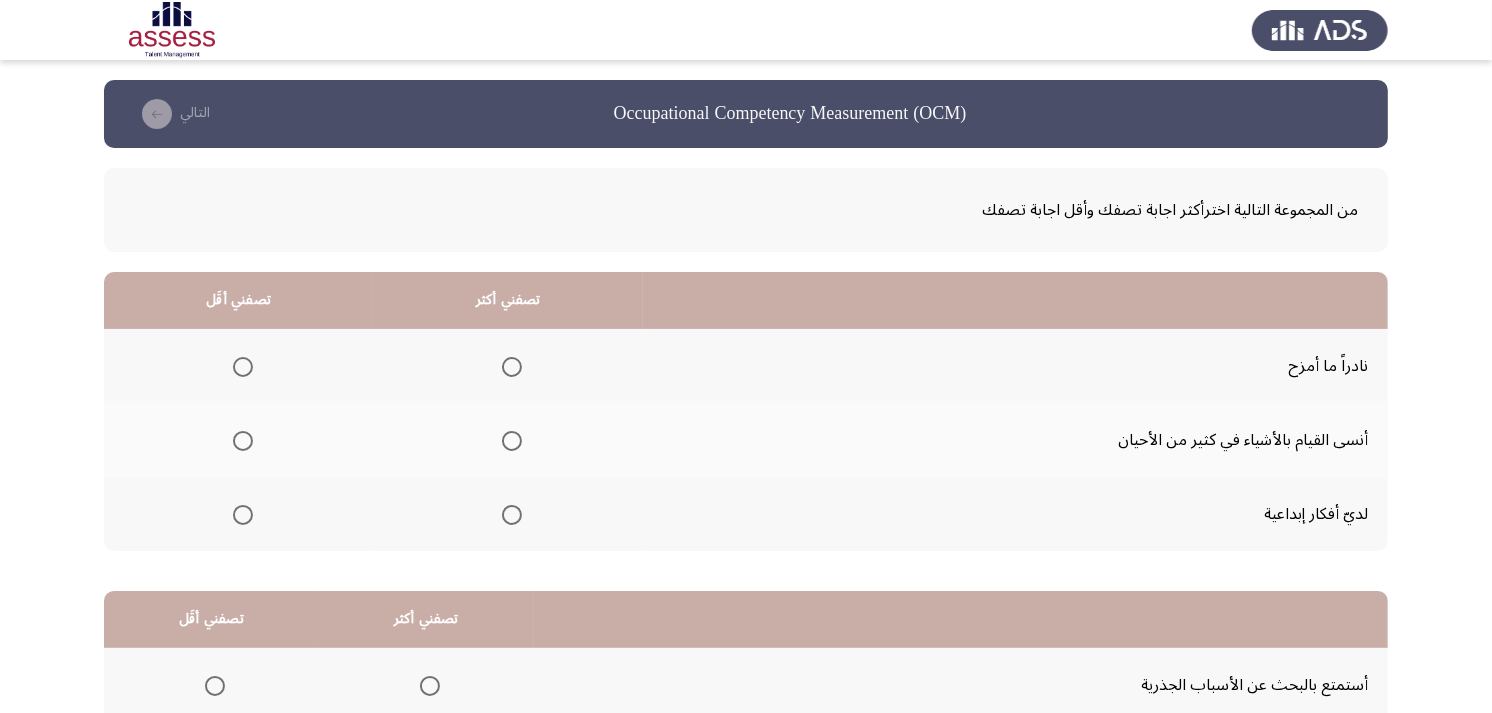 click at bounding box center [512, 515] 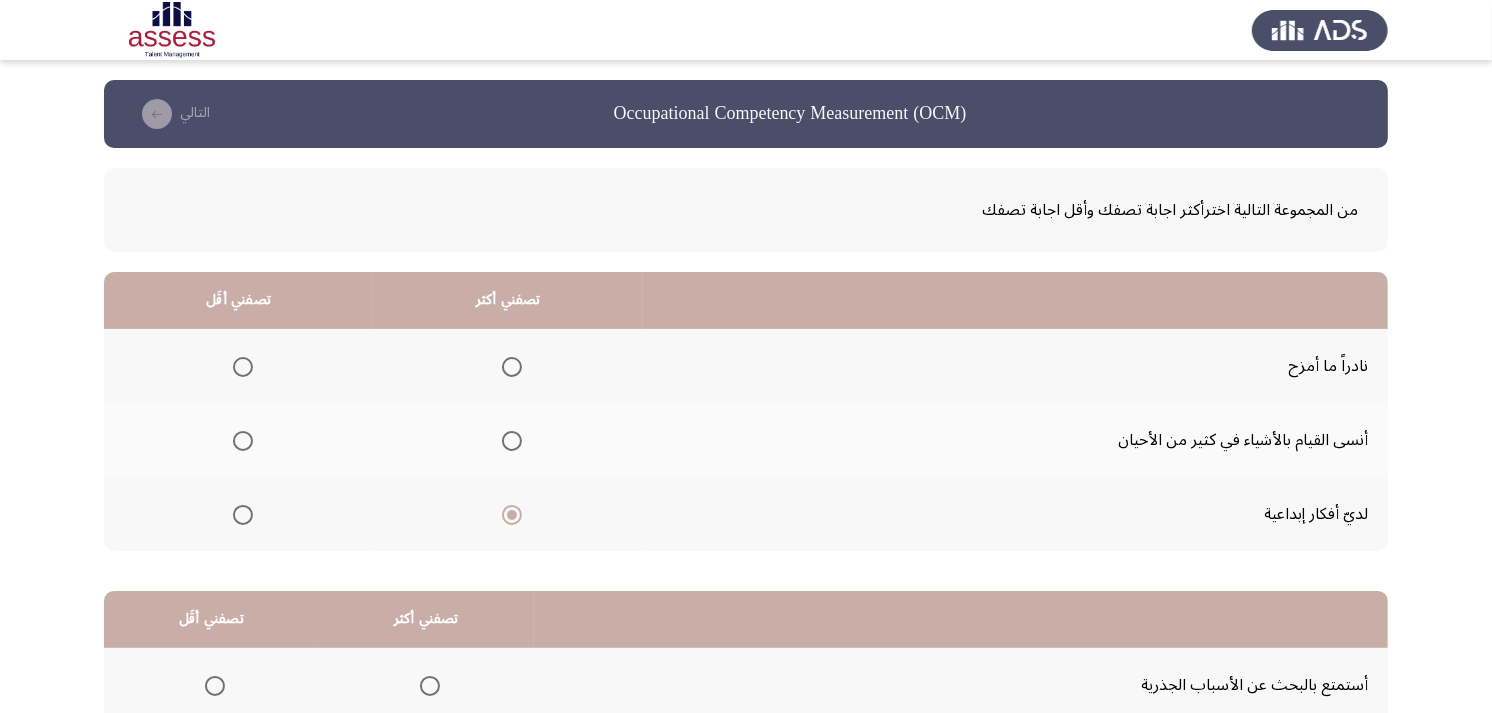 click at bounding box center (243, 367) 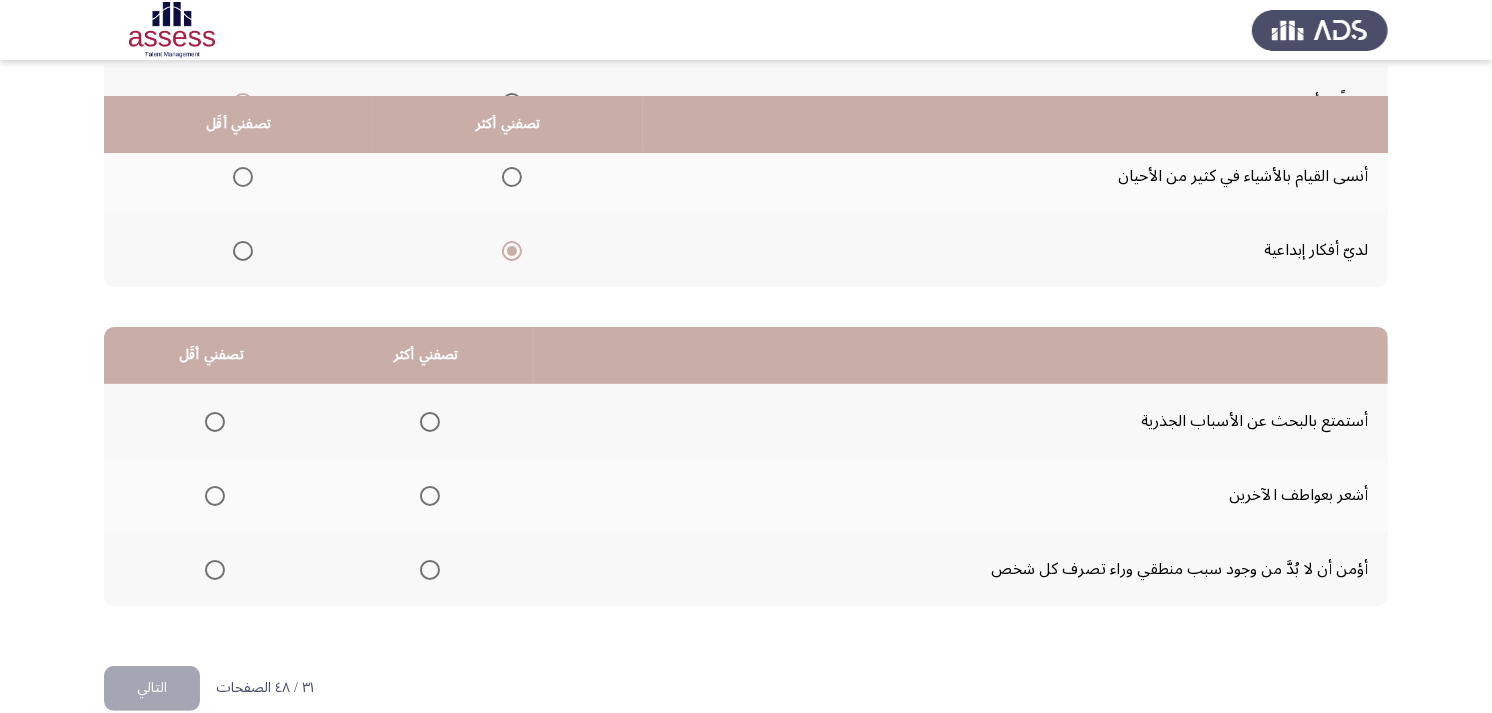 scroll, scrollTop: 300, scrollLeft: 0, axis: vertical 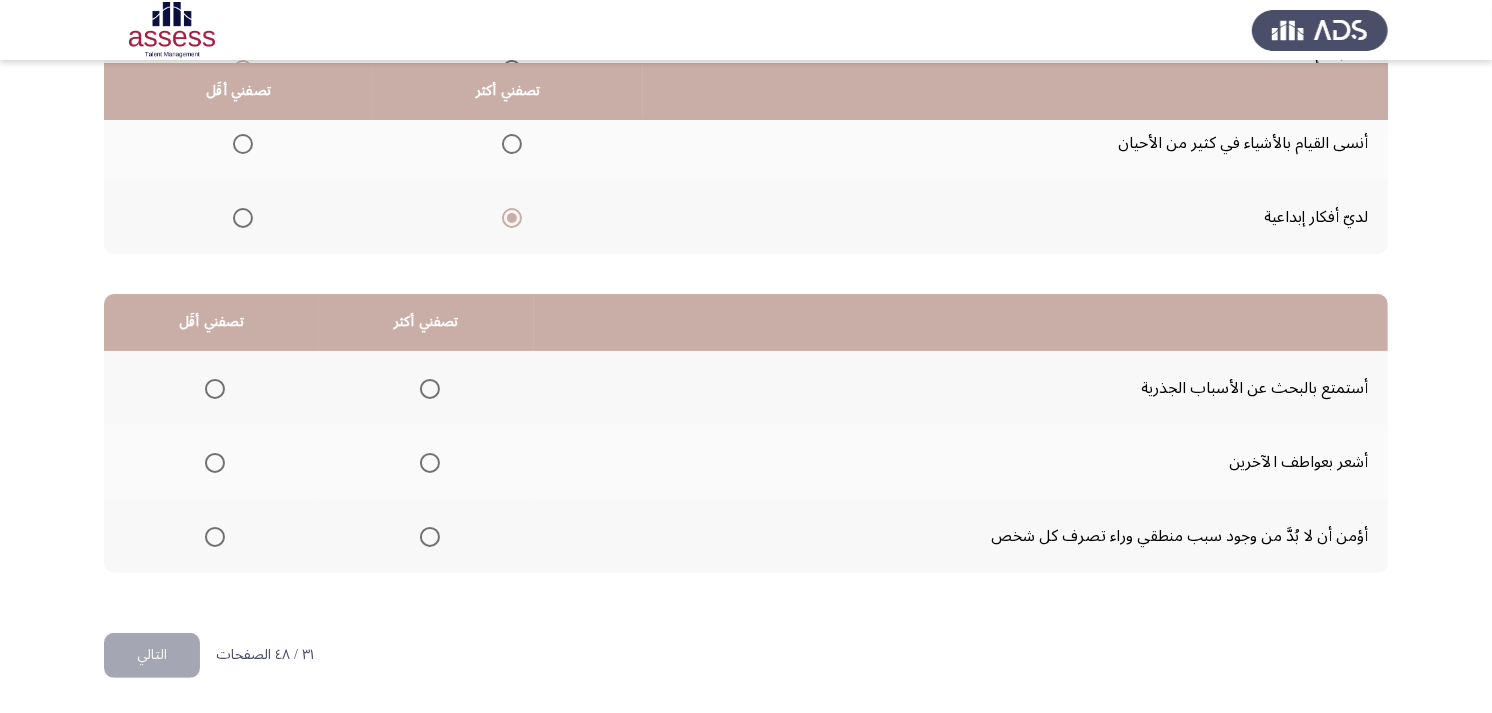 click at bounding box center (430, 389) 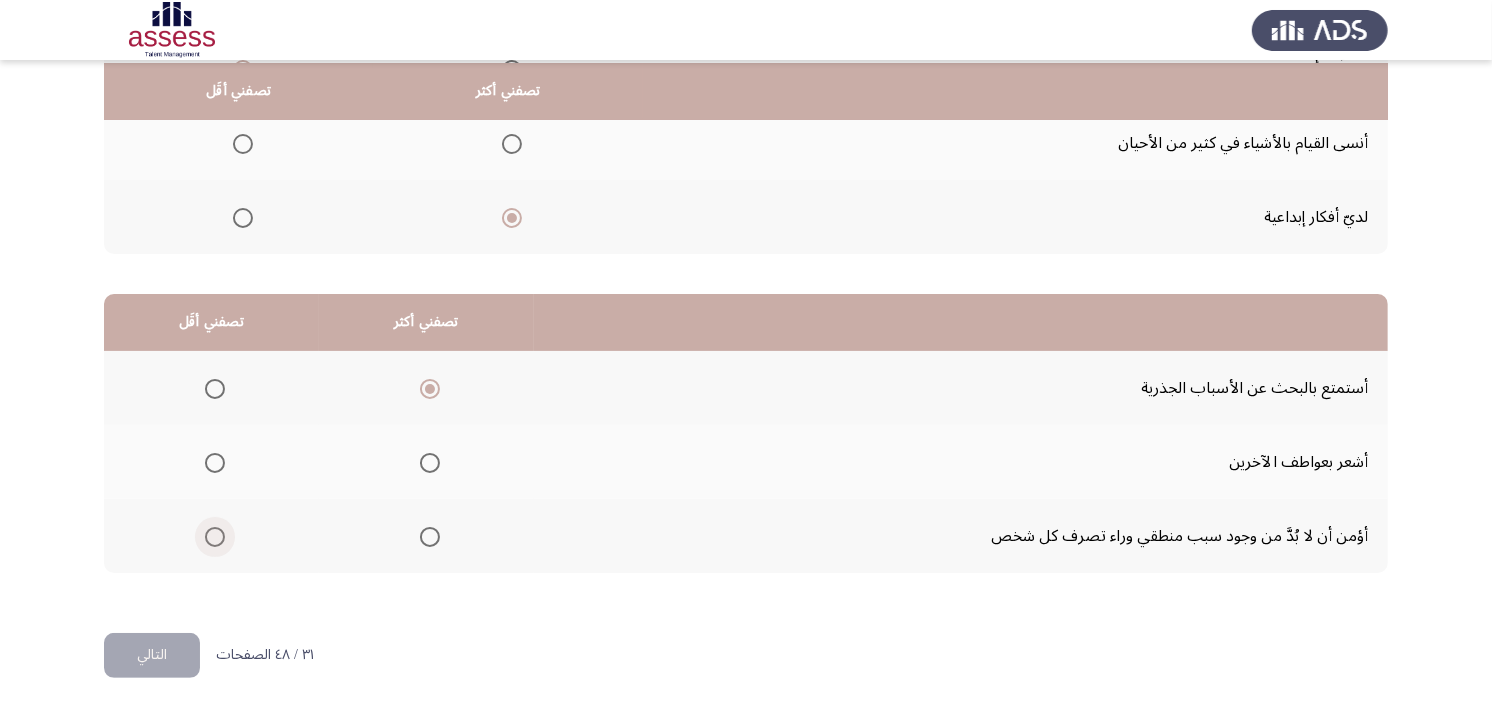 click at bounding box center (215, 537) 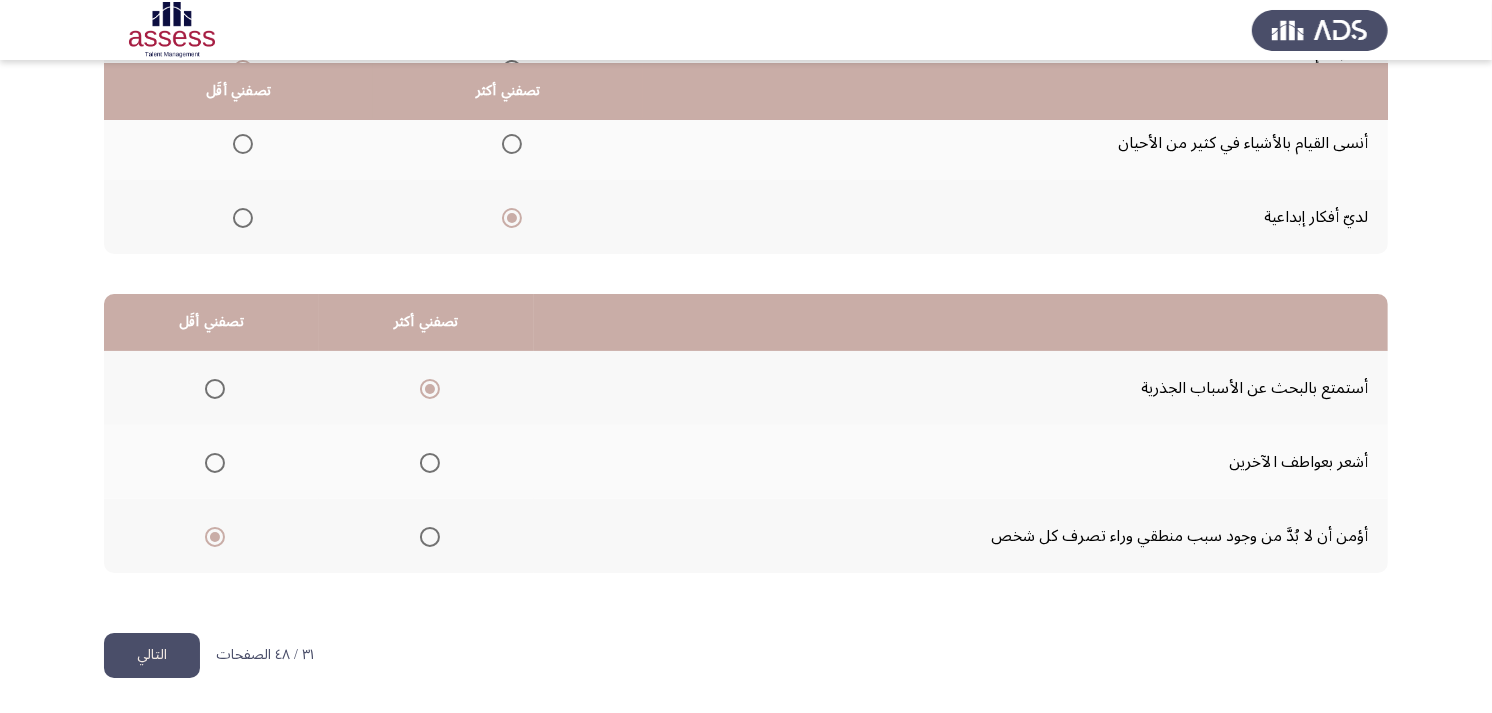 click on "التالي" 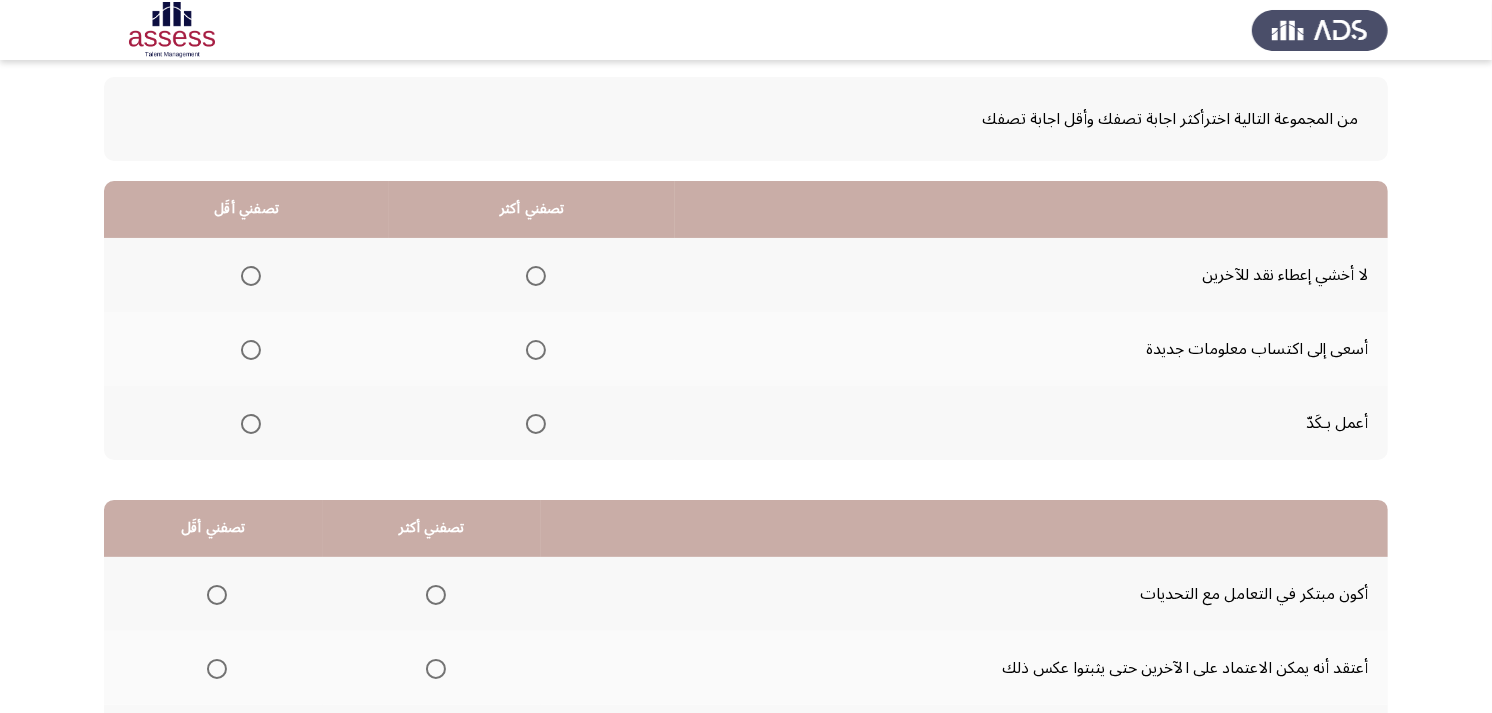 scroll, scrollTop: 77, scrollLeft: 0, axis: vertical 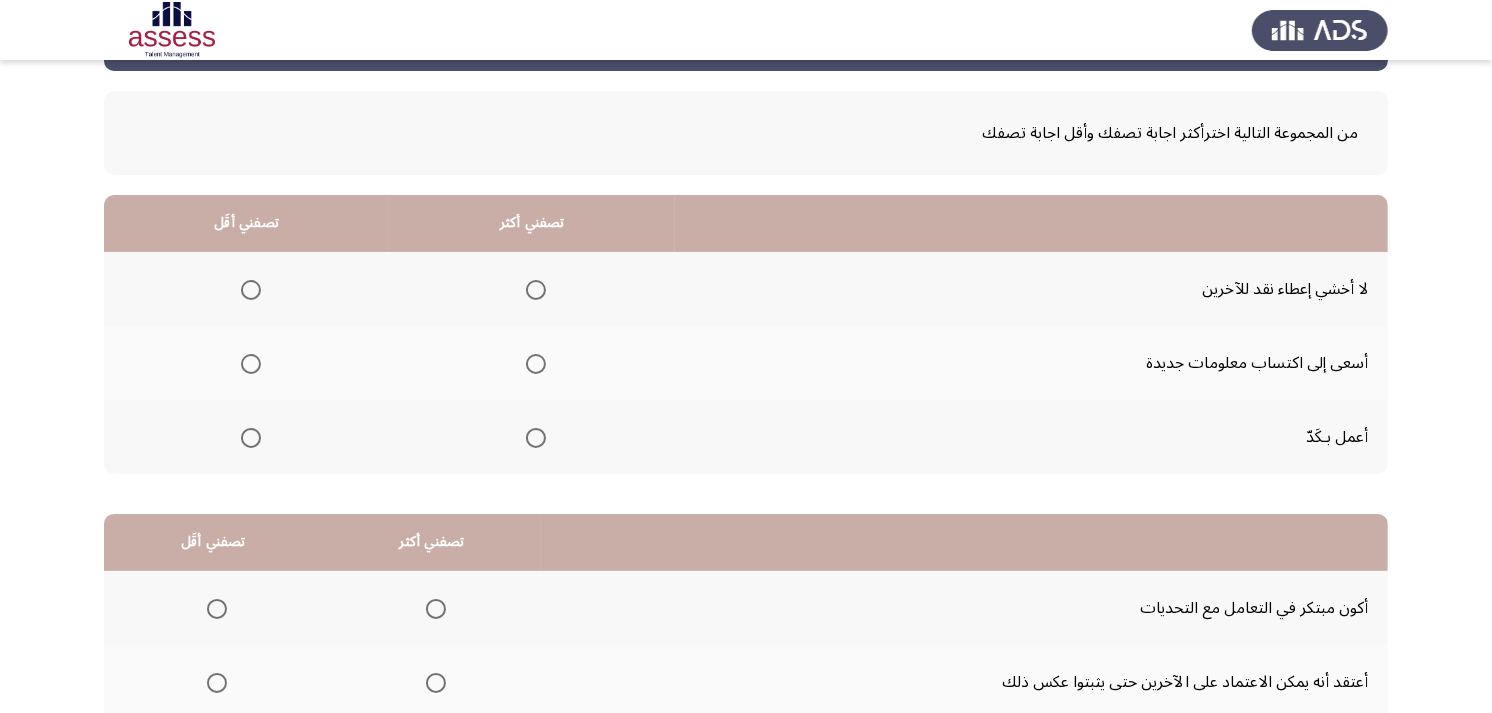 click at bounding box center [536, 364] 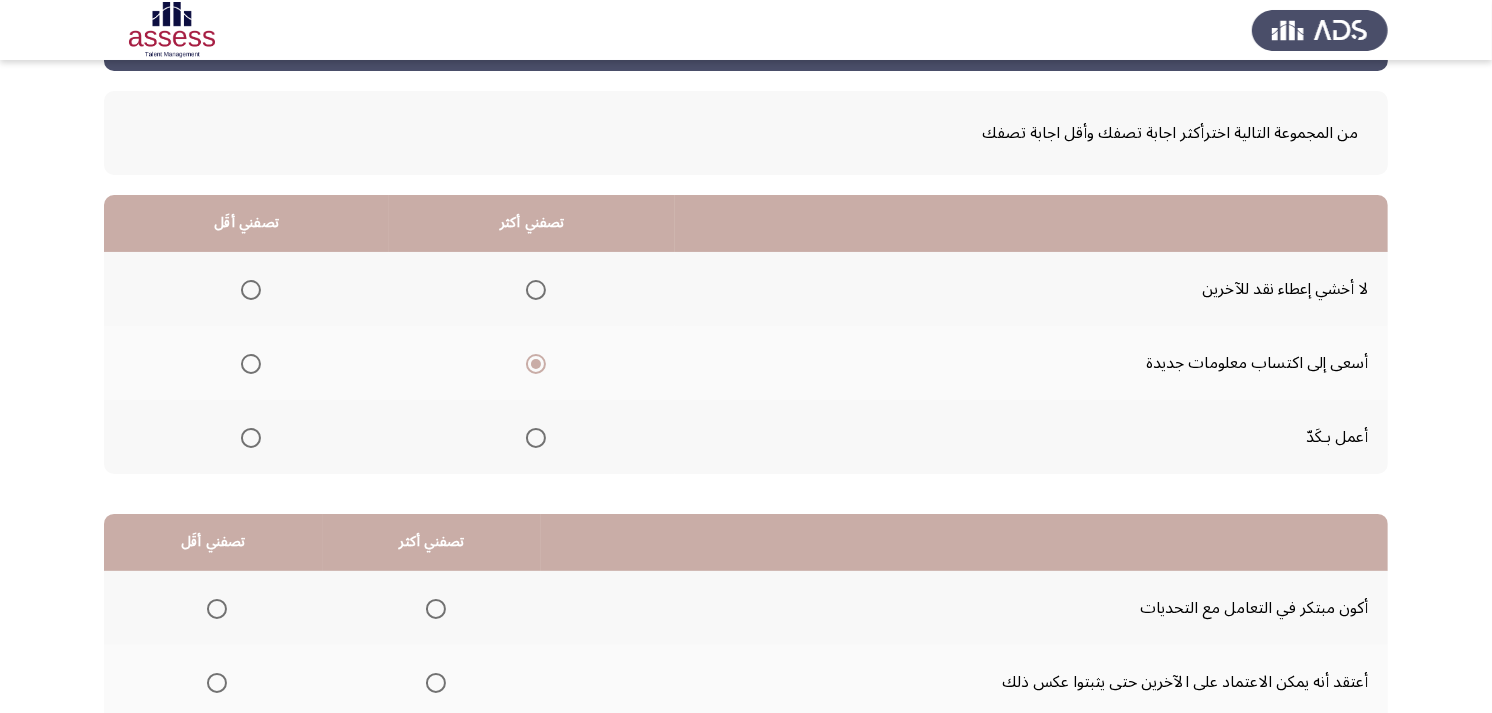 click at bounding box center (251, 290) 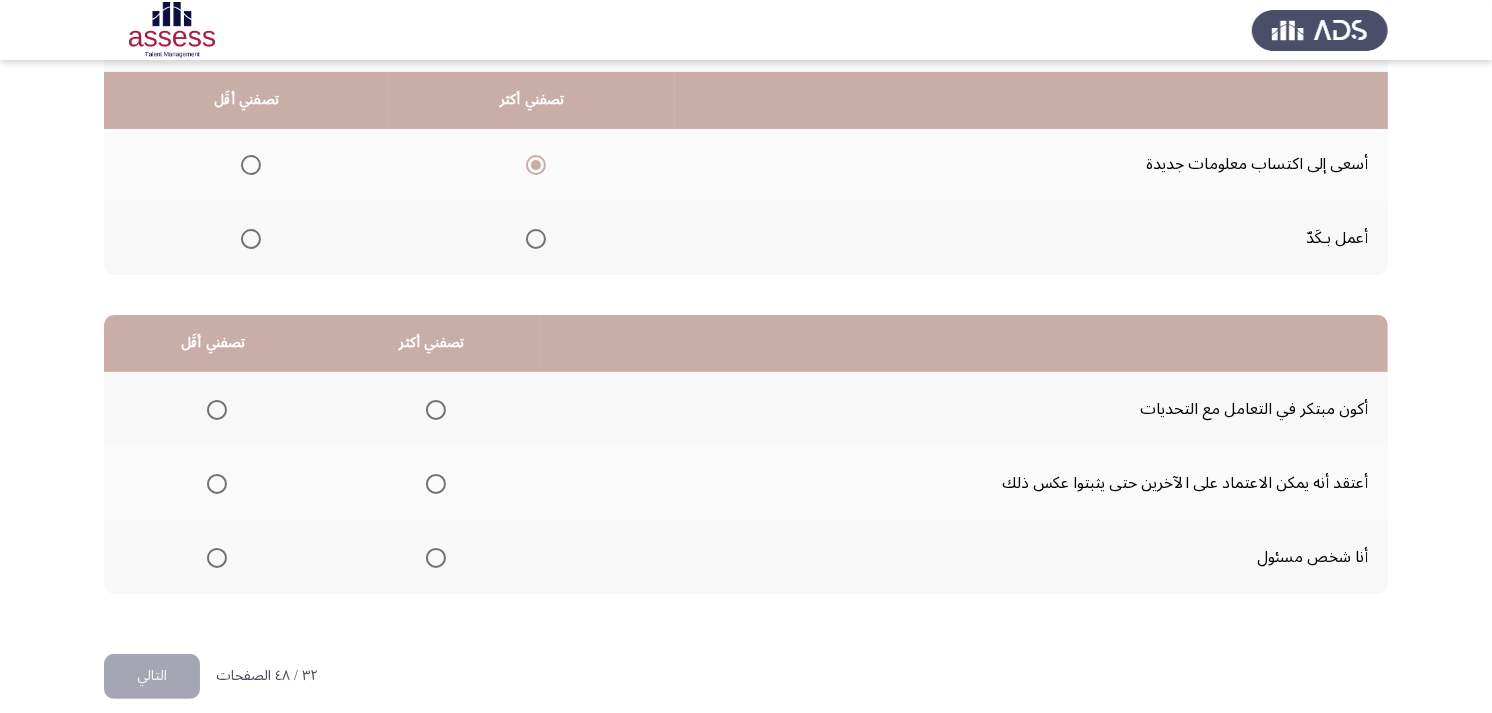 scroll, scrollTop: 300, scrollLeft: 0, axis: vertical 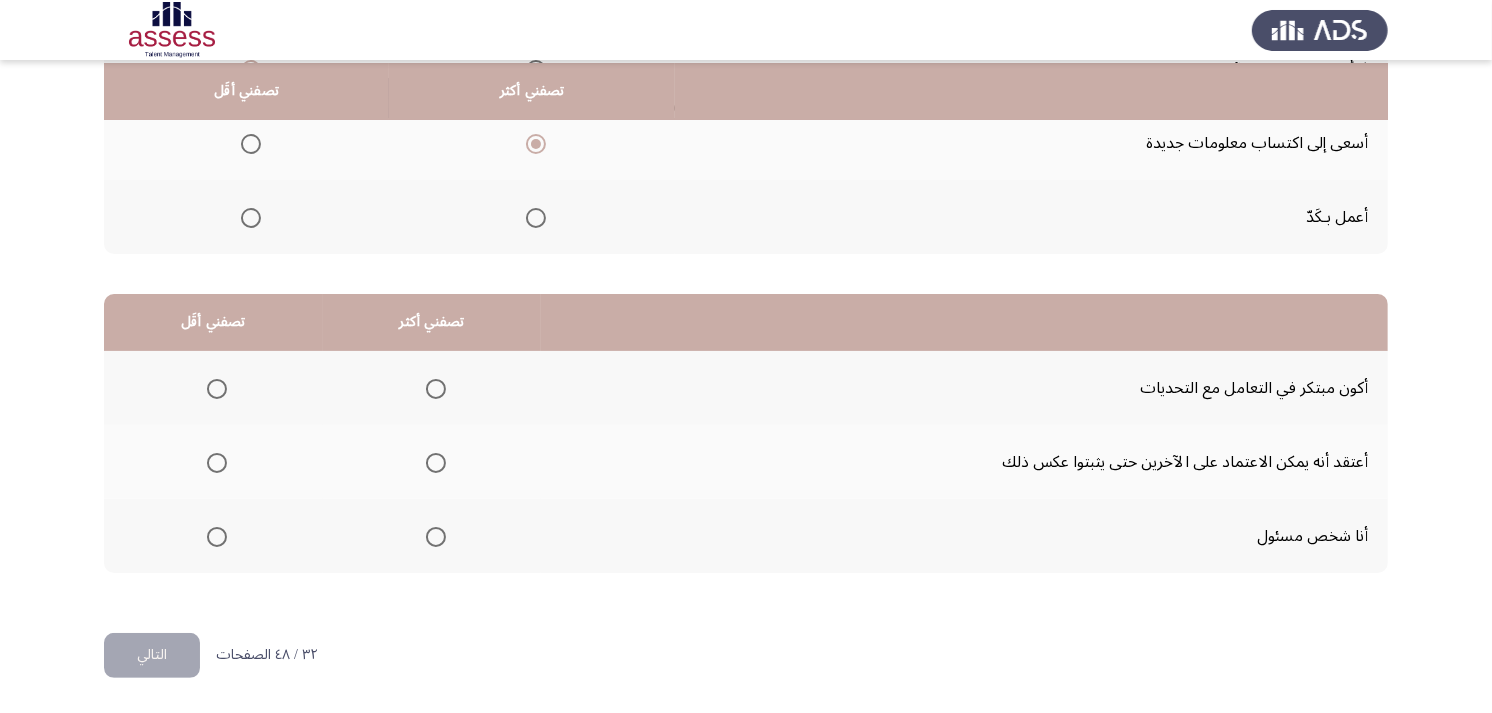 click at bounding box center [436, 537] 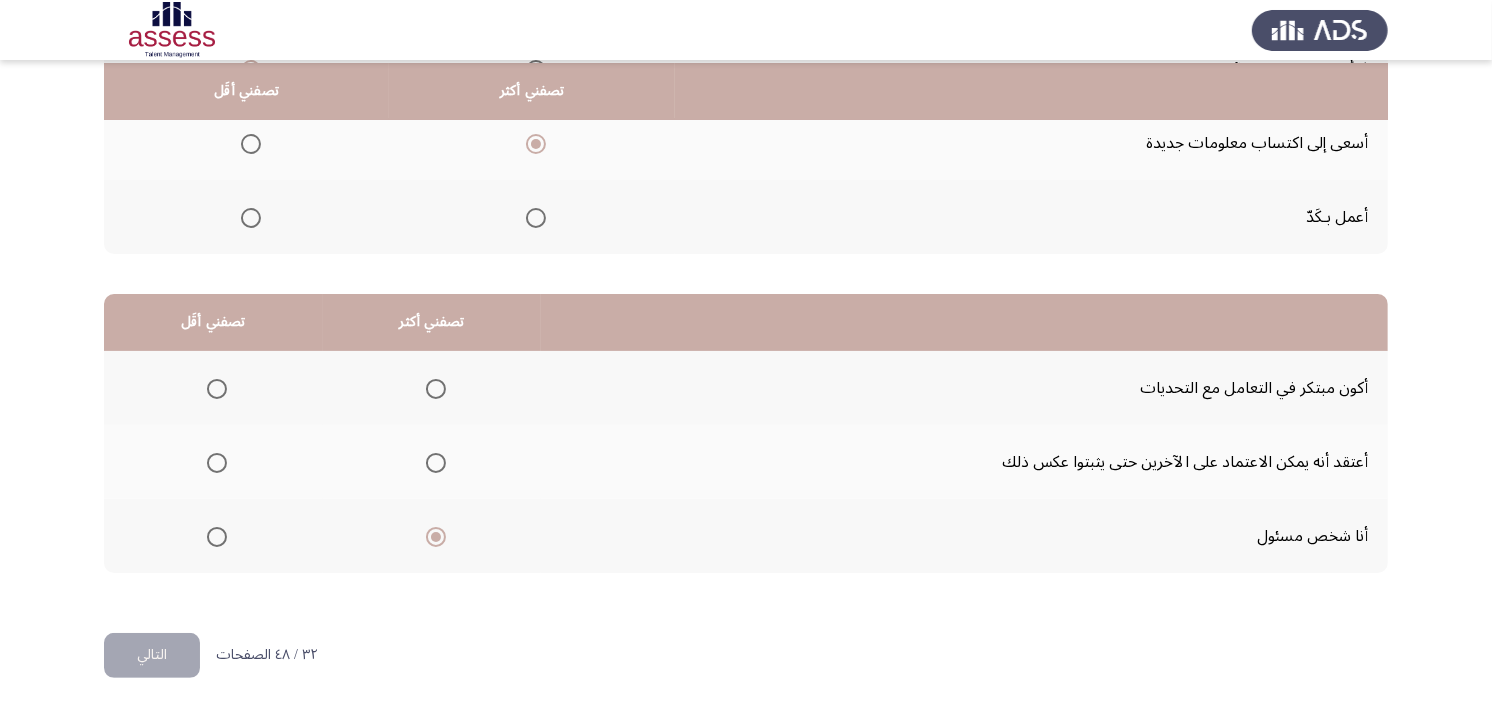 click at bounding box center (217, 389) 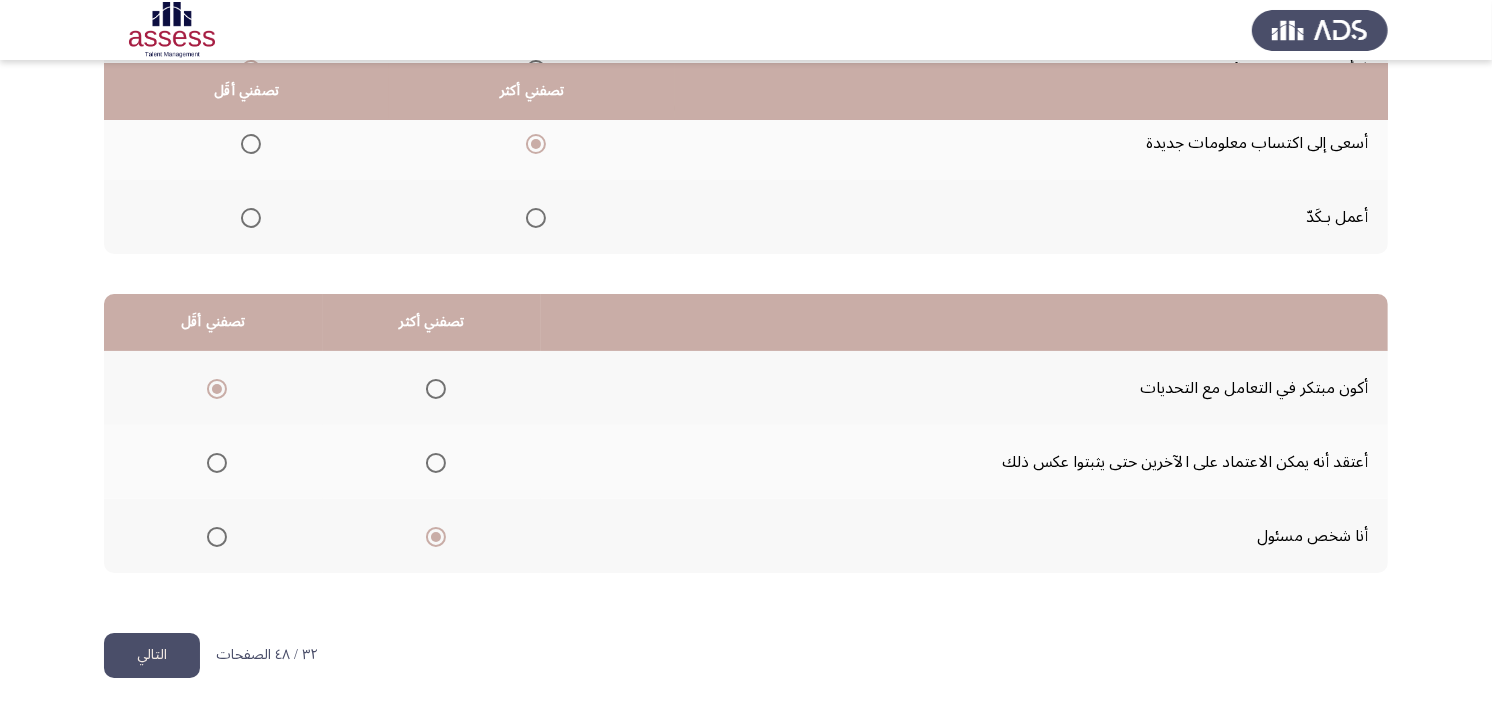 click on "التالي" 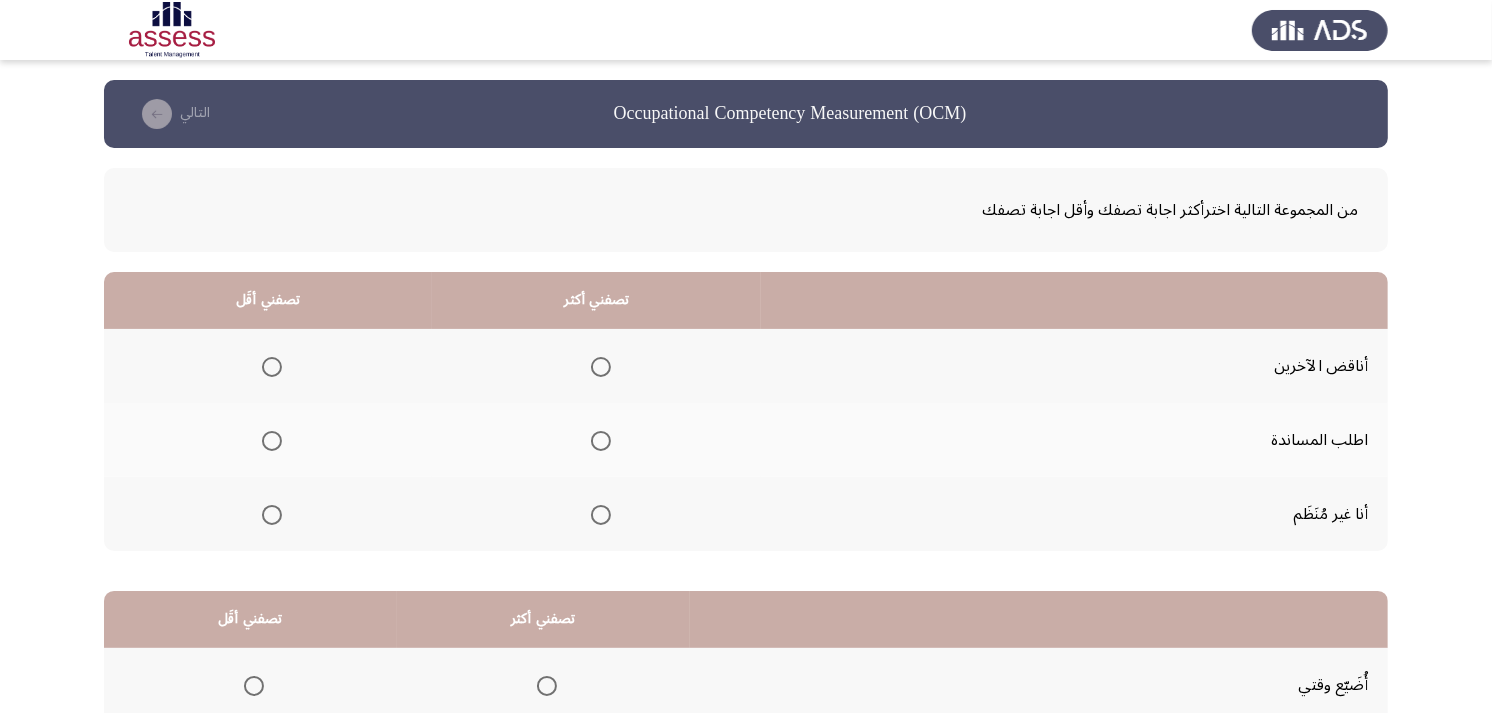 click at bounding box center [601, 441] 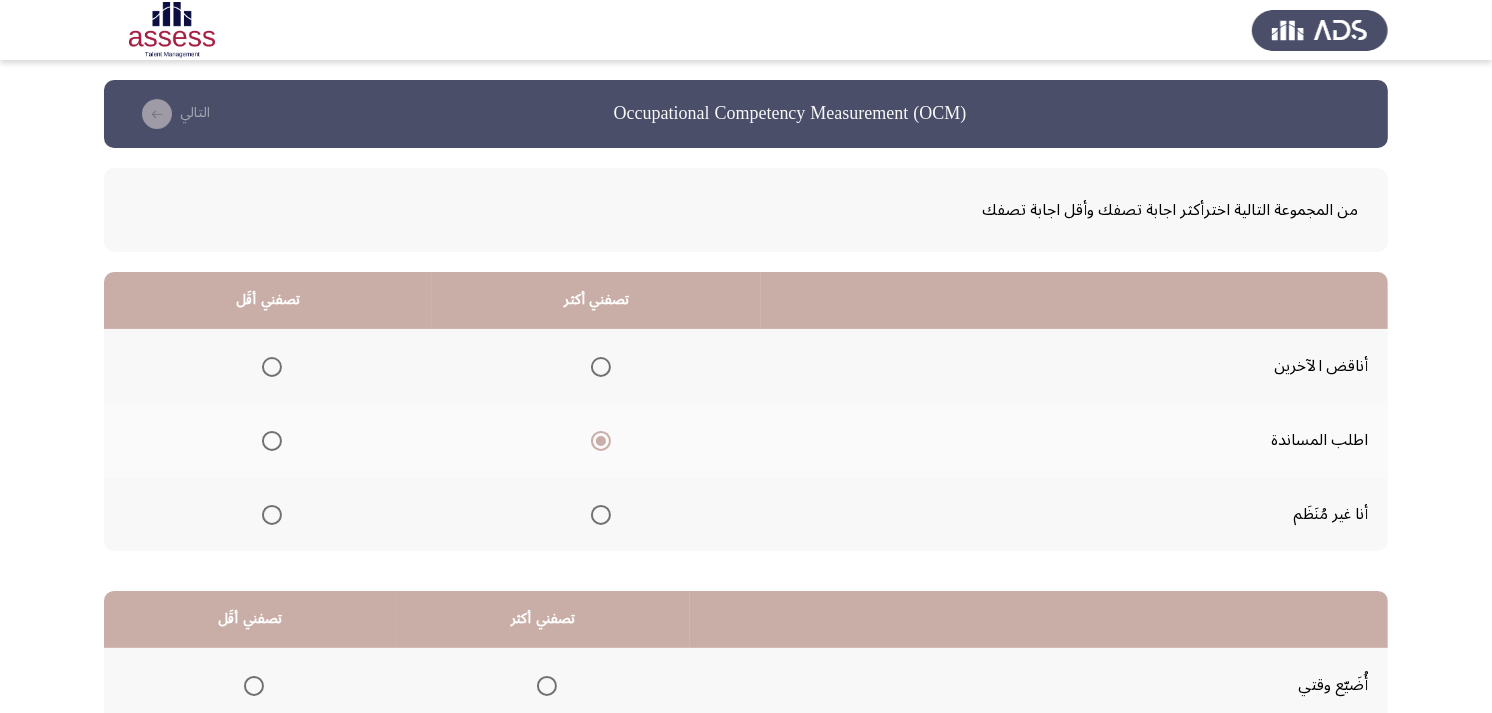 click at bounding box center [272, 515] 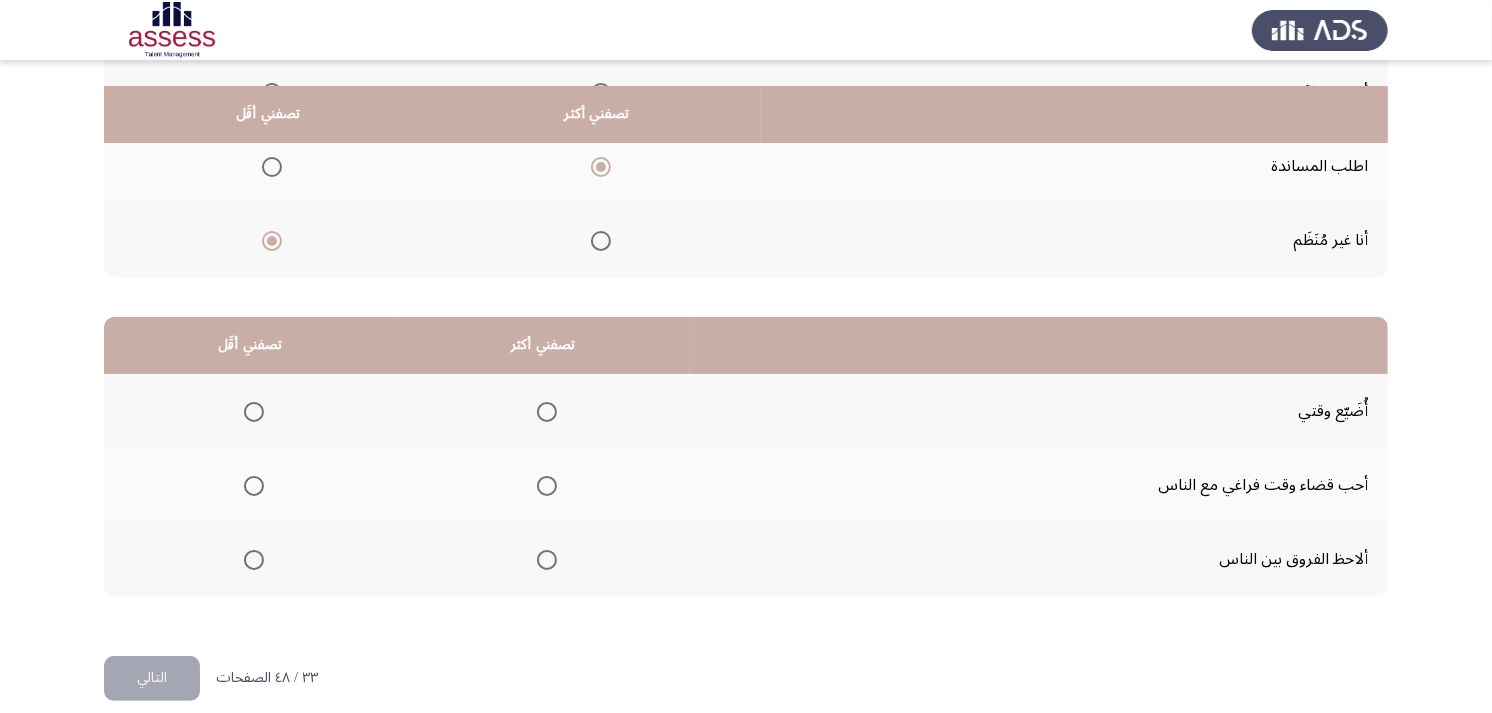 scroll, scrollTop: 300, scrollLeft: 0, axis: vertical 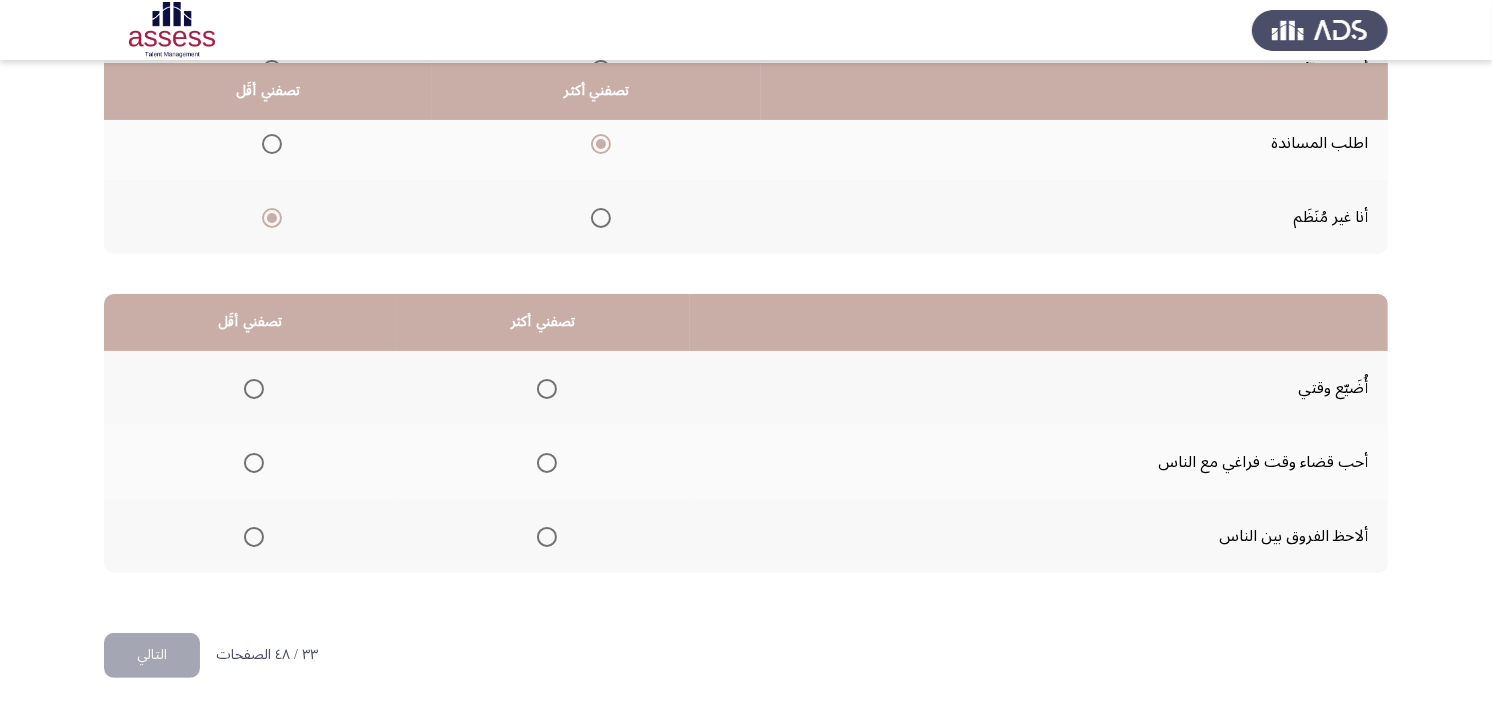 click at bounding box center (547, 537) 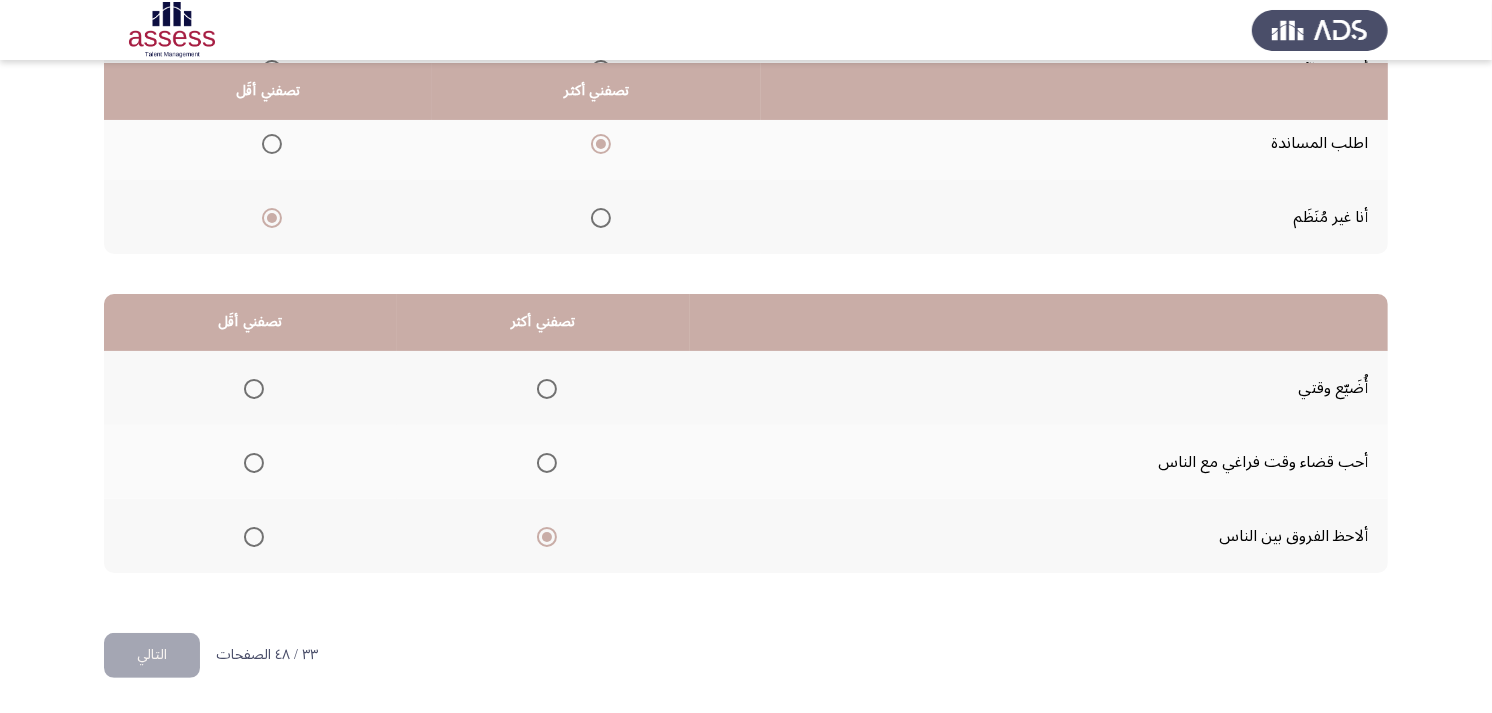 click at bounding box center [254, 389] 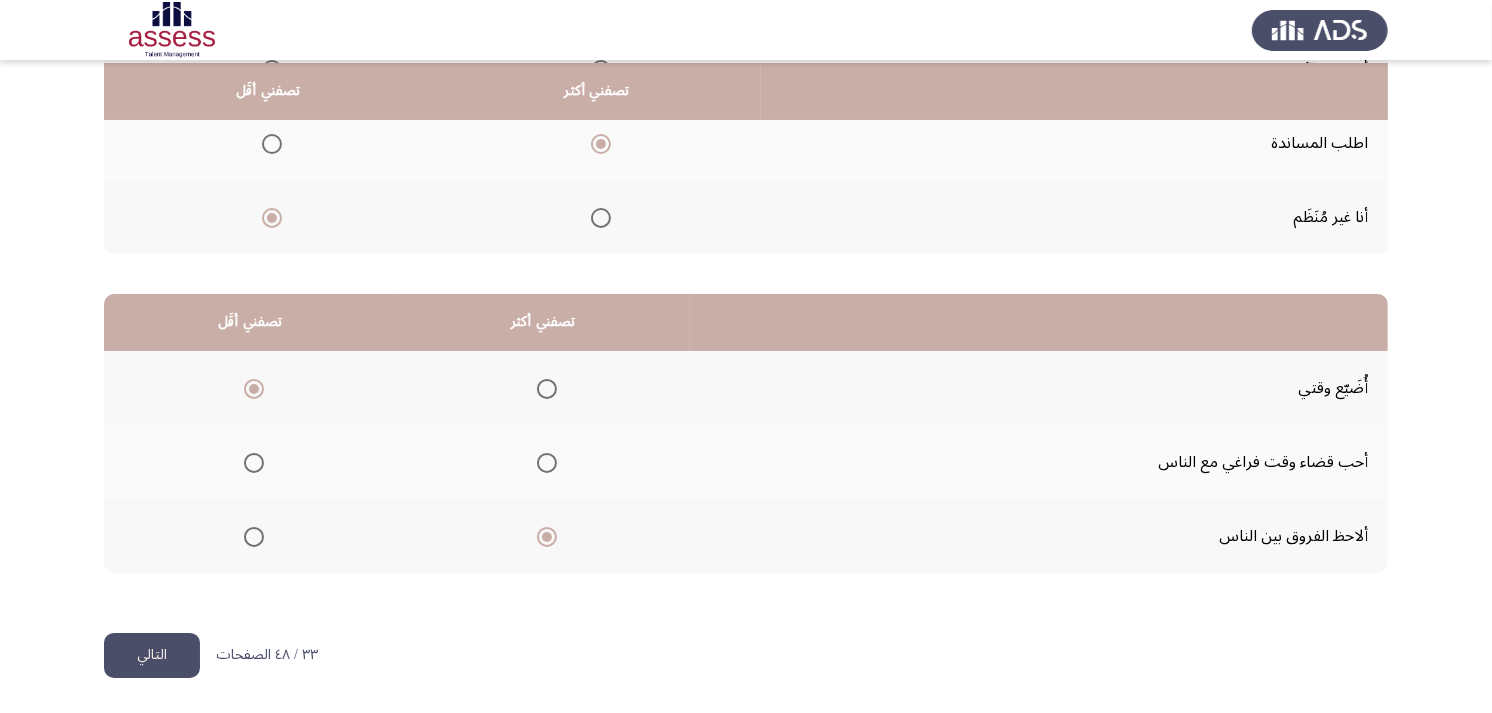 click on "التالي" 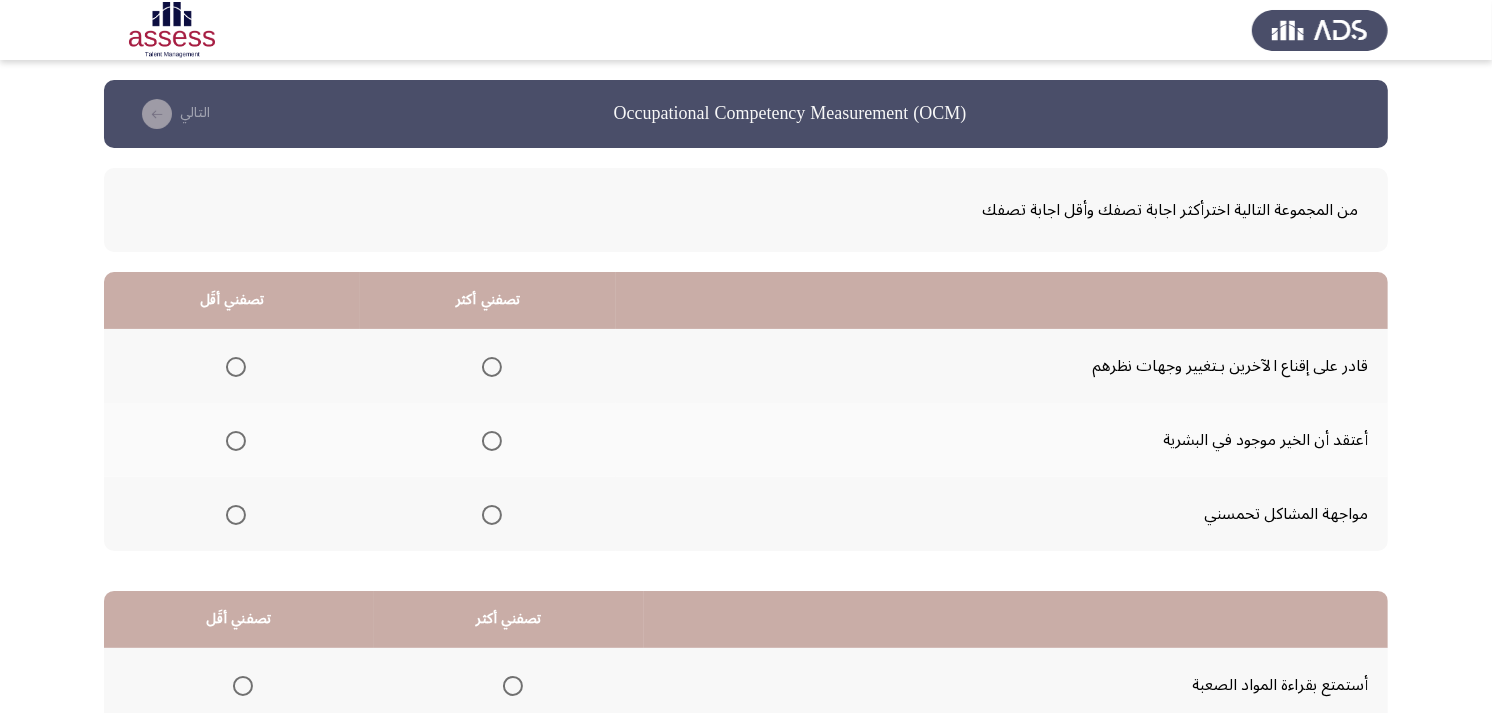 click at bounding box center [492, 441] 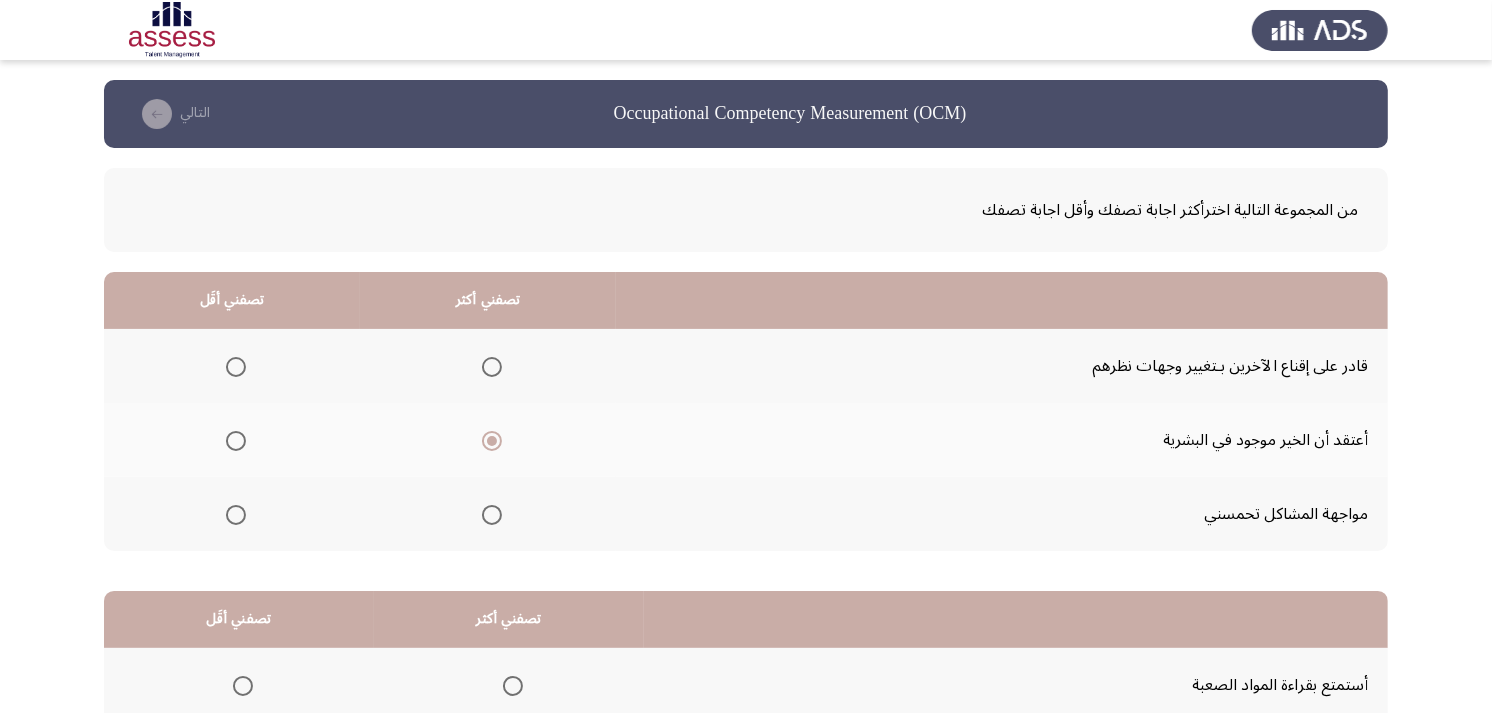 click at bounding box center (236, 367) 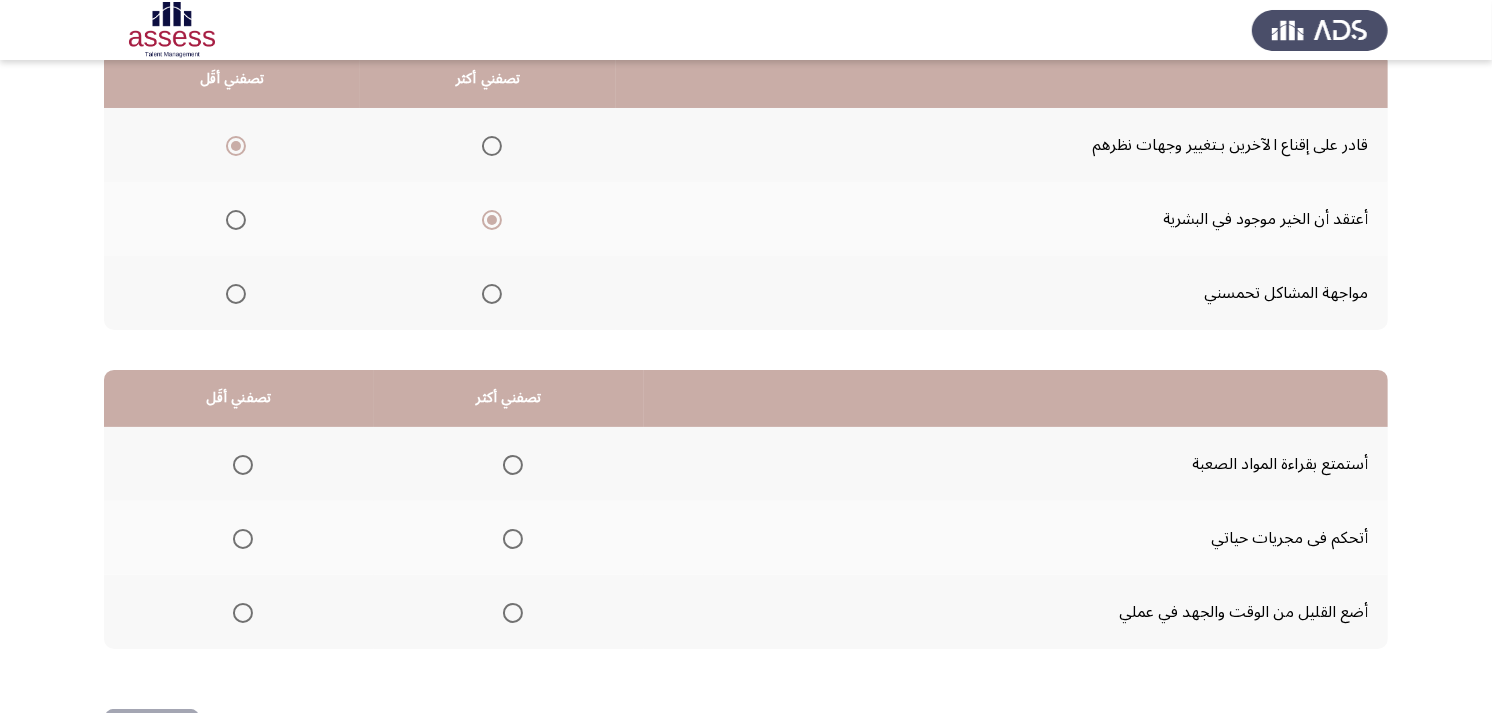scroll, scrollTop: 222, scrollLeft: 0, axis: vertical 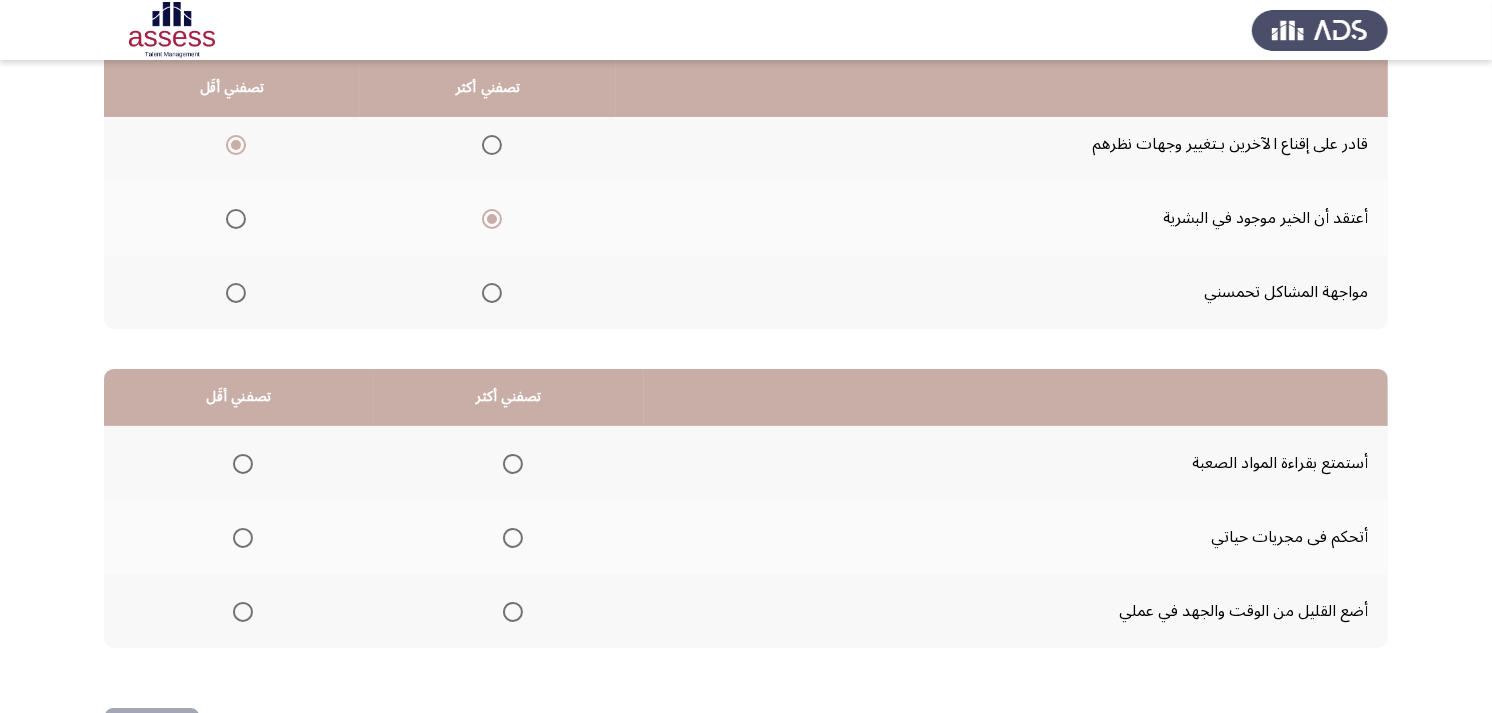 click at bounding box center [236, 293] 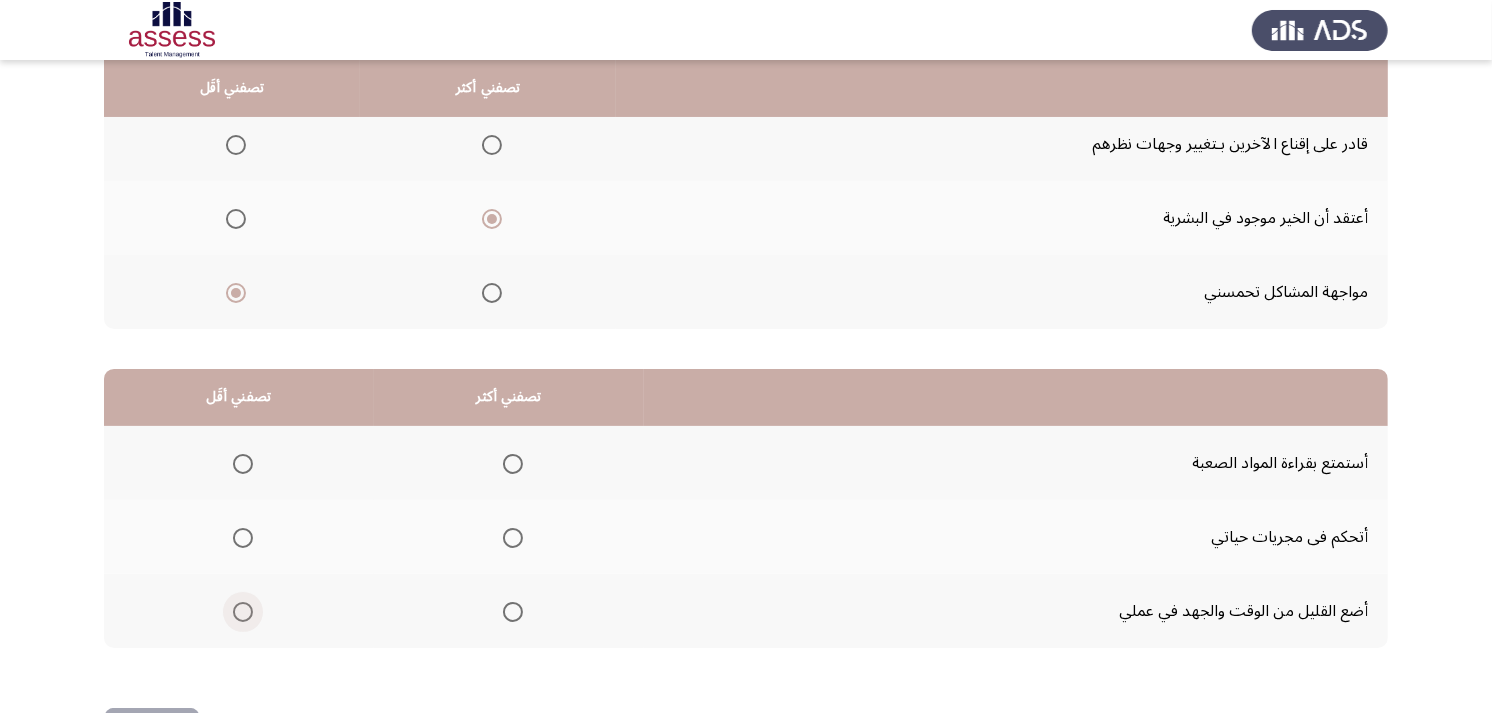 click at bounding box center [243, 612] 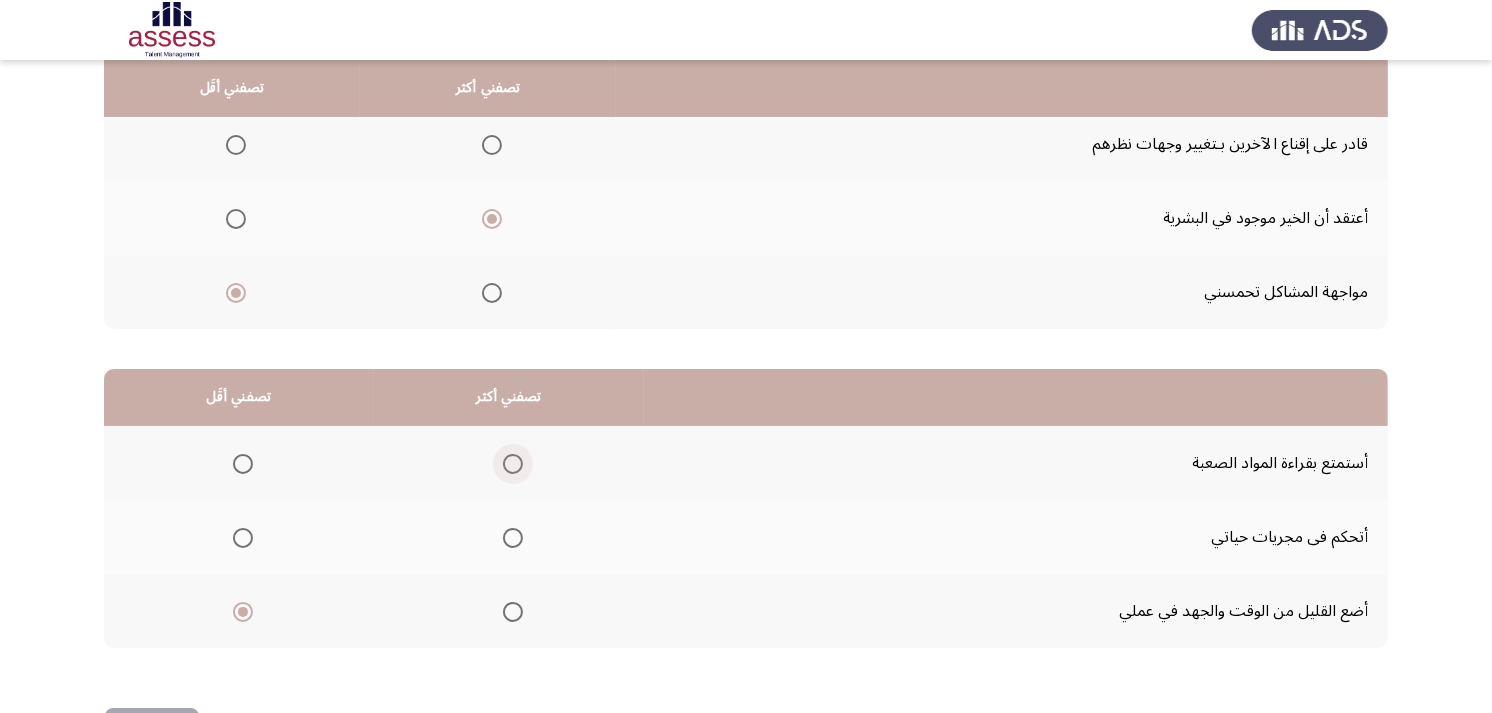 click at bounding box center (513, 464) 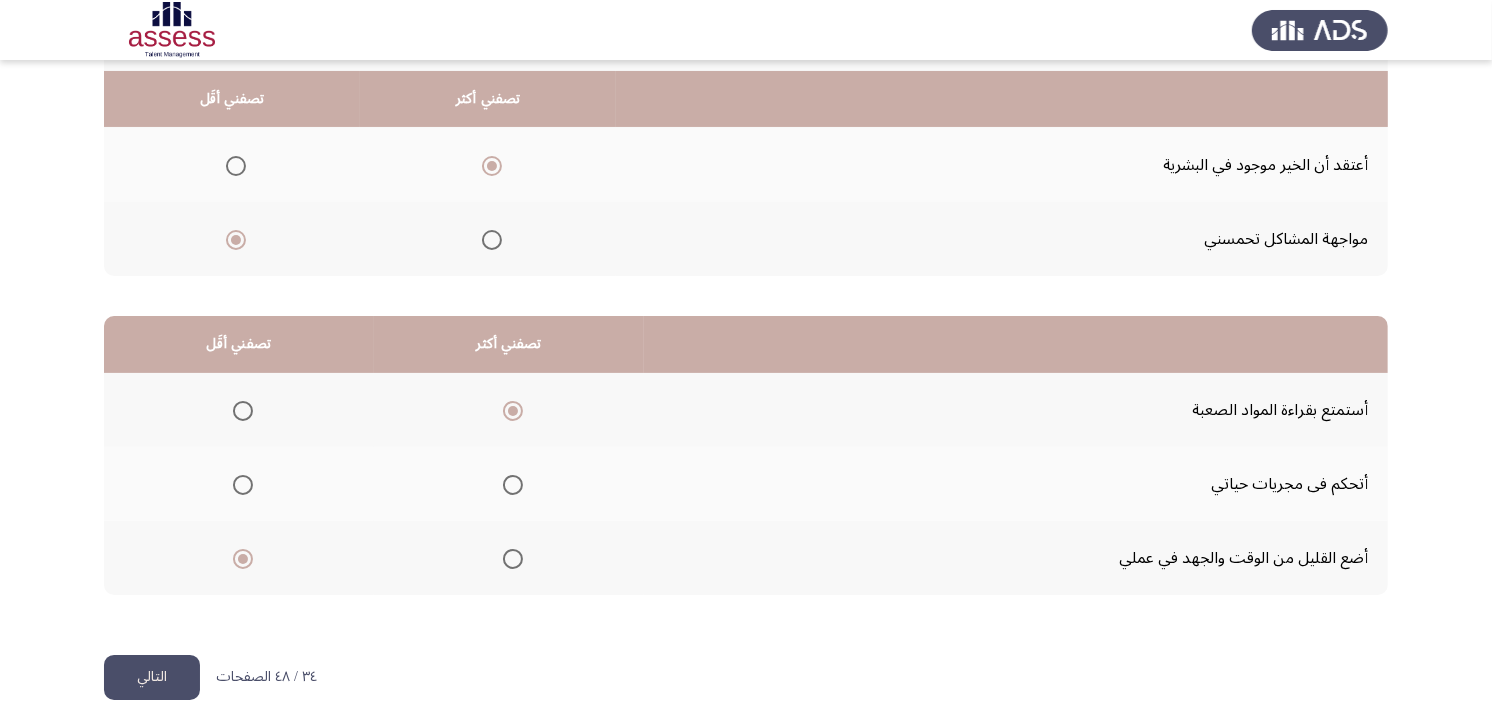 scroll, scrollTop: 300, scrollLeft: 0, axis: vertical 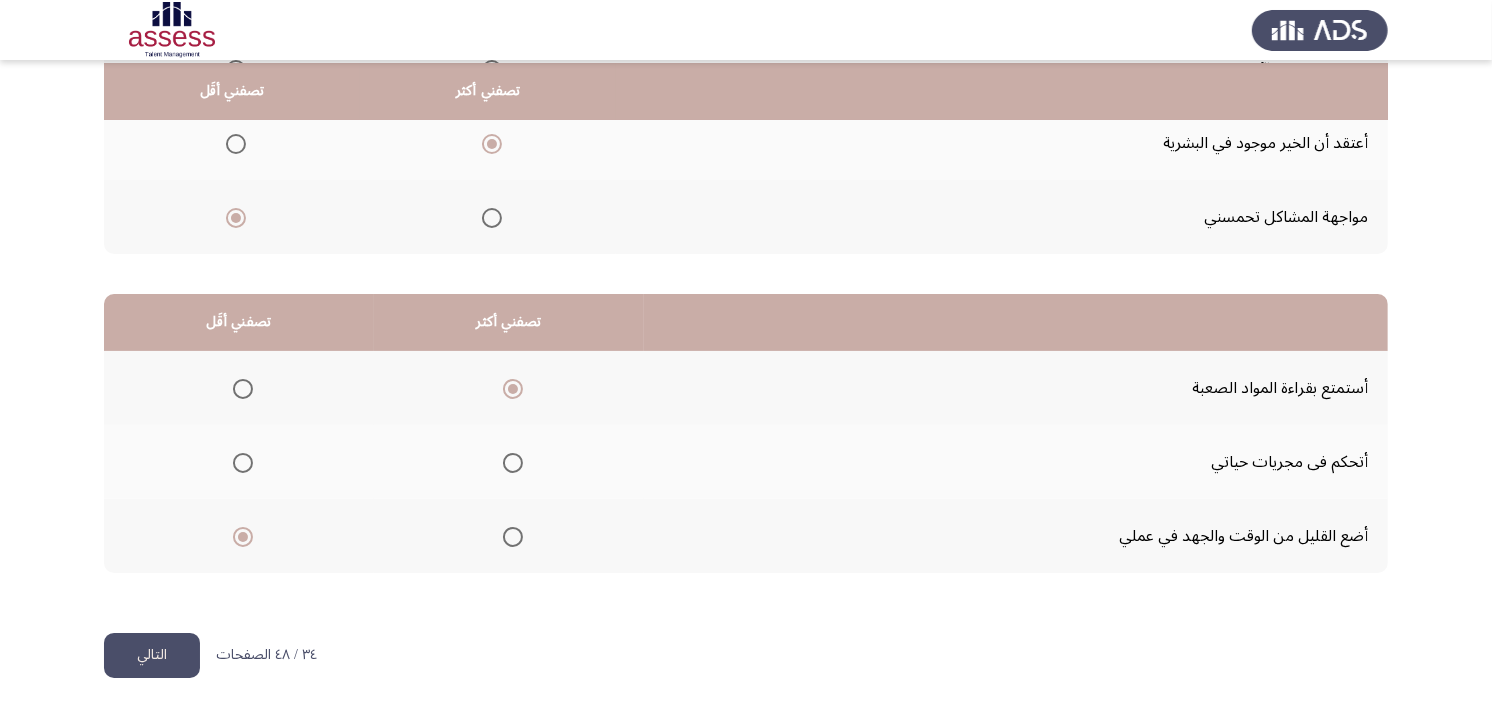 click on "التالي" 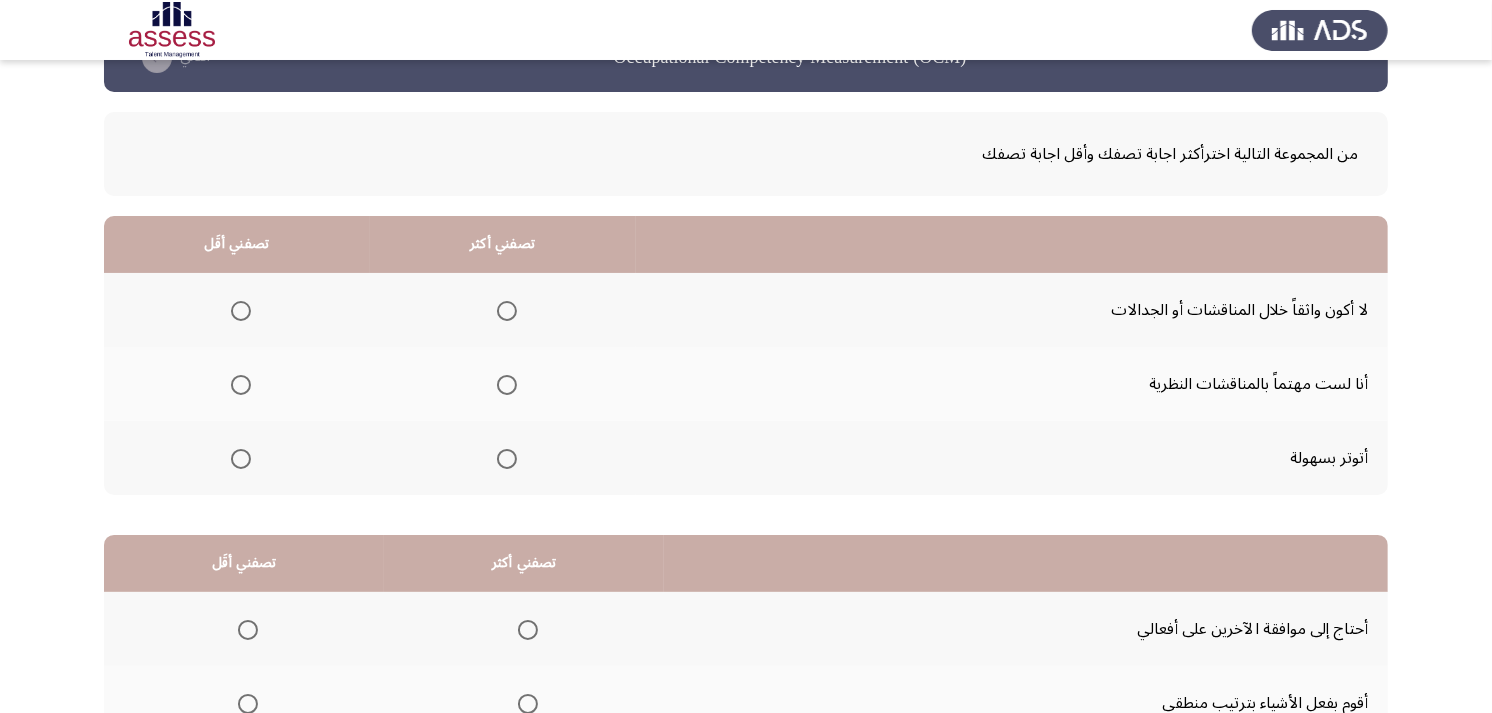 scroll, scrollTop: 111, scrollLeft: 0, axis: vertical 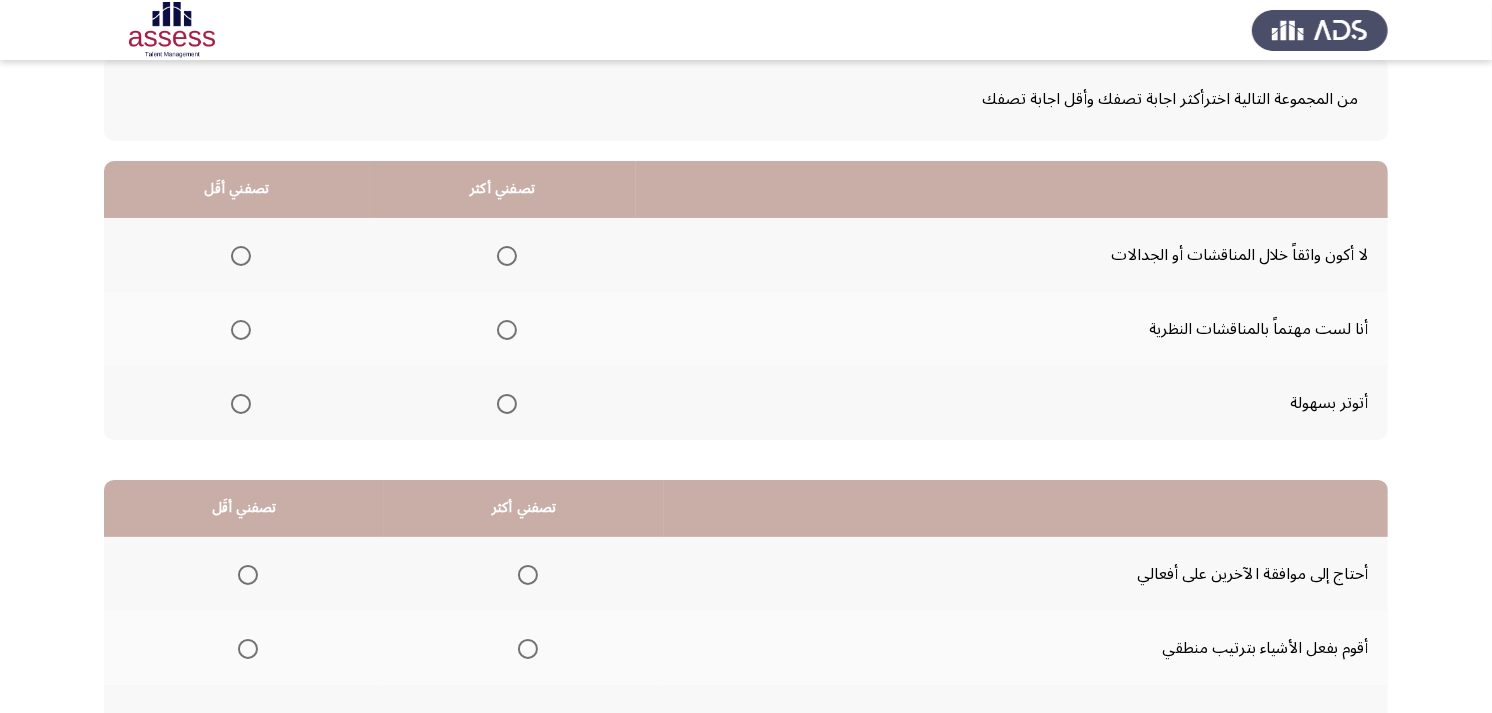 click at bounding box center (507, 330) 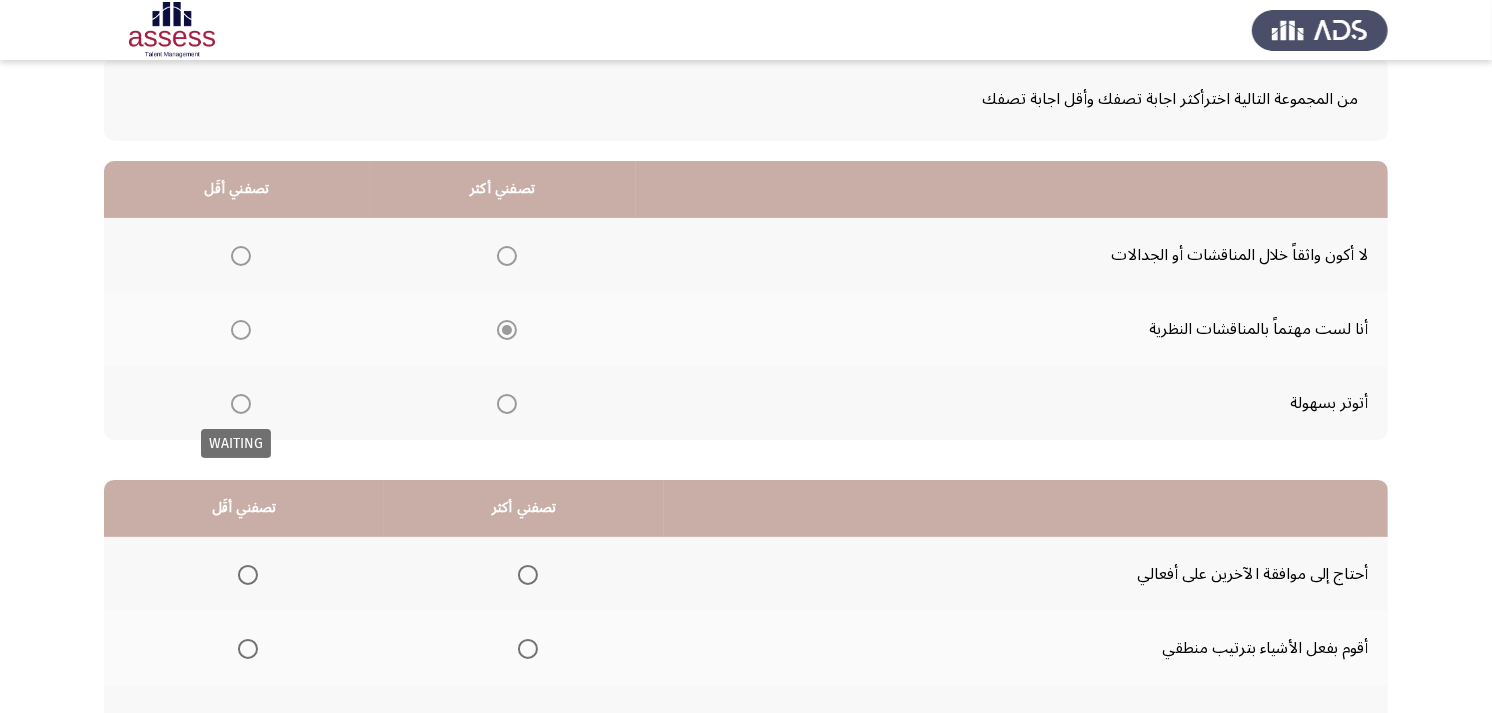 click at bounding box center (241, 404) 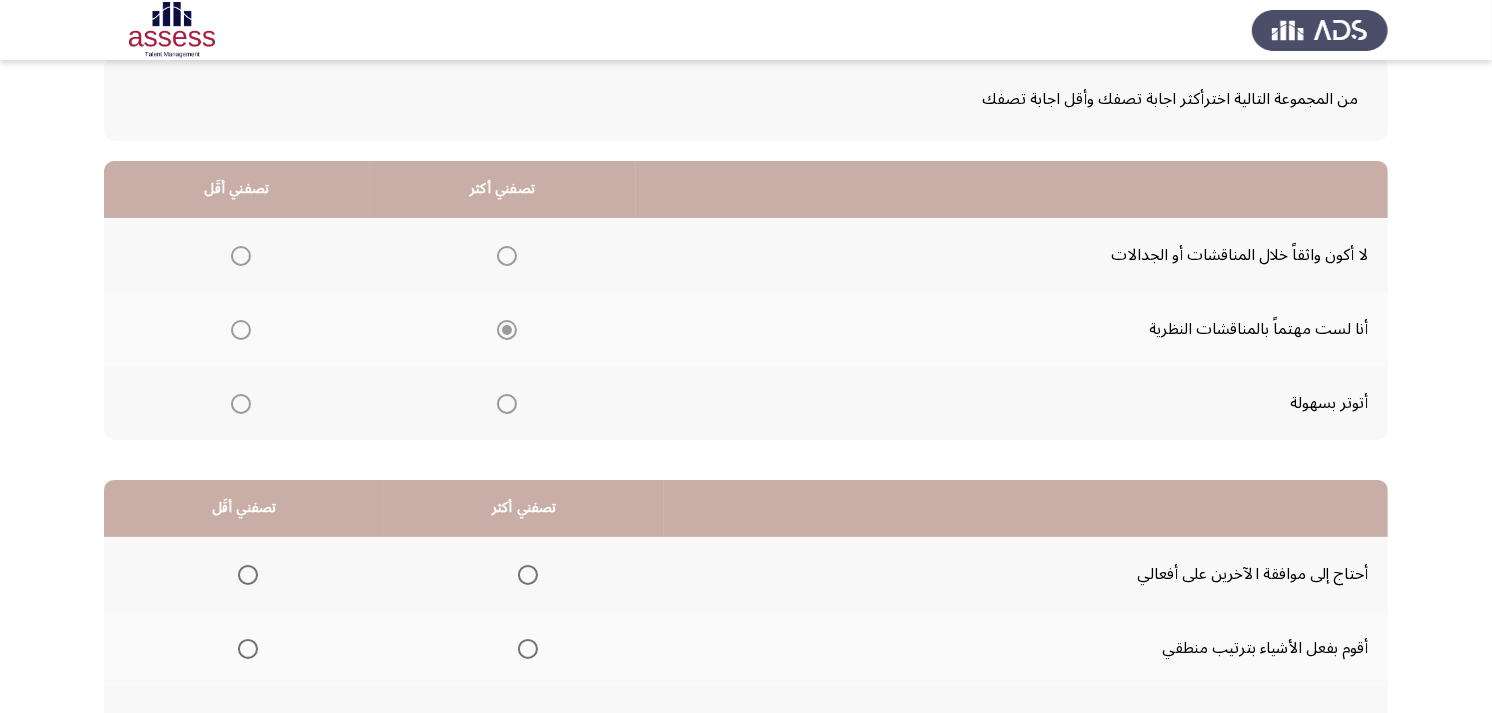 click at bounding box center [241, 404] 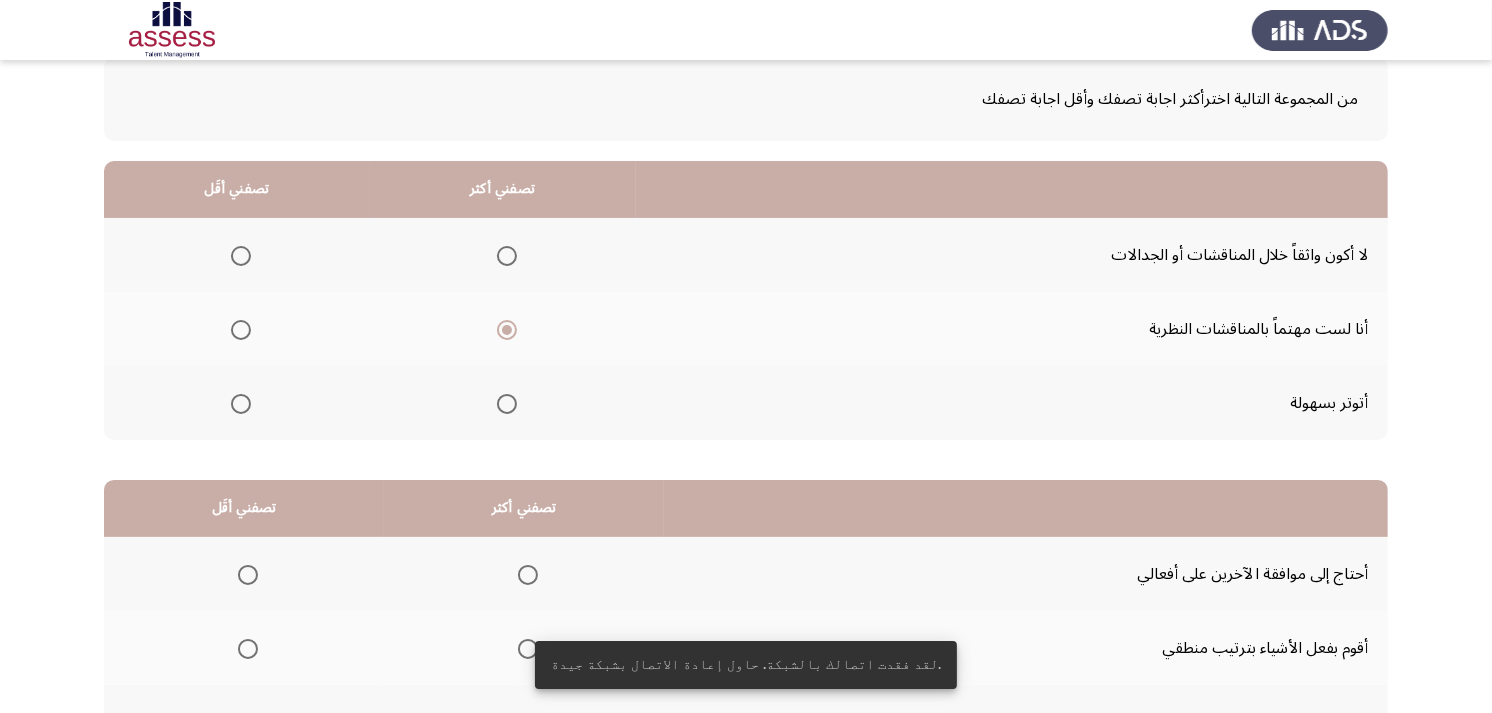 click at bounding box center (241, 404) 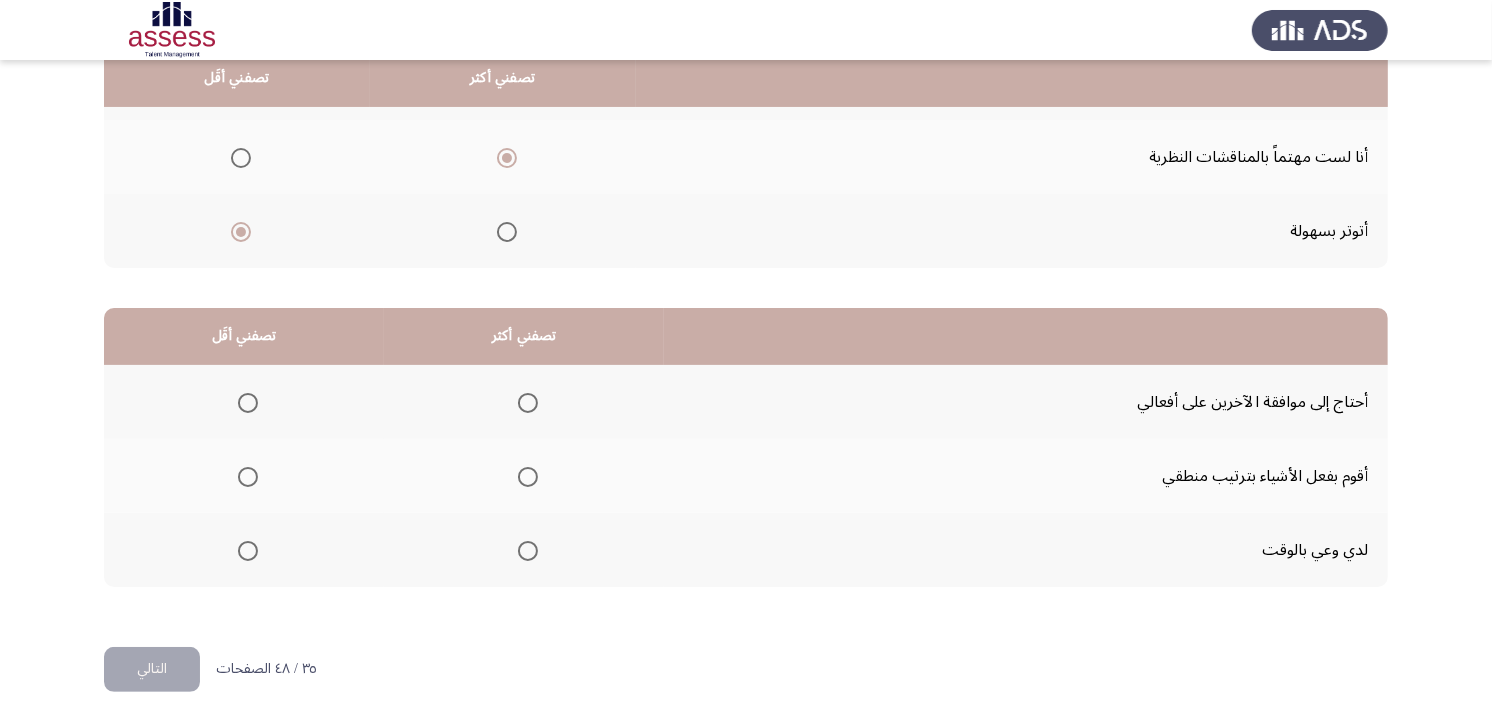 scroll, scrollTop: 300, scrollLeft: 0, axis: vertical 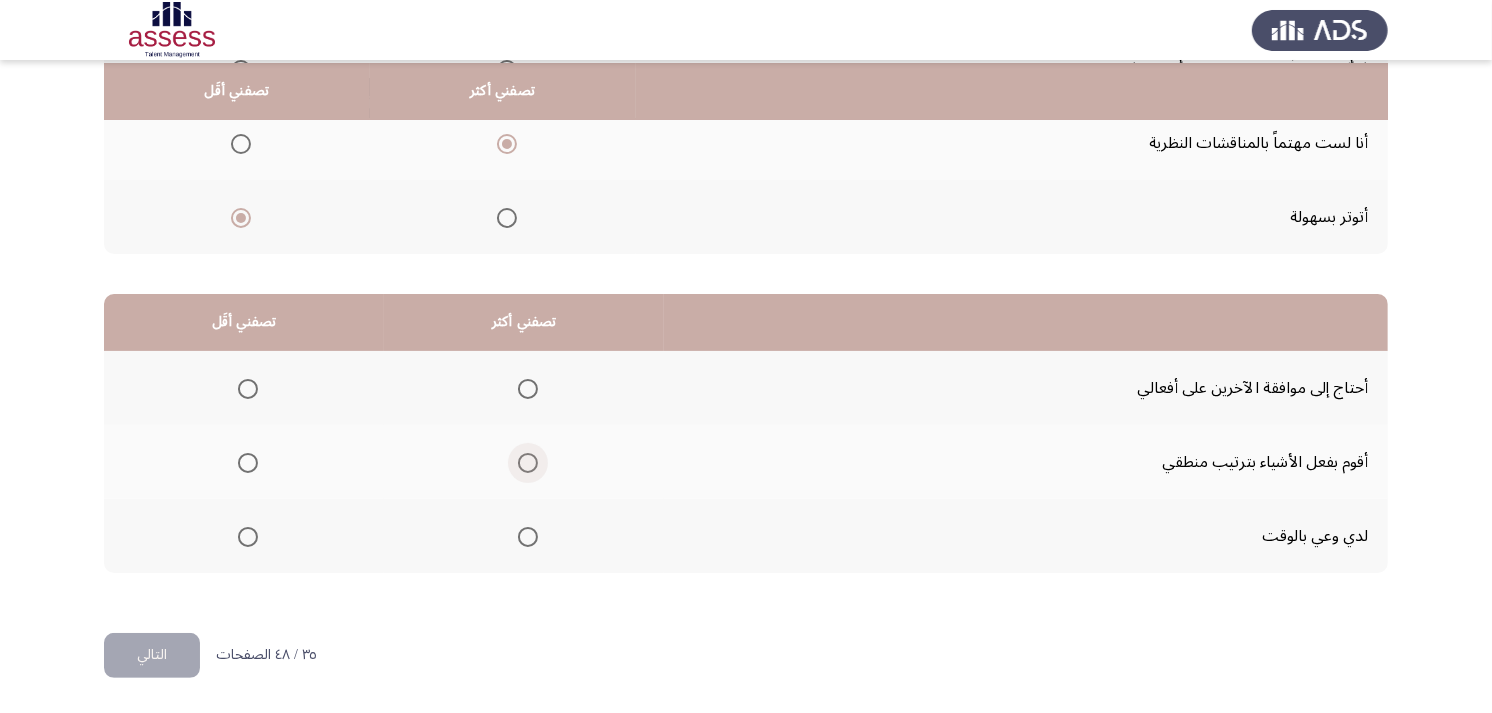 click at bounding box center [528, 463] 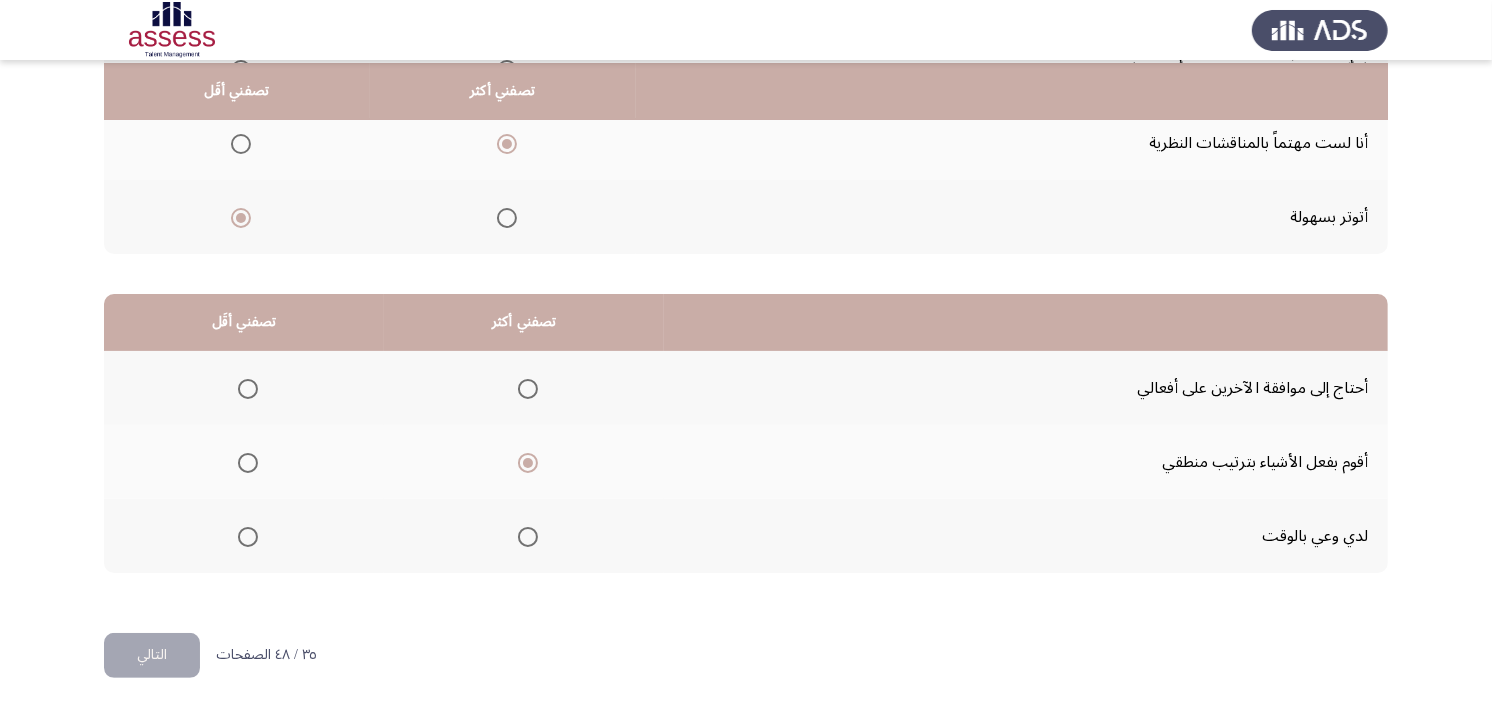 click at bounding box center (248, 389) 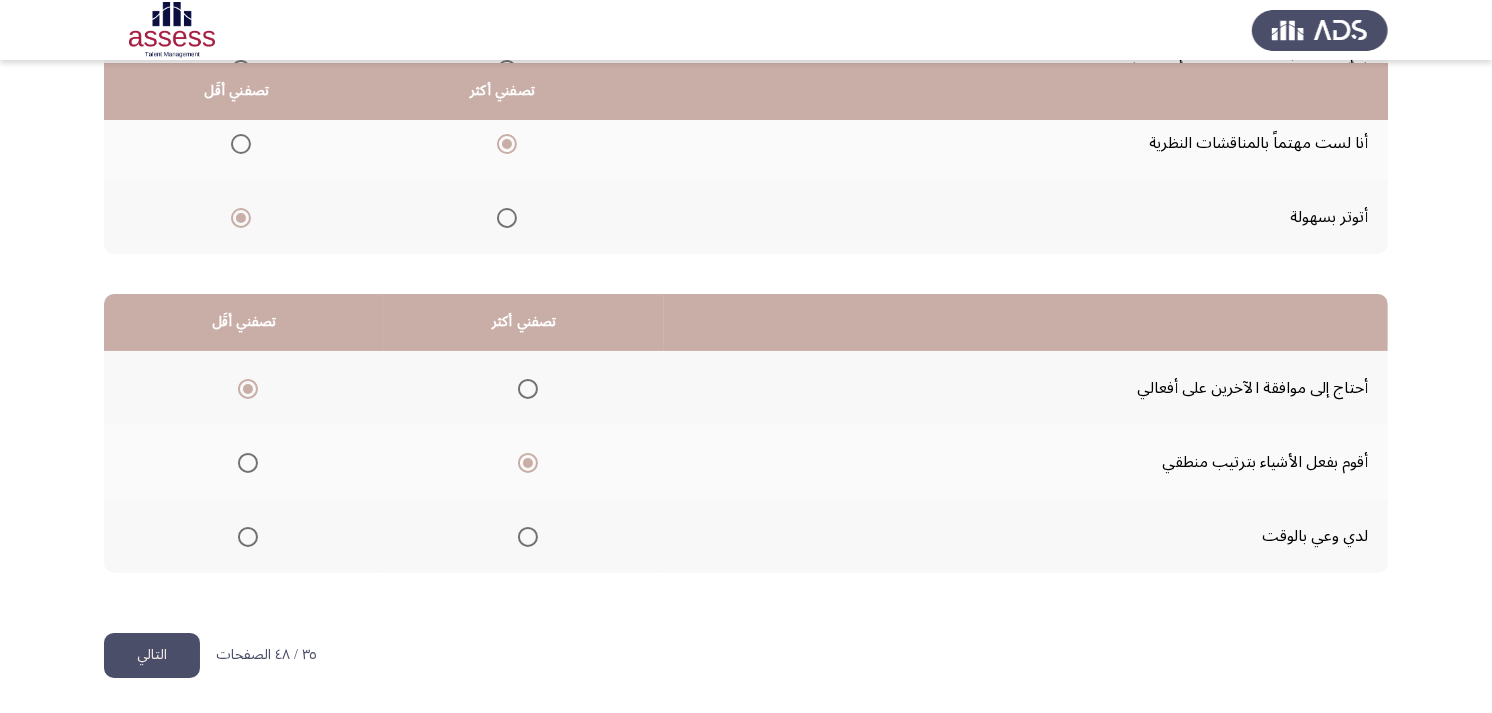click on "التالي" 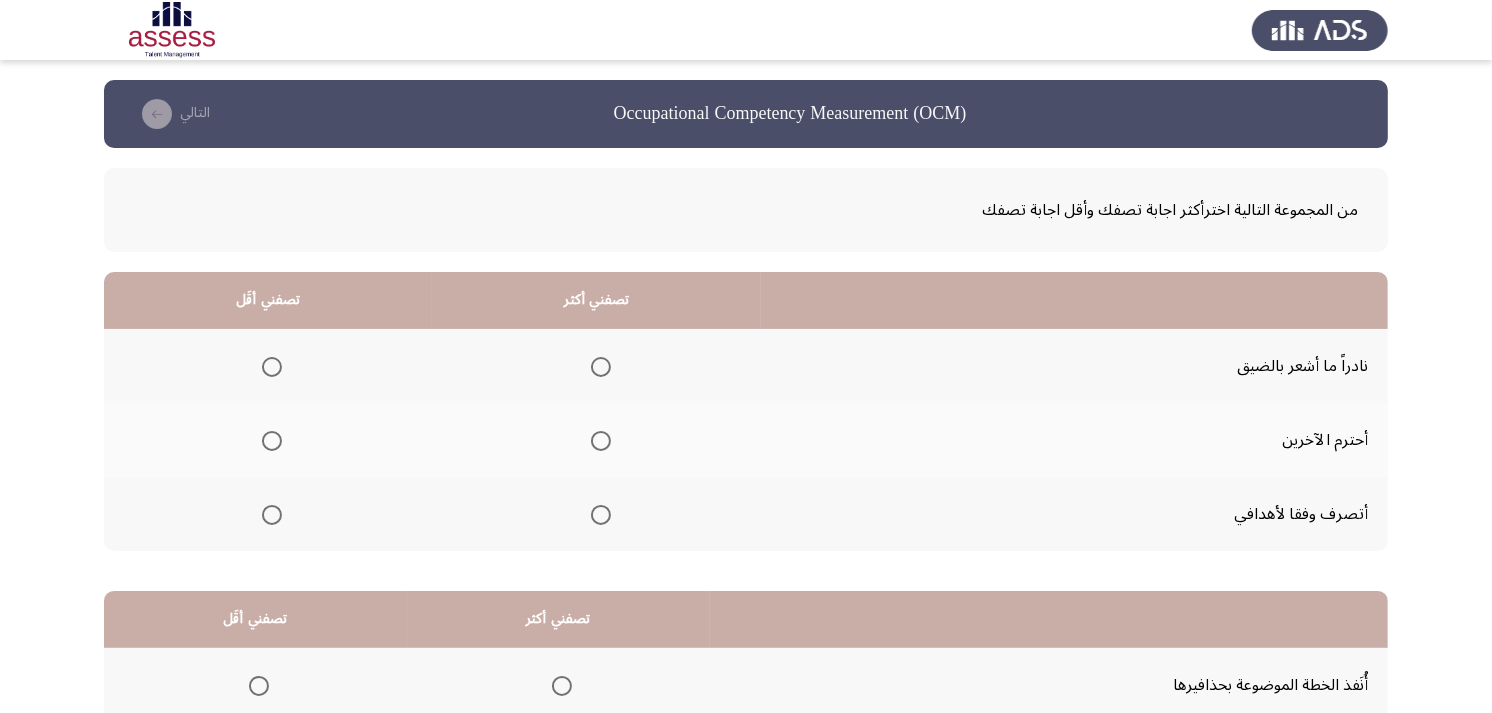 click at bounding box center [601, 441] 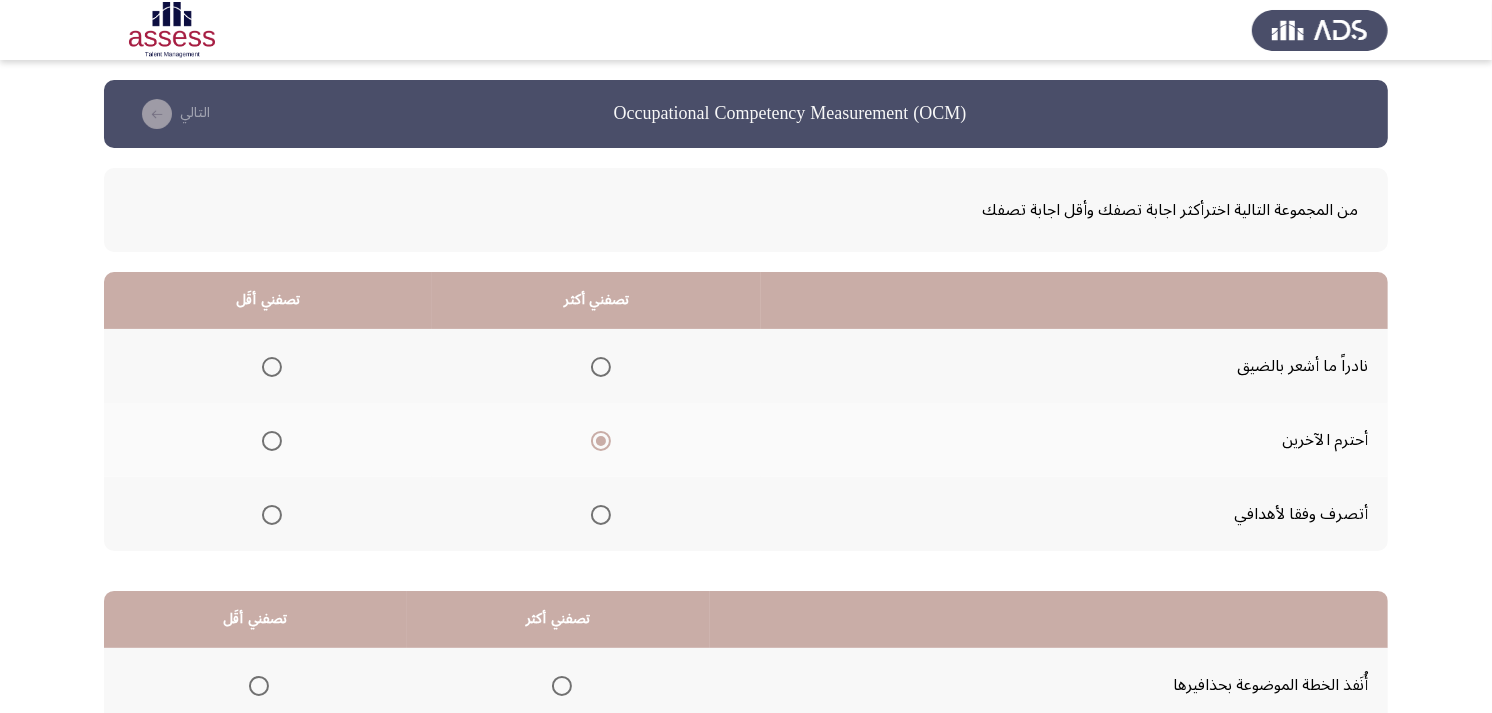 click at bounding box center [272, 515] 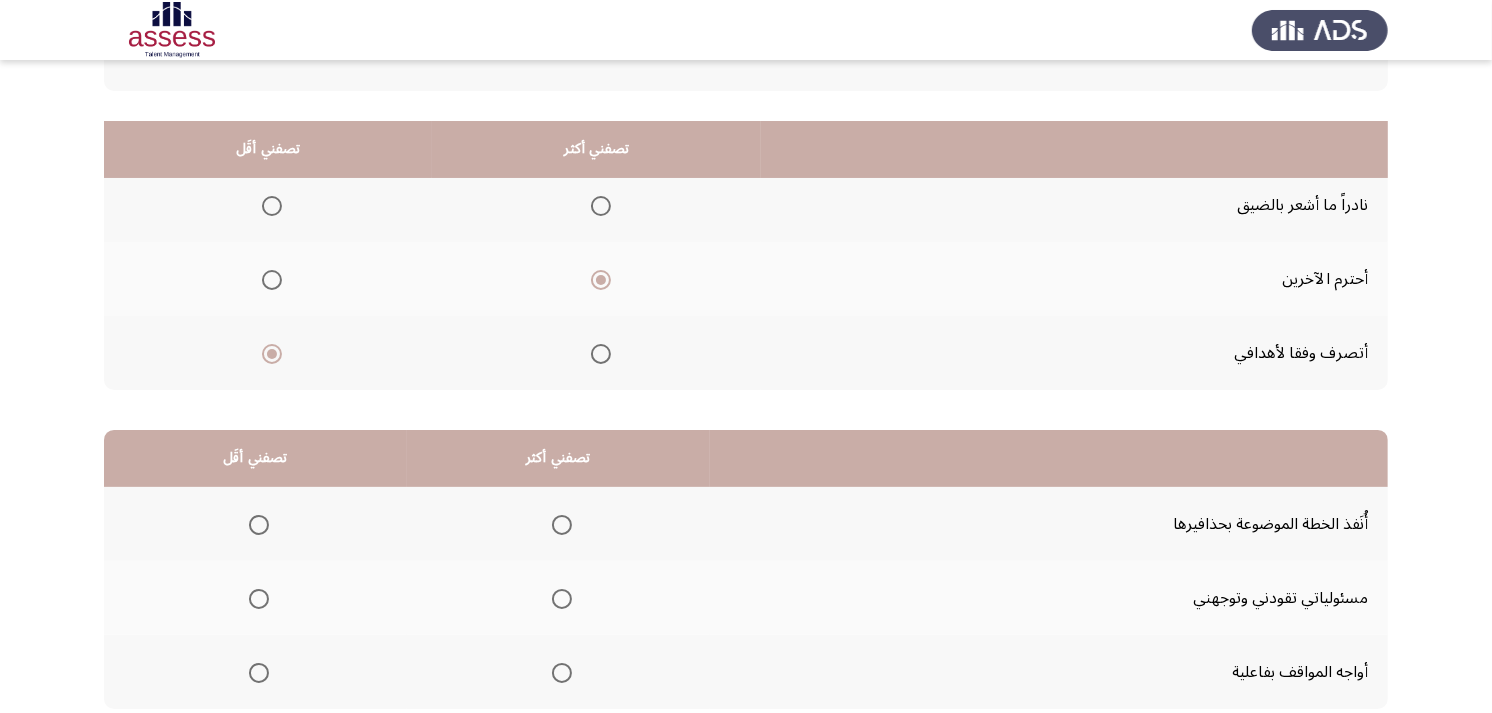 scroll, scrollTop: 222, scrollLeft: 0, axis: vertical 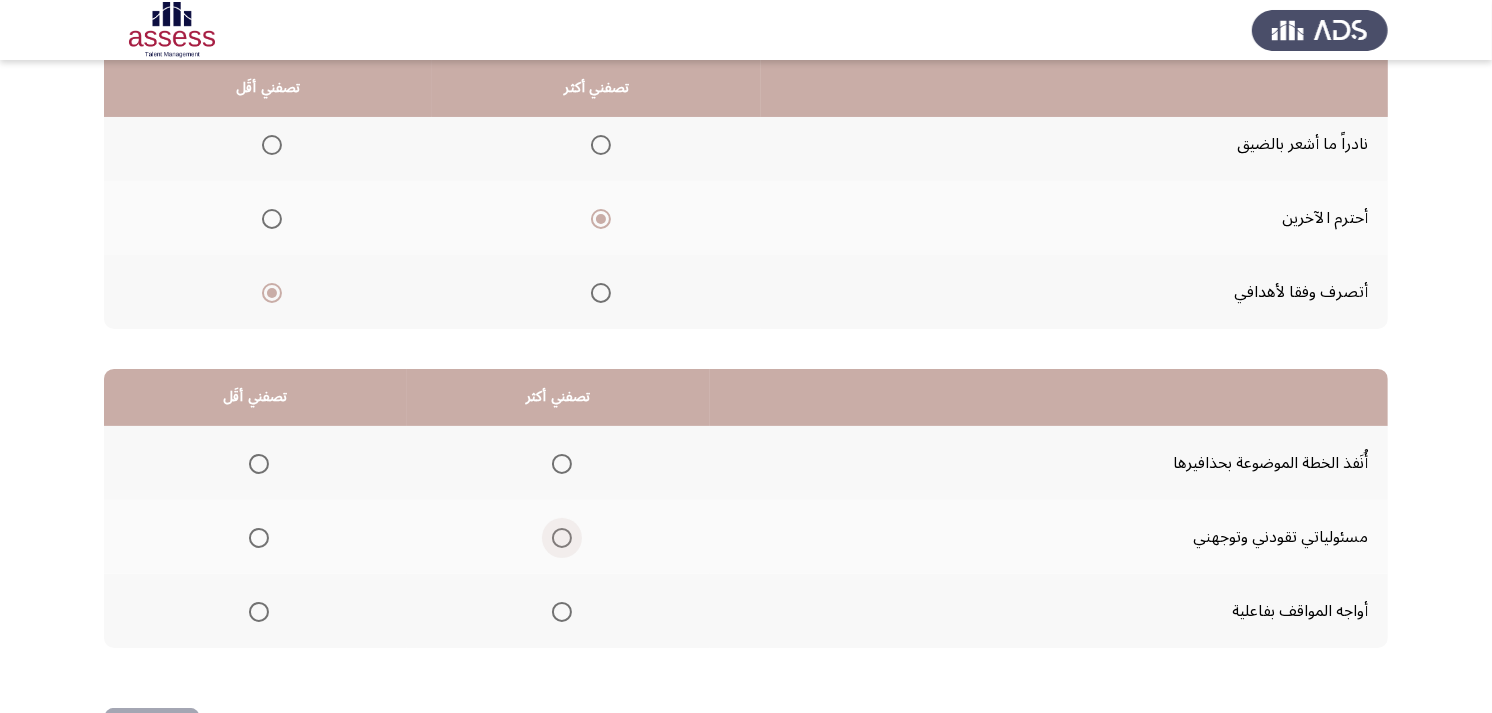 click at bounding box center (562, 538) 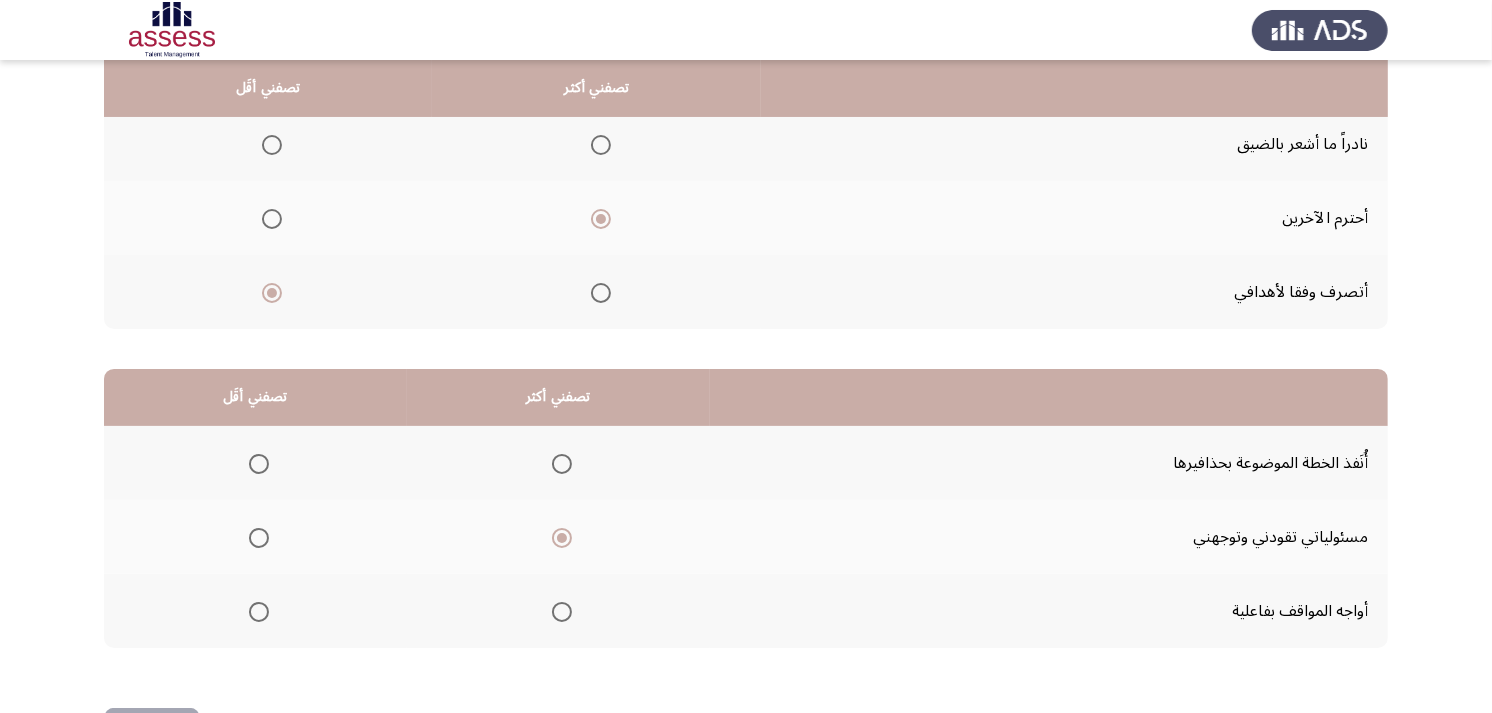 click 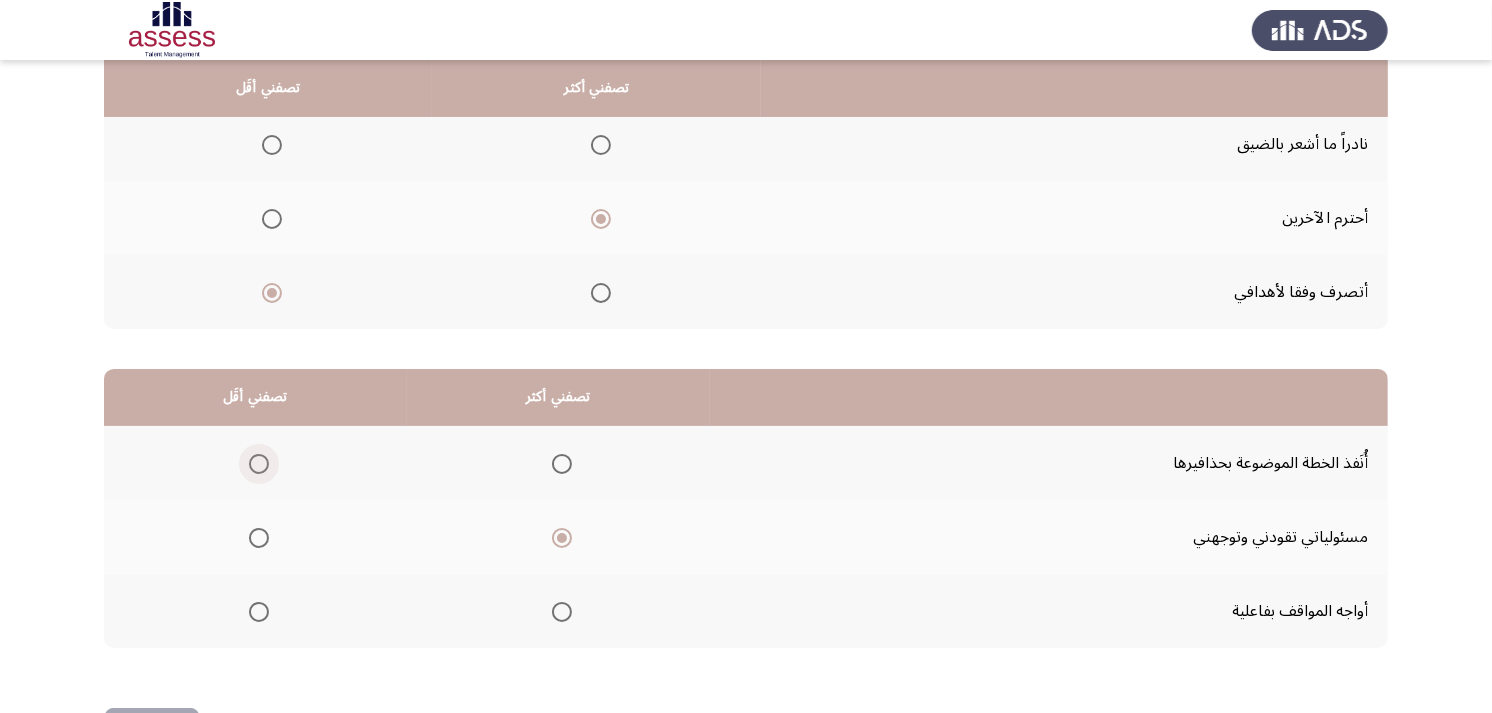 click at bounding box center [259, 464] 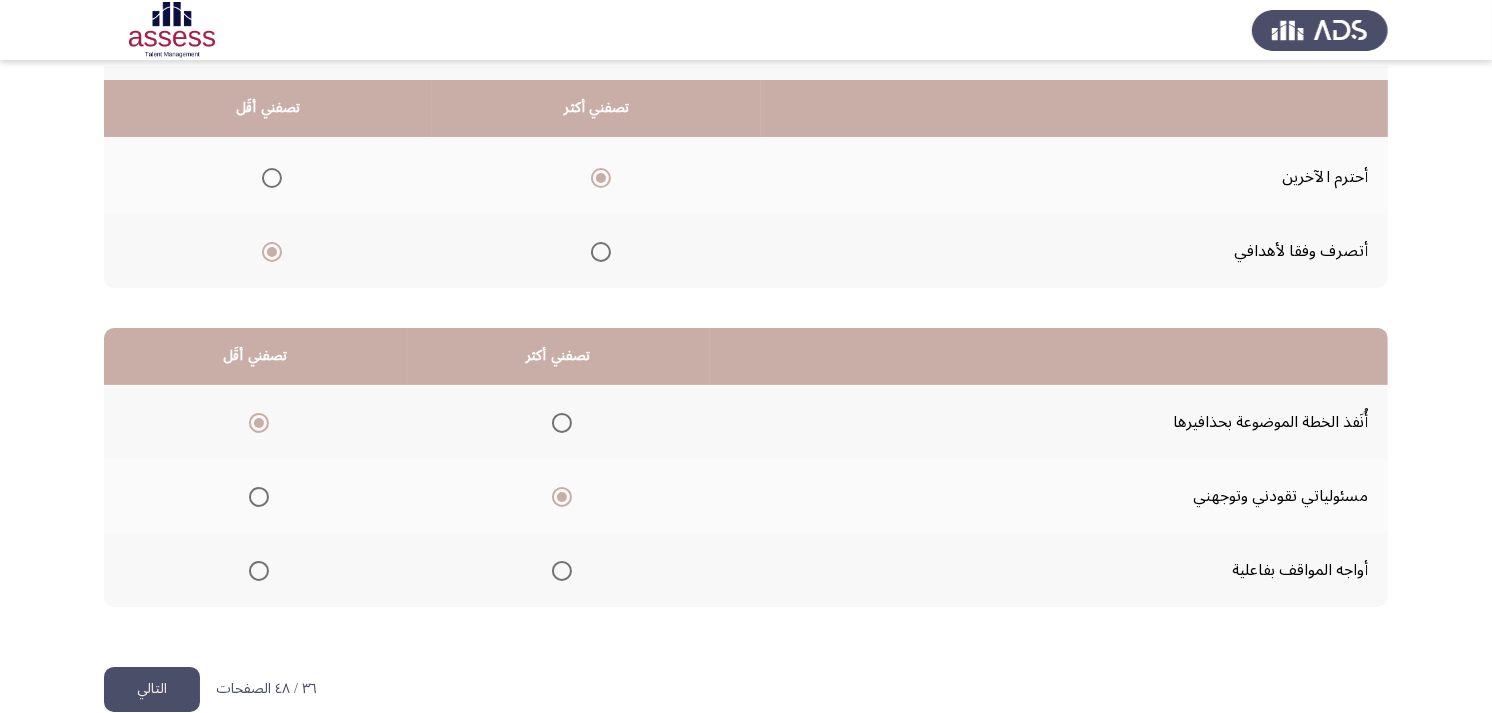 scroll, scrollTop: 300, scrollLeft: 0, axis: vertical 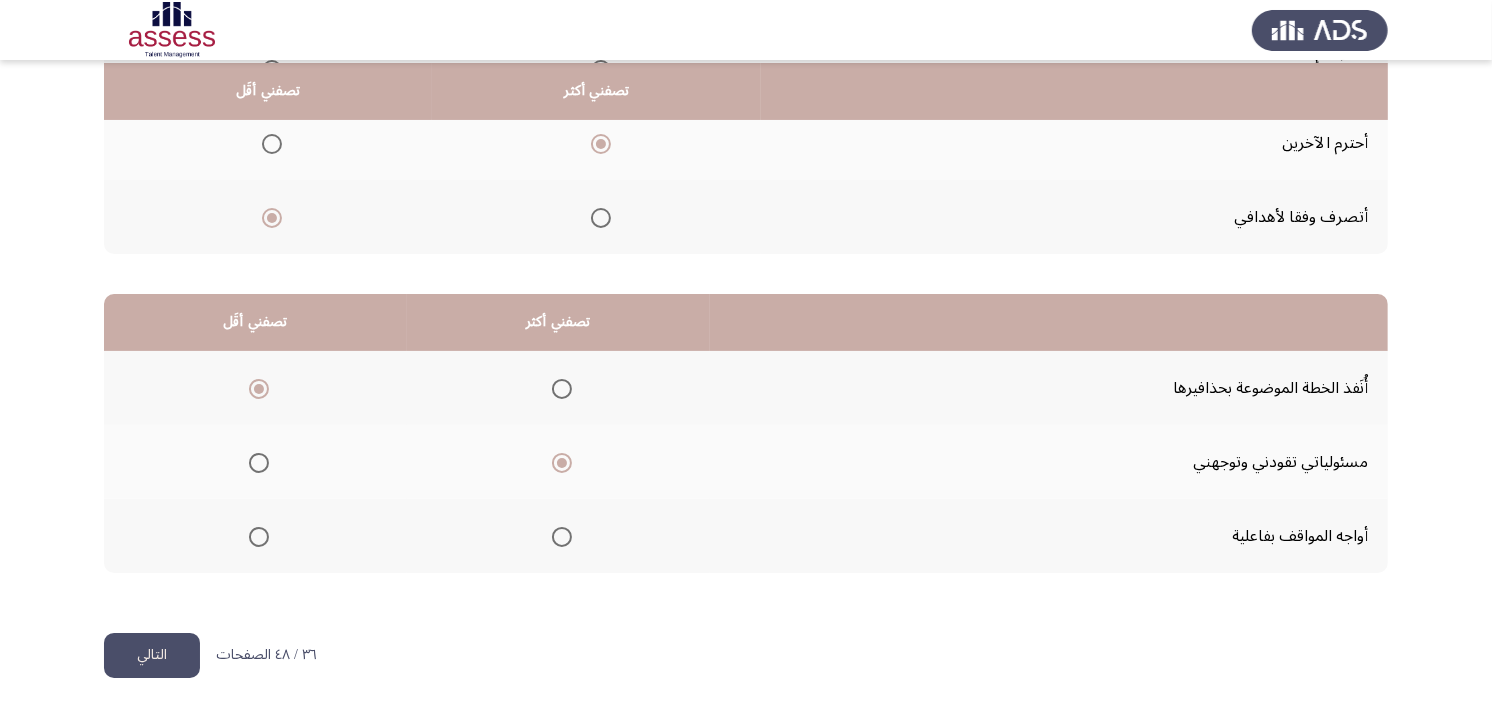 click on "التالي" 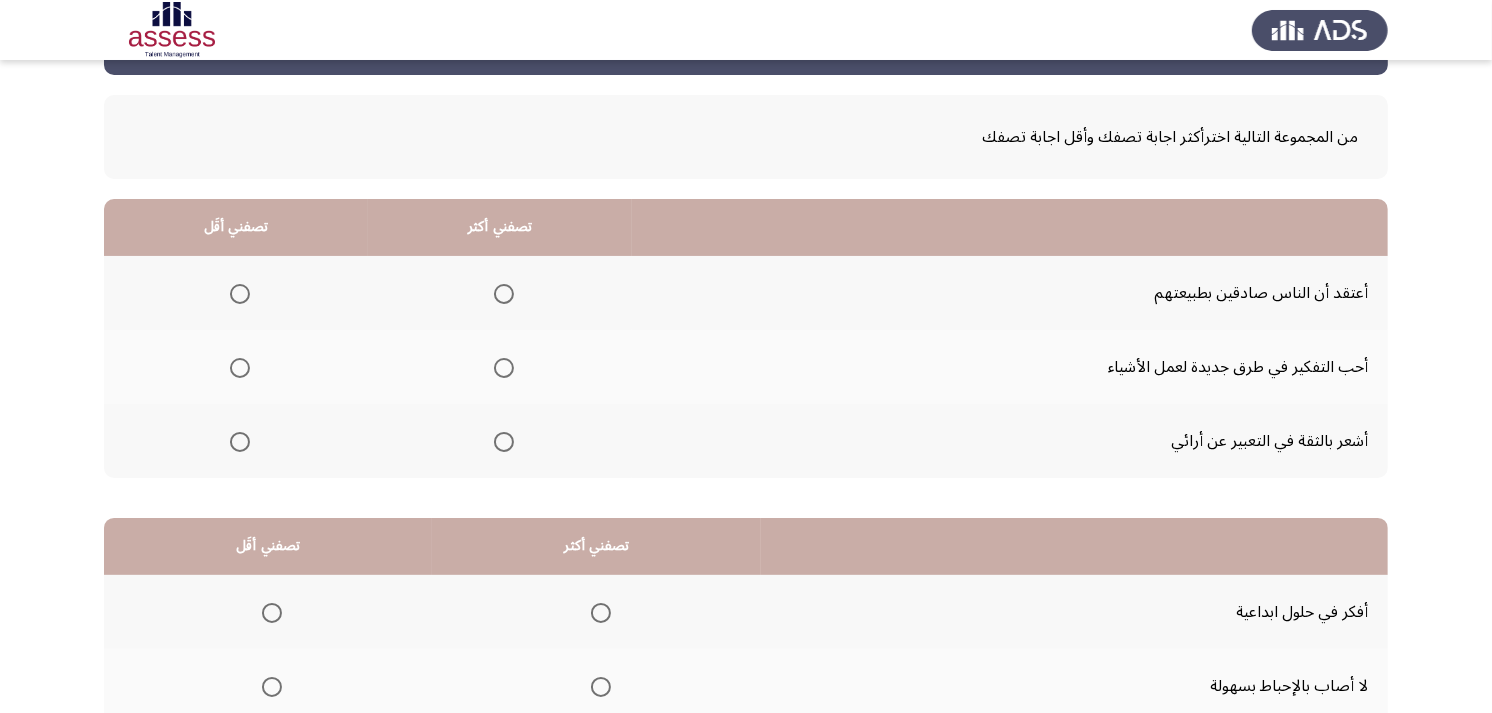 scroll, scrollTop: 111, scrollLeft: 0, axis: vertical 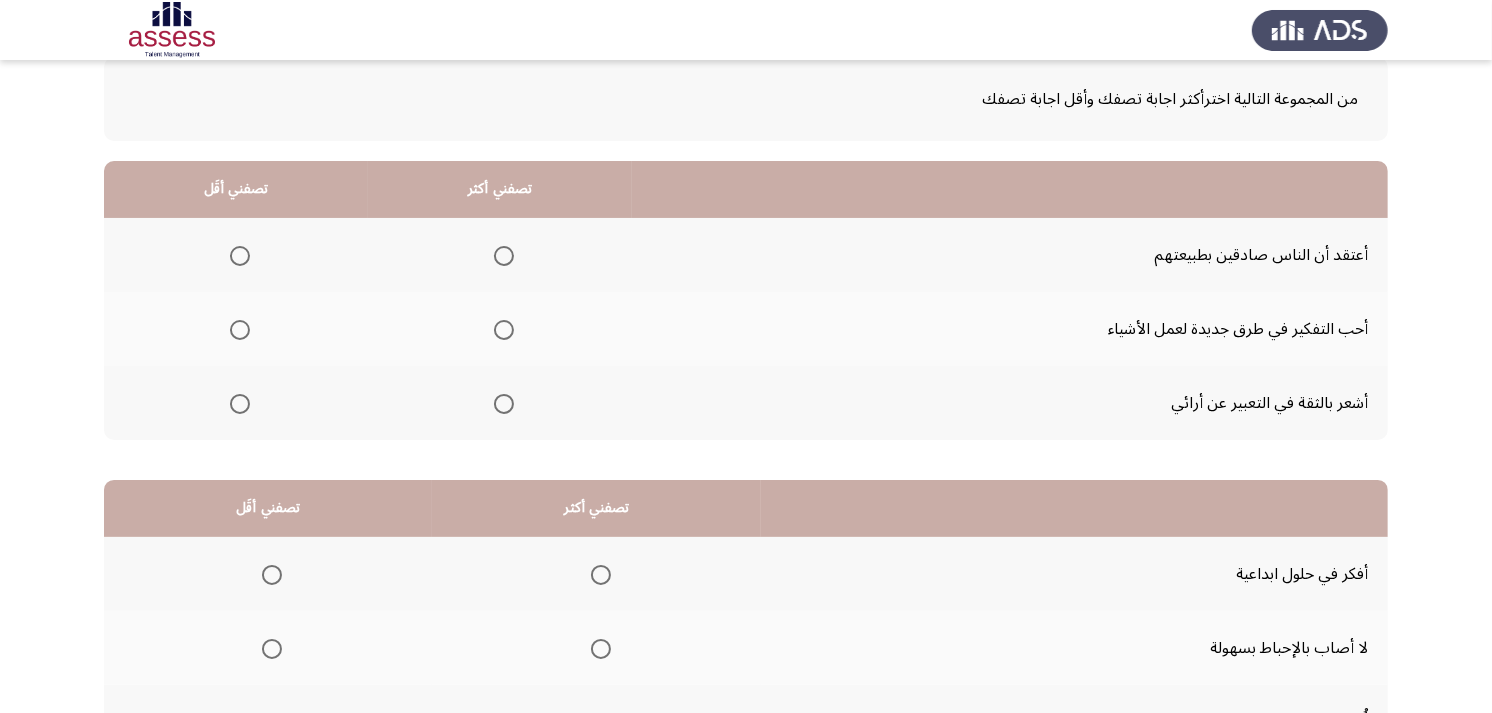 click at bounding box center (504, 404) 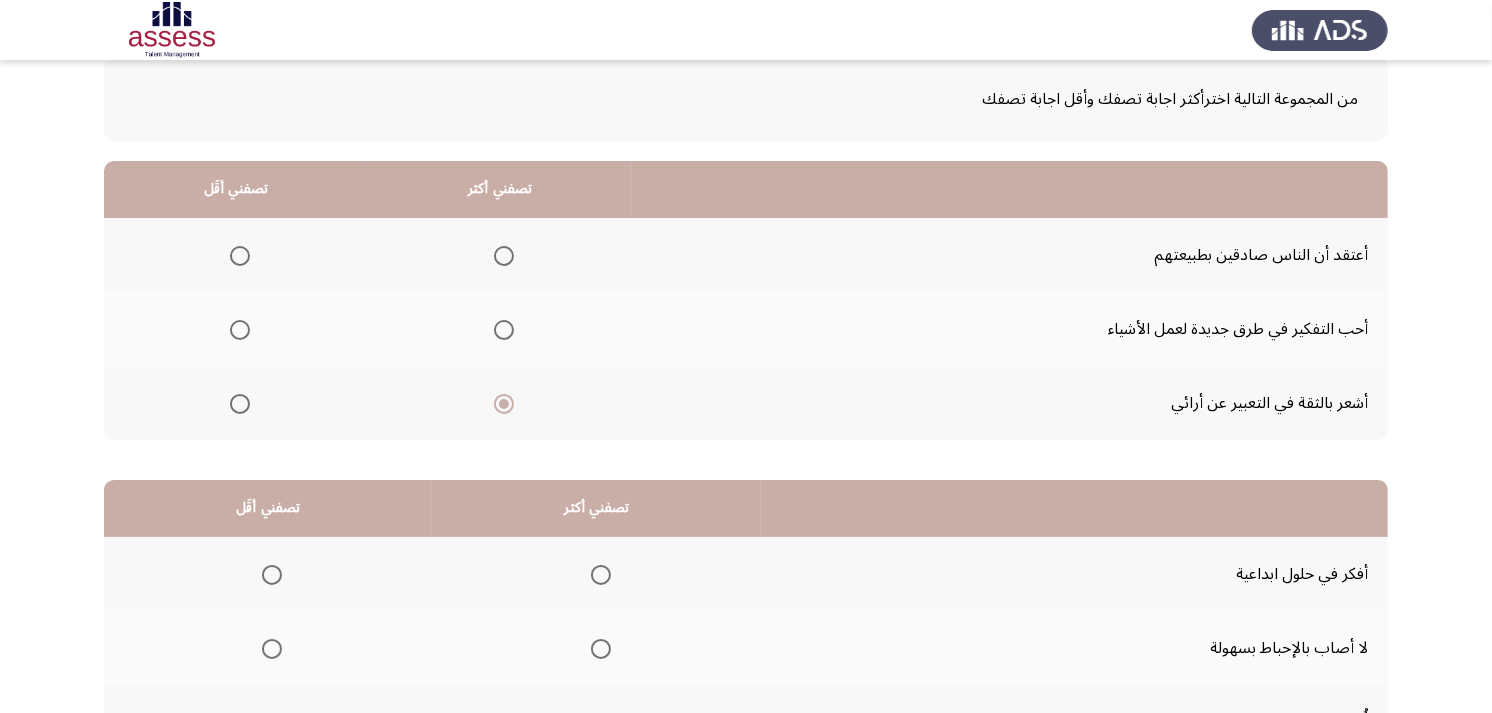 click at bounding box center [236, 330] 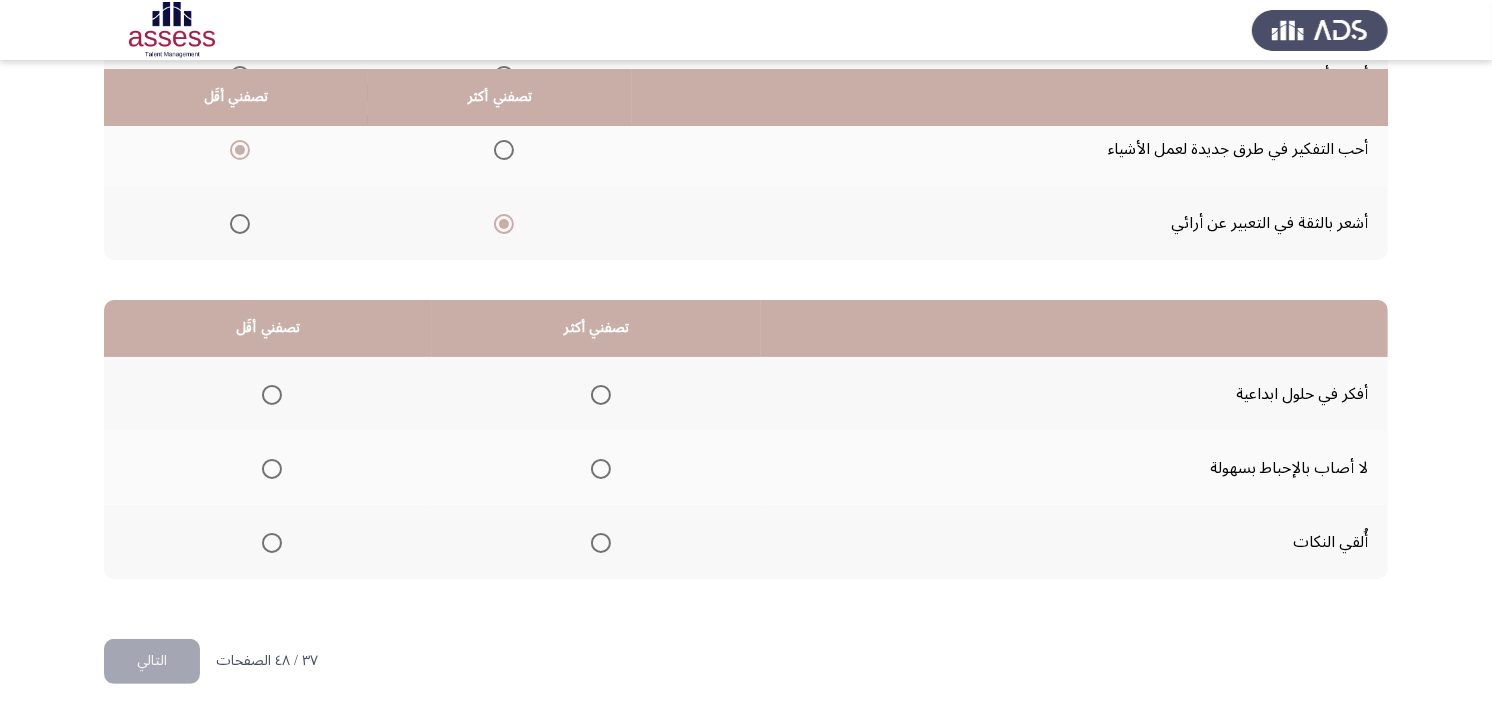 scroll, scrollTop: 300, scrollLeft: 0, axis: vertical 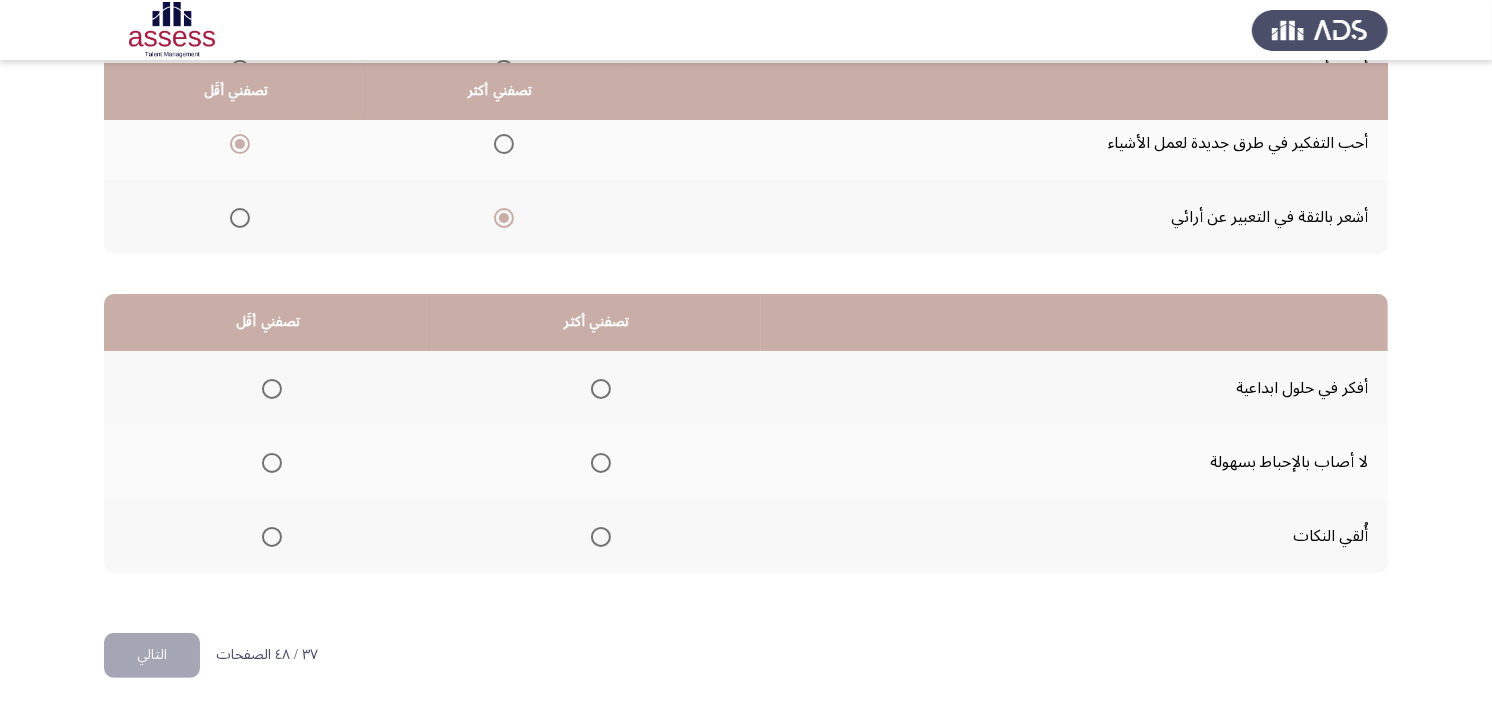 click at bounding box center [601, 463] 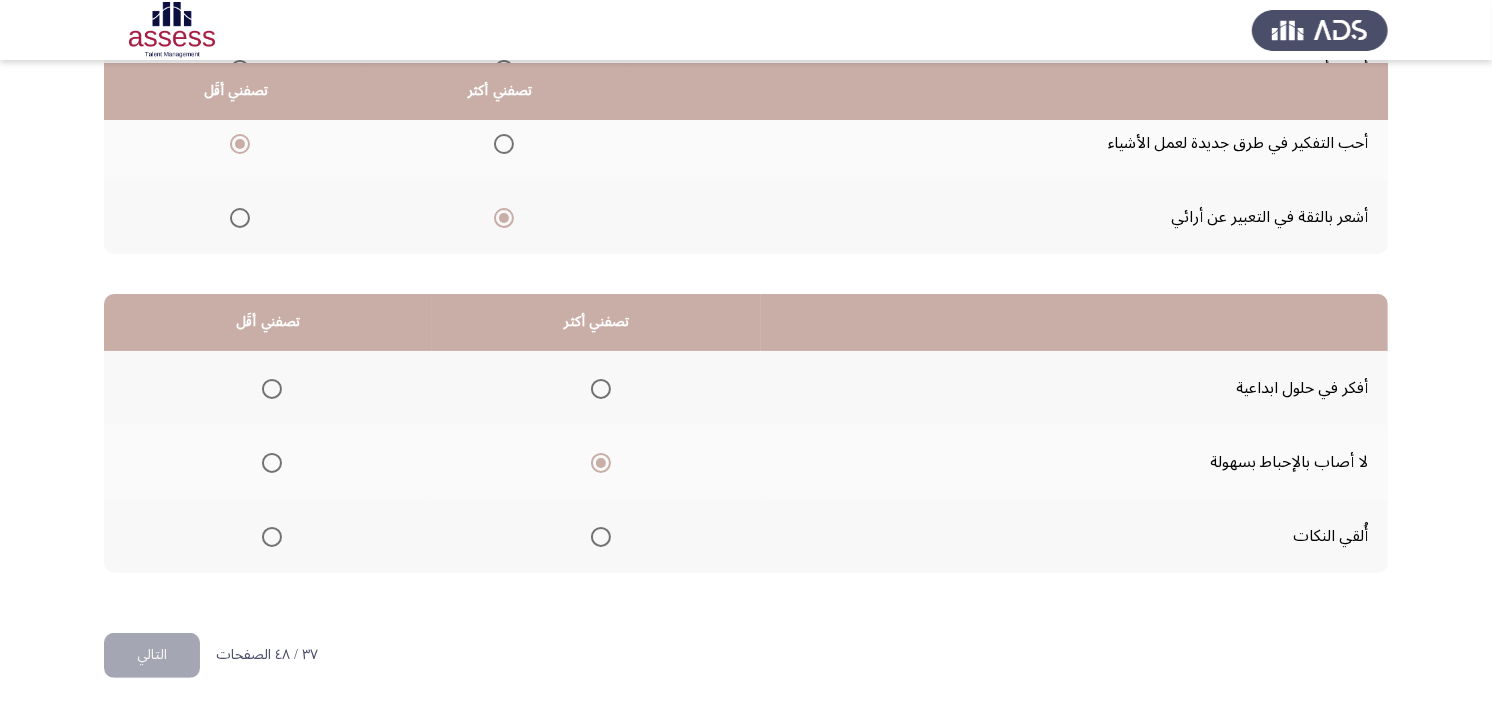 click at bounding box center [272, 537] 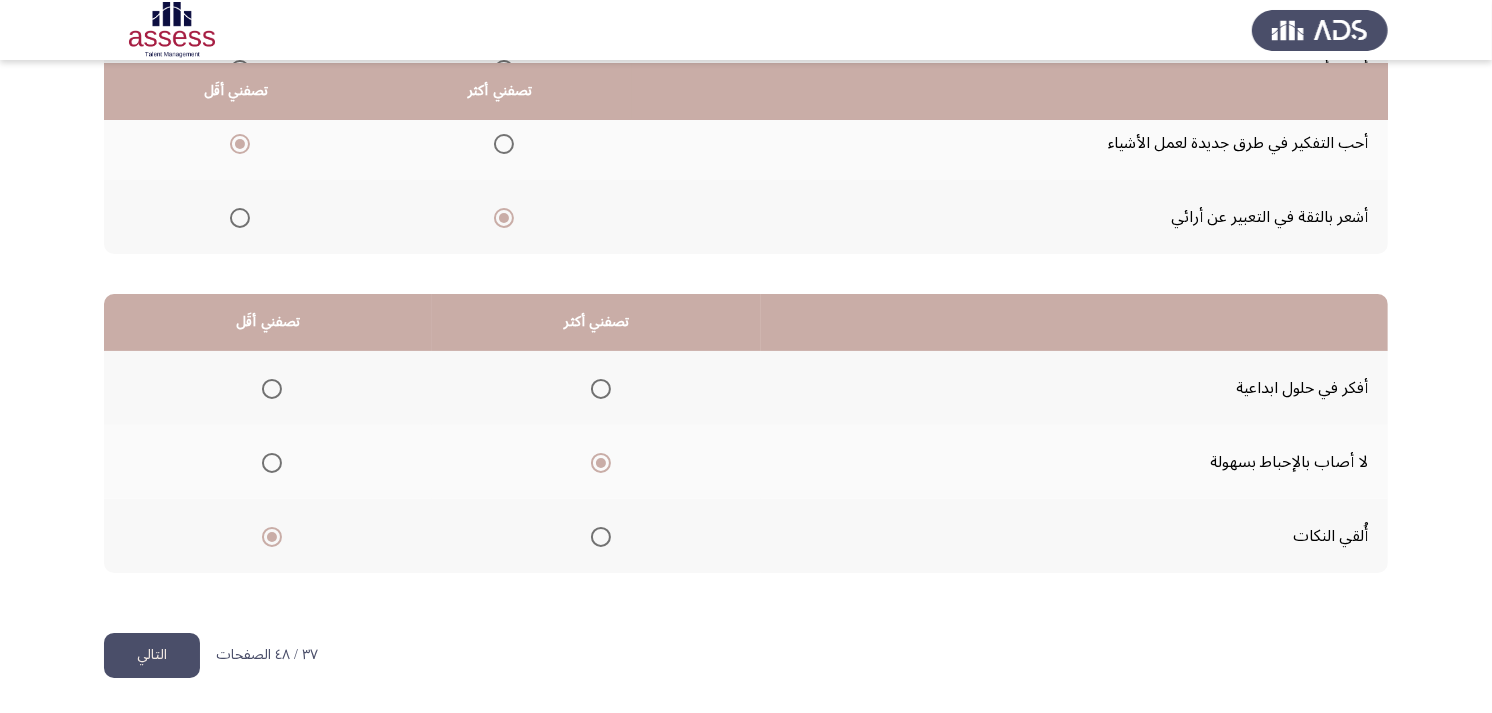 click on "التالي" 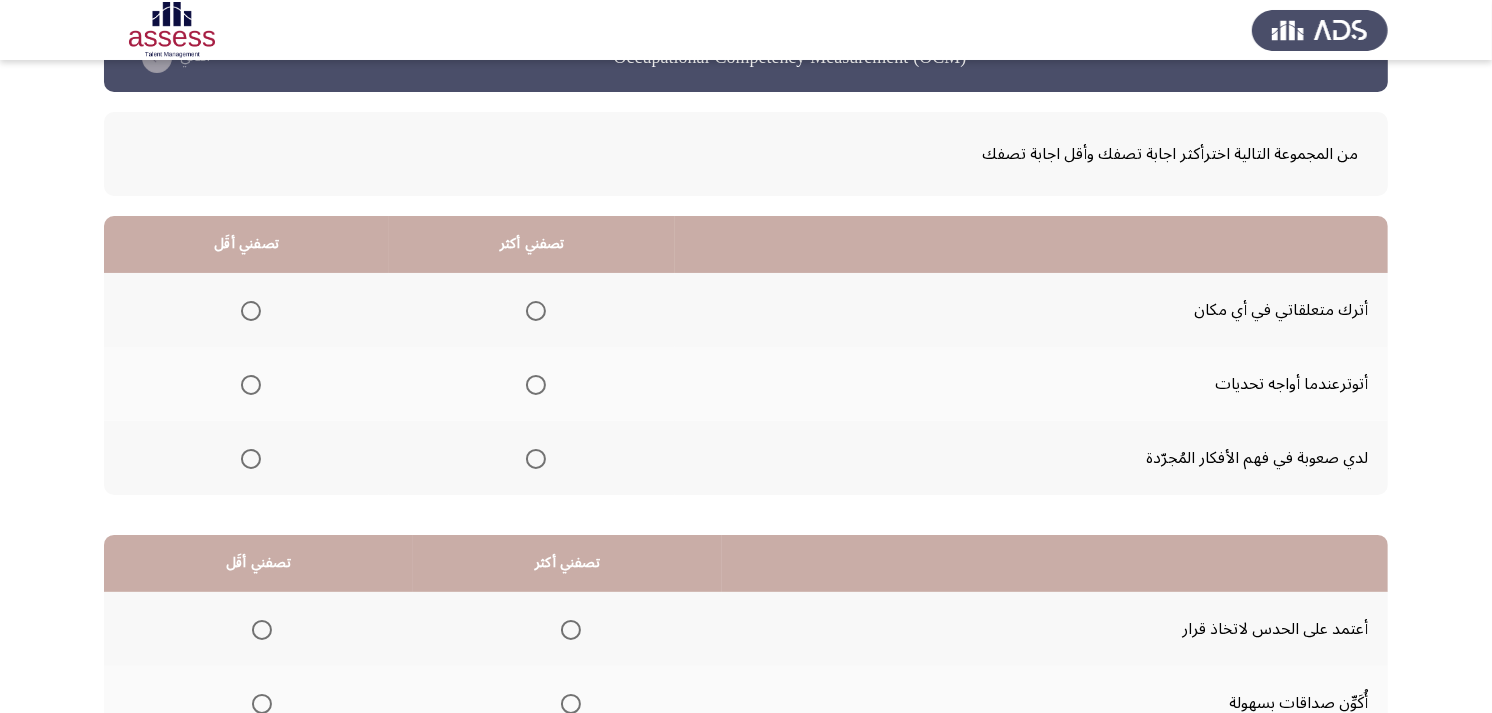 scroll, scrollTop: 111, scrollLeft: 0, axis: vertical 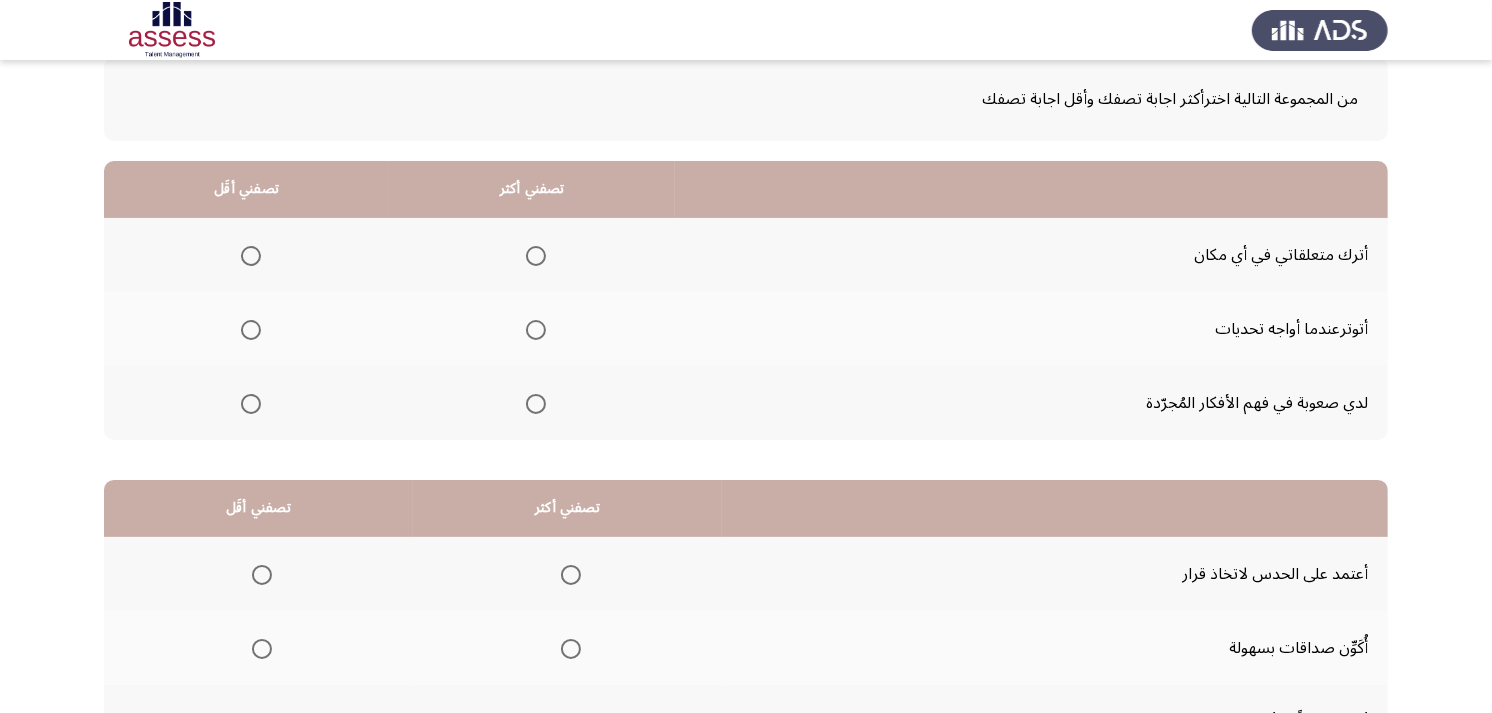 click at bounding box center (536, 404) 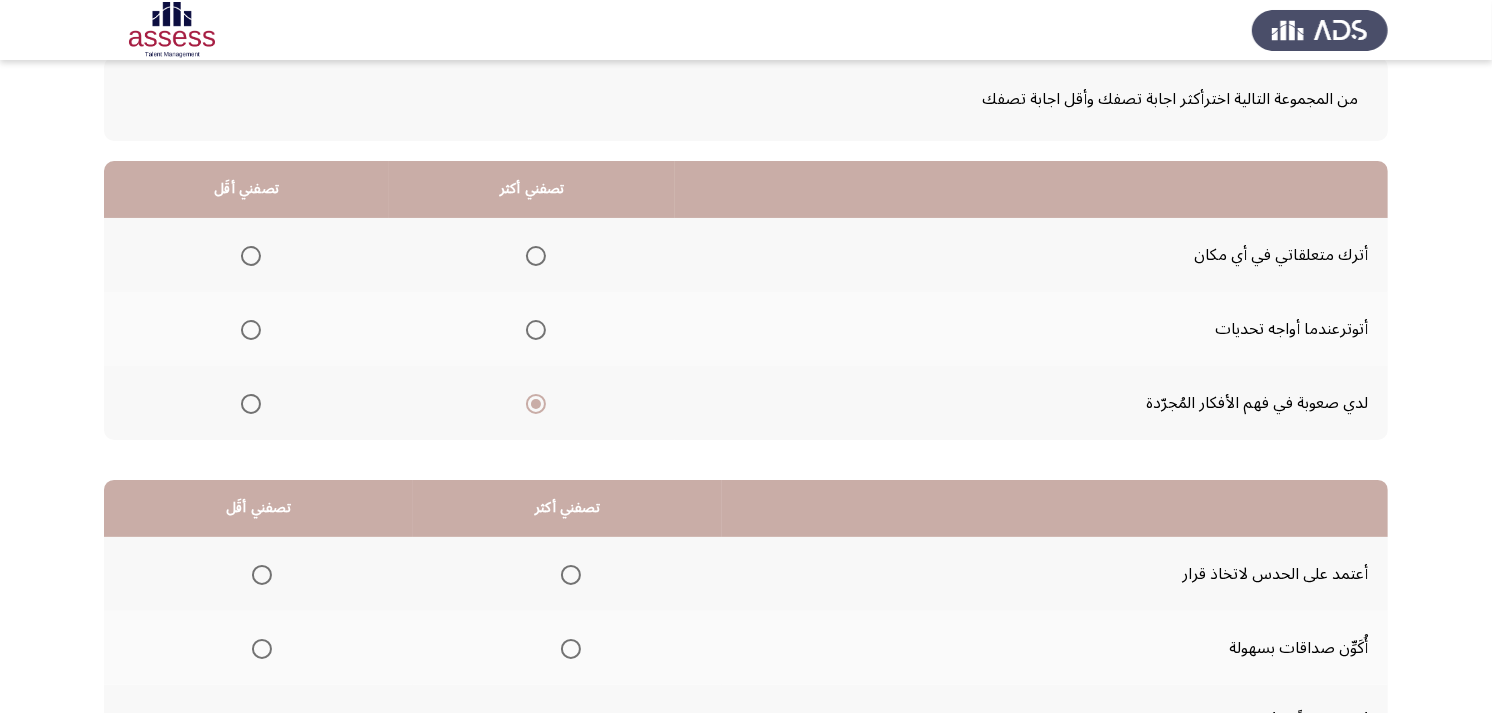 click at bounding box center (251, 256) 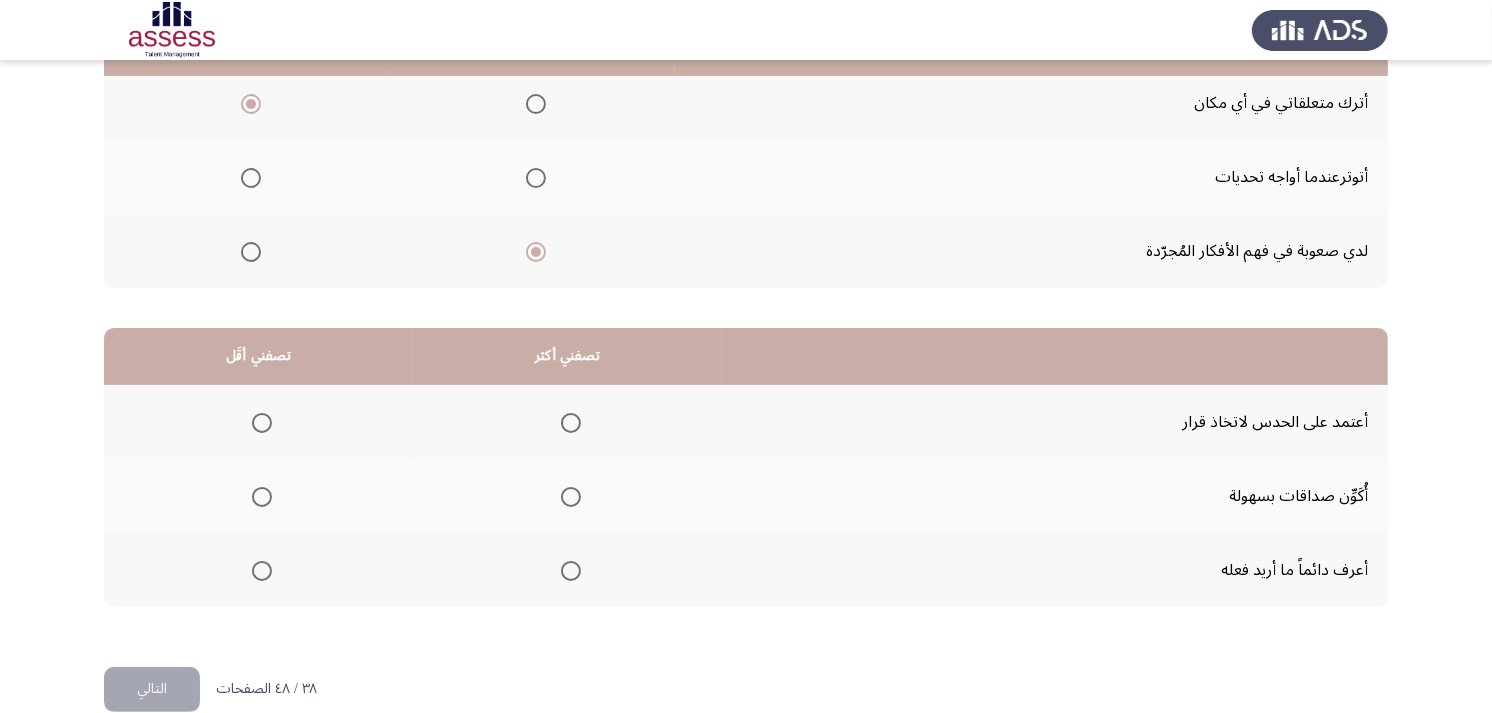 scroll, scrollTop: 300, scrollLeft: 0, axis: vertical 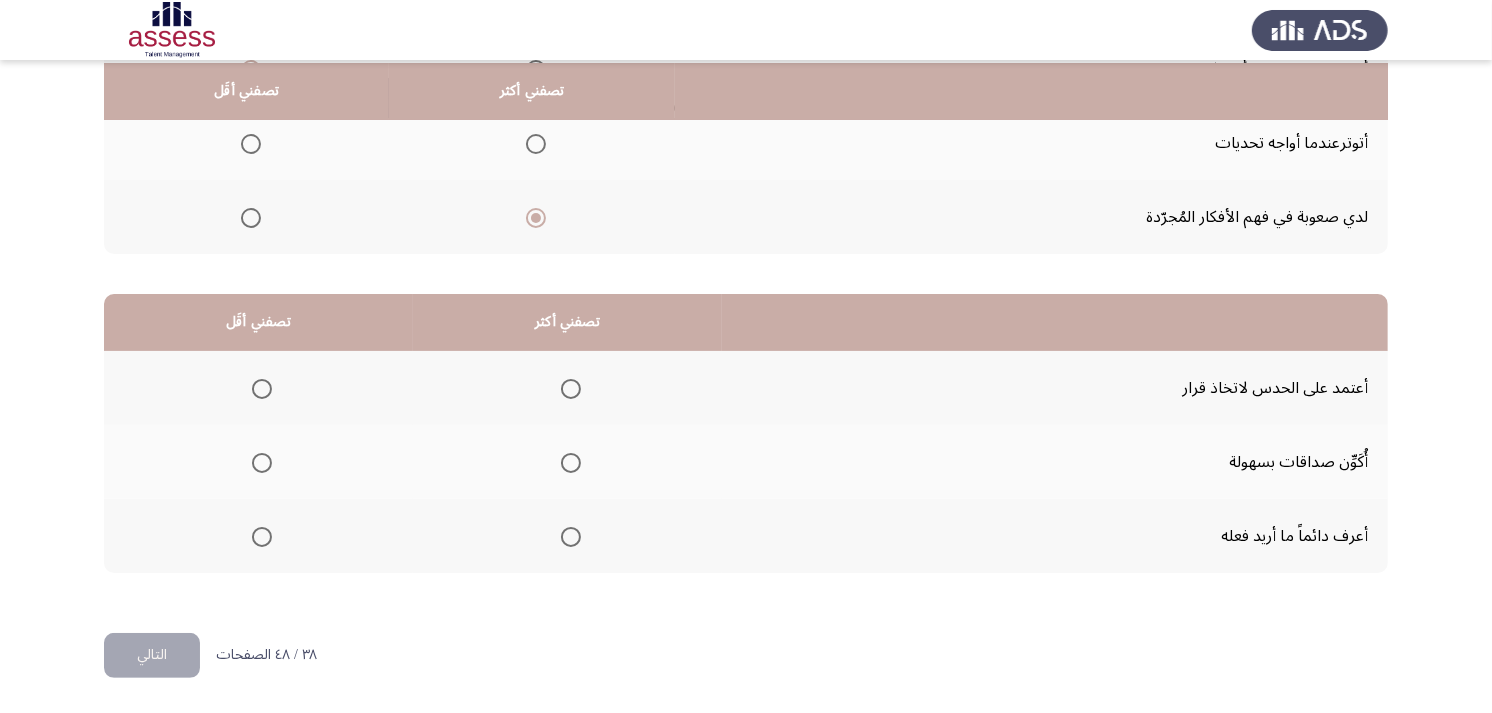 click at bounding box center [571, 537] 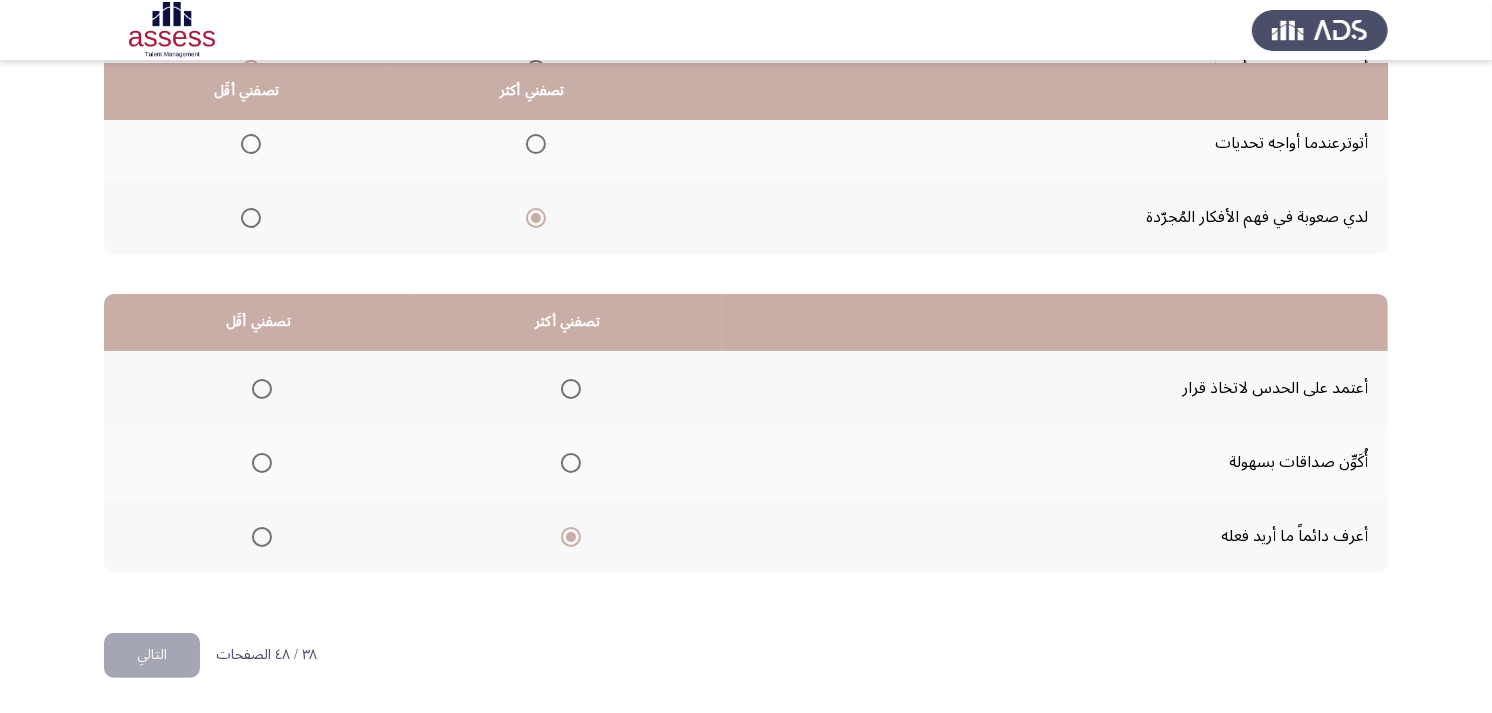 click at bounding box center [262, 389] 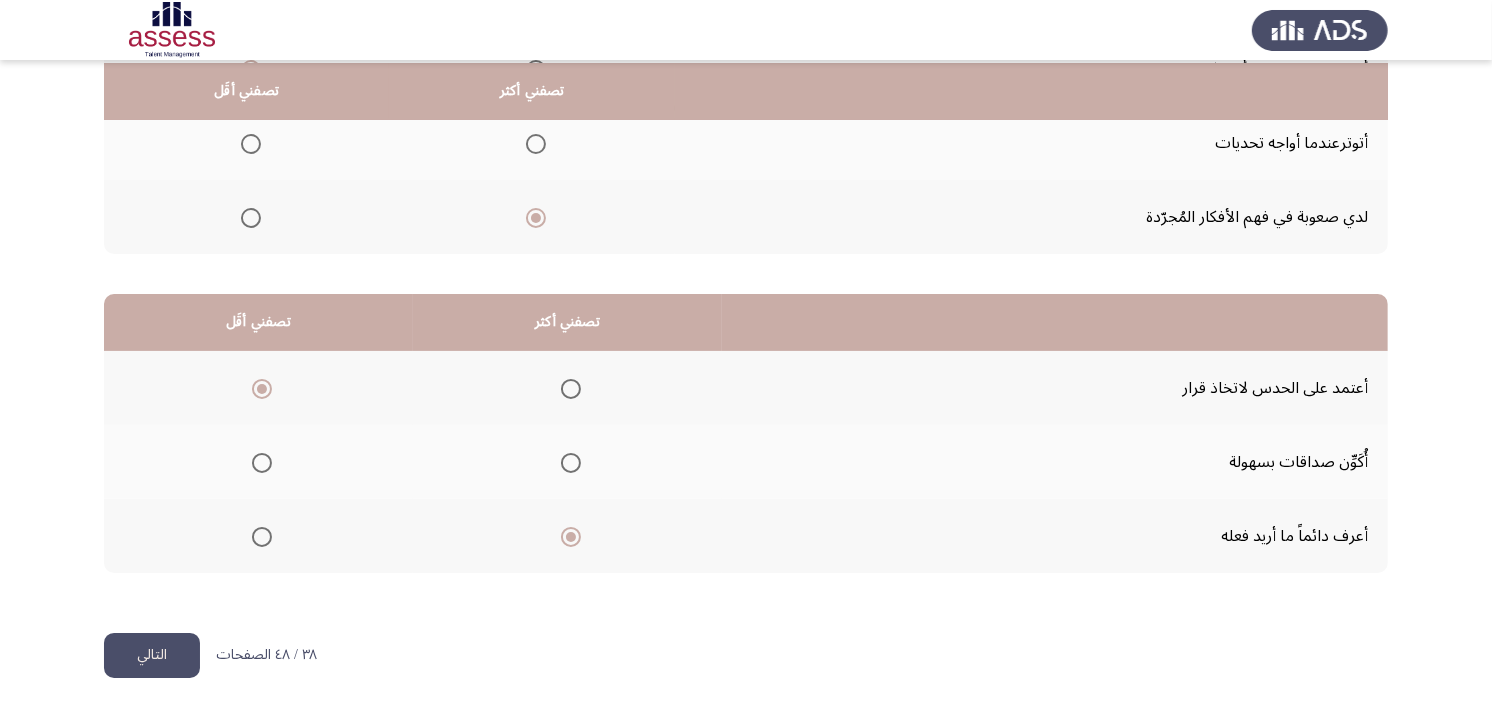 click on "التالي" 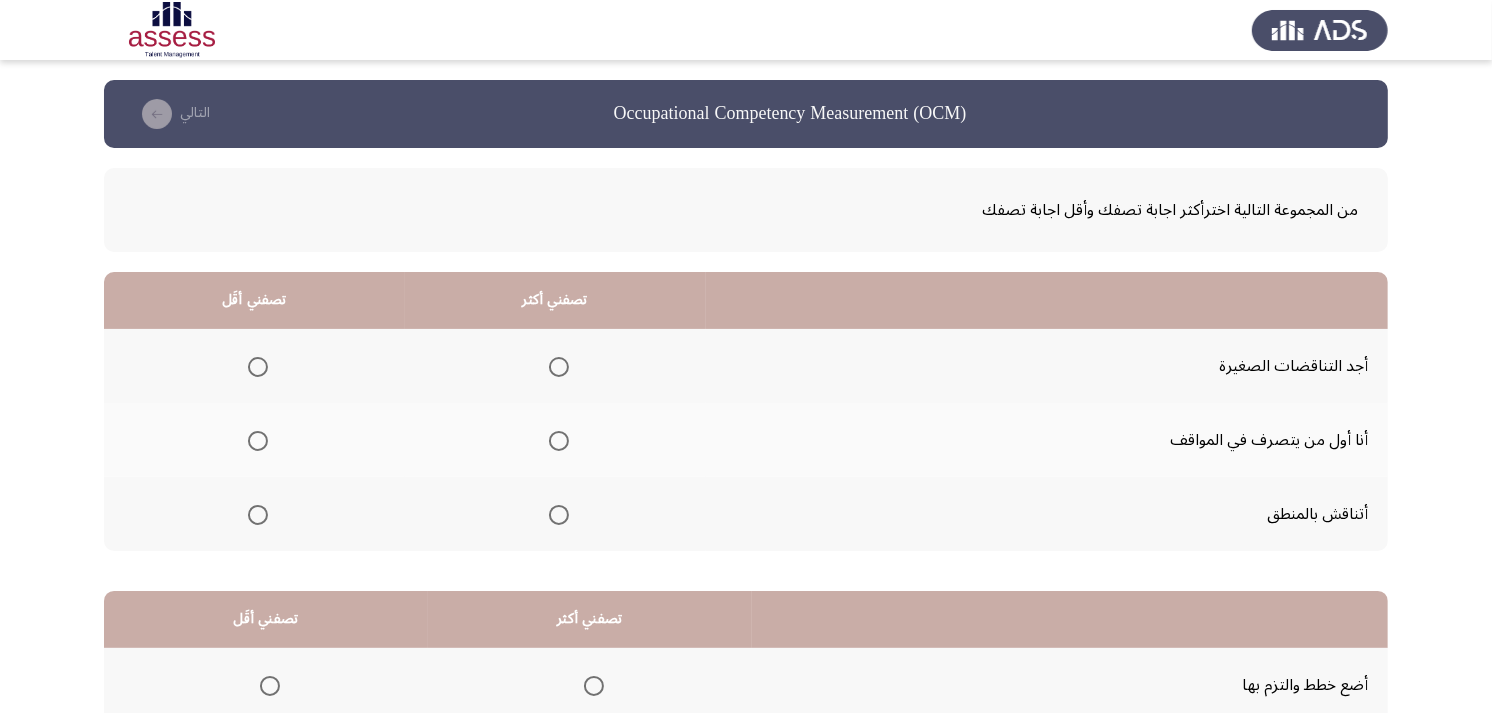 scroll, scrollTop: 111, scrollLeft: 0, axis: vertical 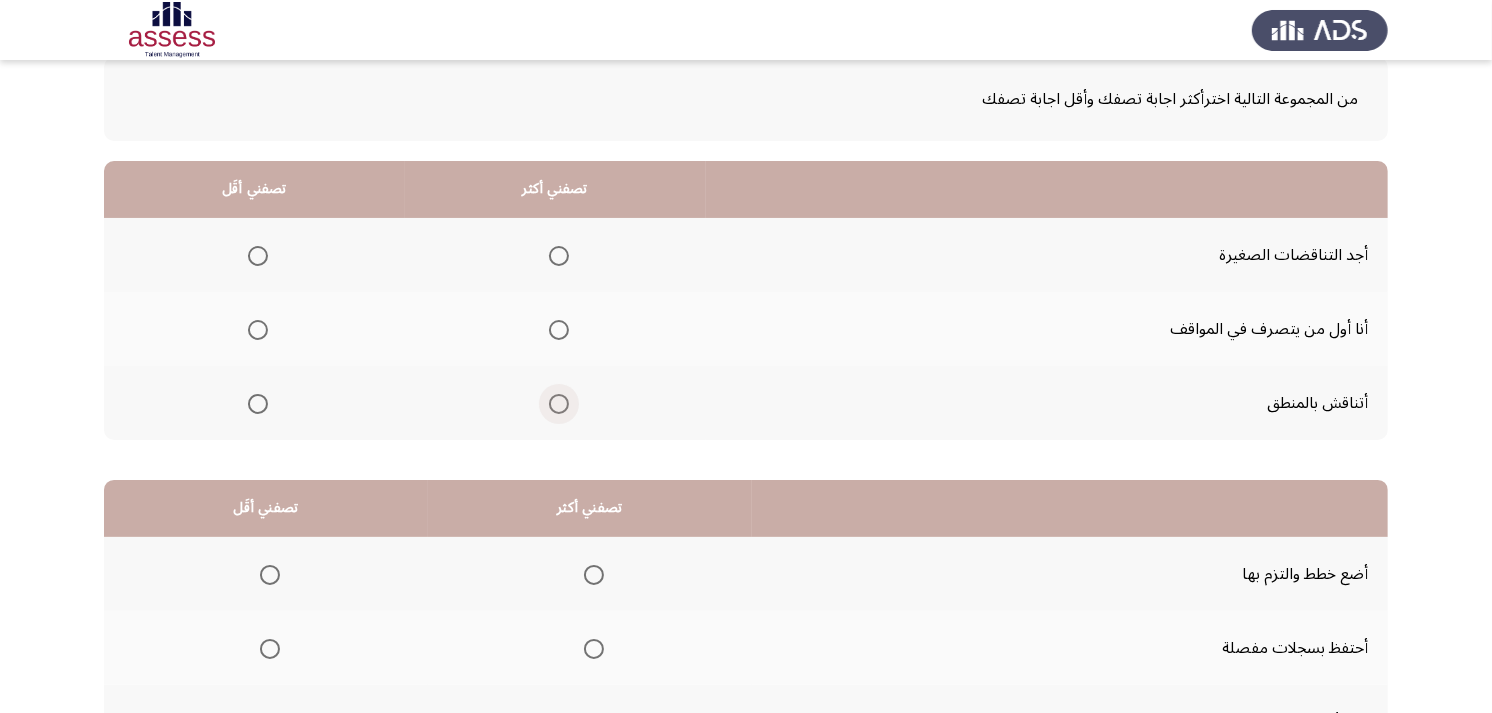 click at bounding box center [559, 404] 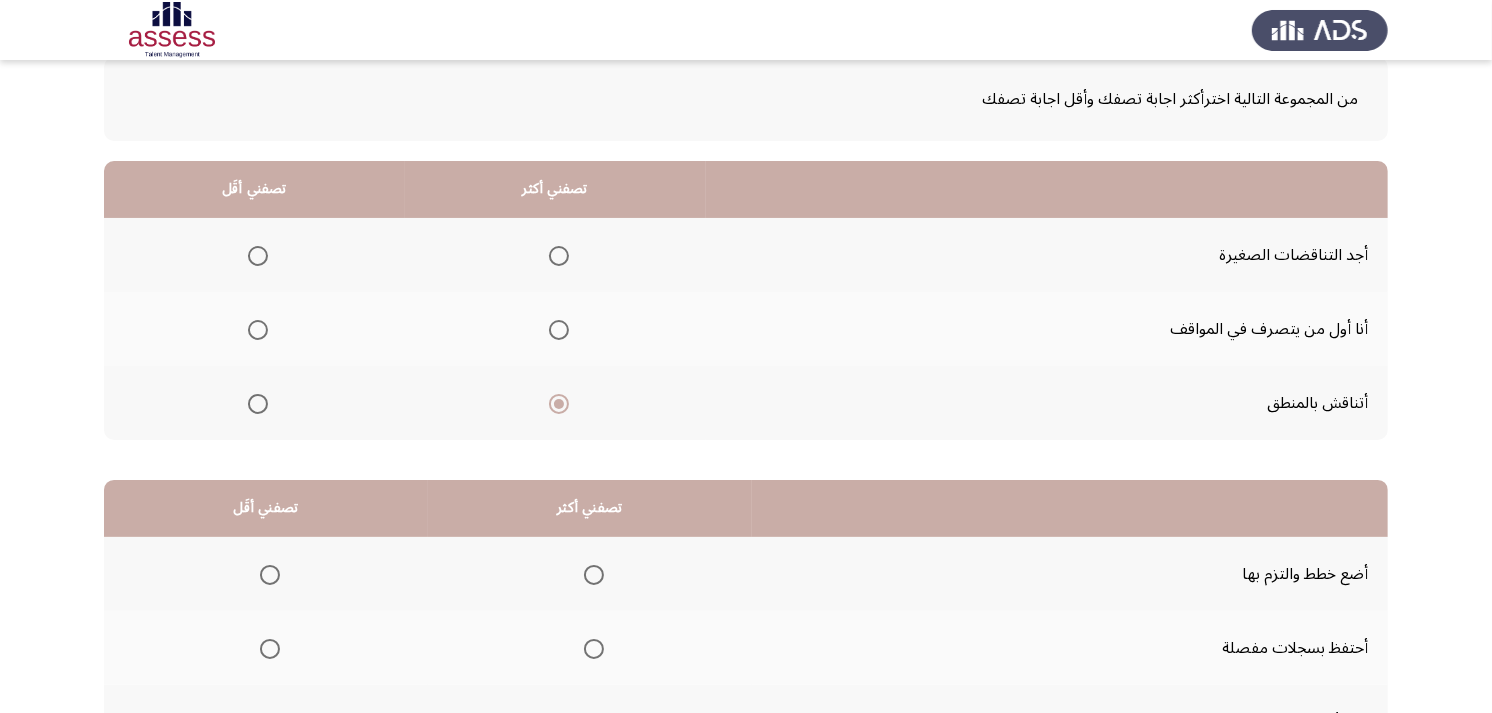 click at bounding box center [258, 256] 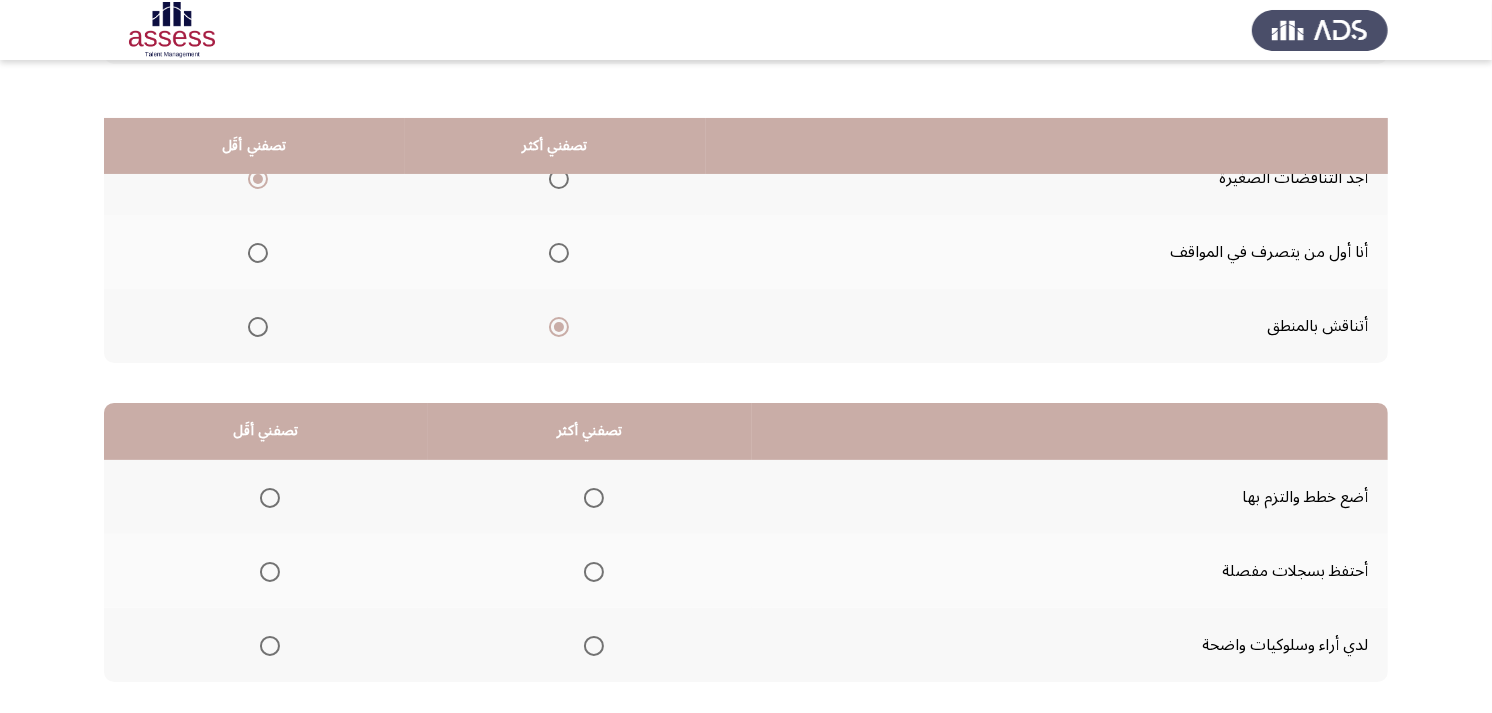scroll, scrollTop: 300, scrollLeft: 0, axis: vertical 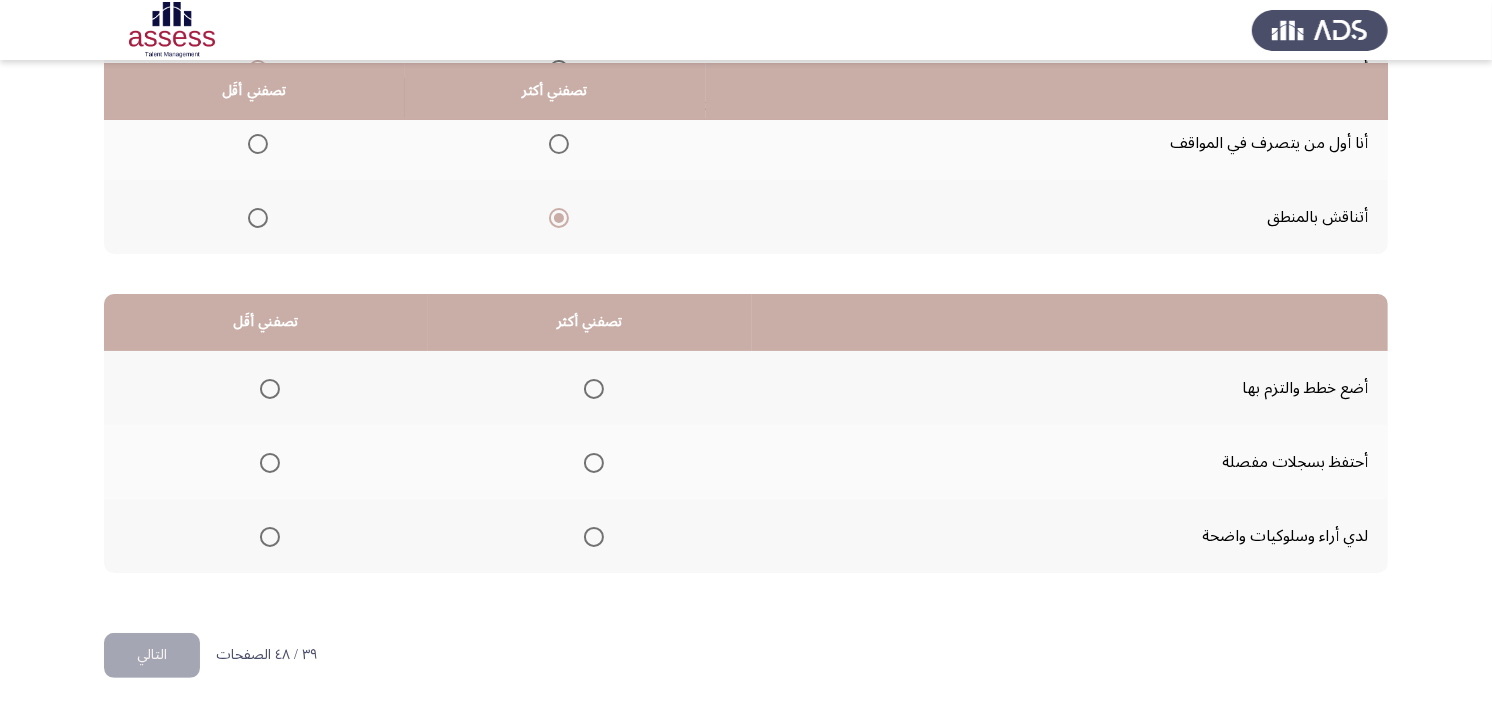 click at bounding box center [594, 389] 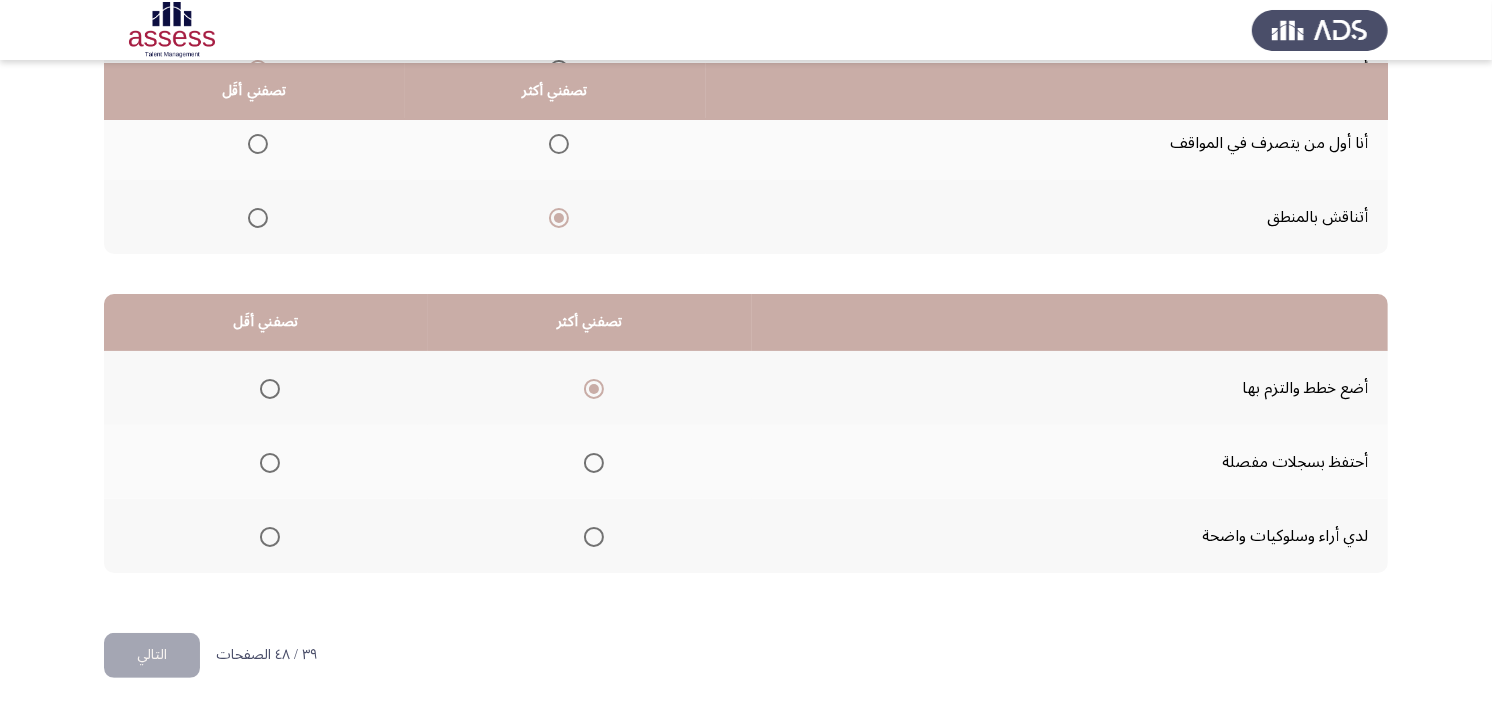 click at bounding box center [270, 463] 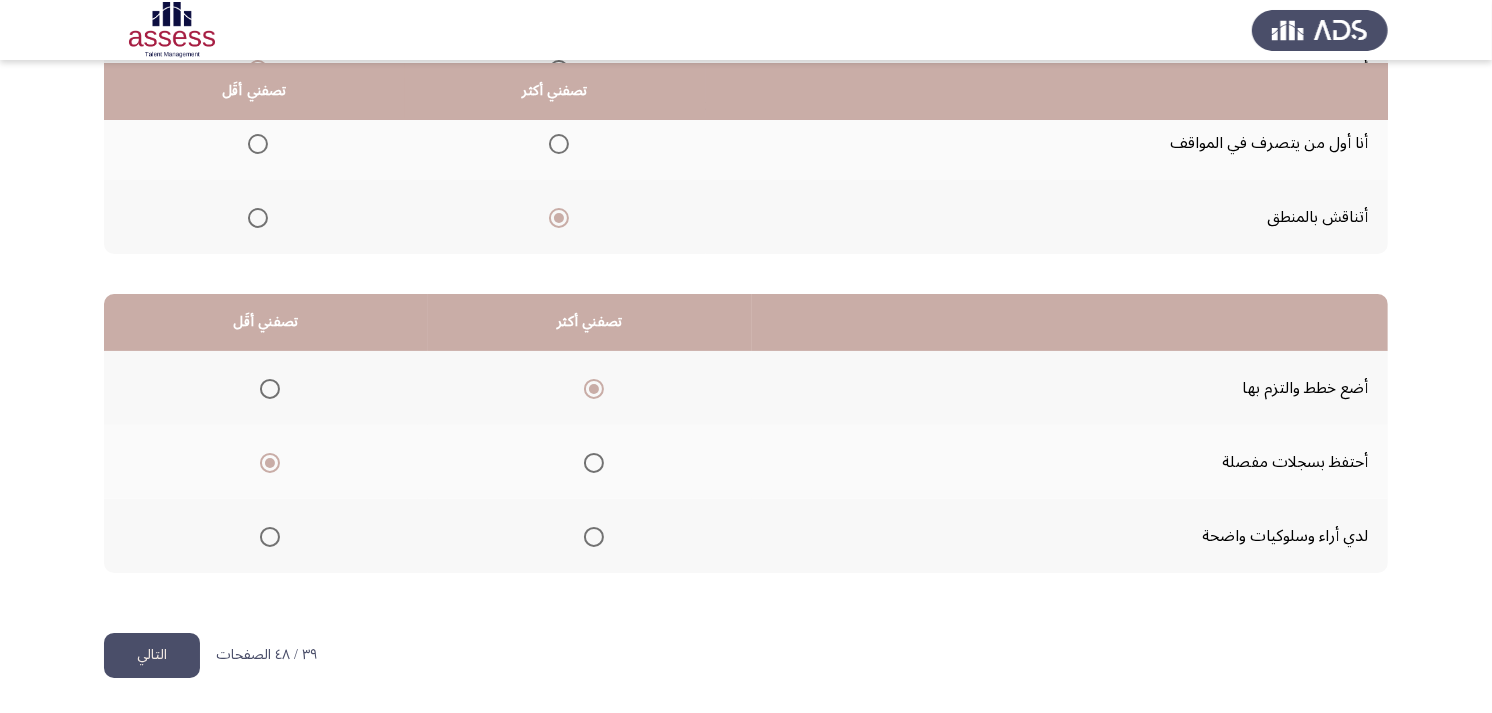 click on "التالي" 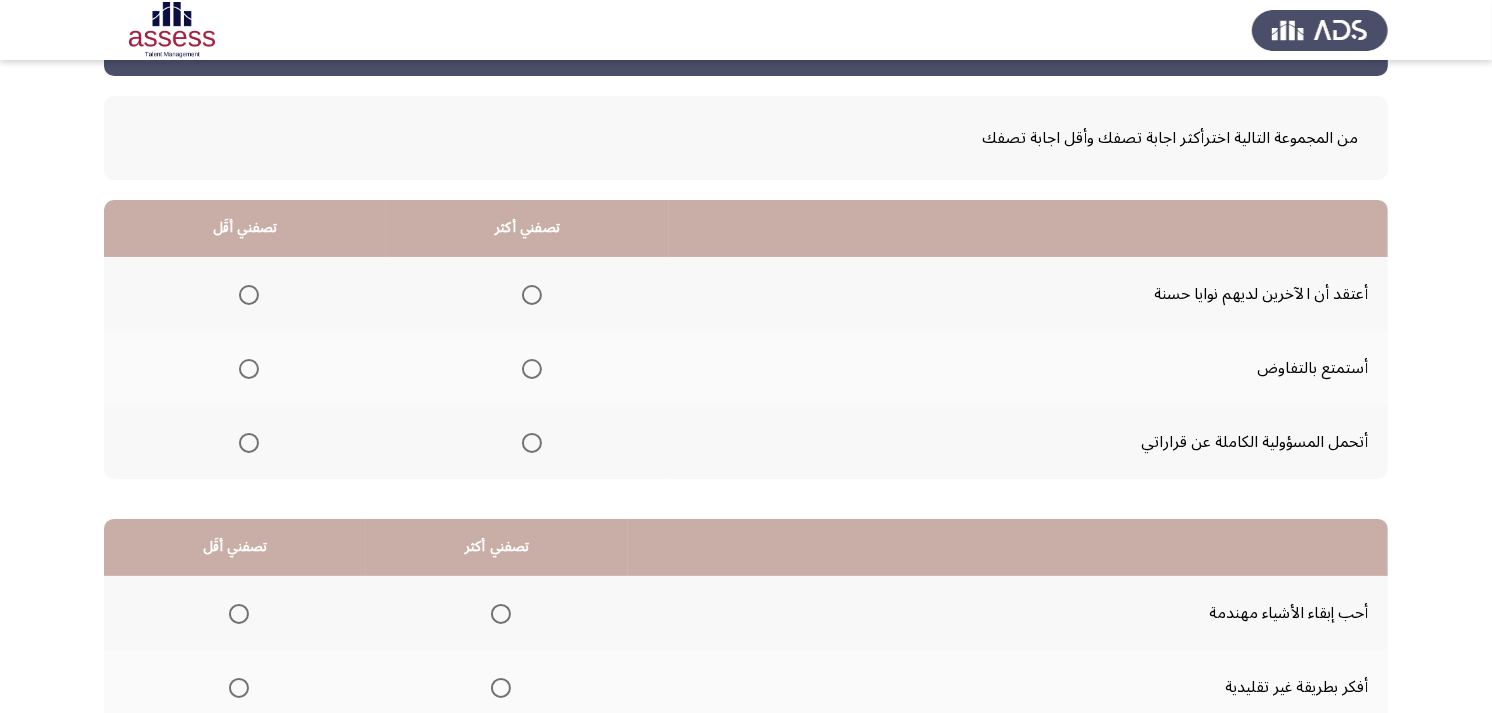 scroll, scrollTop: 111, scrollLeft: 0, axis: vertical 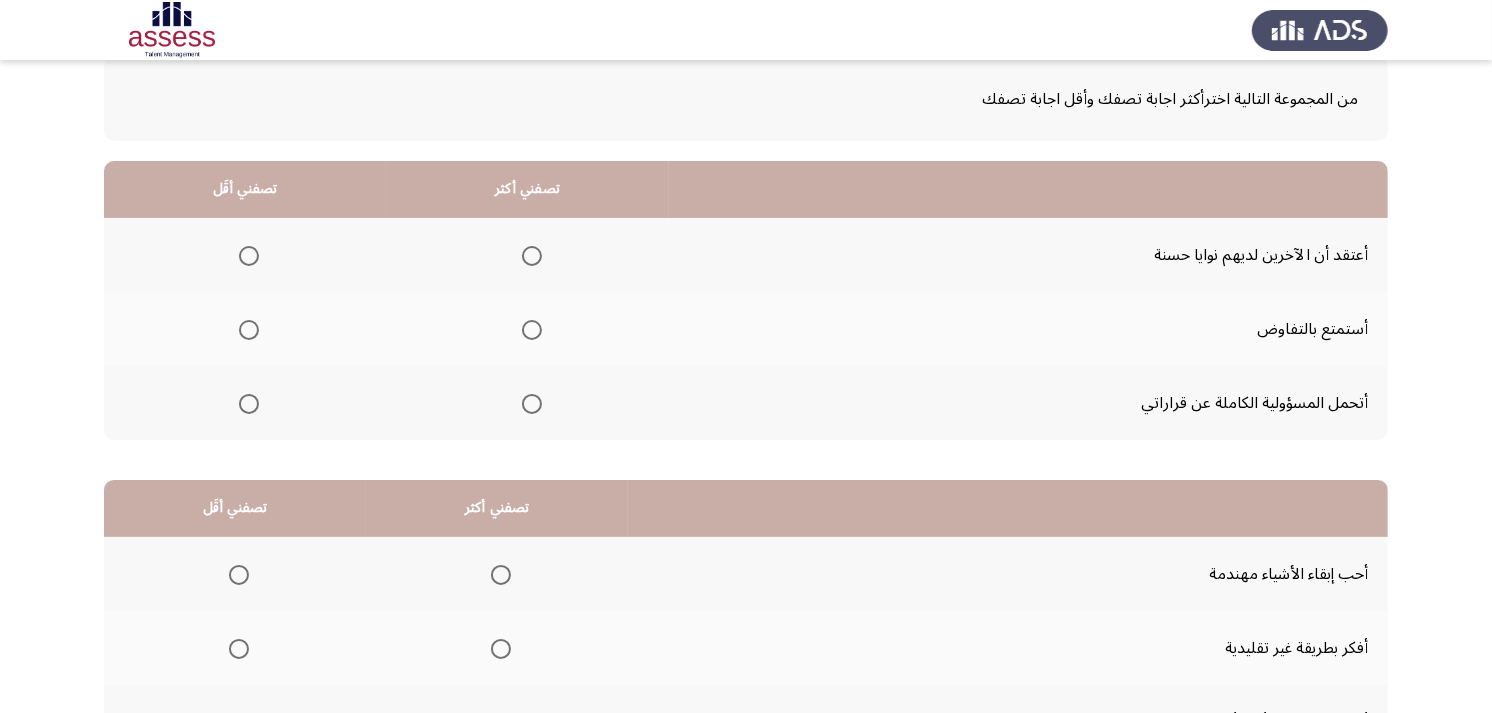 click at bounding box center (532, 404) 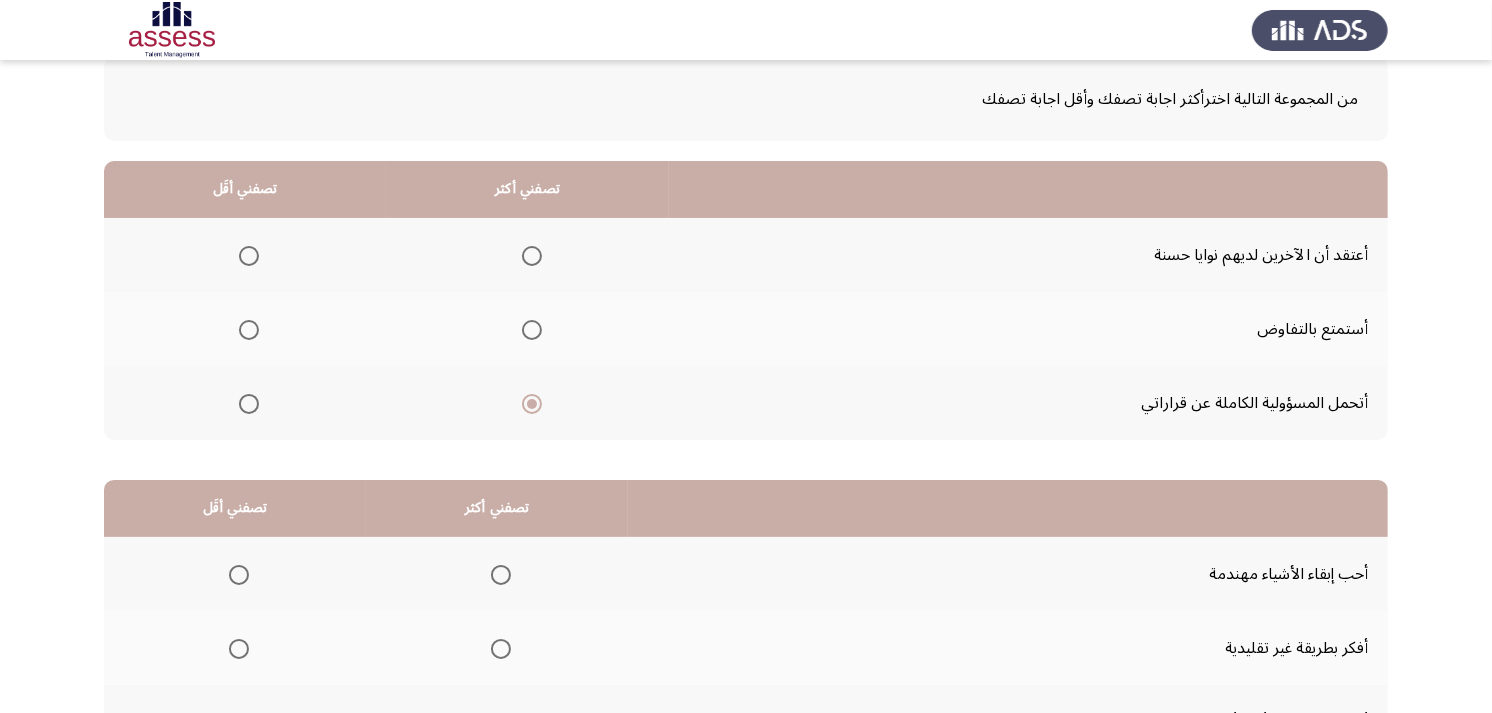 click at bounding box center [249, 330] 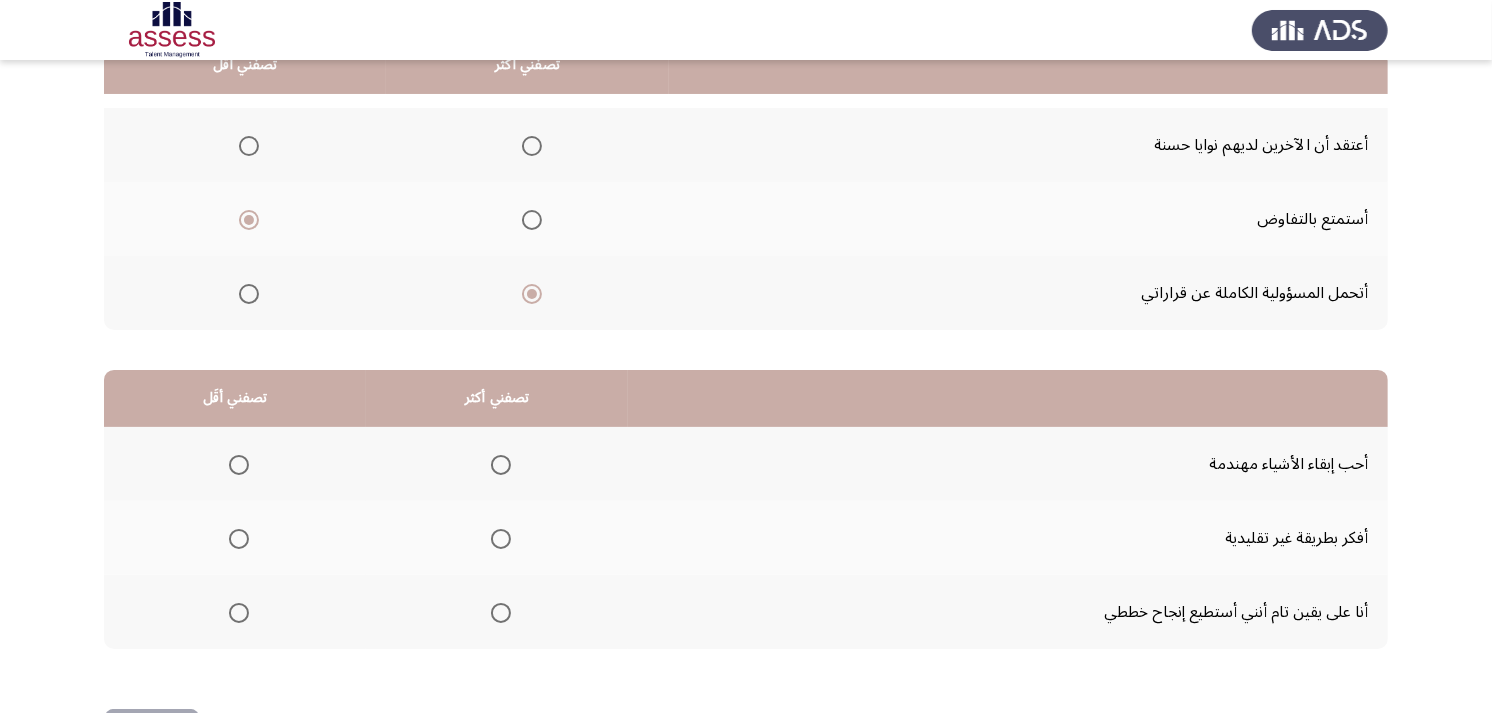 scroll, scrollTop: 222, scrollLeft: 0, axis: vertical 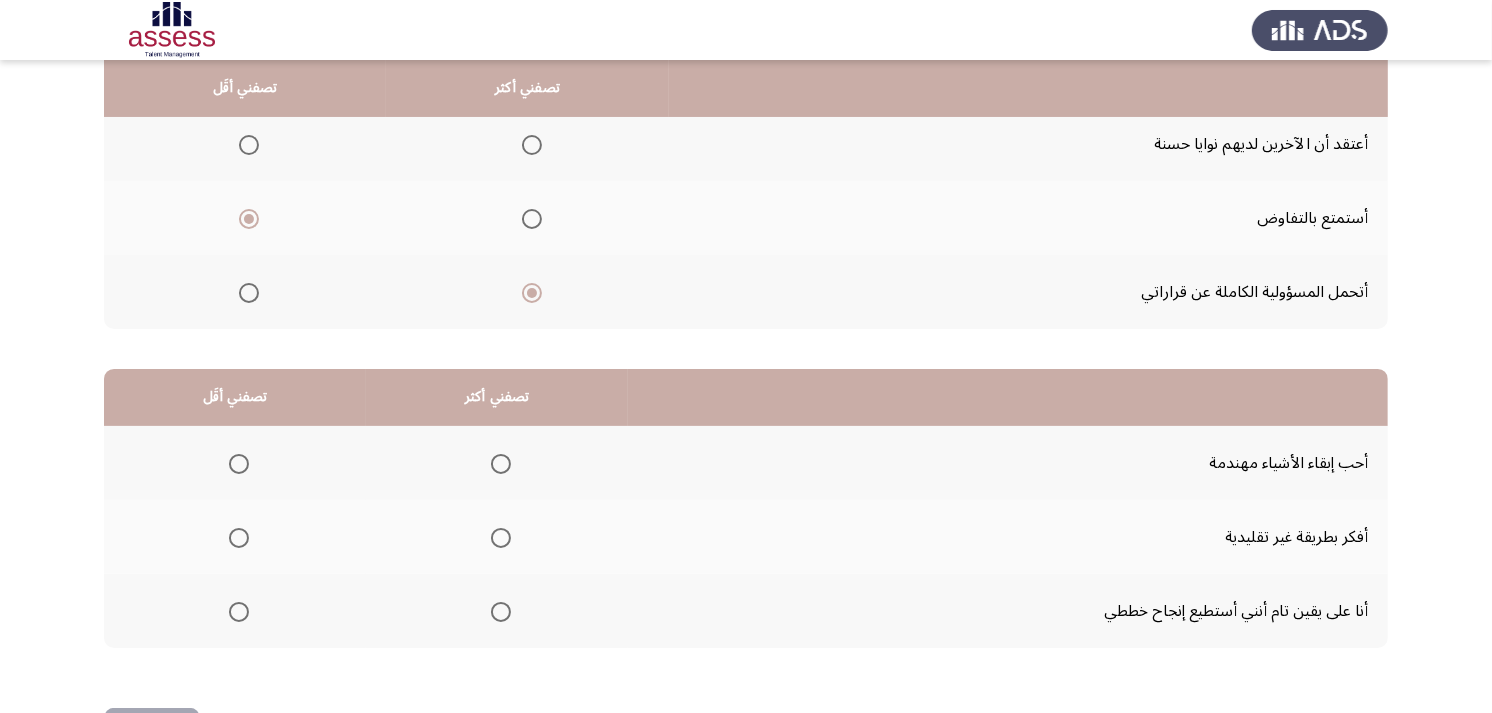 click at bounding box center [239, 612] 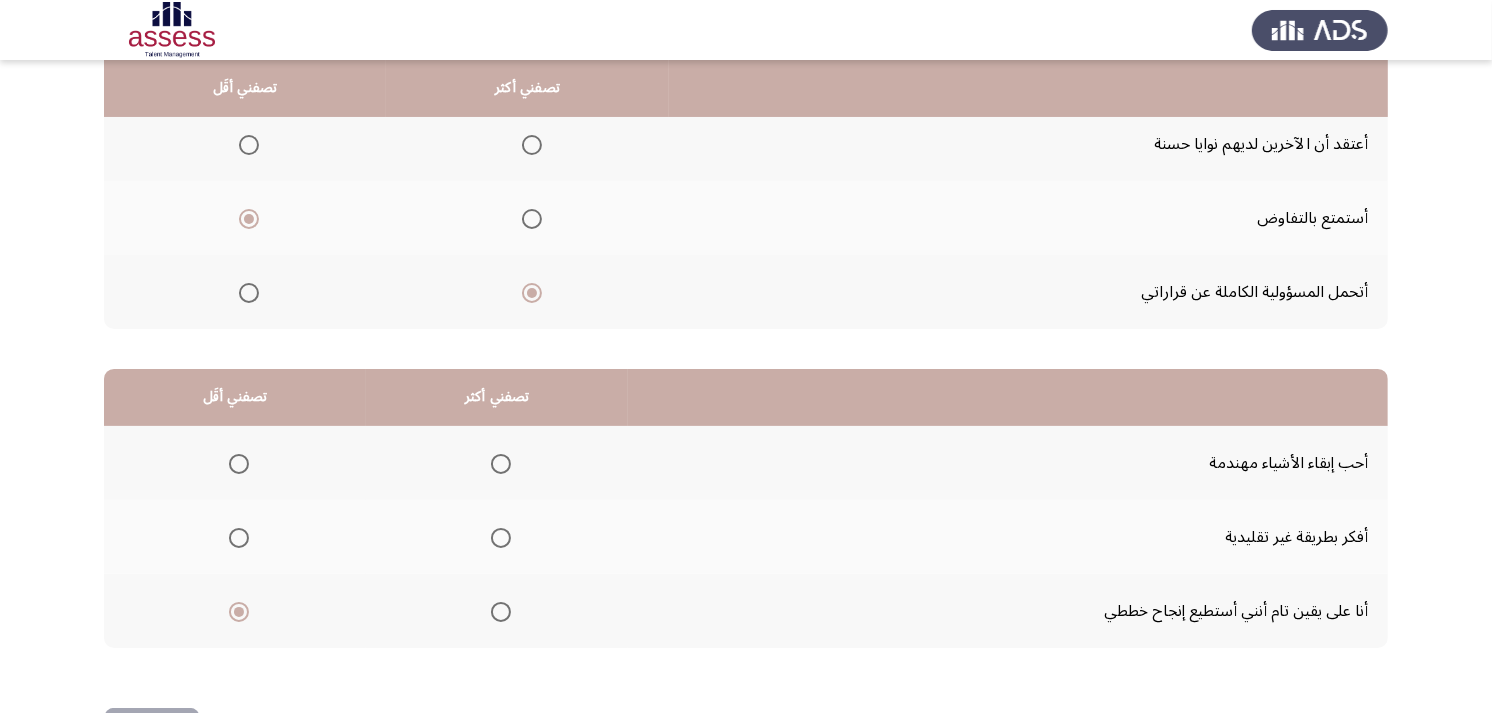 click 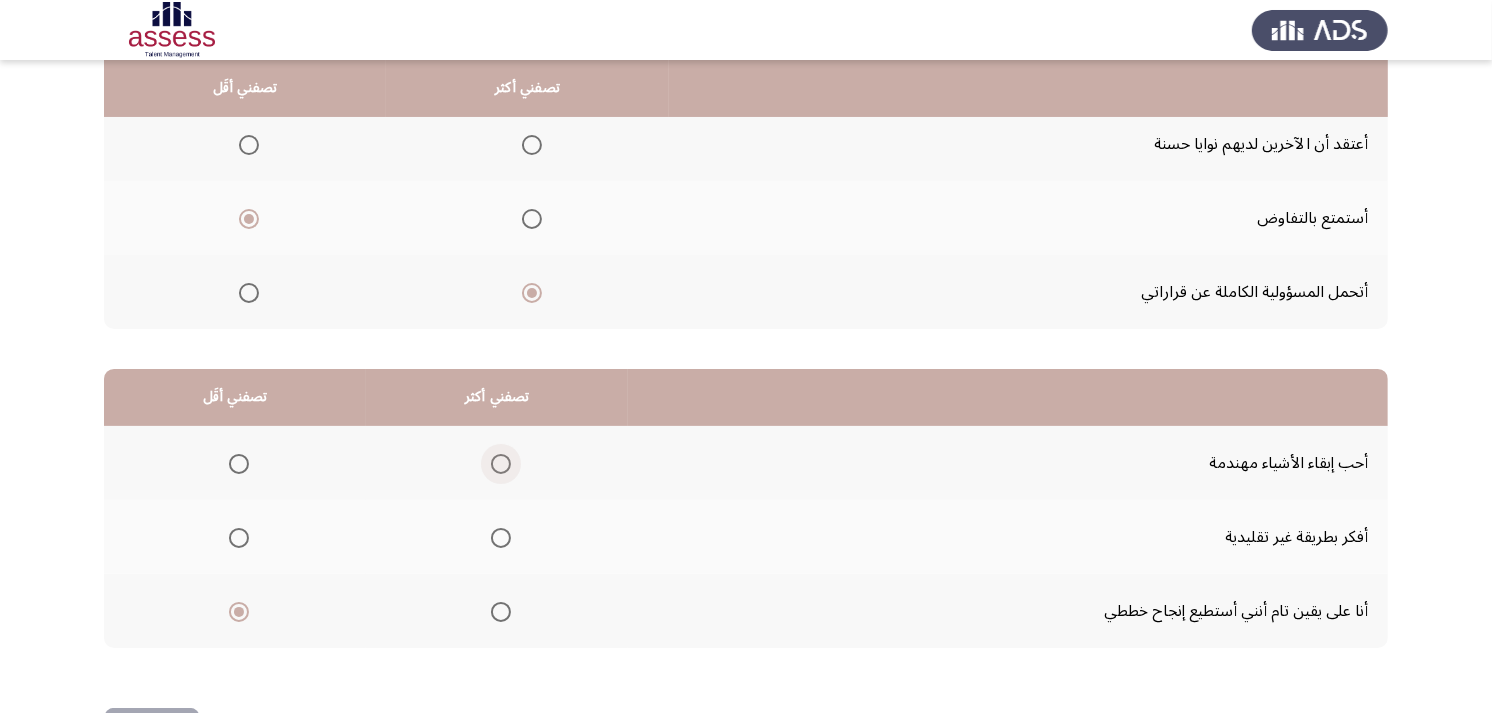 click at bounding box center (501, 464) 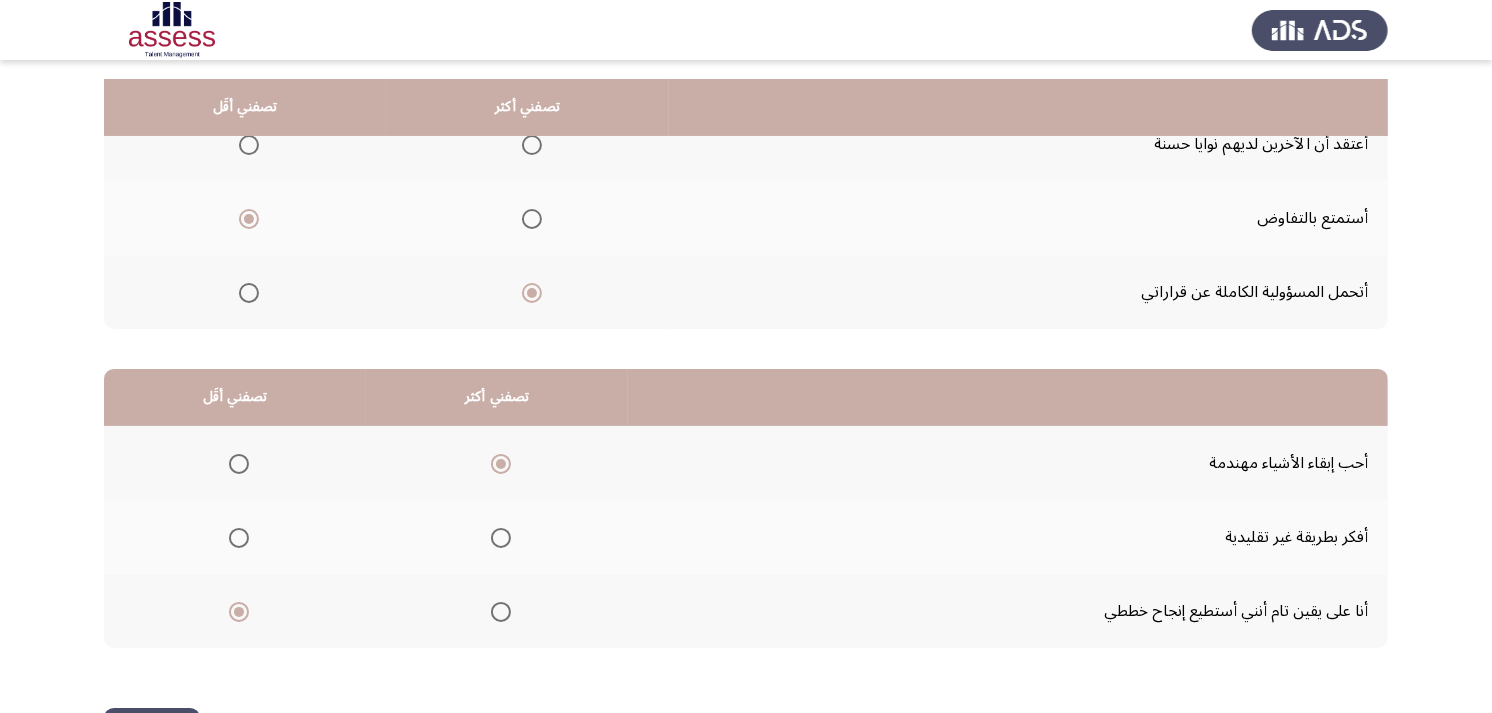 scroll, scrollTop: 300, scrollLeft: 0, axis: vertical 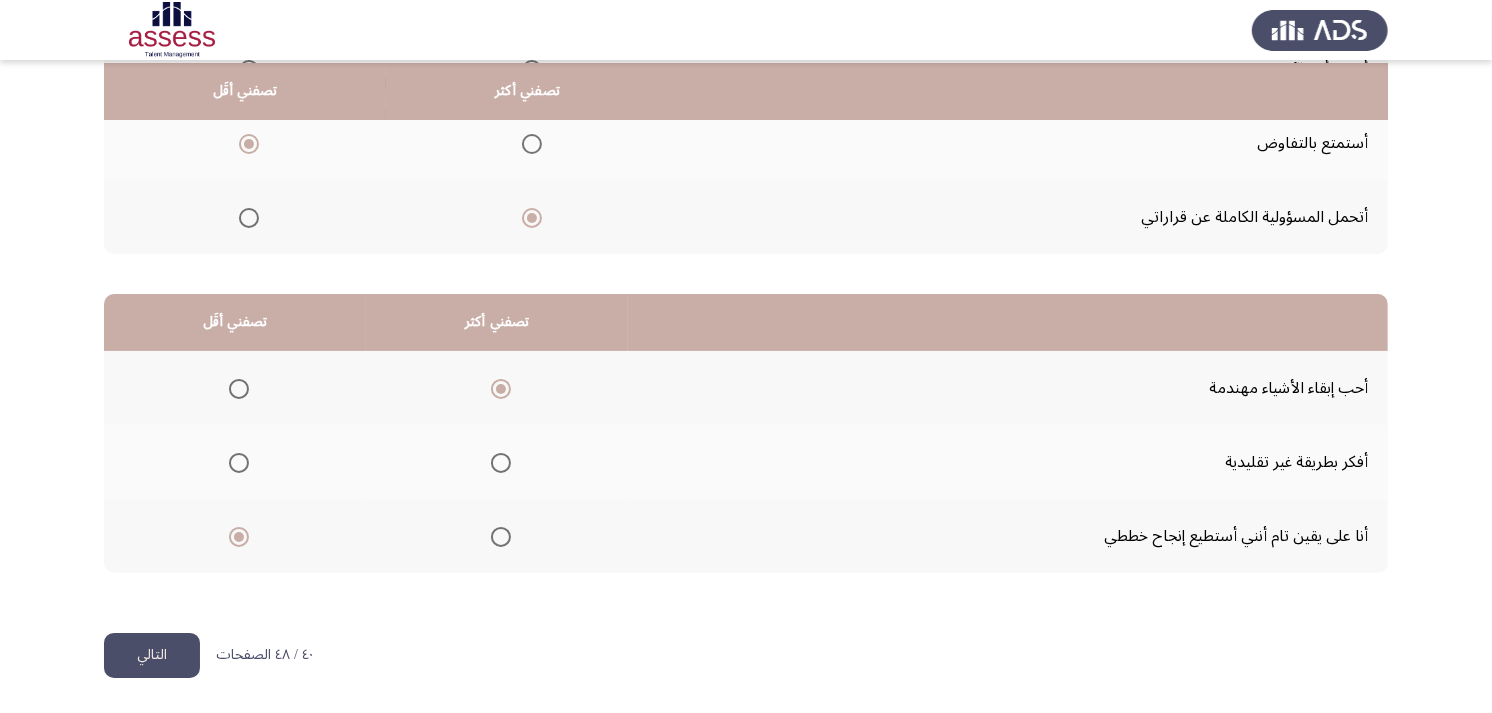 click on "التالي" 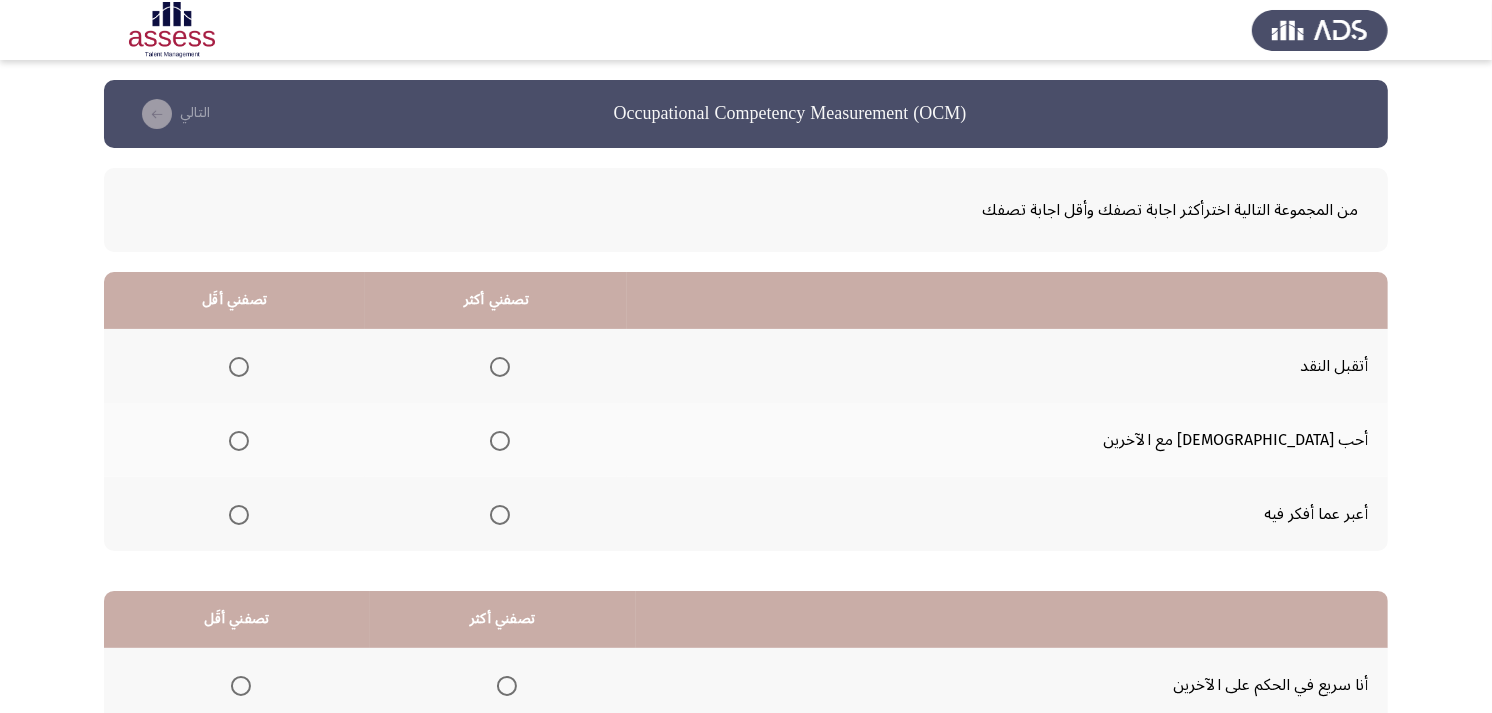 click at bounding box center [500, 515] 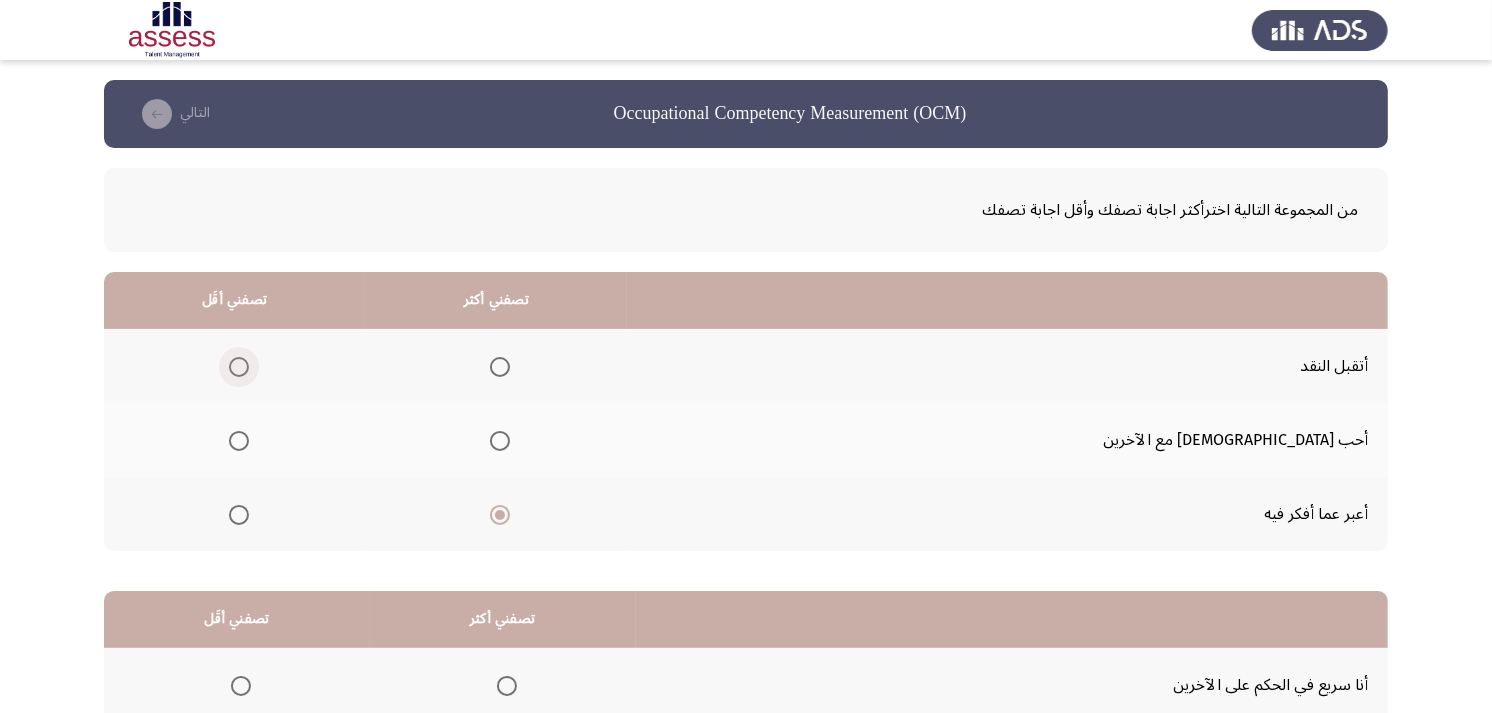 click at bounding box center [239, 367] 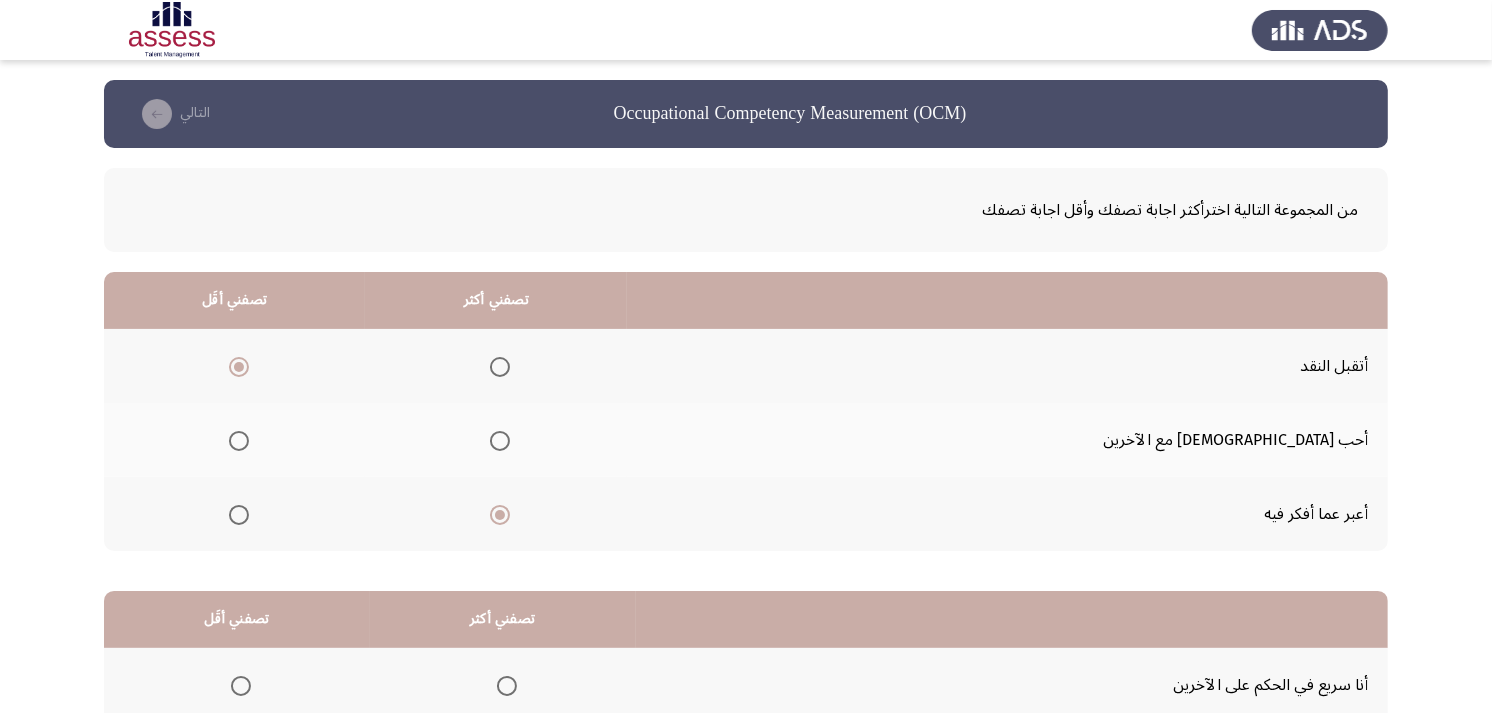 click at bounding box center [239, 515] 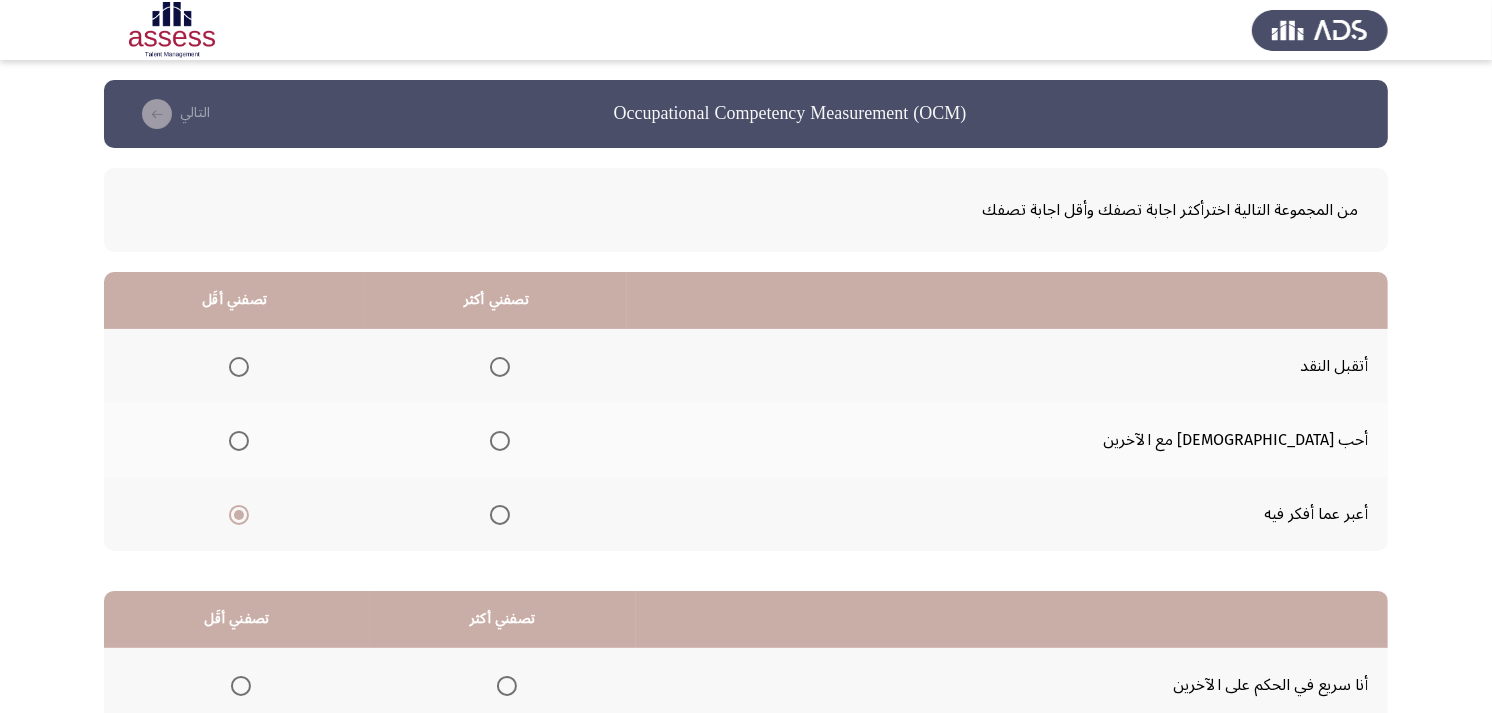 click at bounding box center (500, 441) 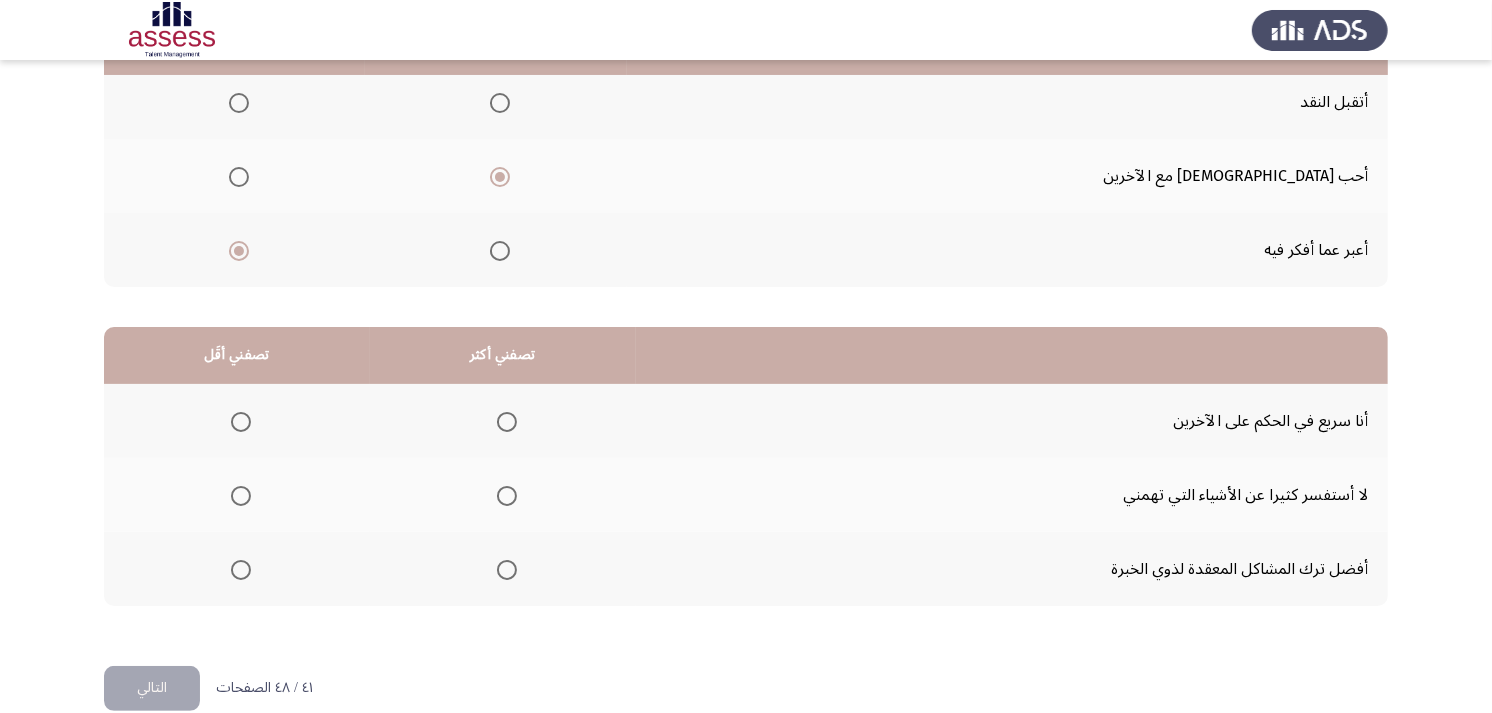 scroll, scrollTop: 300, scrollLeft: 0, axis: vertical 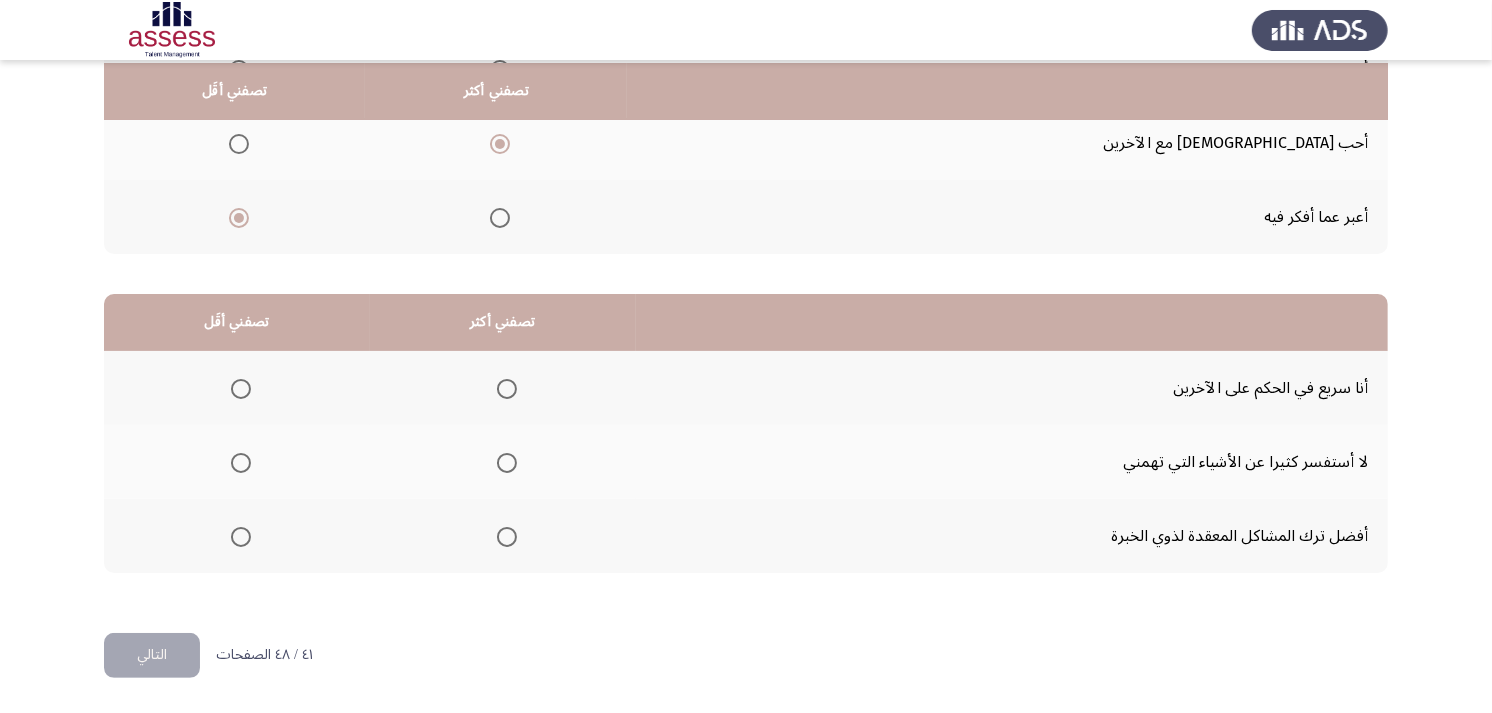 click at bounding box center [241, 389] 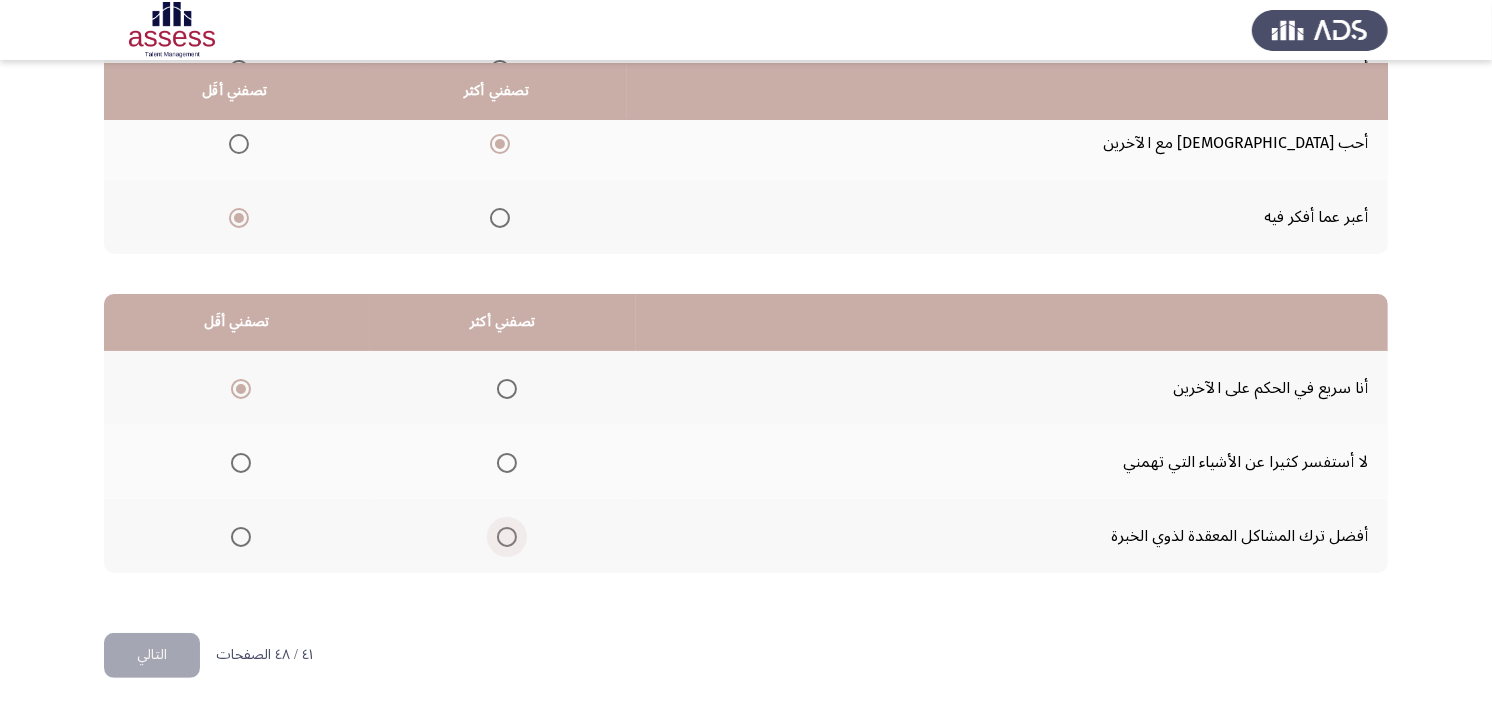 click at bounding box center (507, 537) 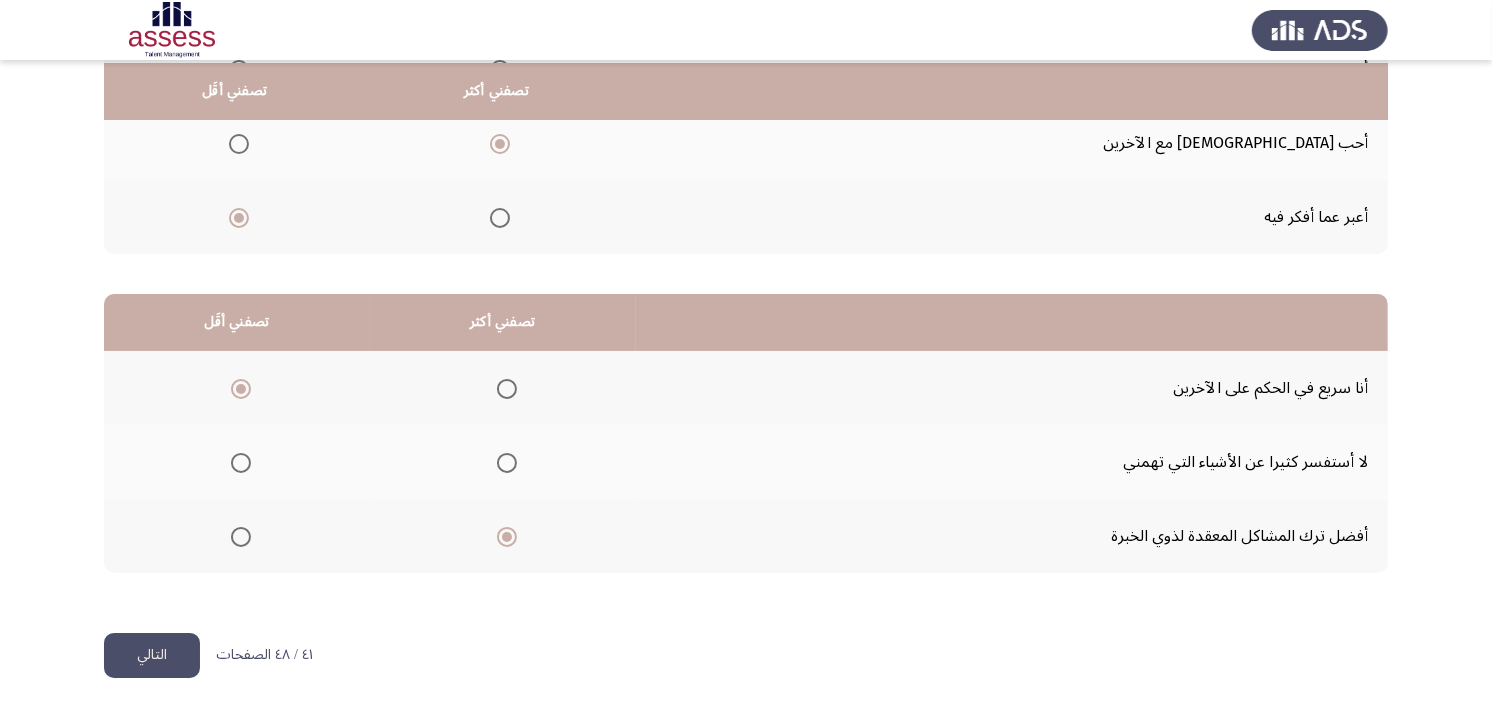 click on "التالي" 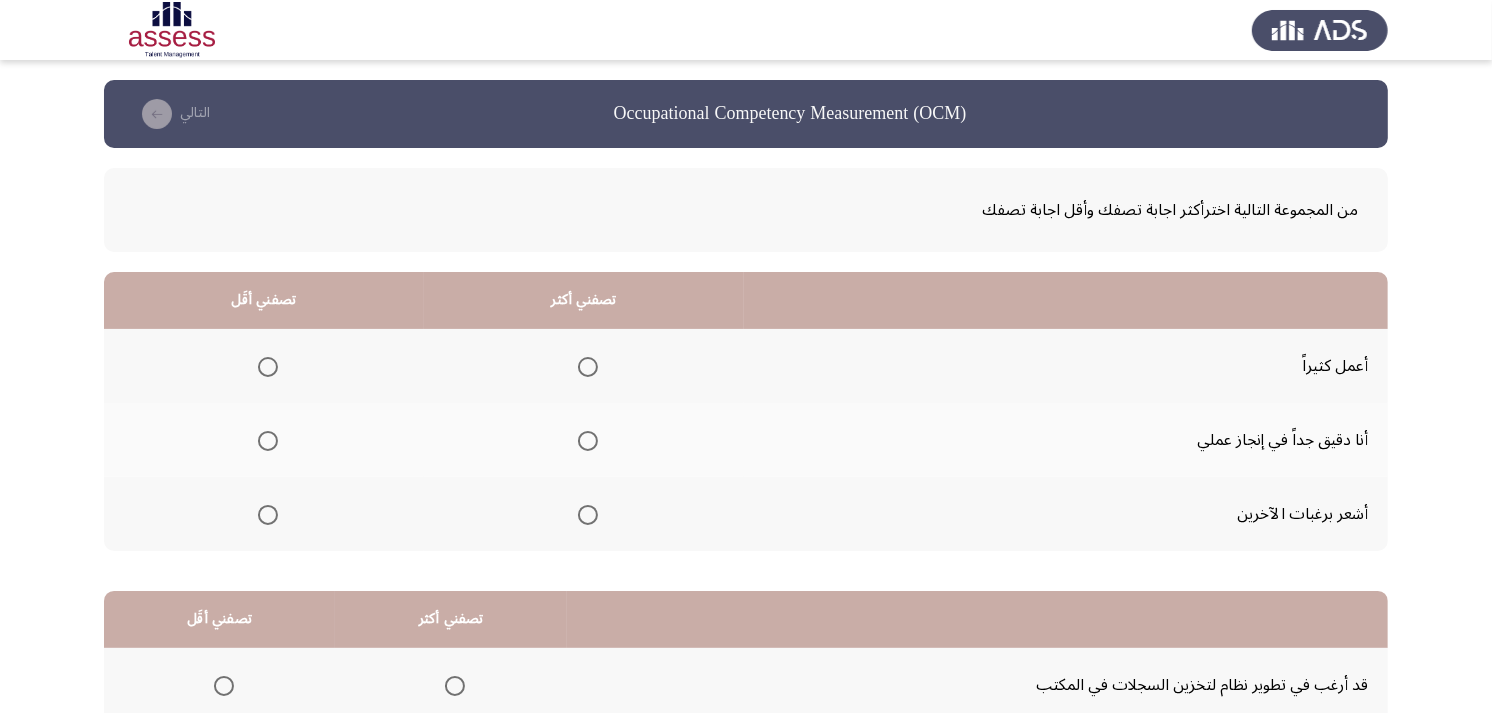 scroll, scrollTop: 111, scrollLeft: 0, axis: vertical 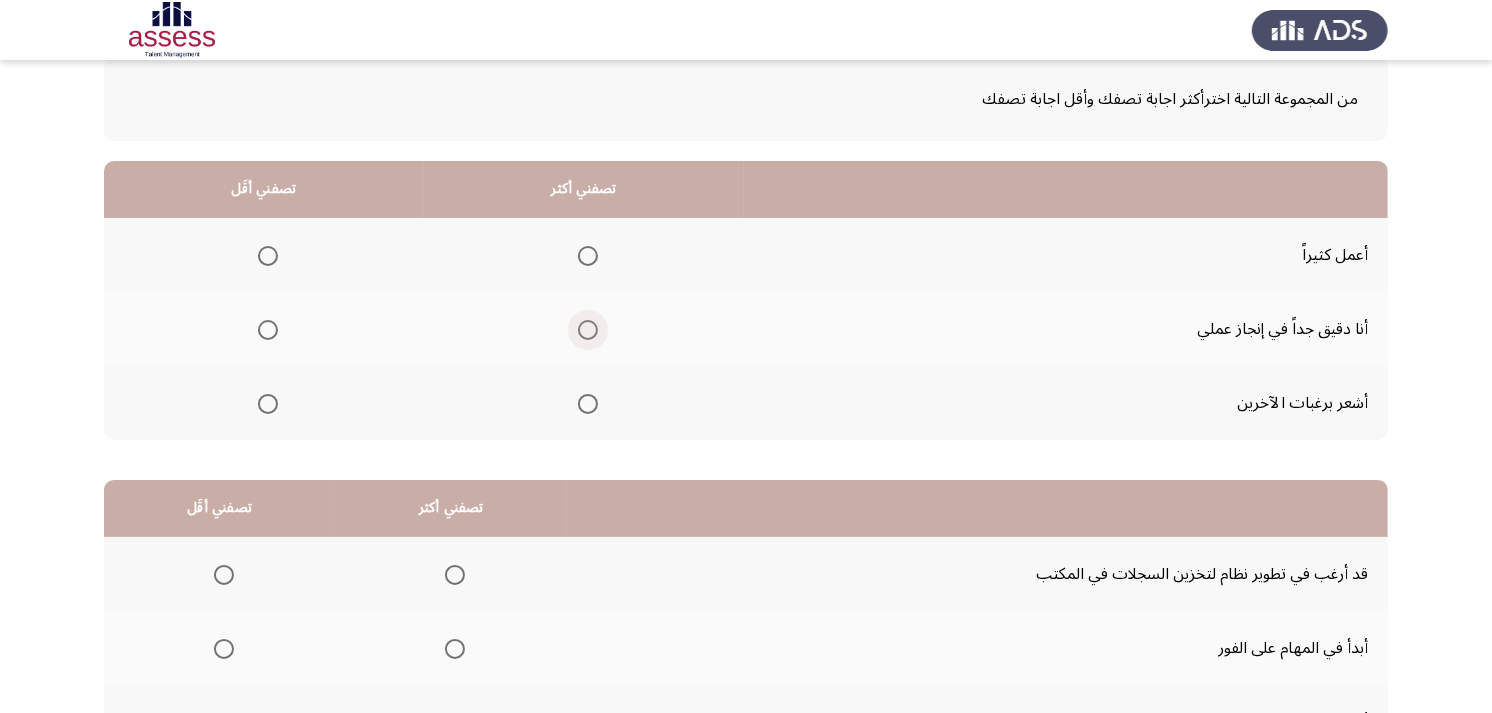 click at bounding box center (588, 330) 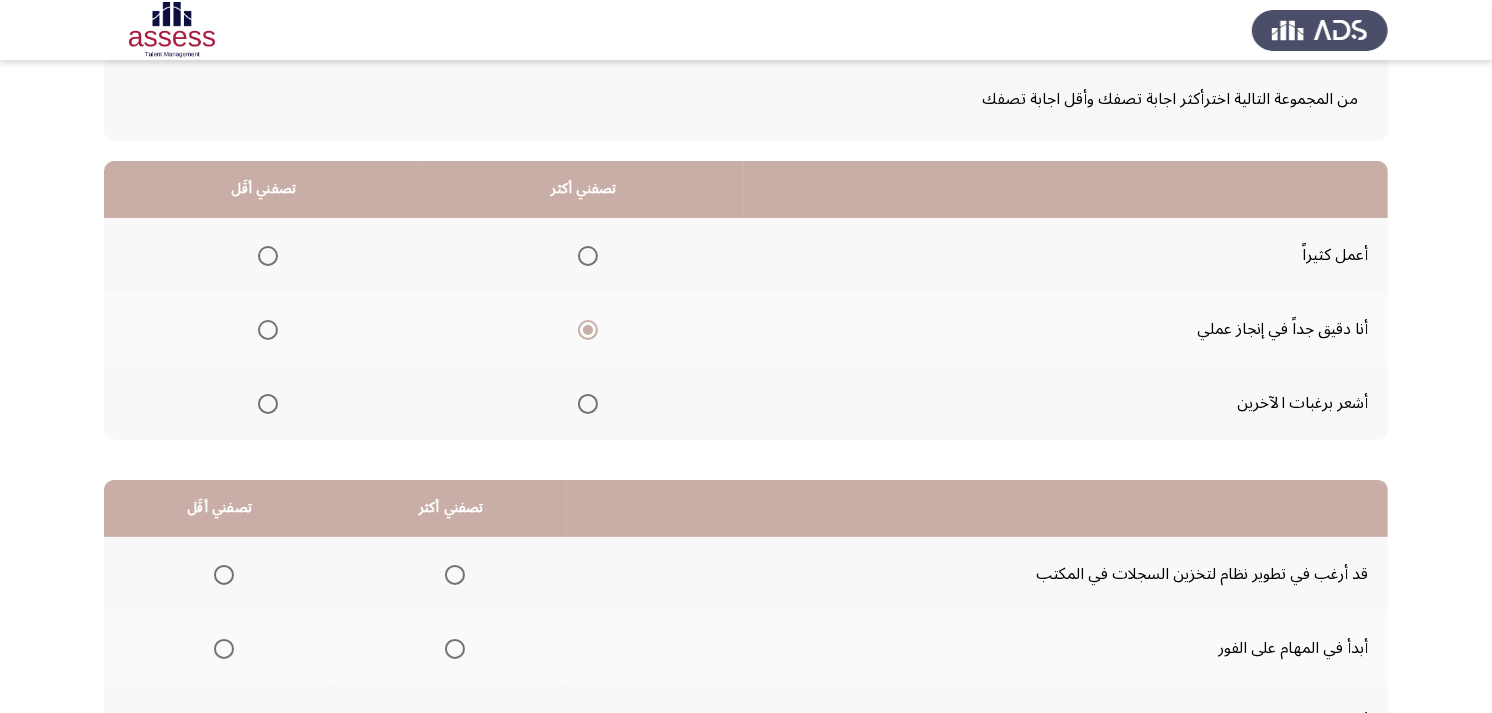 click at bounding box center [268, 256] 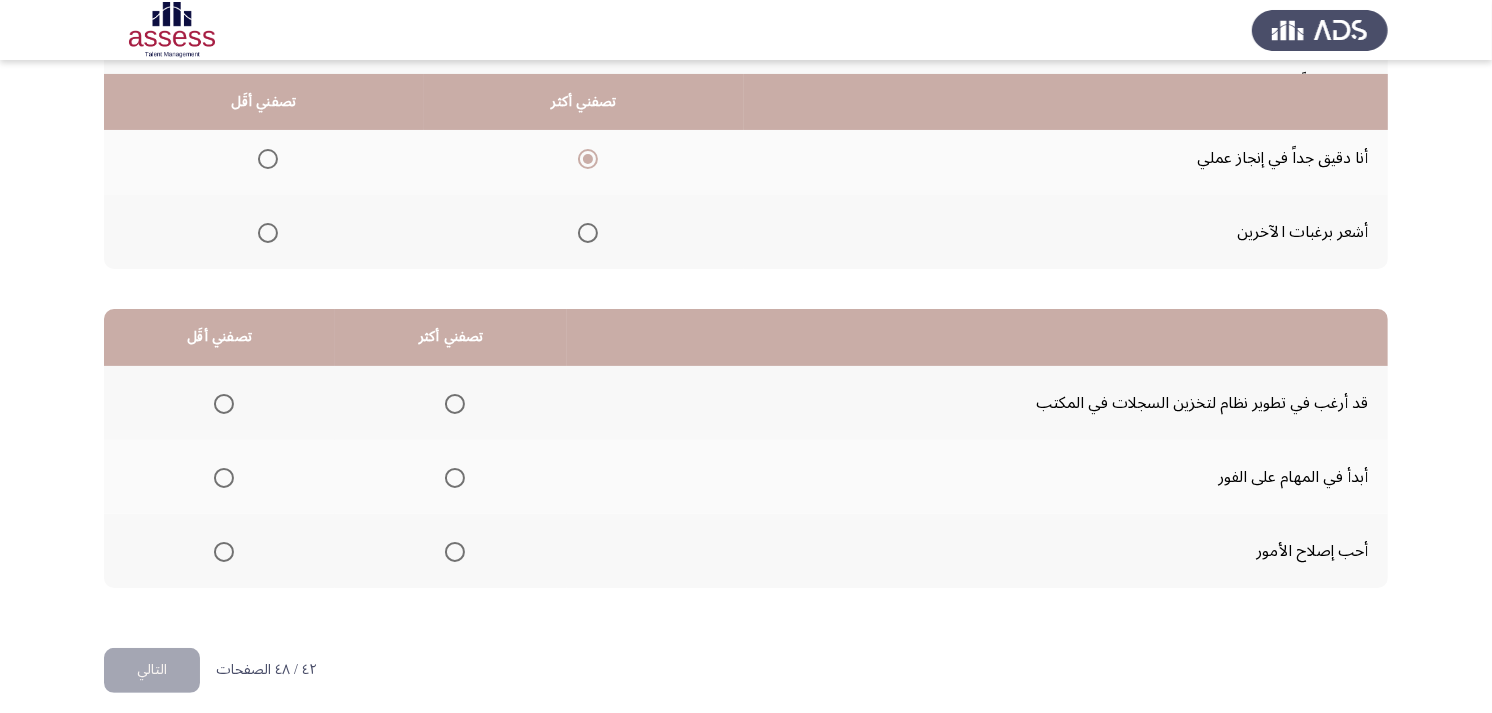 scroll, scrollTop: 300, scrollLeft: 0, axis: vertical 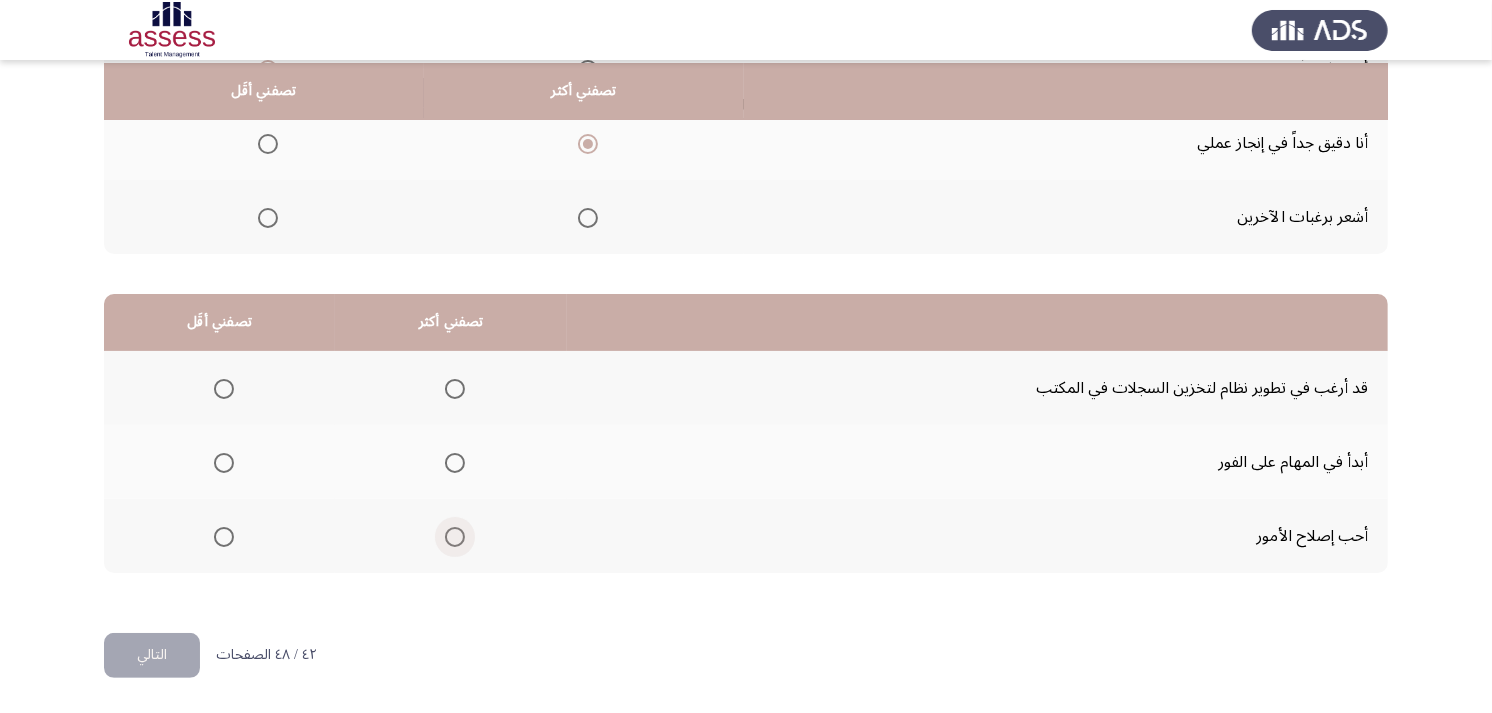 click at bounding box center [455, 537] 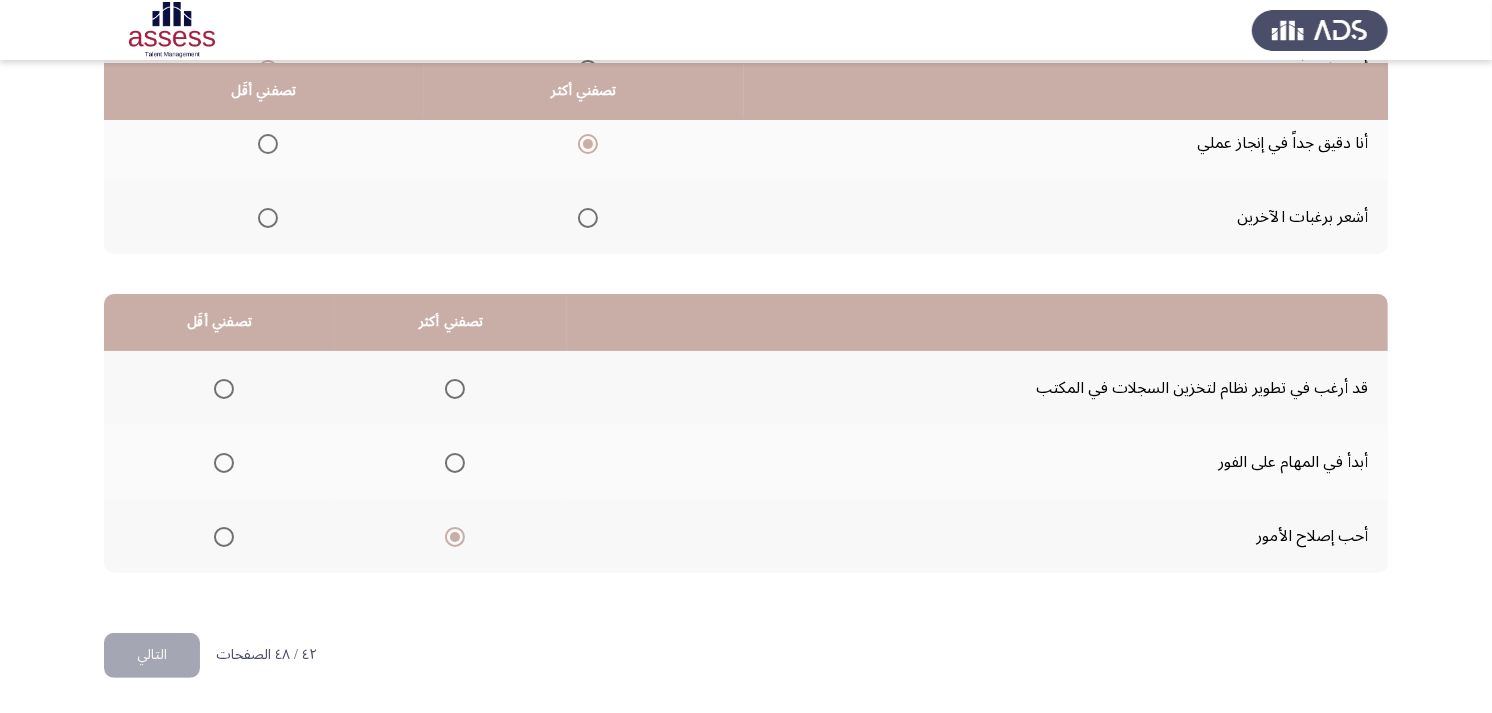 click at bounding box center (224, 389) 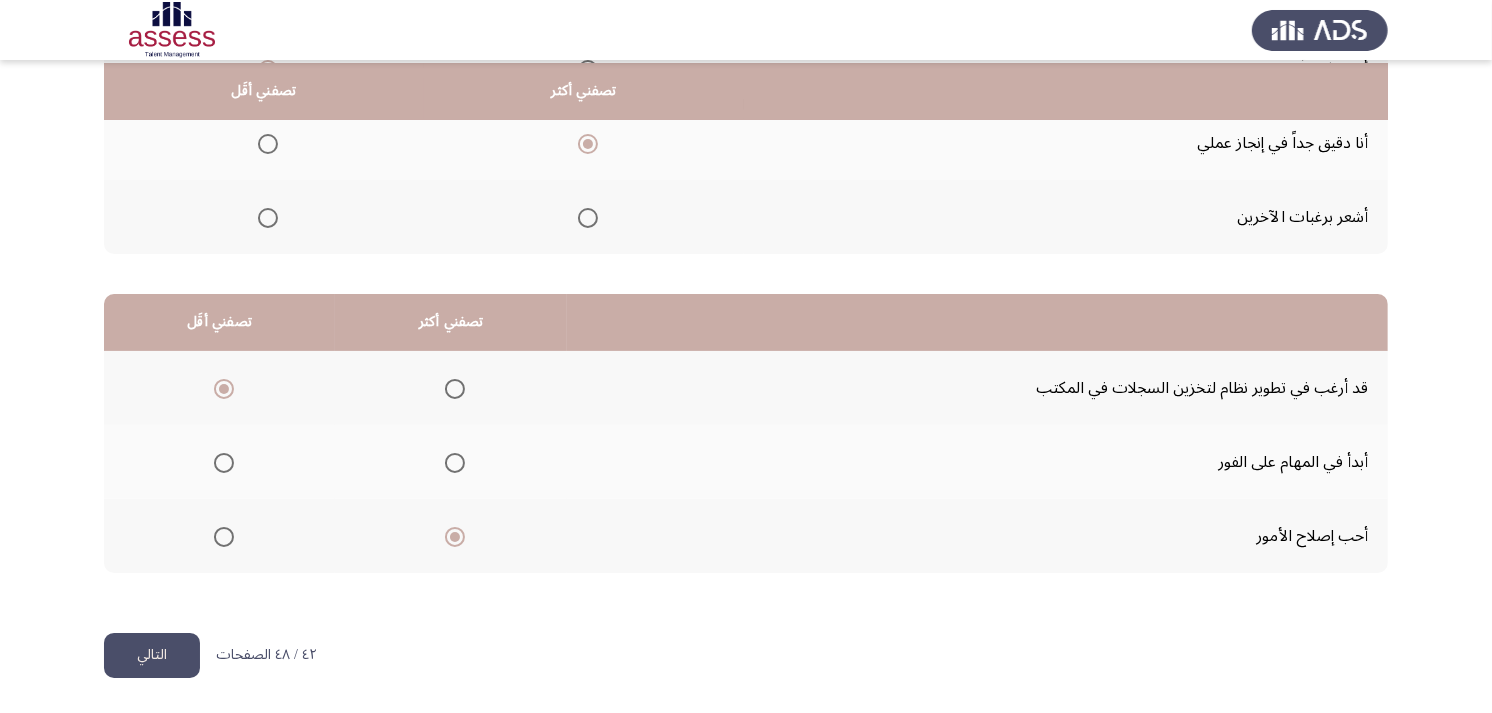 click on "التالي" 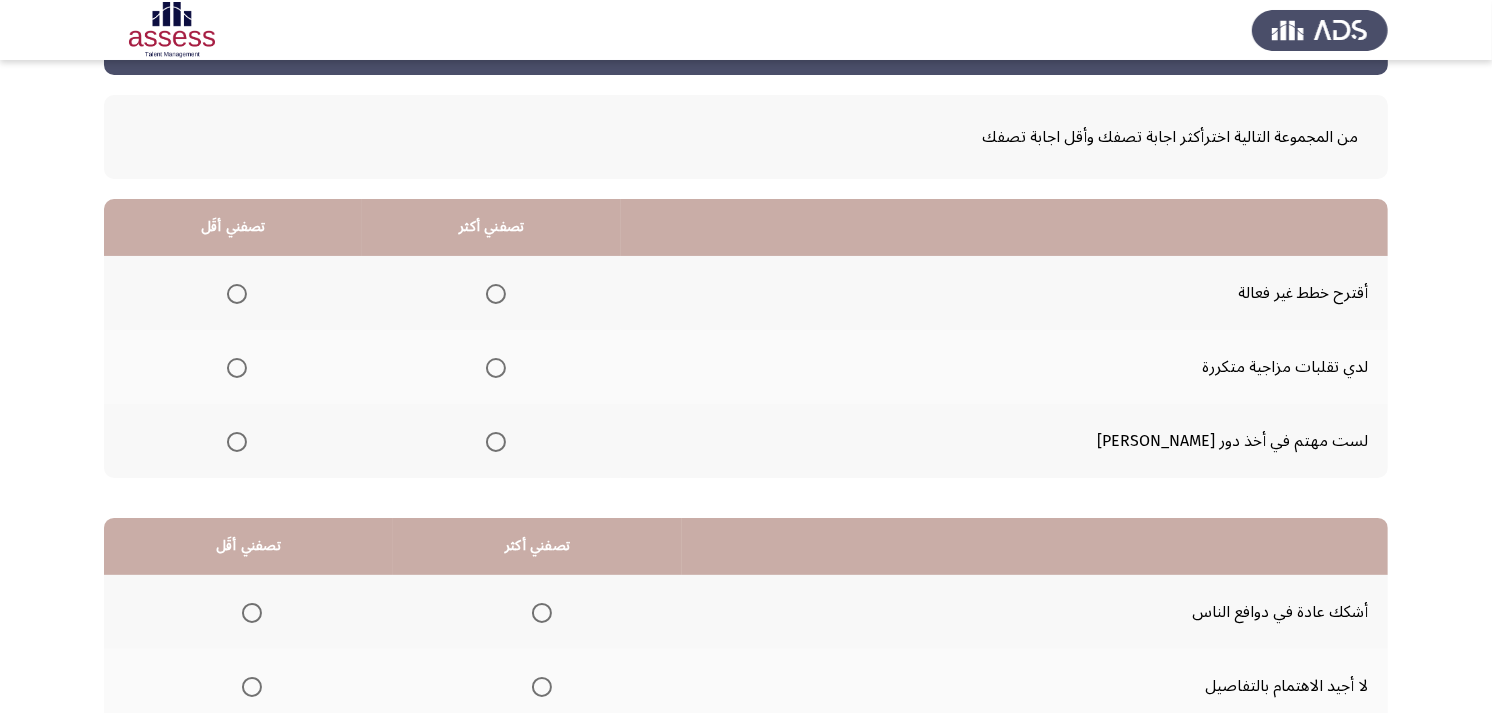 scroll, scrollTop: 111, scrollLeft: 0, axis: vertical 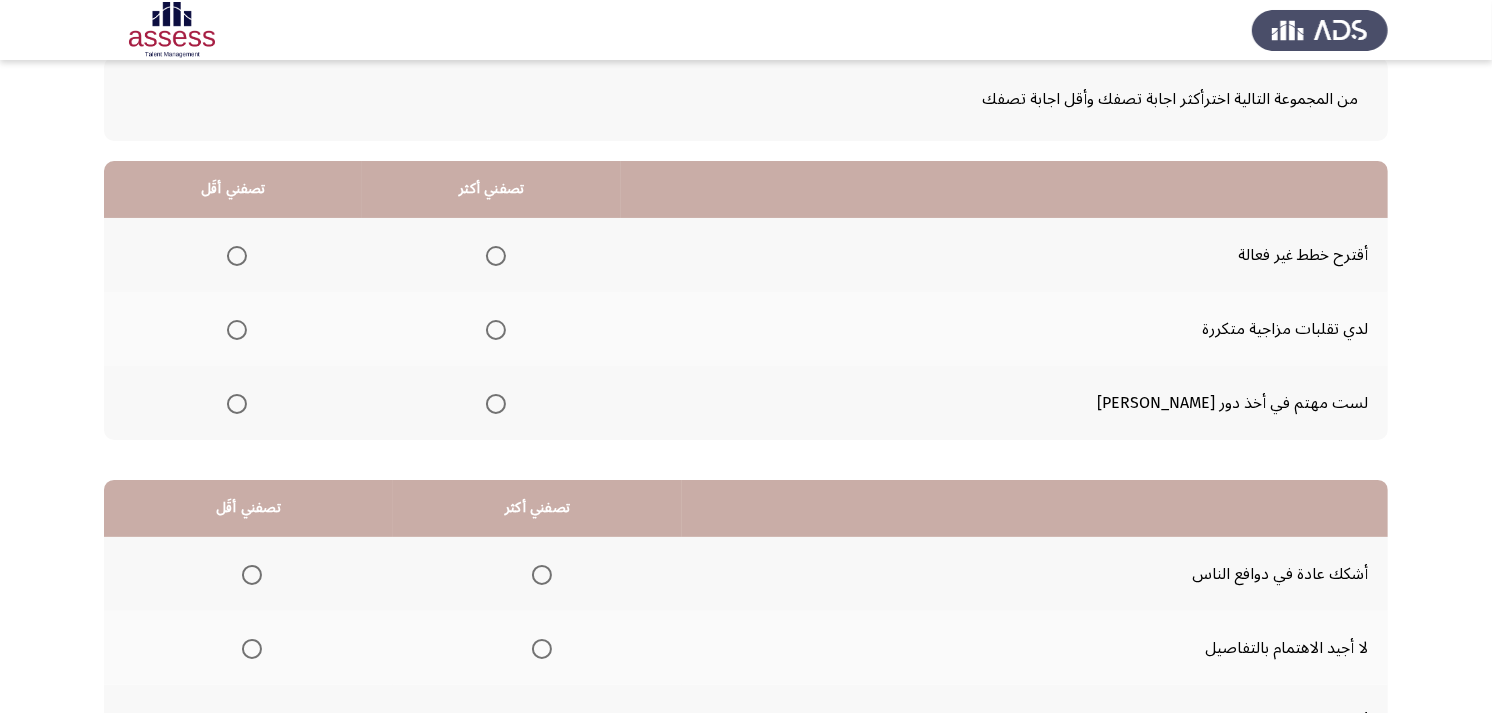 click at bounding box center (237, 330) 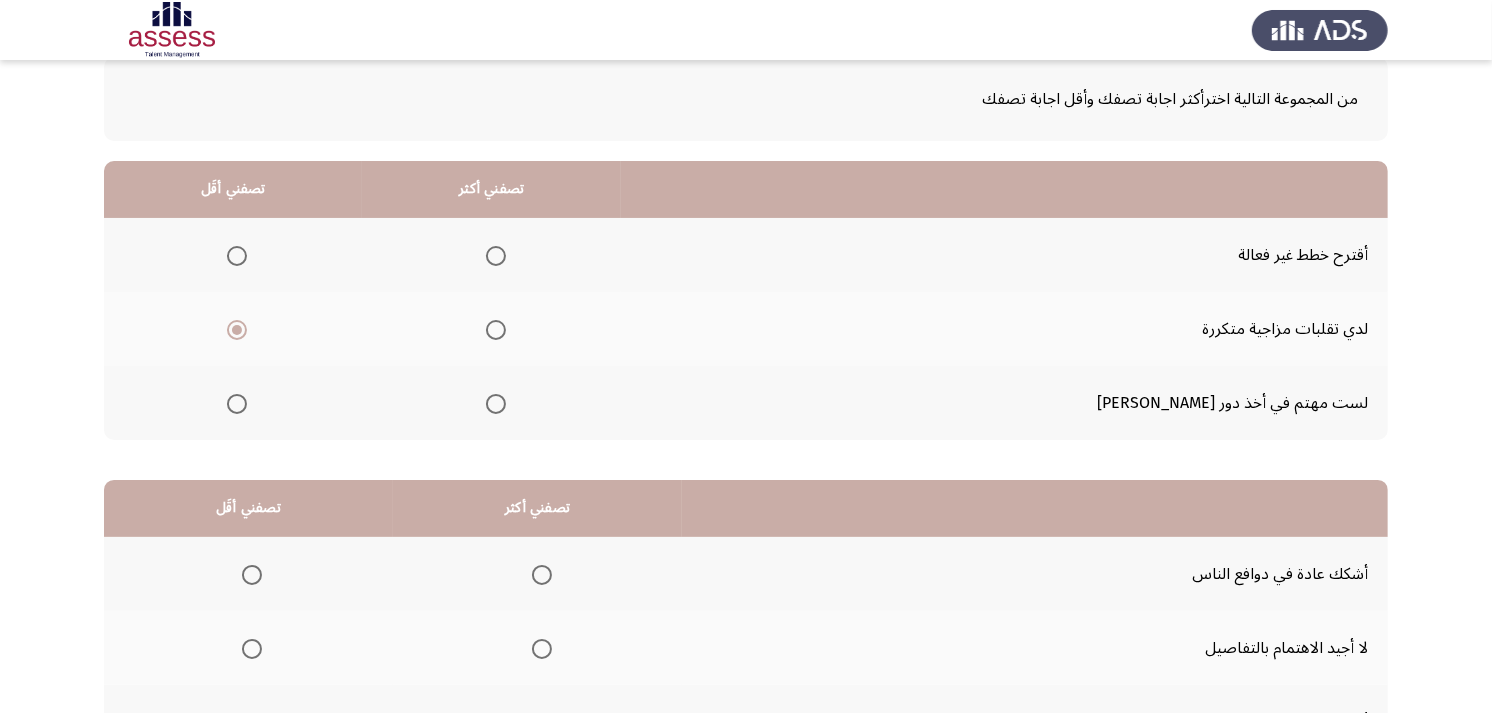 click at bounding box center [496, 404] 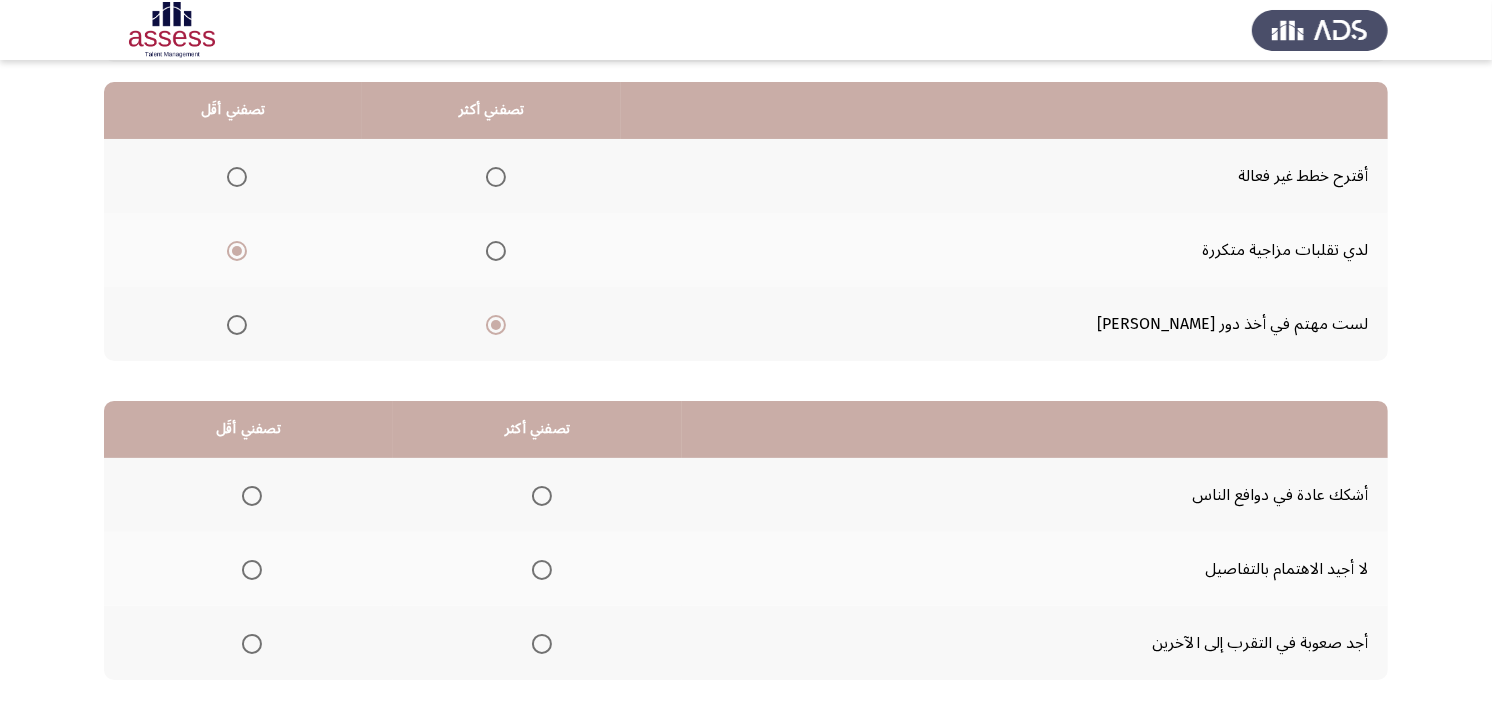 scroll, scrollTop: 188, scrollLeft: 0, axis: vertical 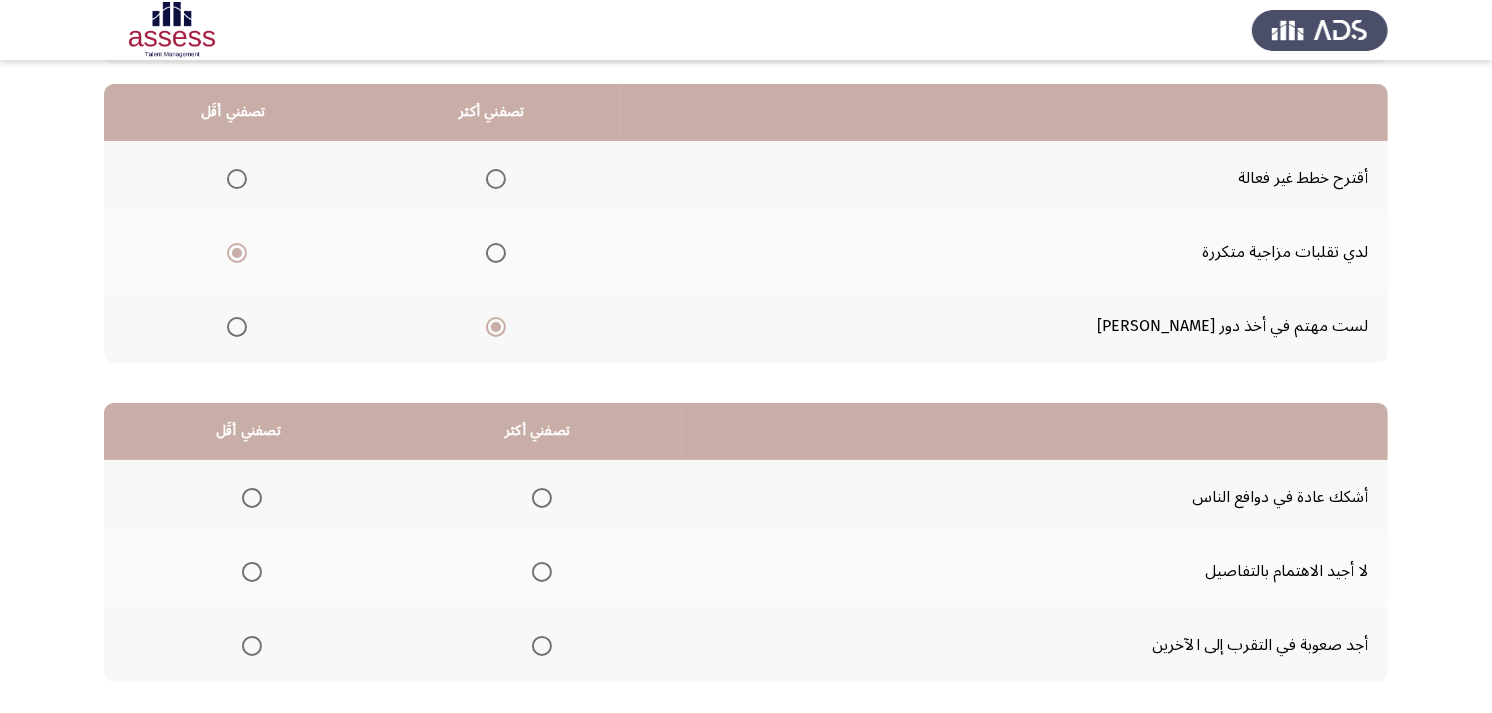 click at bounding box center (496, 179) 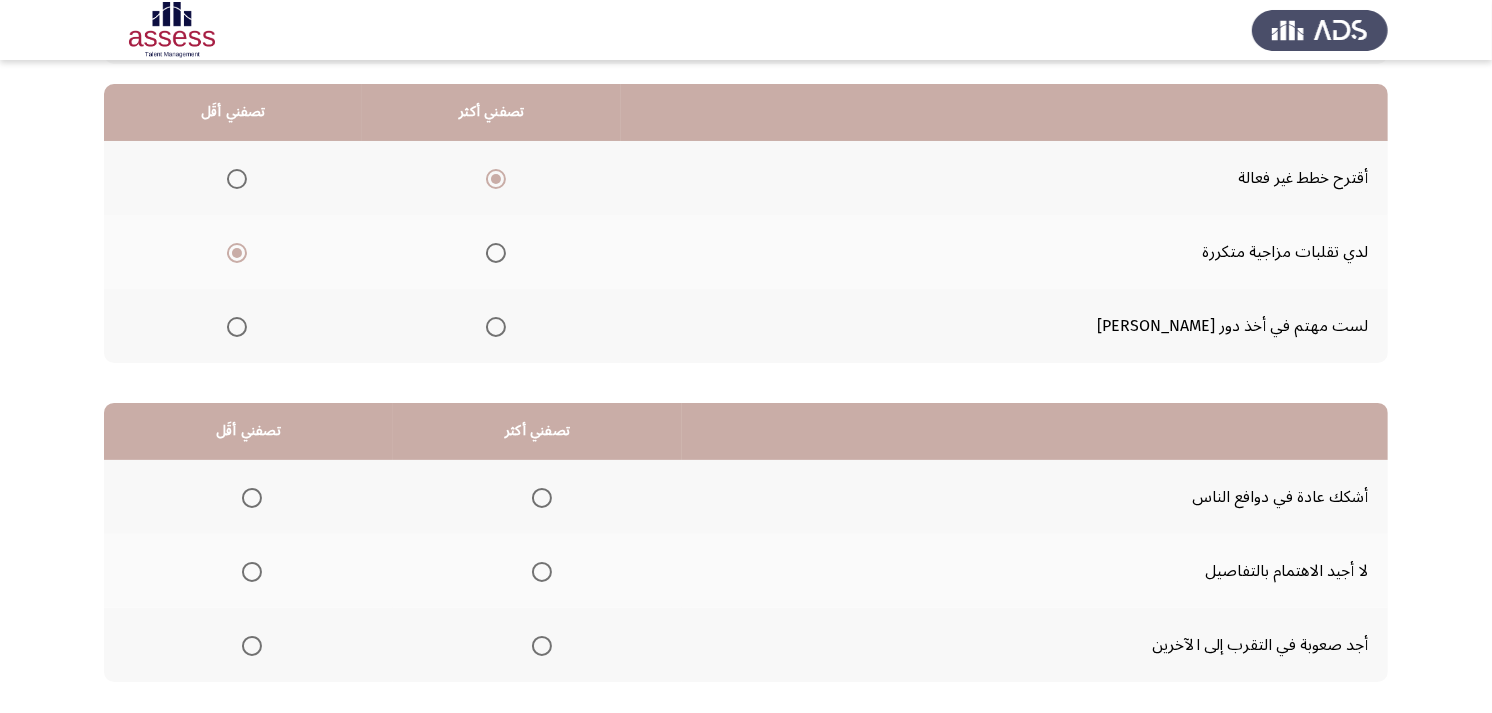 click at bounding box center (496, 327) 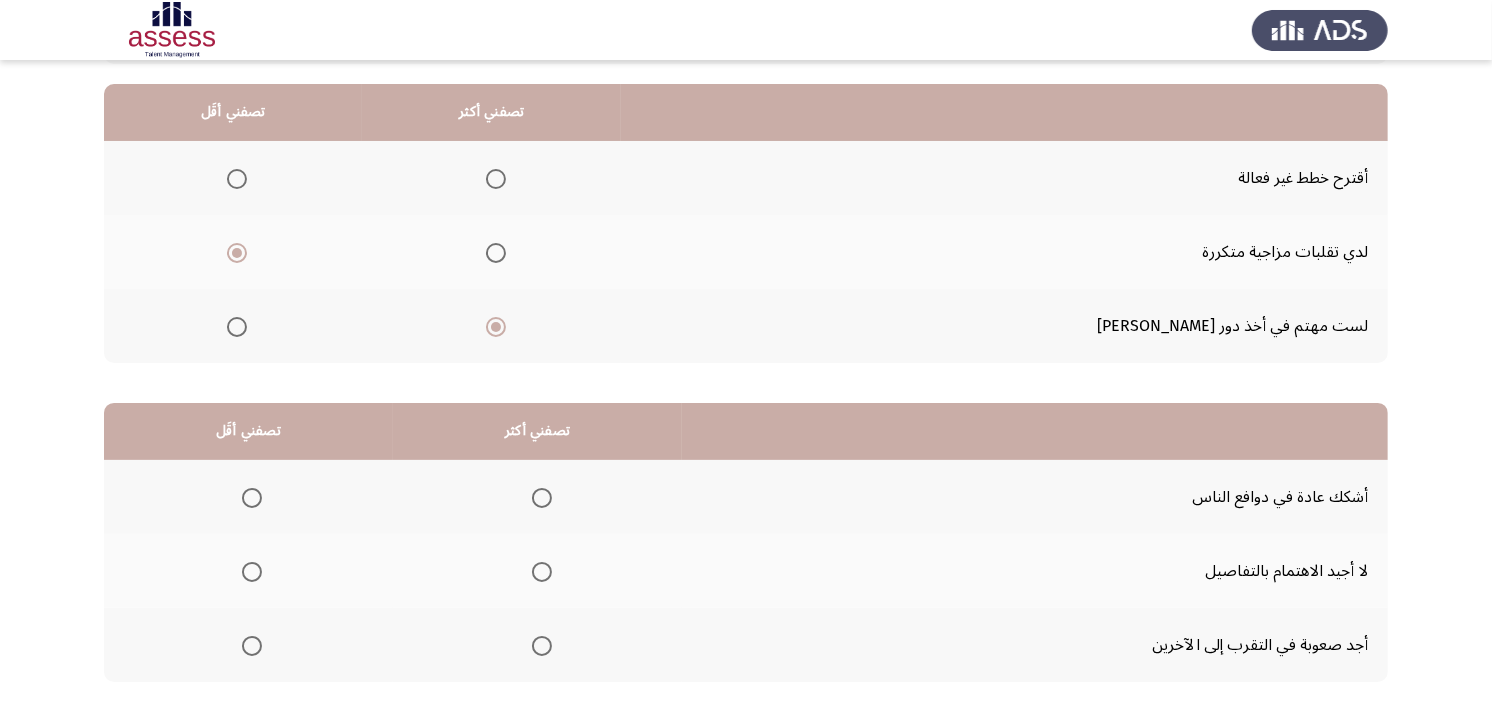 click at bounding box center [237, 179] 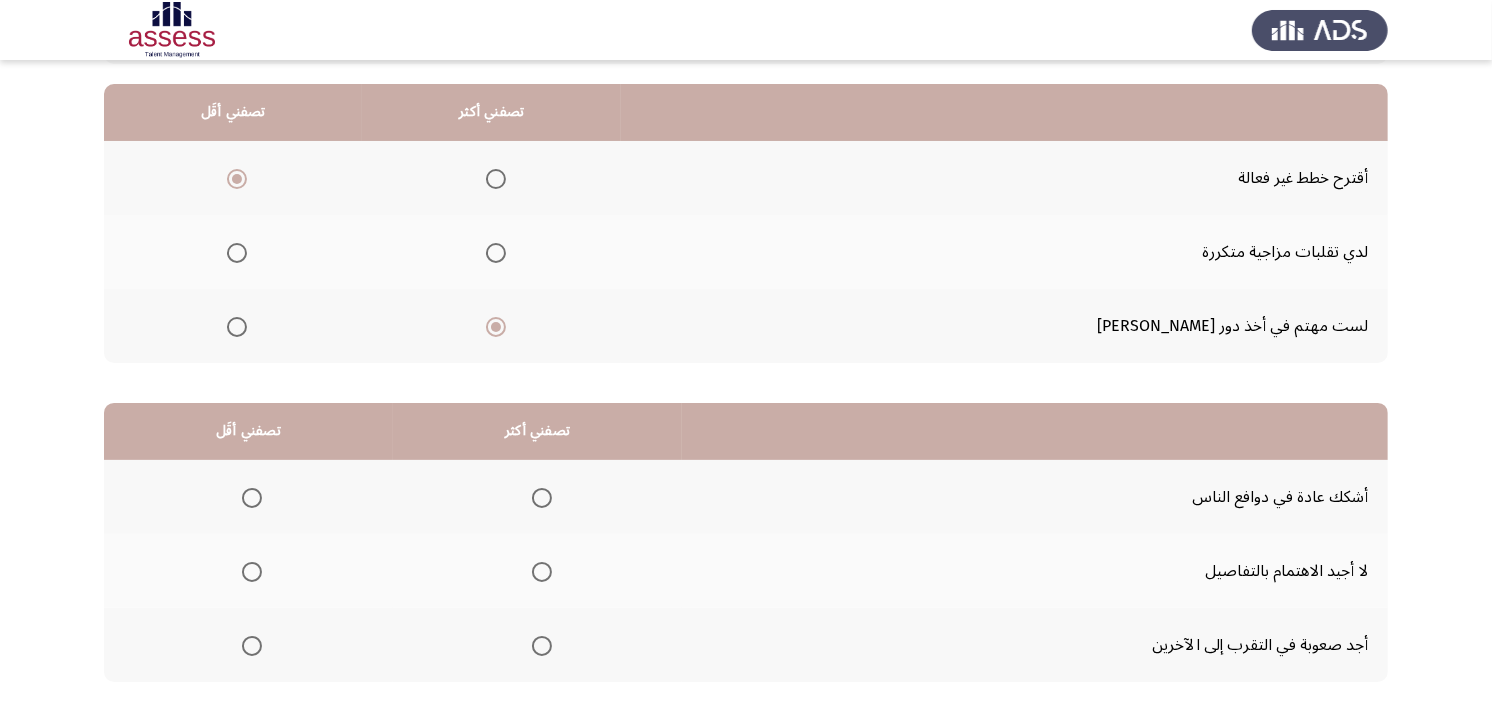 scroll, scrollTop: 300, scrollLeft: 0, axis: vertical 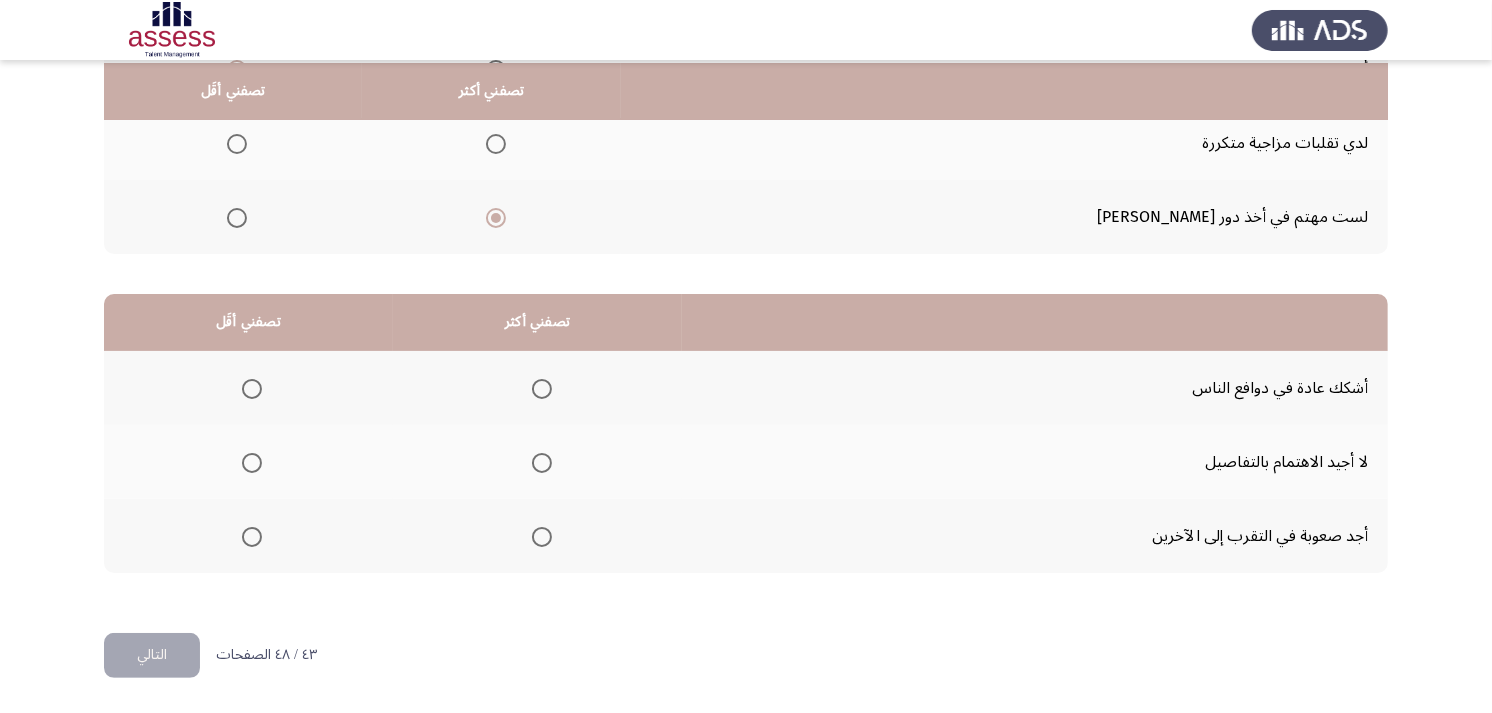 click at bounding box center (252, 389) 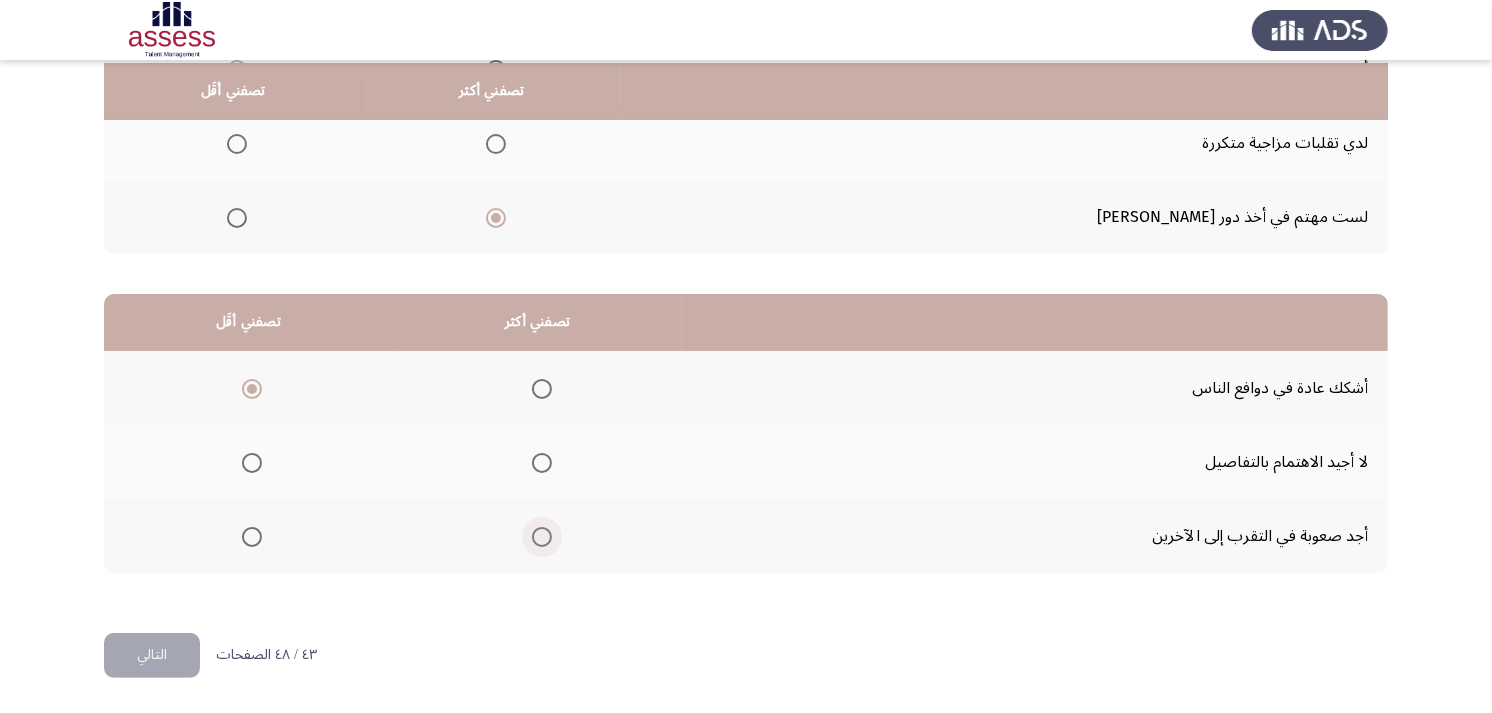 click at bounding box center [542, 537] 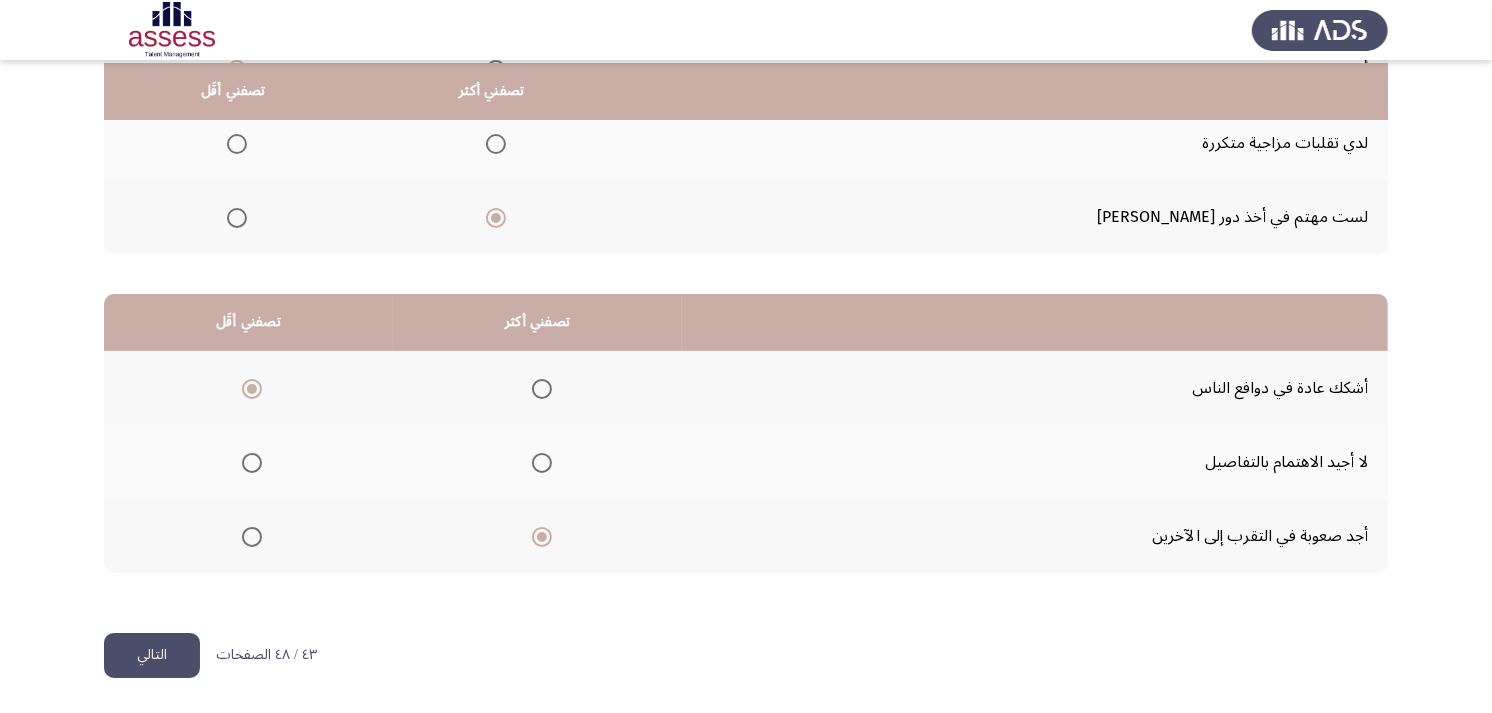 click at bounding box center (542, 463) 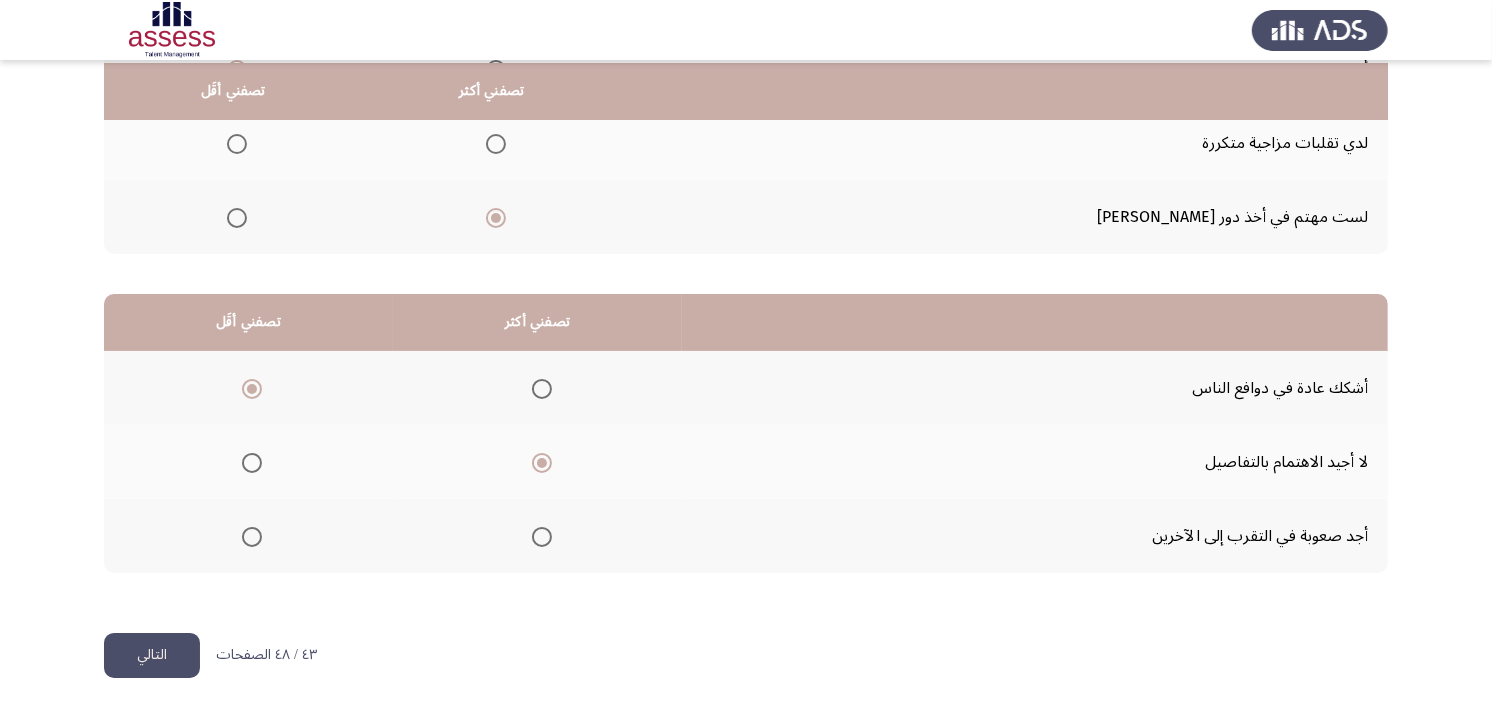 click on "التالي" 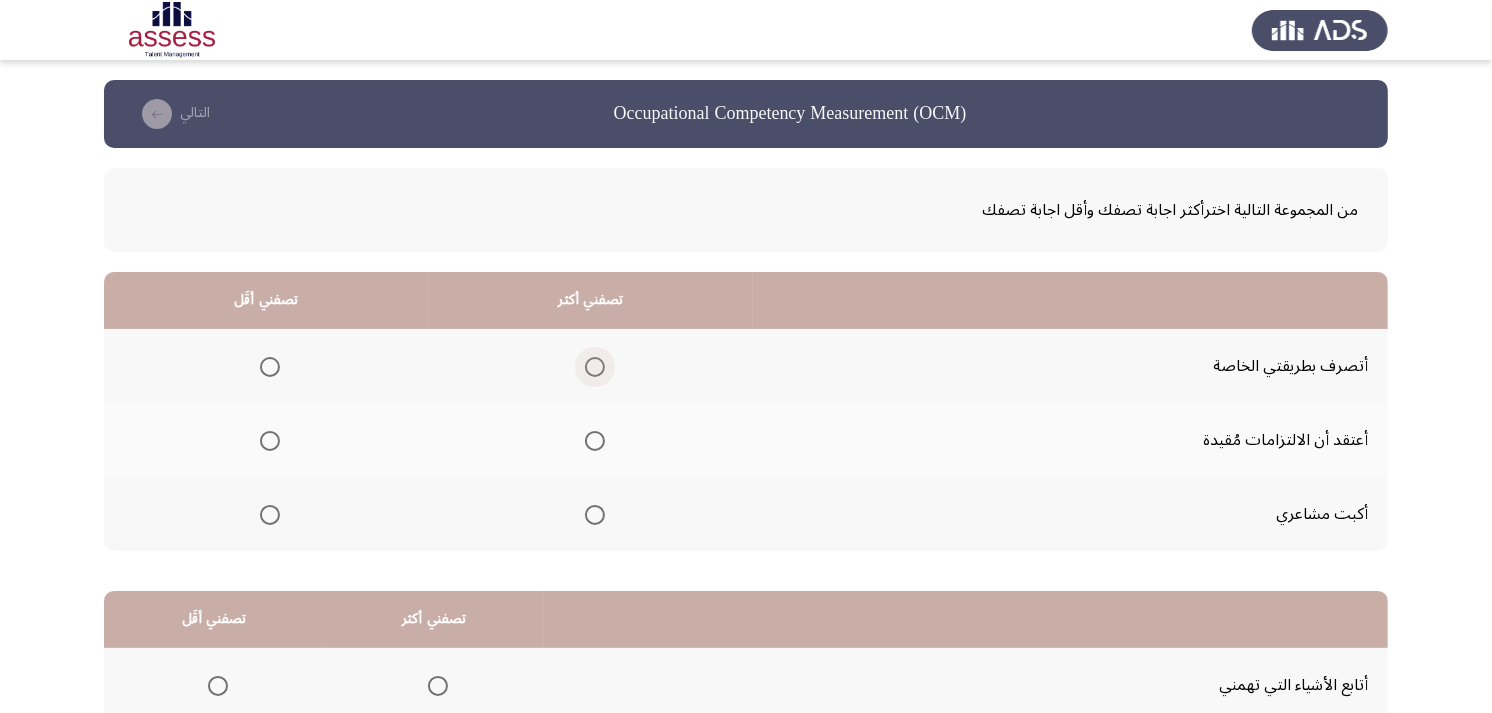 click at bounding box center (595, 367) 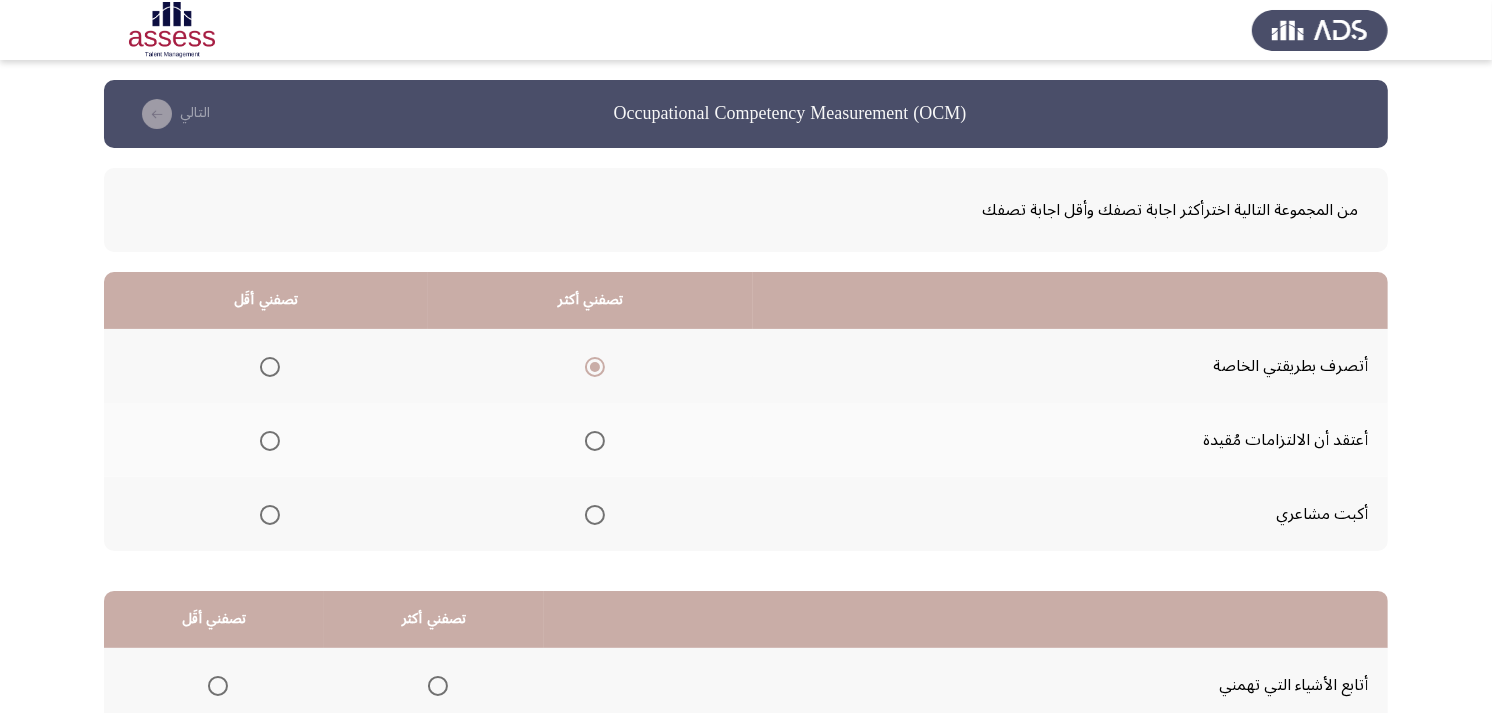 click at bounding box center (270, 515) 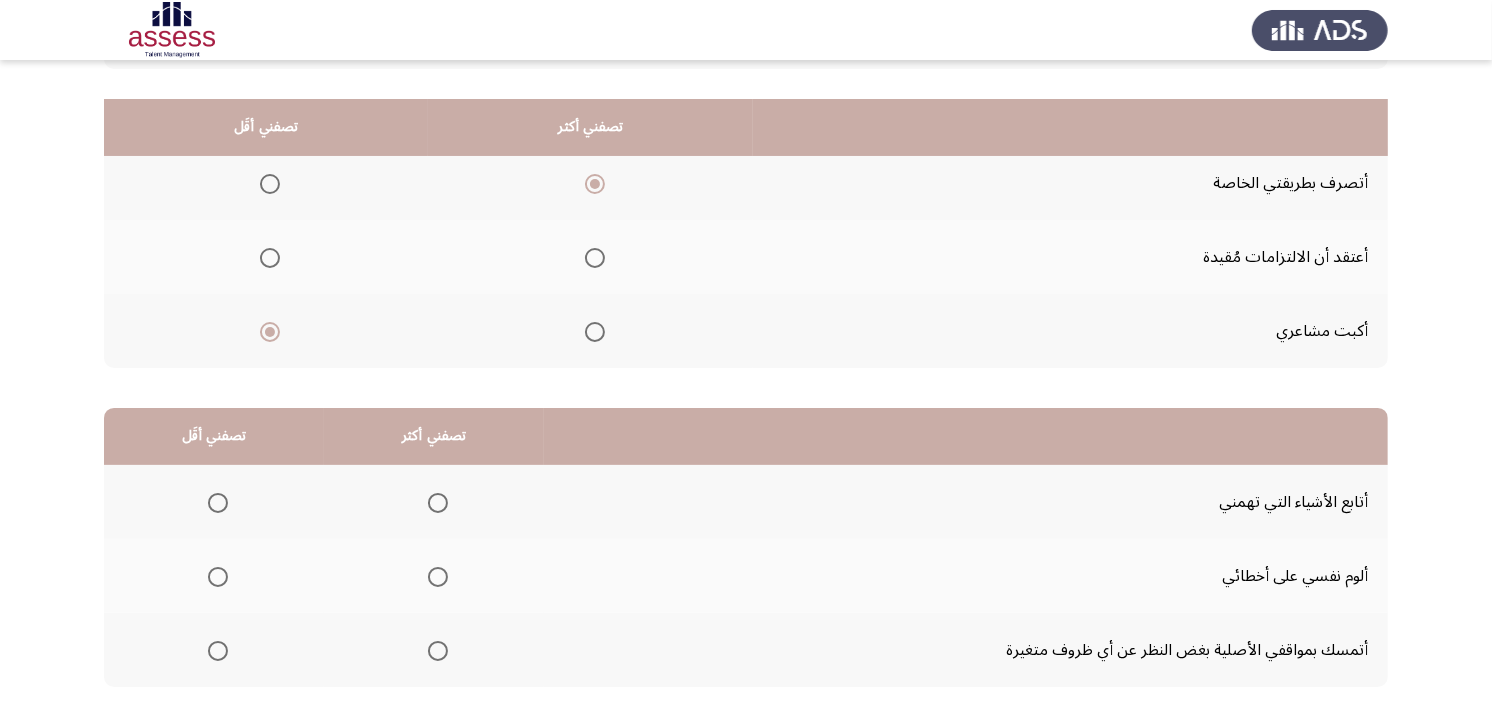 scroll, scrollTop: 222, scrollLeft: 0, axis: vertical 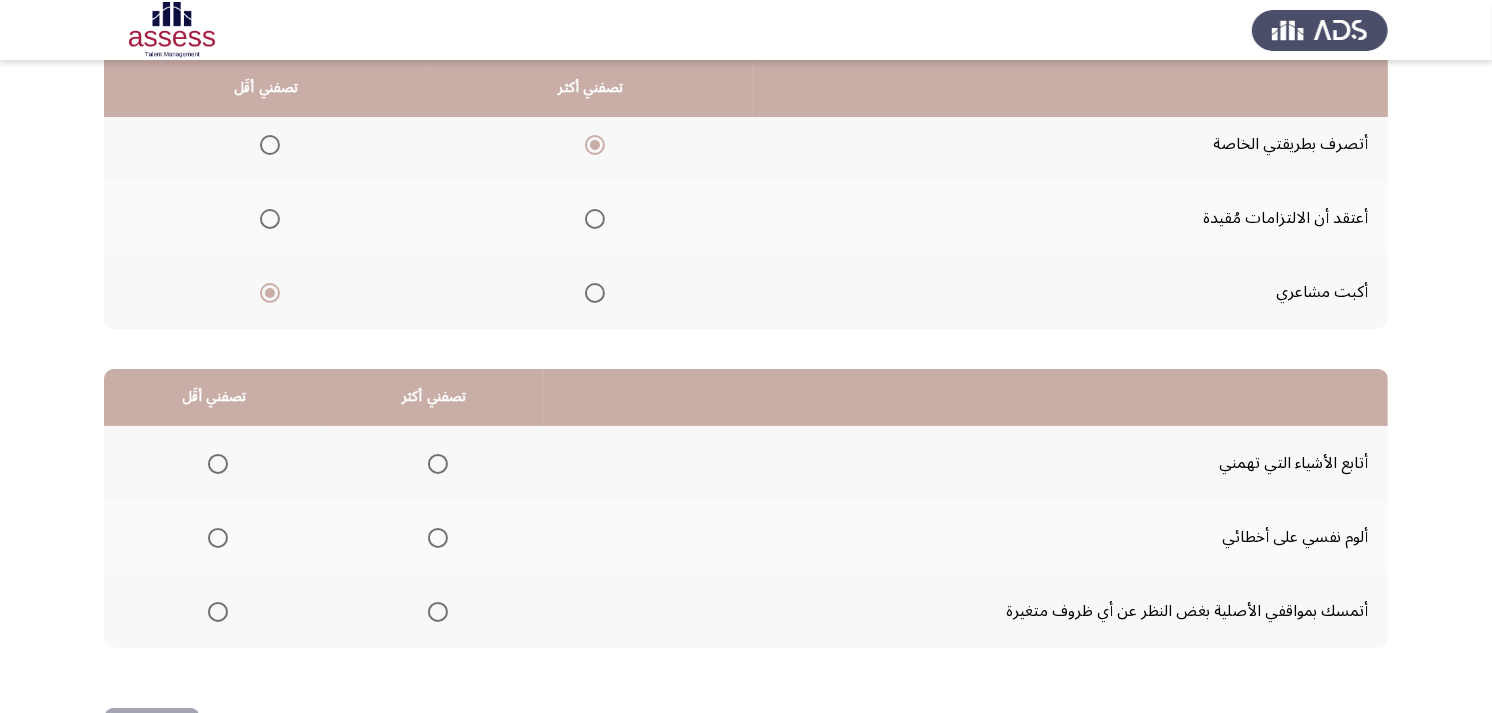 click at bounding box center (438, 464) 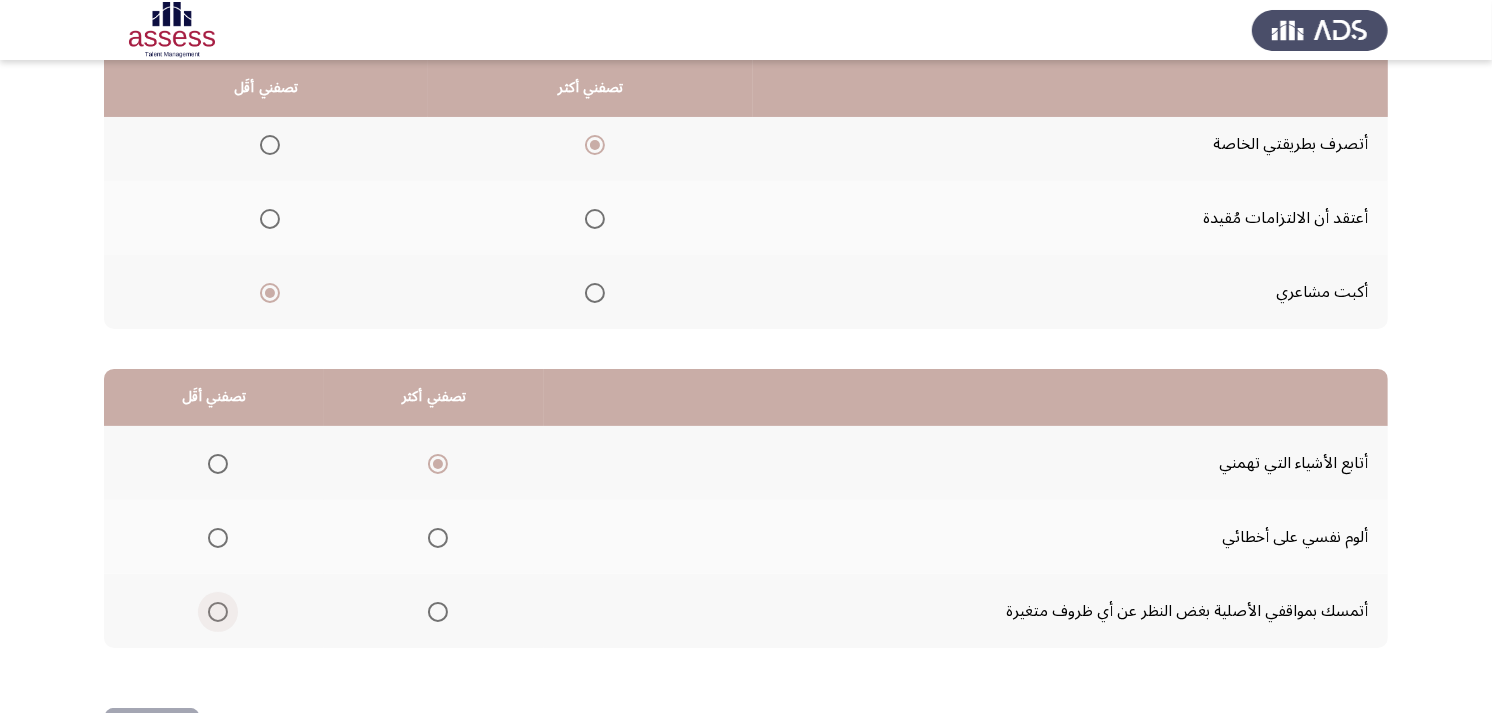 click at bounding box center [218, 612] 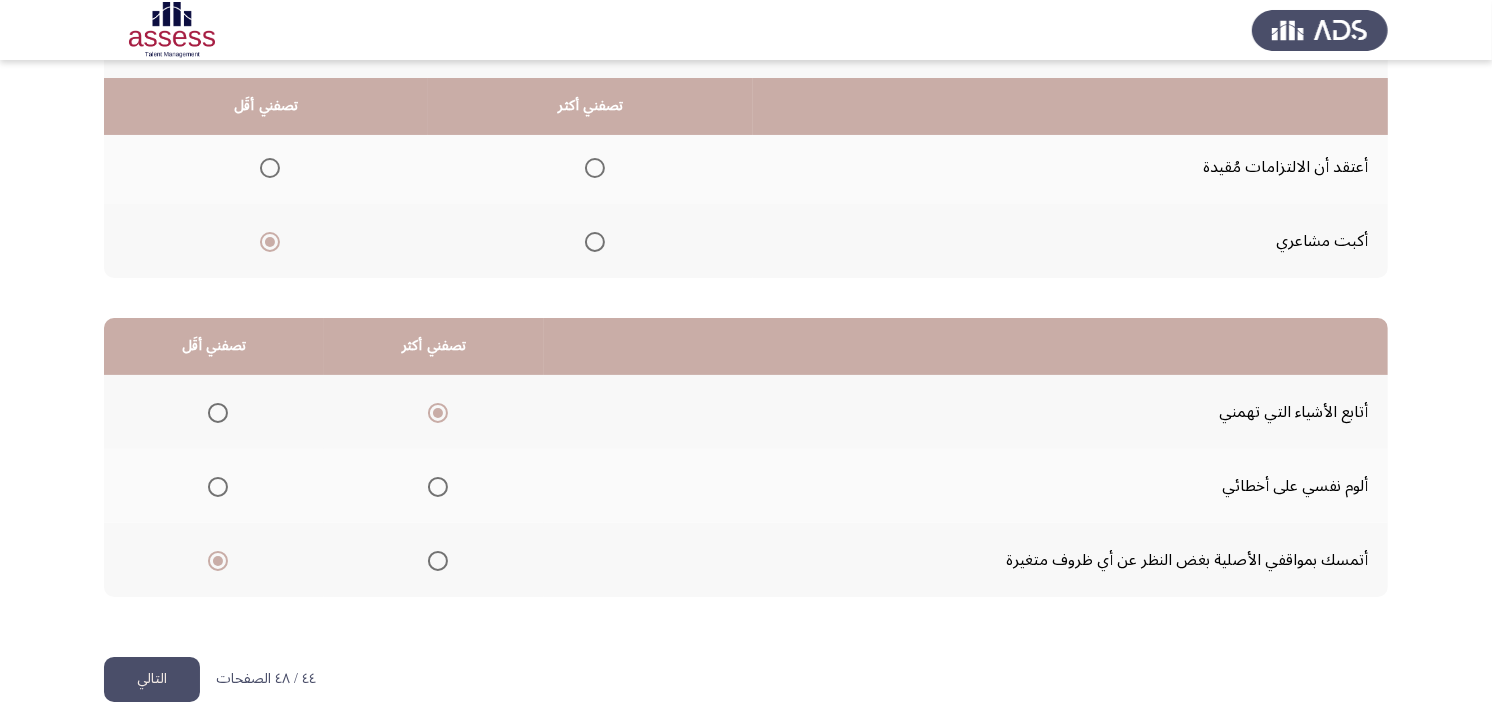 scroll, scrollTop: 300, scrollLeft: 0, axis: vertical 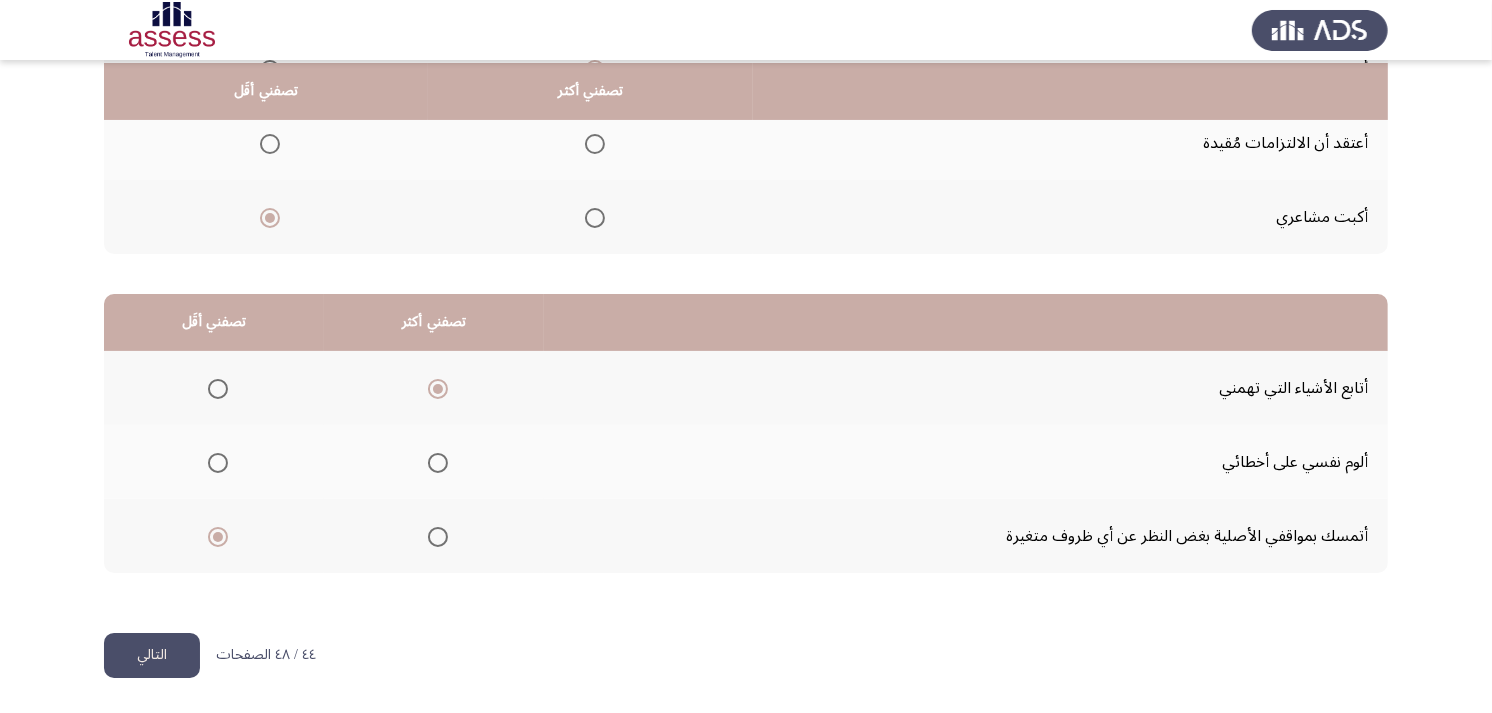 click on "التالي" 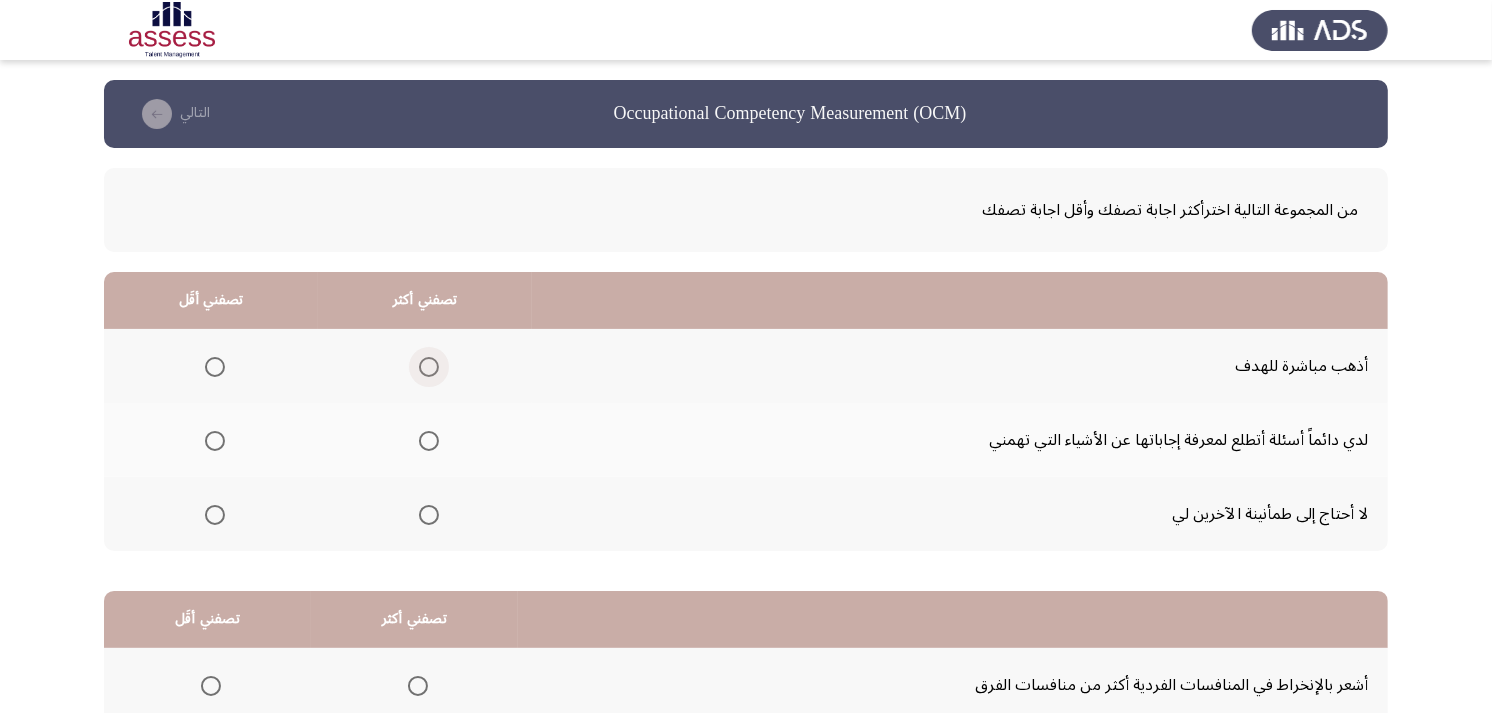 click at bounding box center (429, 367) 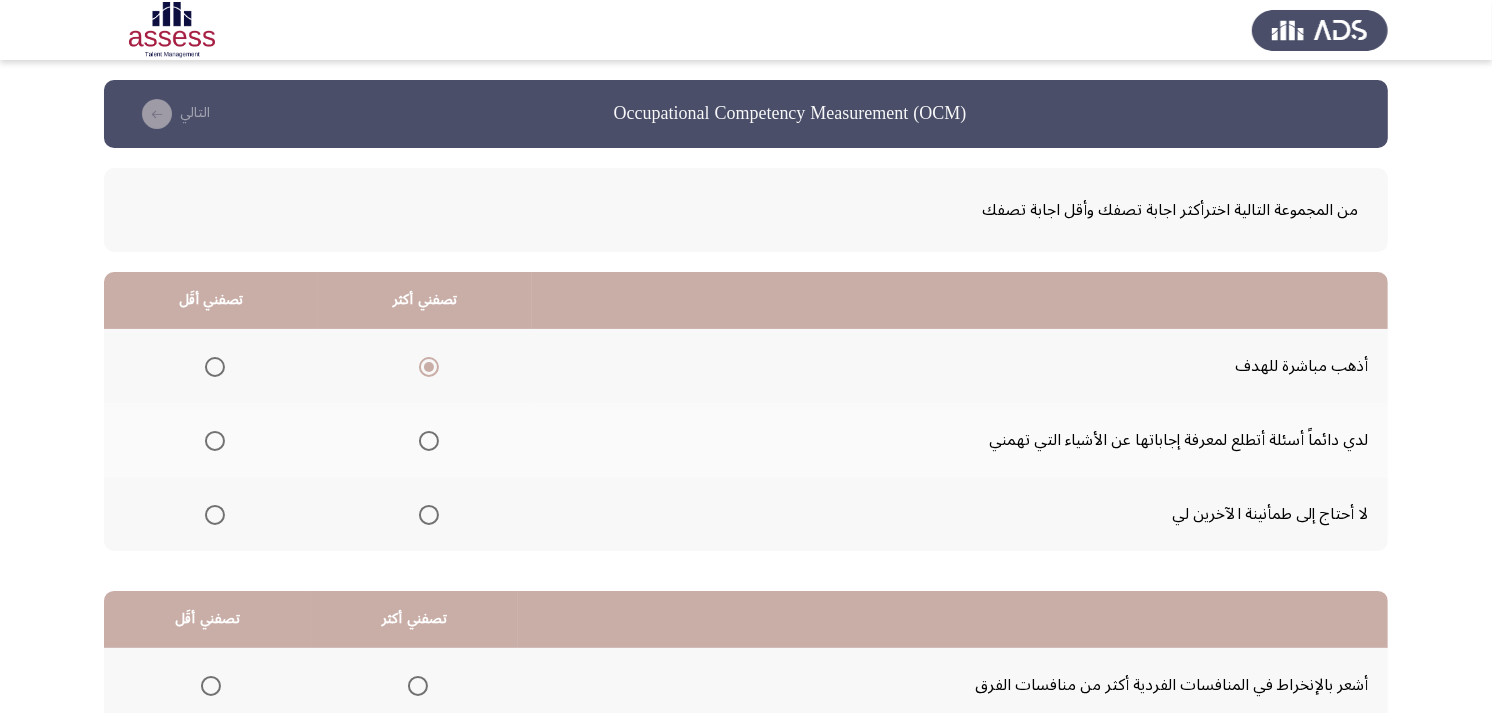 click at bounding box center [215, 515] 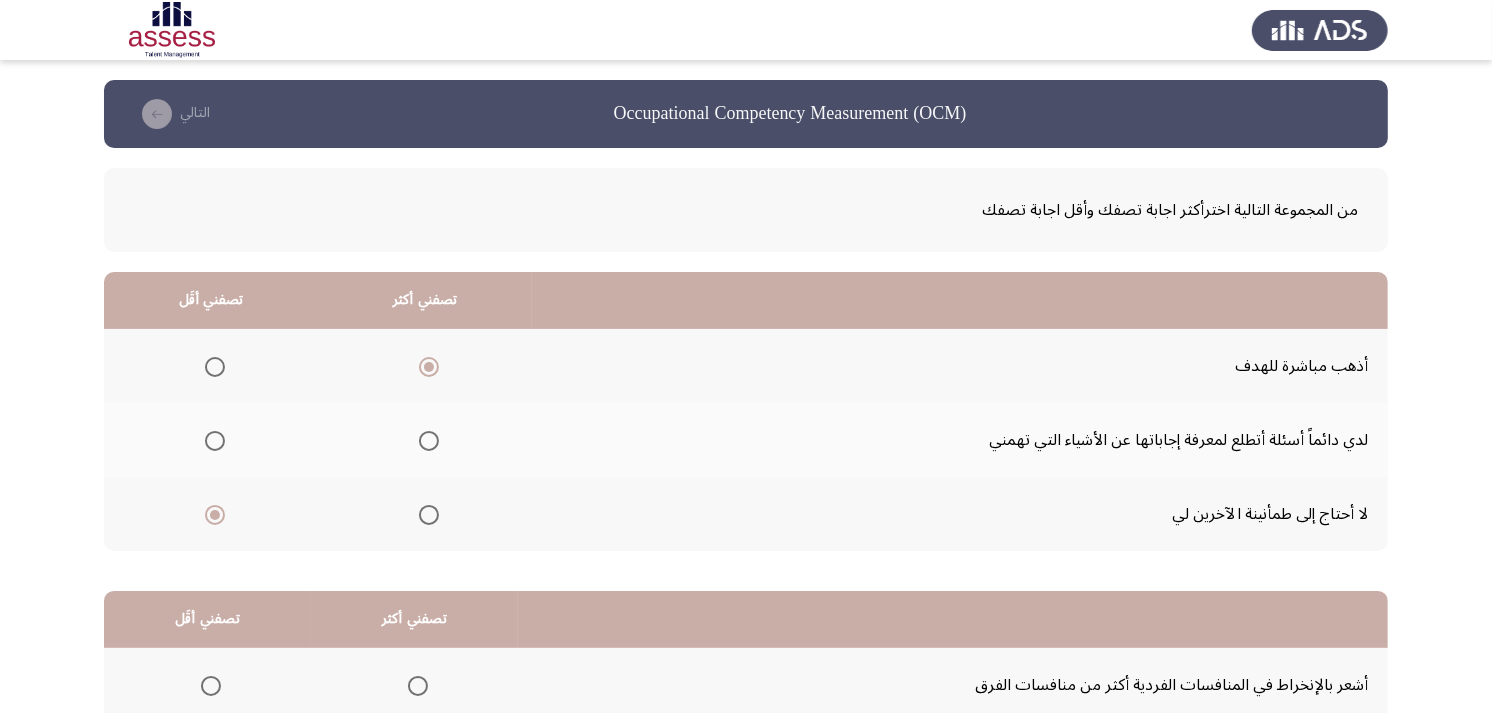 click at bounding box center (215, 441) 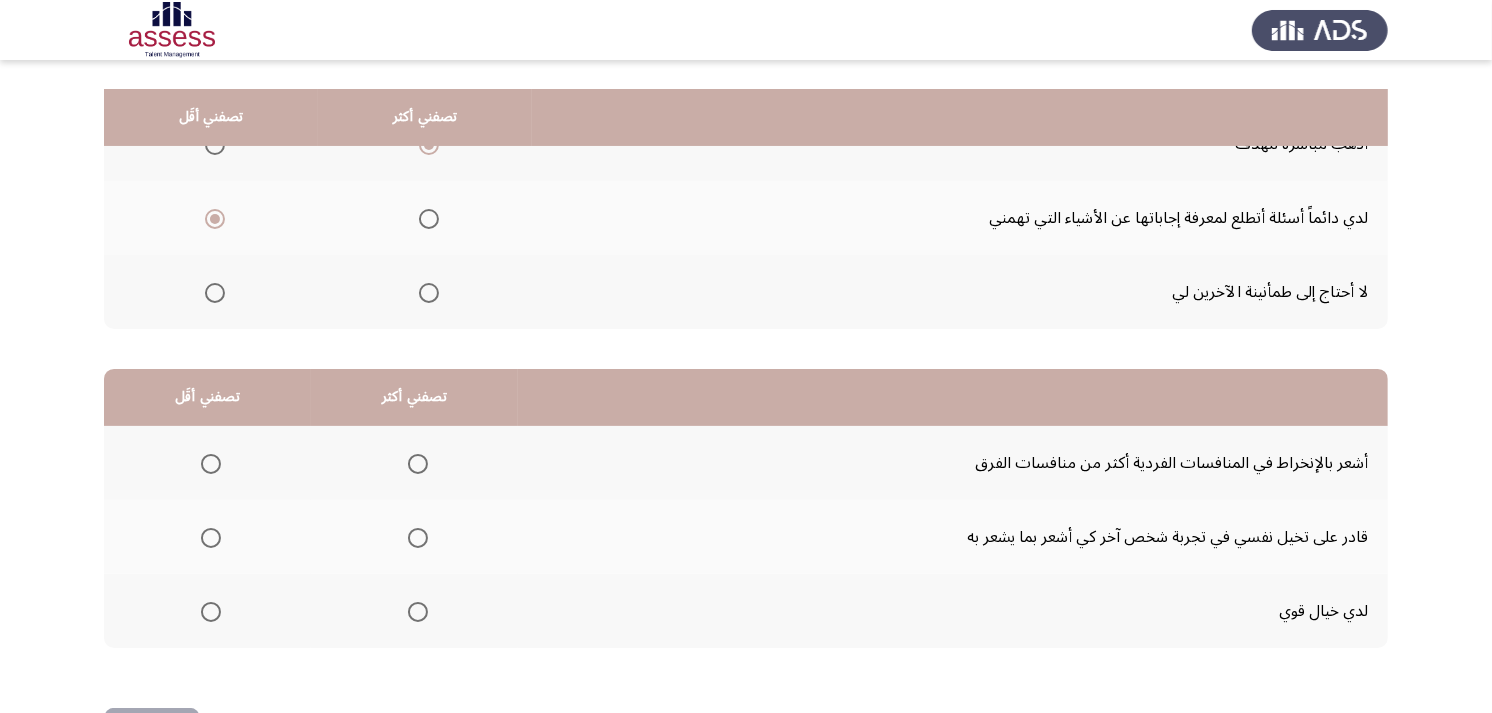 scroll, scrollTop: 300, scrollLeft: 0, axis: vertical 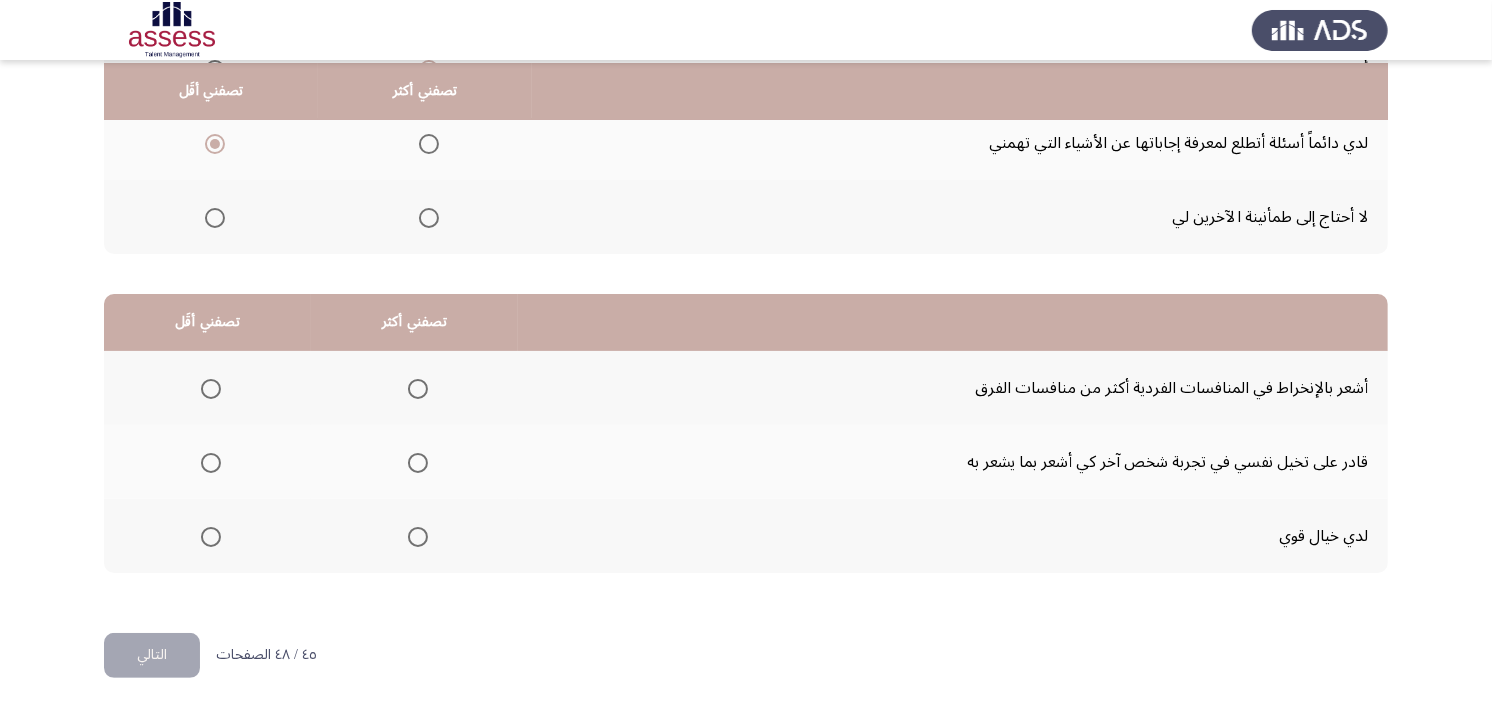 click at bounding box center (418, 463) 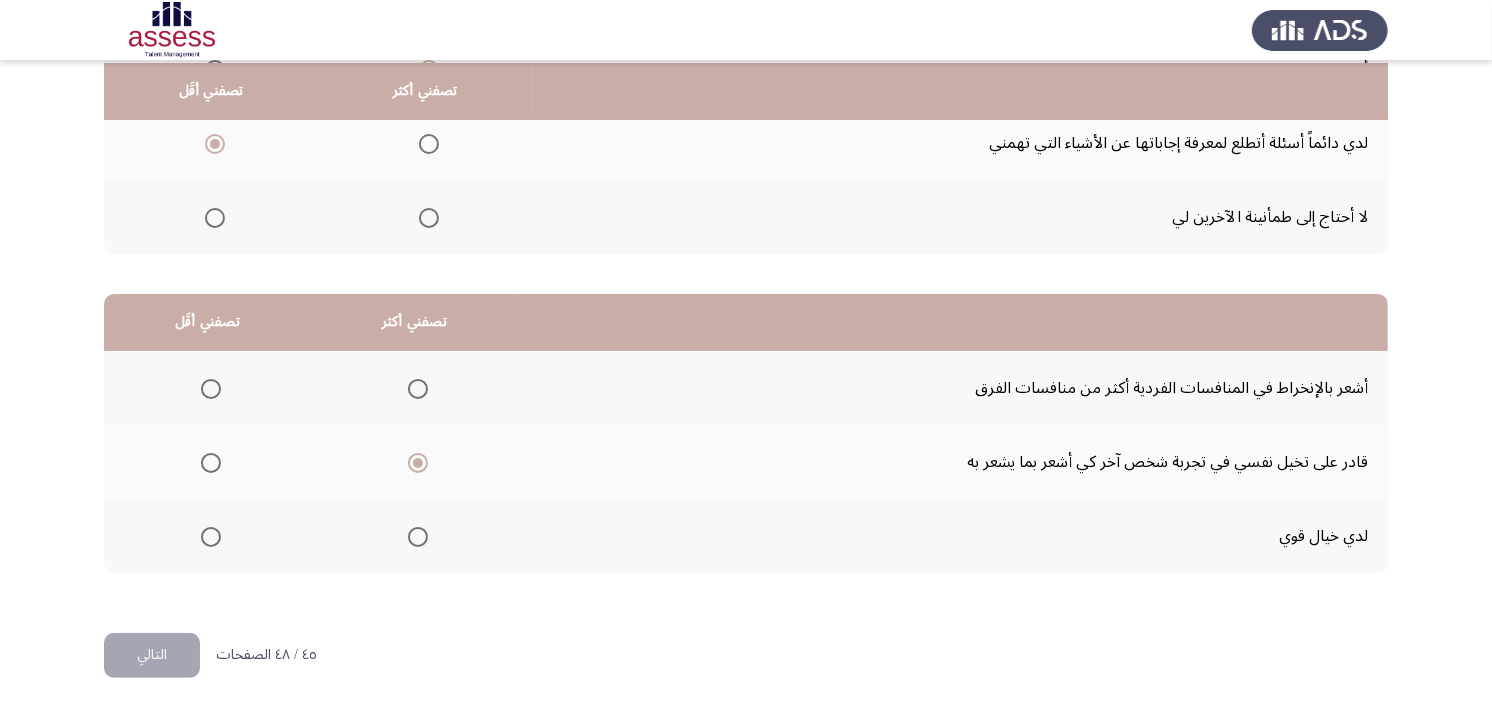 click at bounding box center [211, 389] 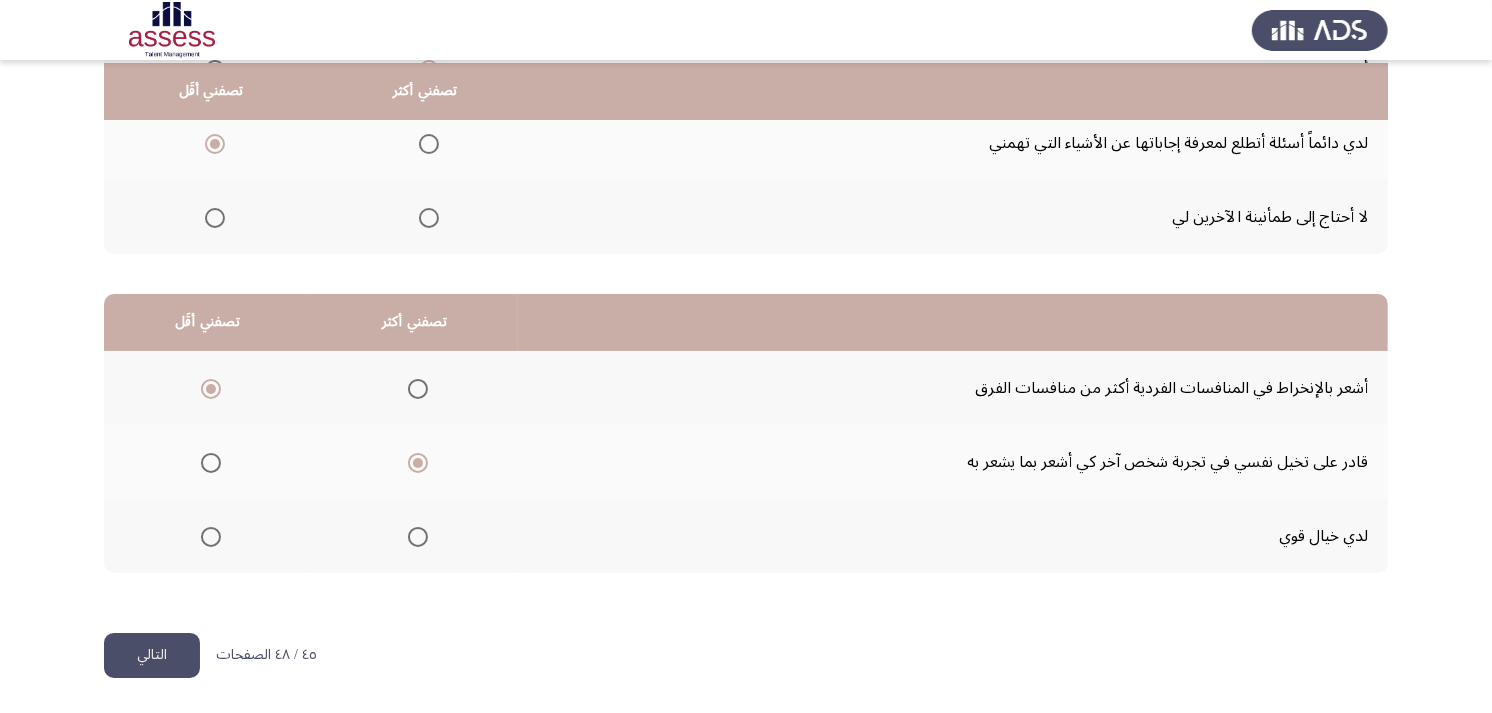 click on "التالي" 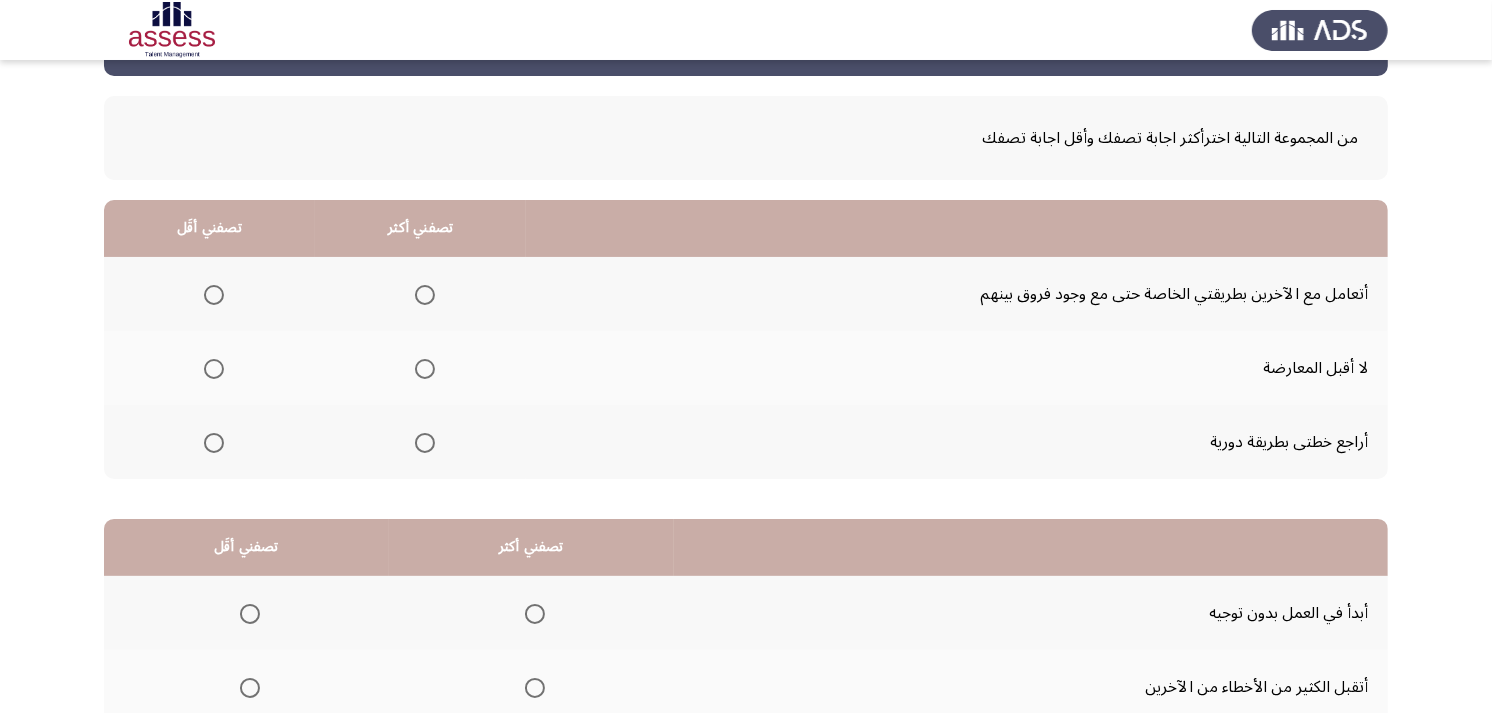 scroll, scrollTop: 111, scrollLeft: 0, axis: vertical 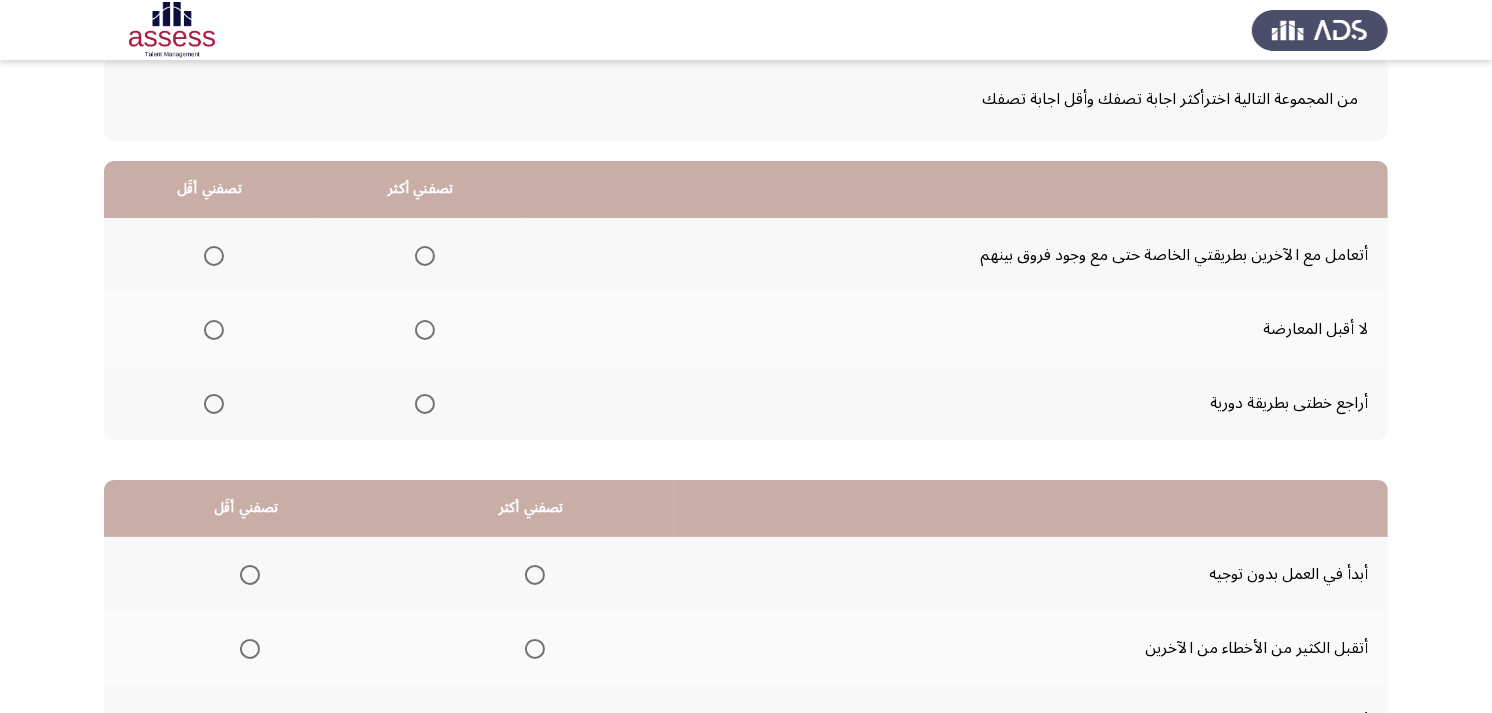 click at bounding box center (425, 404) 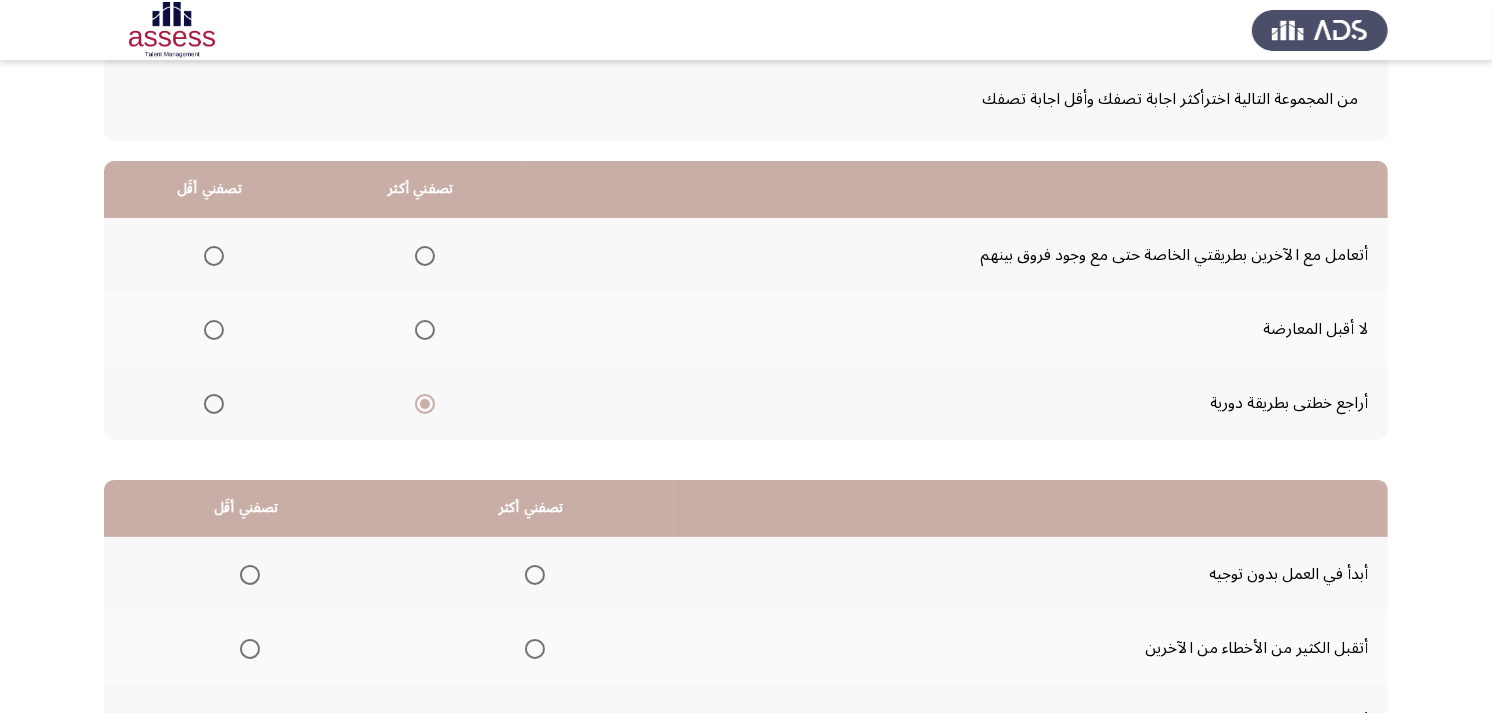 click at bounding box center [214, 330] 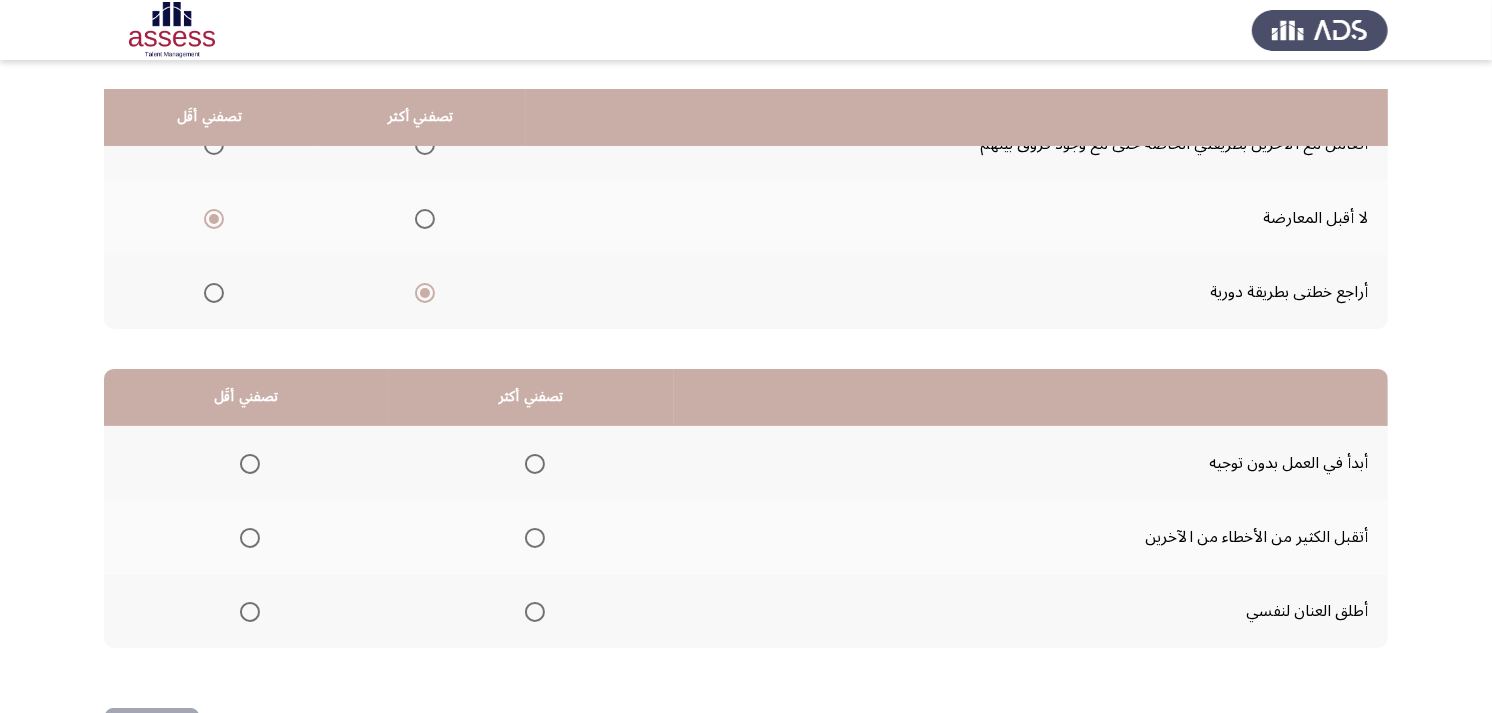 scroll, scrollTop: 300, scrollLeft: 0, axis: vertical 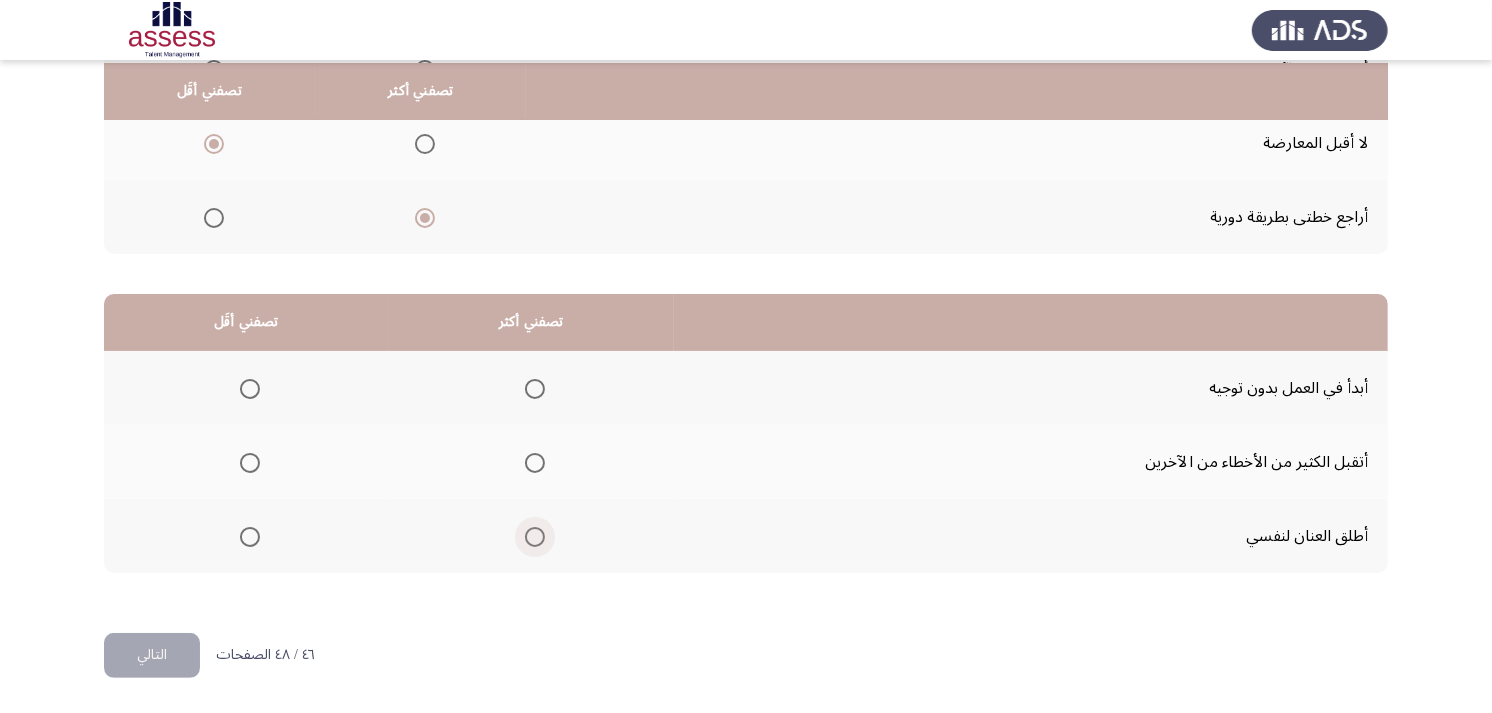 click at bounding box center (535, 537) 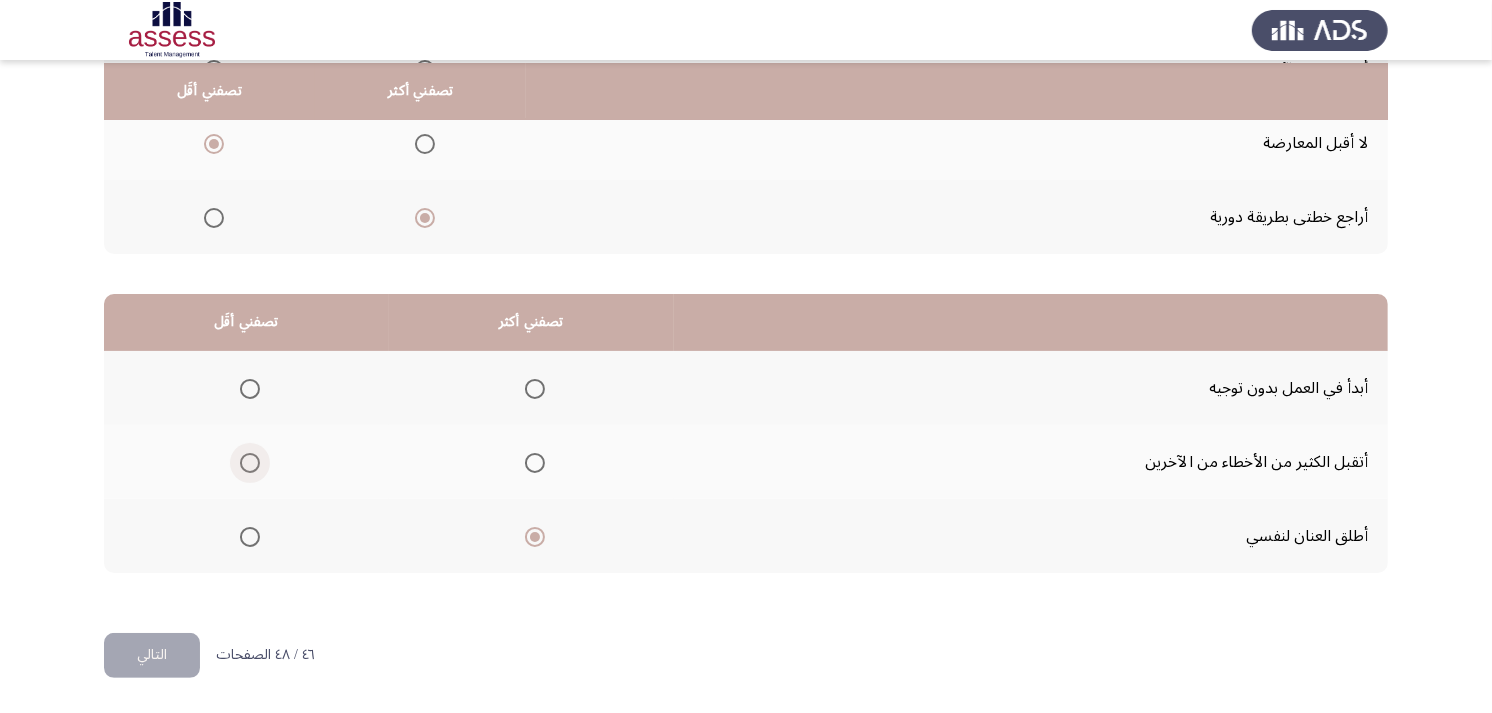 click at bounding box center (250, 463) 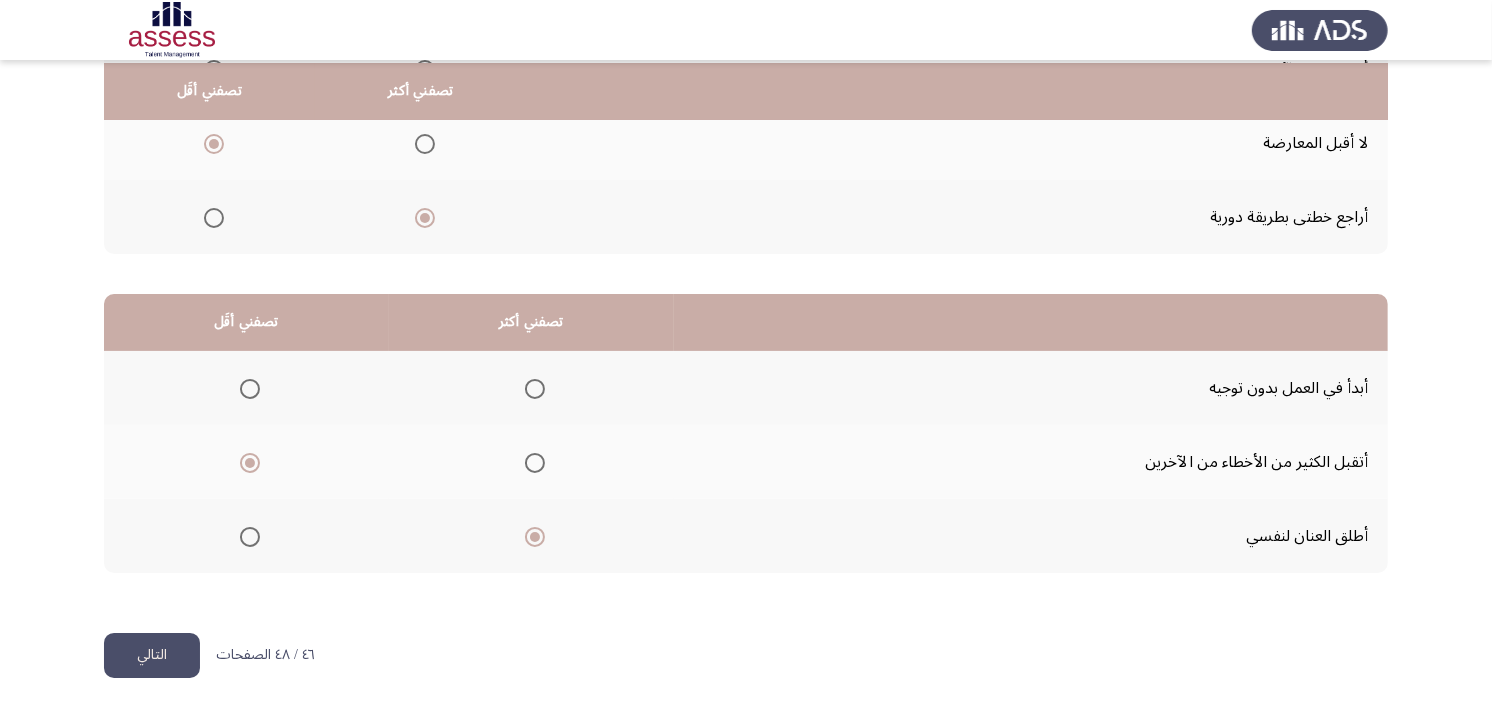 click at bounding box center (535, 389) 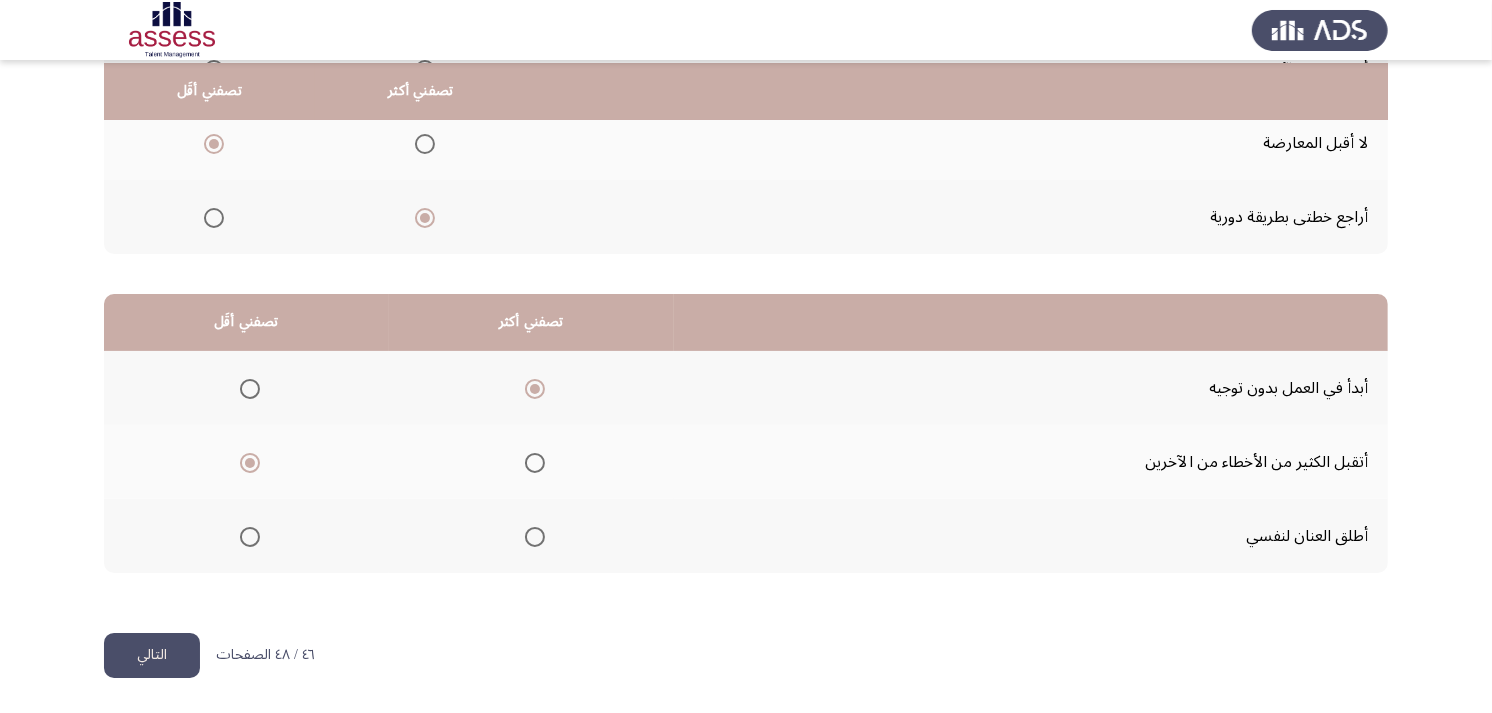 click at bounding box center [535, 537] 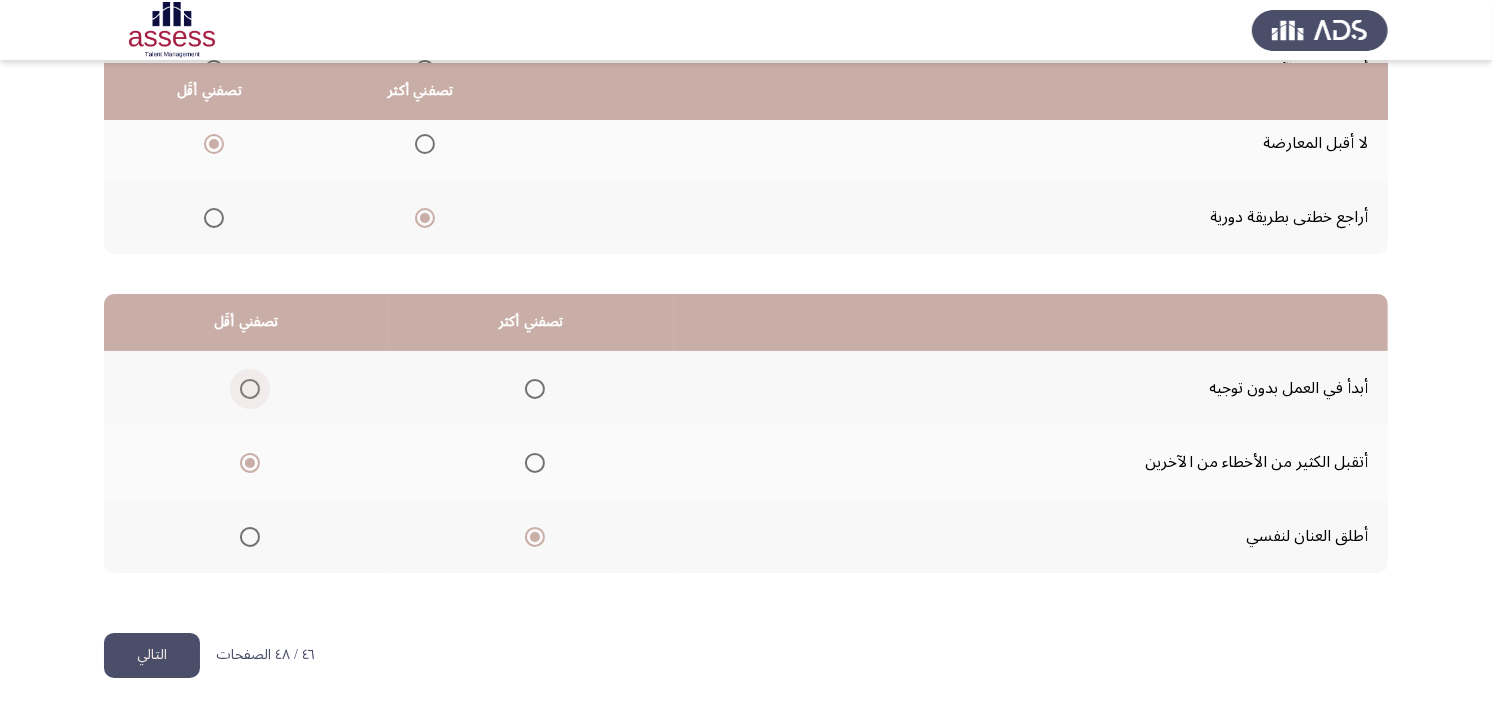 click at bounding box center (250, 389) 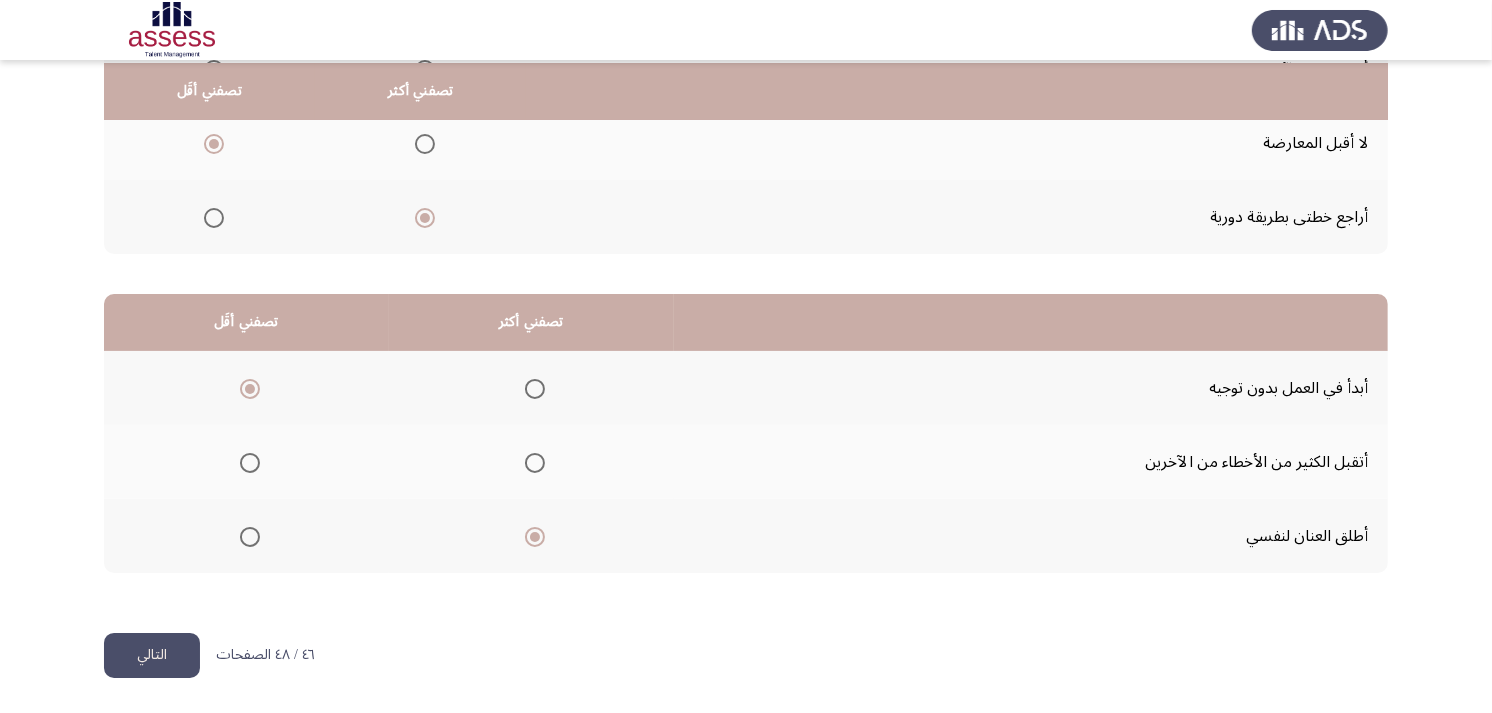 click on "التالي" 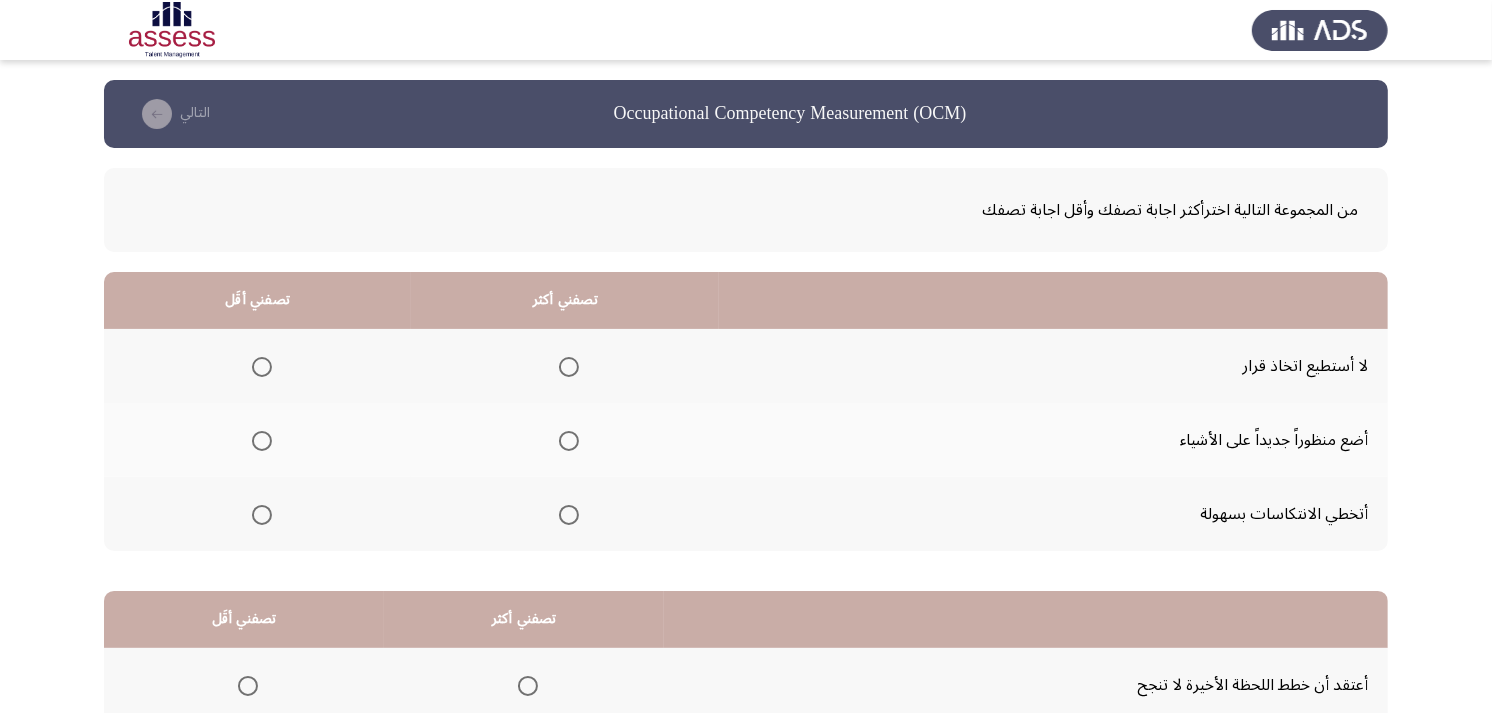 scroll, scrollTop: 111, scrollLeft: 0, axis: vertical 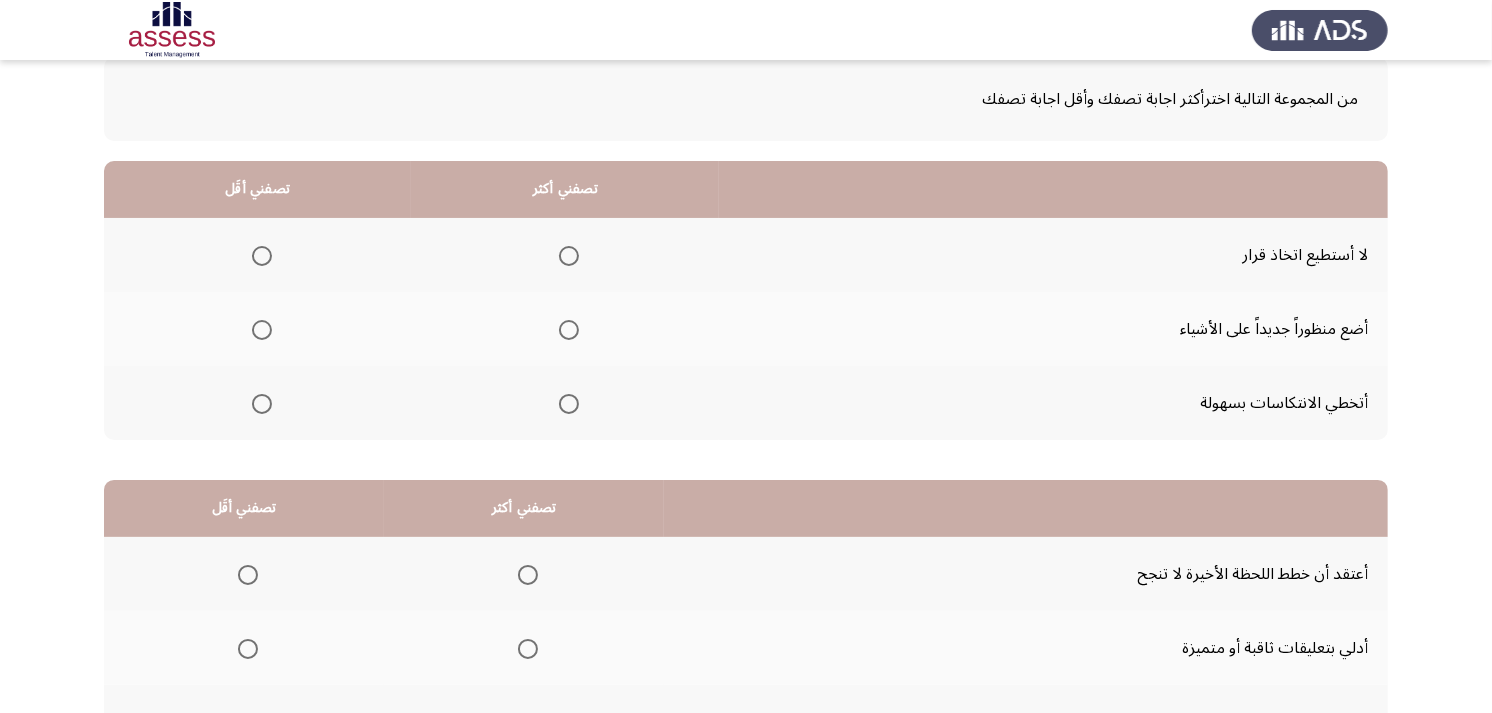 click at bounding box center [569, 404] 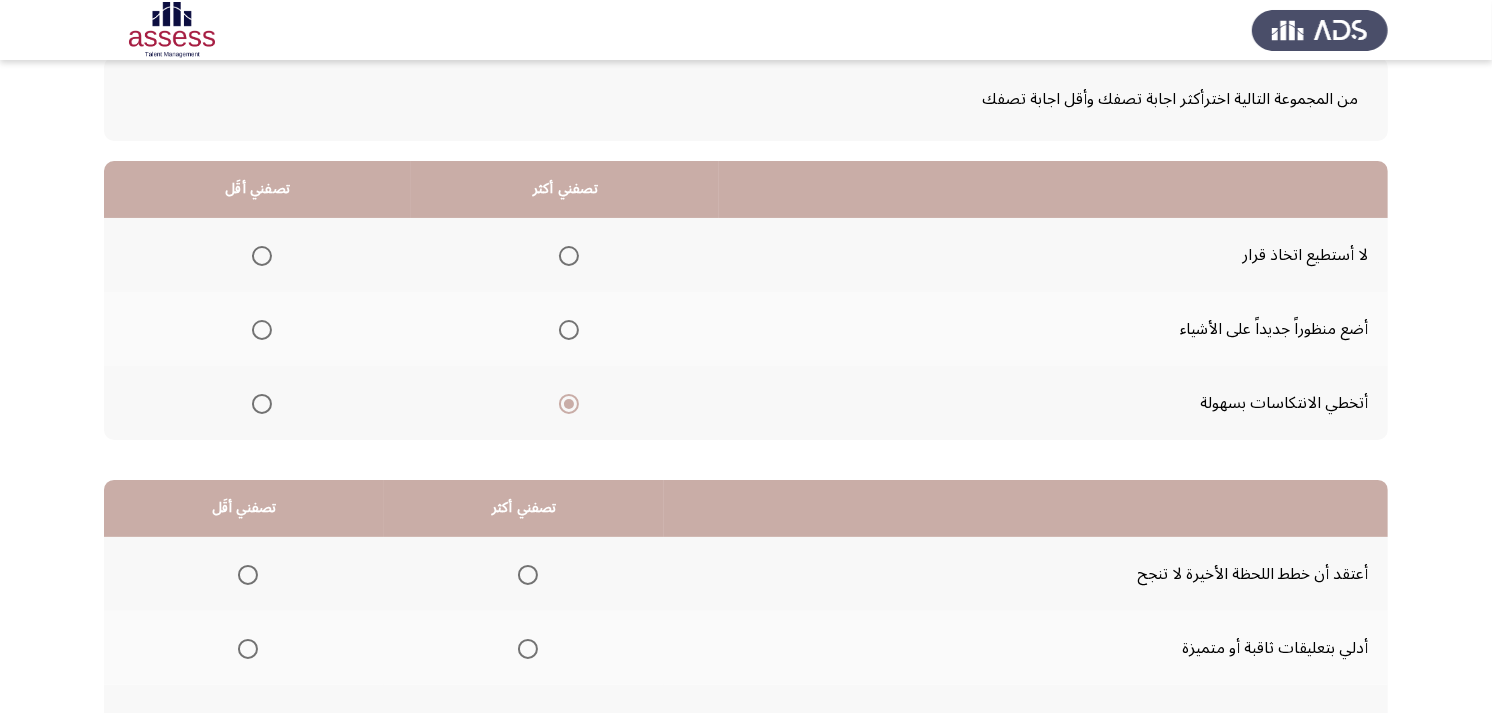 click at bounding box center (569, 330) 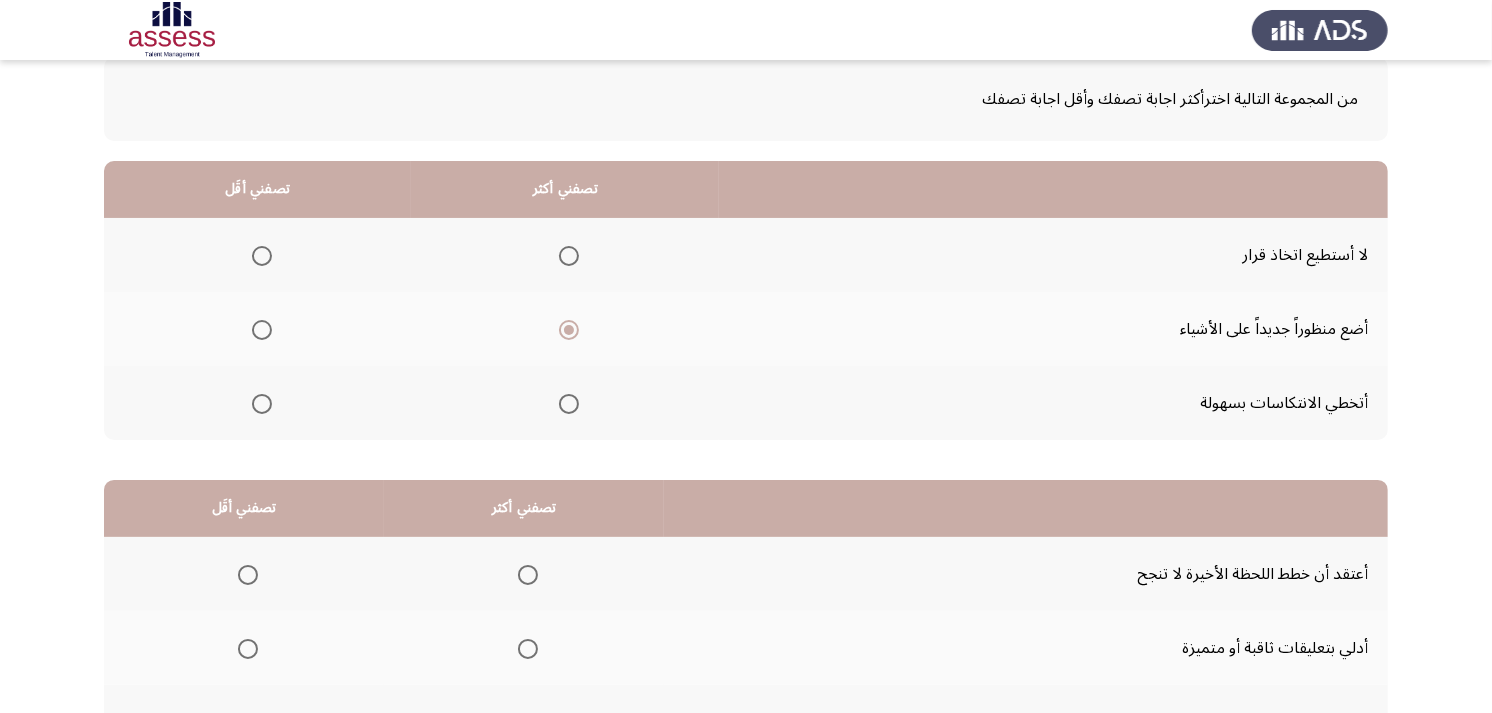 click at bounding box center [262, 256] 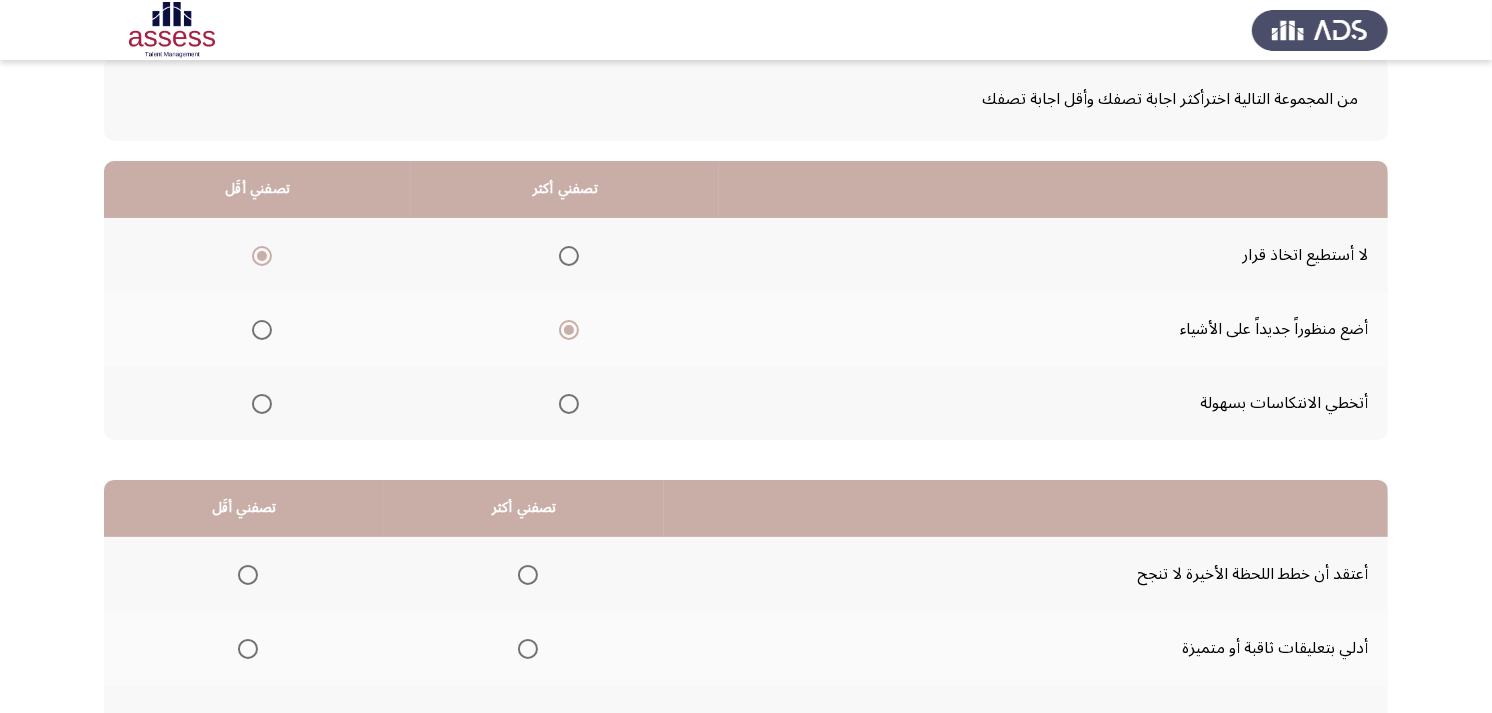 click at bounding box center [569, 404] 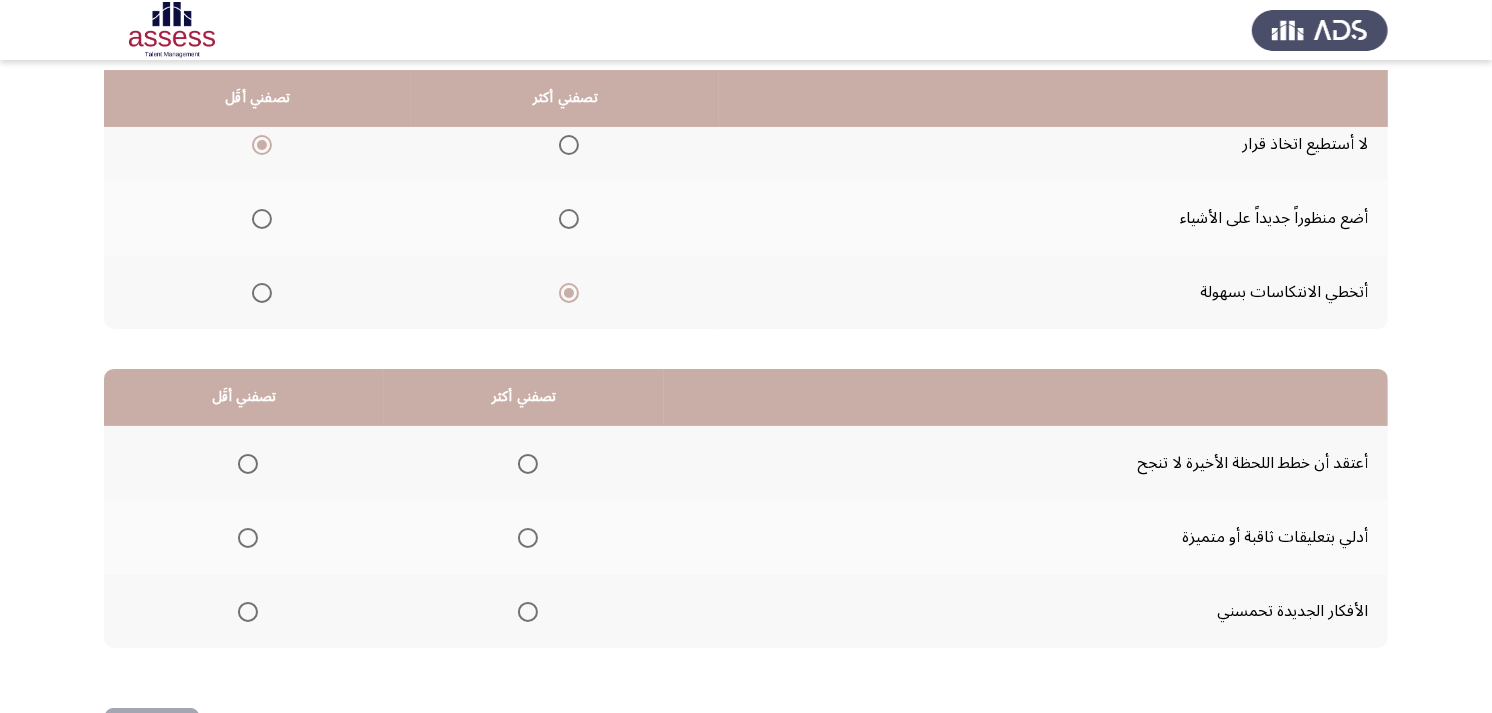 scroll, scrollTop: 300, scrollLeft: 0, axis: vertical 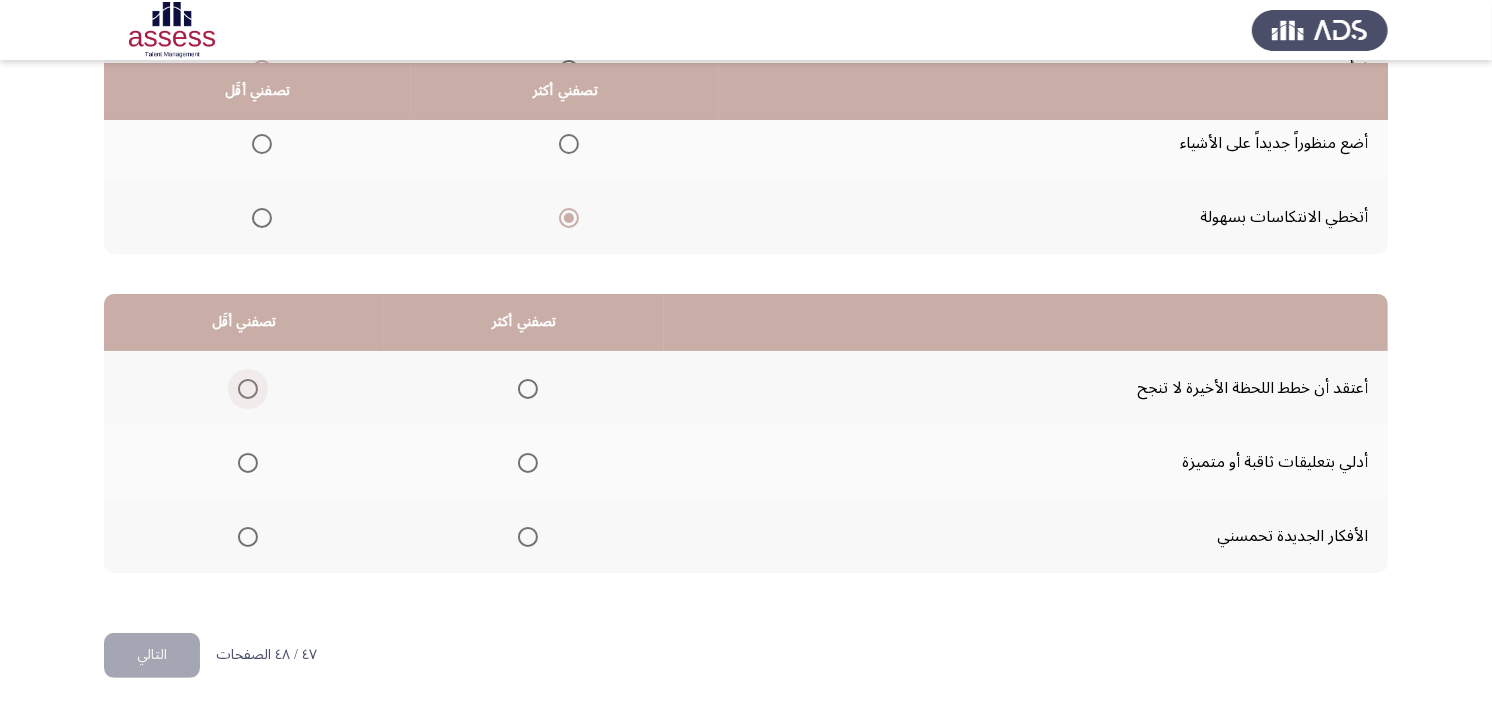 click at bounding box center (248, 389) 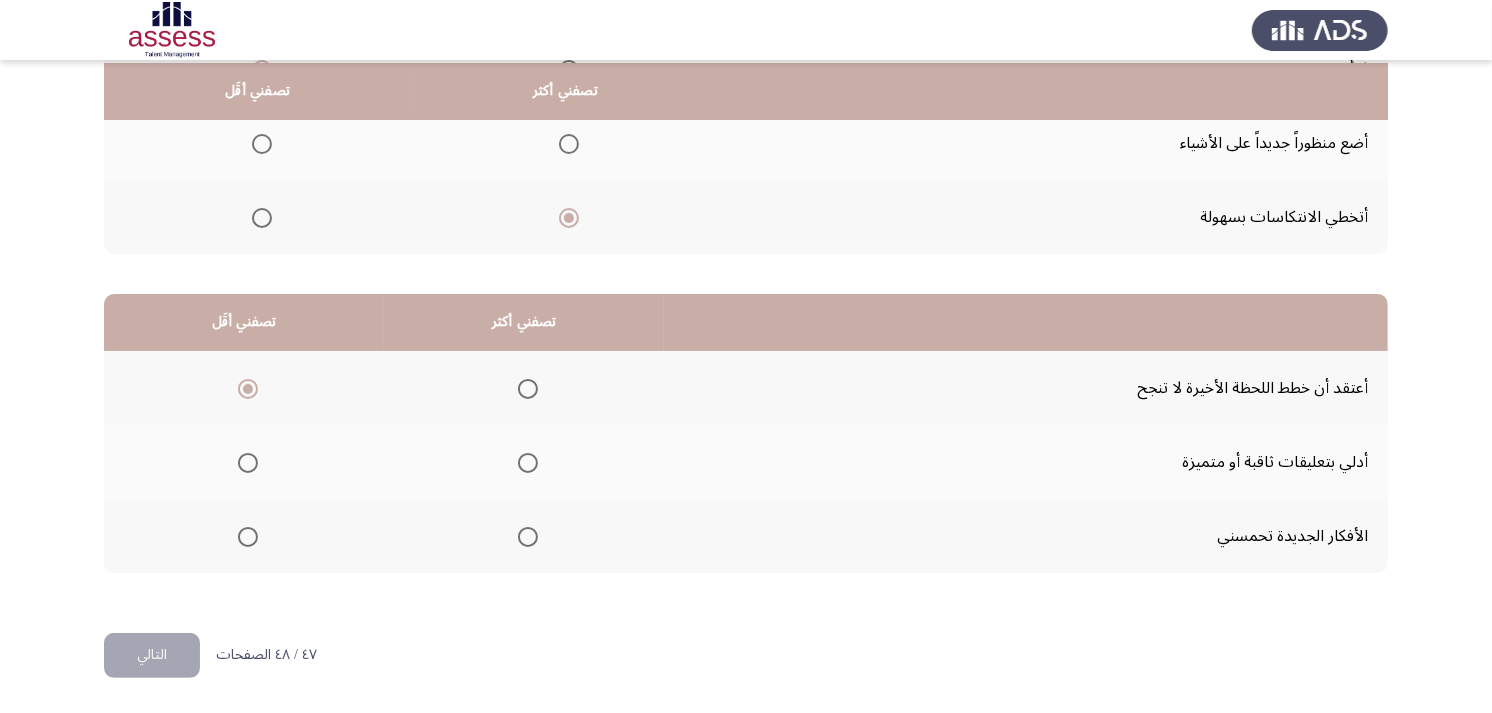 click at bounding box center [528, 463] 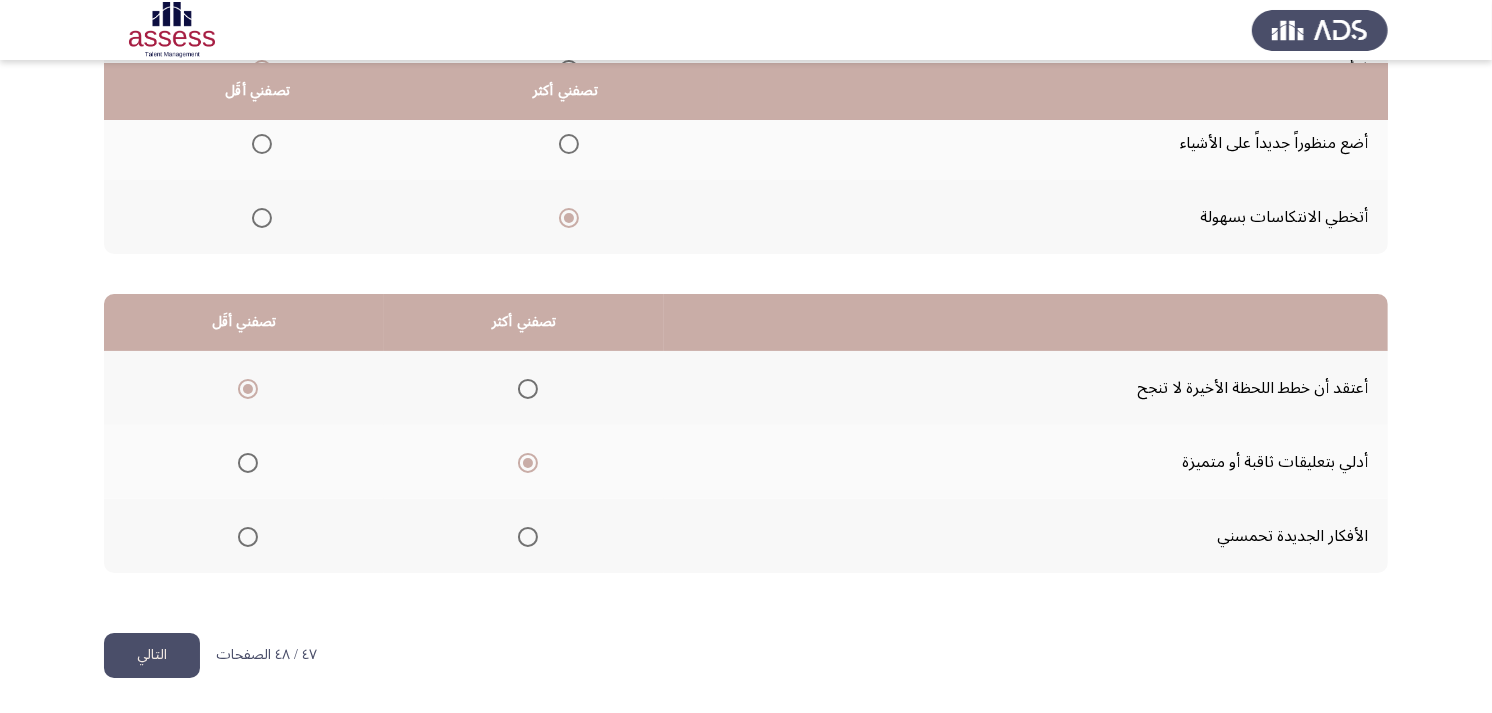 click on "التالي" 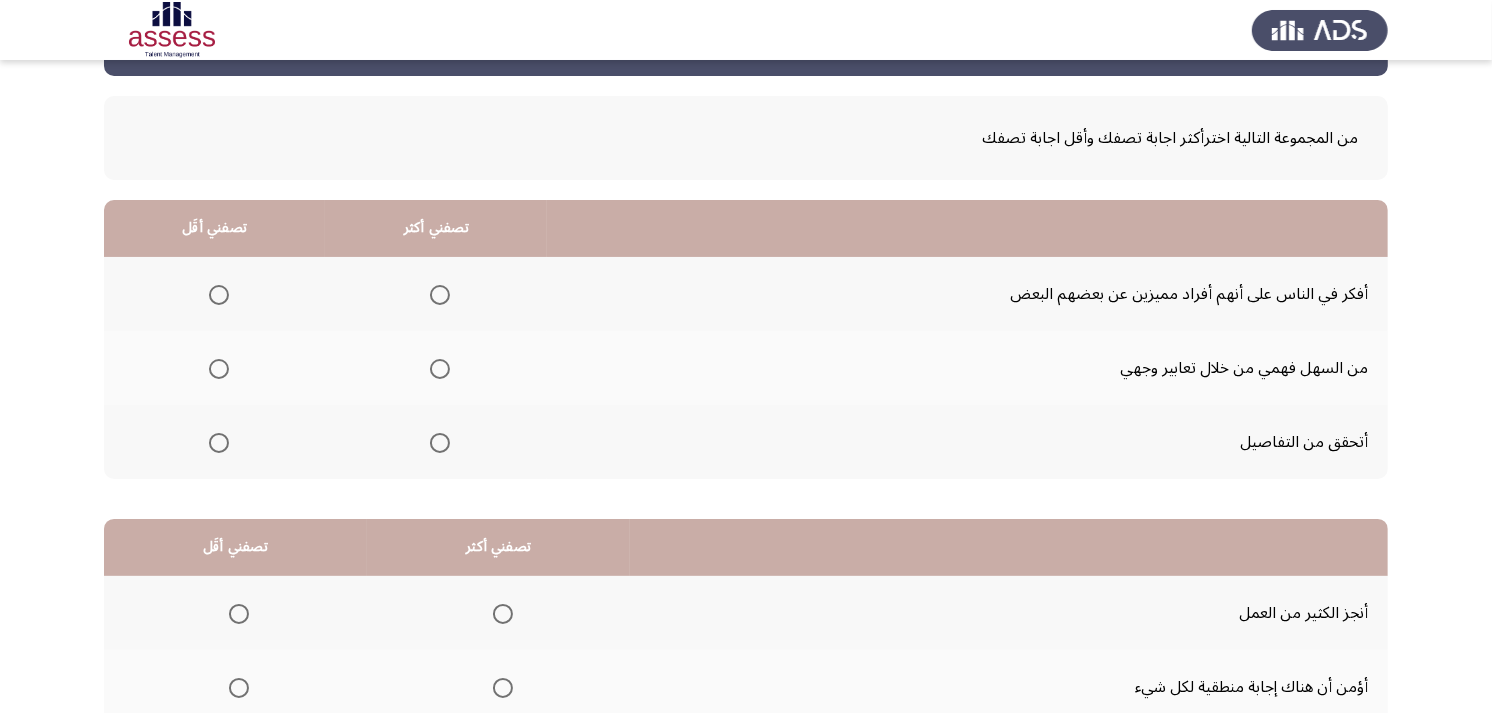 scroll, scrollTop: 111, scrollLeft: 0, axis: vertical 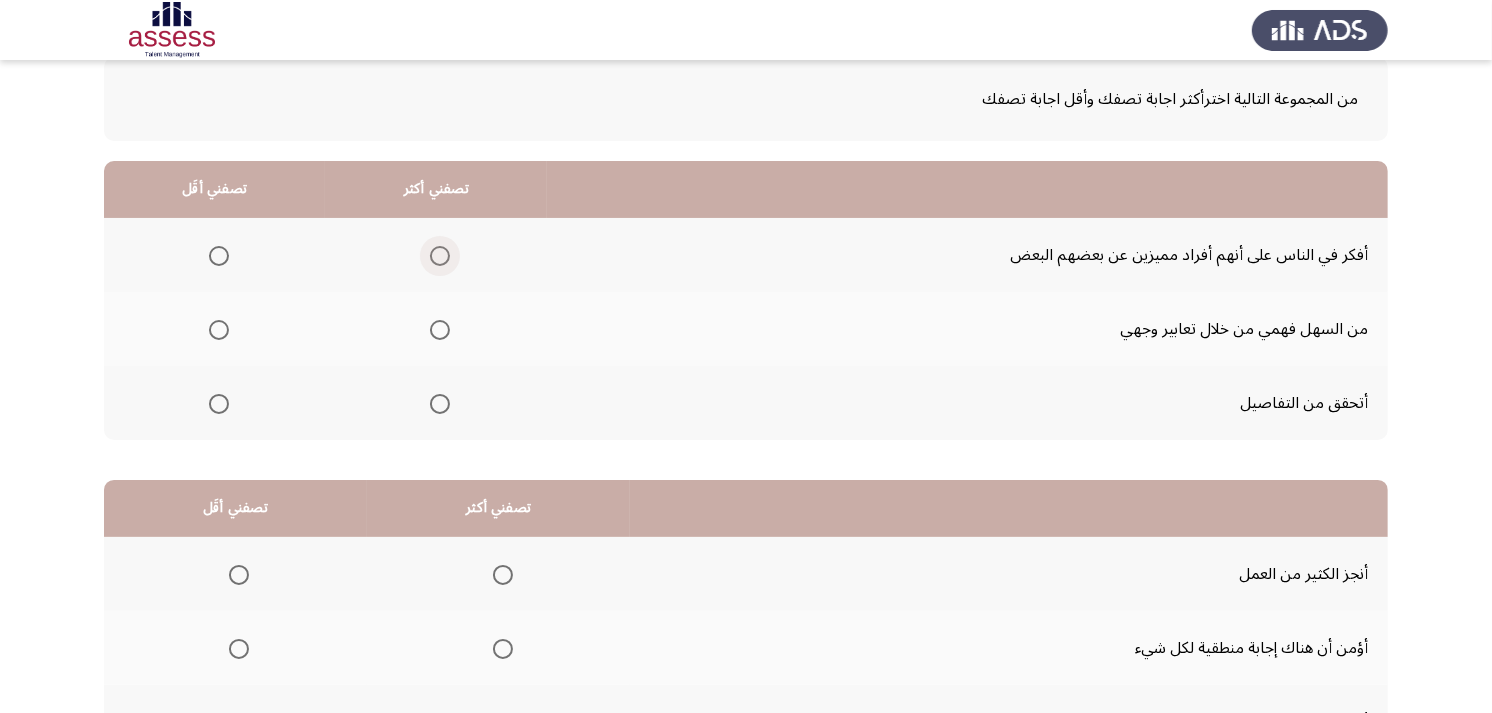 click at bounding box center [440, 256] 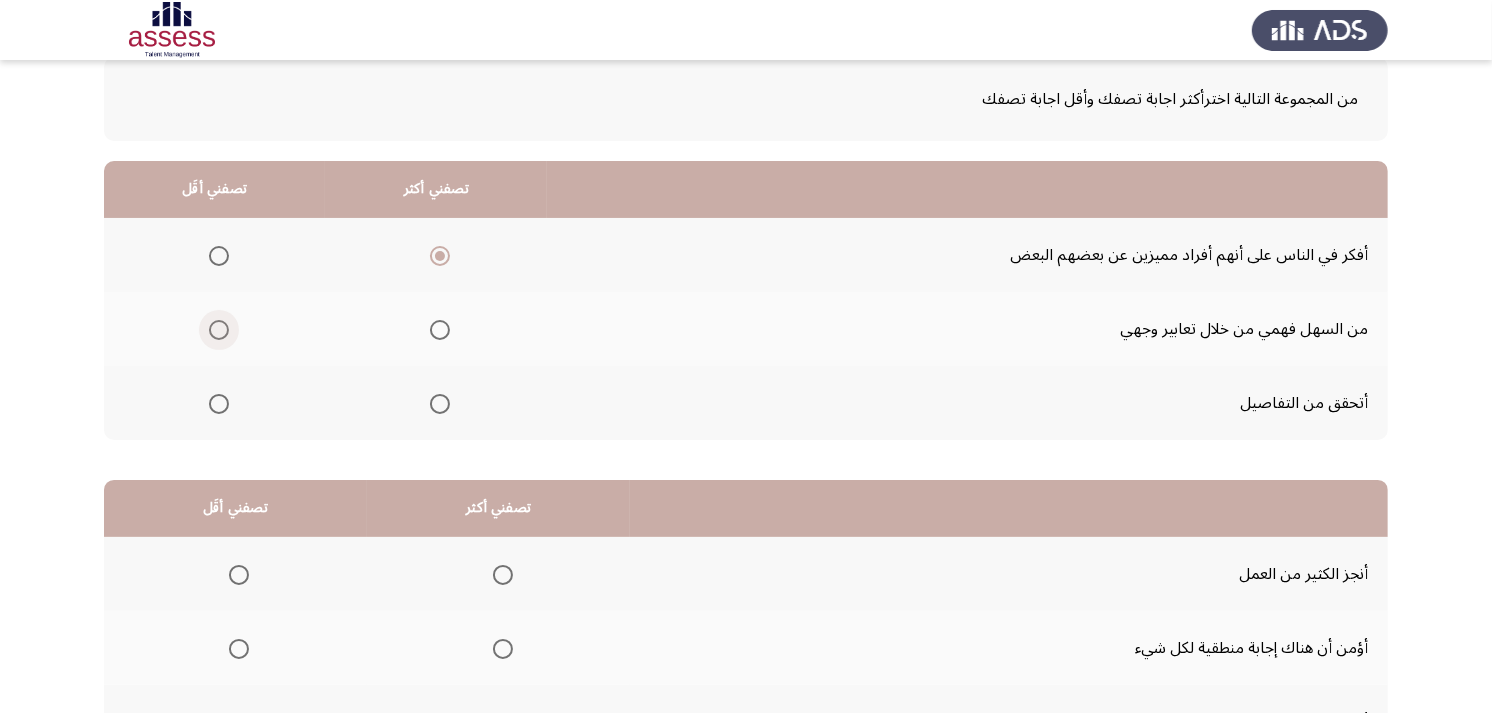 click at bounding box center (219, 330) 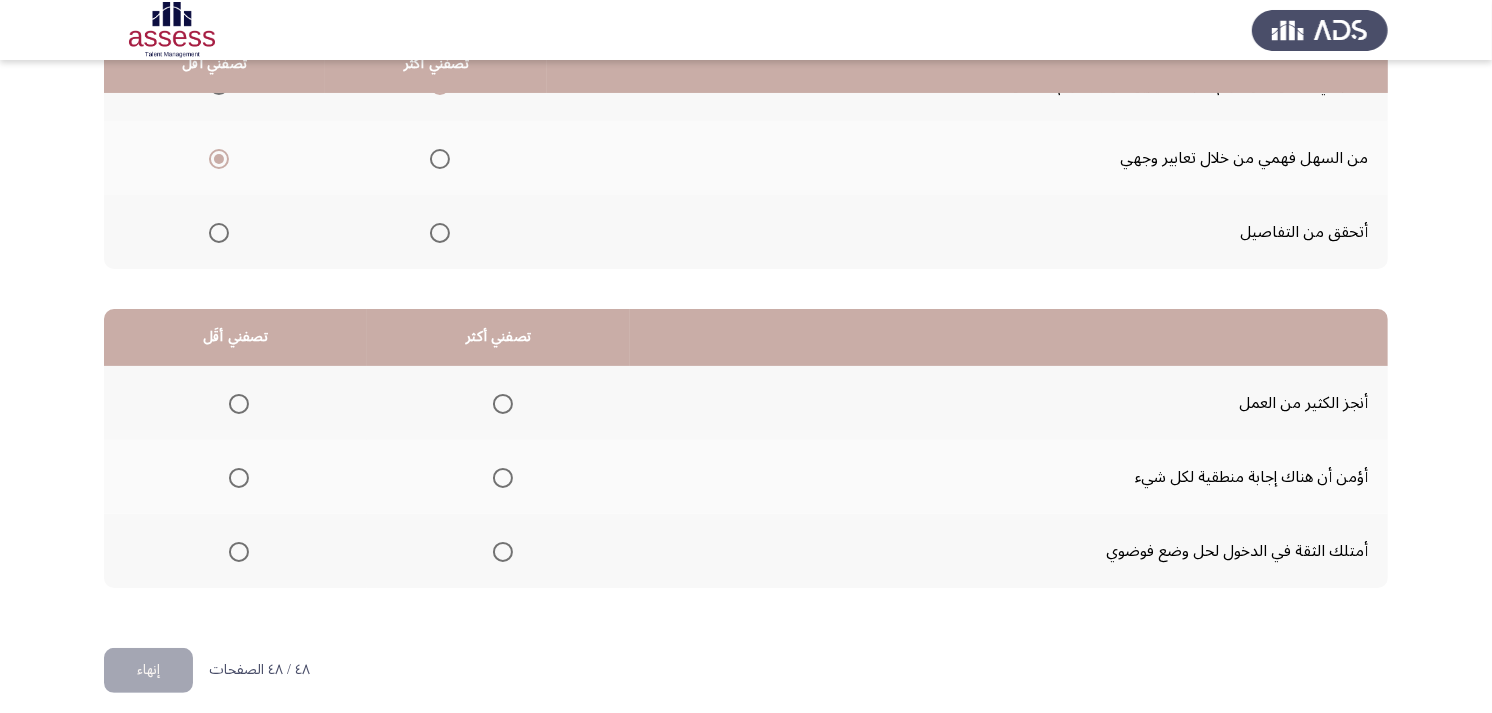 scroll, scrollTop: 300, scrollLeft: 0, axis: vertical 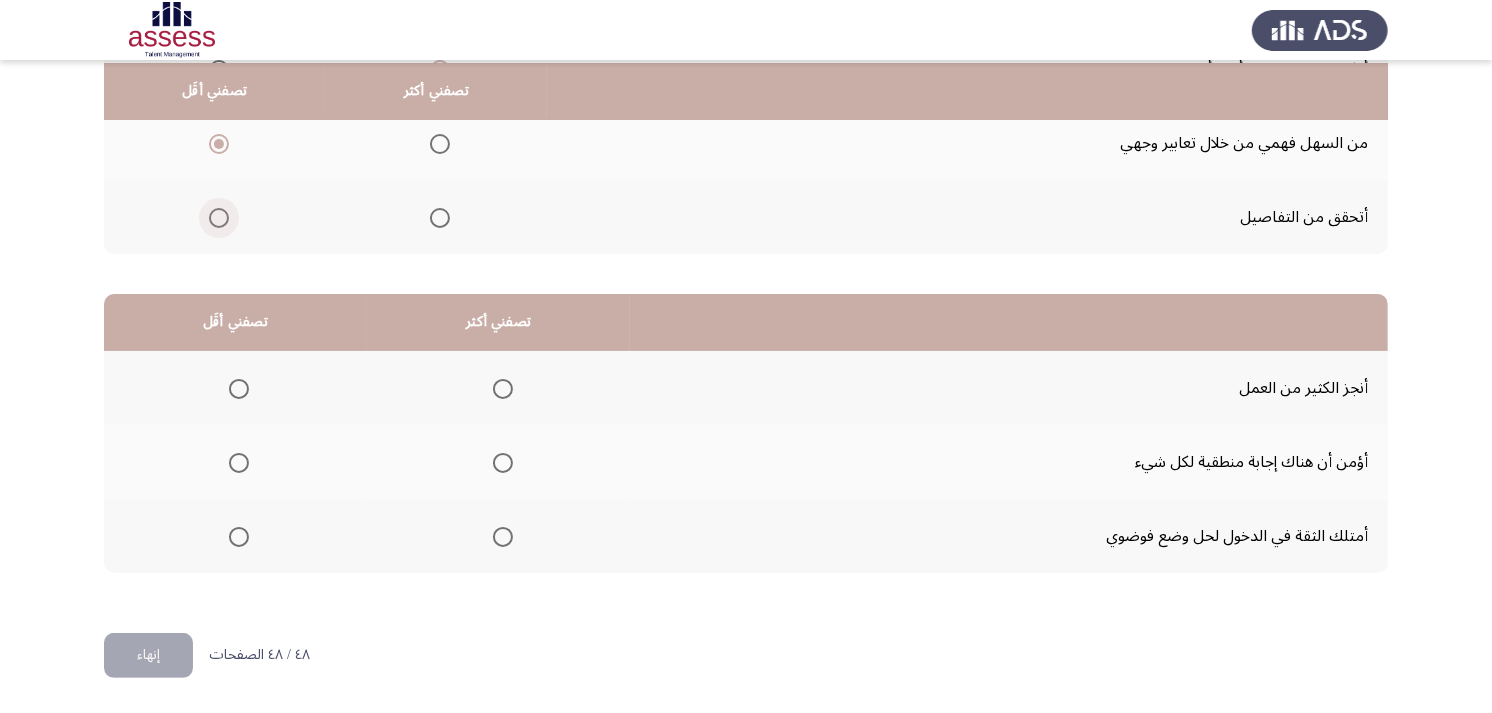 click at bounding box center (219, 218) 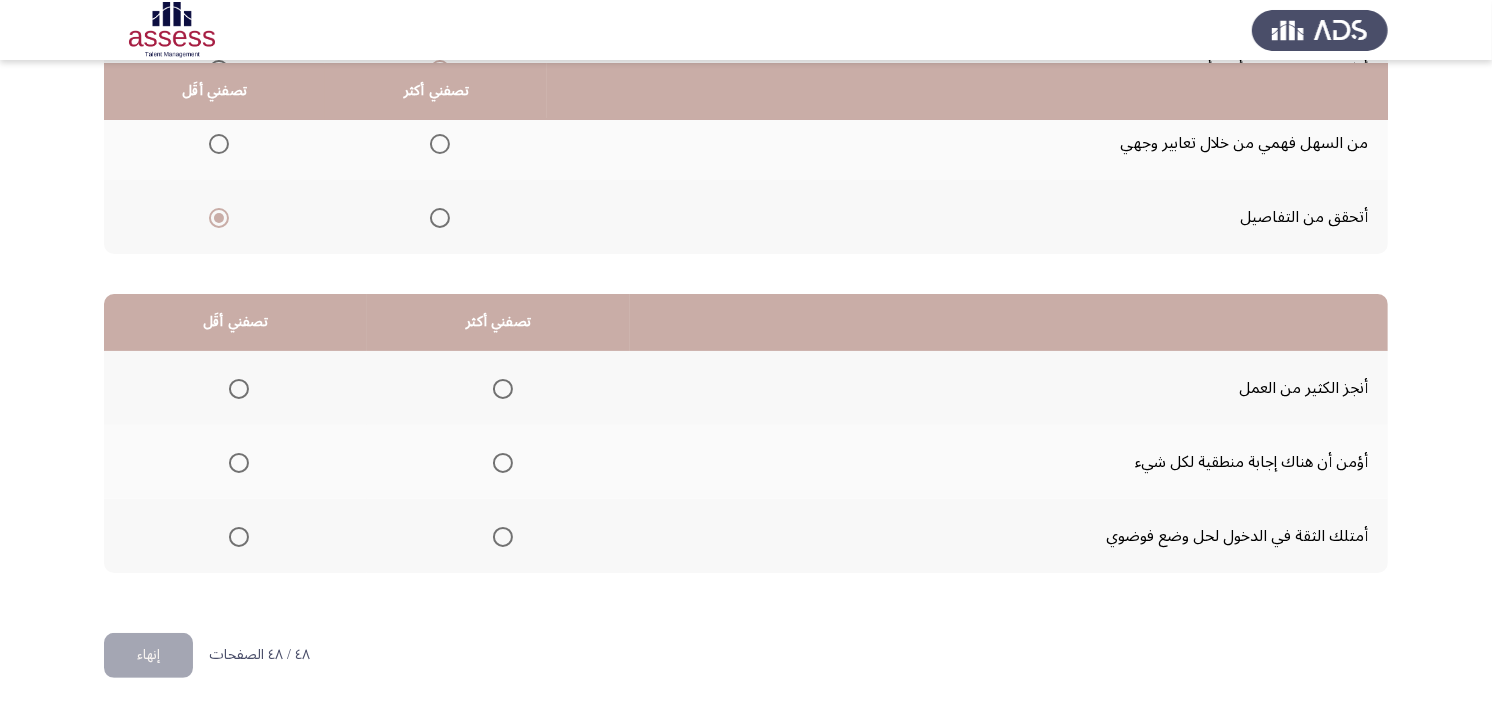 click at bounding box center (503, 389) 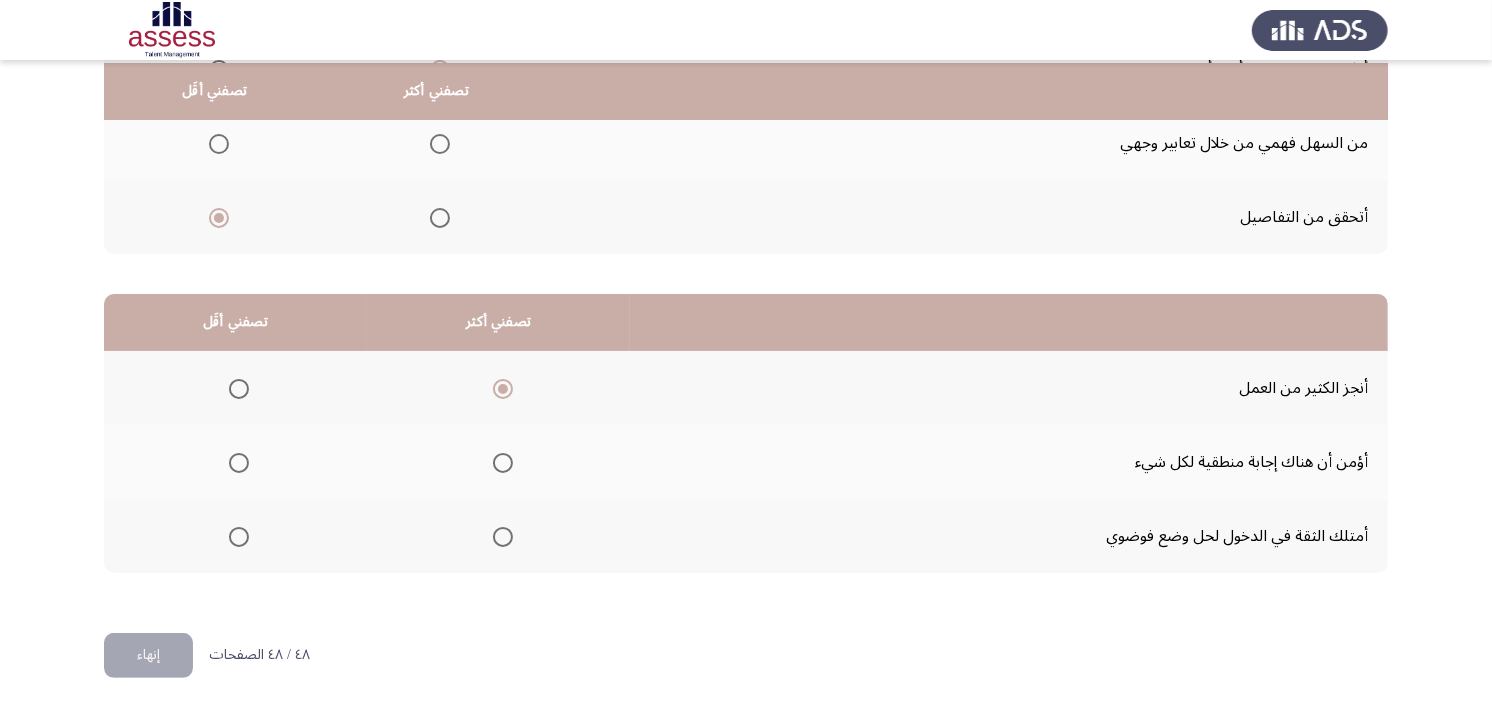 click at bounding box center [239, 463] 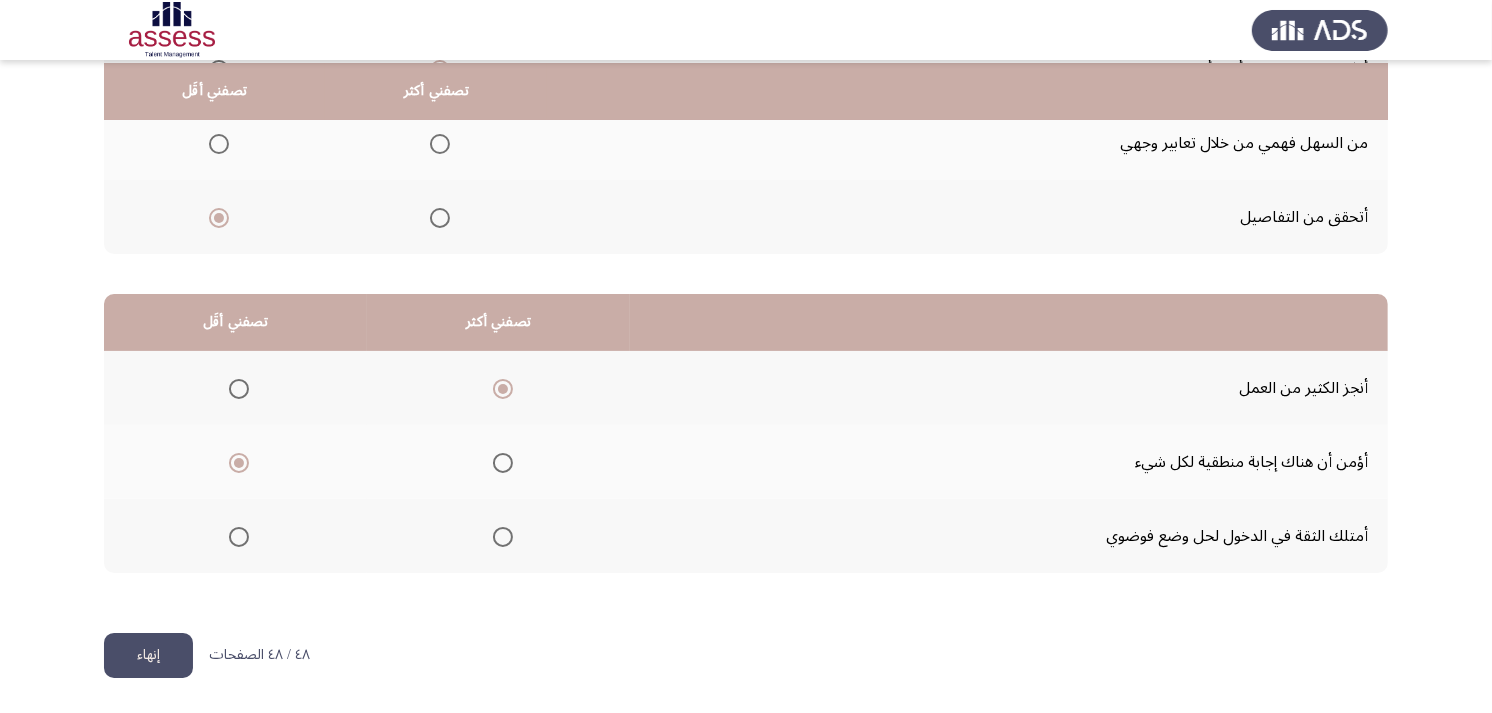 click on "إنهاء" 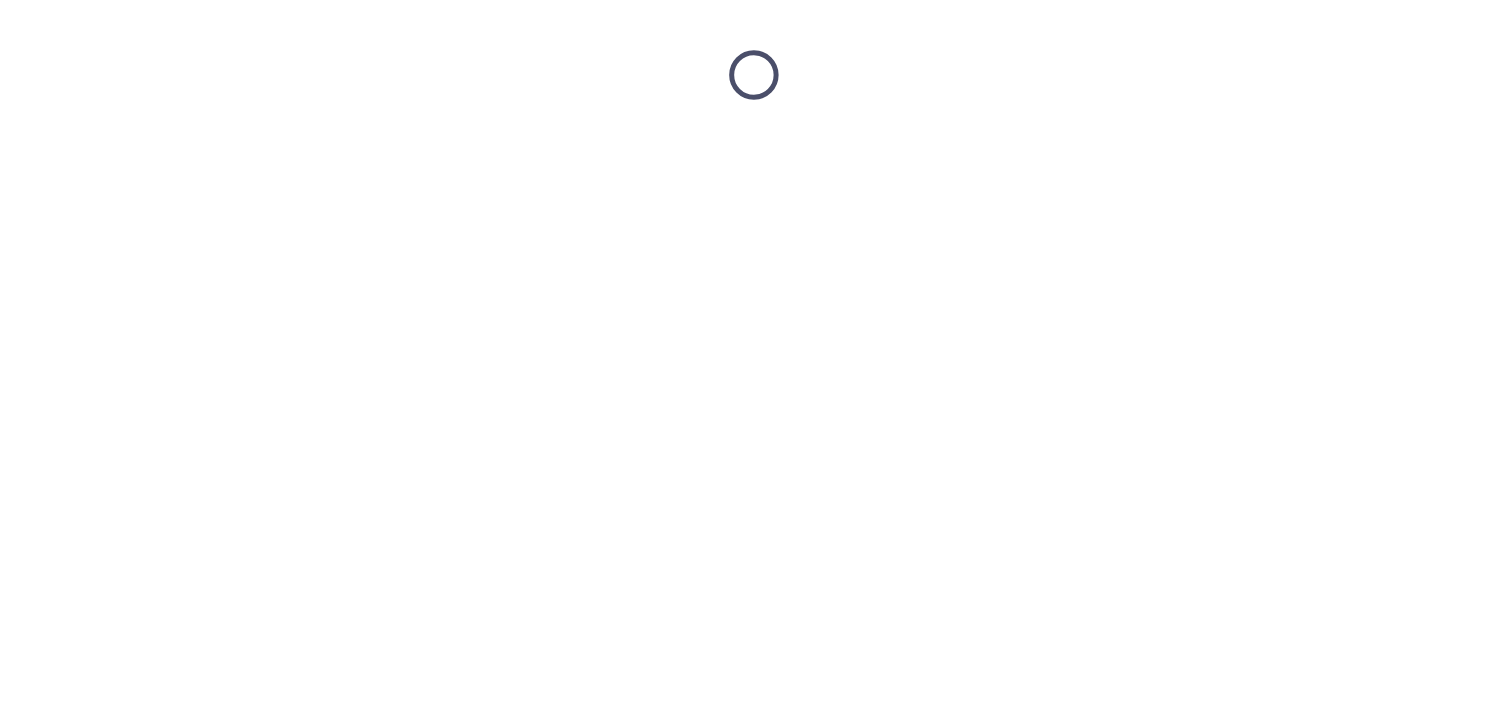 scroll, scrollTop: 0, scrollLeft: 0, axis: both 